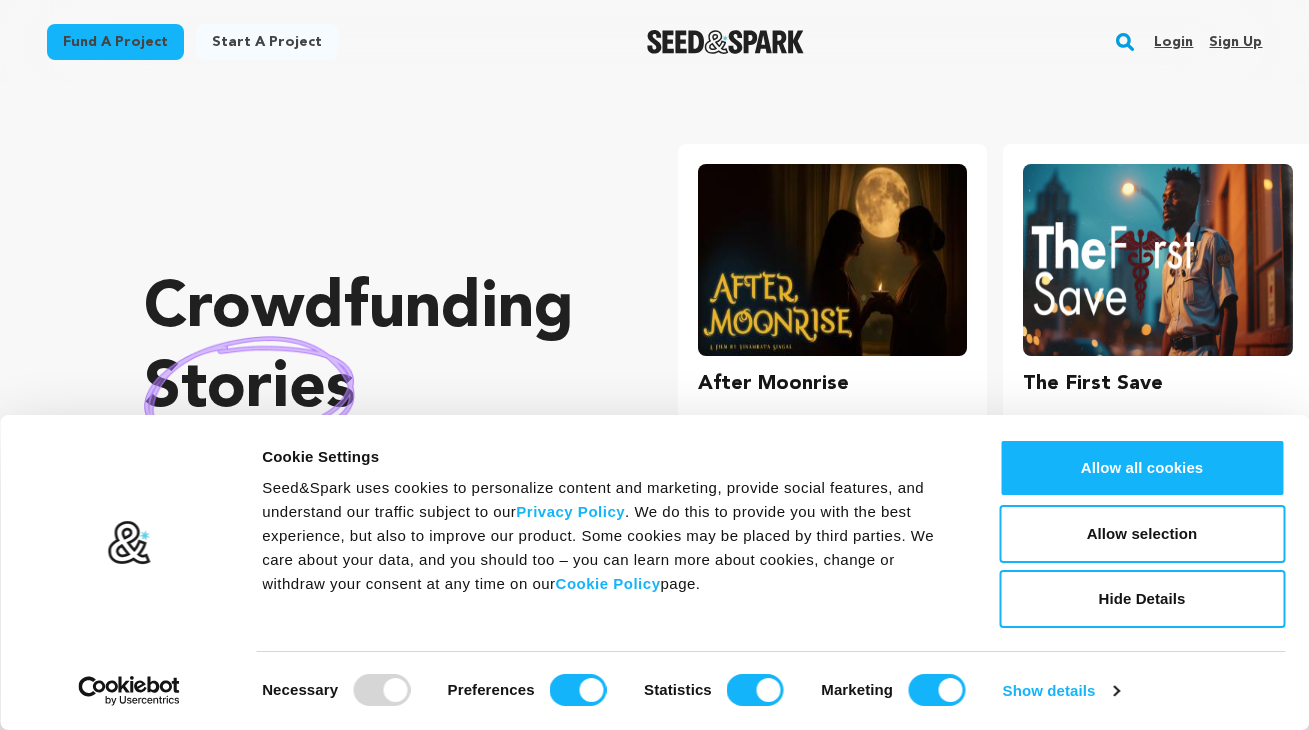 scroll, scrollTop: 0, scrollLeft: 0, axis: both 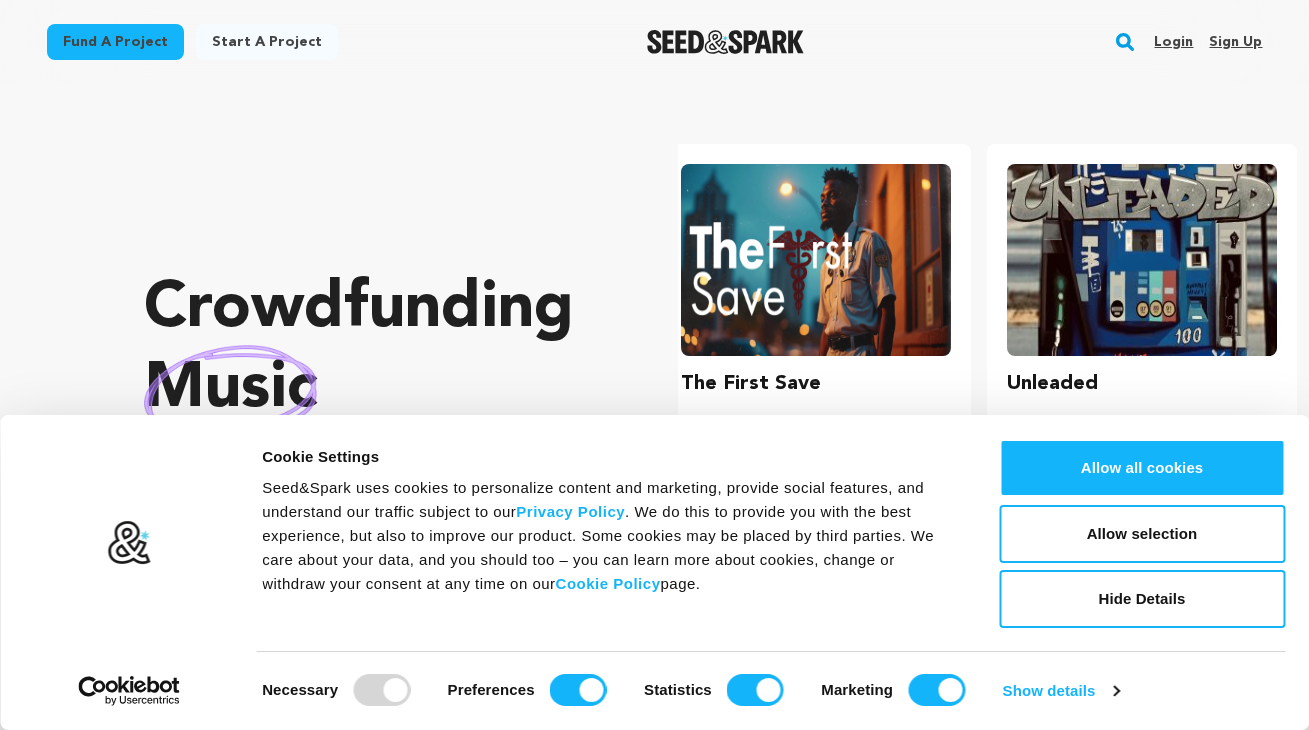 click on "Login" at bounding box center [1173, 42] 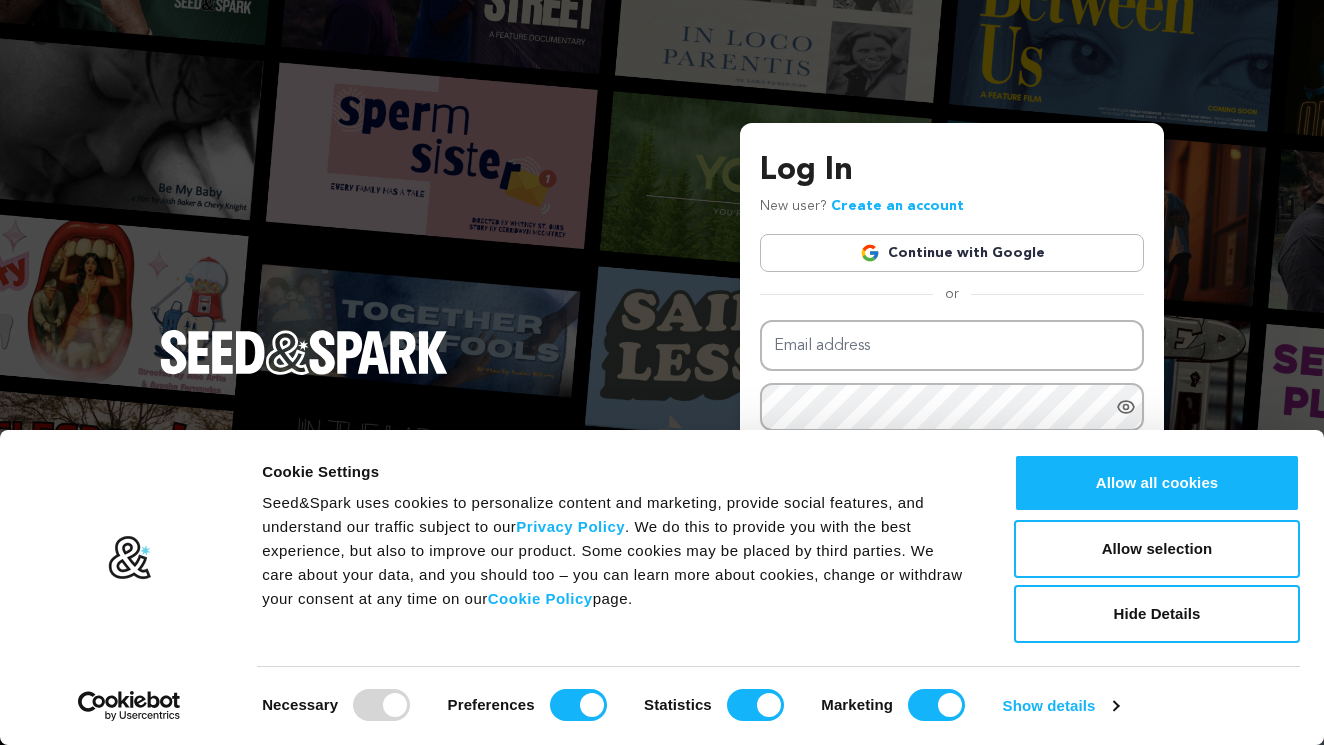 scroll, scrollTop: 0, scrollLeft: 0, axis: both 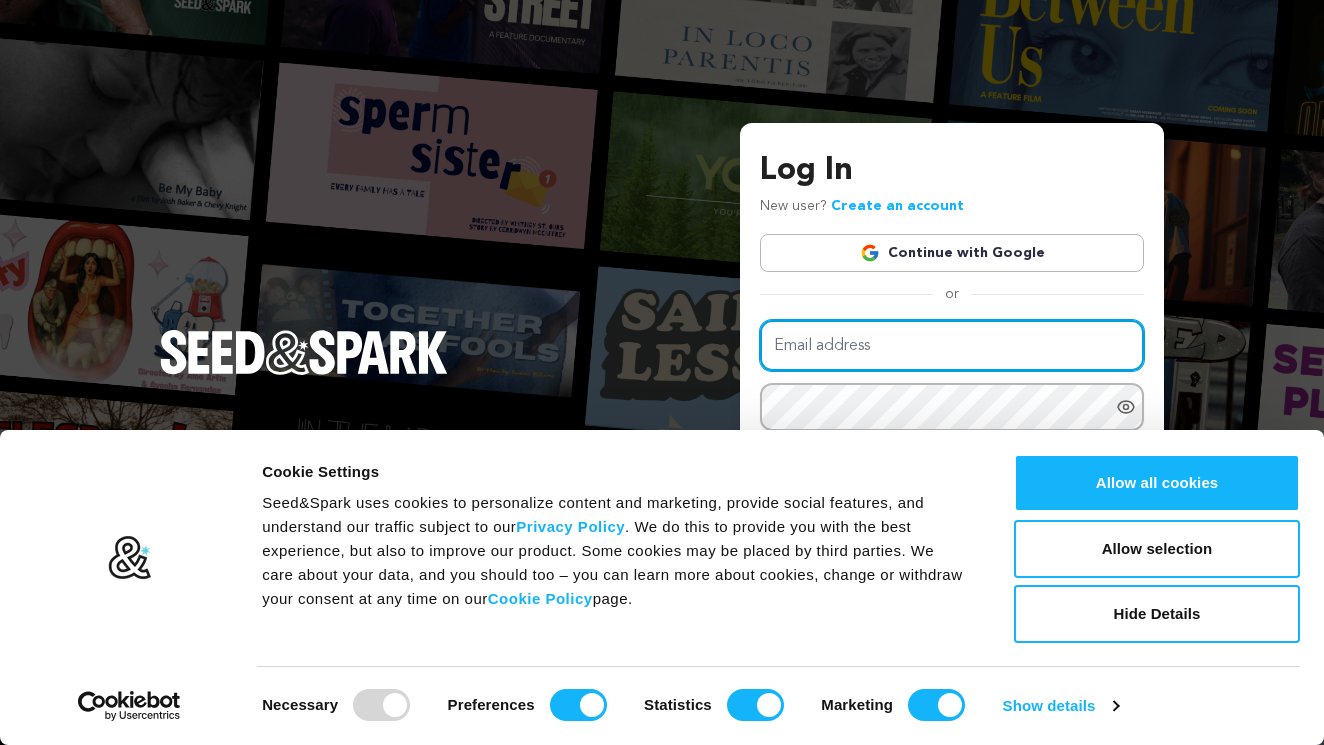 type on "esperanzacatubig@gmail.com" 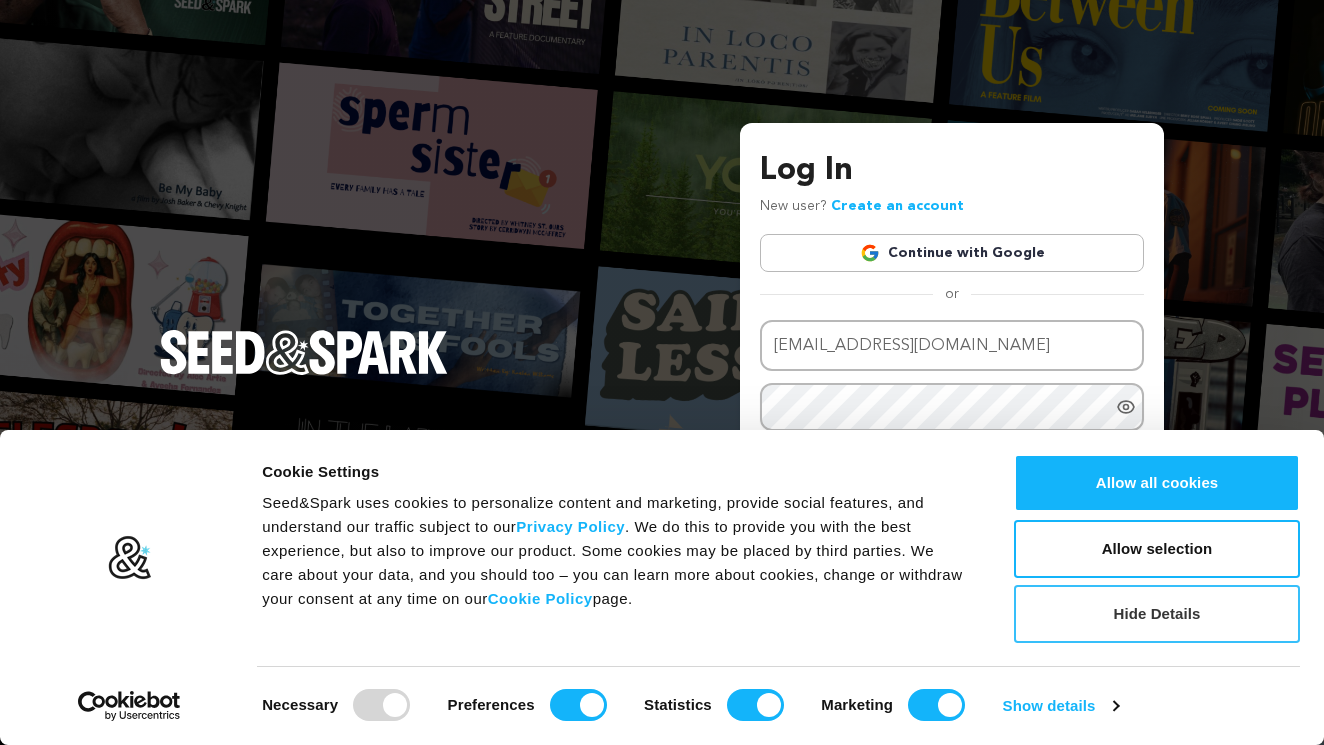 click on "Hide Details" at bounding box center (1157, 614) 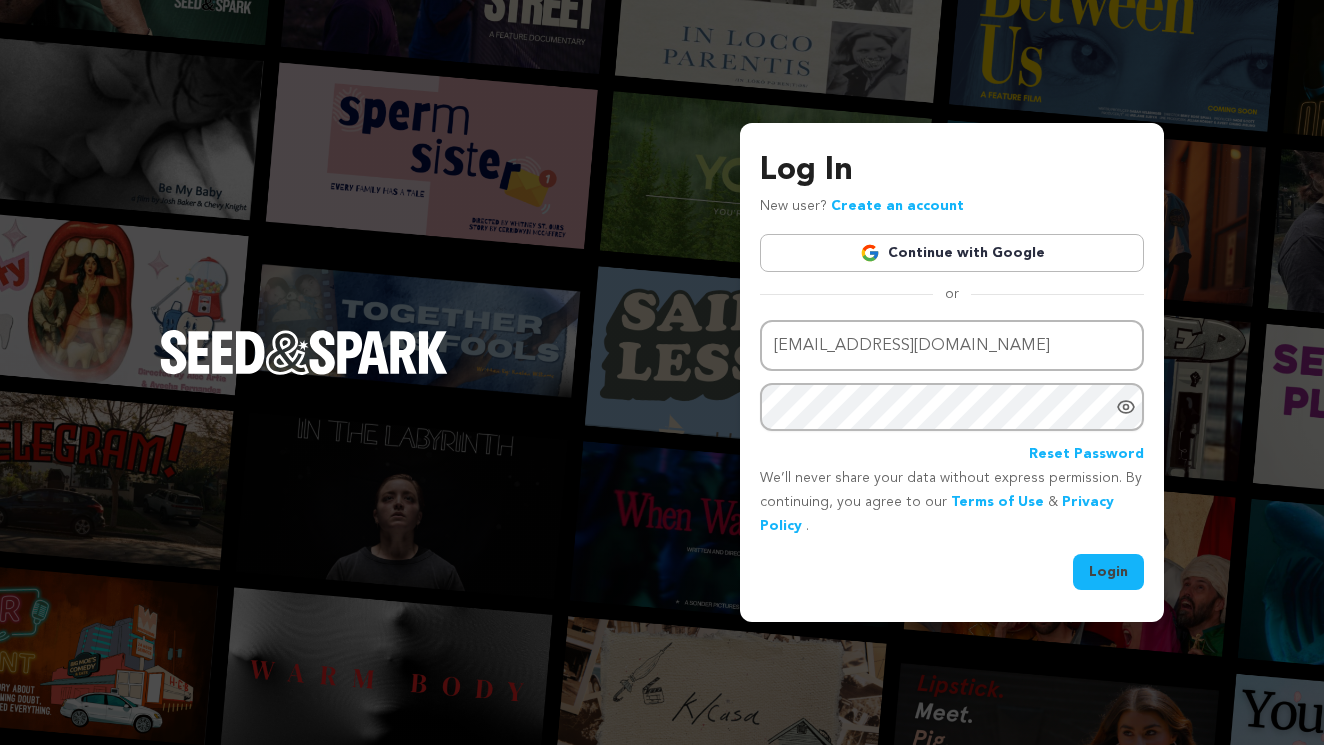 click on "Login" at bounding box center [1108, 572] 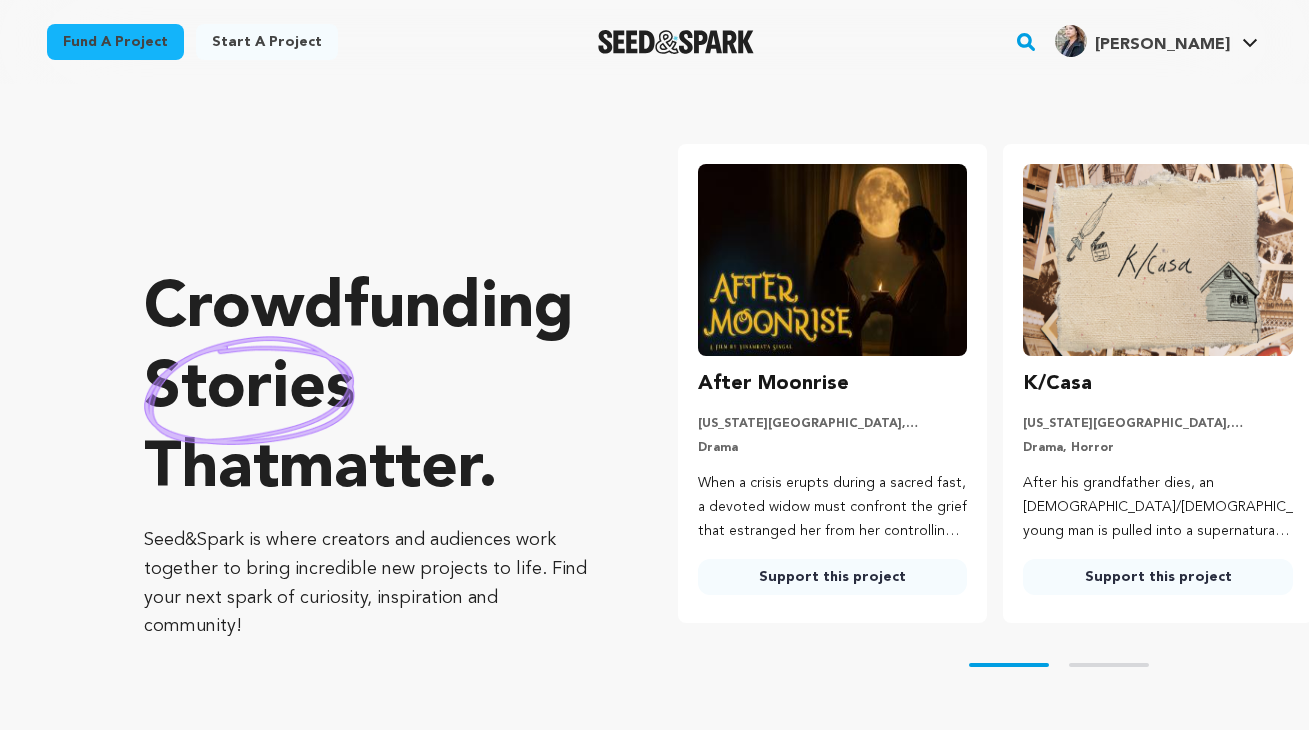 scroll, scrollTop: 0, scrollLeft: 0, axis: both 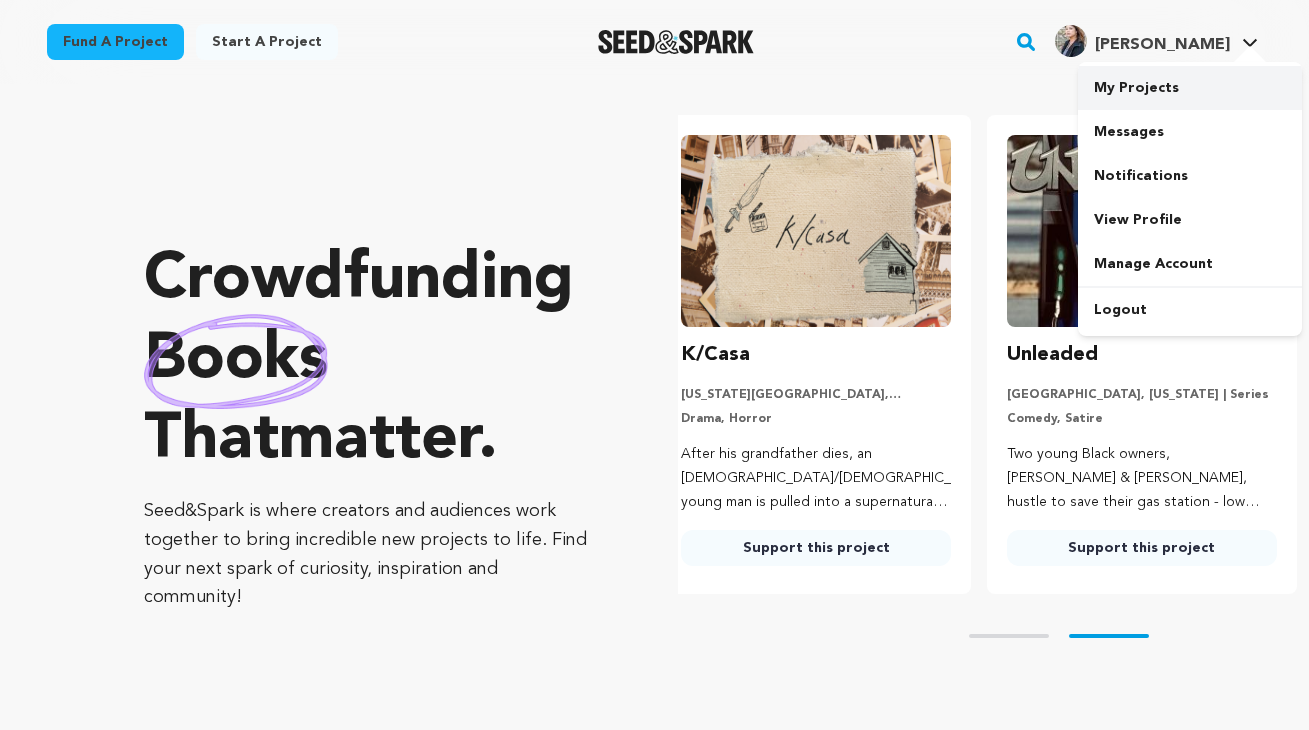 click on "My Projects" at bounding box center (1190, 88) 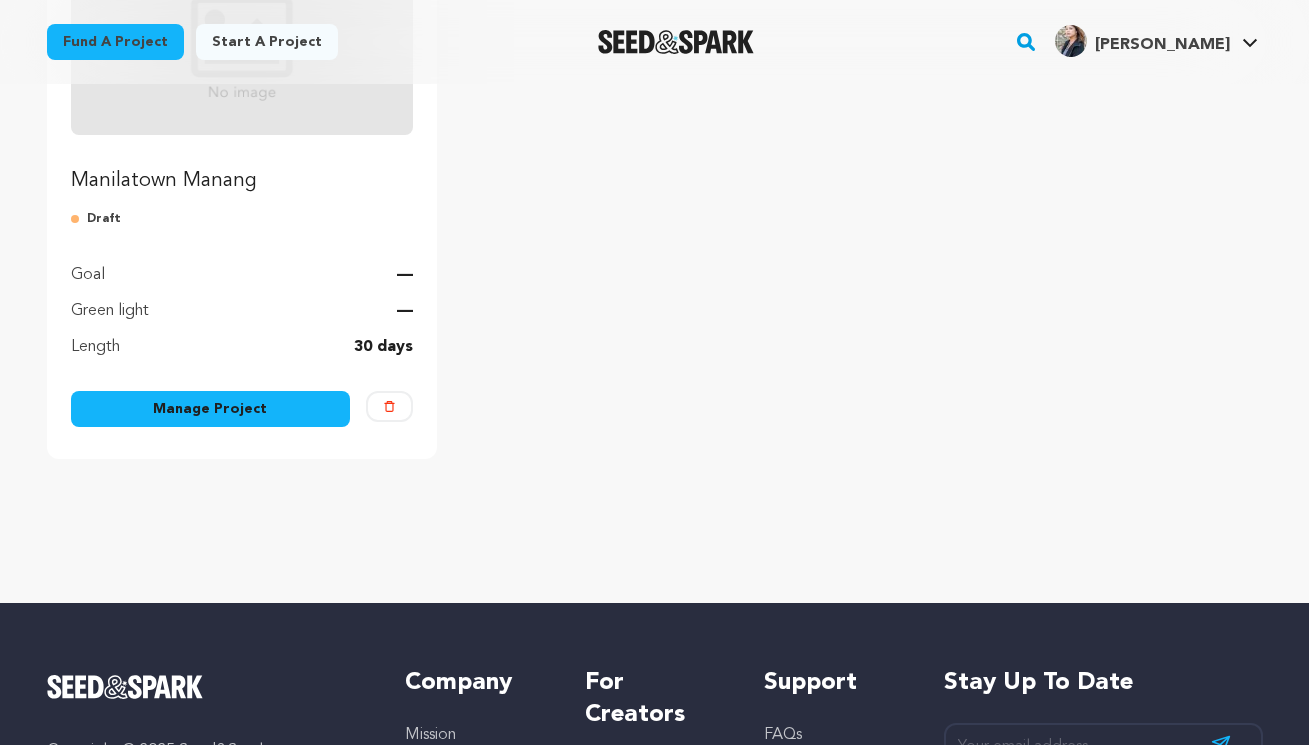 scroll, scrollTop: 195, scrollLeft: 0, axis: vertical 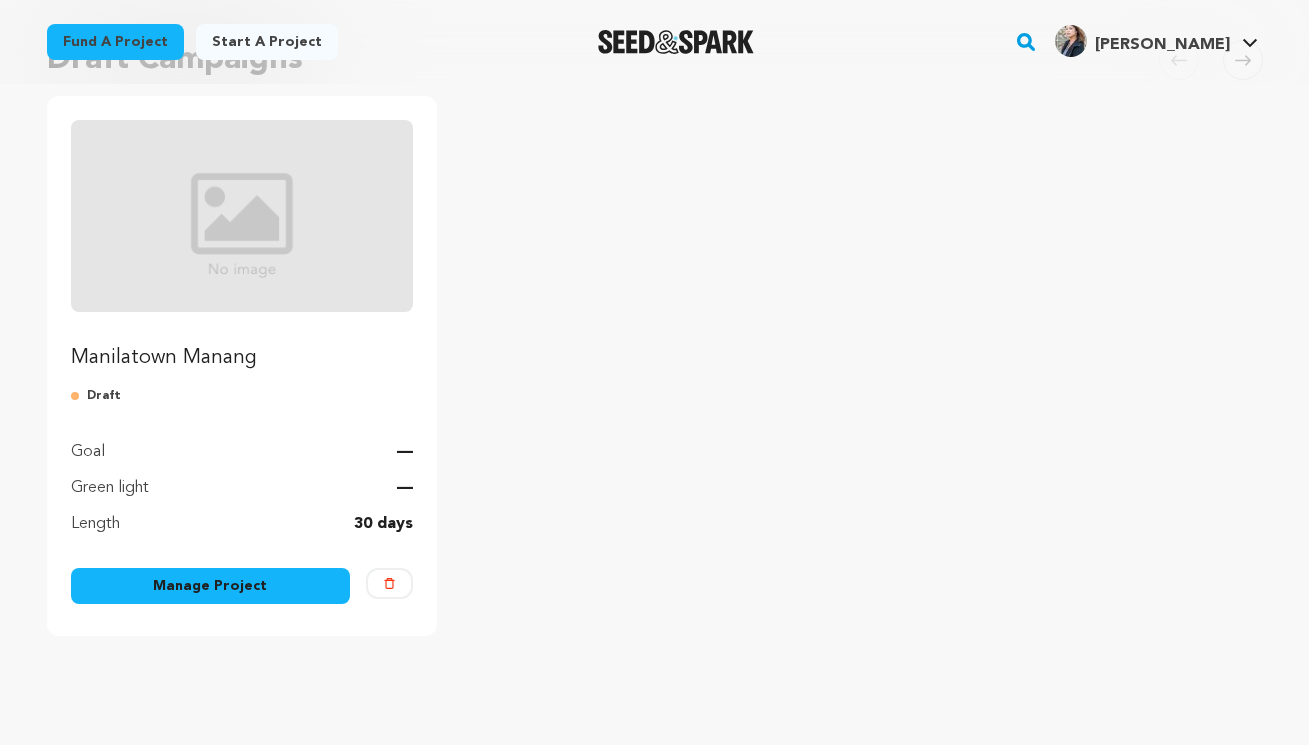 click on "Manage Project" at bounding box center [211, 586] 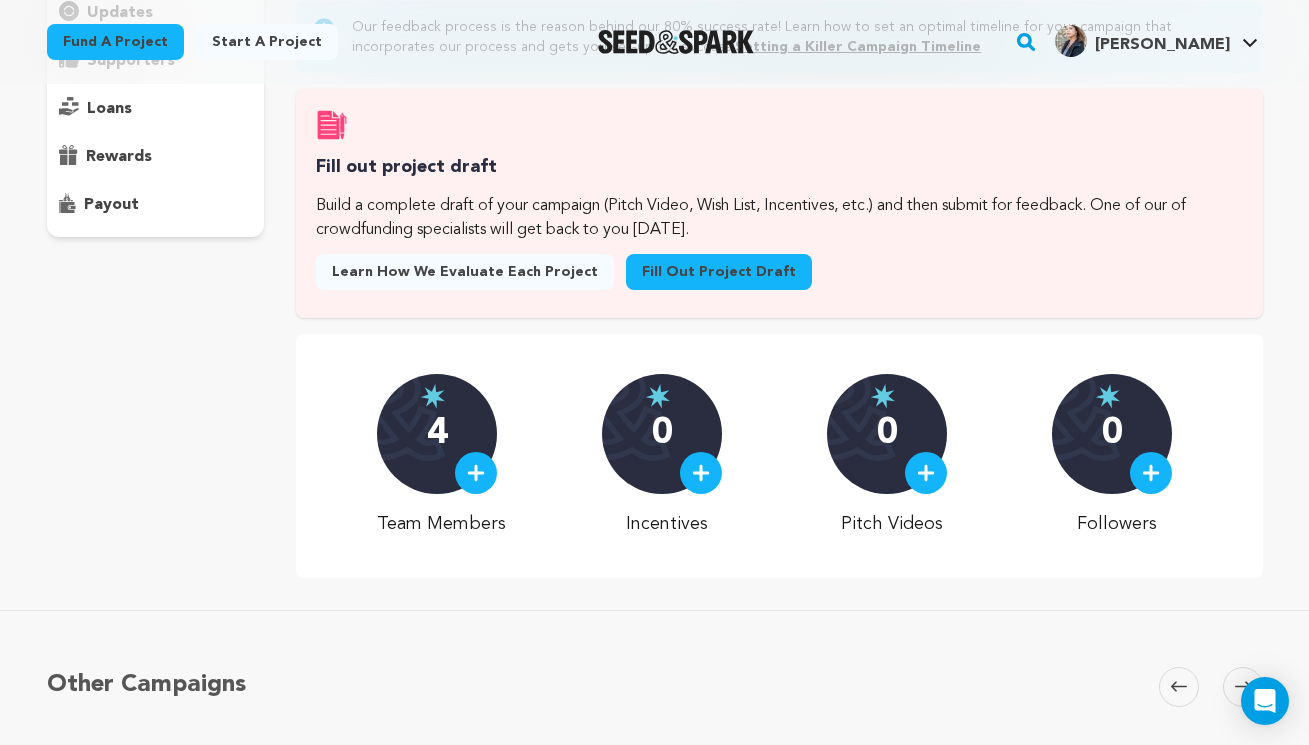 scroll, scrollTop: 377, scrollLeft: 0, axis: vertical 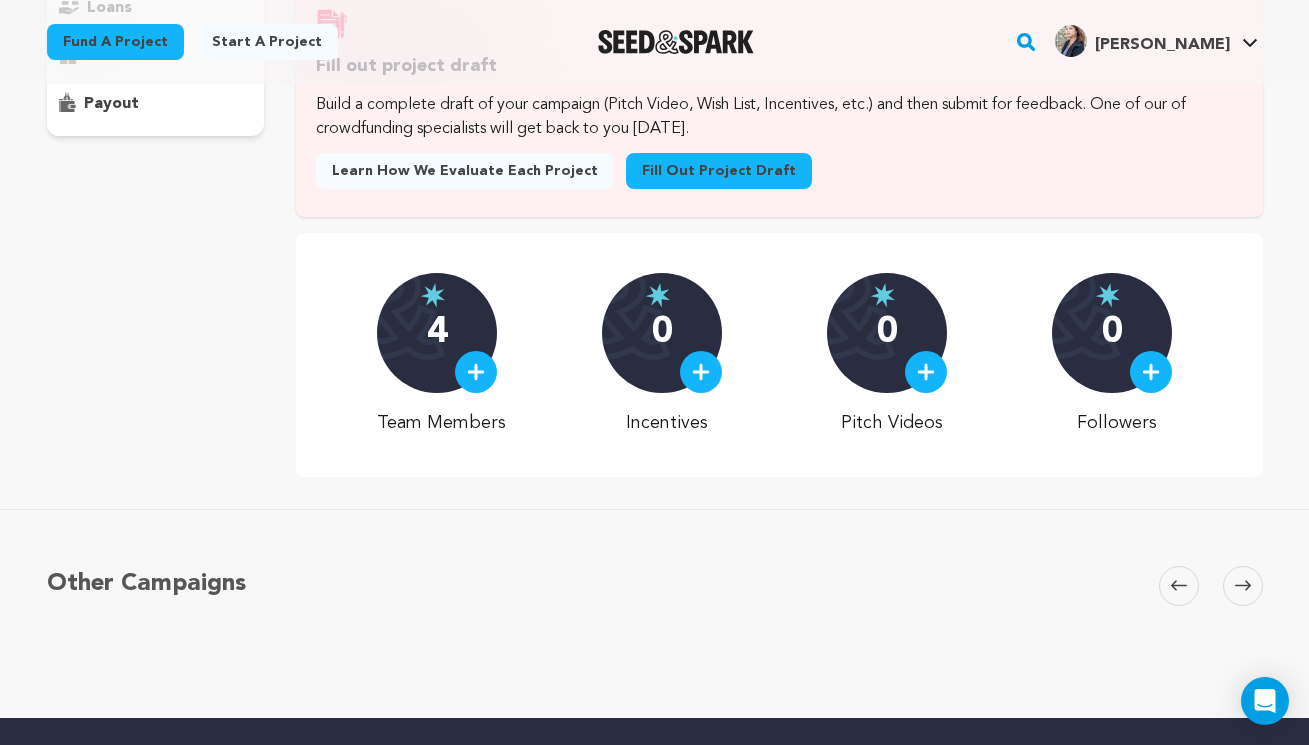 click on "0" at bounding box center [887, 333] 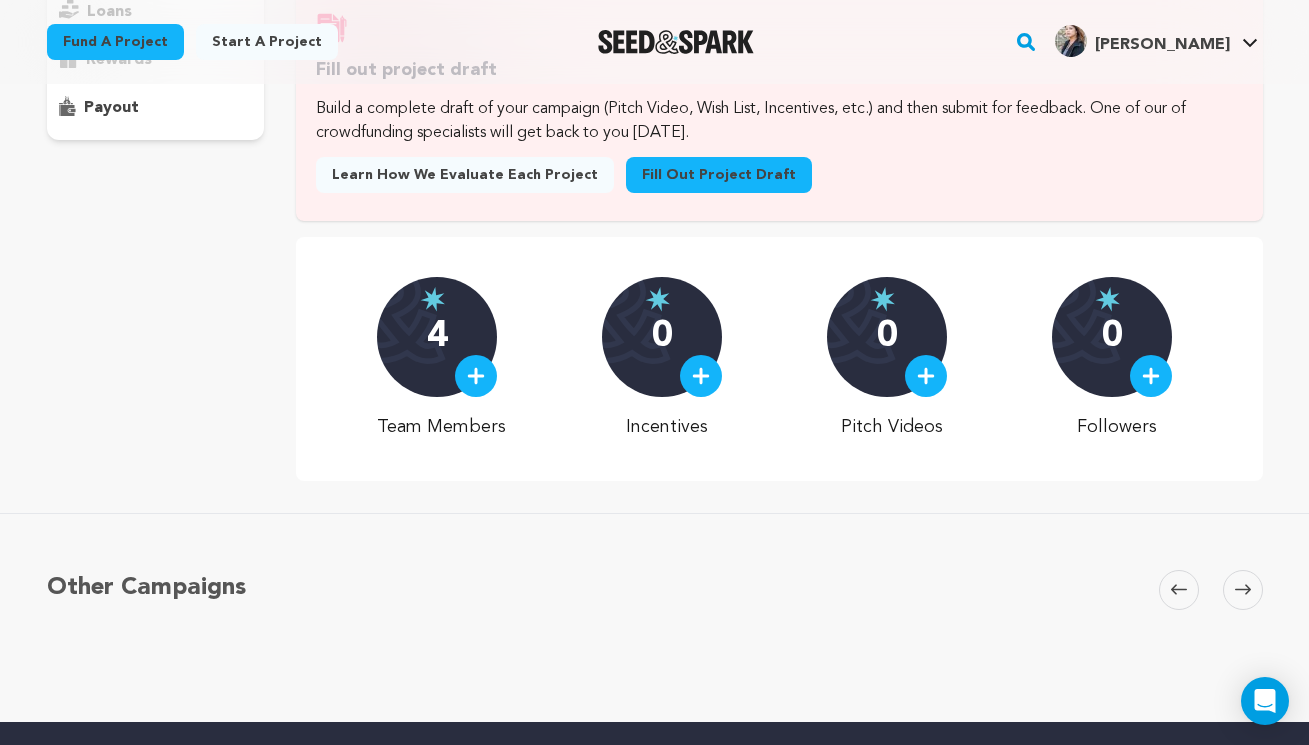scroll, scrollTop: 0, scrollLeft: 0, axis: both 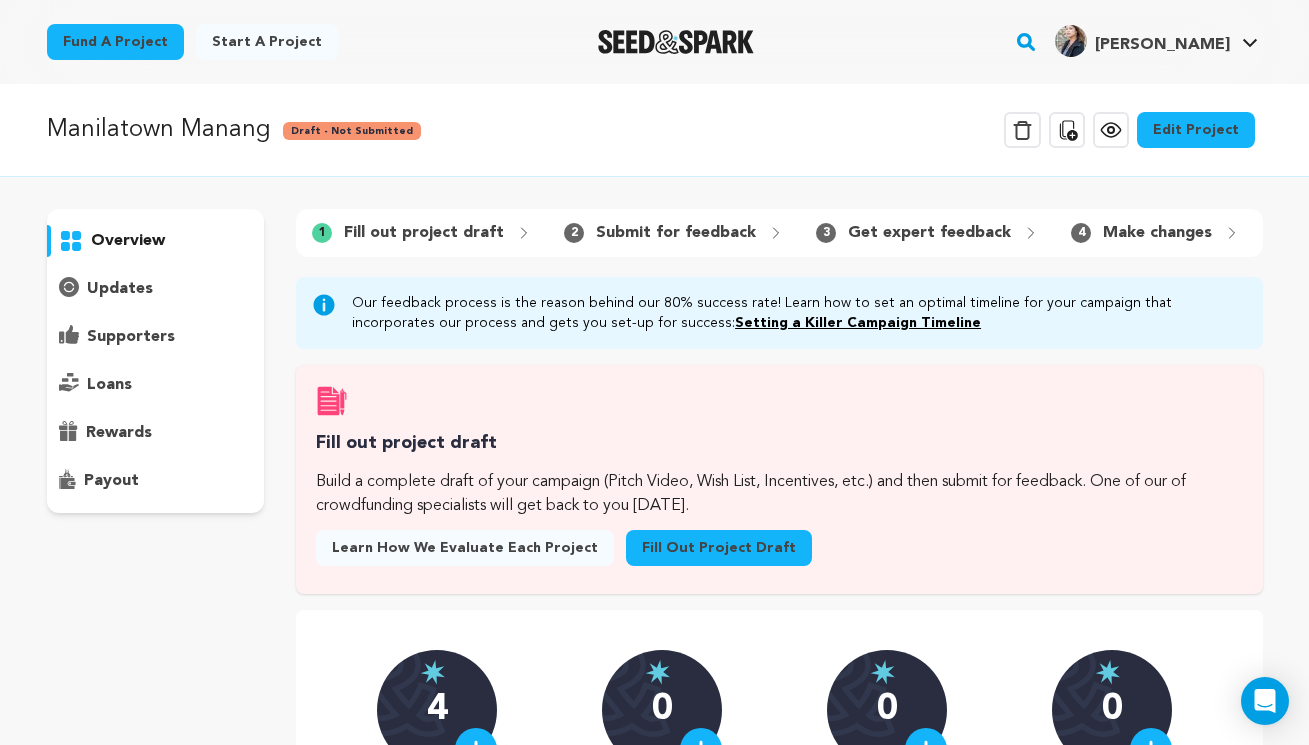 click on "Edit Project" at bounding box center (1196, 130) 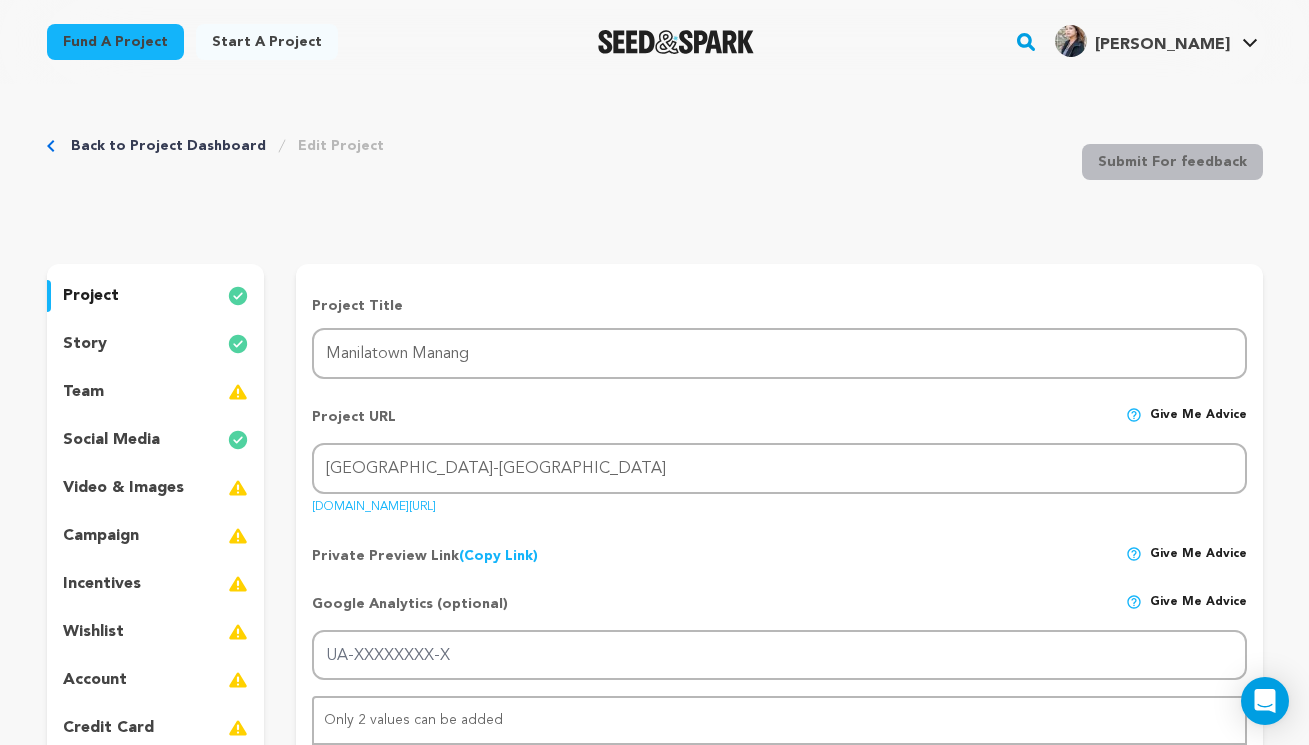 scroll, scrollTop: 303, scrollLeft: 0, axis: vertical 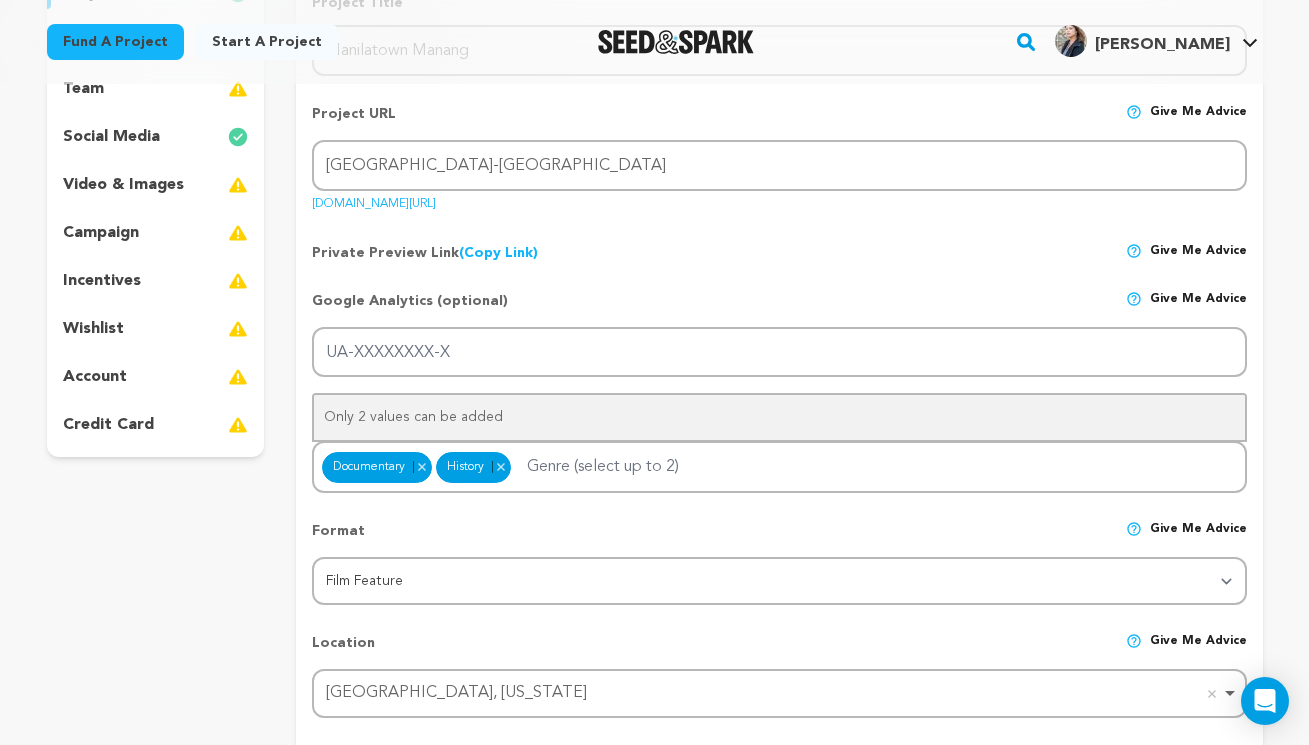 click on "social media" at bounding box center (111, 137) 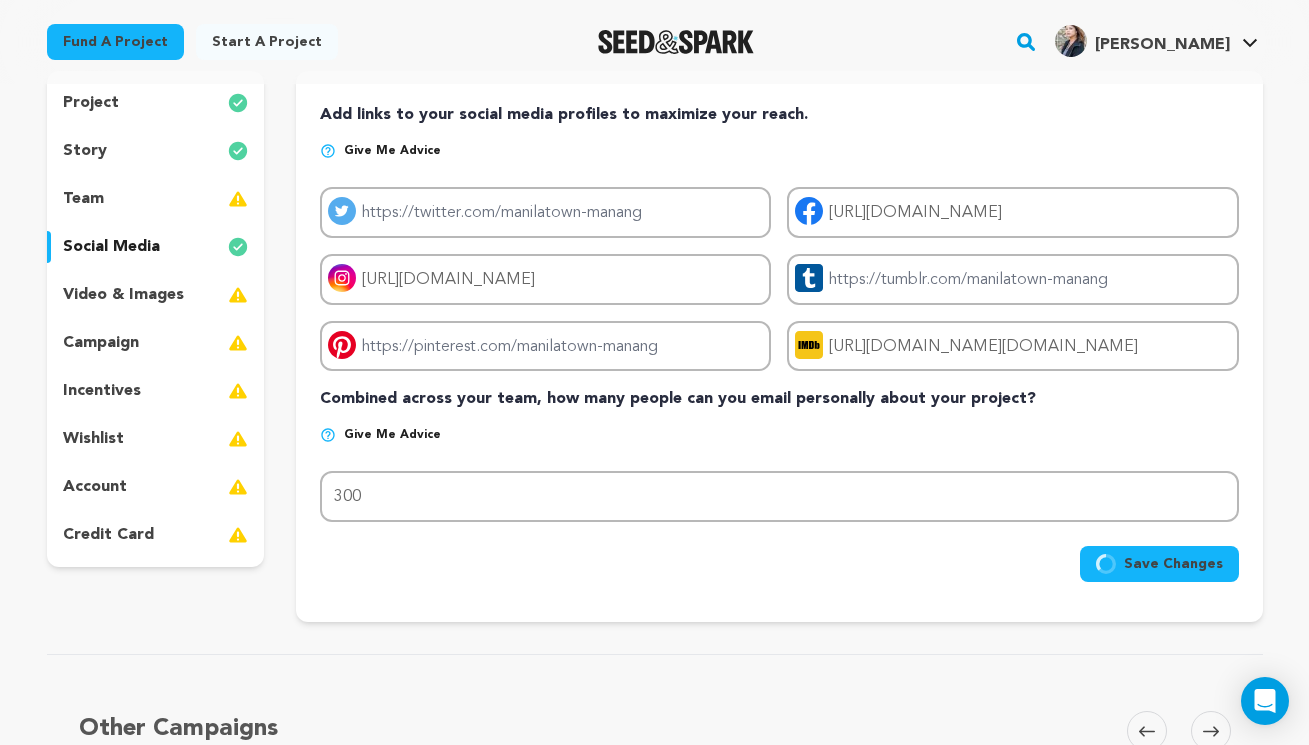 scroll, scrollTop: 0, scrollLeft: 0, axis: both 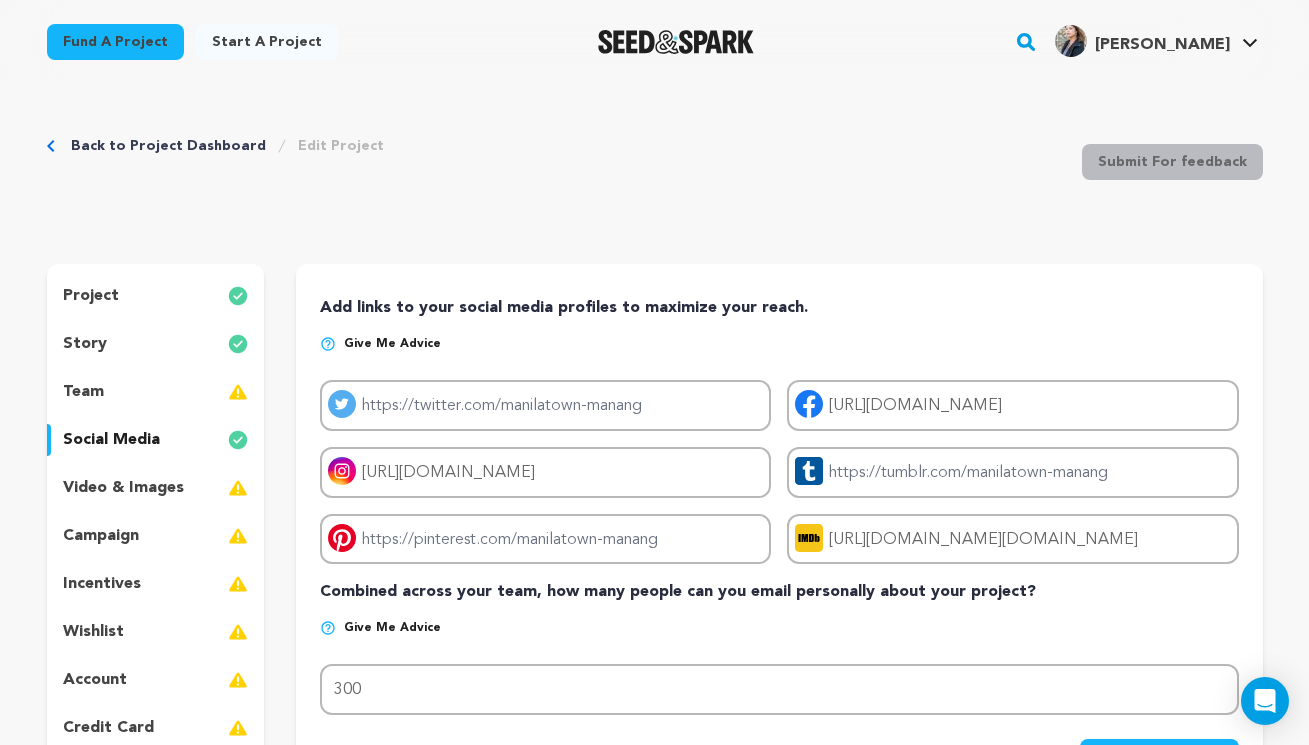 click on "video & images" at bounding box center [123, 488] 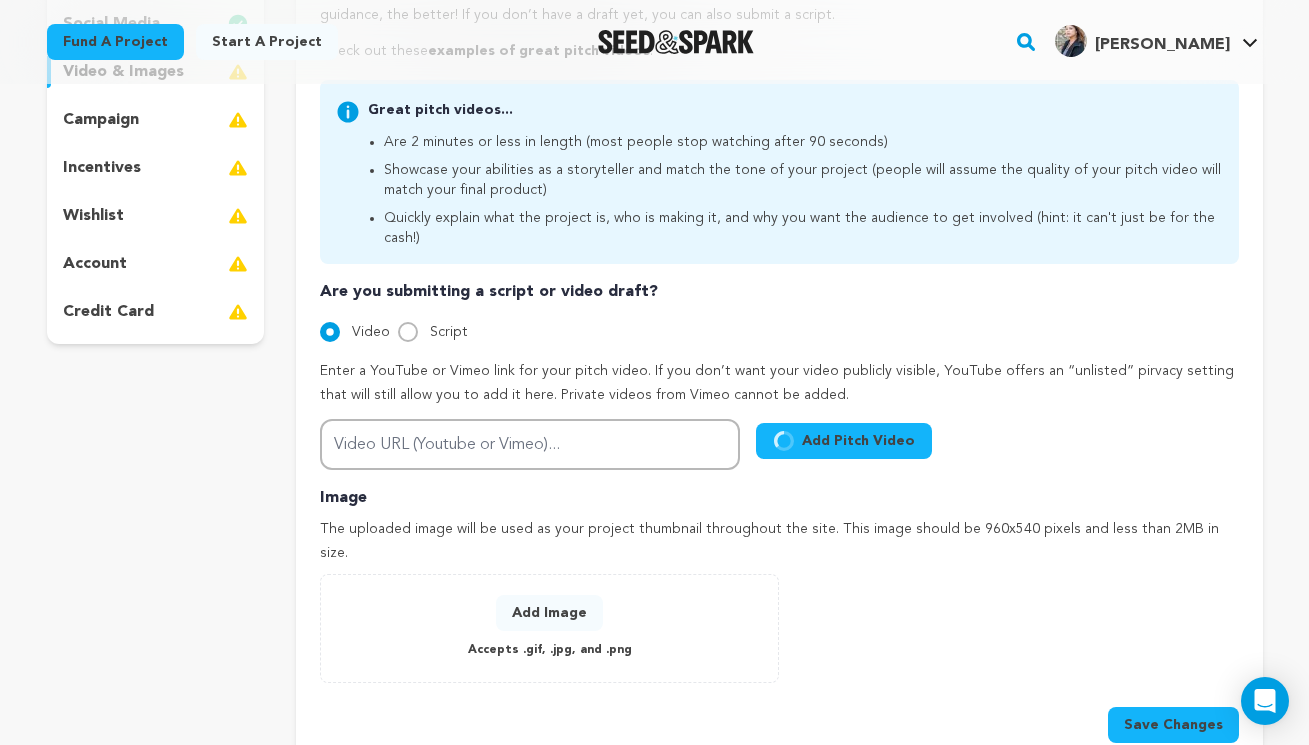 scroll, scrollTop: 567, scrollLeft: 0, axis: vertical 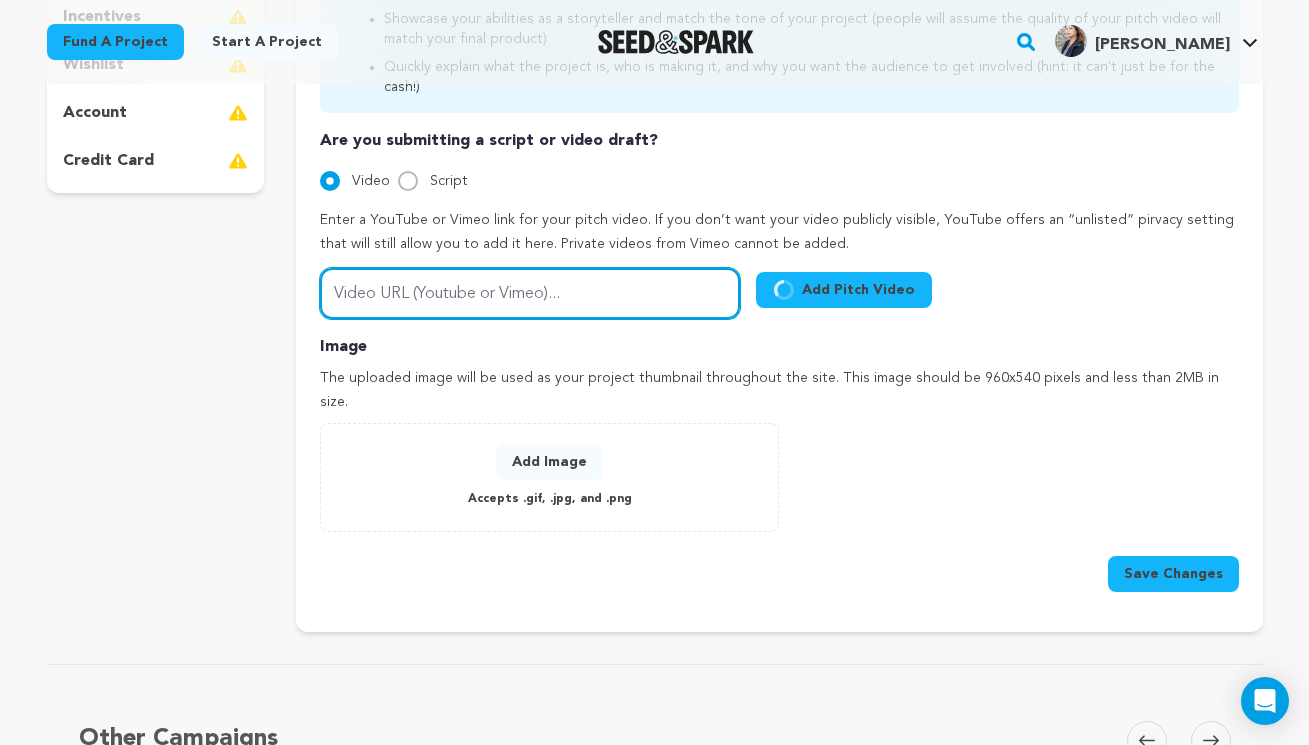 click on "Video URL (Youtube or Vimeo)..." at bounding box center [530, 293] 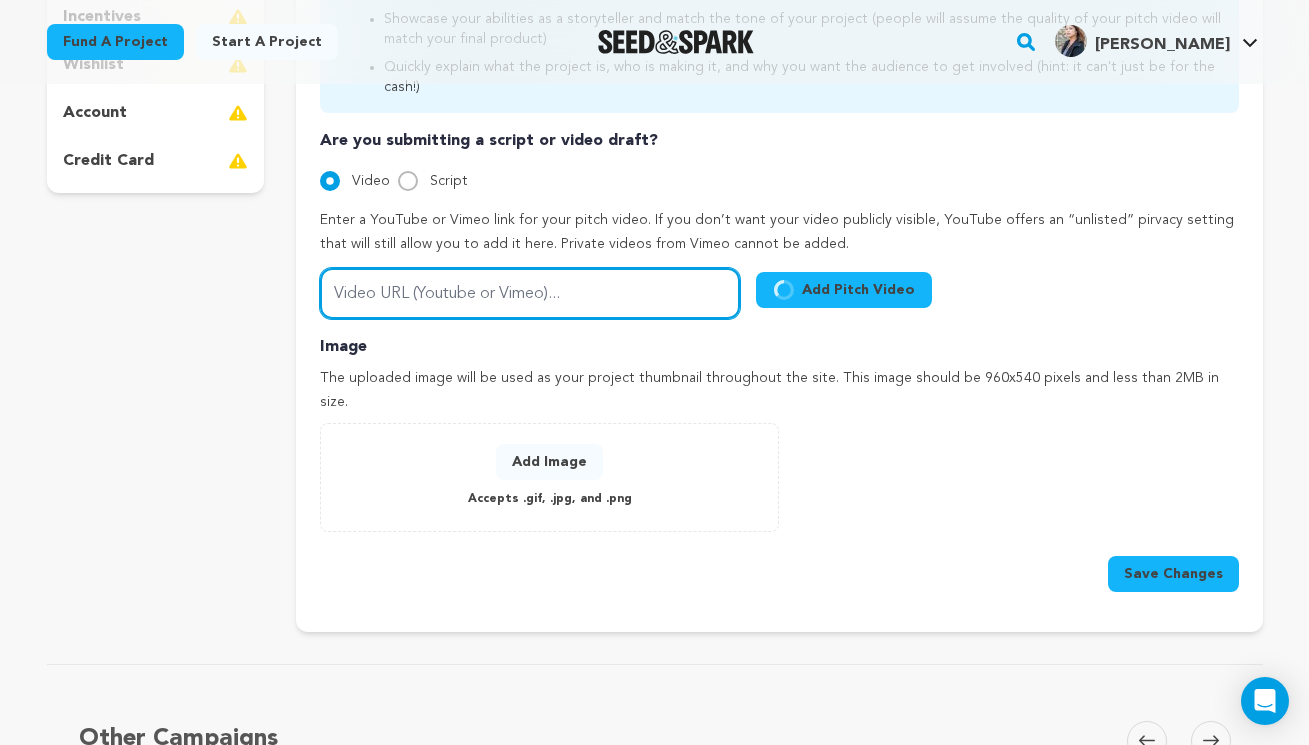 paste on "https://vimeo.com/1077031372?share=copy" 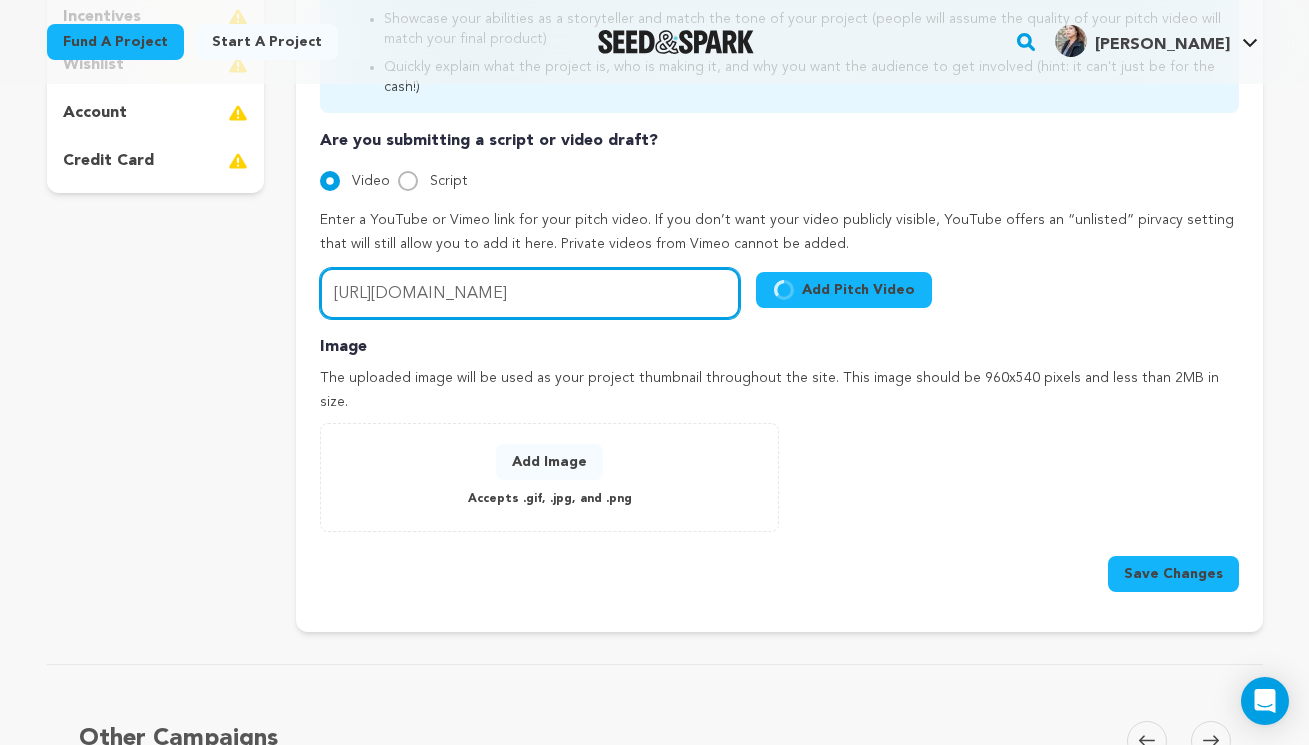 type on "https://vimeo.com/1077031372?share=copy" 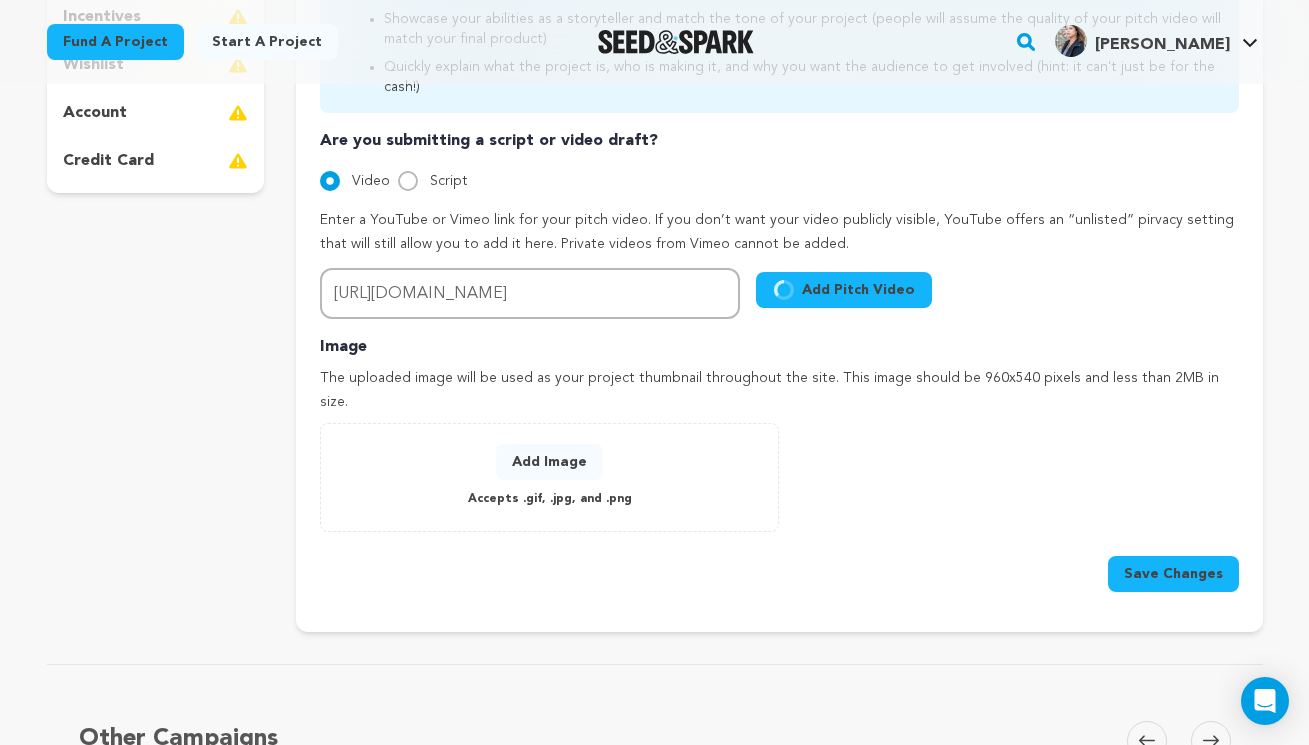 click on "Add Pitch Video" at bounding box center (844, 290) 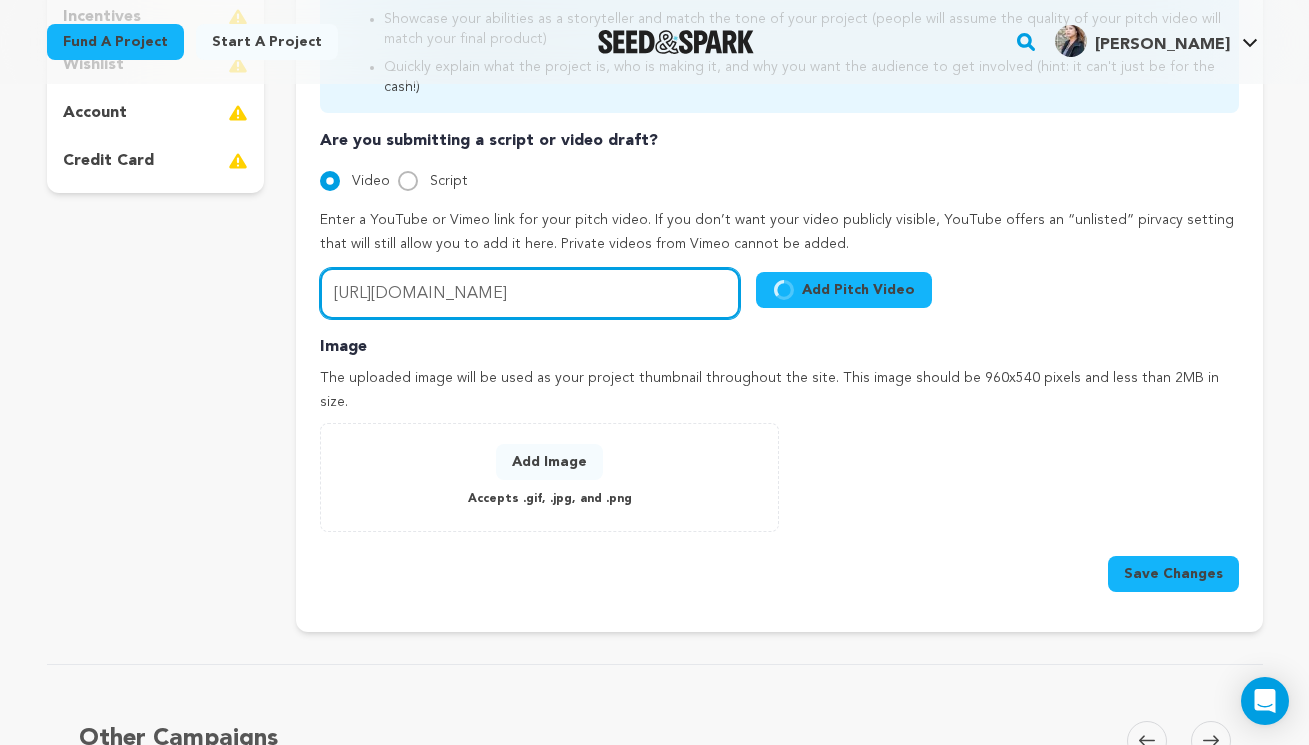 click on "https://vimeo.com/1077031372?share=copy" at bounding box center [530, 293] 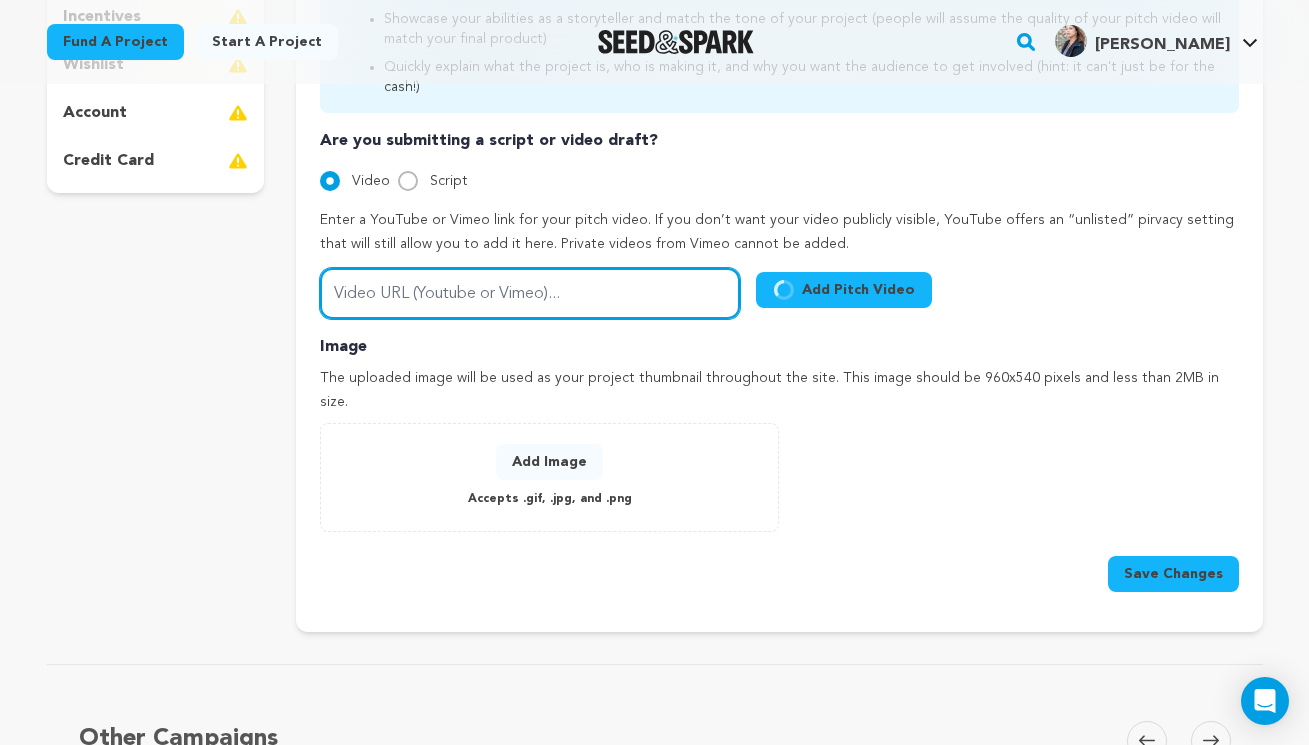 paste on "https://vimeo.com/1077031372/ad88510d1b?share=copy" 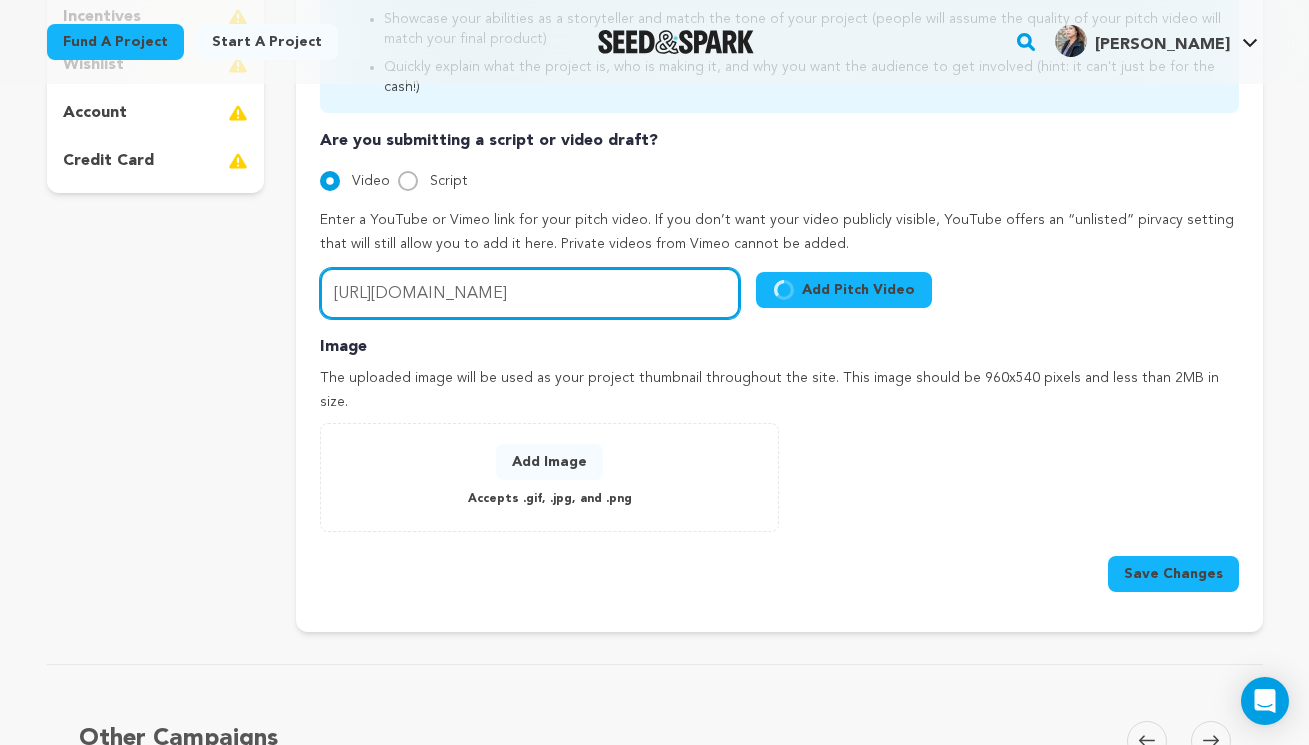 type on "https://vimeo.com/1077031372/ad88510d1b?share=copy" 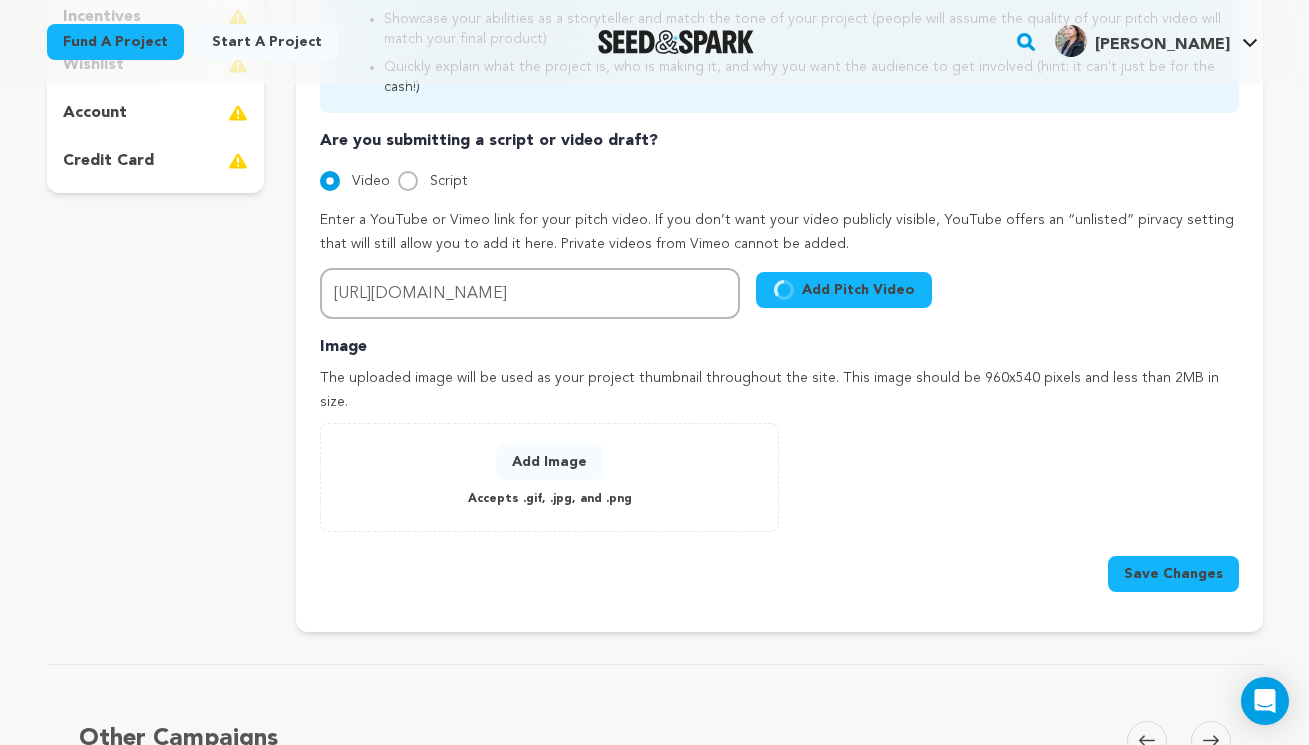 click on "Add Pitch Video" at bounding box center [844, 290] 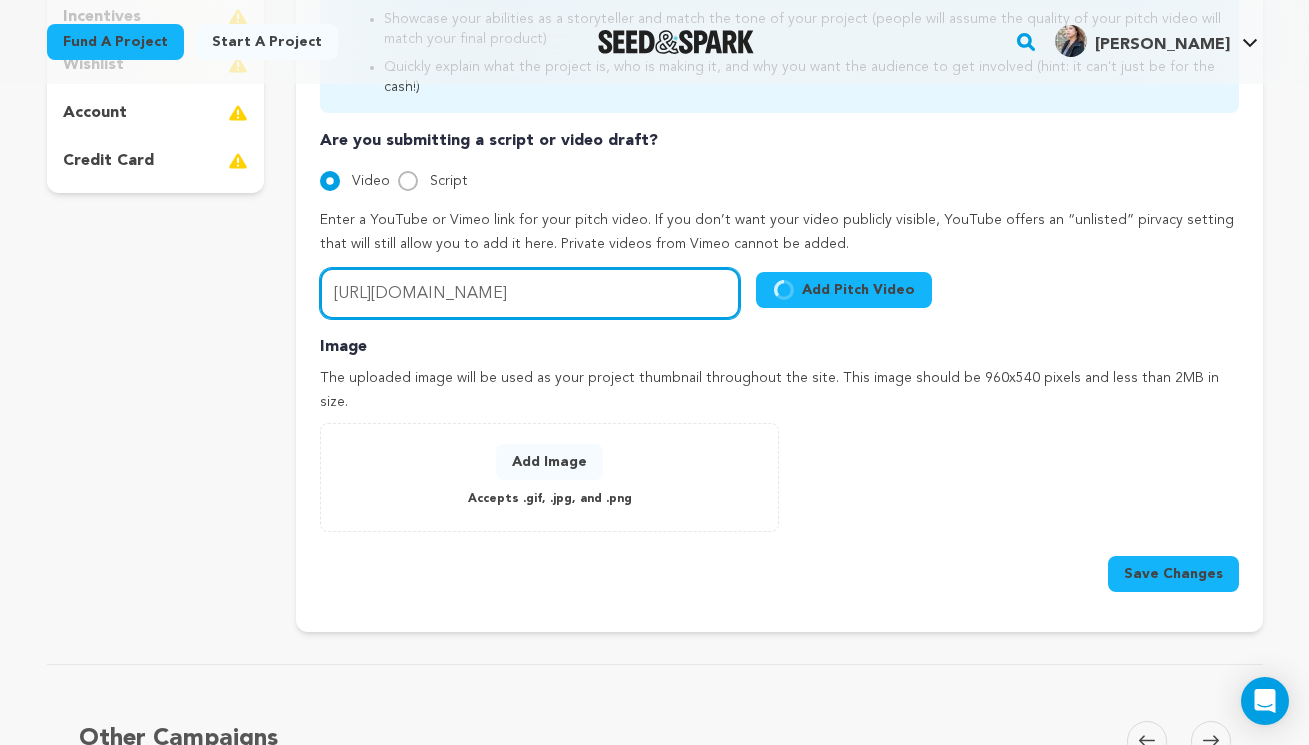 click on "https://vimeo.com/1077031372/ad88510d1b?share=copy" at bounding box center [530, 293] 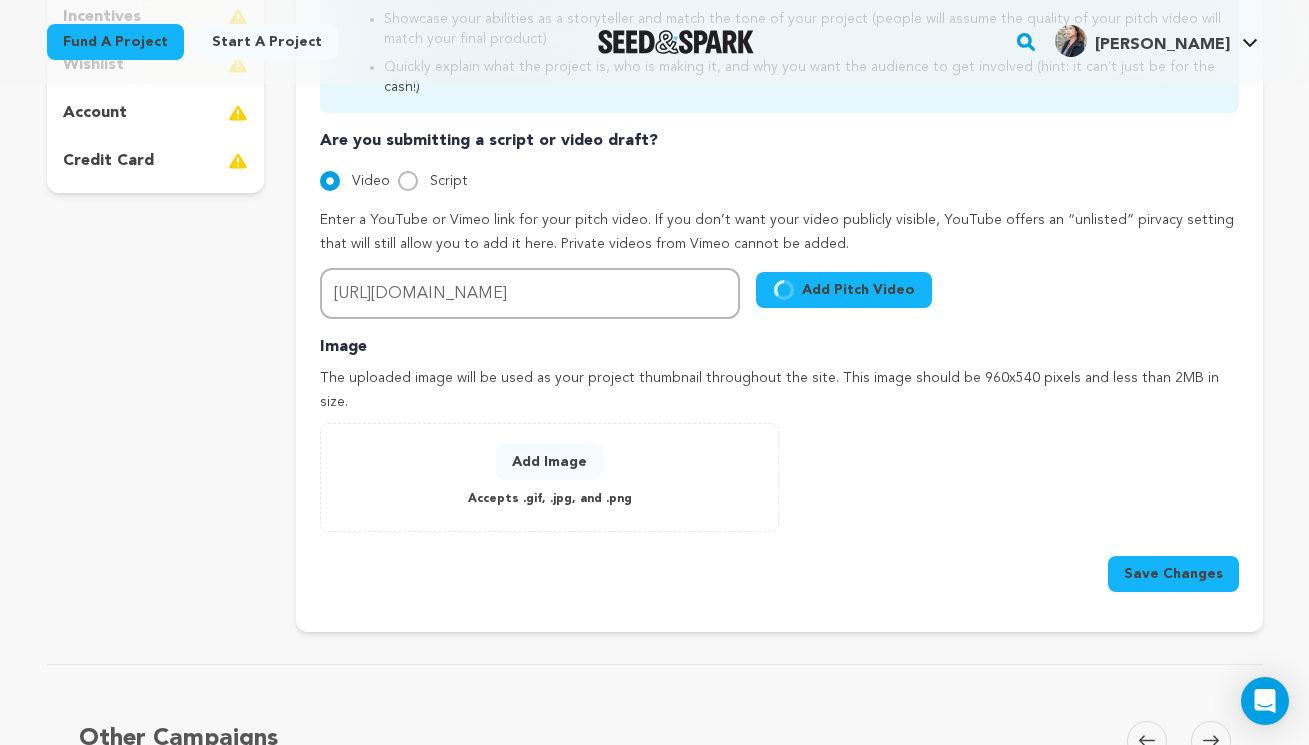 click on "Add Pitch Video" at bounding box center (844, 290) 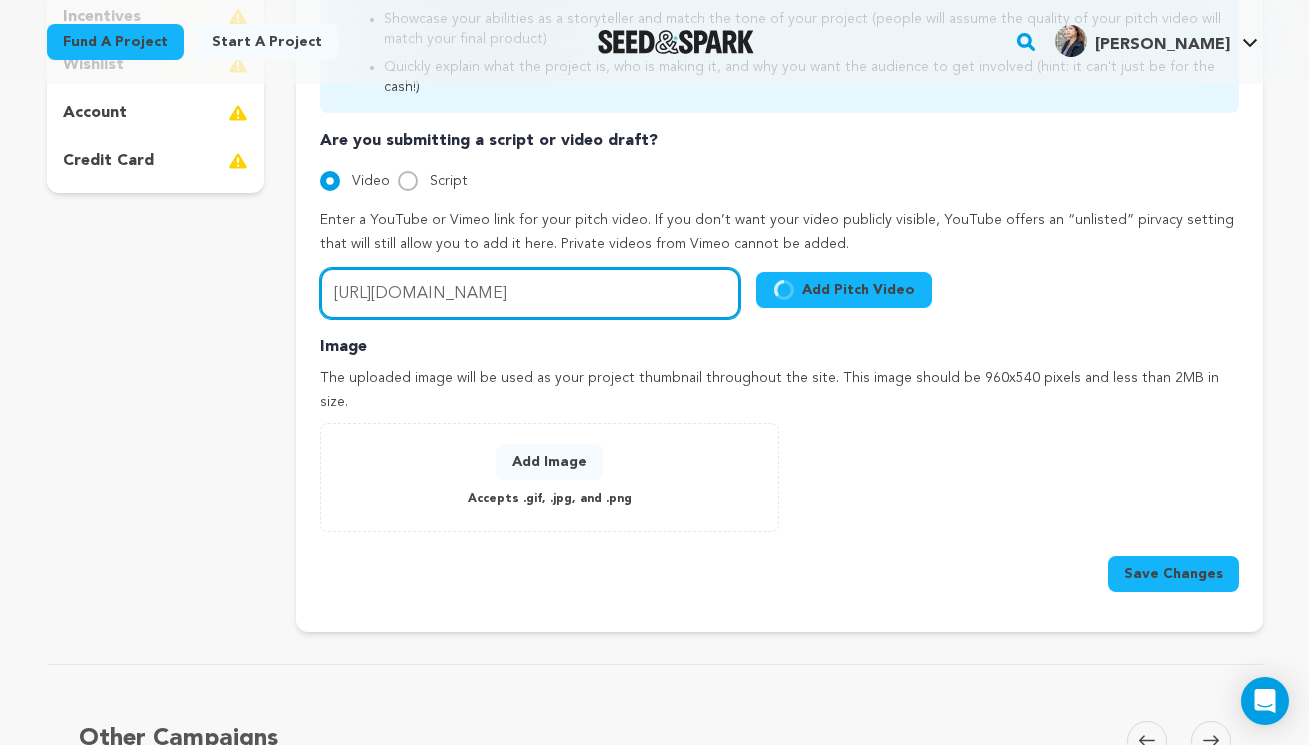 click on "https://vimeo.com/1077031372/ad88510d1b?share=copy" at bounding box center [530, 293] 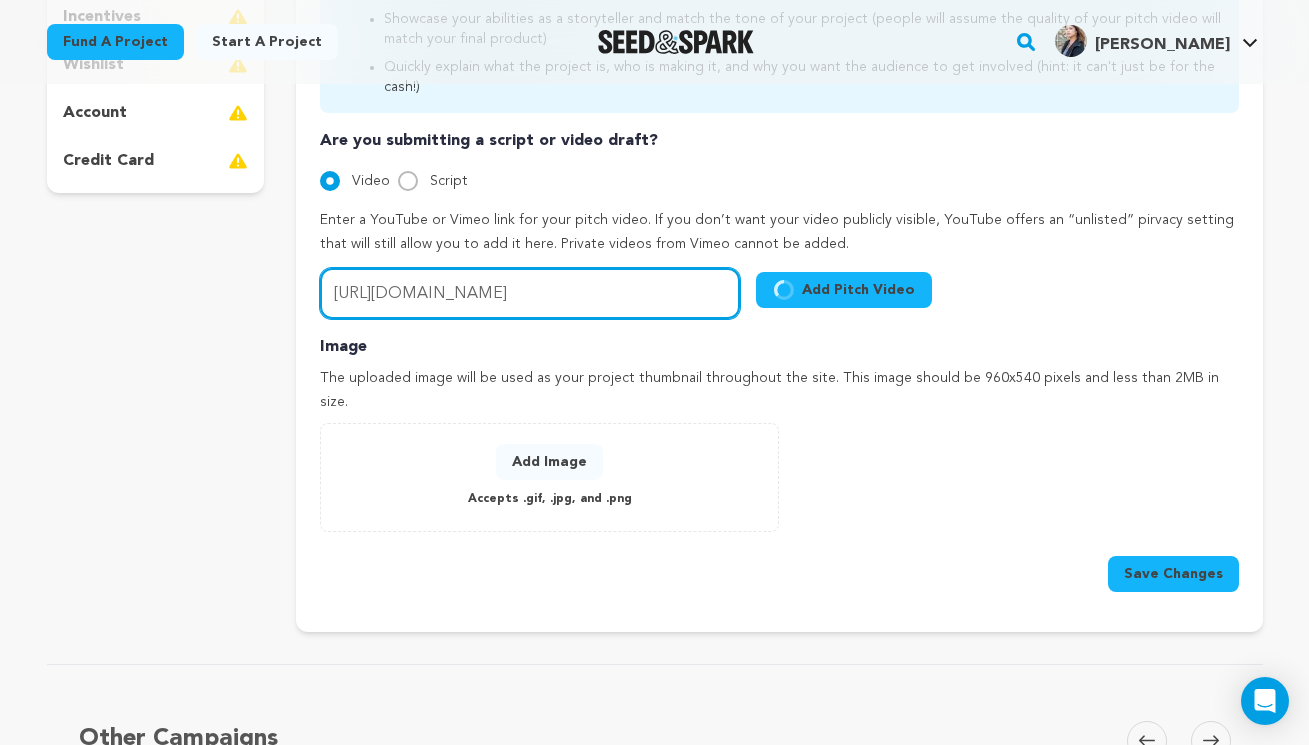 drag, startPoint x: 334, startPoint y: 267, endPoint x: 936, endPoint y: 368, distance: 610.4138 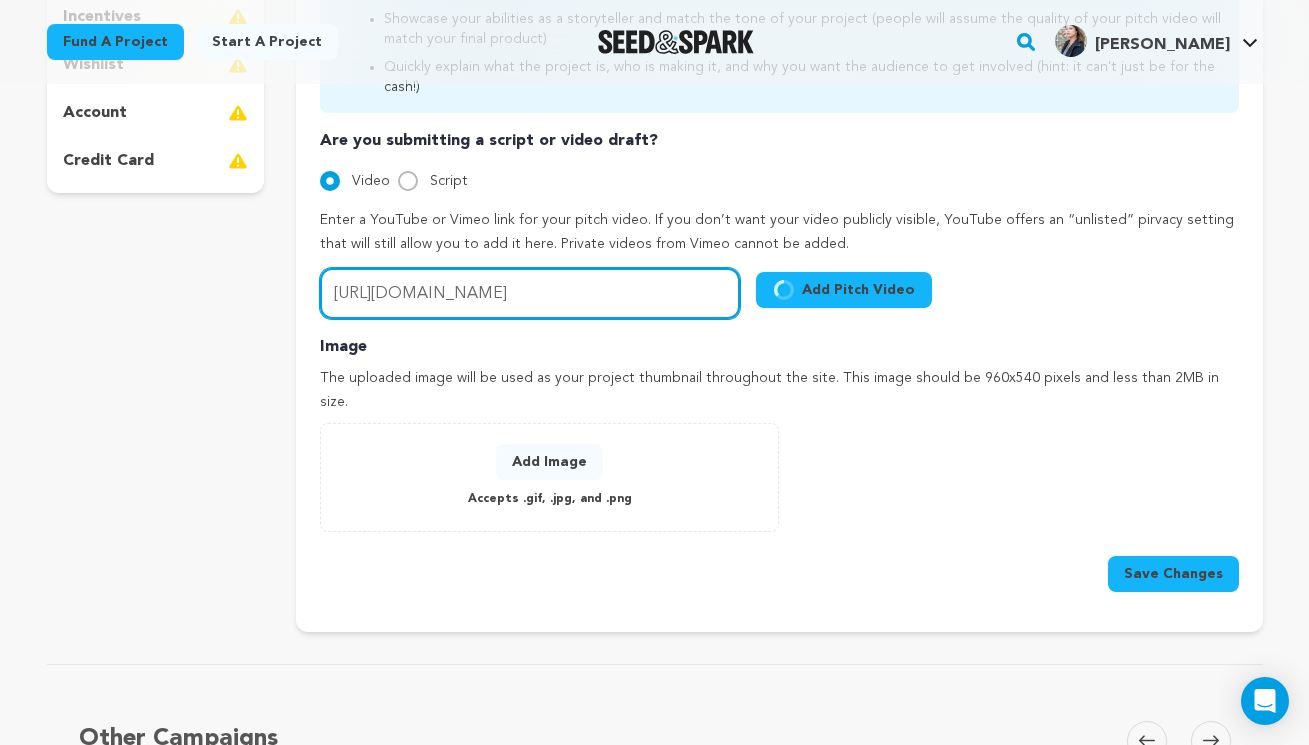 click on "Pitch video
Your pitch video is one of the trickiest and most important things to get right about your campaign. It will
be time-consuming, but don’t lose heart! Taking the time and effort to make a strong video is worth it, and
it’s also a great time to show off your storytelling chops.
You can submit your pitch video in any stage (finalize, rough draft, or even proof of concept) – the sooner
we can give you feedback and guidance, the better! If you don’t have a draft yet, you can also submit a
script.
Check out these
examples of great pitch videos
.
Great pitch videos..." at bounding box center [779, 160] 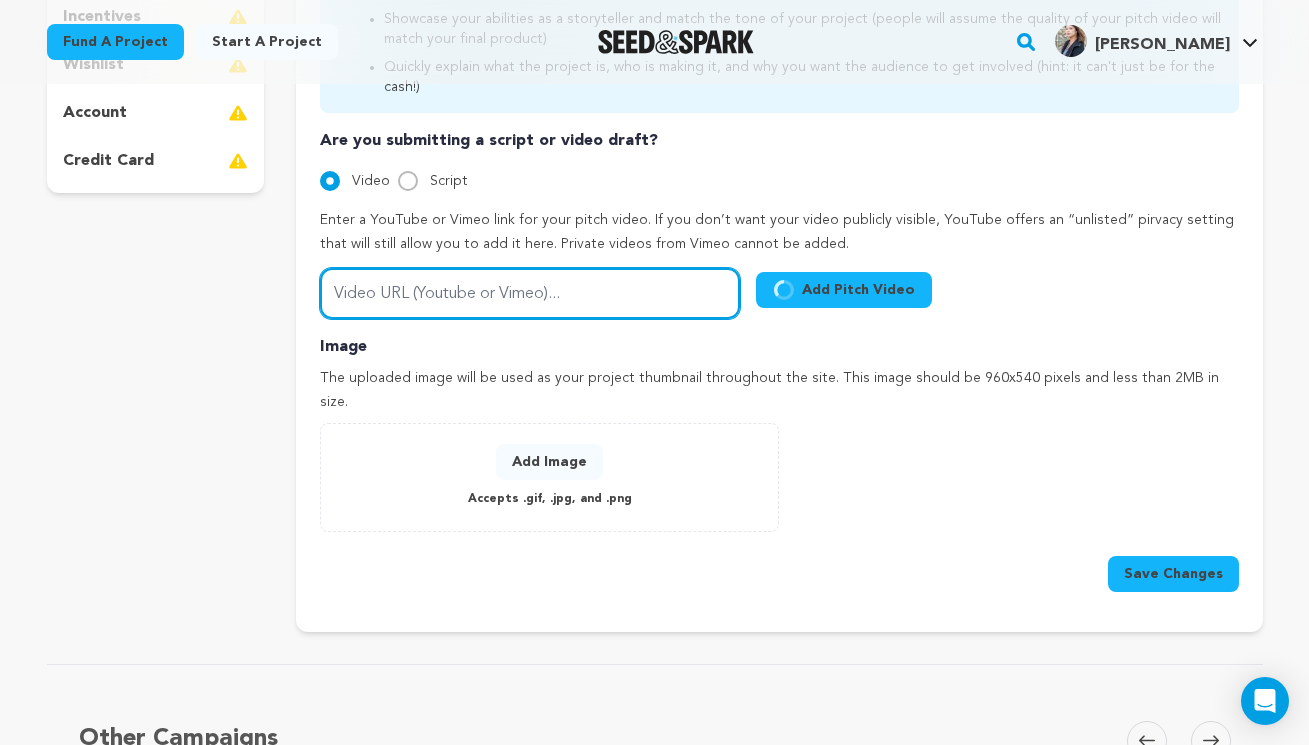 paste on "https://vimeo.com/1077031372/ad88510d1b?share=copy" 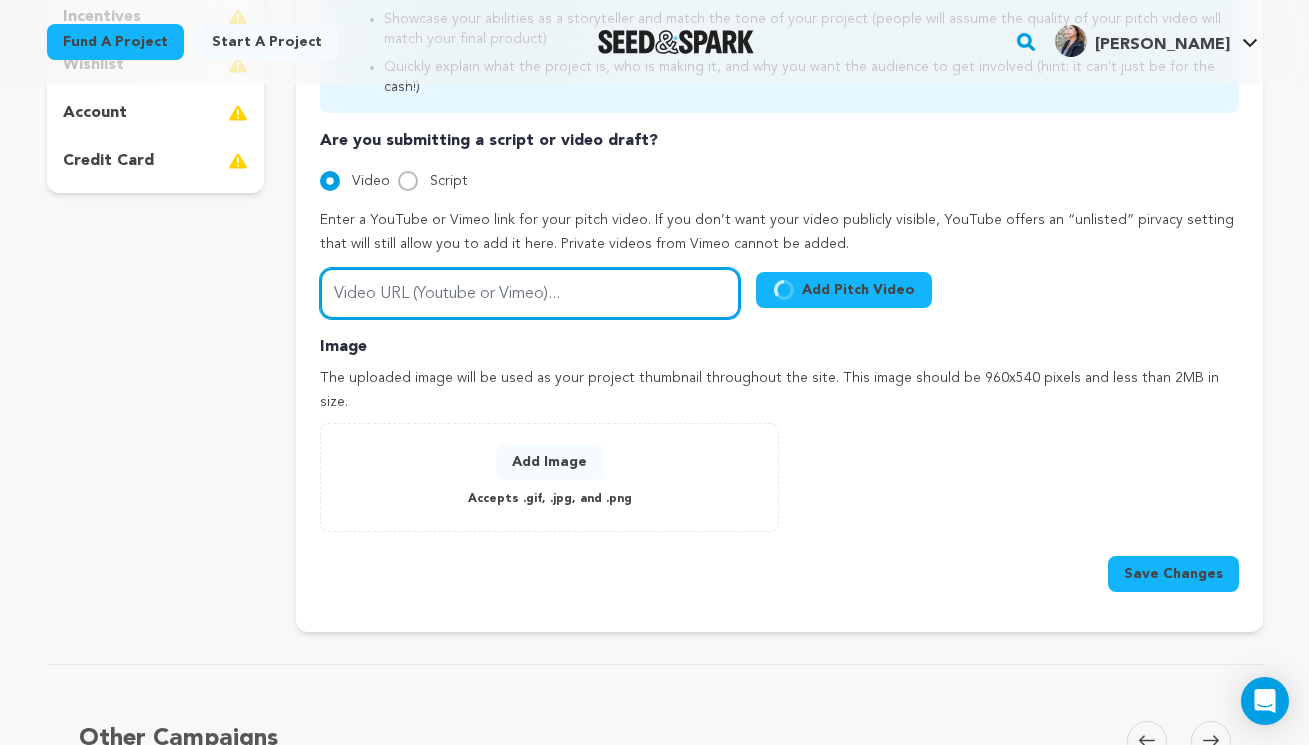 type on "https://vimeo.com/1077031372/ad88510d1b?share=copy" 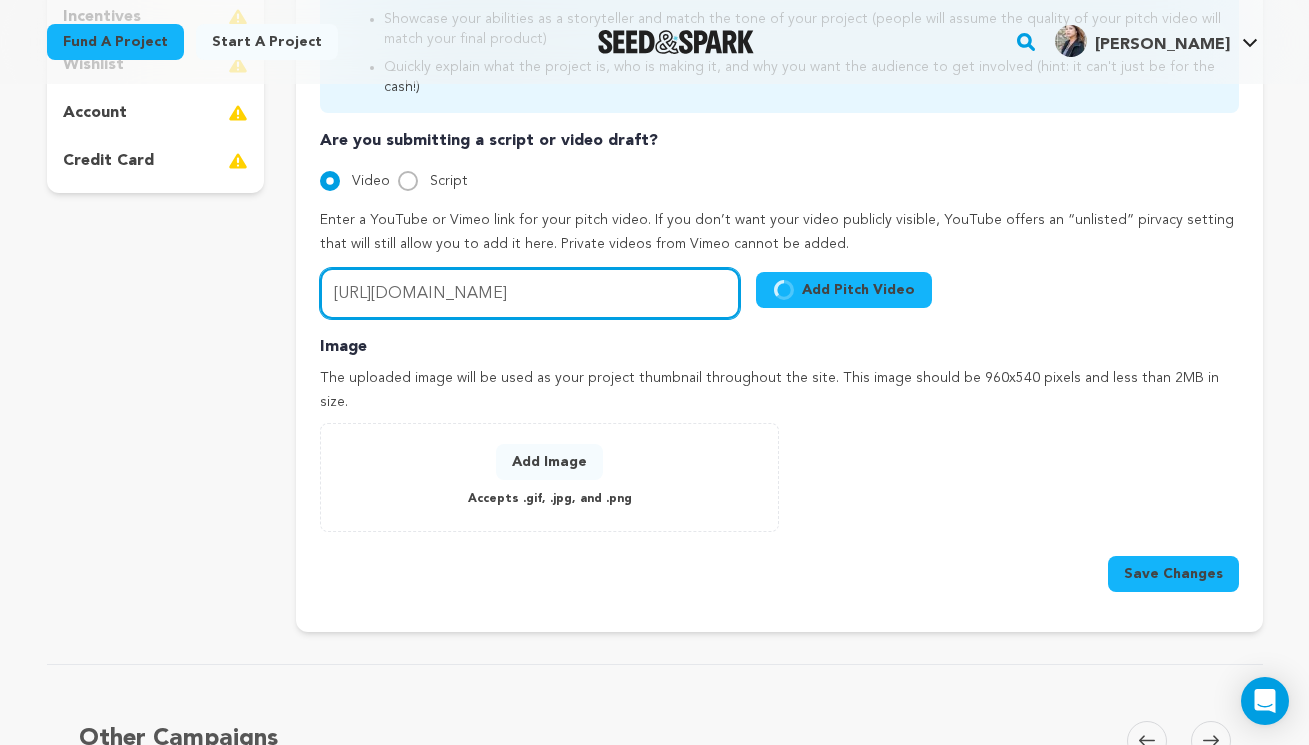 drag, startPoint x: 729, startPoint y: 267, endPoint x: 271, endPoint y: 245, distance: 458.52808 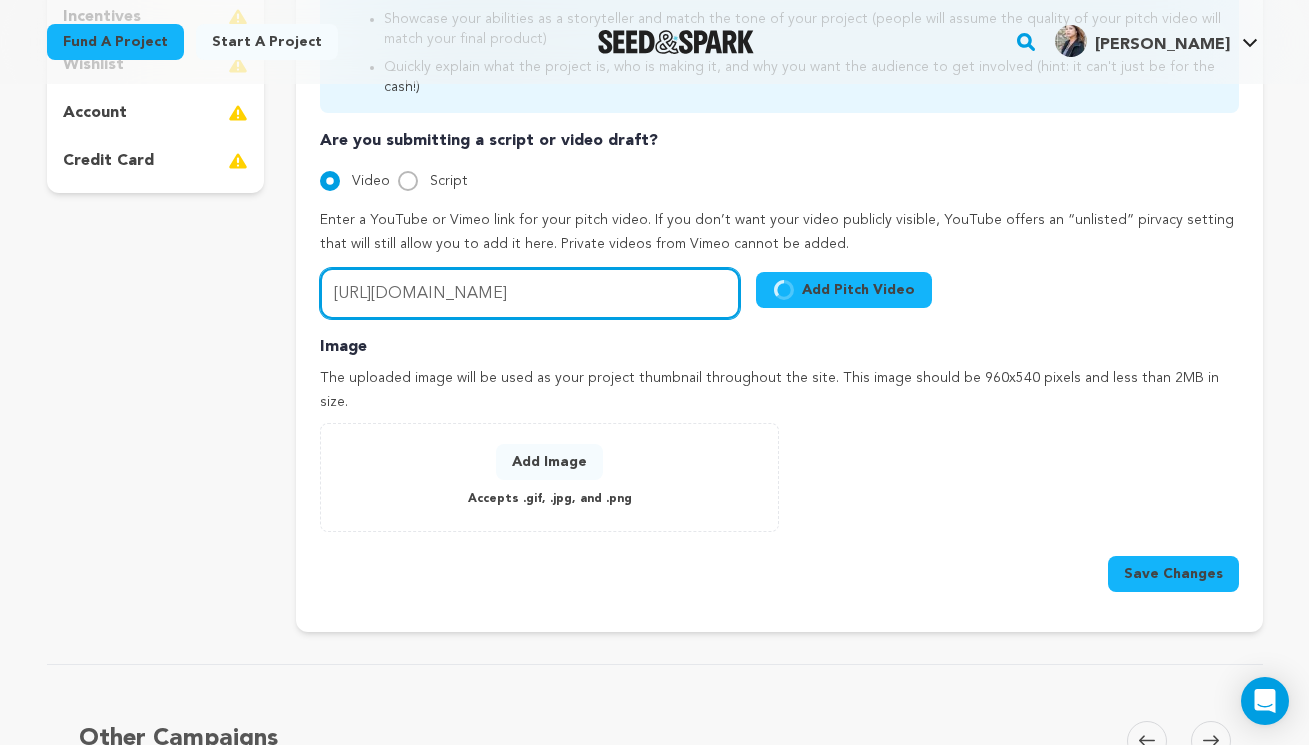 click on "project
story
team
social media
video & images
campaign
incentives
wishlist" at bounding box center (655, 164) 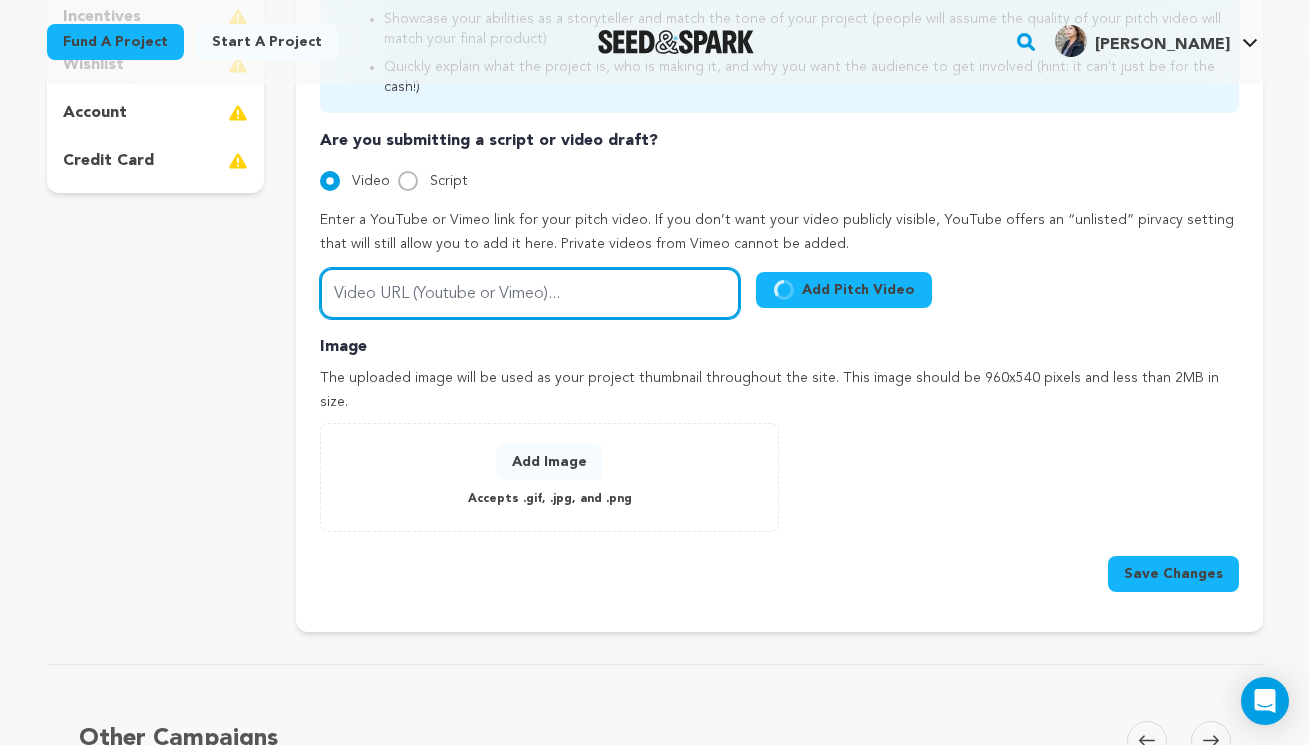 paste on "https://vimeo.com/1077031372/ad88510d1b?share=copy" 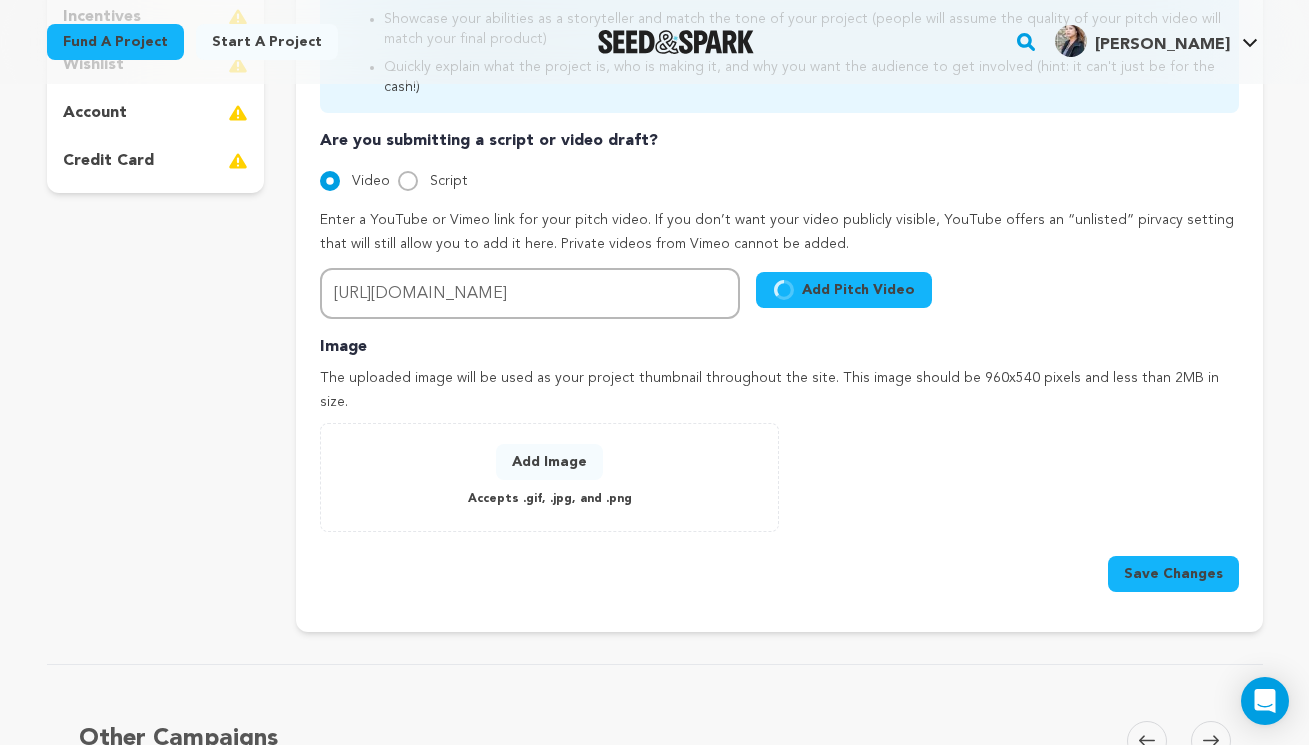 click on "Add Pitch Video" at bounding box center [844, 290] 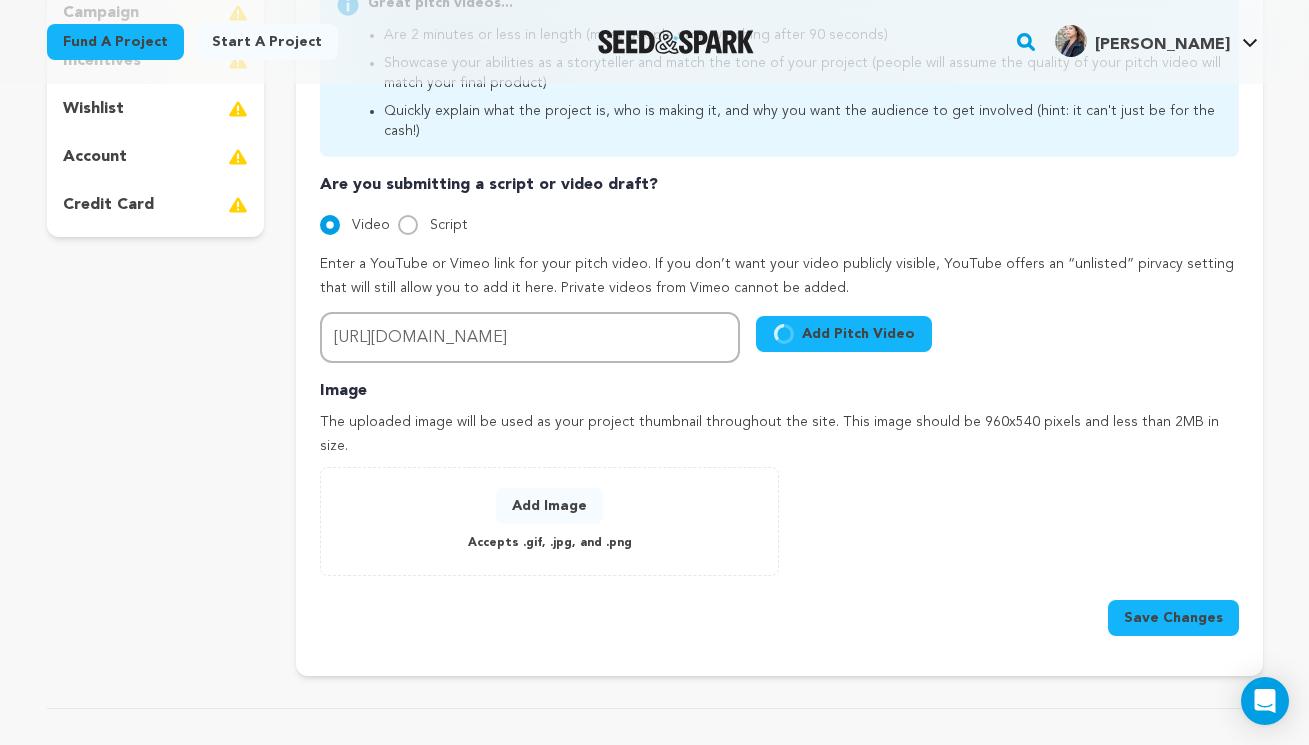 scroll, scrollTop: 519, scrollLeft: 0, axis: vertical 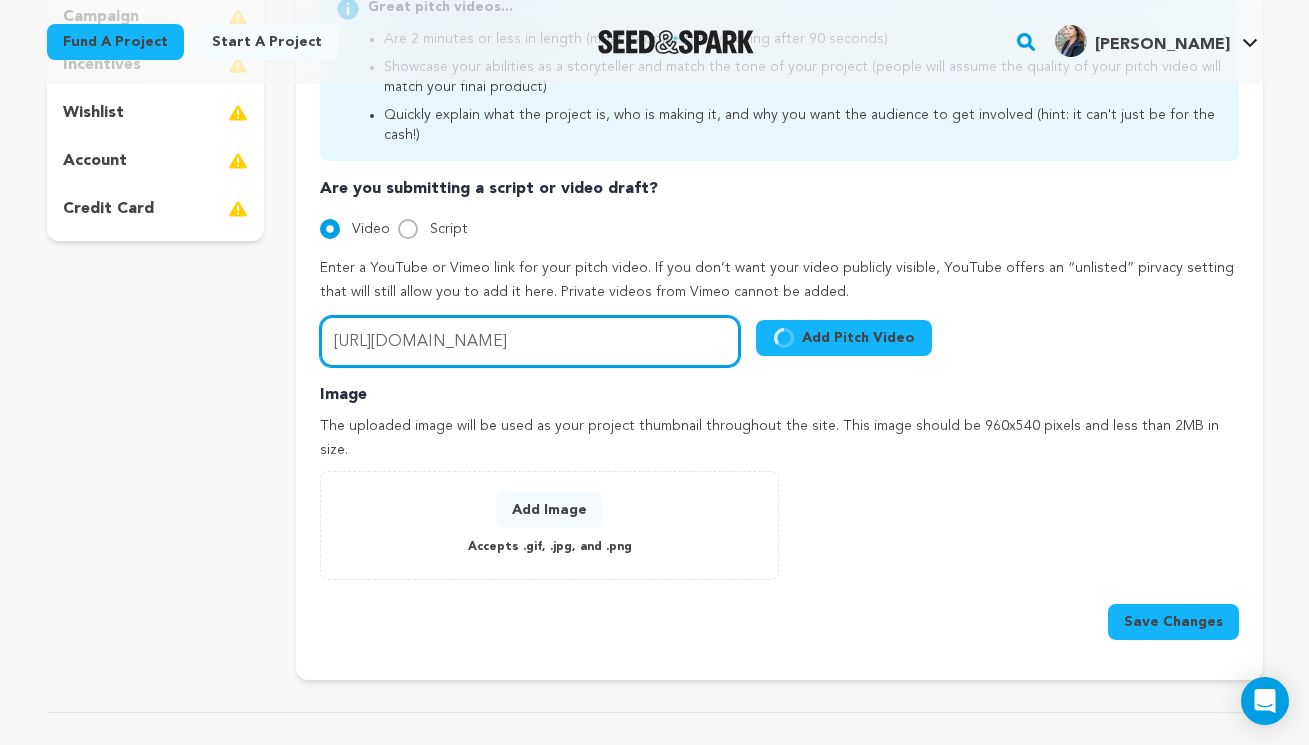 click on "https://vimeo.com/1077031372/ad88510d1b?share=copy" at bounding box center (530, 341) 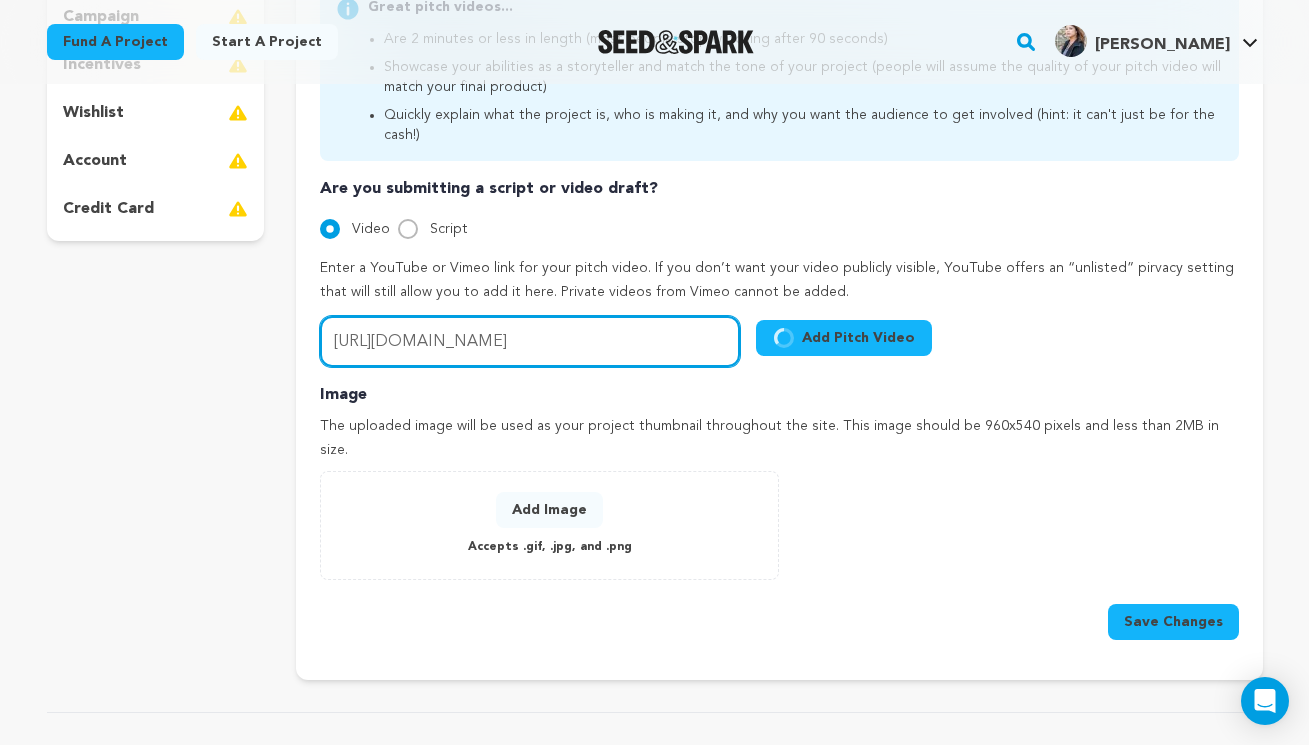 drag, startPoint x: 564, startPoint y: 314, endPoint x: 790, endPoint y: 323, distance: 226.17914 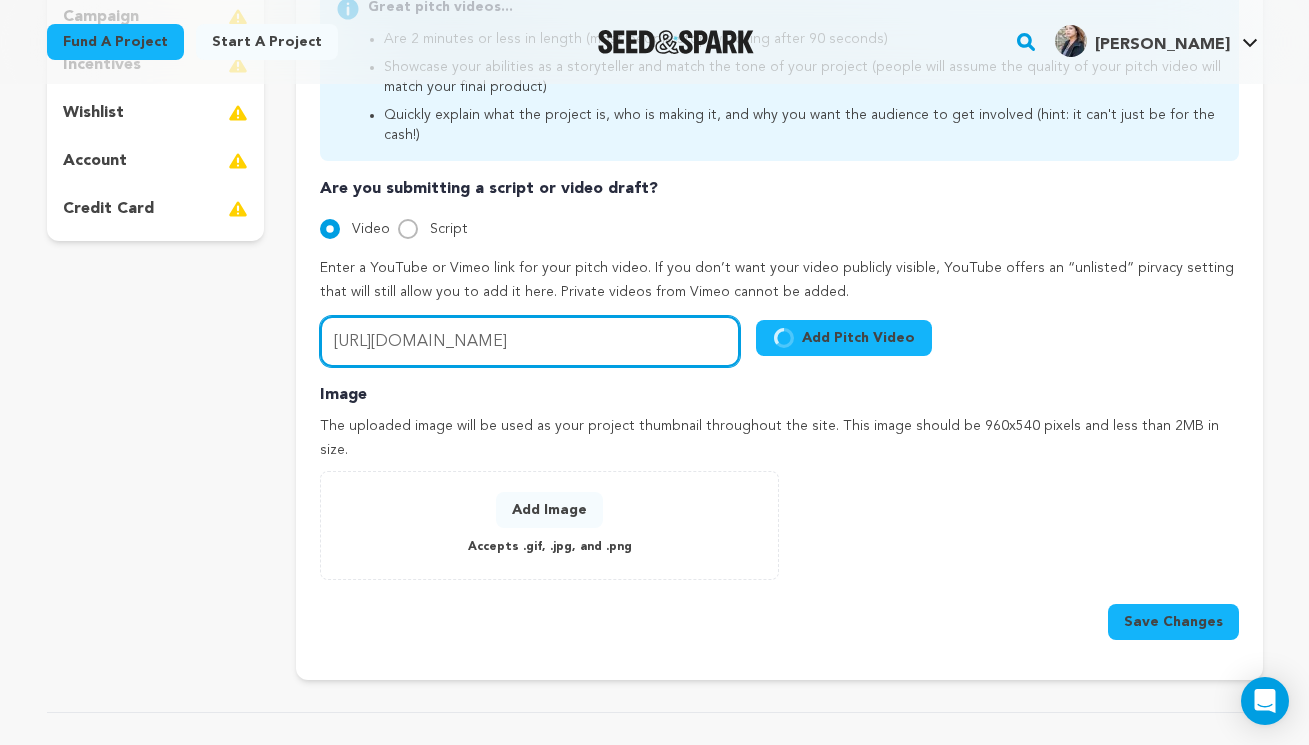 click on "Video URL (Youtube or Vimeo)...
https://vimeo.com/1077031372/ad88510d1b?share=copy
Add Pitch Video" at bounding box center [626, 341] 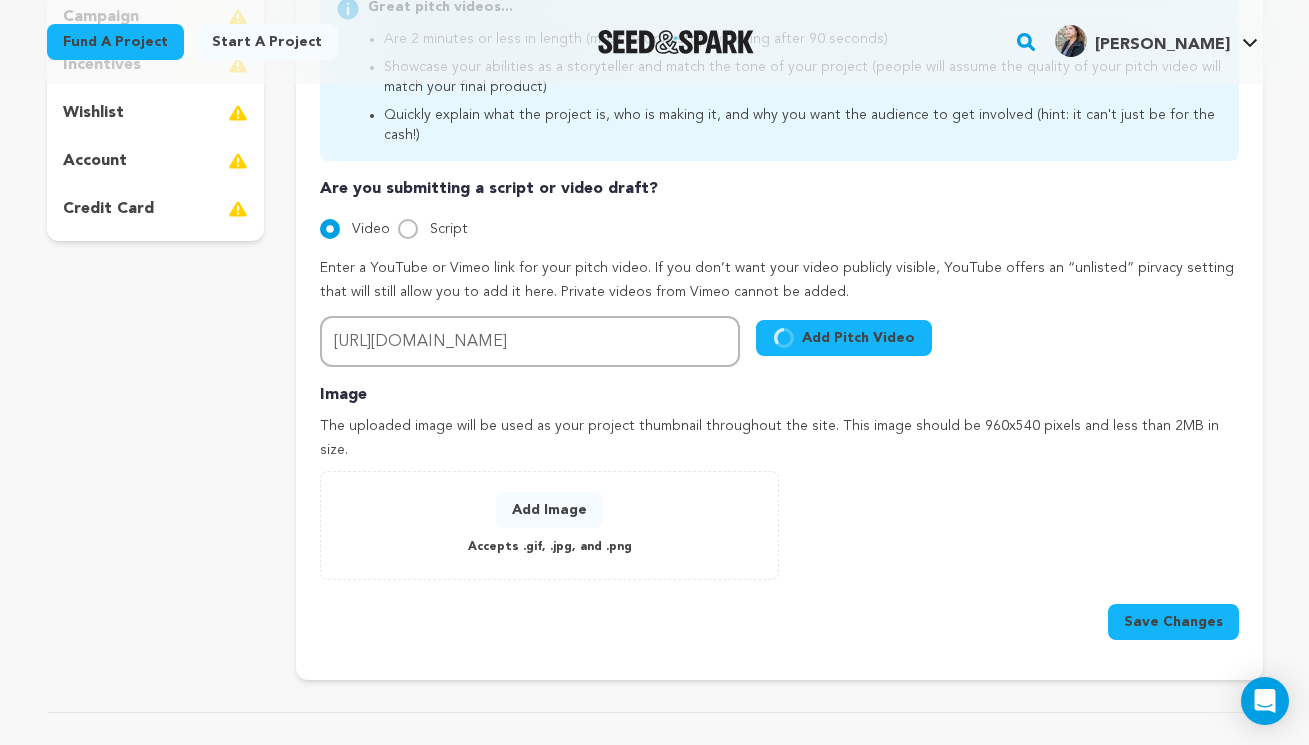 click on "Add Pitch Video" at bounding box center [844, 338] 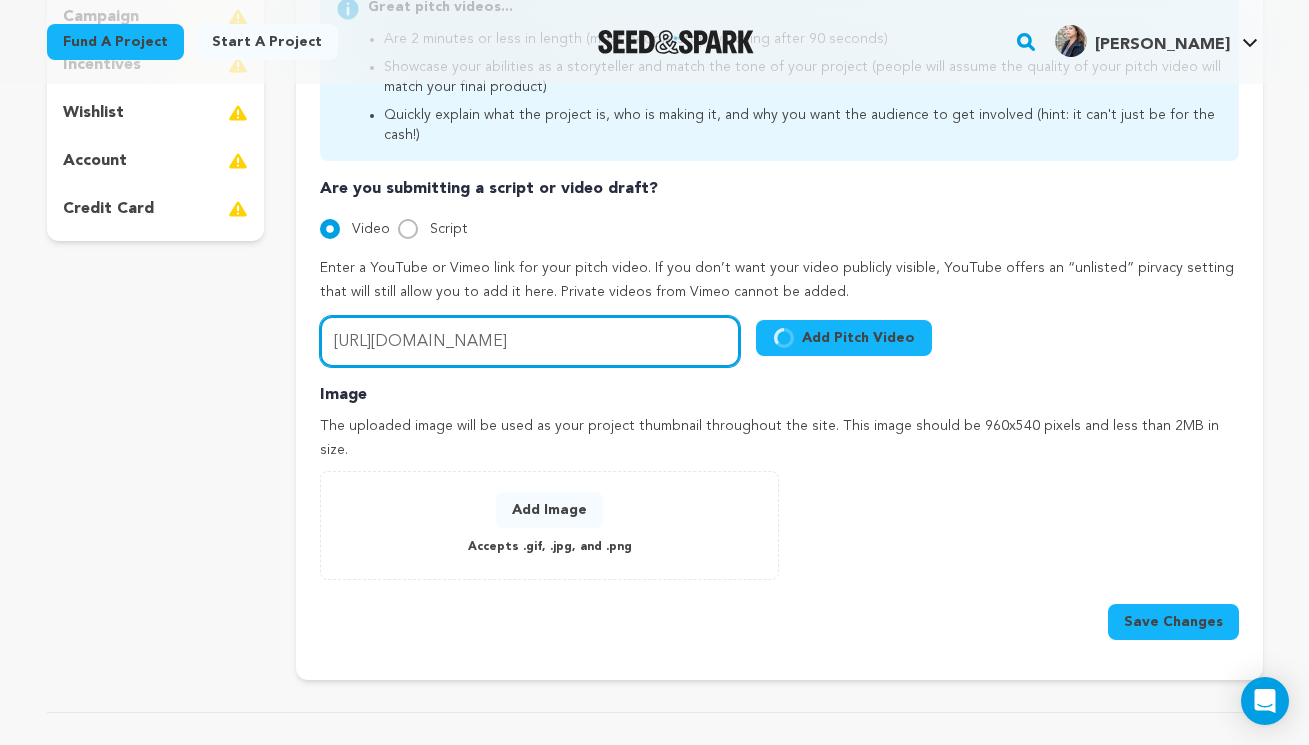 click on "https://vimeo.com/1077031372/" at bounding box center (530, 341) 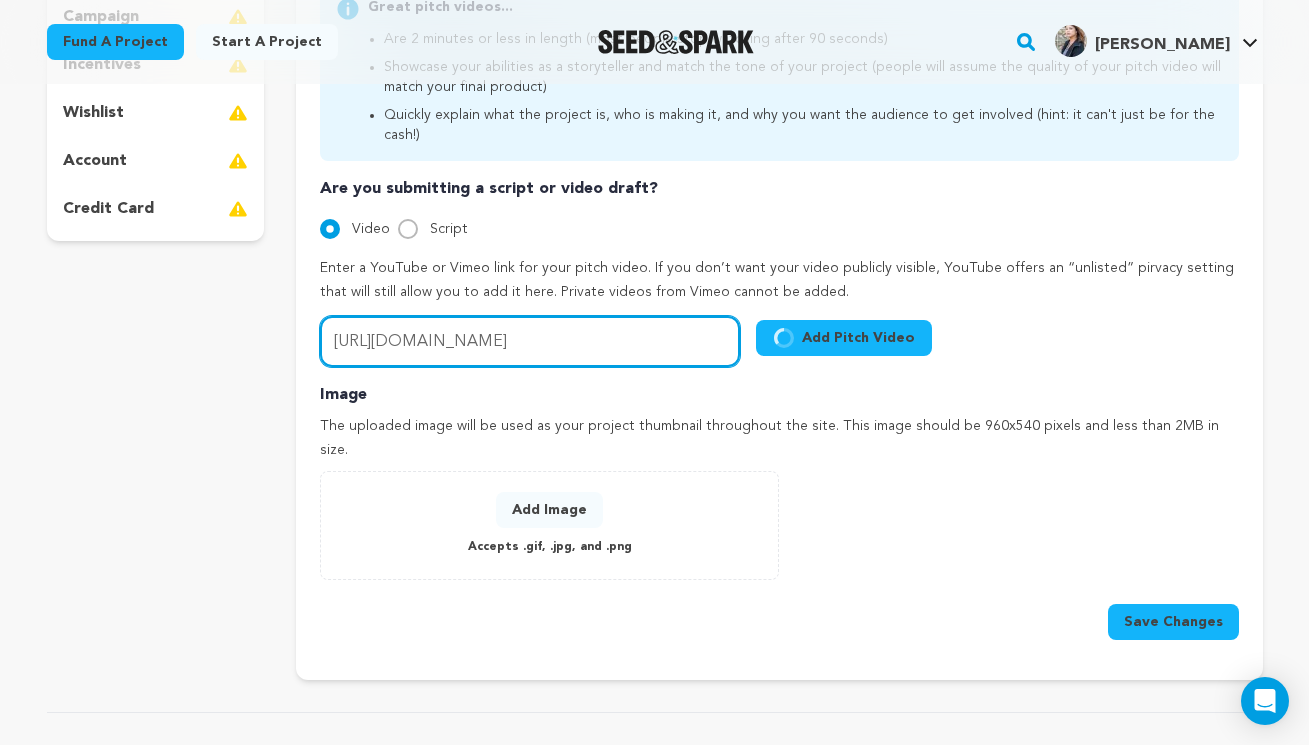 drag, startPoint x: 589, startPoint y: 320, endPoint x: 295, endPoint y: 290, distance: 295.52664 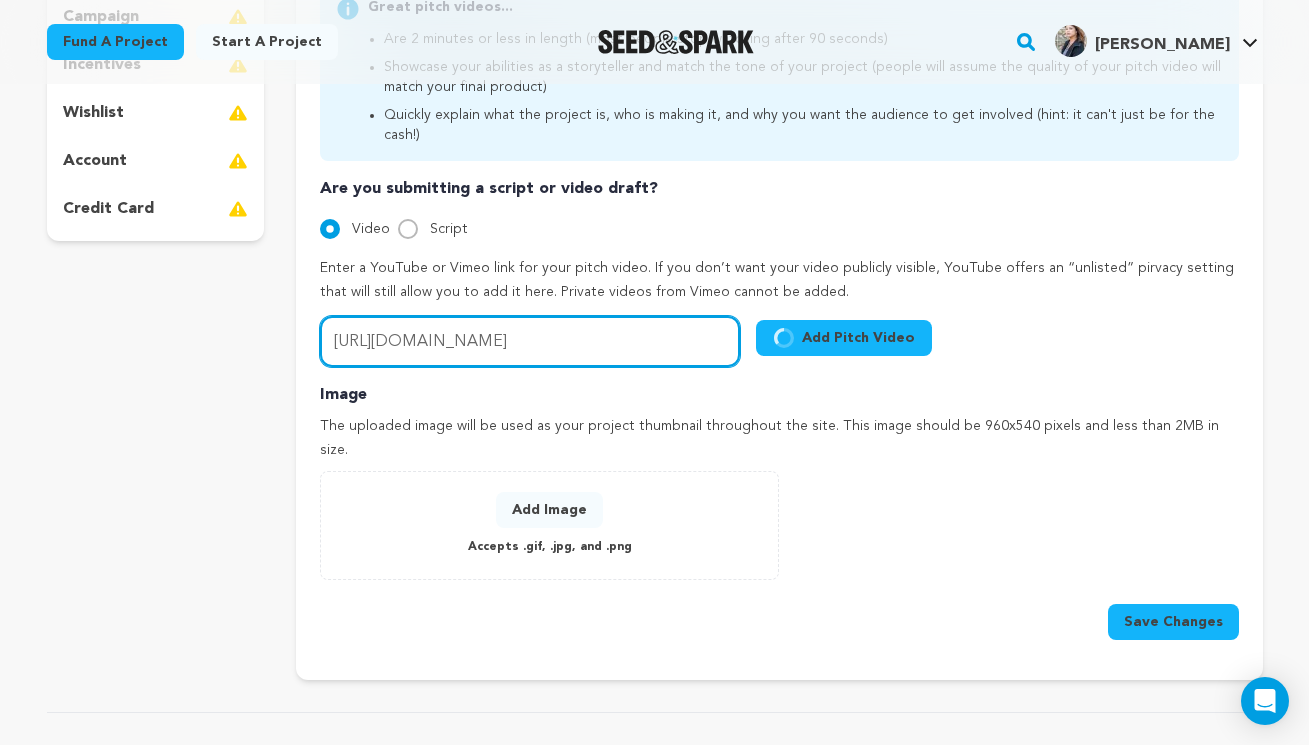 click on "project
story
team
social media
video & images
campaign
incentives
wishlist" at bounding box center [655, 212] 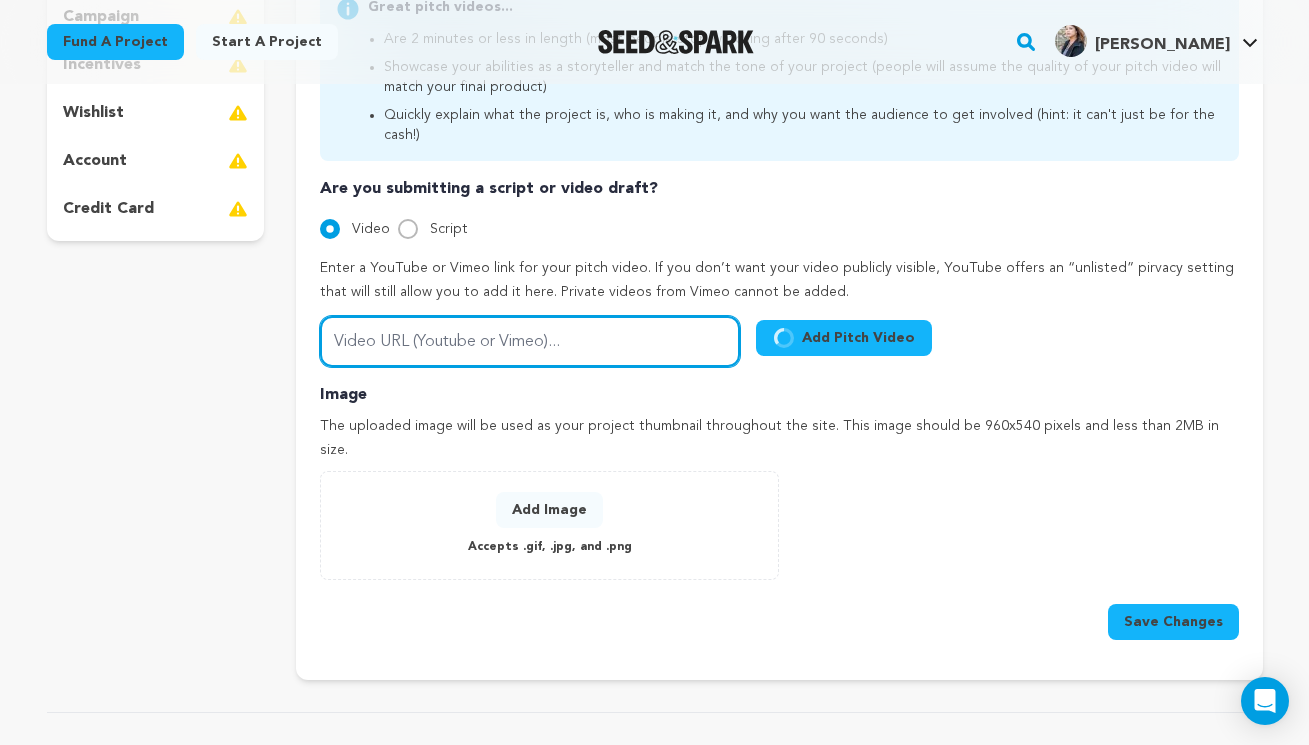 scroll, scrollTop: 523, scrollLeft: 0, axis: vertical 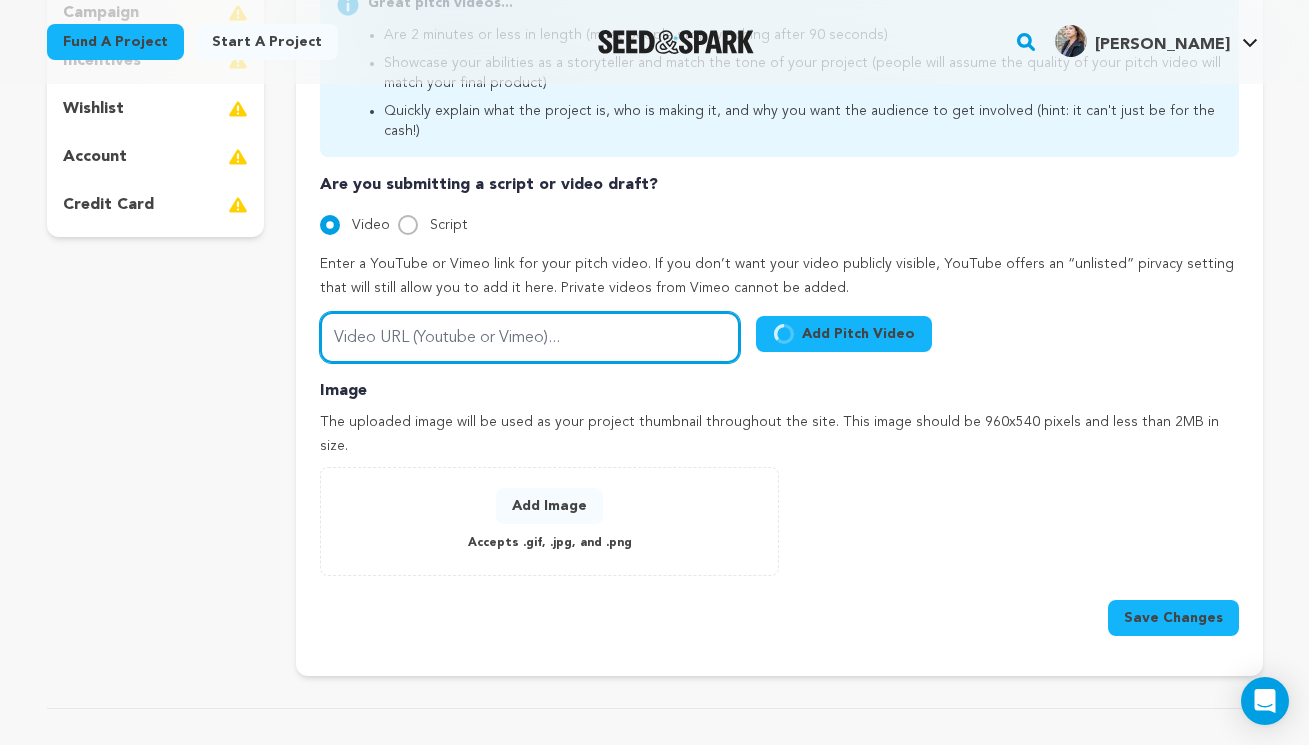 click on "Video URL (Youtube or Vimeo)..." at bounding box center [530, 337] 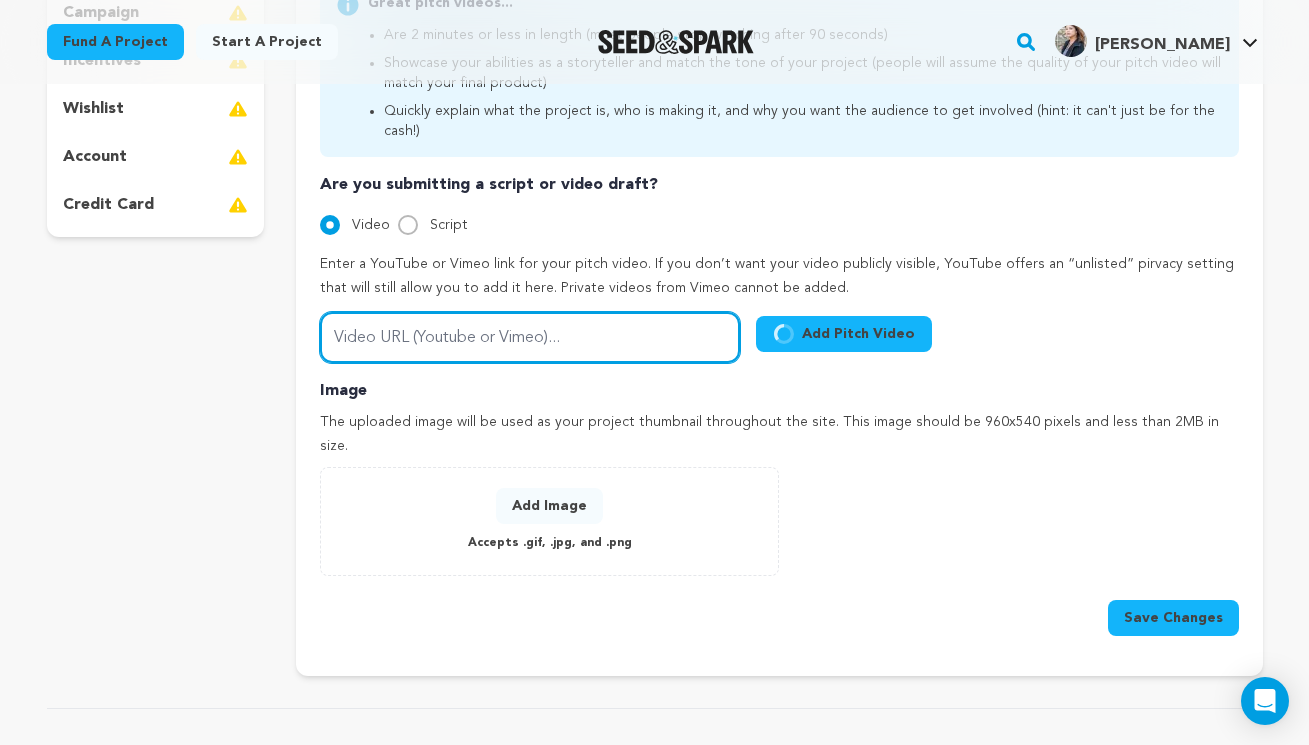 paste on "https://vimeo.com/1077031372/ad88510d1b?share=copy" 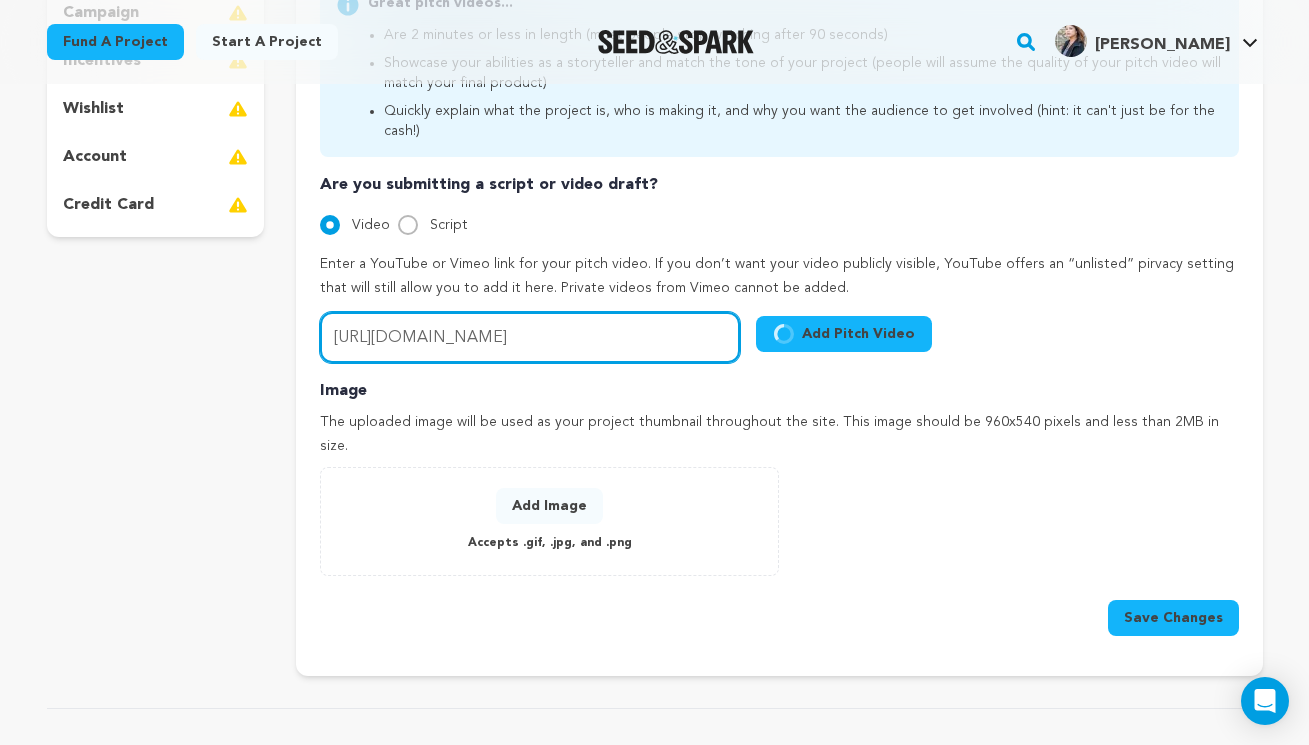 type on "https://vimeo.com/1077031372/ad88510d1b?share=copy" 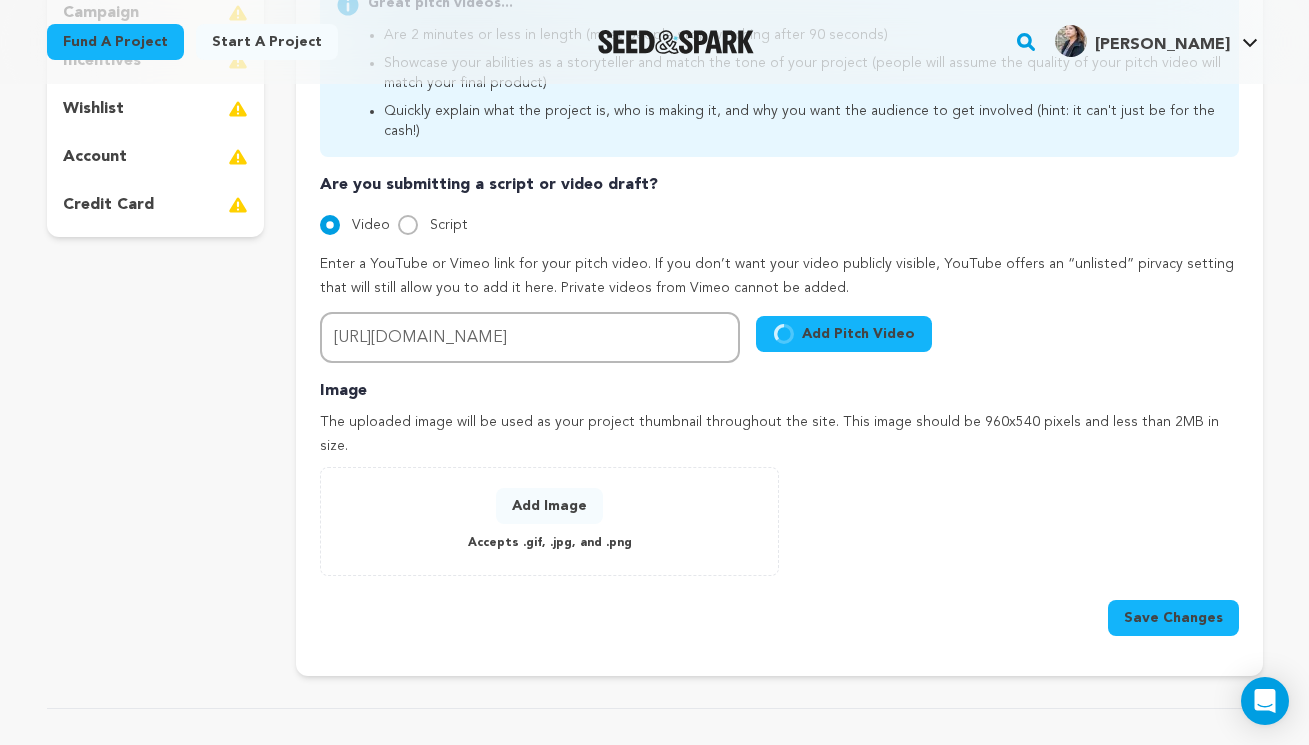 click on "Add Pitch Video" at bounding box center [844, 334] 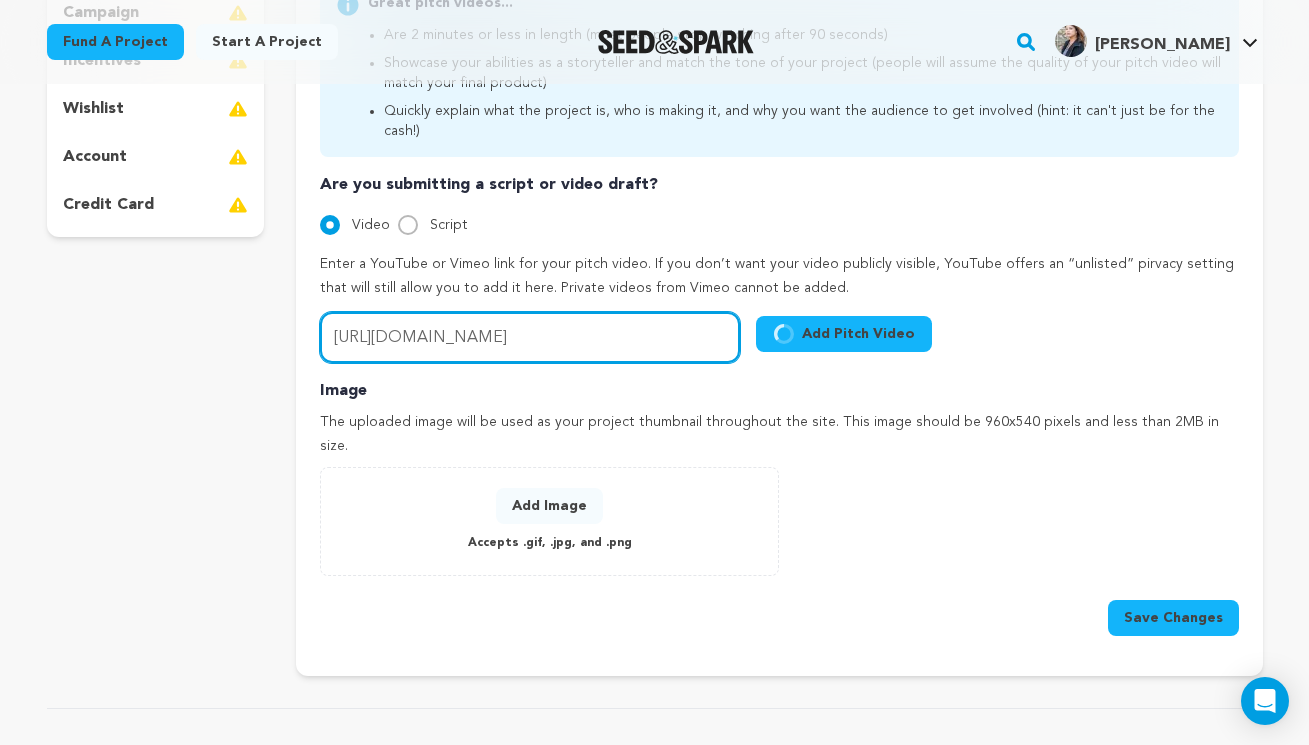 click on "https://vimeo.com/1077031372/ad88510d1b?share=copy" at bounding box center (530, 337) 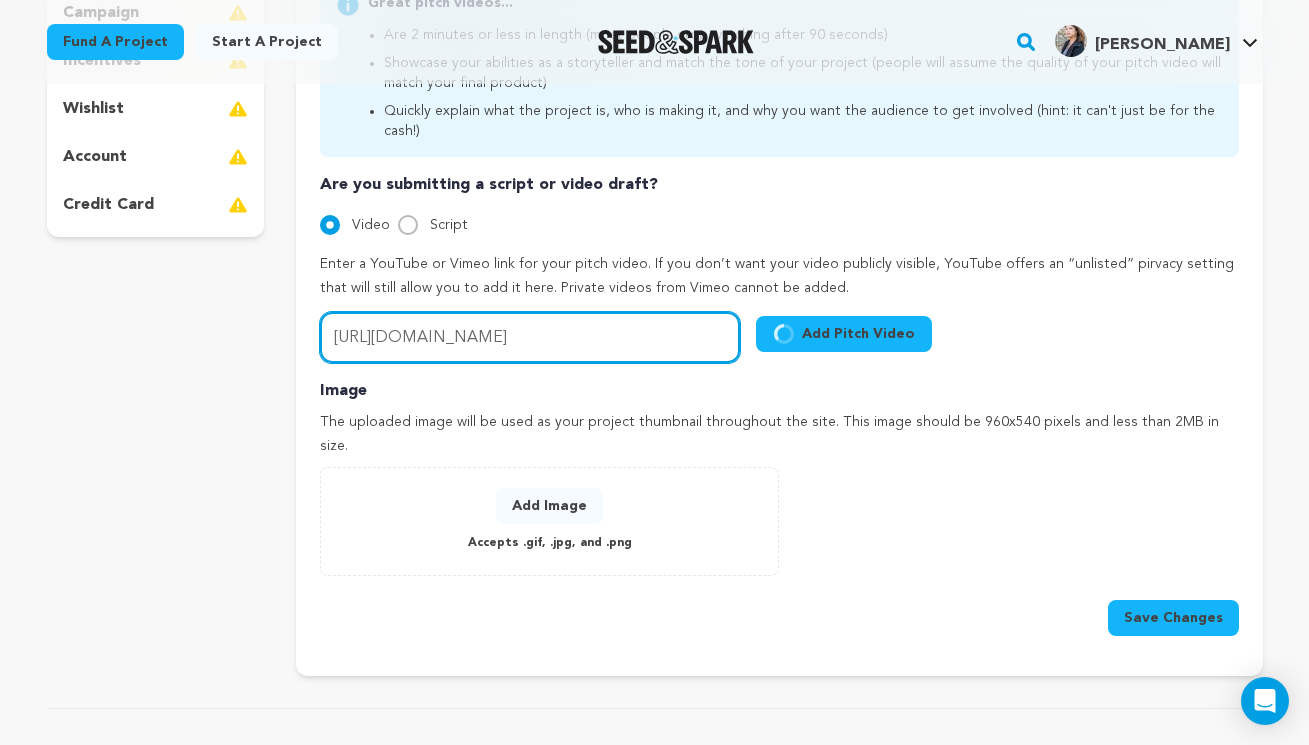 drag, startPoint x: 332, startPoint y: 311, endPoint x: 750, endPoint y: 333, distance: 418.57855 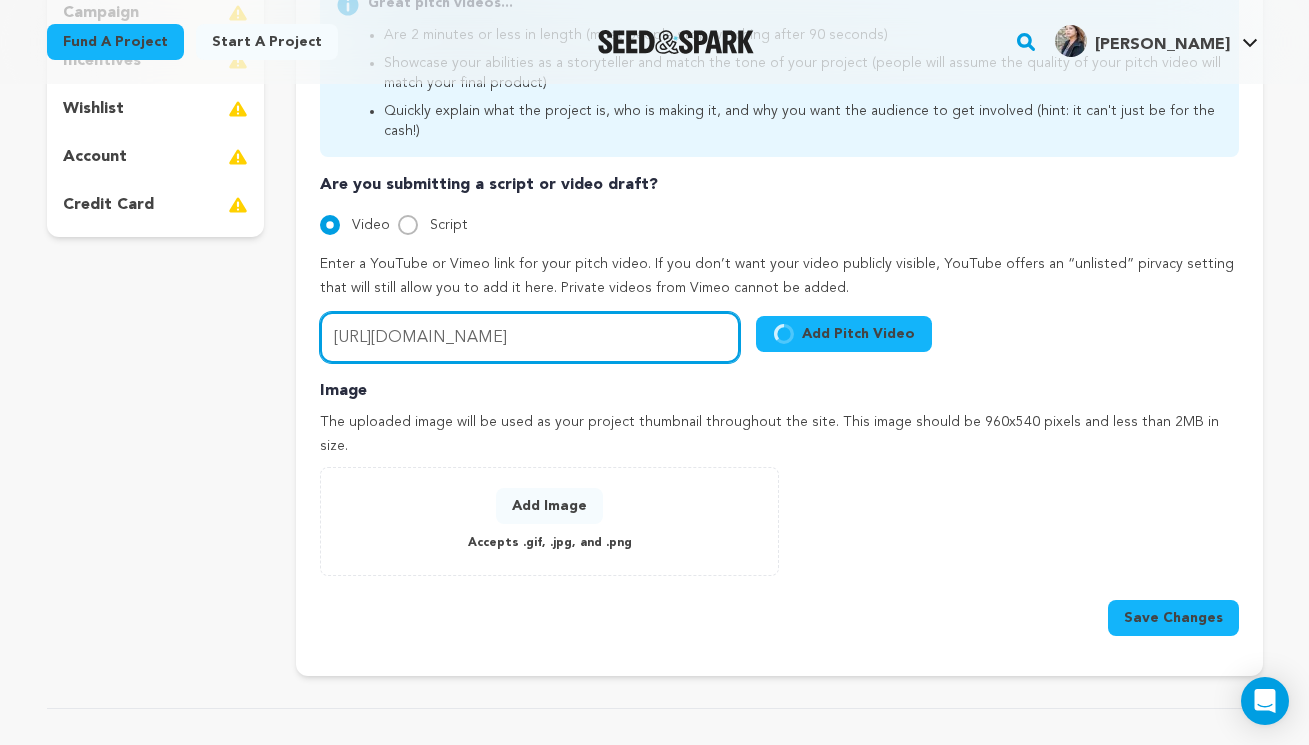 click on "Video URL (Youtube or Vimeo)...
https://vimeo.com/1077031372/ad88510d1b?share=copy
Add Pitch Video" at bounding box center (626, 337) 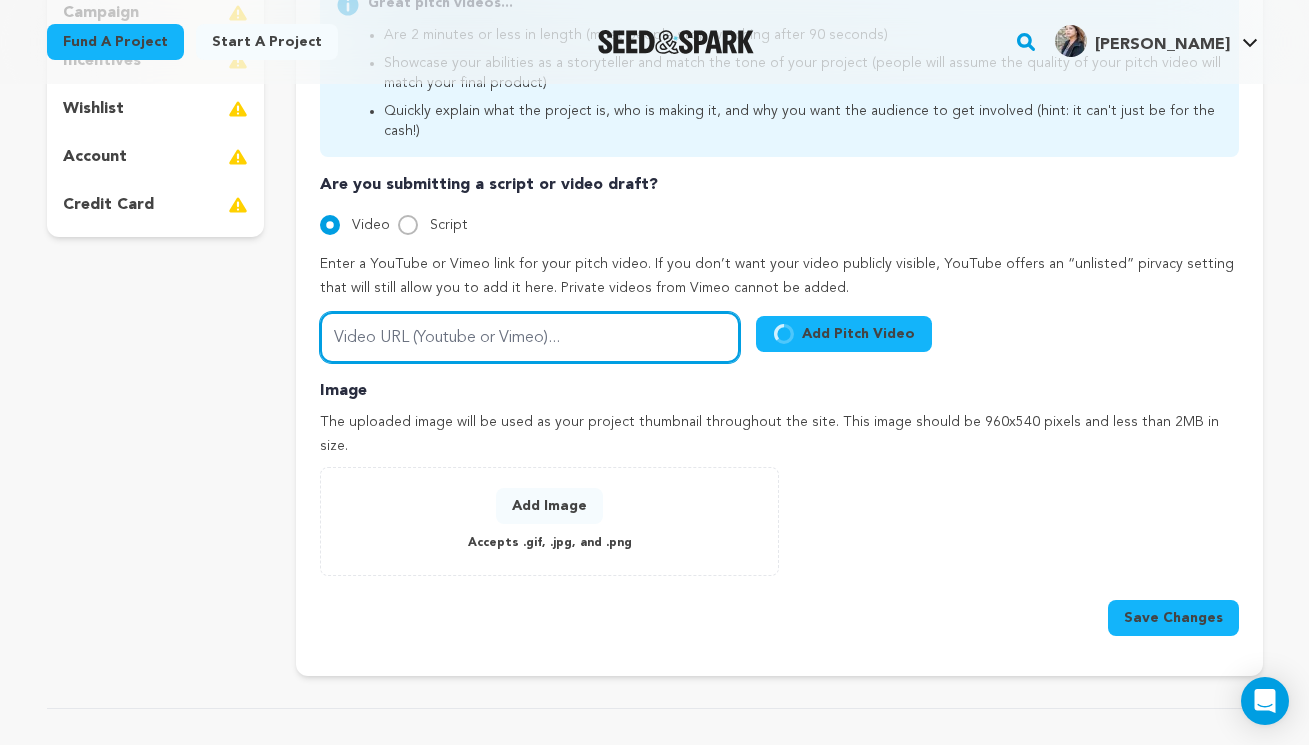 type 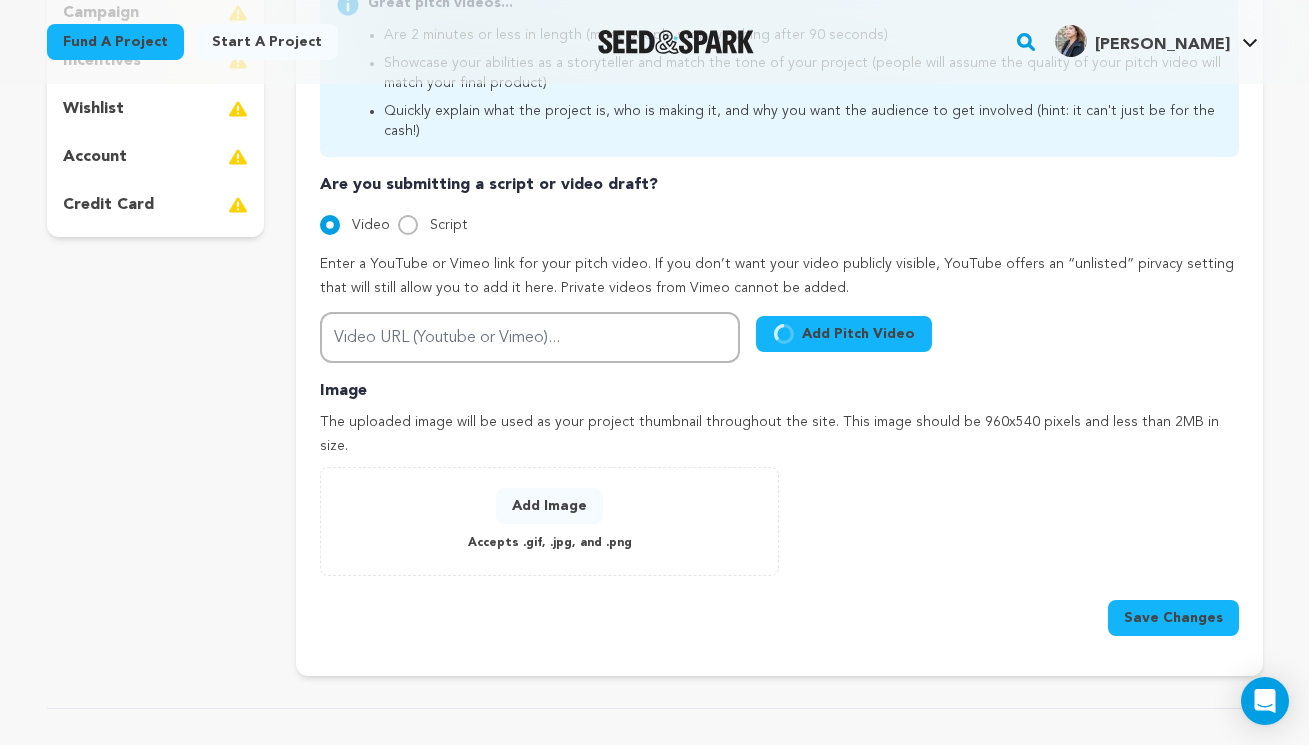 click on "account" at bounding box center [95, 157] 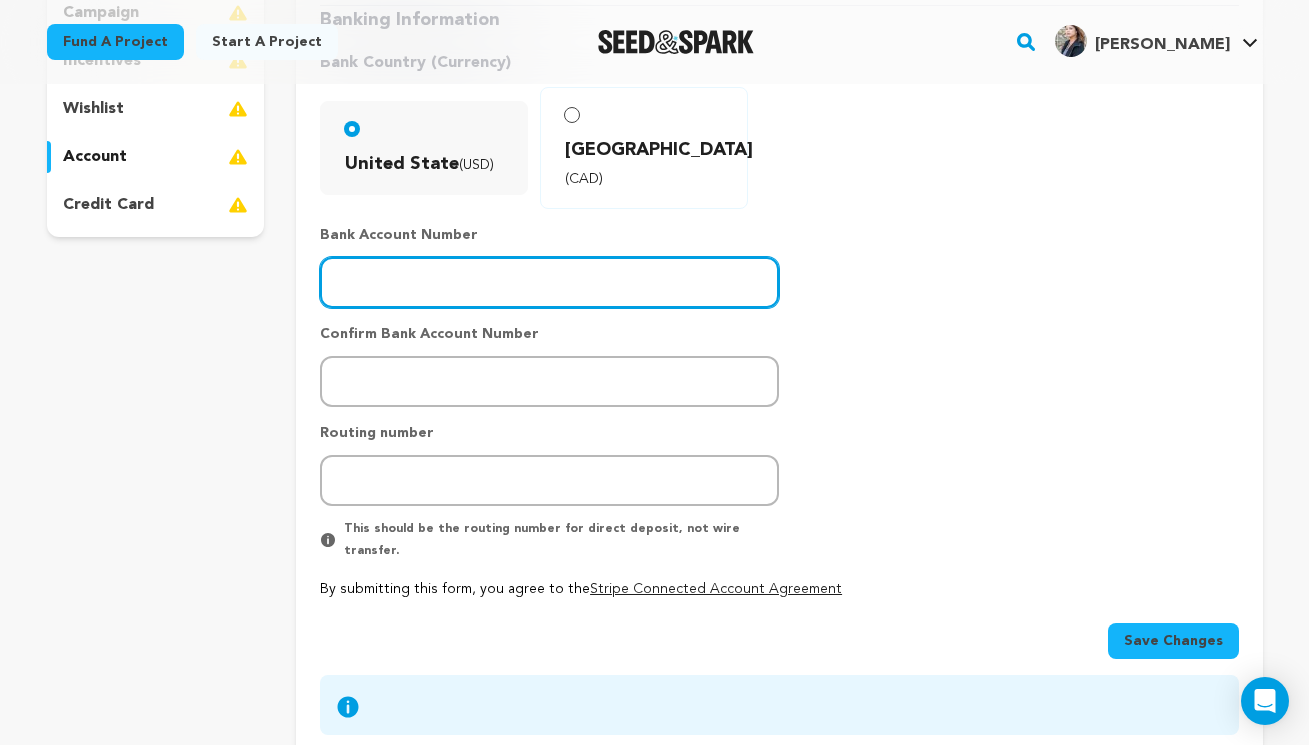 click at bounding box center [549, 282] 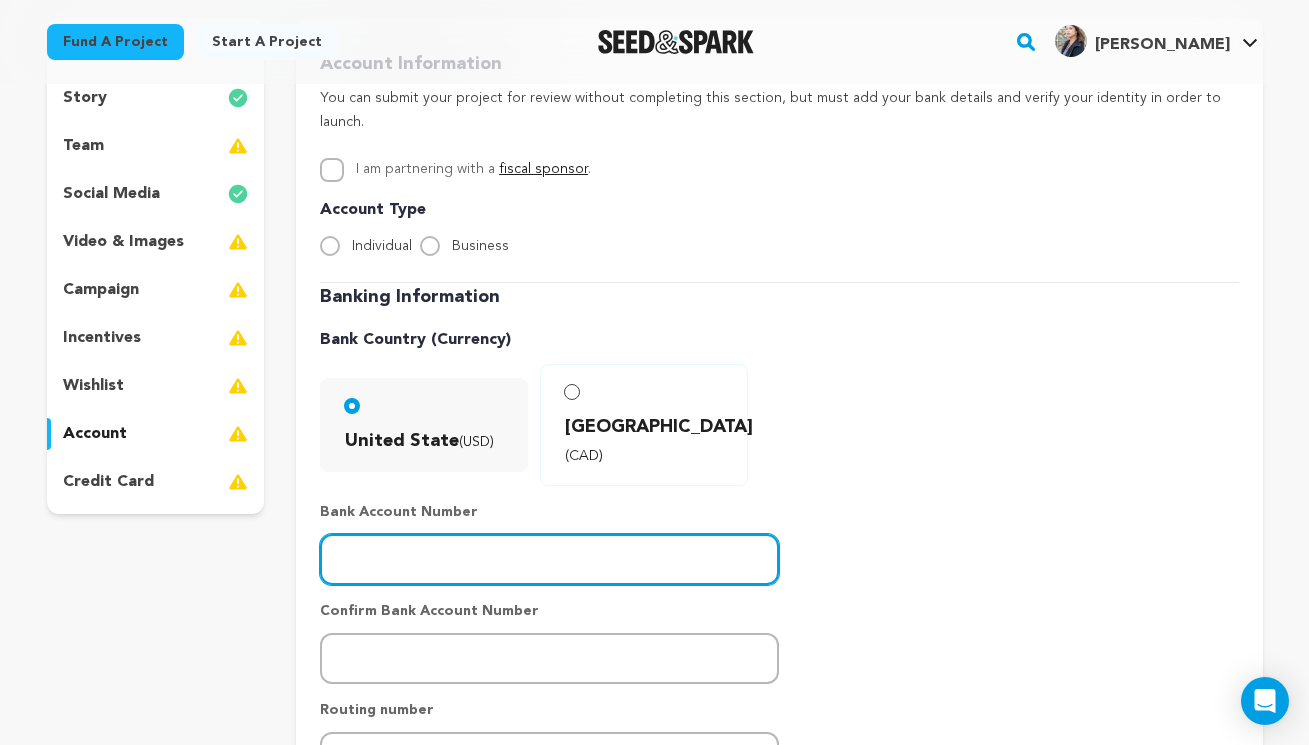 scroll, scrollTop: 0, scrollLeft: 0, axis: both 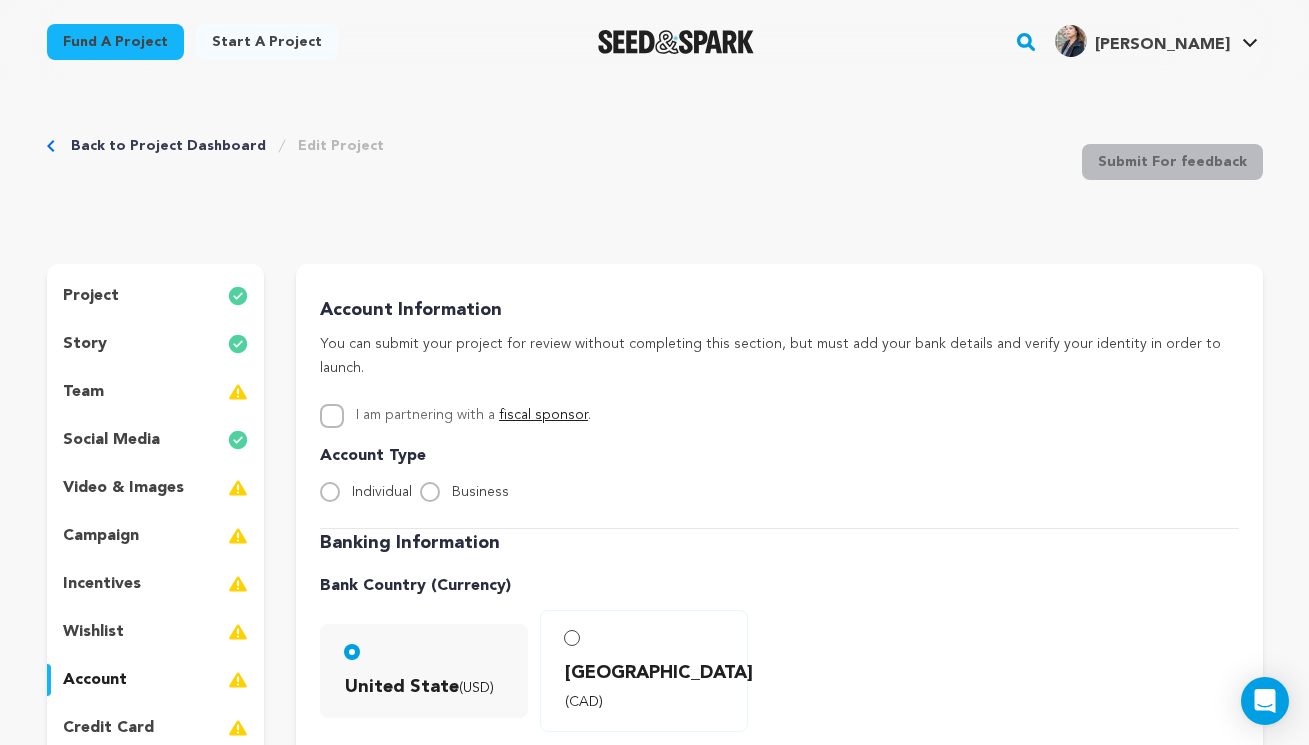 click on "I am partnering with a
fiscal sponsor
." at bounding box center (332, 416) 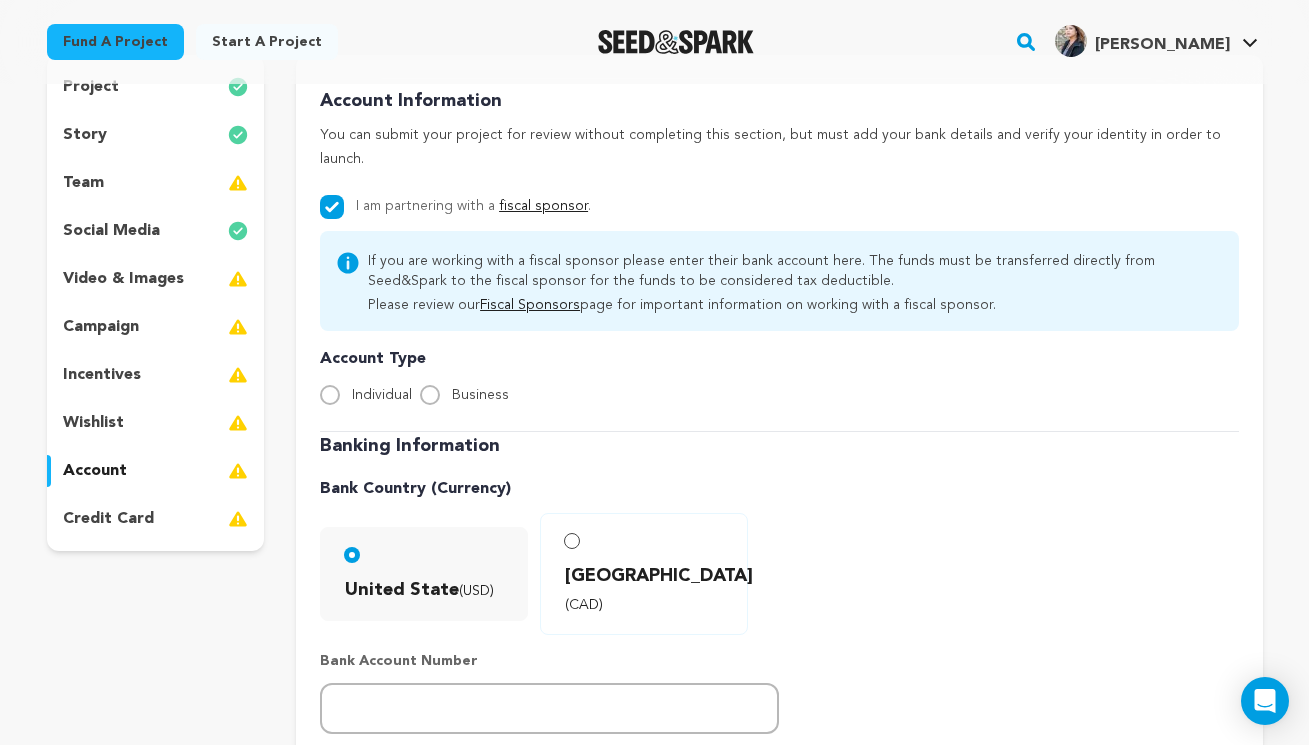 scroll, scrollTop: 287, scrollLeft: 0, axis: vertical 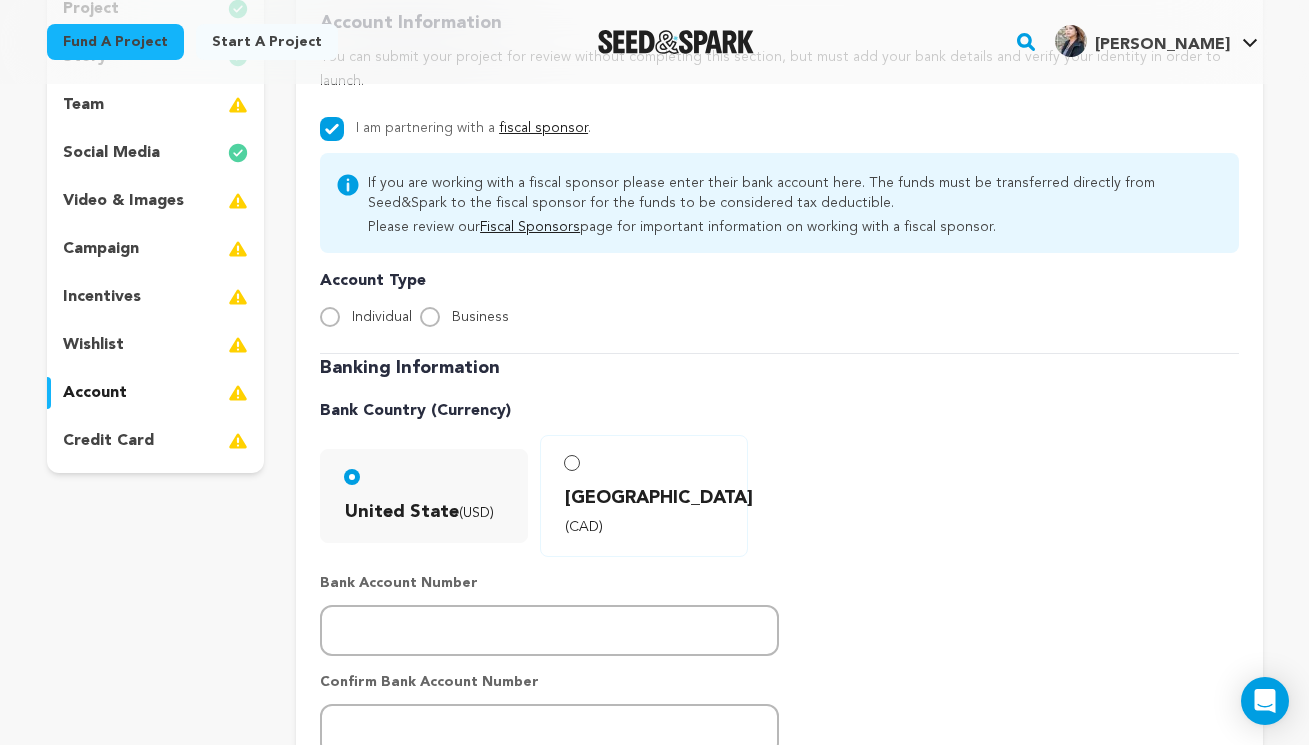 click on "Business" at bounding box center (430, 317) 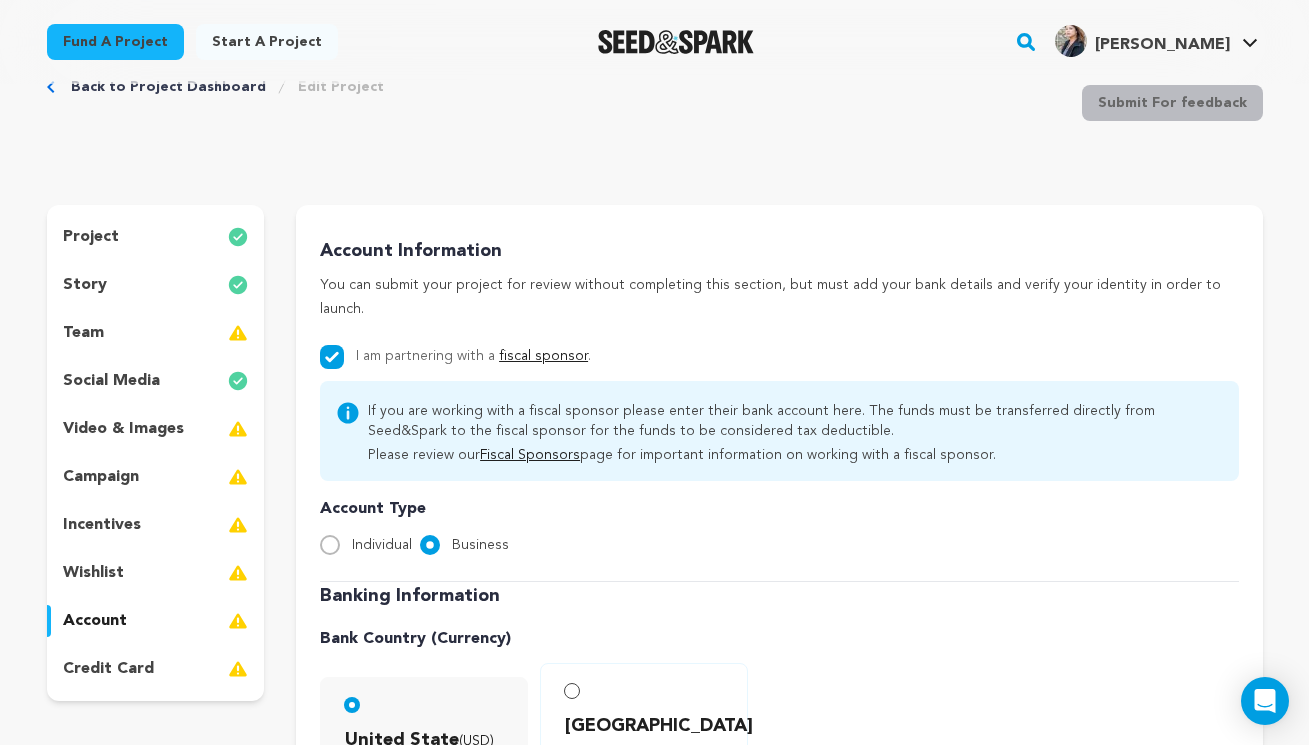 scroll, scrollTop: 102, scrollLeft: 0, axis: vertical 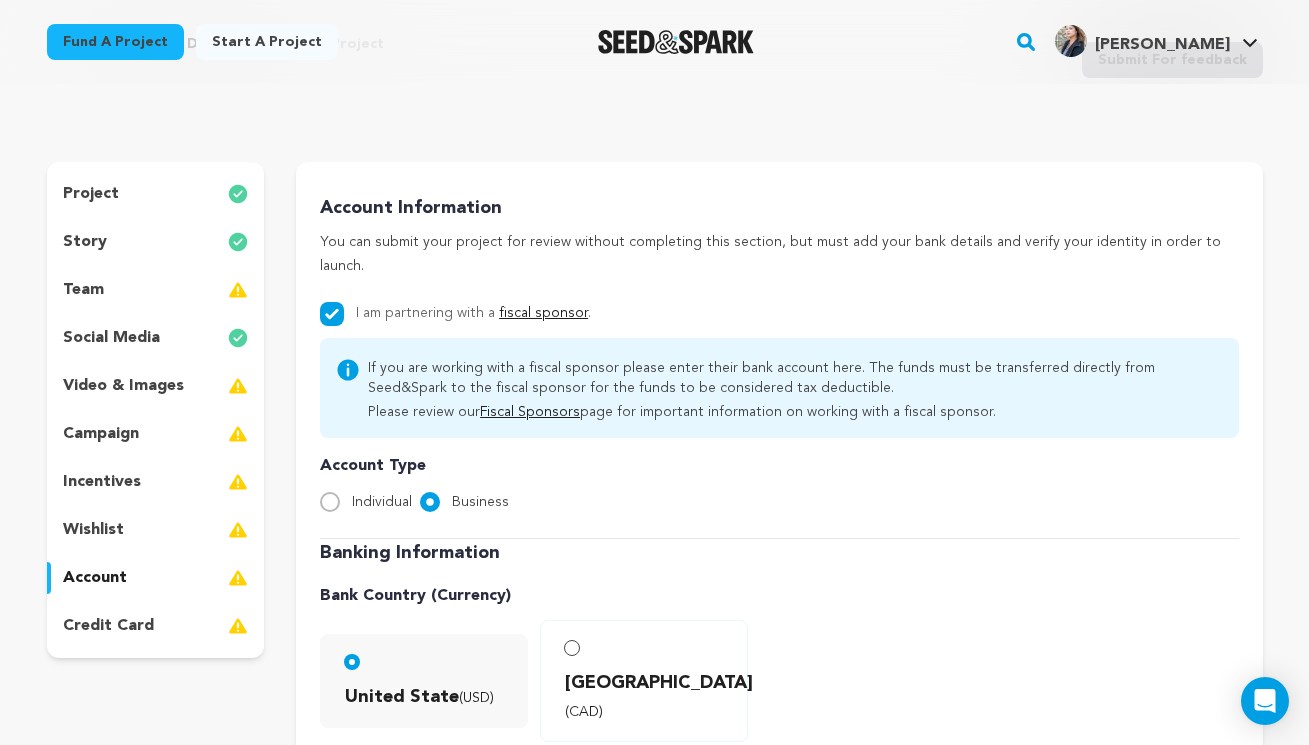 click at bounding box center (238, 386) 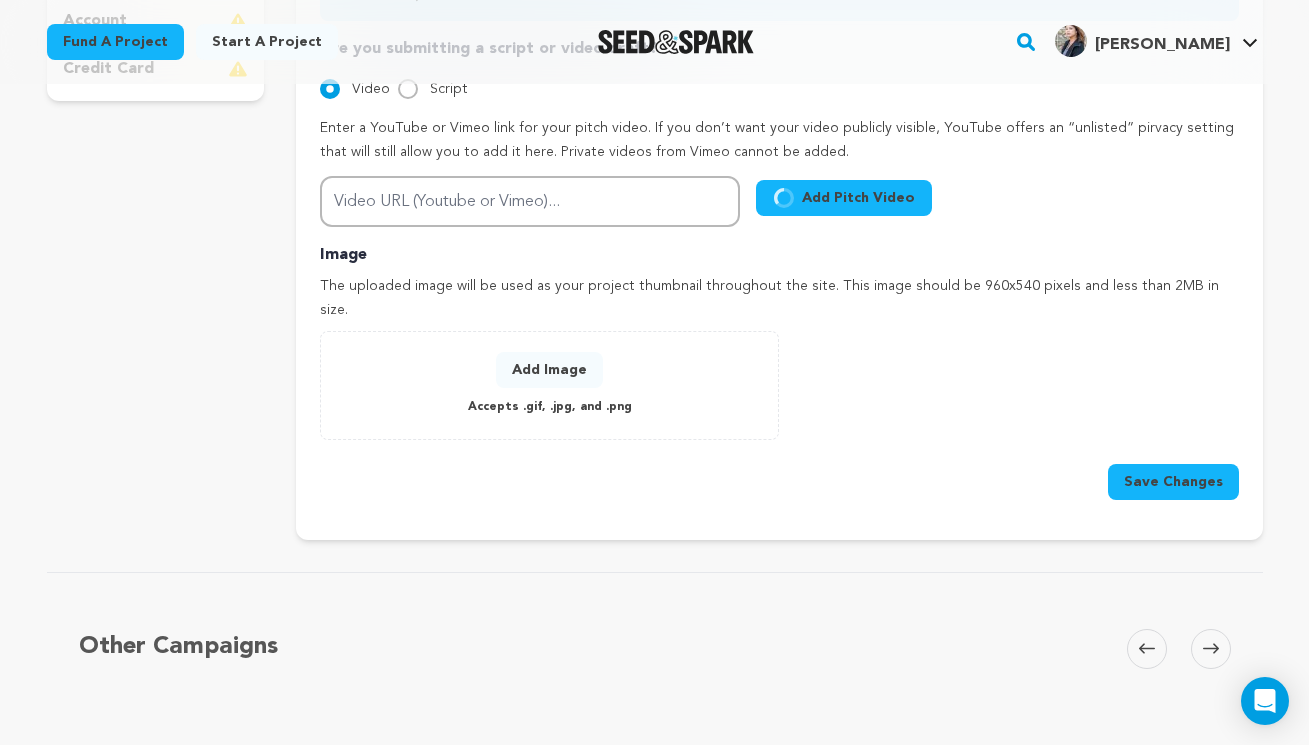 scroll, scrollTop: 291, scrollLeft: 0, axis: vertical 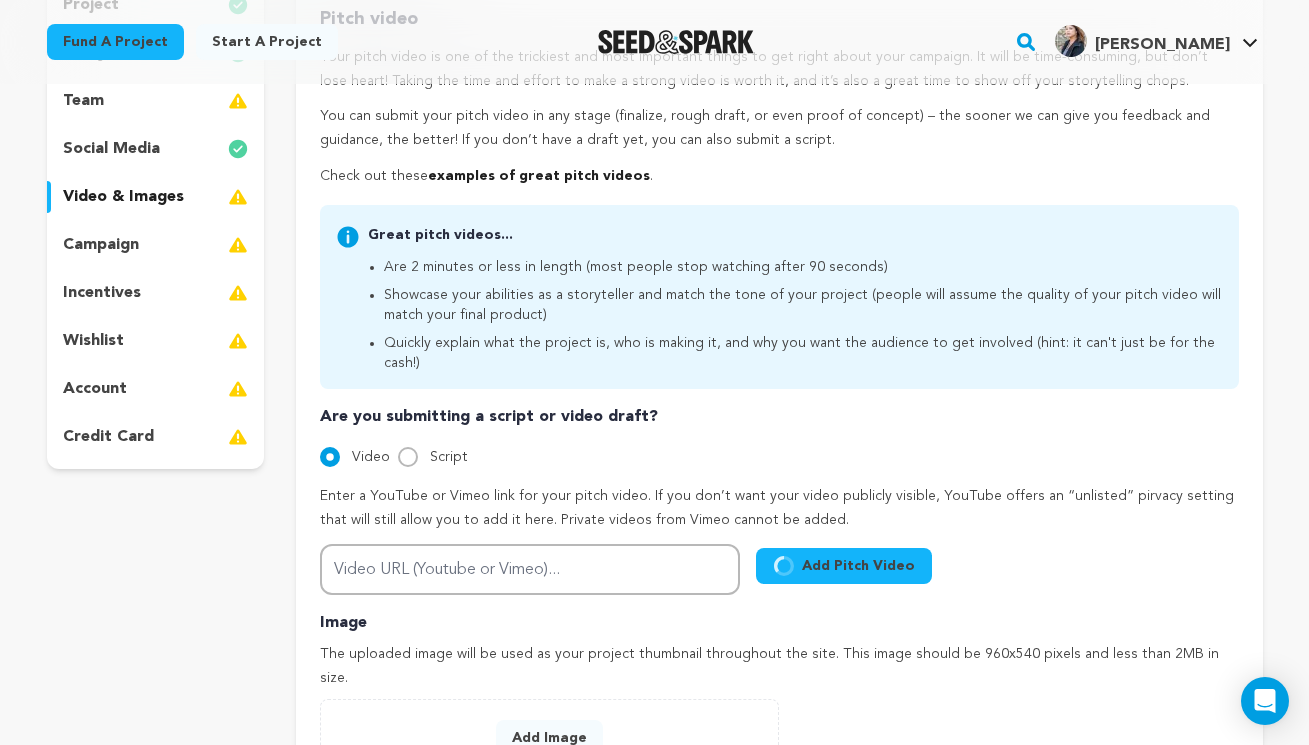 click on "Script" at bounding box center (408, 457) 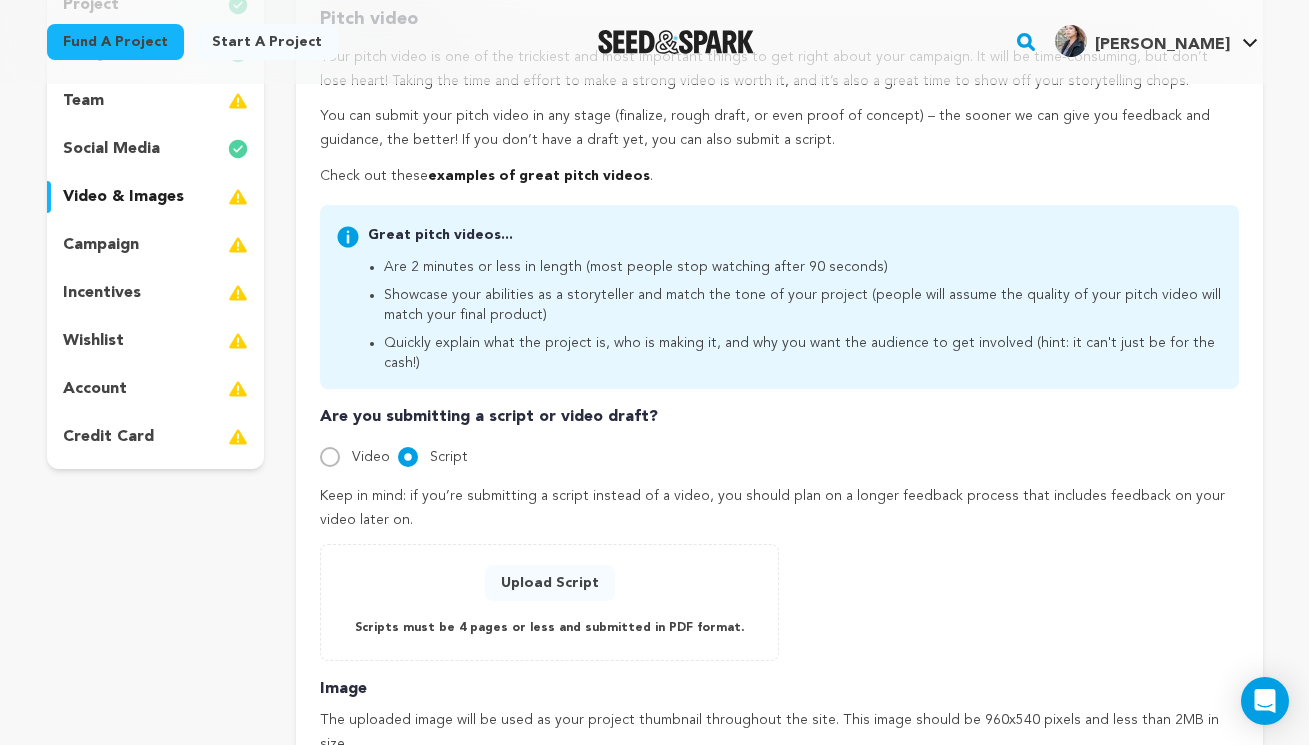 click on "Video" at bounding box center [330, 457] 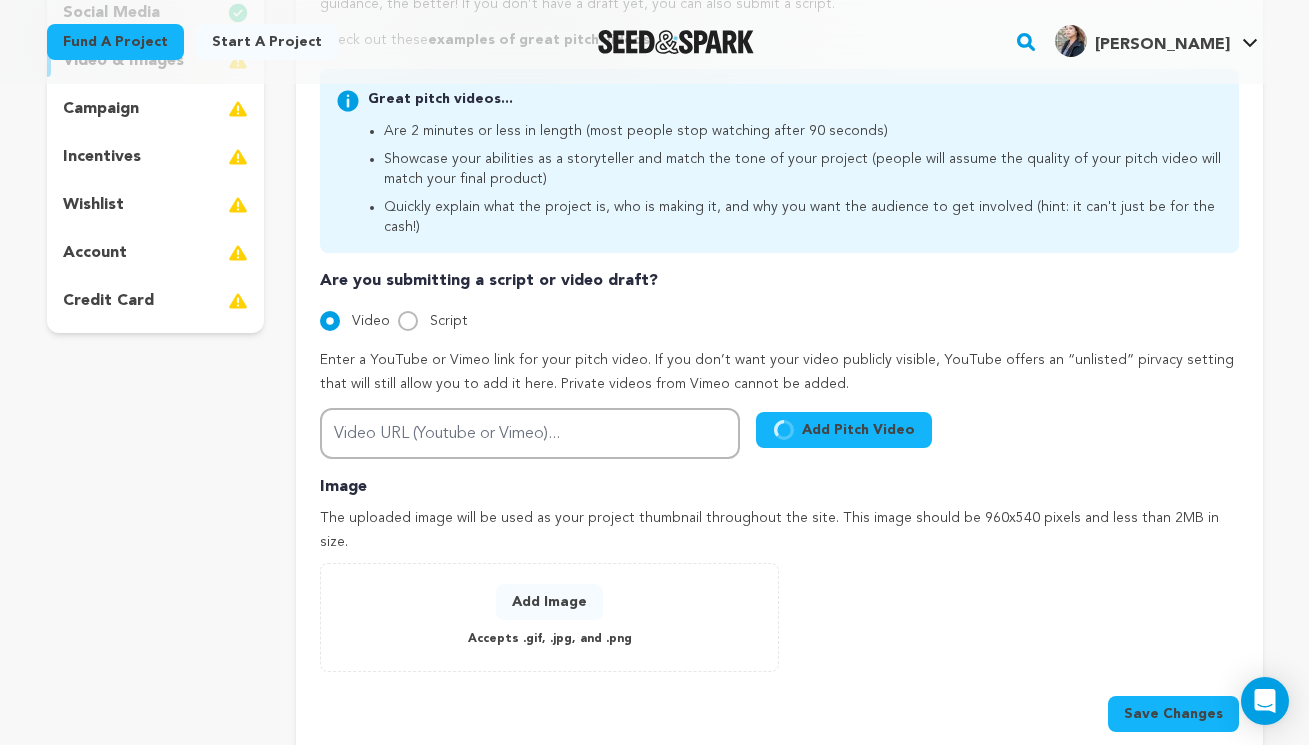scroll, scrollTop: 0, scrollLeft: 0, axis: both 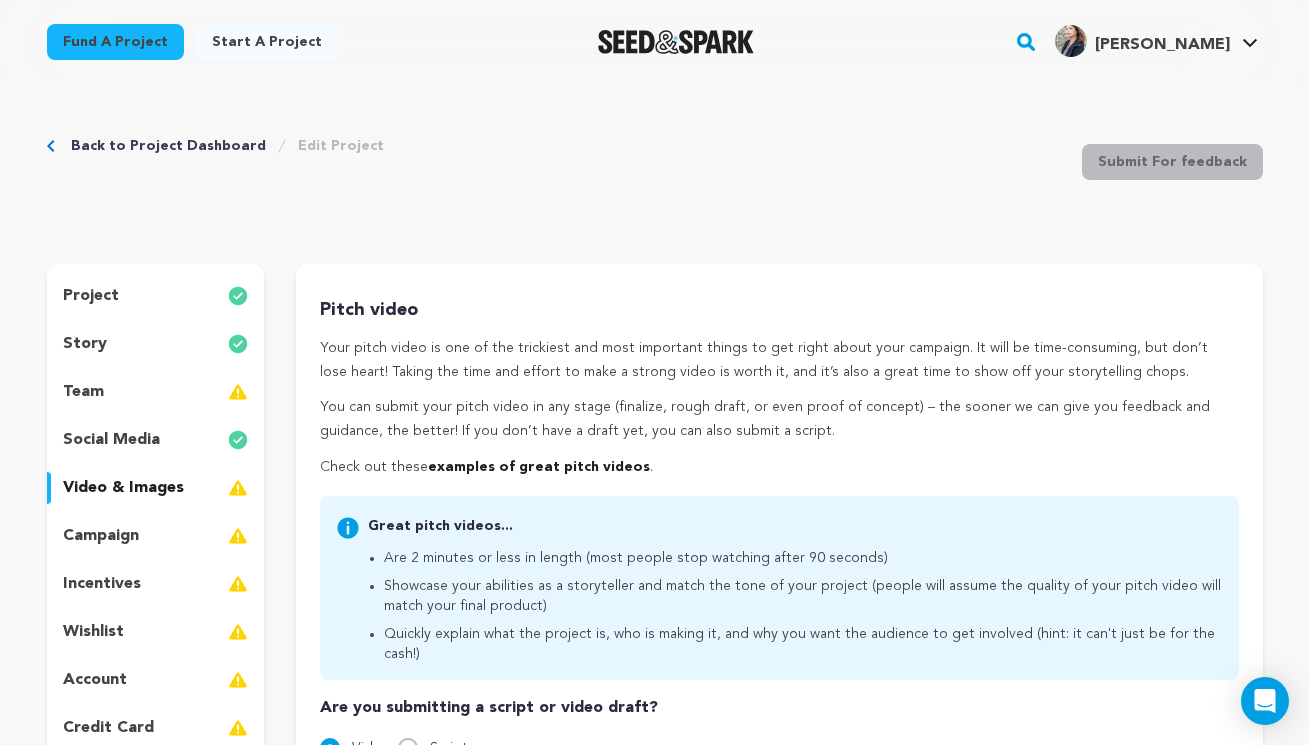 click on "project" at bounding box center (91, 296) 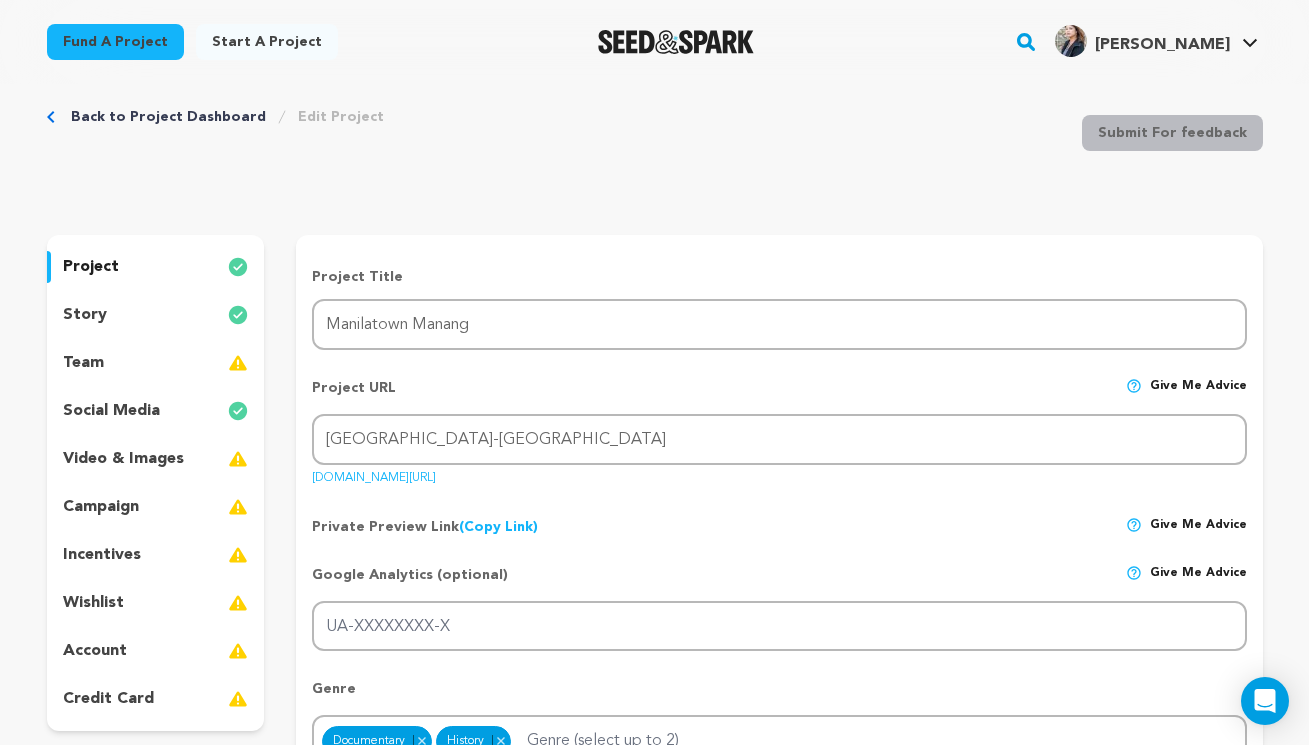 scroll, scrollTop: 57, scrollLeft: 0, axis: vertical 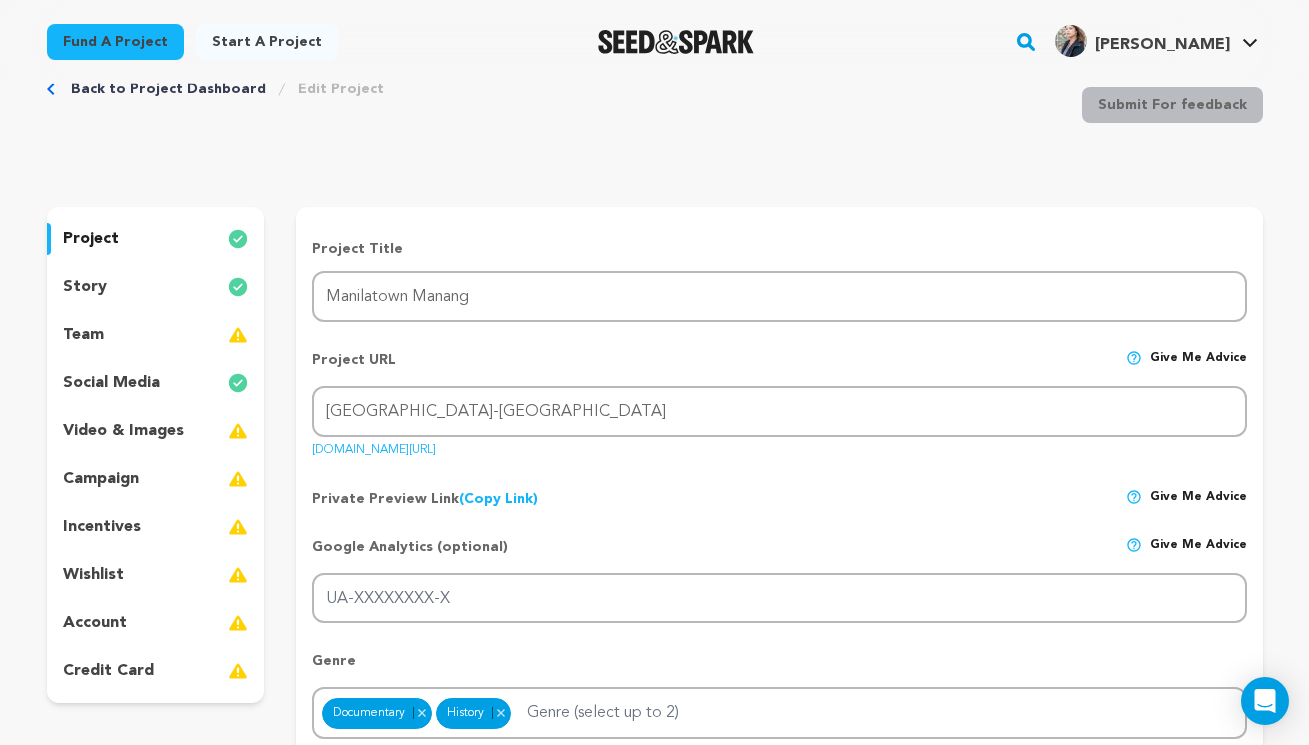 click on "video & images" at bounding box center (123, 431) 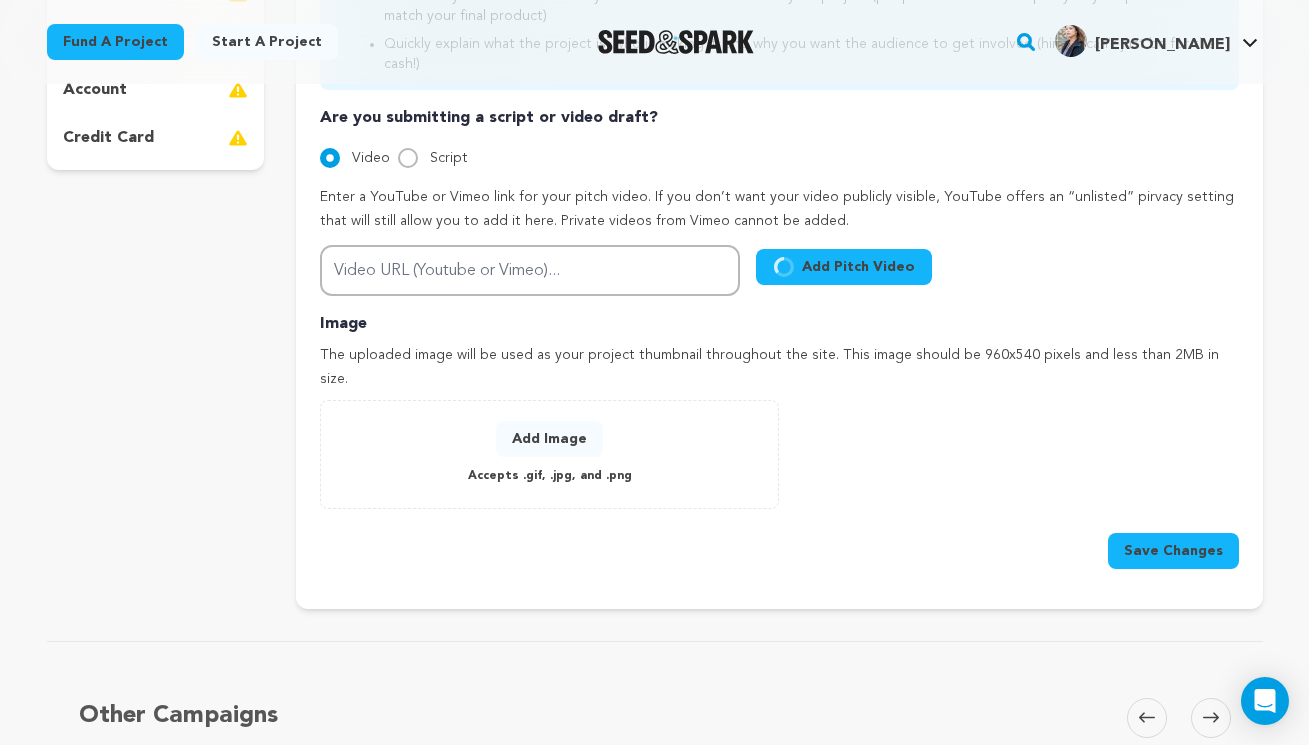 scroll, scrollTop: 760, scrollLeft: 0, axis: vertical 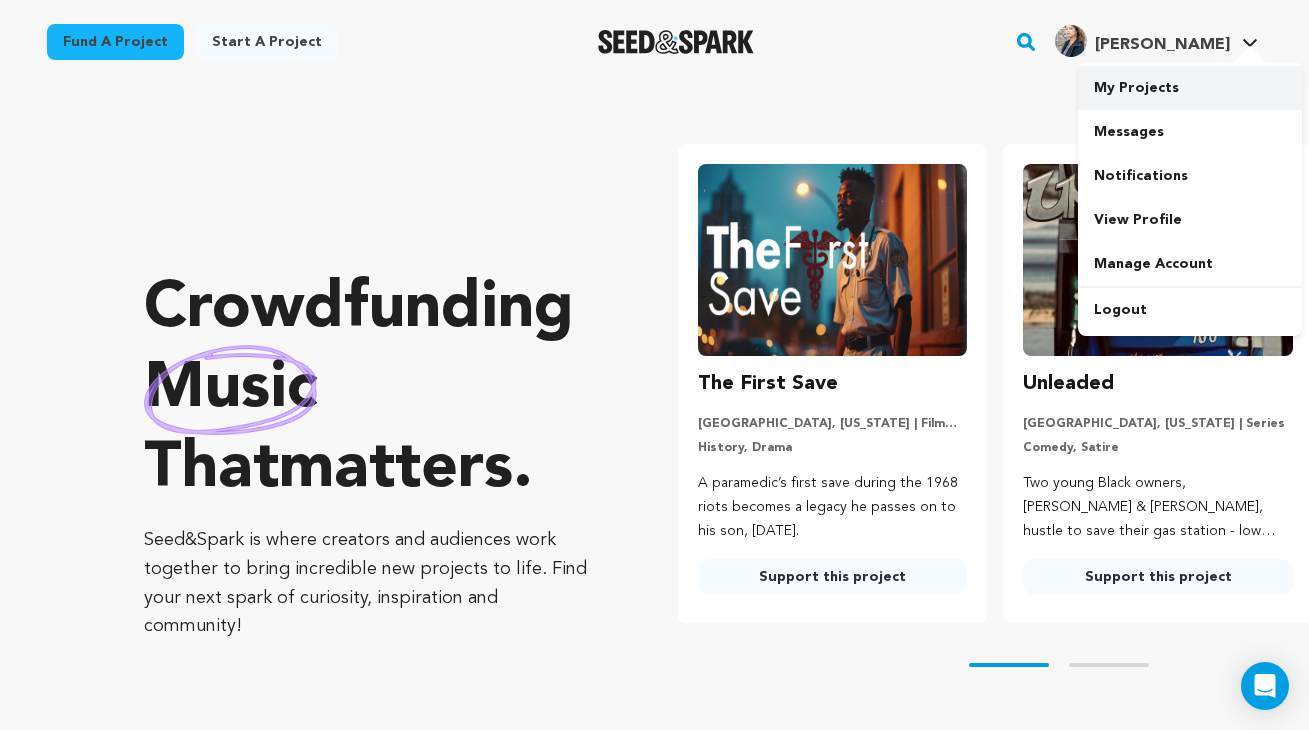 click on "My Projects" at bounding box center (1190, 88) 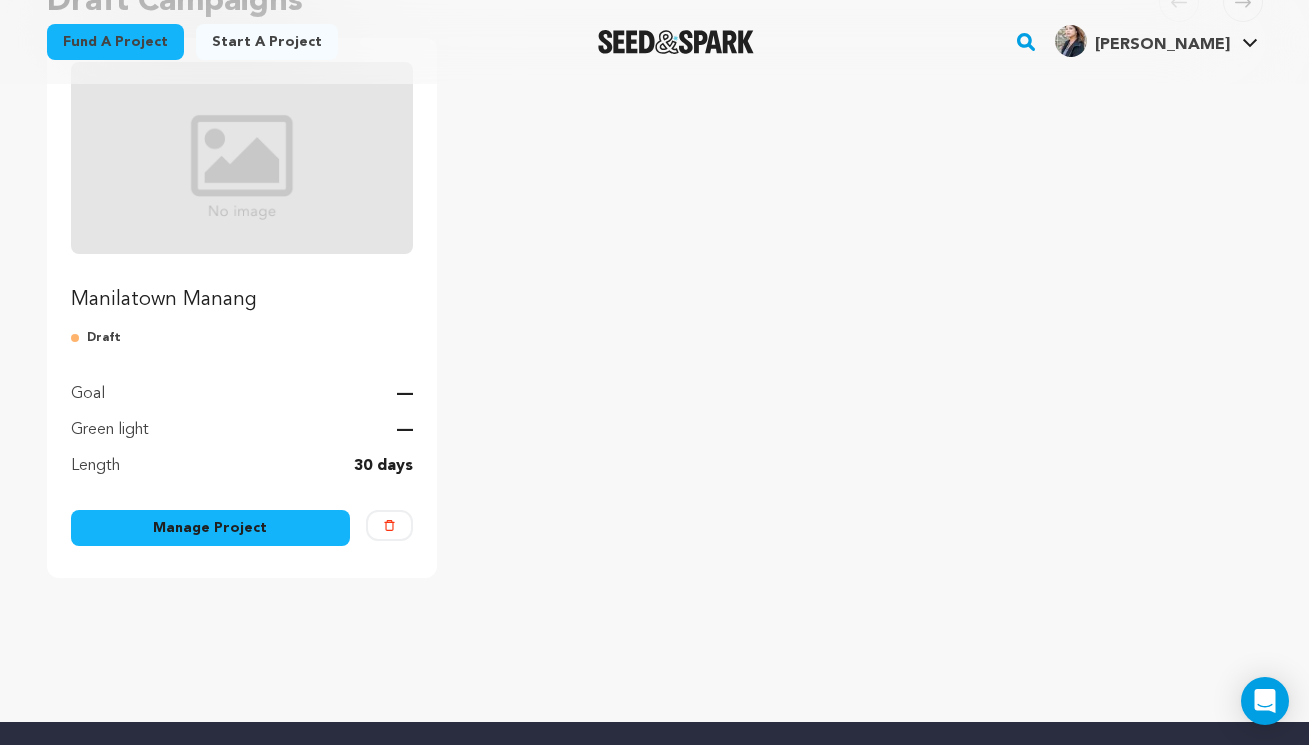 scroll, scrollTop: 361, scrollLeft: 0, axis: vertical 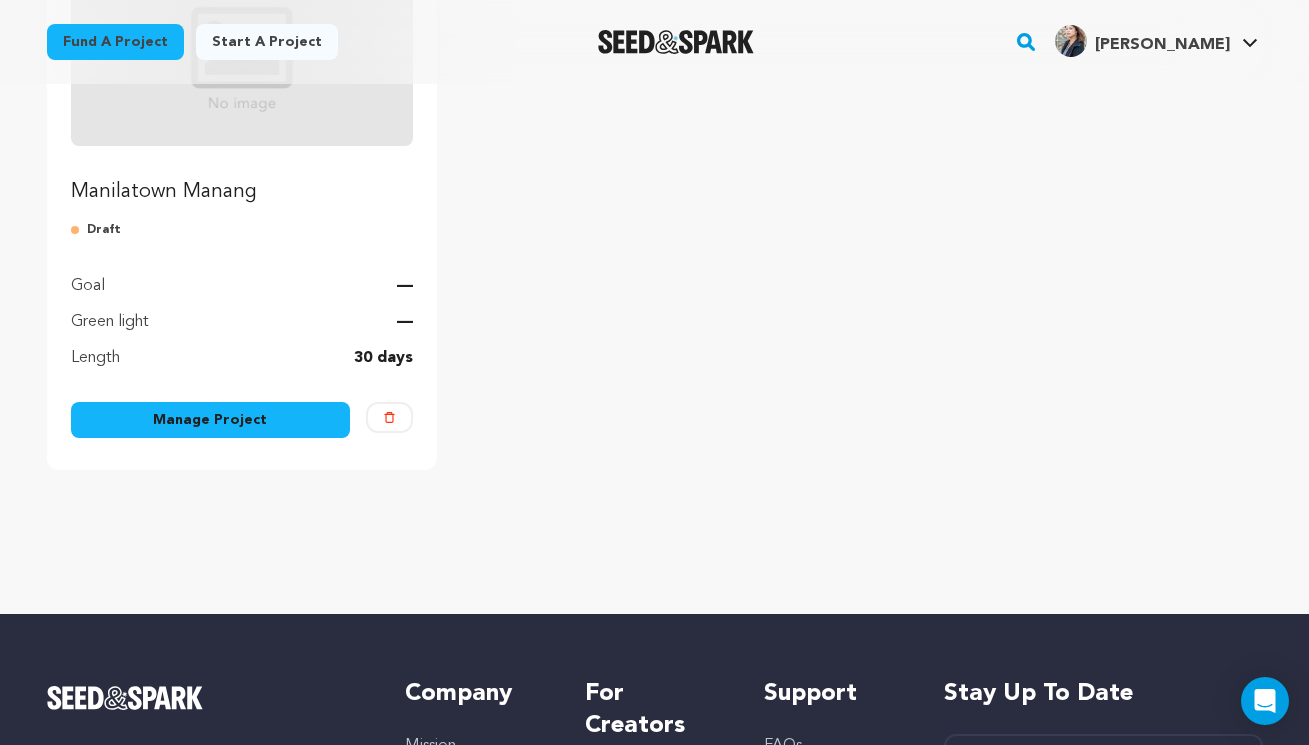 click on "Manage Project" at bounding box center (211, 420) 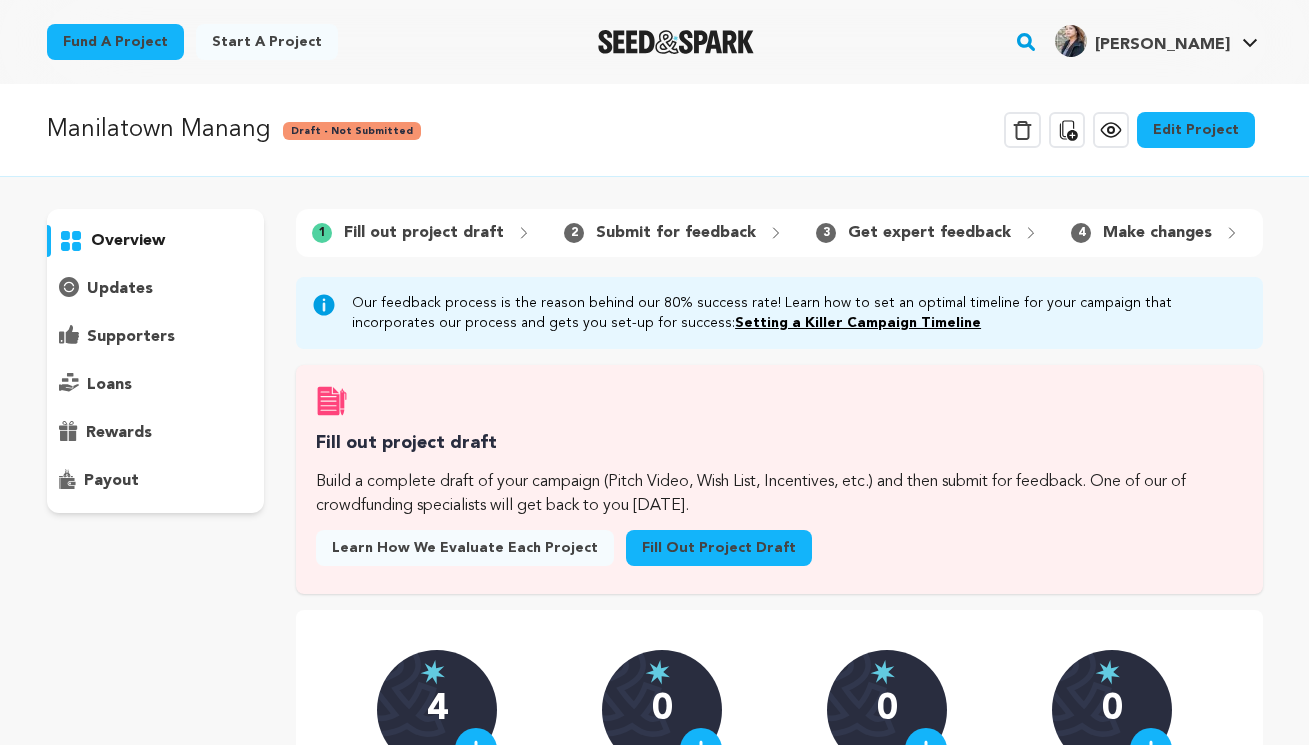 scroll, scrollTop: 0, scrollLeft: 0, axis: both 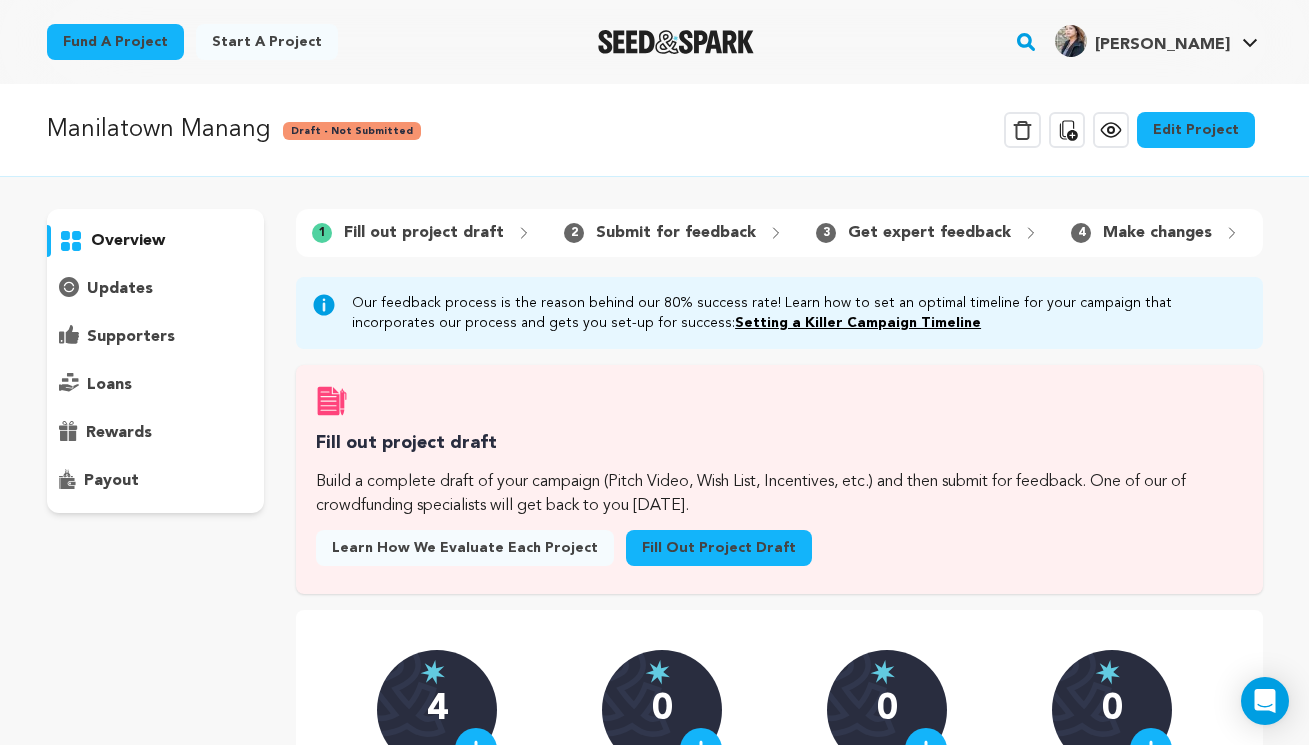 click on "Edit Project" at bounding box center [1196, 130] 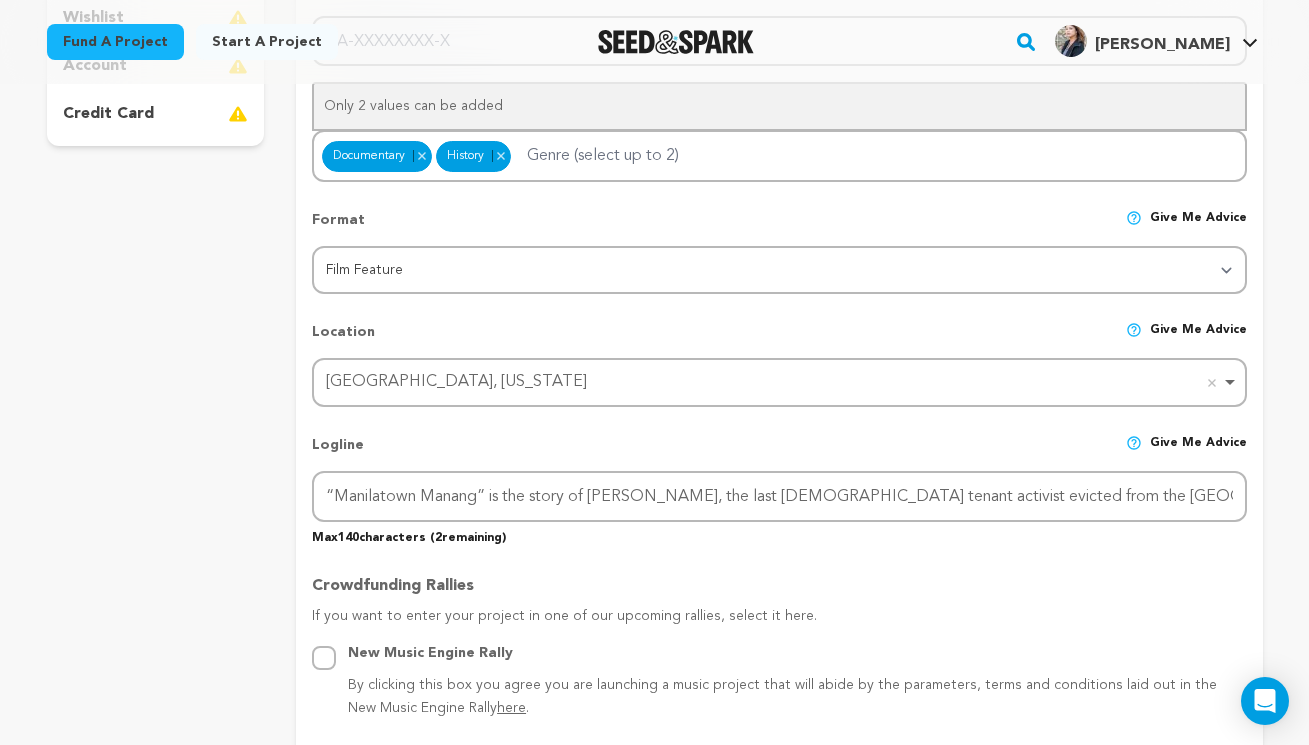scroll, scrollTop: 618, scrollLeft: 0, axis: vertical 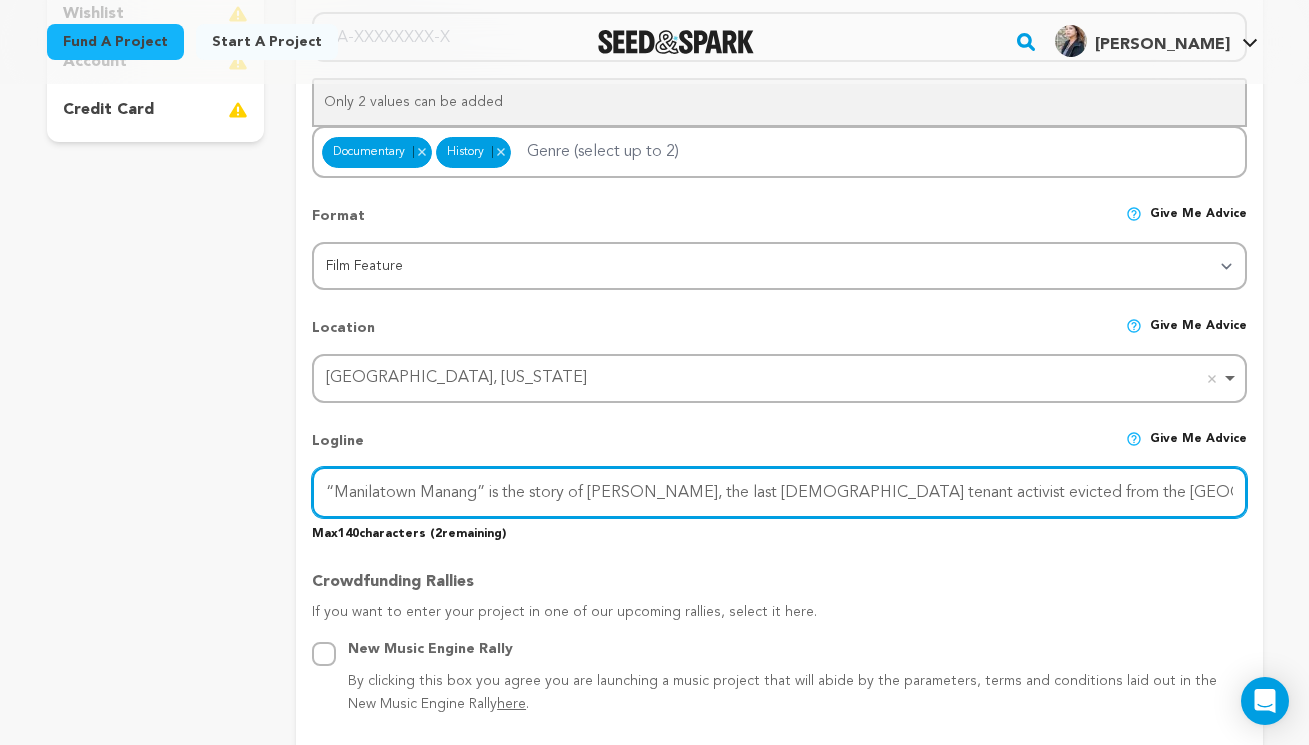 click on "“Manilatown Manang” is the story of Jeanette Lazam, the last female tenant activist evicted from the International Hotel in San Francisco." at bounding box center (779, 492) 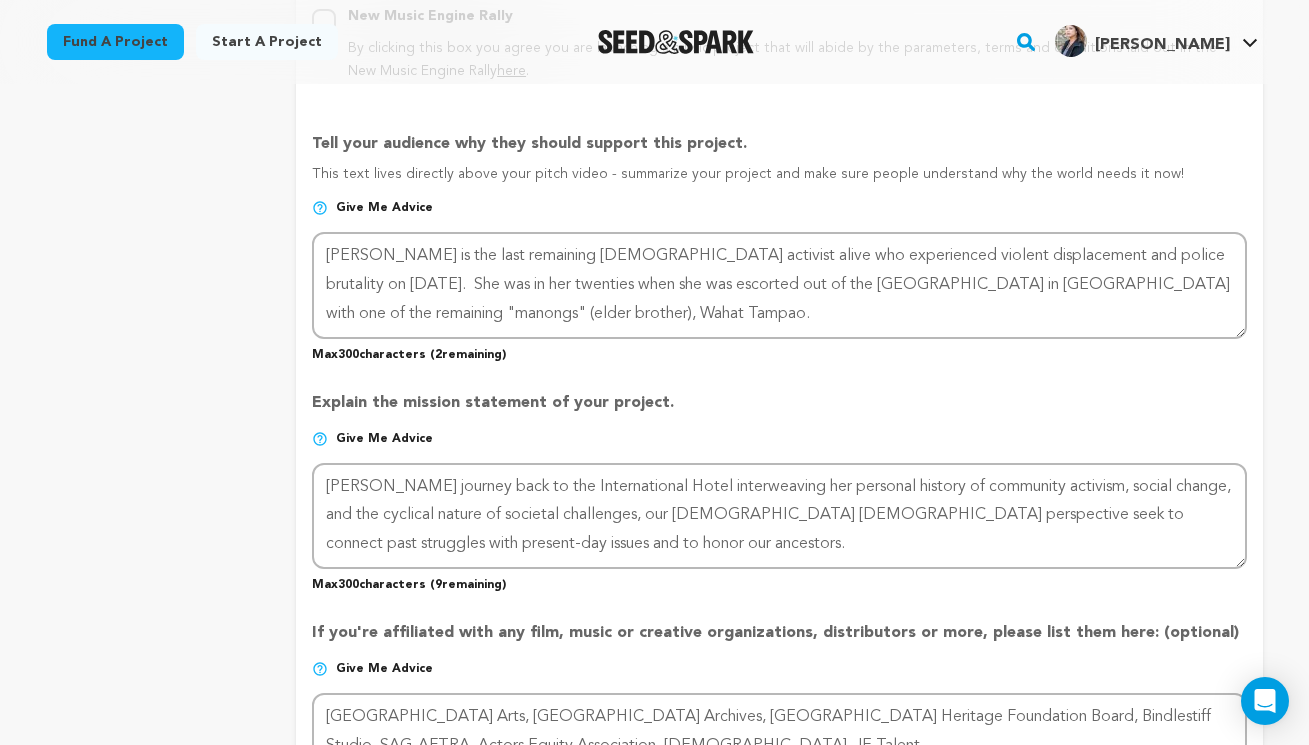 scroll, scrollTop: 1251, scrollLeft: 0, axis: vertical 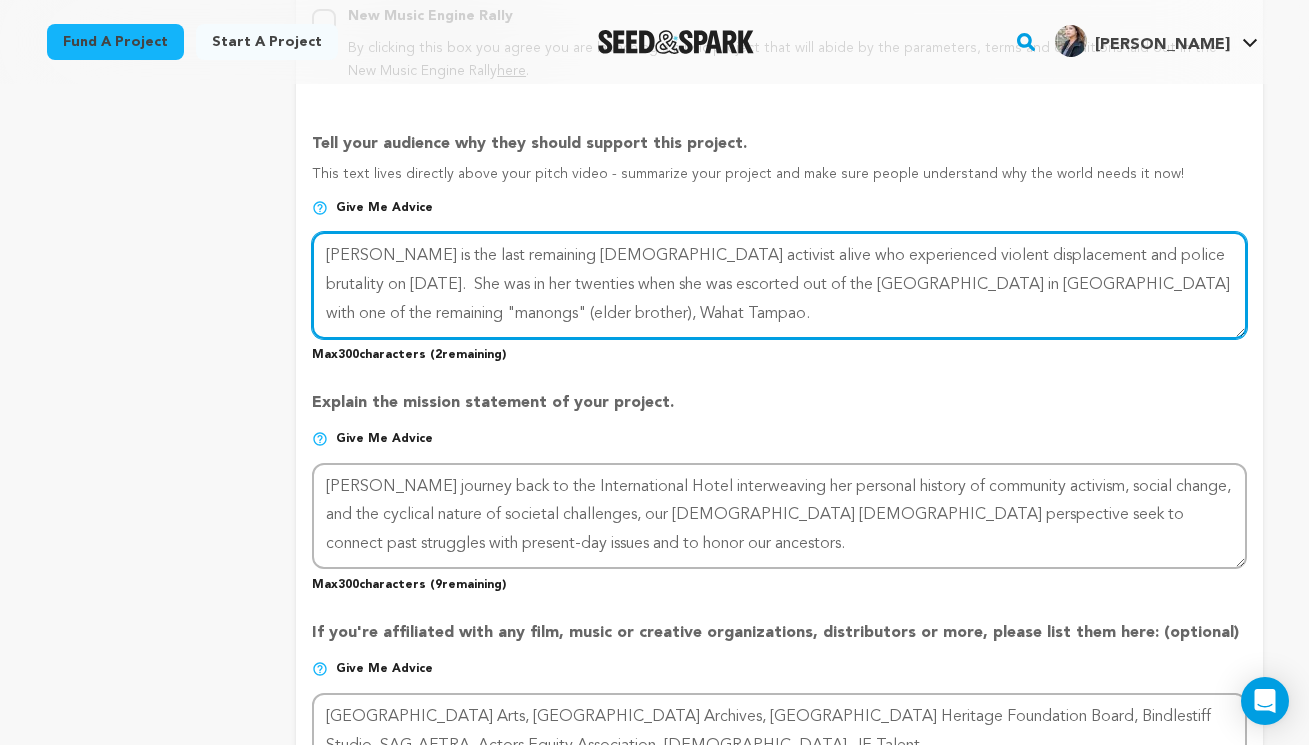 click at bounding box center (779, 285) 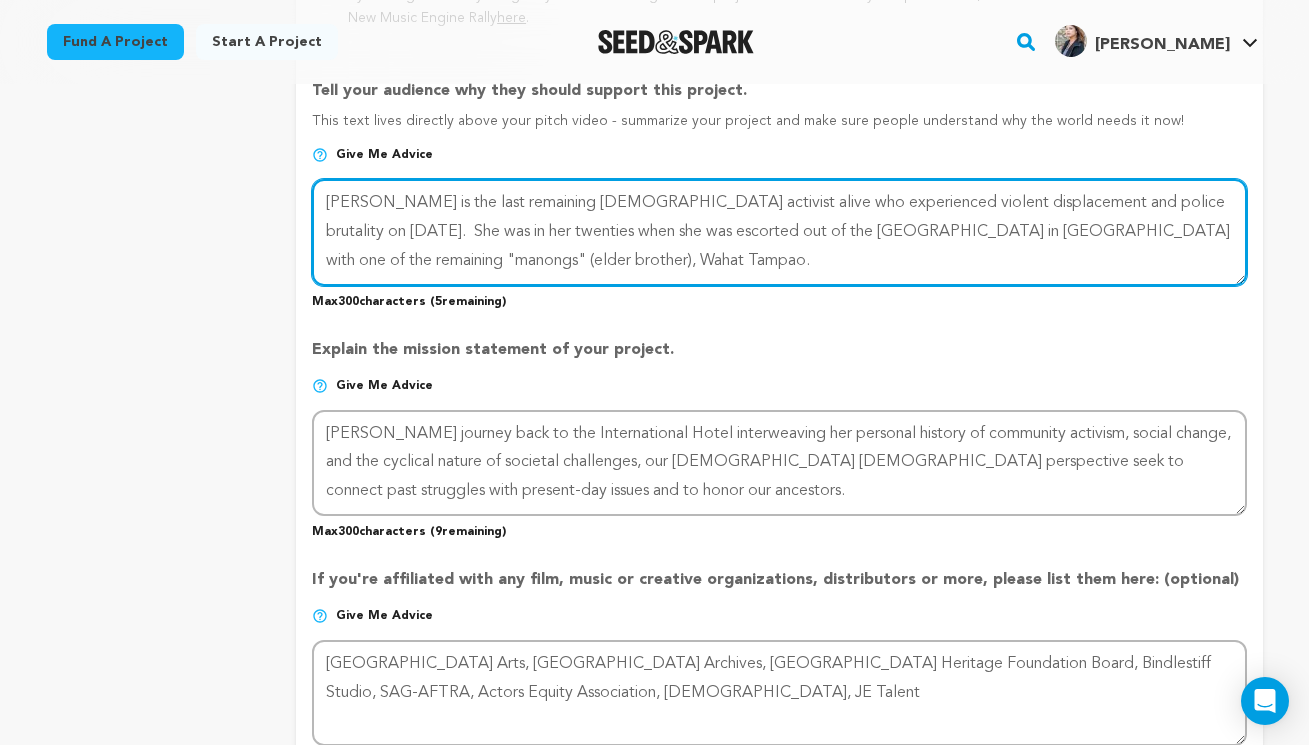 scroll, scrollTop: 1264, scrollLeft: 0, axis: vertical 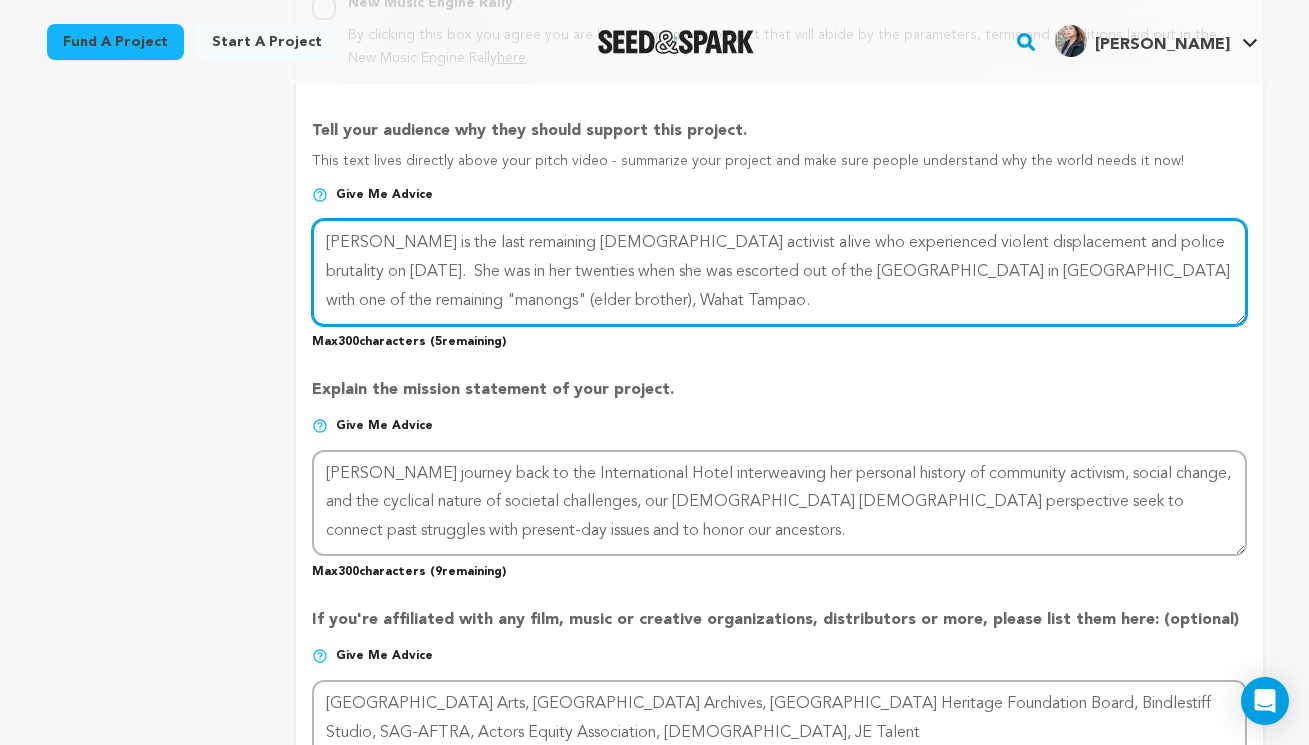 click at bounding box center [779, 272] 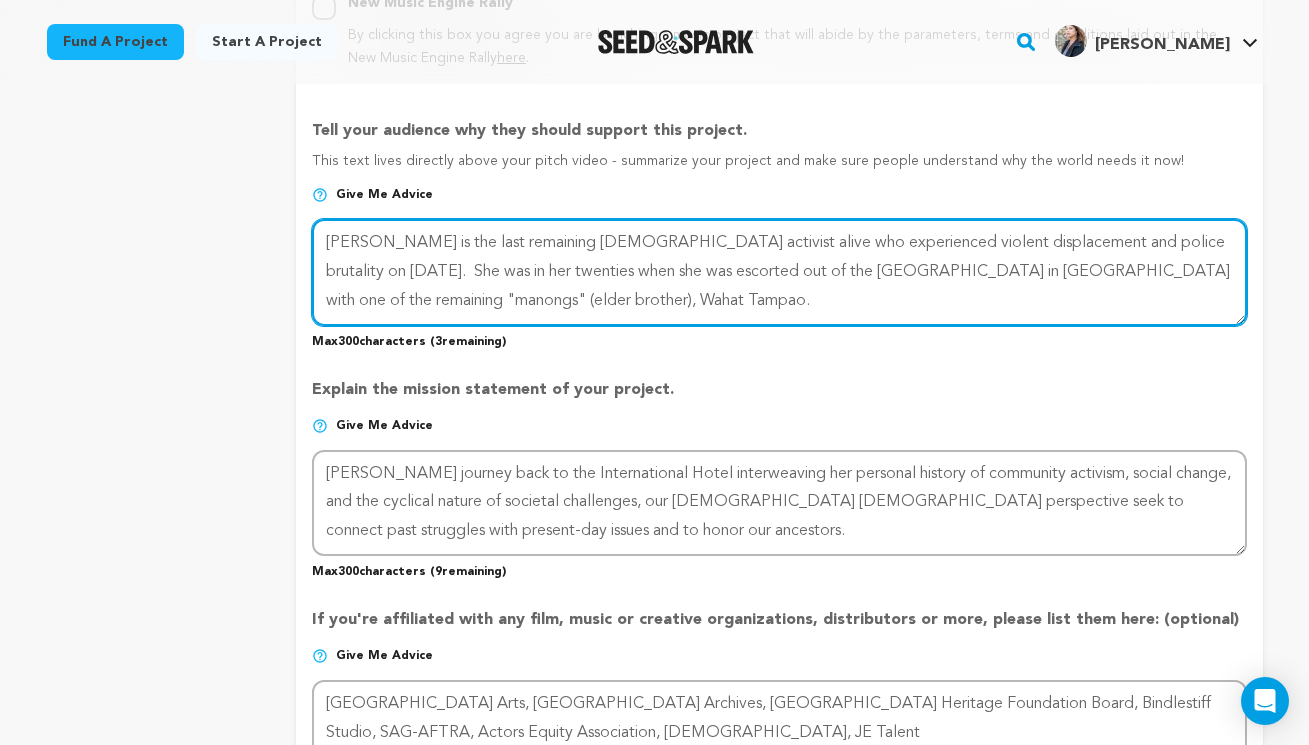 click at bounding box center (779, 272) 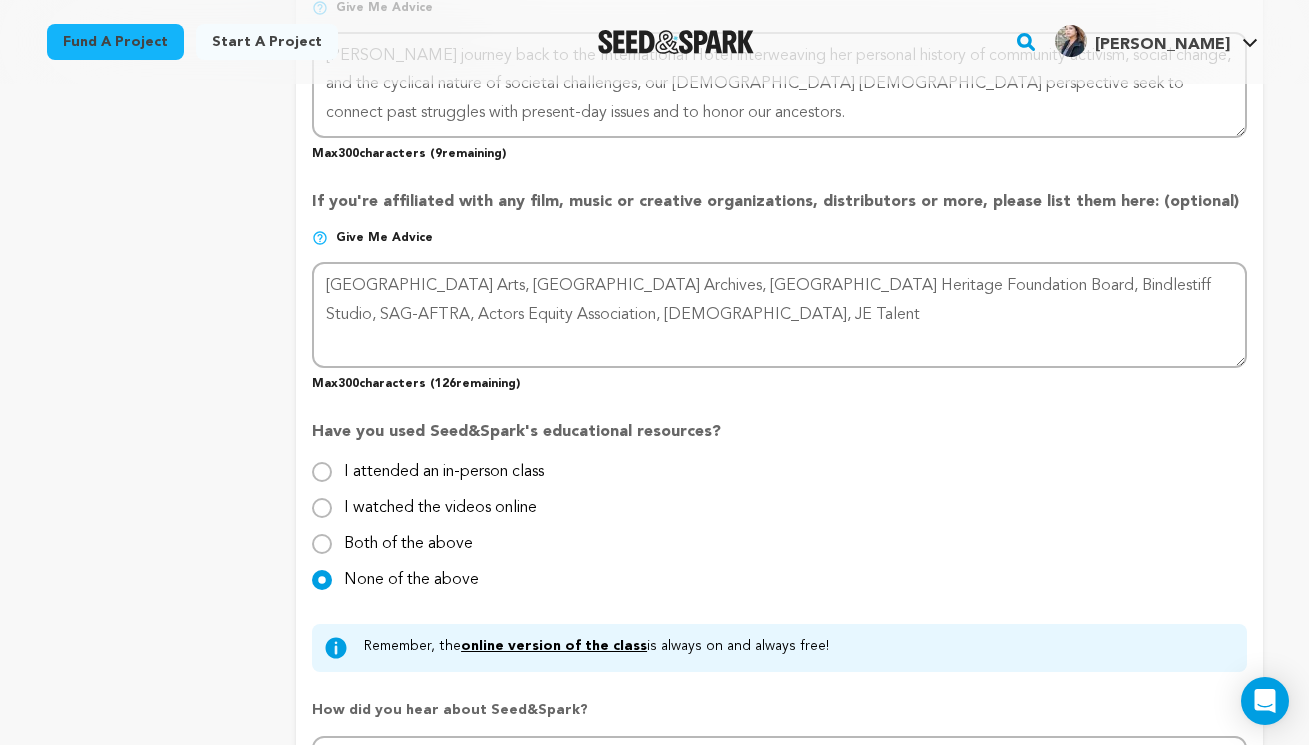 scroll, scrollTop: 1689, scrollLeft: 0, axis: vertical 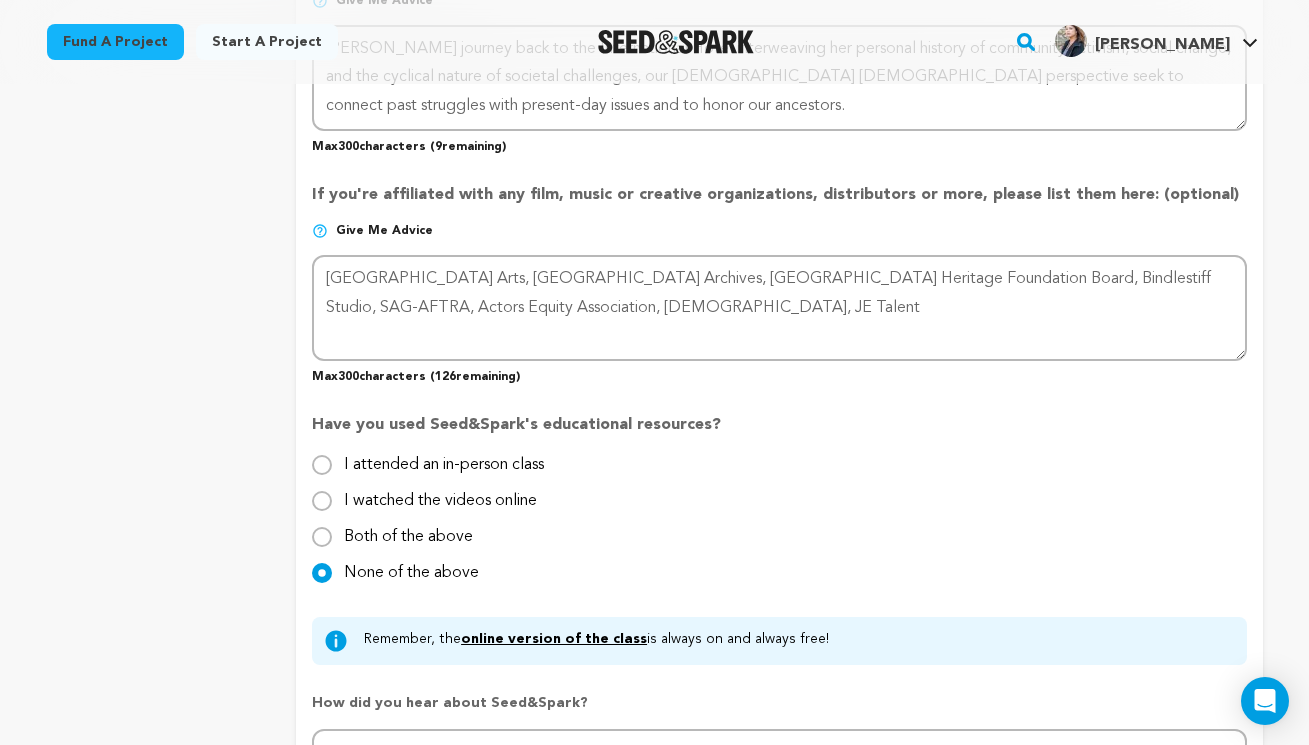 type on "Jeannette Lazam is the last remaining female activist alive who experienced violent displacement and police brutality on Aug 4, 1978.  She was in her twenties when she was escorted out of the International Hotel in San Francisco with one of the remaining "manongs" (elder brother), Wahat Tampao." 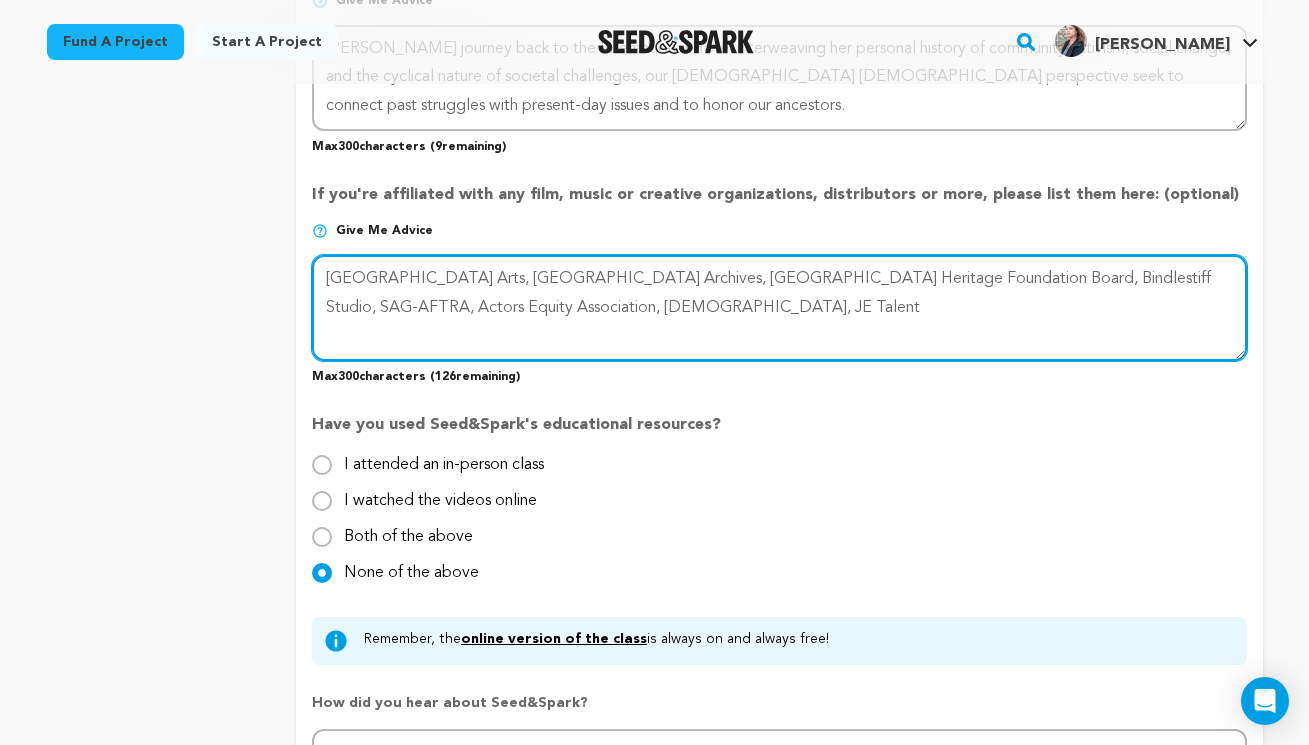 click at bounding box center (779, 308) 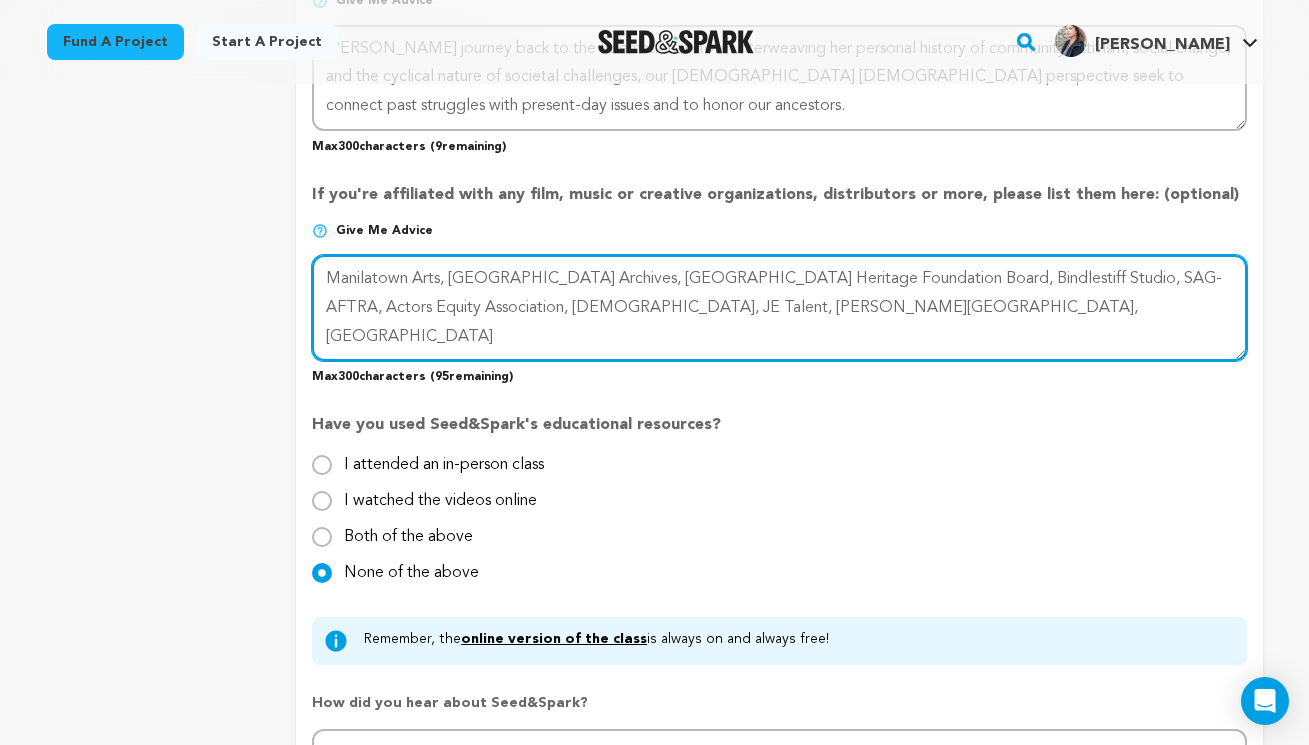 click at bounding box center [779, 308] 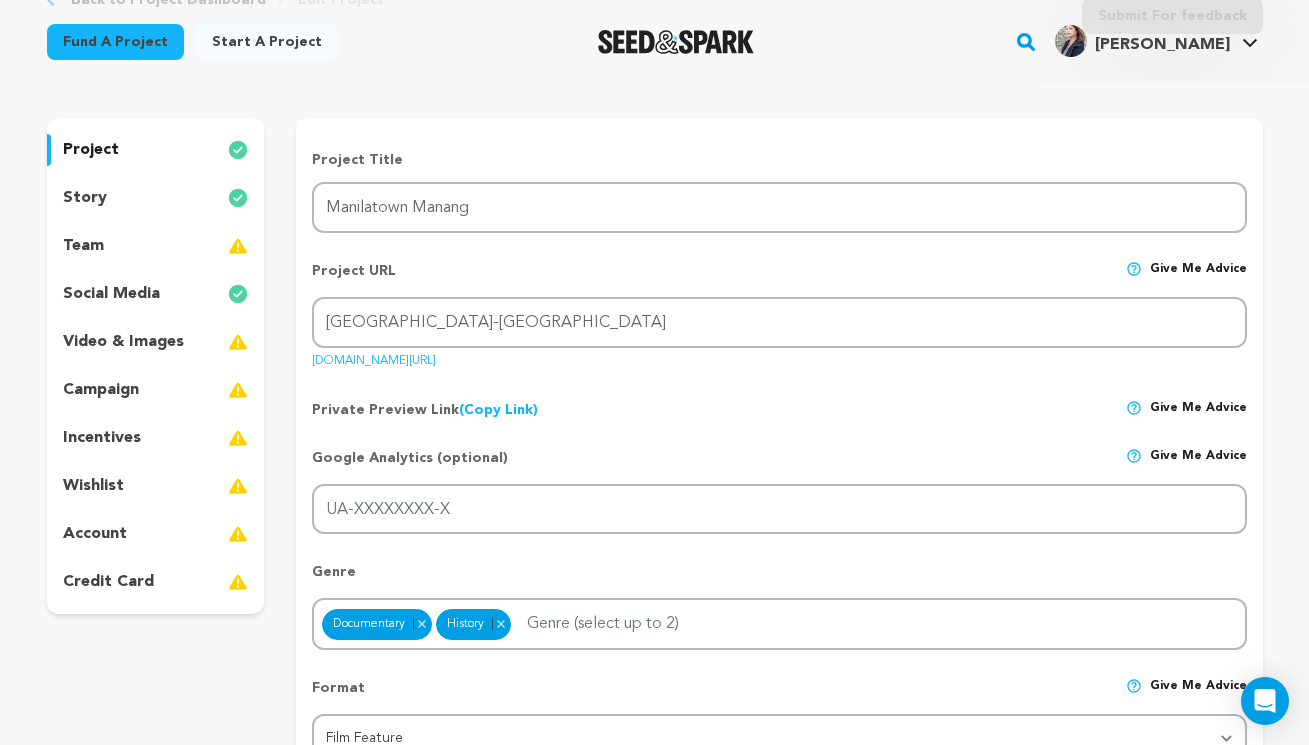 scroll, scrollTop: 150, scrollLeft: 0, axis: vertical 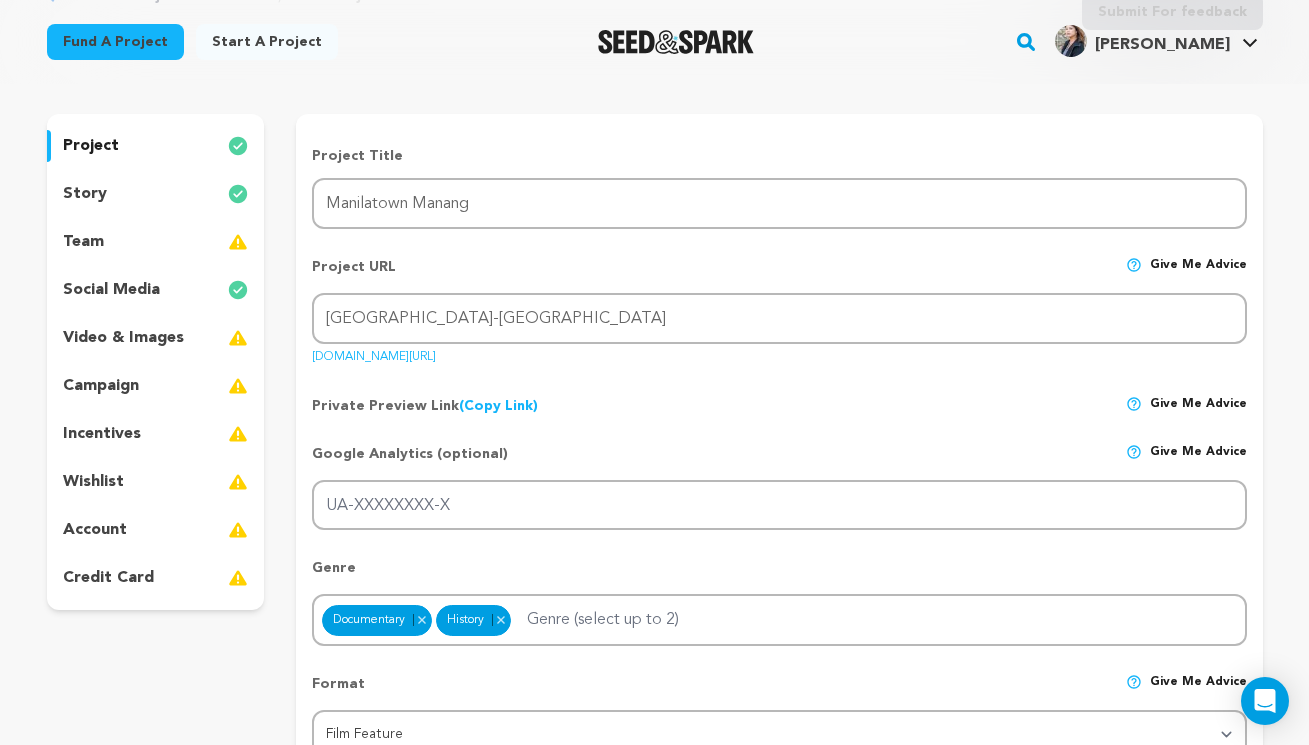 type on "Manilatown Arts, Manilatown Archives, Manilatown Heritage Foundation Board, Bindlestiff Studio, SAG-AFTRA, Actors Equity Association, Southern Methodist University, JE Talent, Nico's Sampaguita, Manilatown Media, I-Hotel/The Fall." 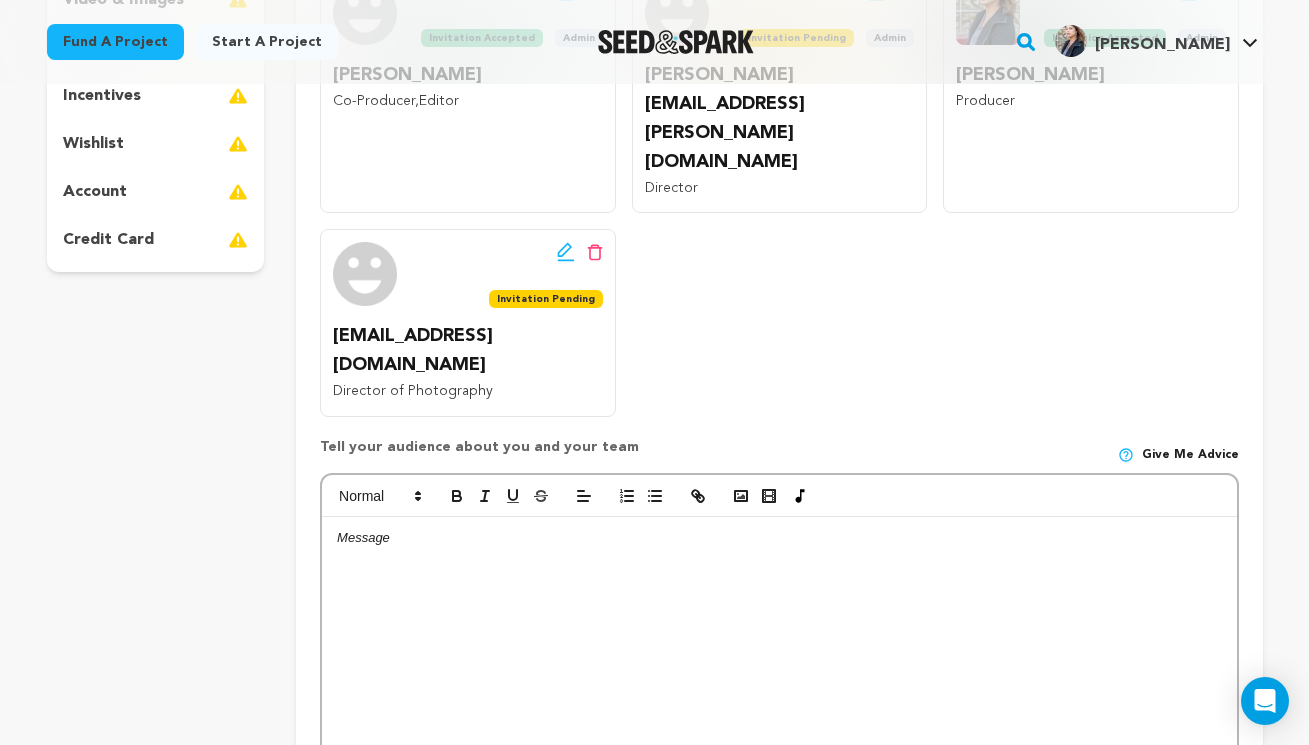 scroll, scrollTop: 0, scrollLeft: 0, axis: both 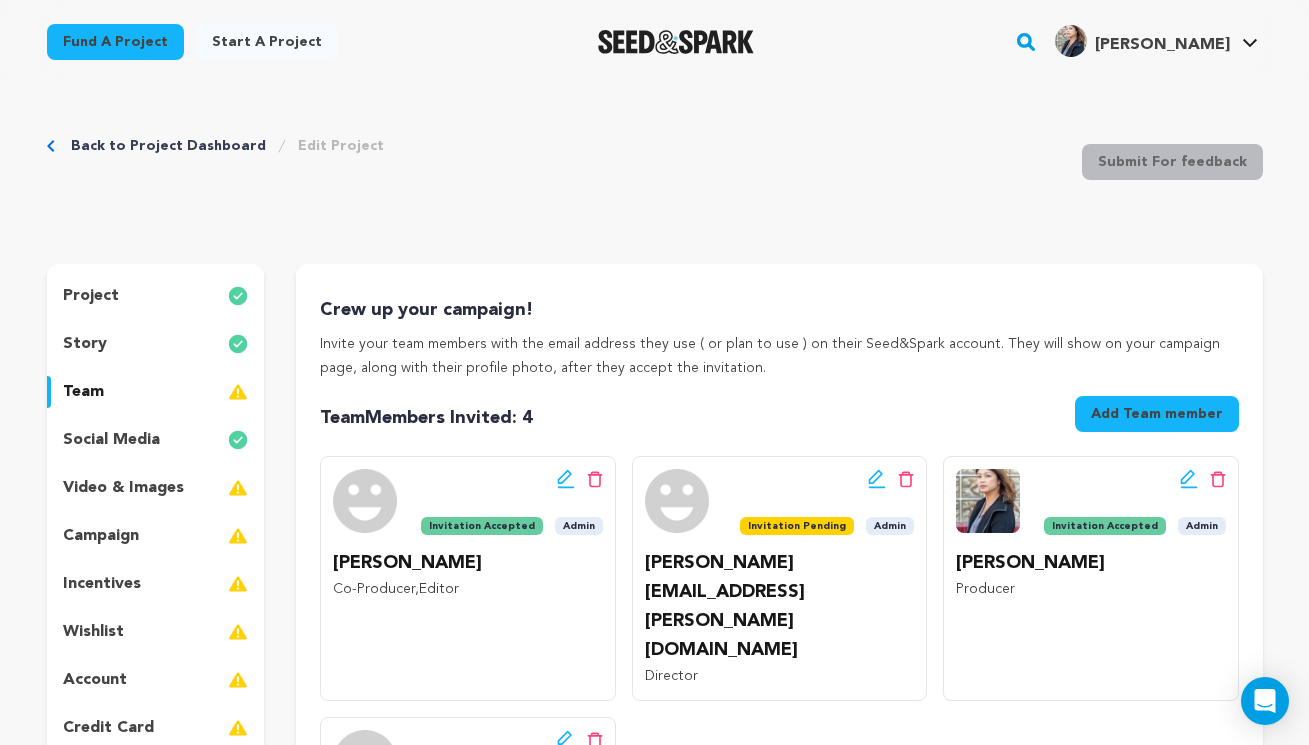 click on "story" at bounding box center [85, 344] 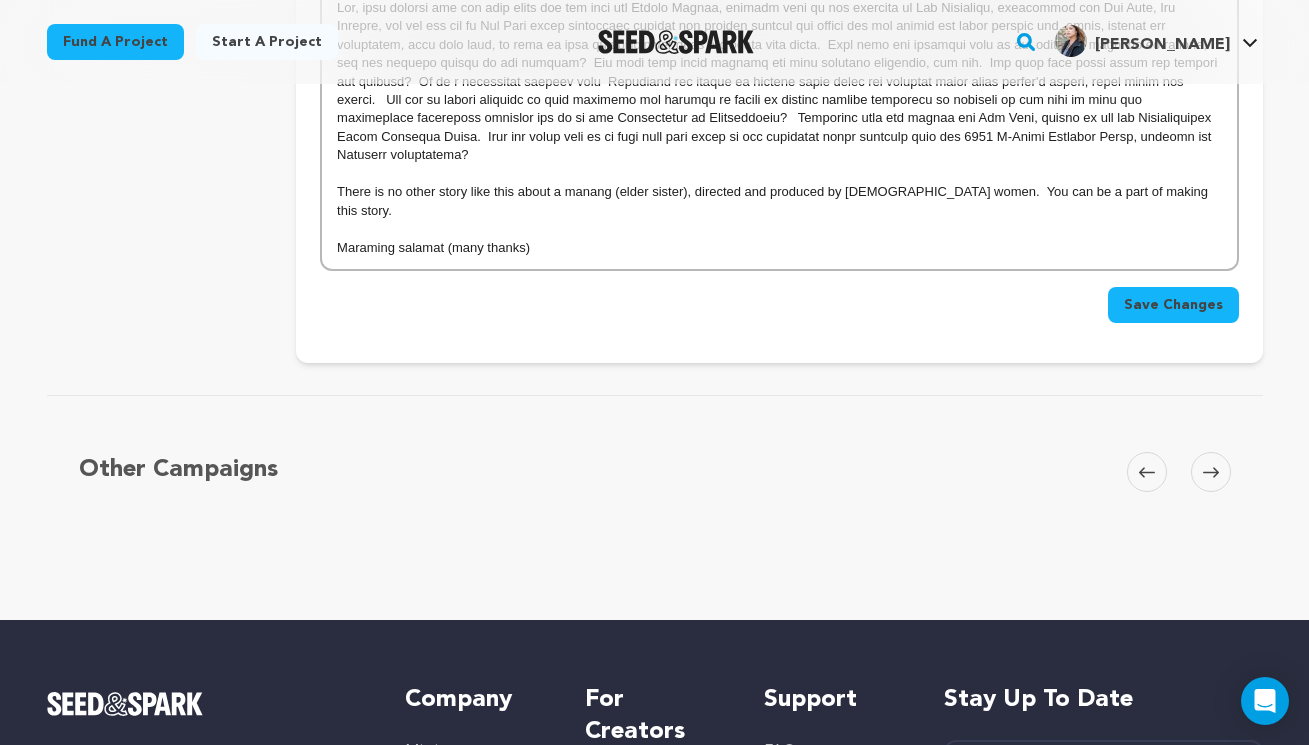 scroll, scrollTop: 538, scrollLeft: 0, axis: vertical 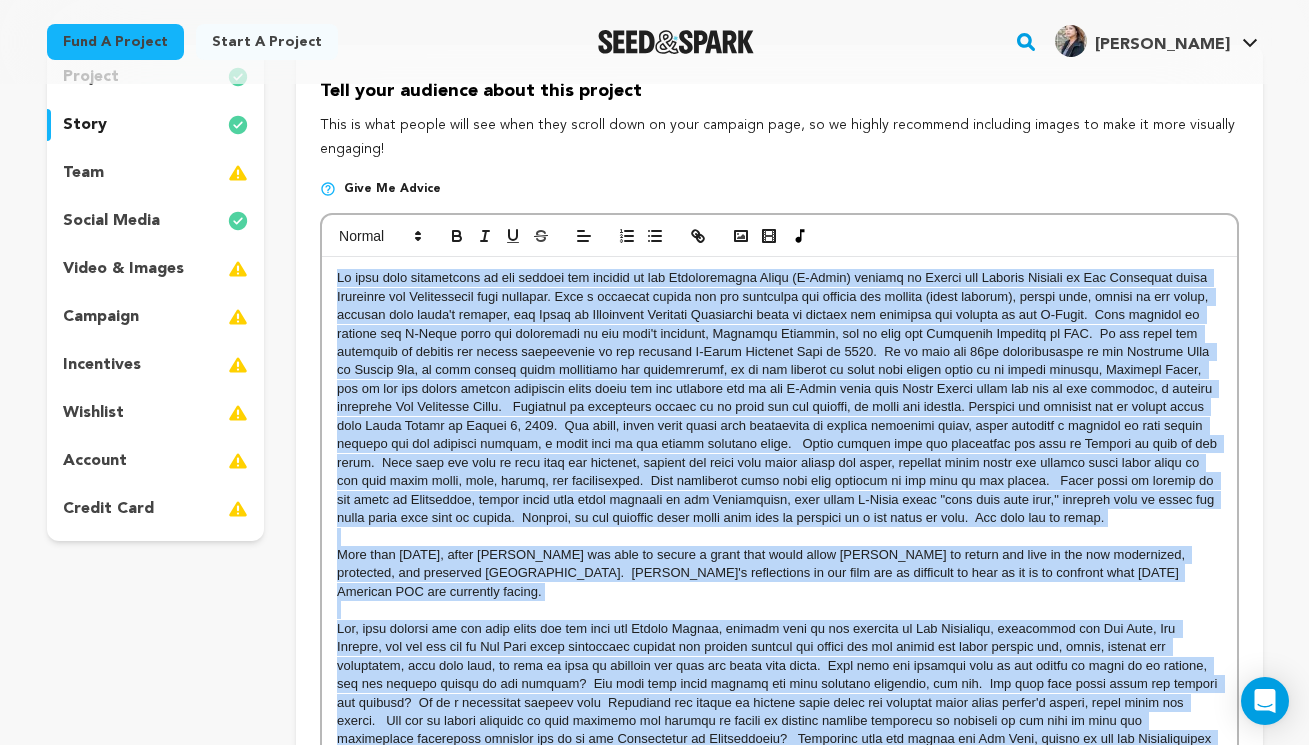 drag, startPoint x: 586, startPoint y: 489, endPoint x: 344, endPoint y: 264, distance: 330.4376 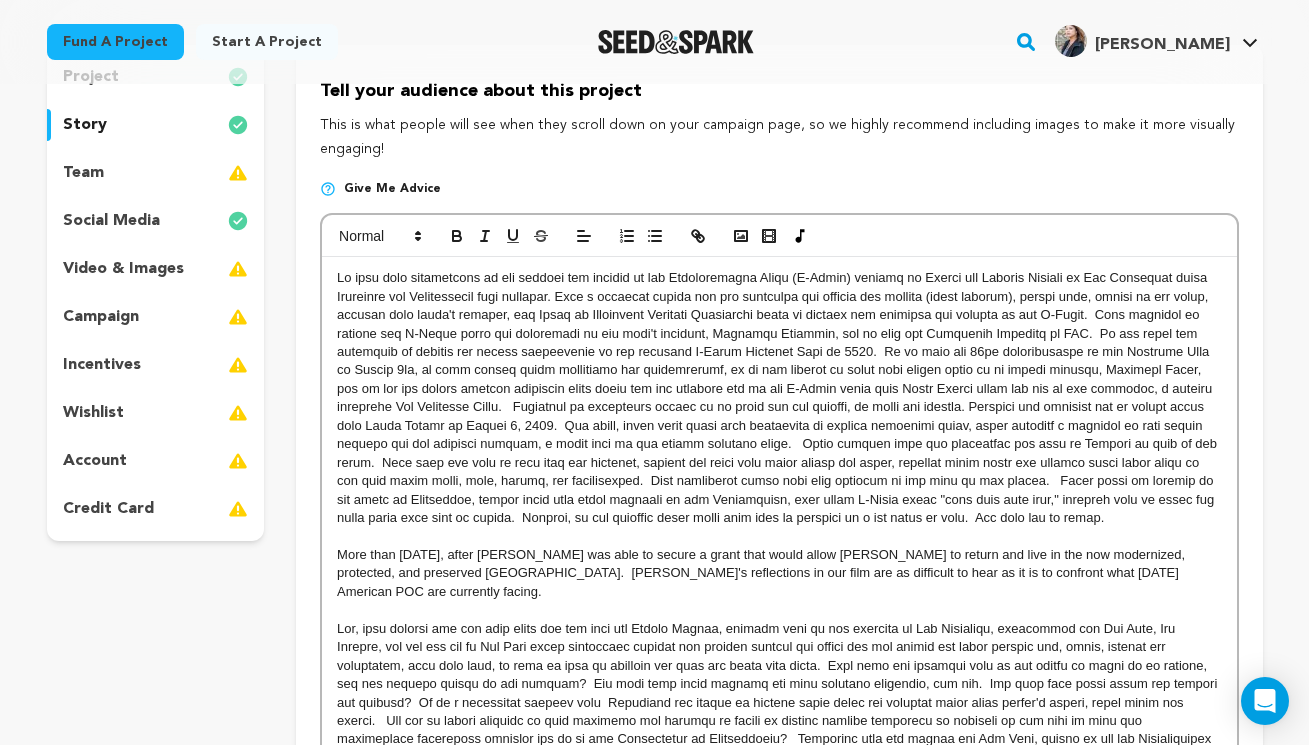 click at bounding box center (779, 398) 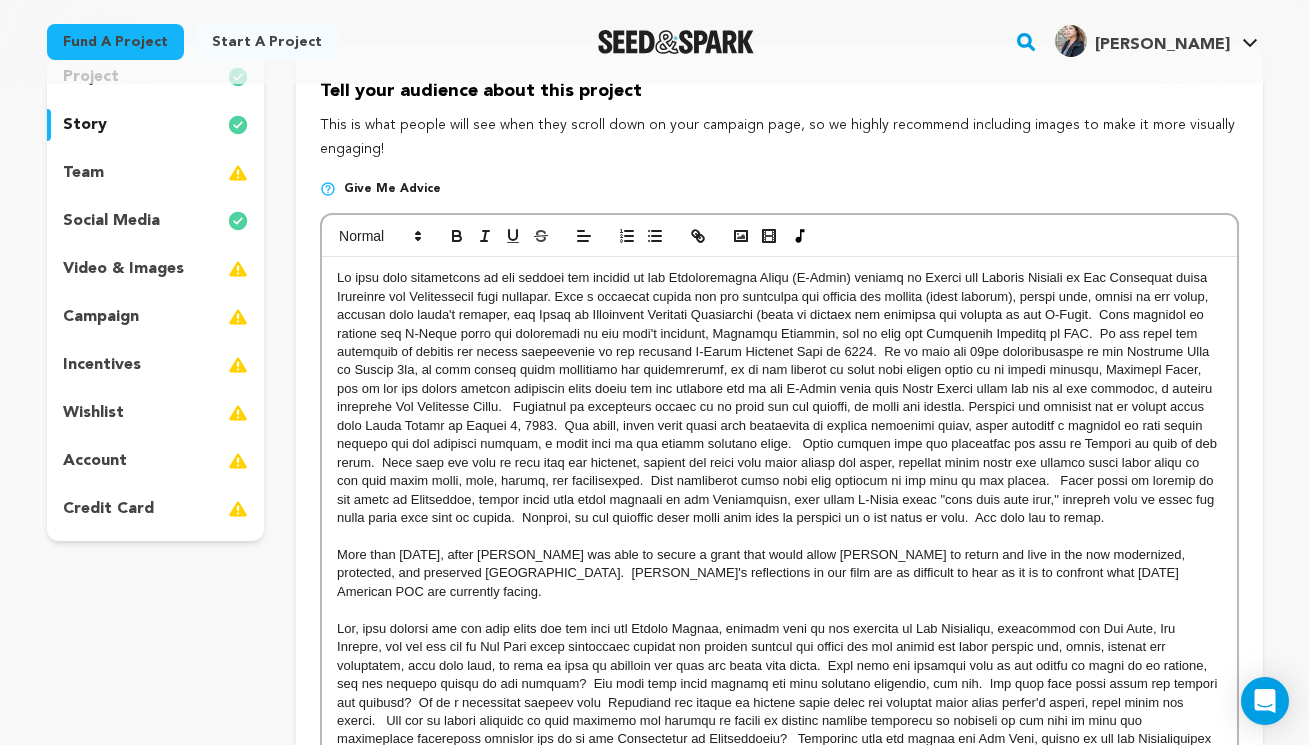 type 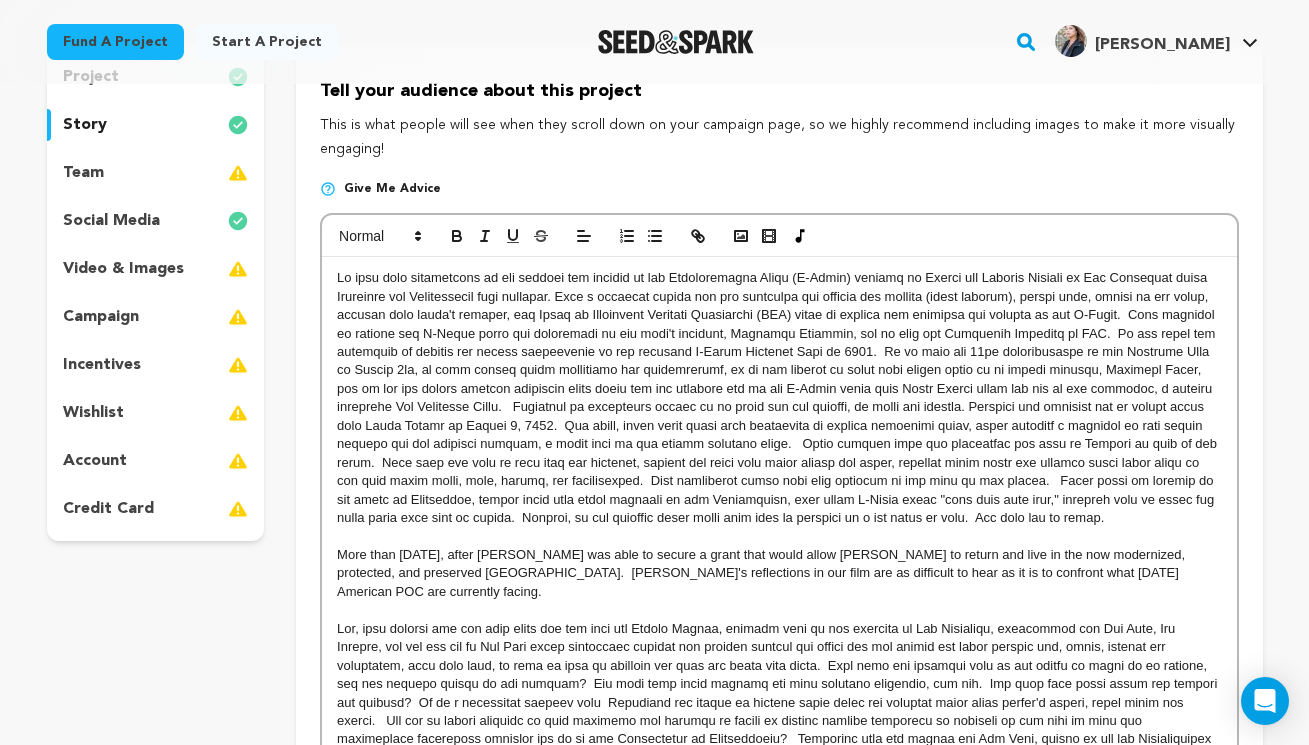 click at bounding box center (779, 398) 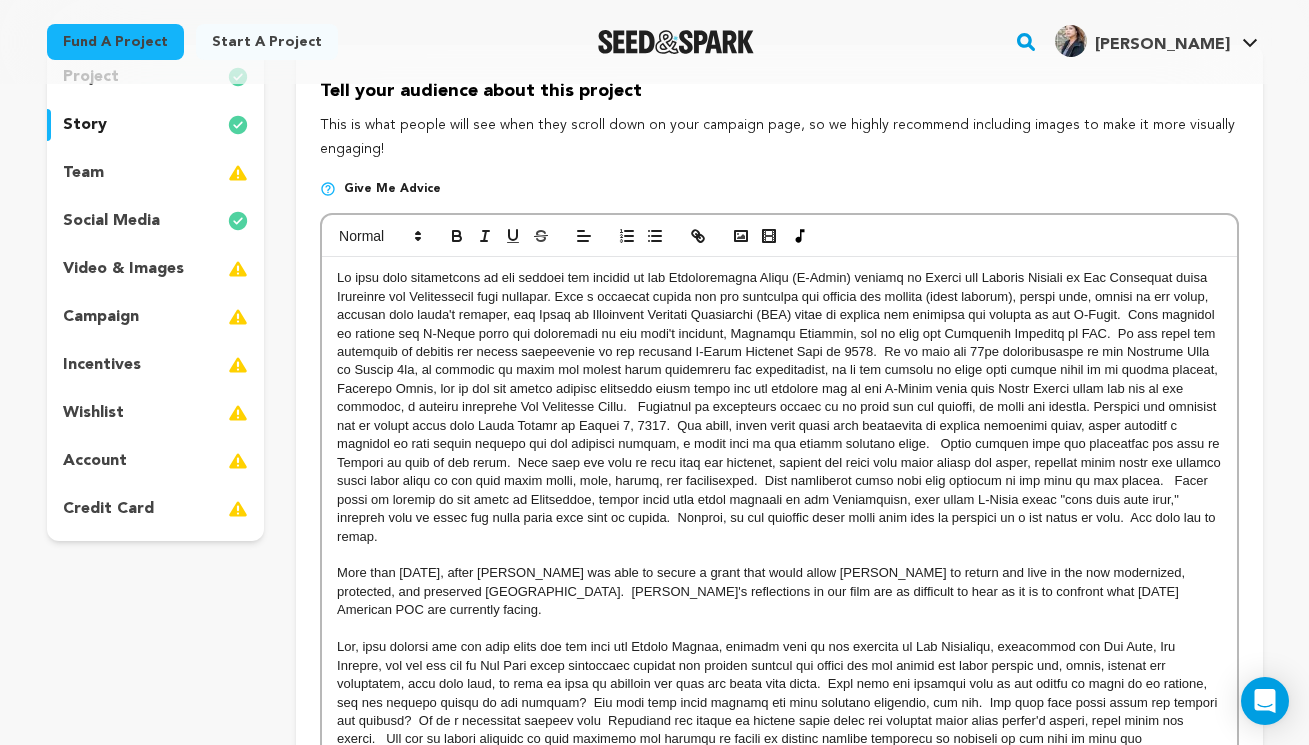 drag, startPoint x: 611, startPoint y: 367, endPoint x: 662, endPoint y: 372, distance: 51.24451 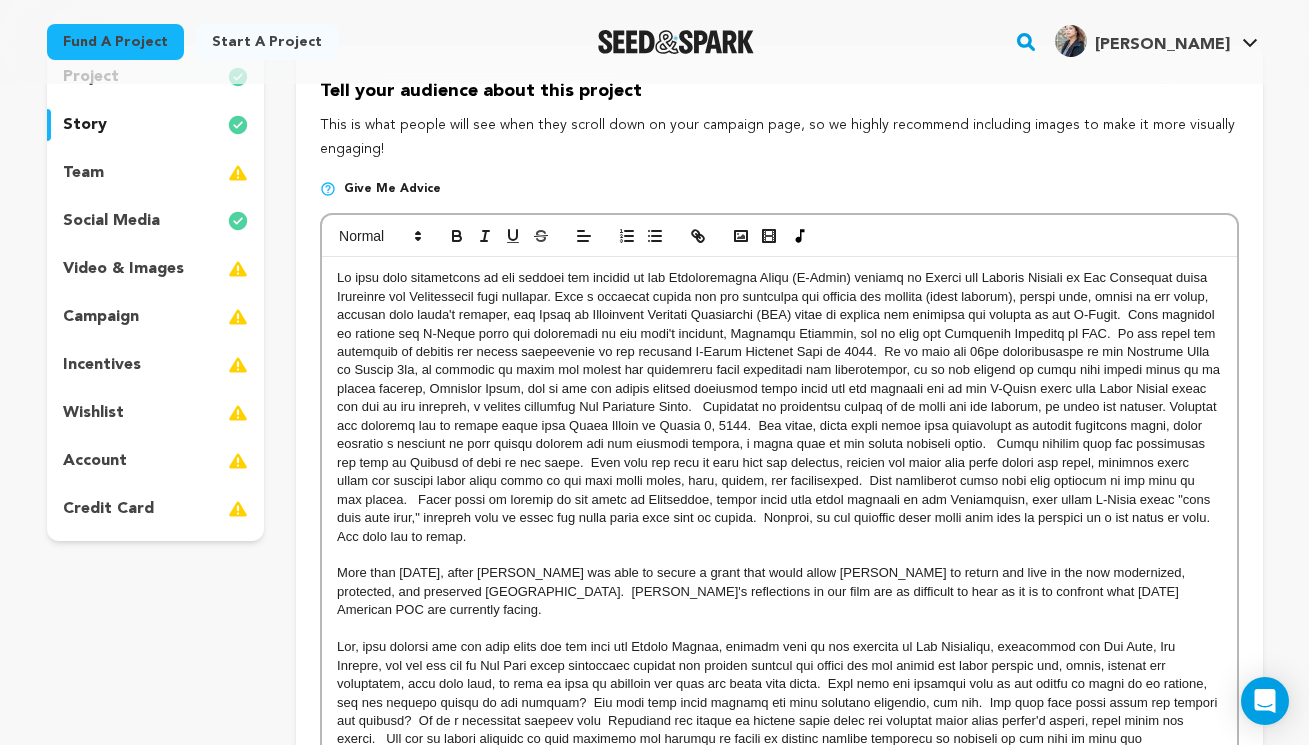 click at bounding box center [779, 407] 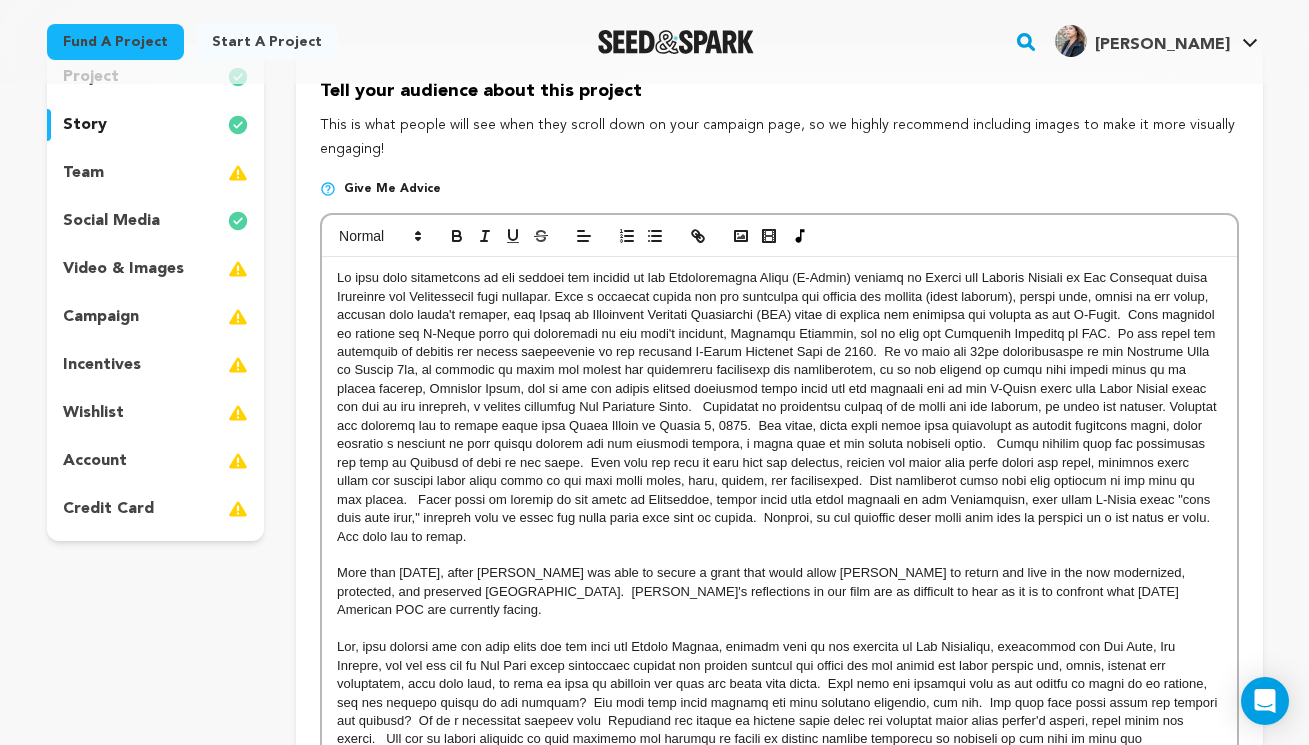 click at bounding box center [779, 407] 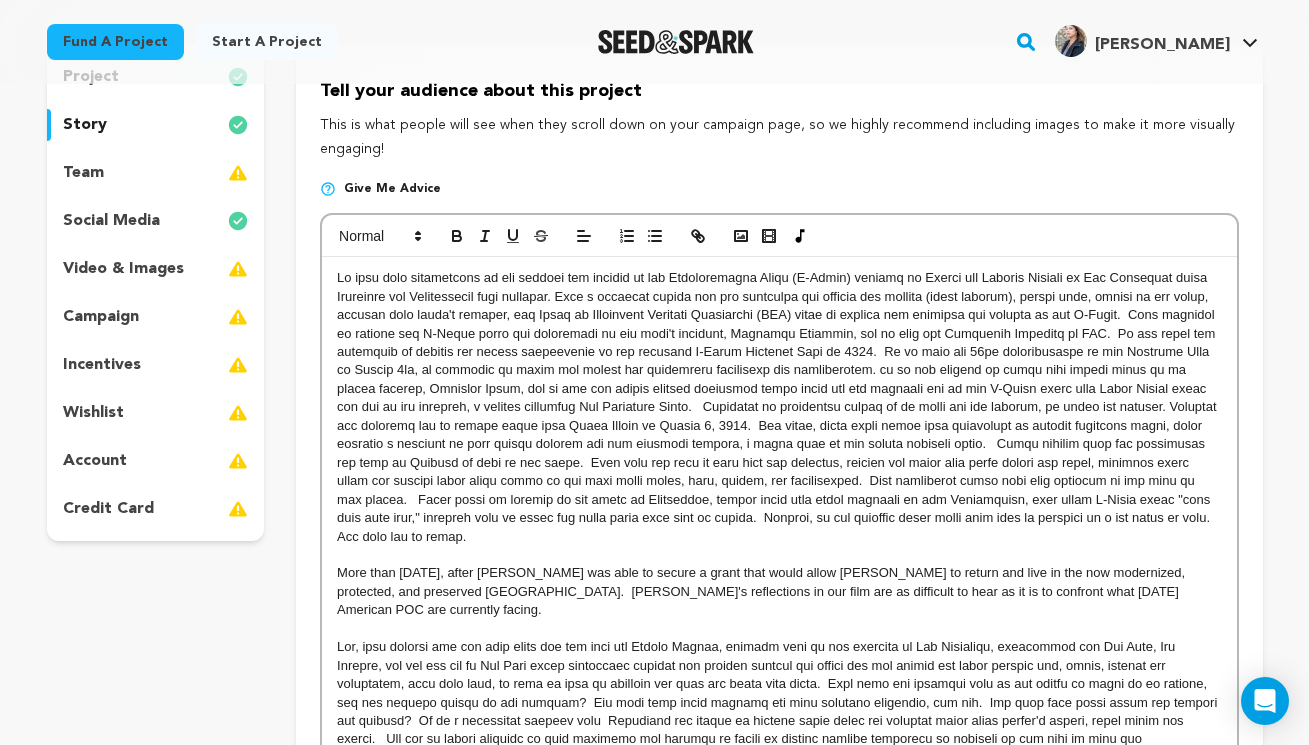 click at bounding box center (779, 407) 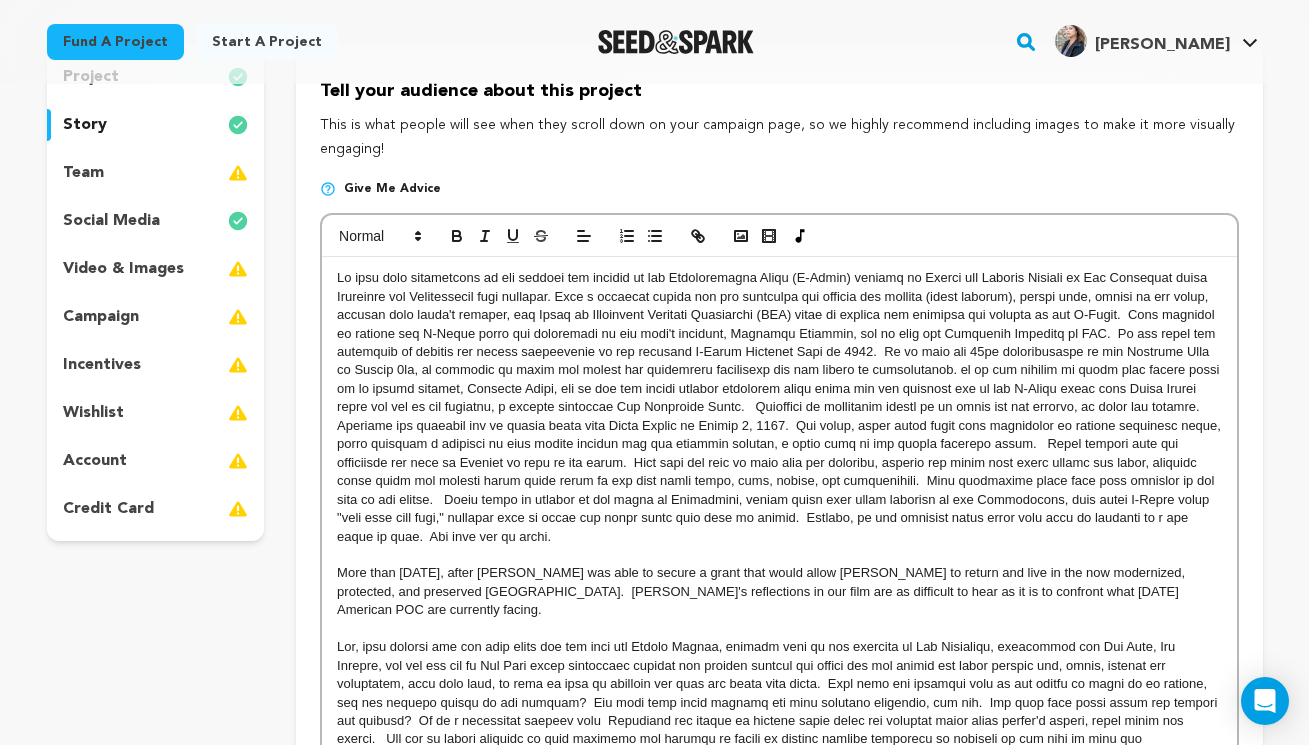 click at bounding box center [779, 407] 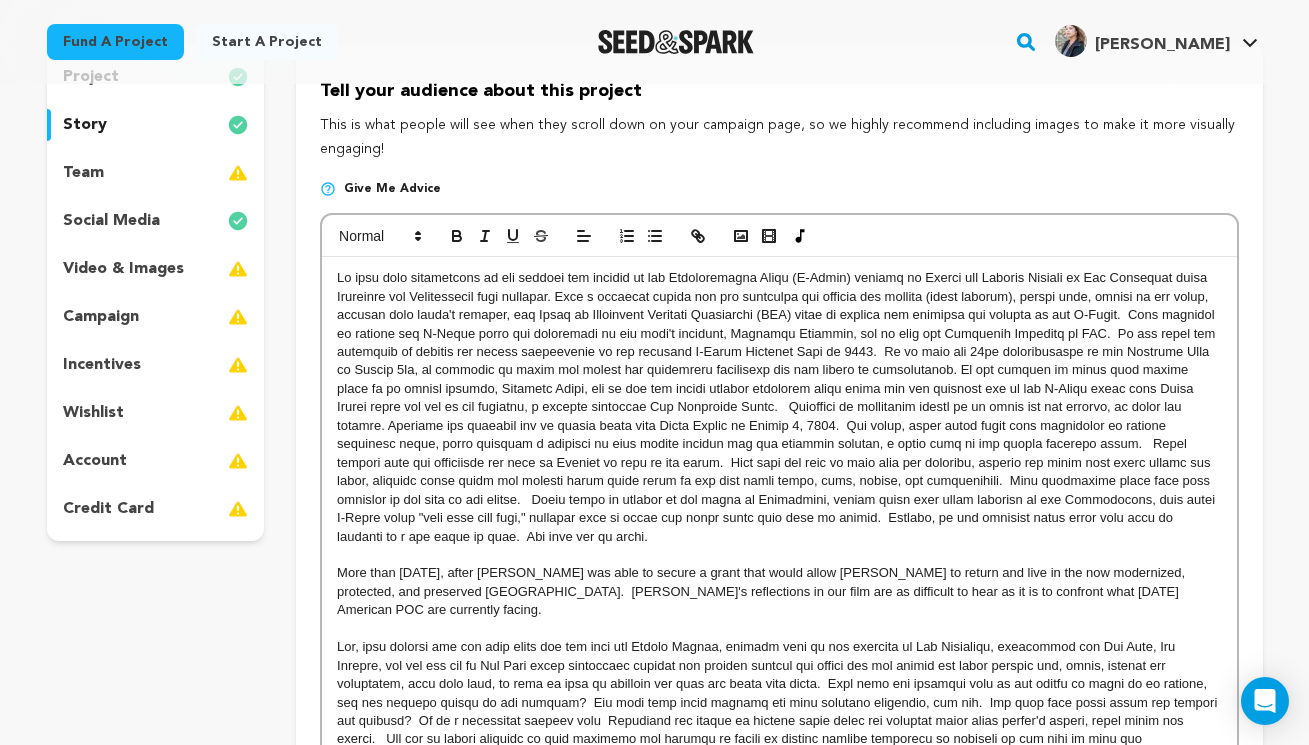 click at bounding box center [779, 407] 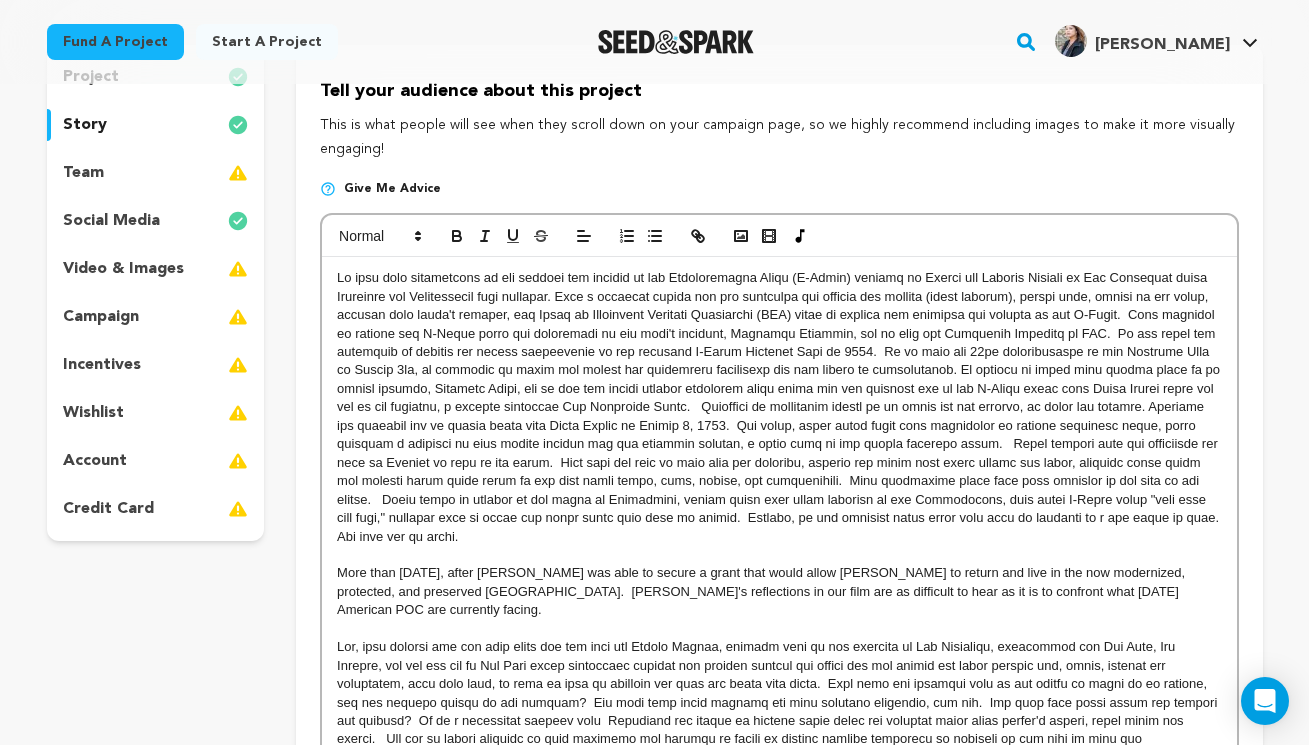 click at bounding box center [779, 407] 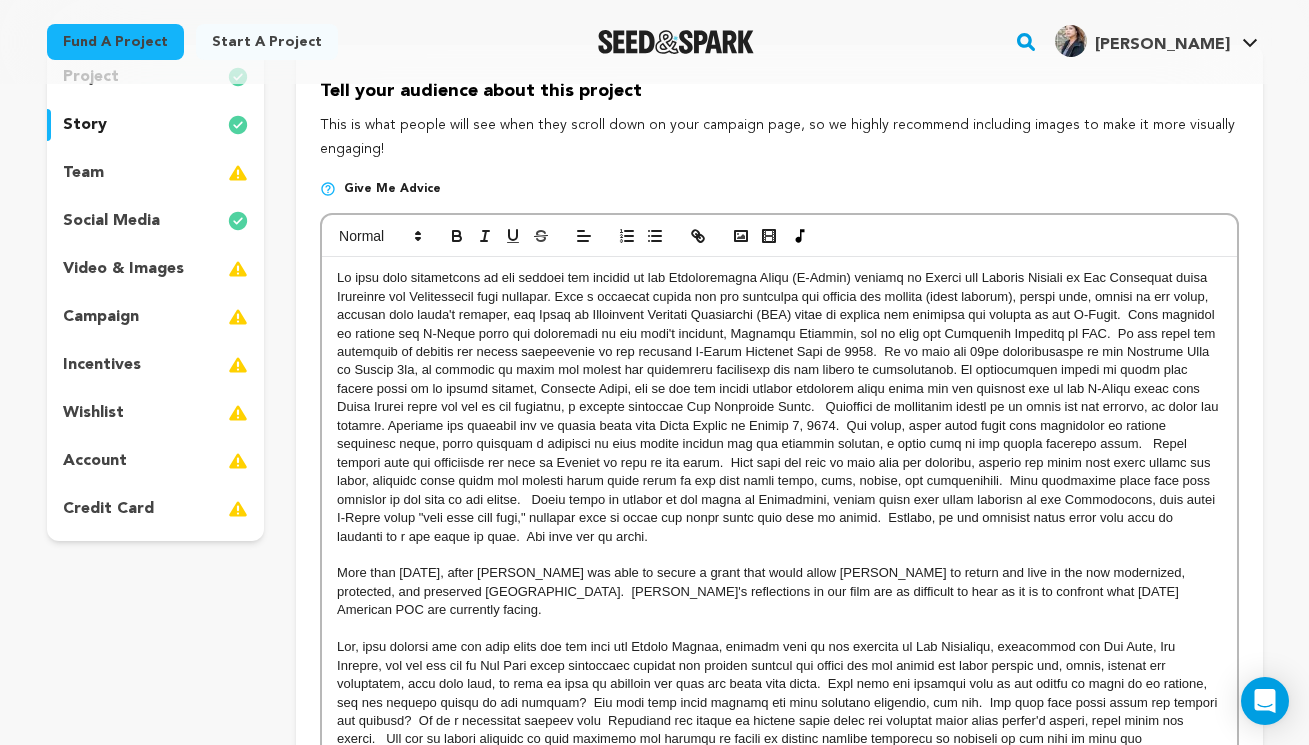 click at bounding box center (779, 407) 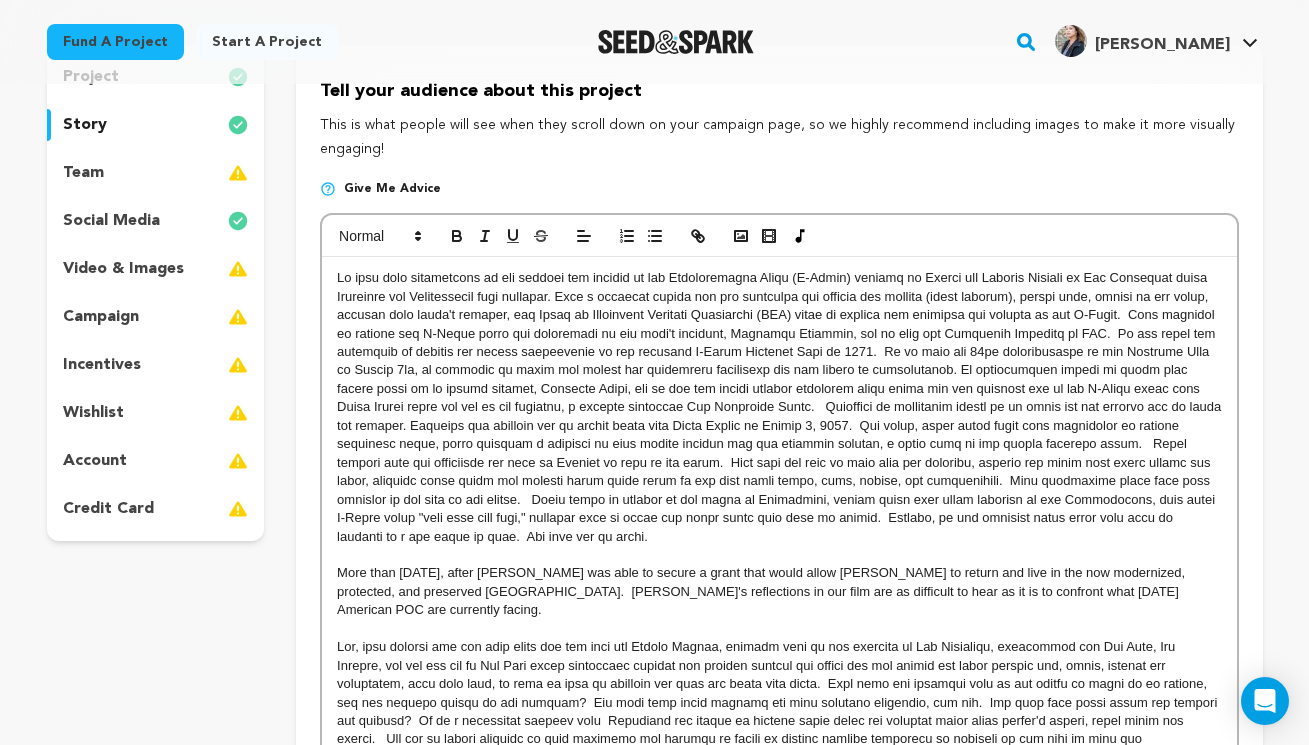 click at bounding box center (779, 407) 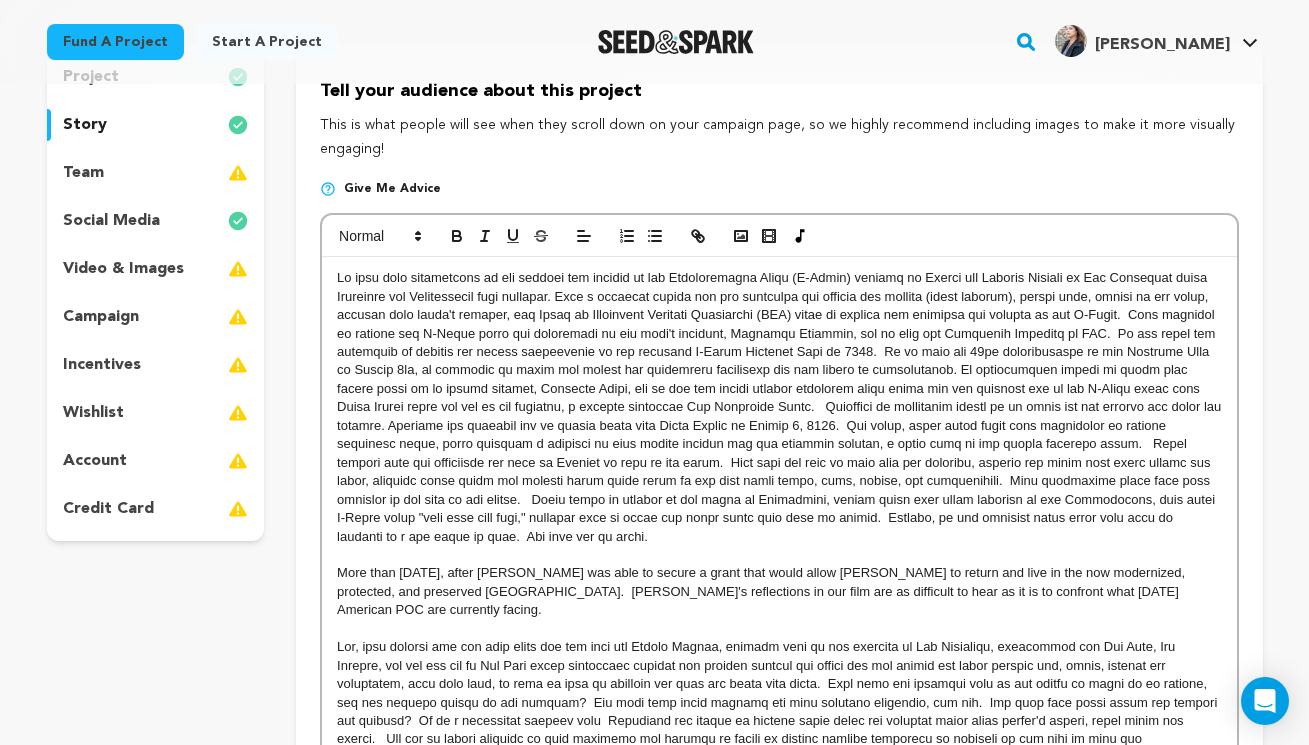 click at bounding box center [779, 407] 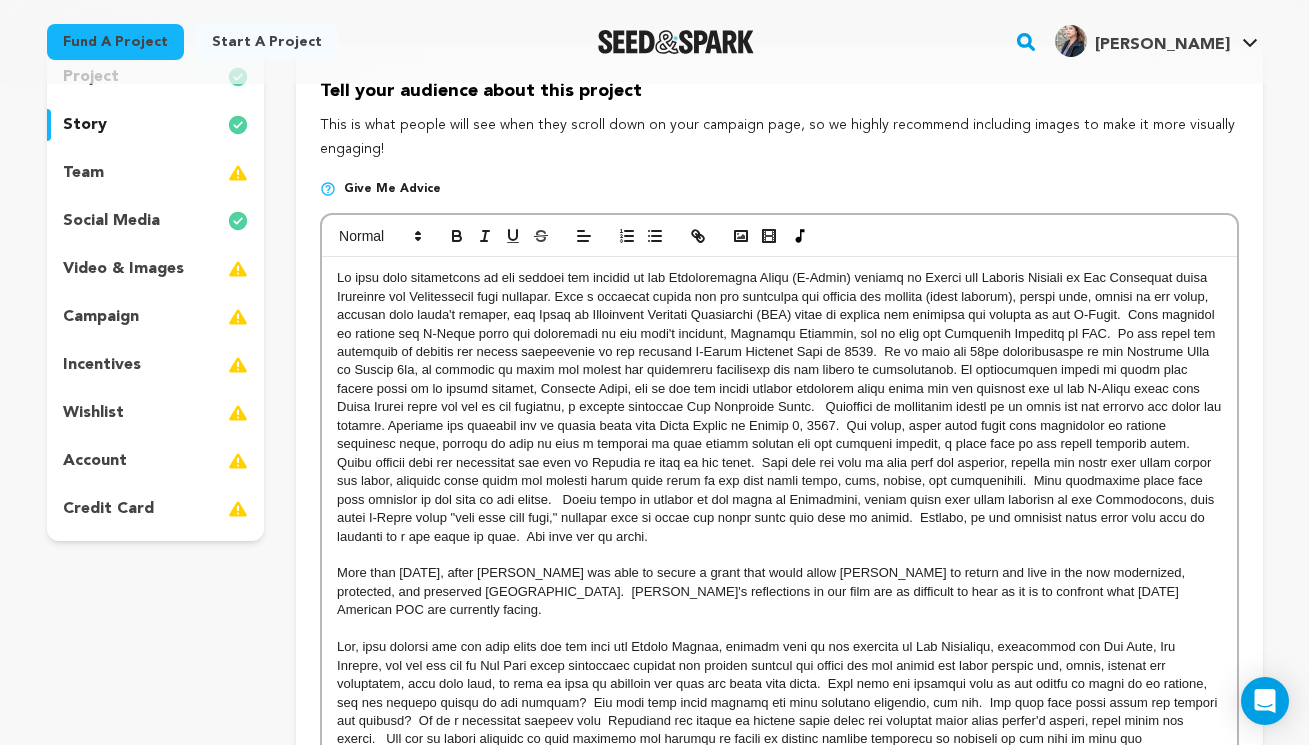 scroll, scrollTop: 223, scrollLeft: 0, axis: vertical 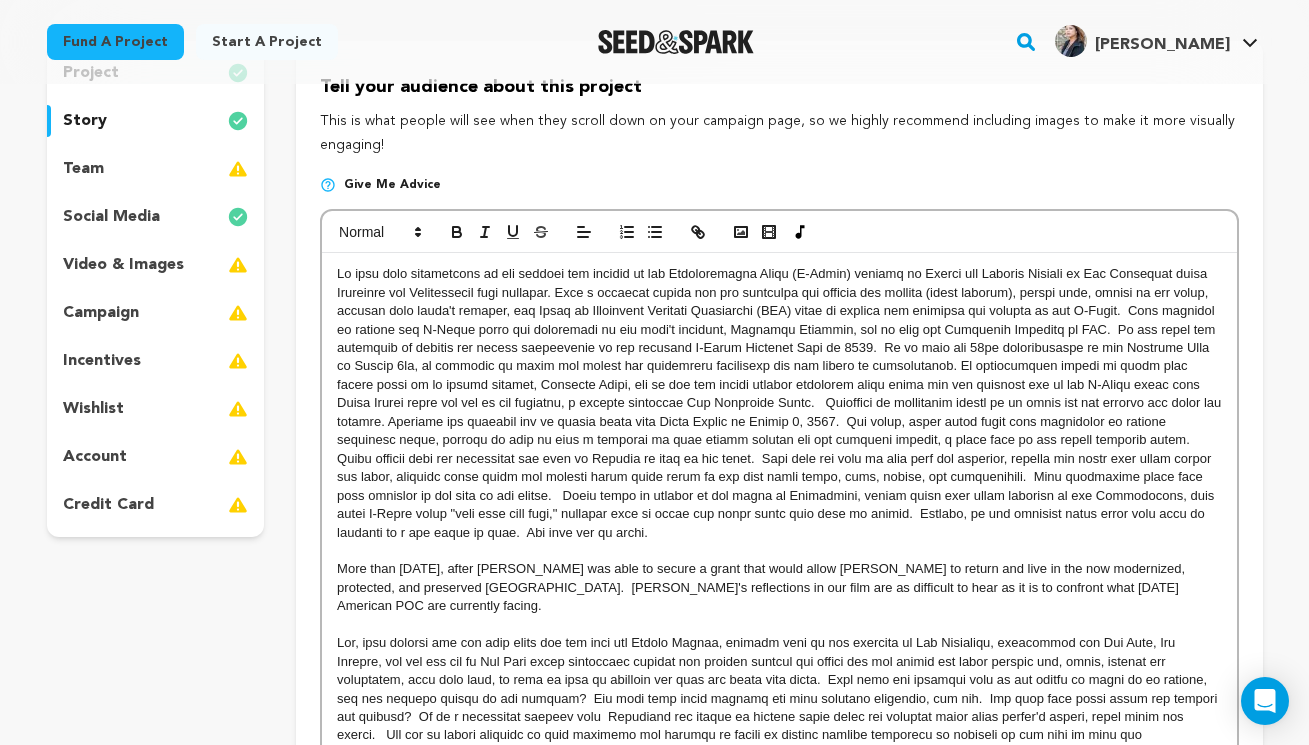 drag, startPoint x: 762, startPoint y: 451, endPoint x: 800, endPoint y: 458, distance: 38.63936 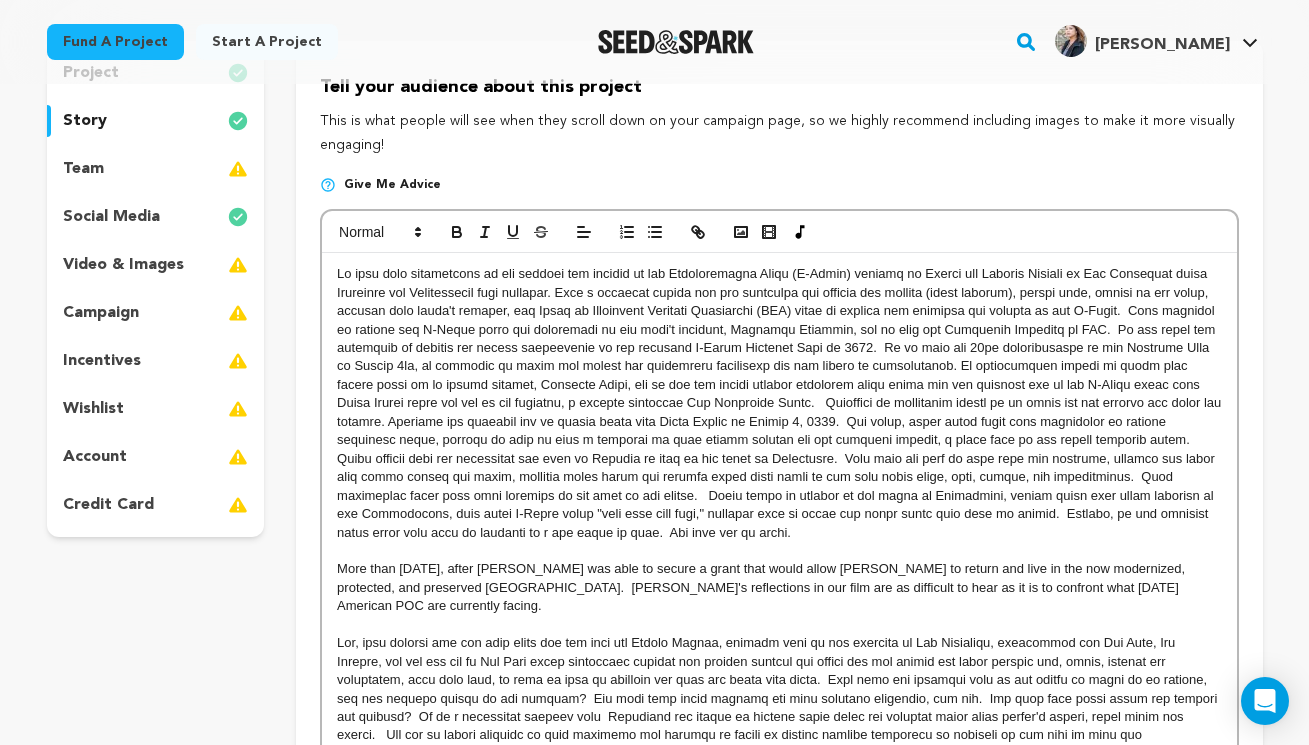 click at bounding box center (779, 403) 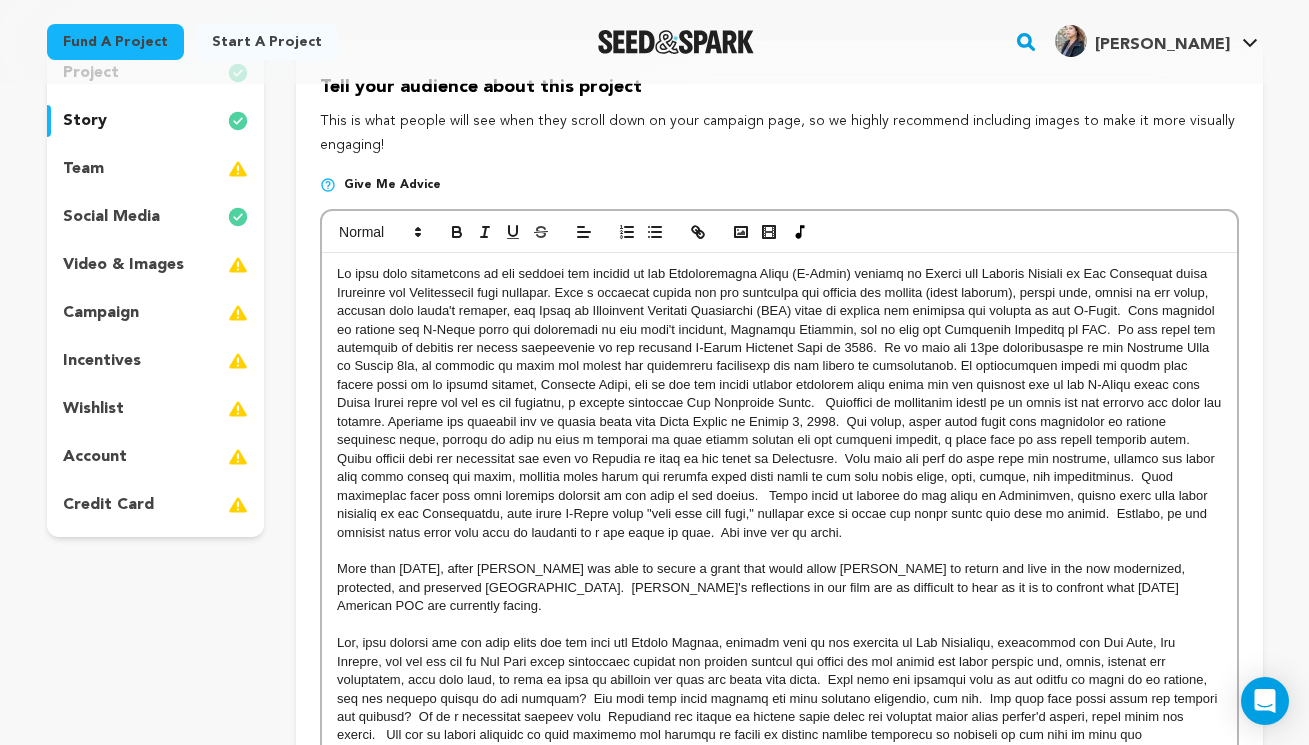 drag, startPoint x: 692, startPoint y: 505, endPoint x: 703, endPoint y: 502, distance: 11.401754 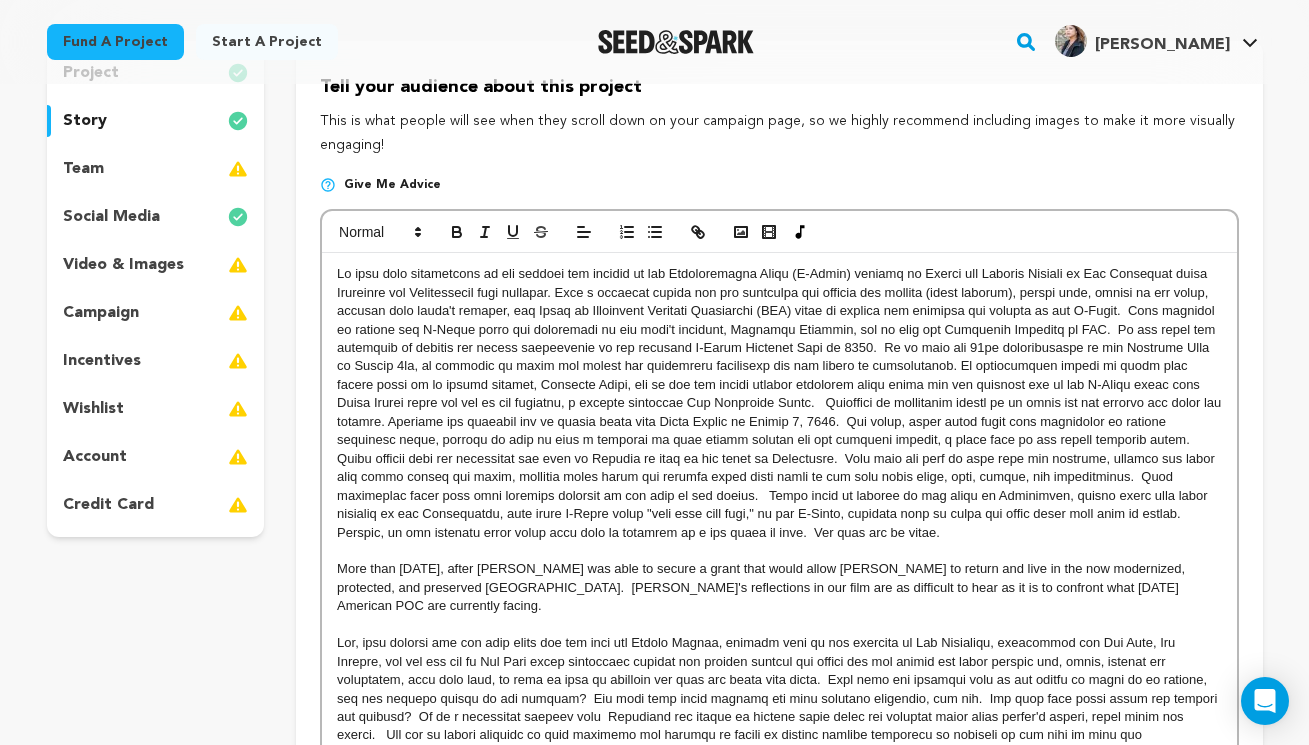 click at bounding box center [779, 403] 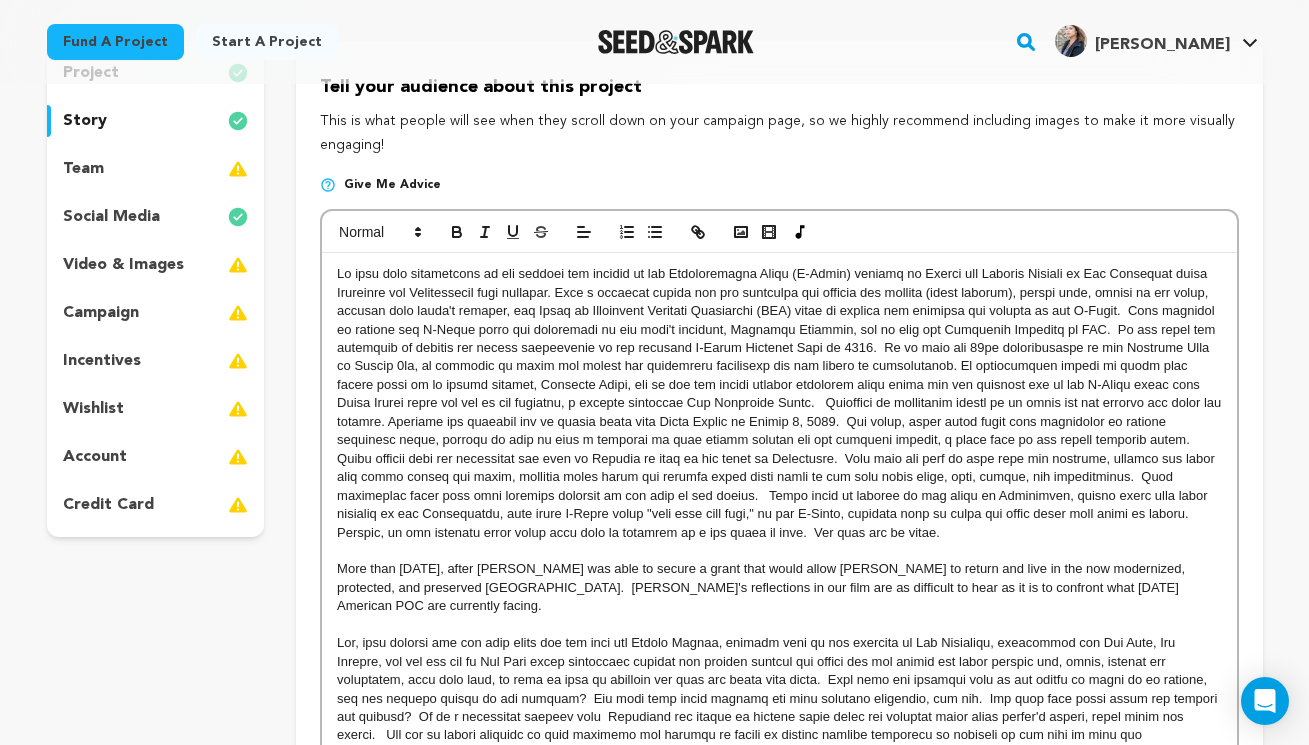 click at bounding box center (779, 403) 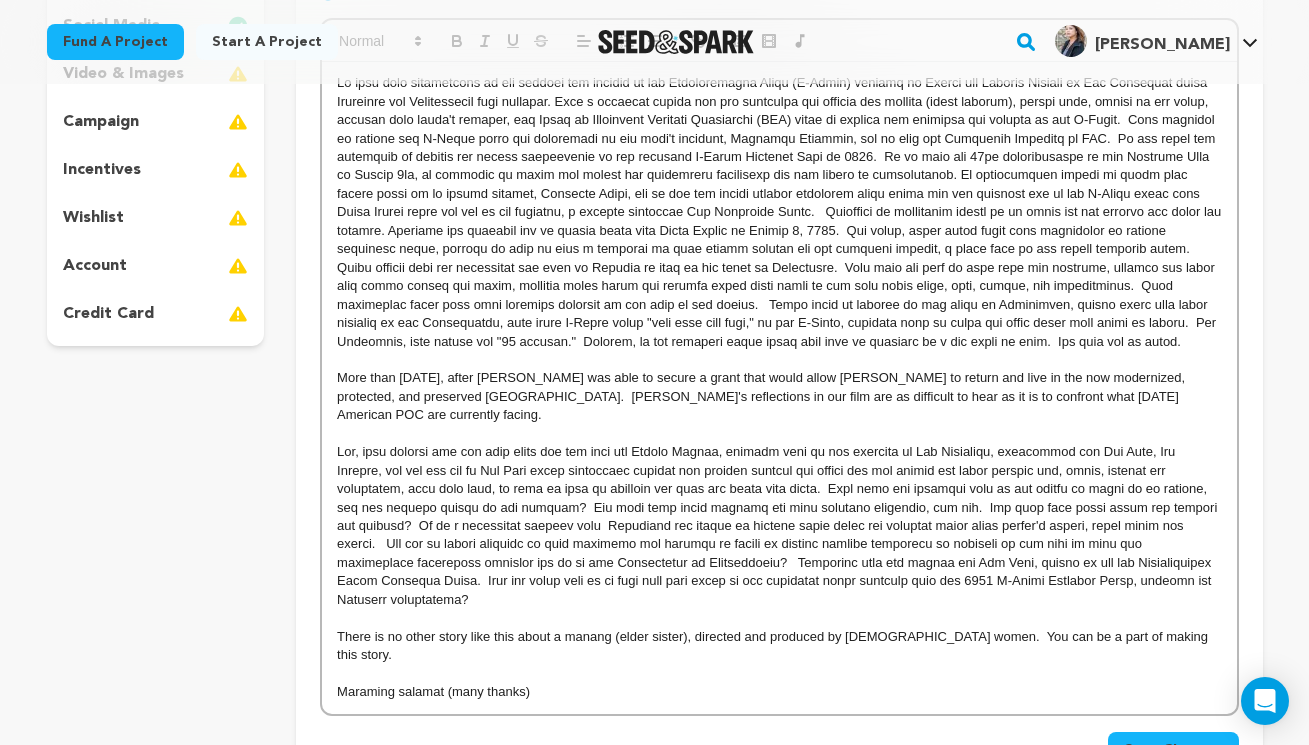 scroll, scrollTop: 415, scrollLeft: 0, axis: vertical 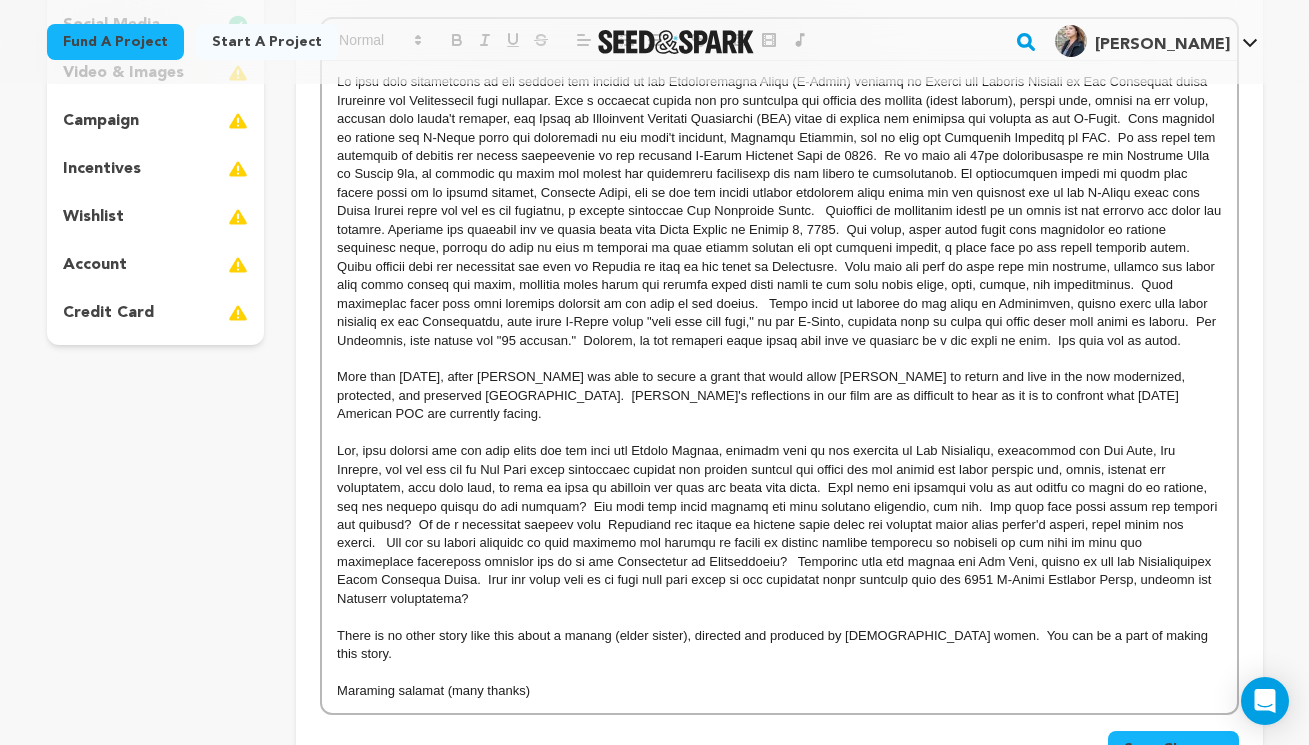 drag, startPoint x: 1006, startPoint y: 332, endPoint x: 1165, endPoint y: 331, distance: 159.00314 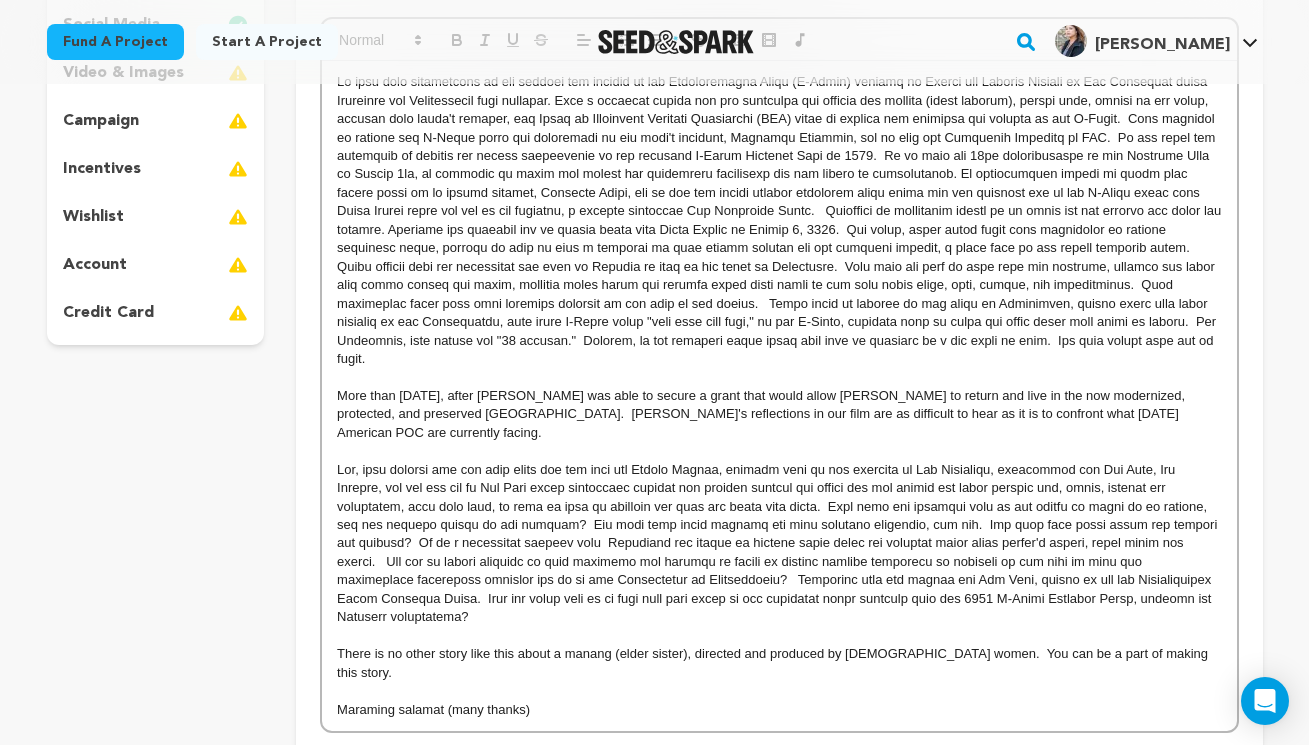 scroll, scrollTop: 419, scrollLeft: 0, axis: vertical 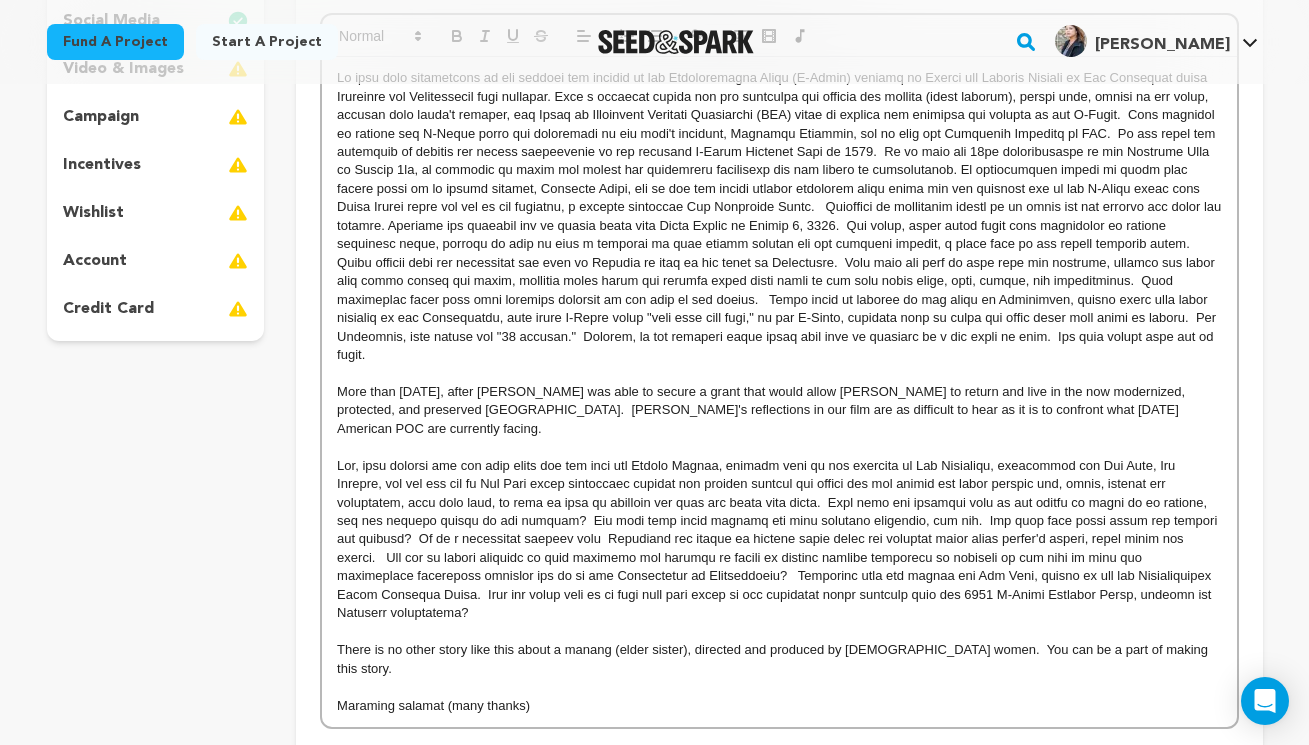 click at bounding box center [779, 216] 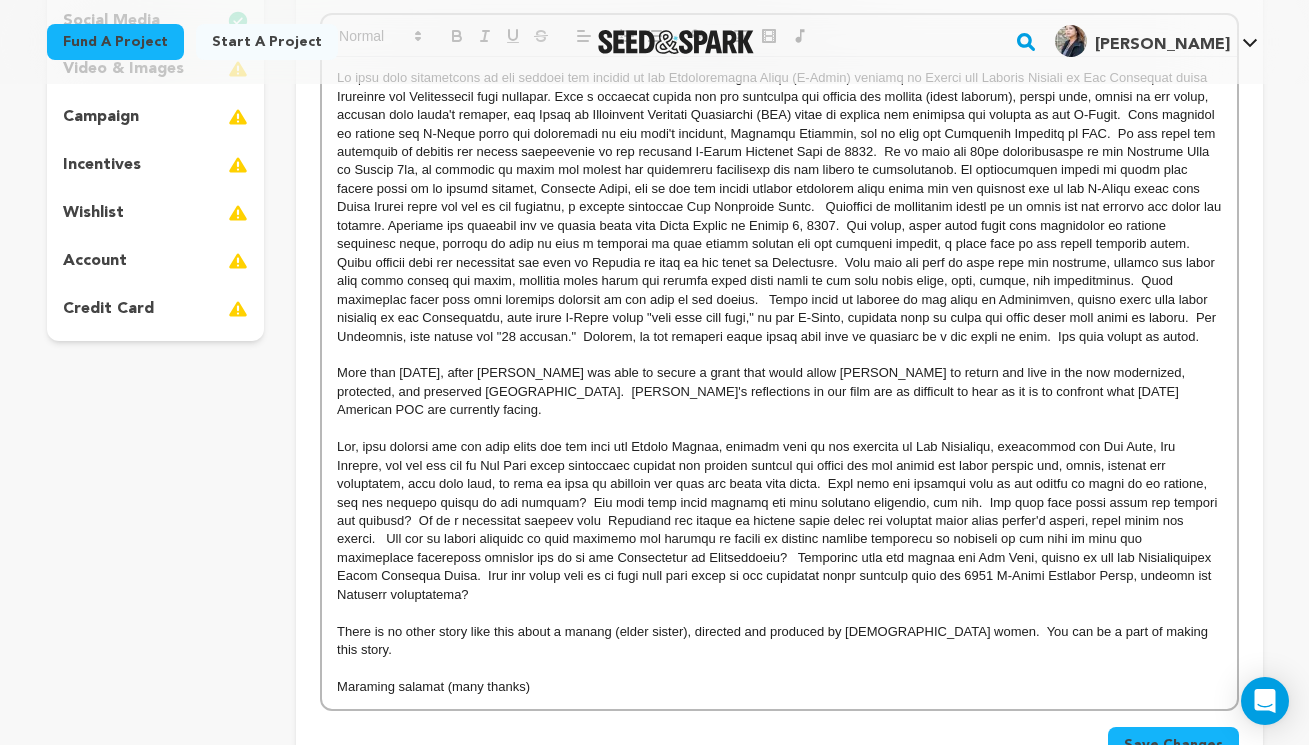 click at bounding box center [779, 207] 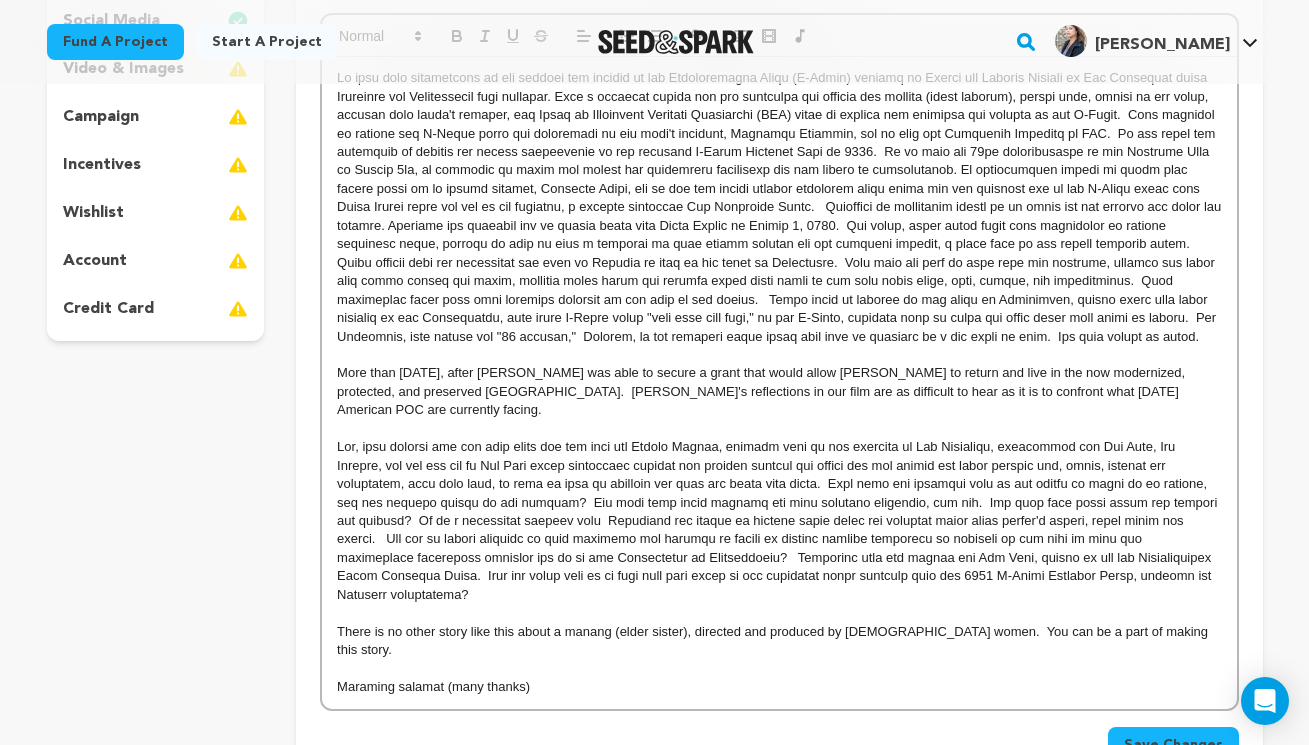 click at bounding box center [779, 207] 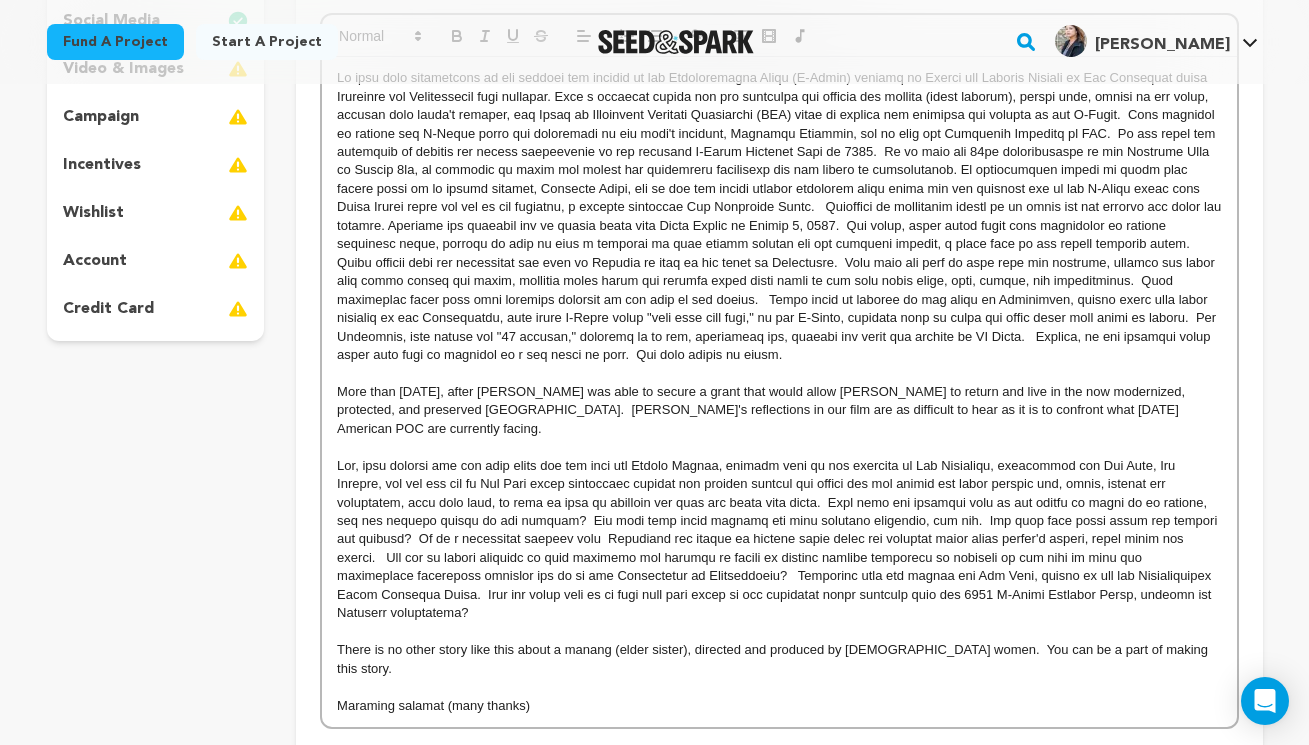 click at bounding box center (779, 216) 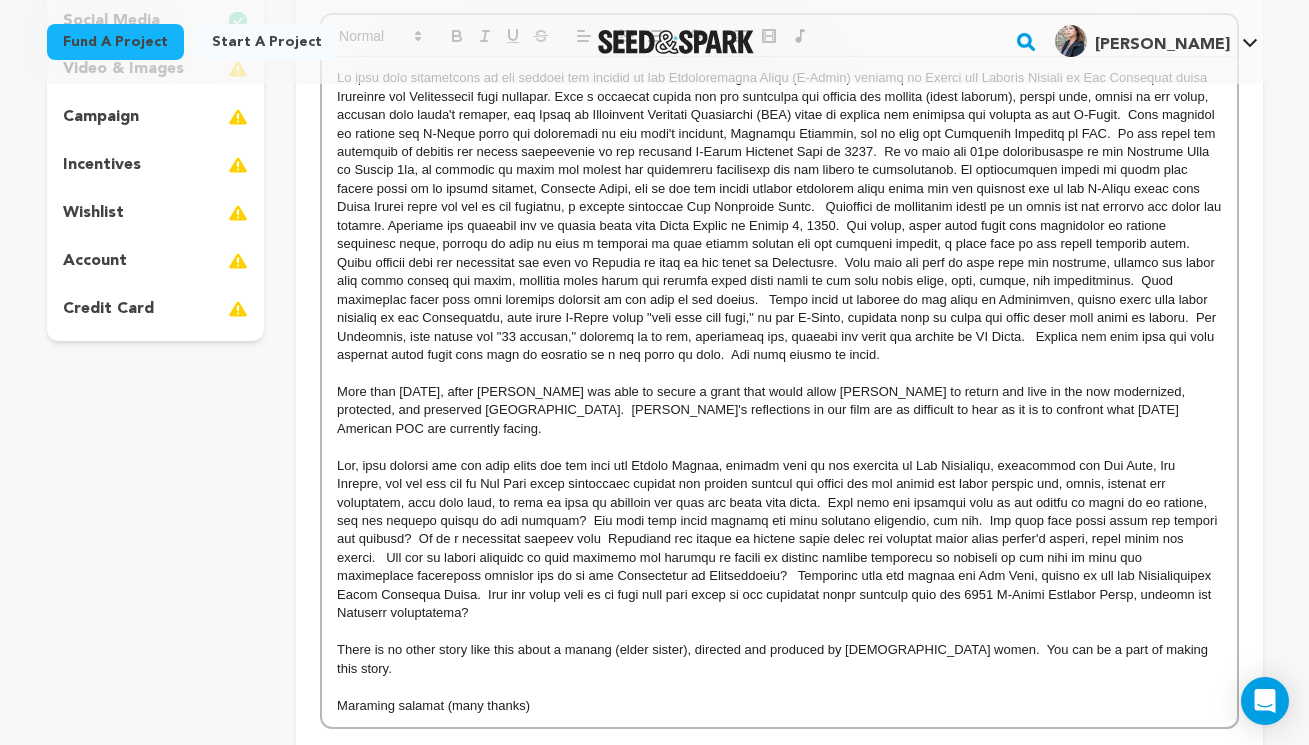 click at bounding box center [779, 216] 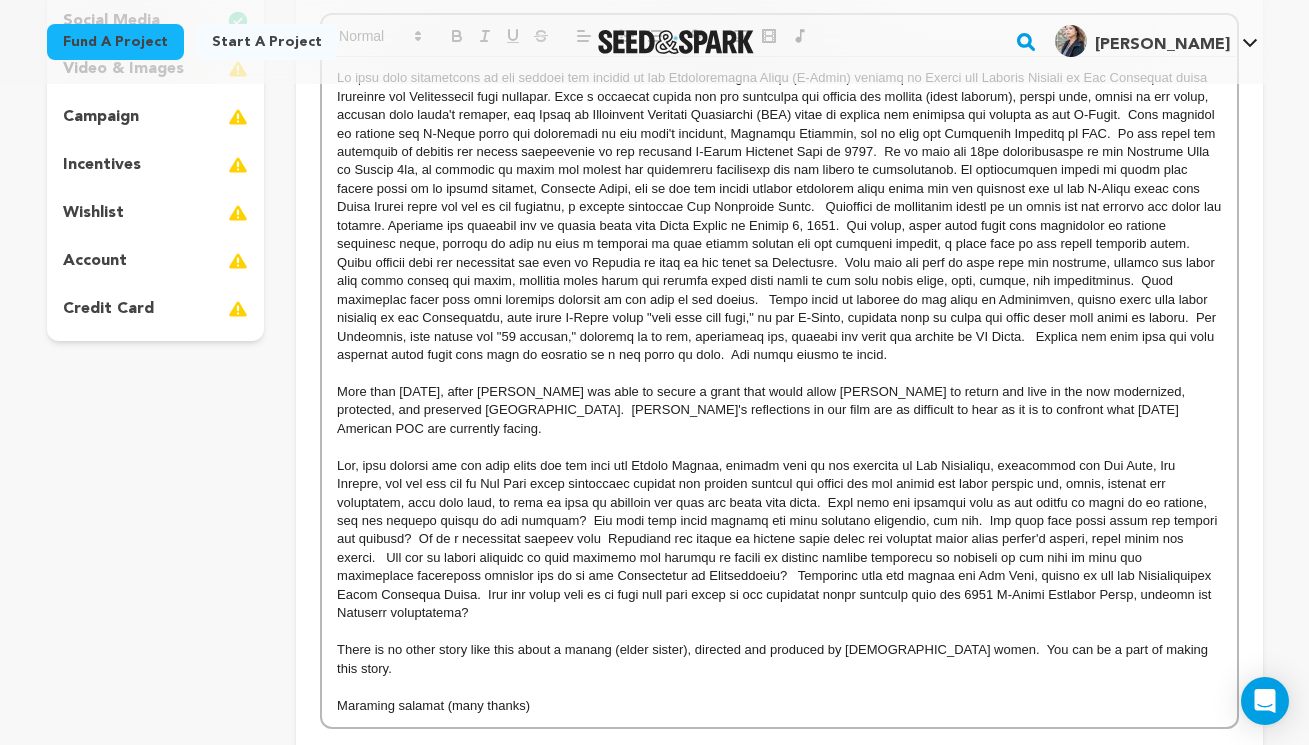 drag, startPoint x: 828, startPoint y: 348, endPoint x: 843, endPoint y: 348, distance: 15 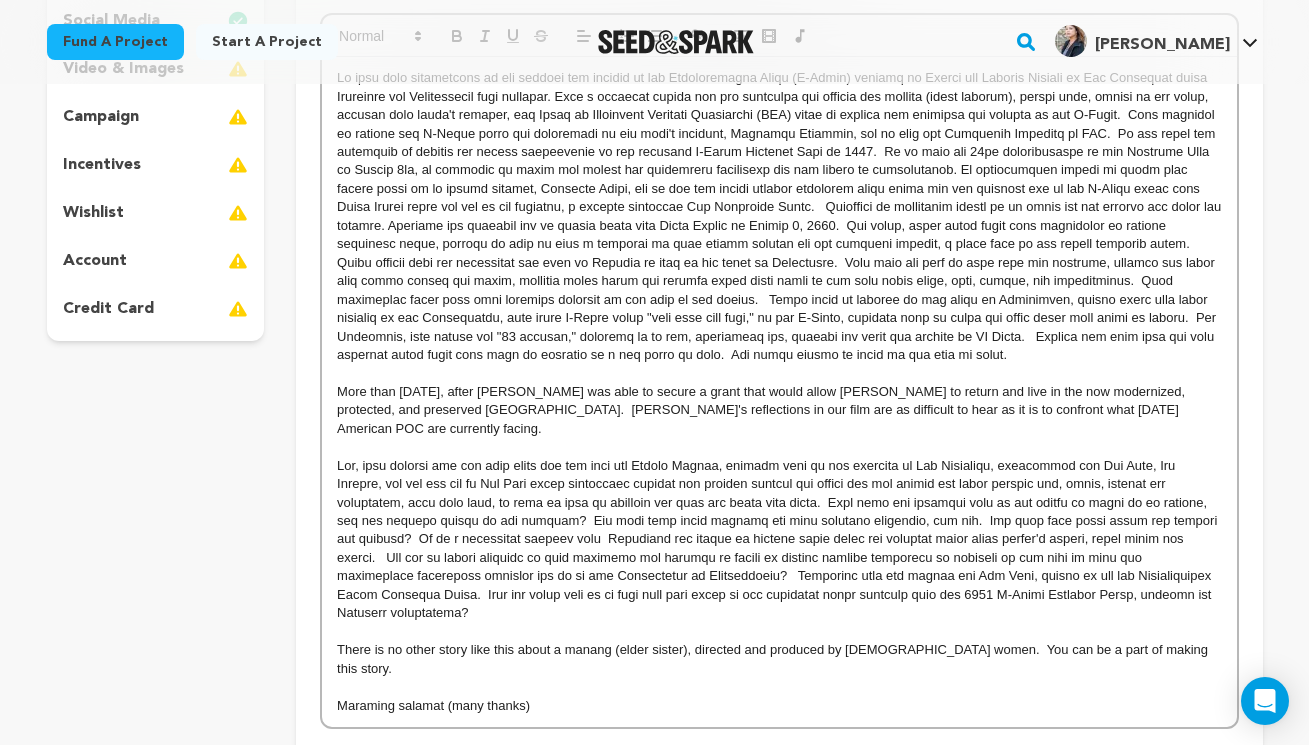 click on "More than forty years later, after Caroline was able to secure a grant that would allow Jeanette to return and live in the now modernized, protected, and preserved International Hotel Center.  Jeanette's reflections in our film are as difficult to hear as it is to confront what today's American POC are currently facing." at bounding box center [779, 410] 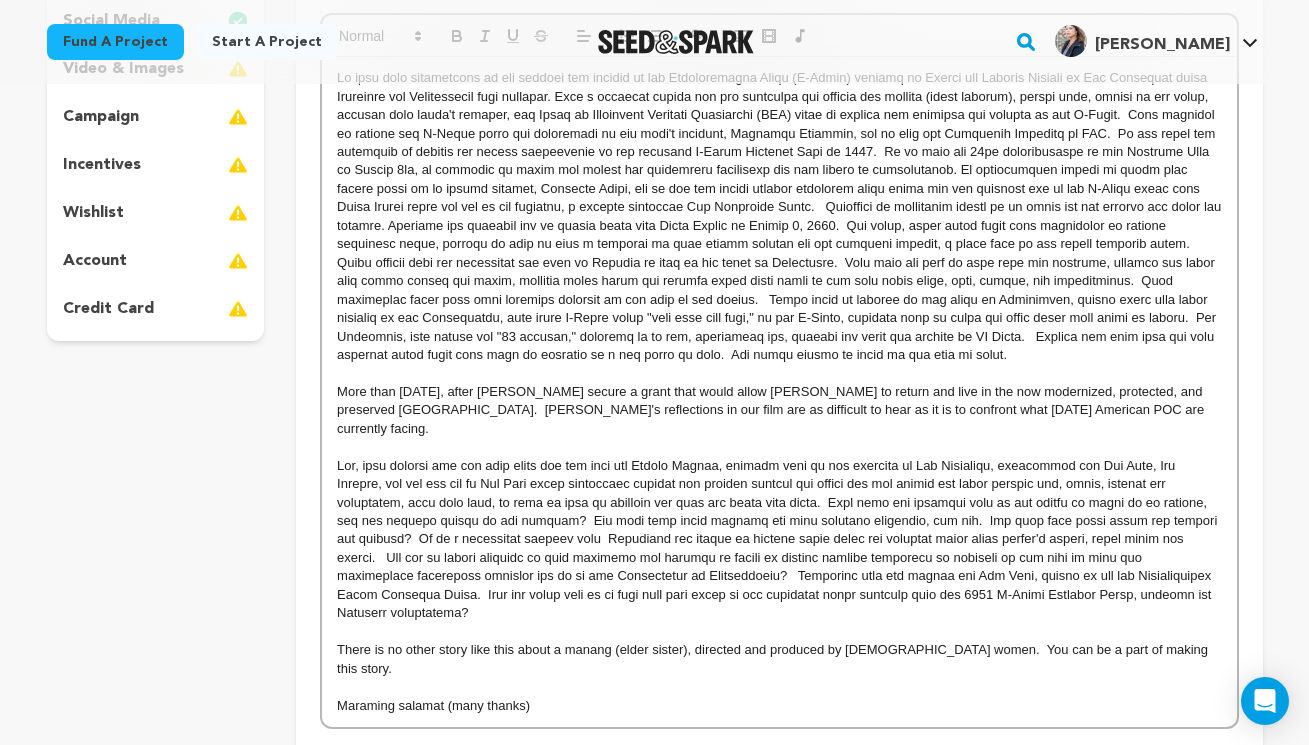 click on "More than forty years later, after Caroline secure a grant that would allow Jeanette to return and live in the now modernized, protected, and preserved International Hotel Center.  Jeanette's reflections in our film are as difficult to hear as it is to confront what today's American POC are currently facing." at bounding box center [779, 410] 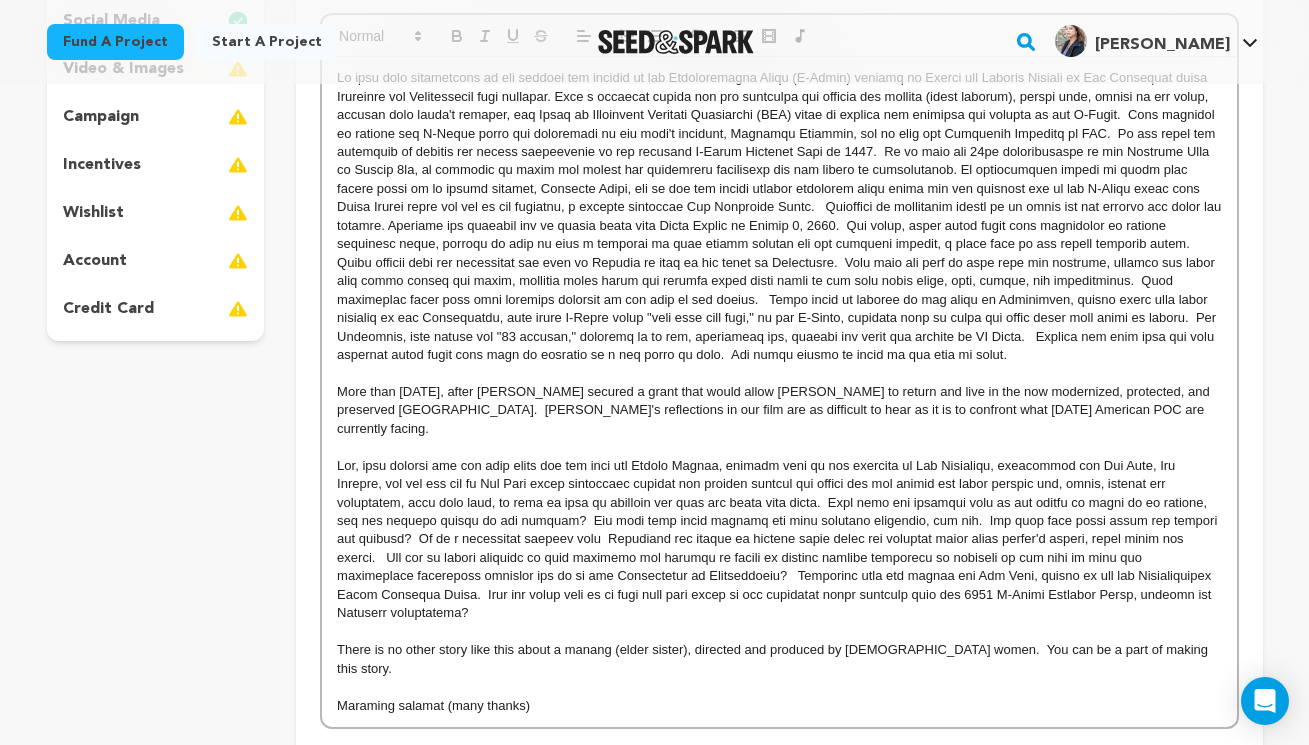 click on "More than forty years later, after Caroline secured a grant that would allow Jeanette to return and live in the now modernized, protected, and preserved International Hotel Center.  Jeanette's reflections in our film are as difficult to hear as it is to confront what today's American POC are currently facing." at bounding box center (779, 410) 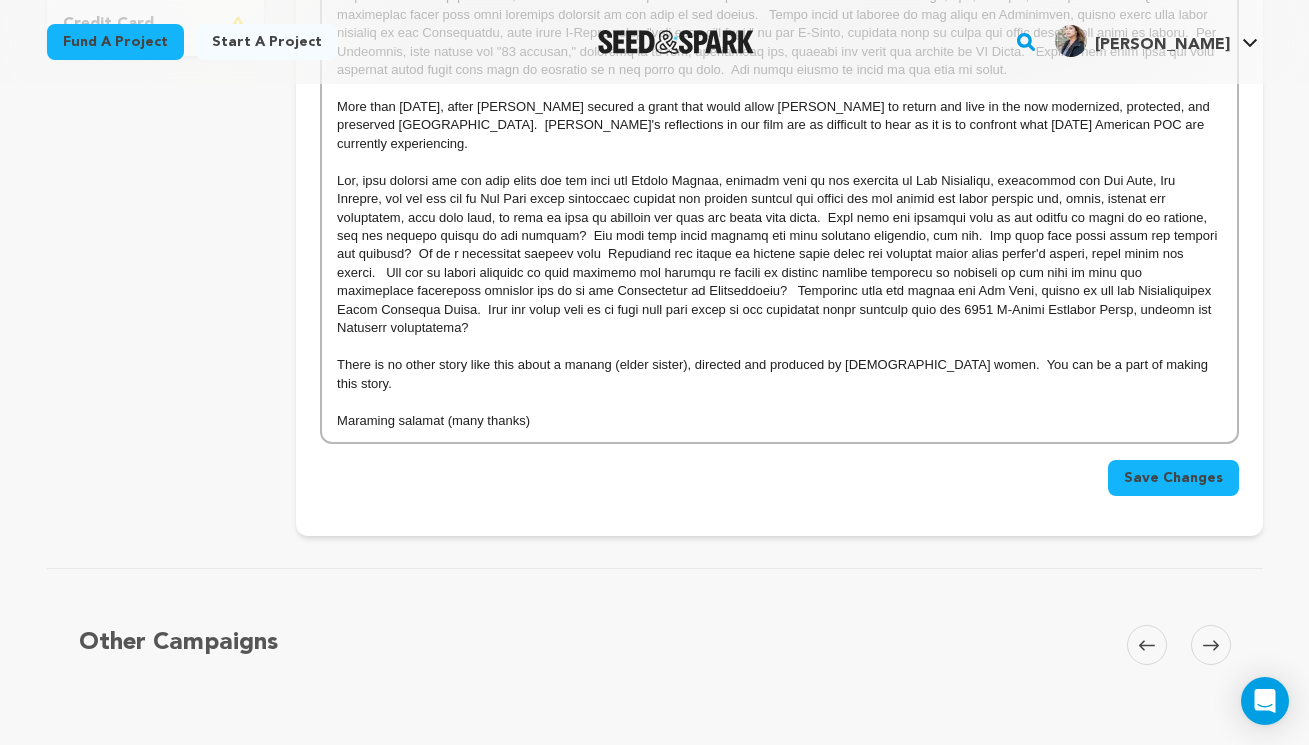 scroll, scrollTop: 705, scrollLeft: 0, axis: vertical 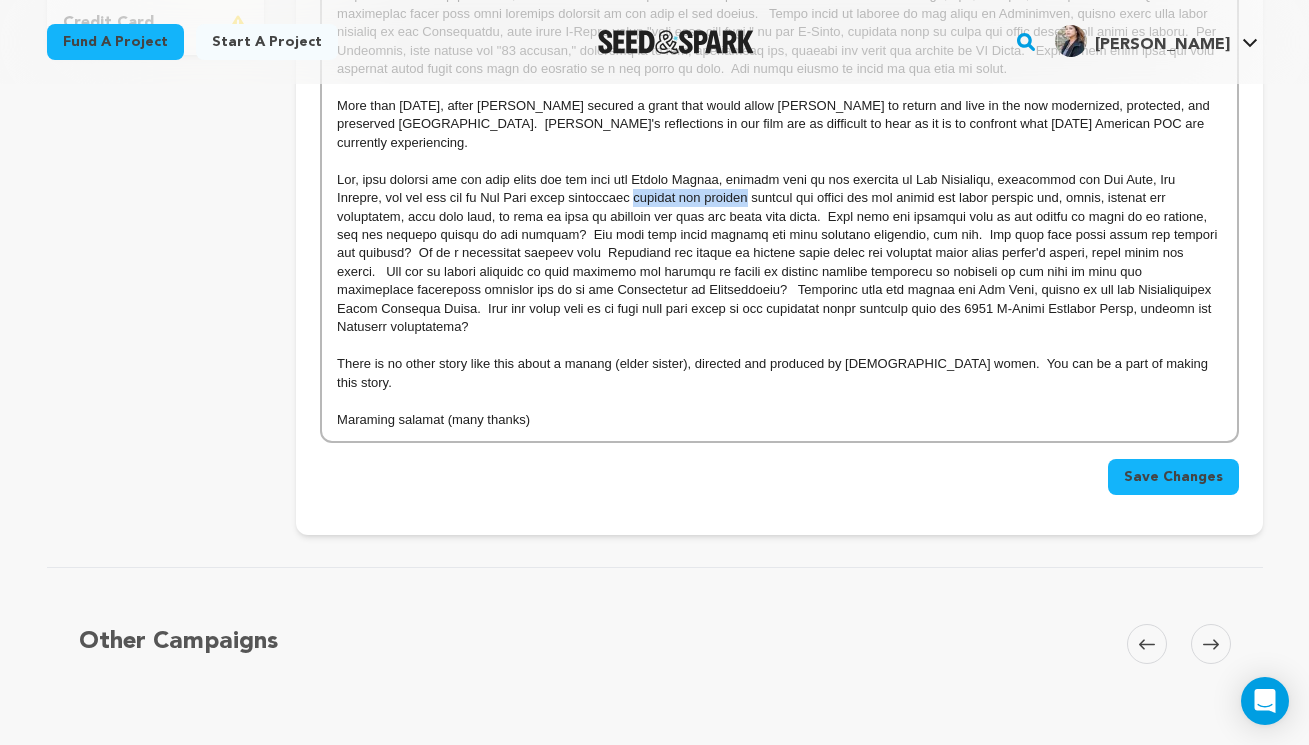 drag, startPoint x: 715, startPoint y: 187, endPoint x: 595, endPoint y: 185, distance: 120.01666 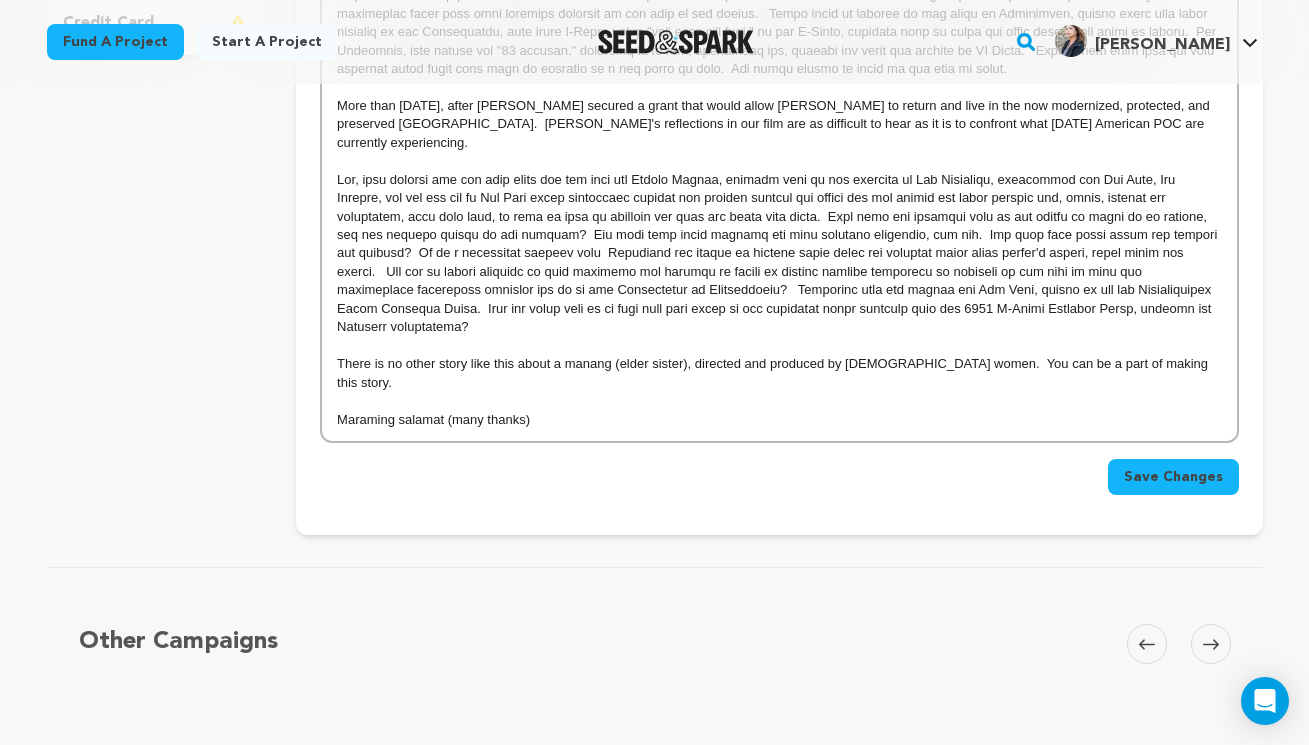 click at bounding box center [779, 254] 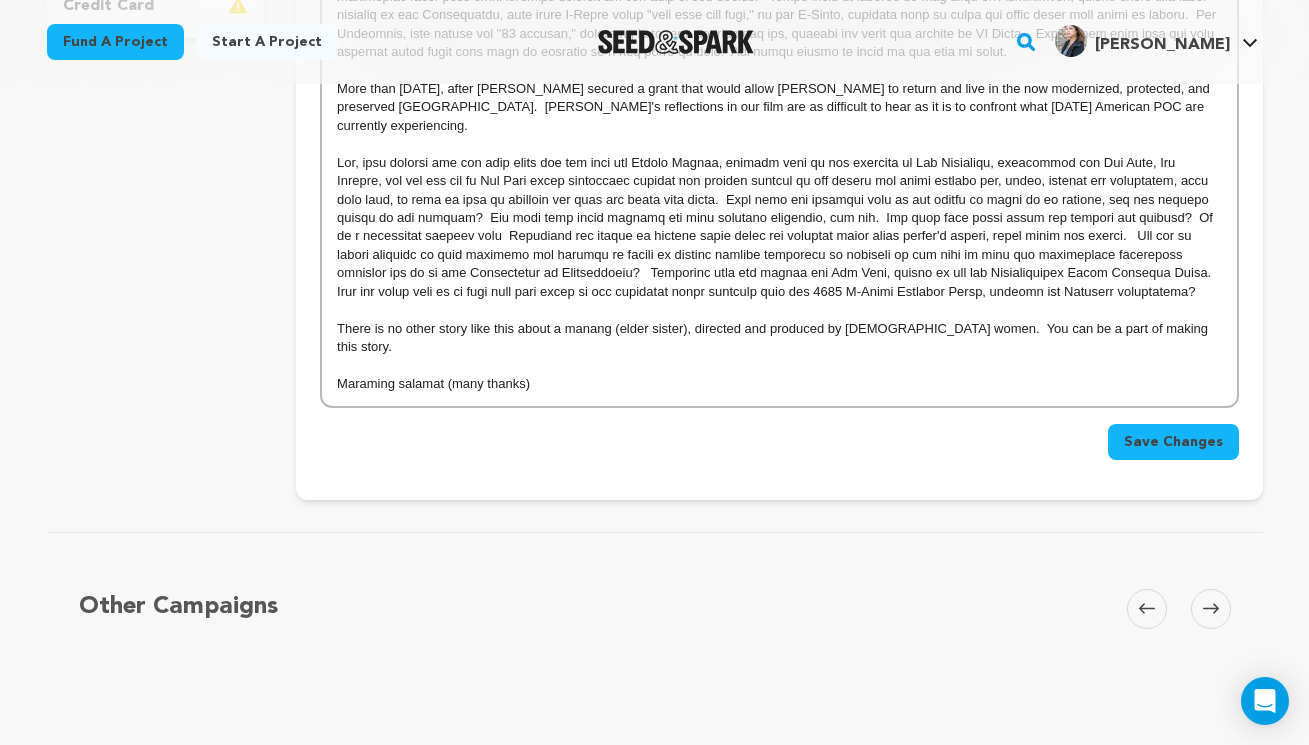 scroll, scrollTop: 722, scrollLeft: 0, axis: vertical 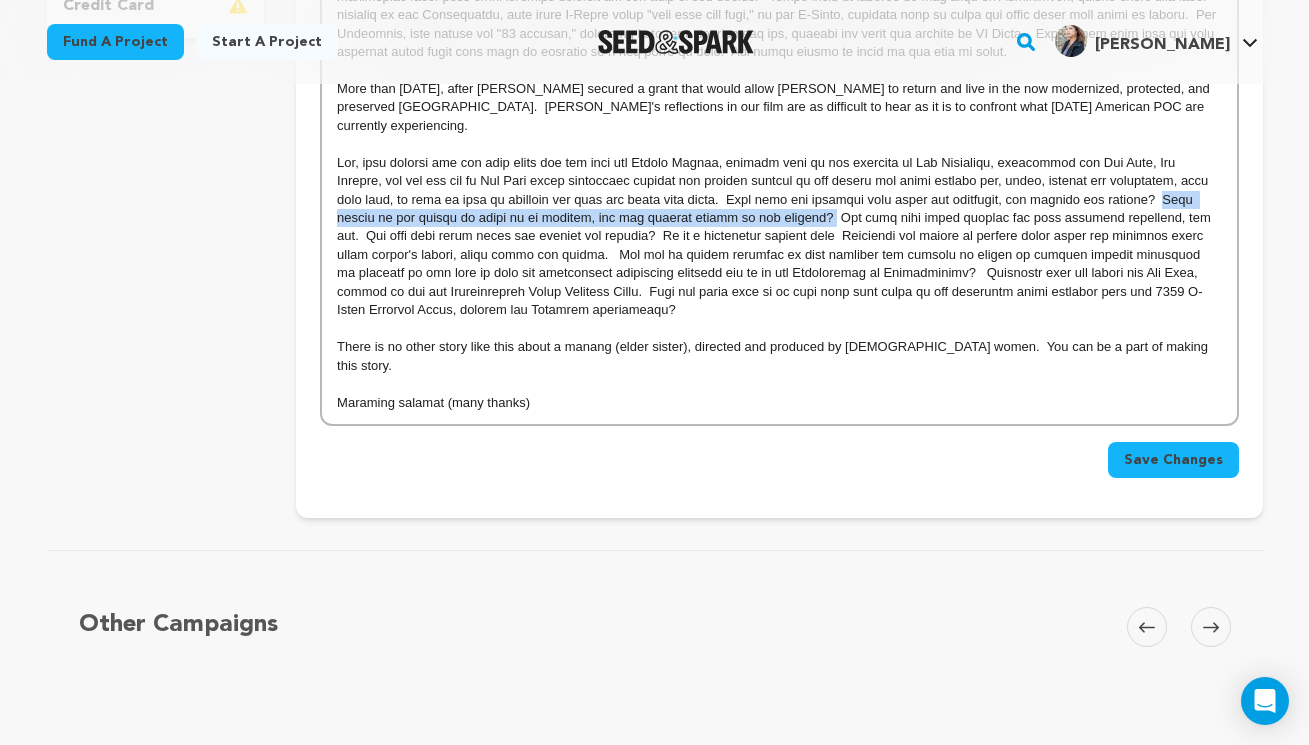 drag, startPoint x: 1162, startPoint y: 187, endPoint x: 786, endPoint y: 204, distance: 376.38412 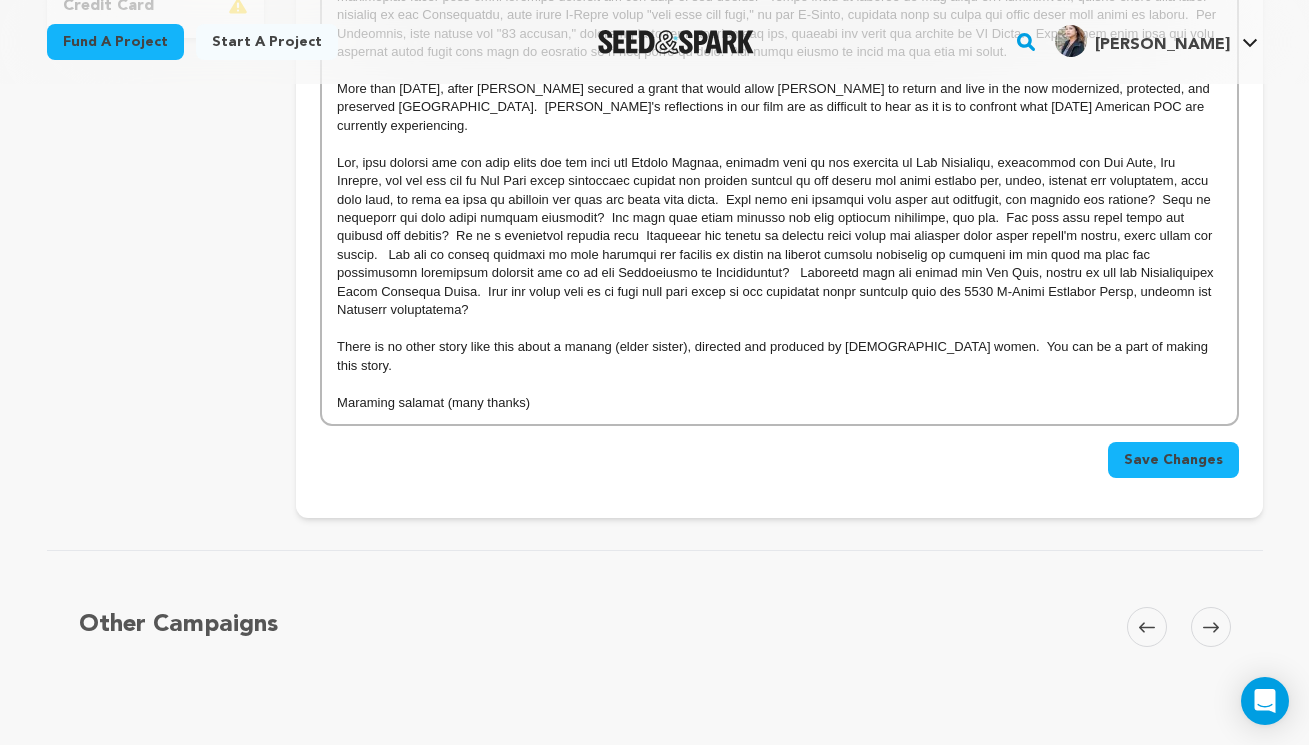 click at bounding box center (779, 237) 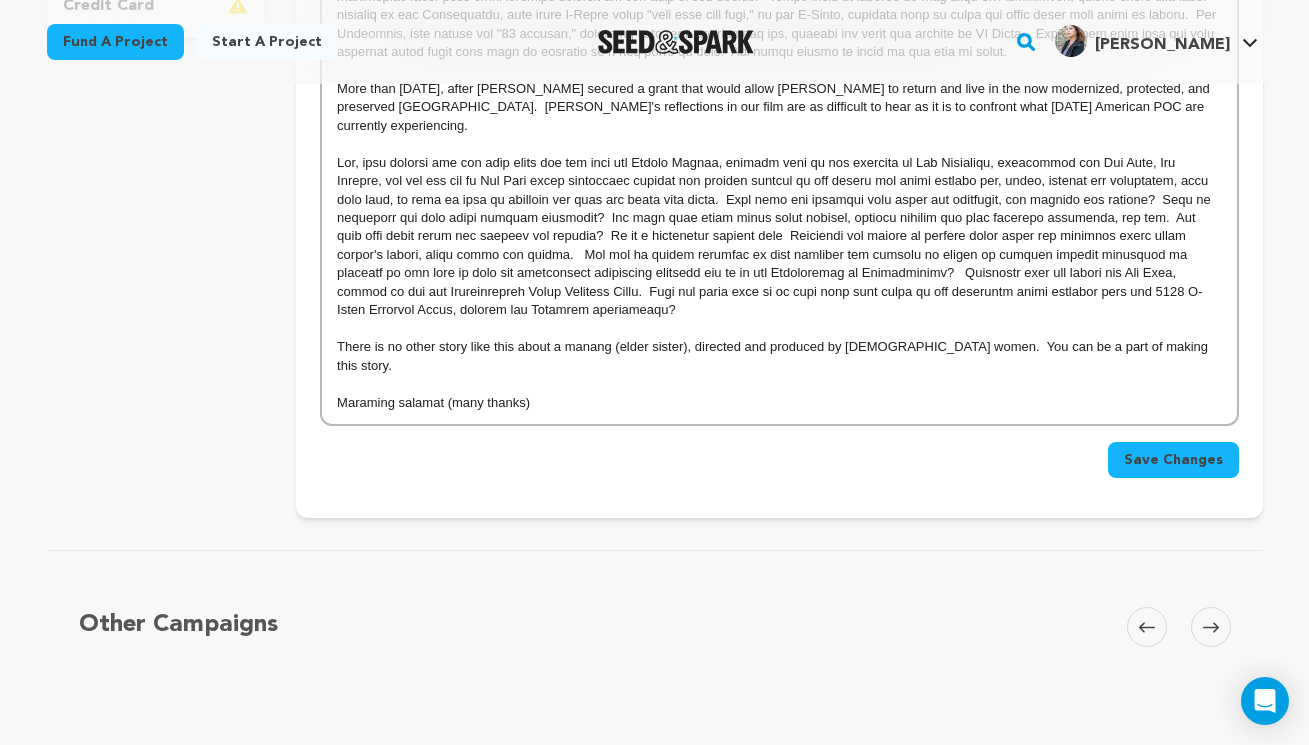 click at bounding box center (779, 237) 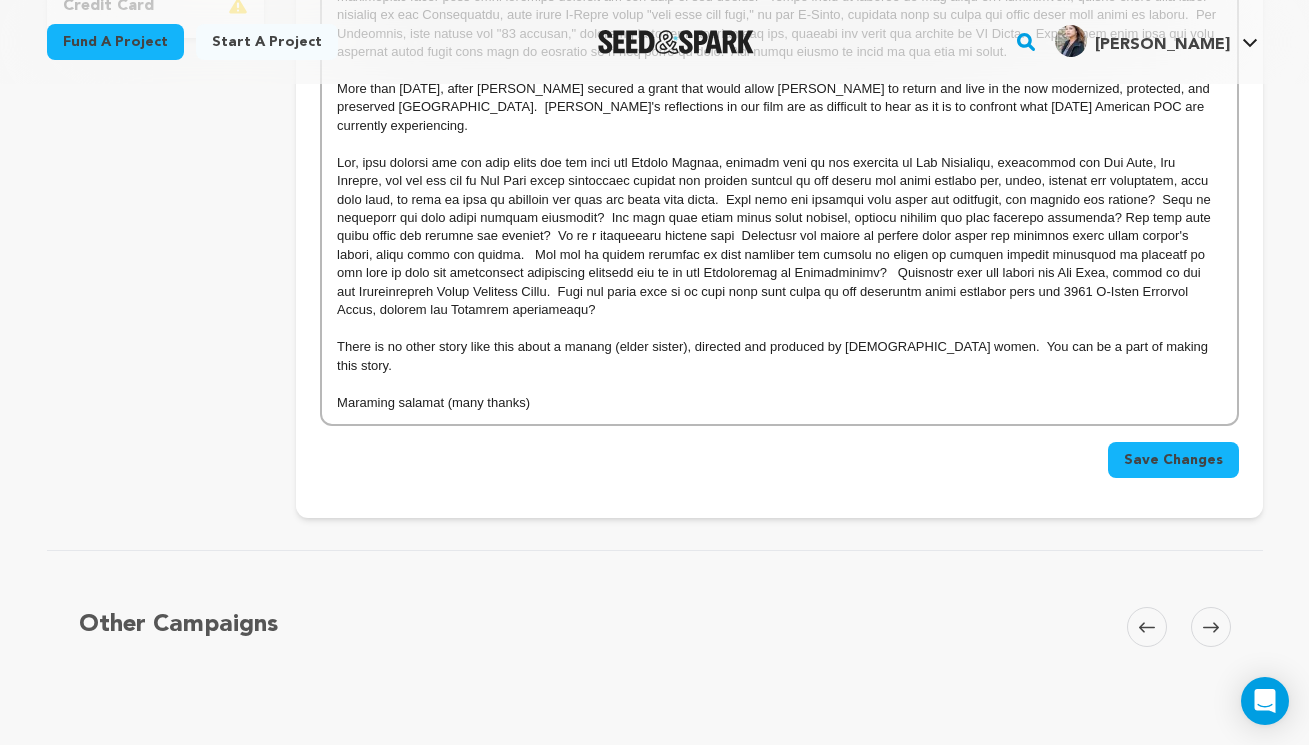 click at bounding box center (779, 237) 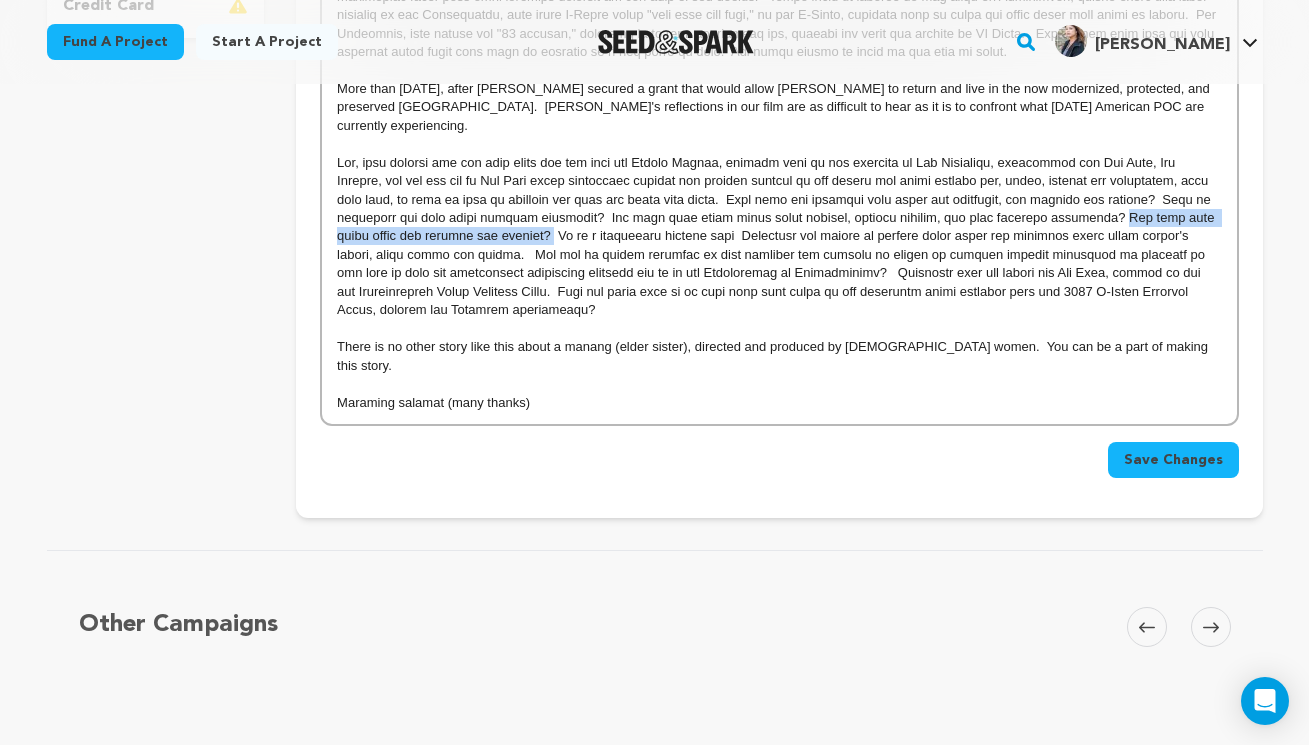 drag, startPoint x: 1082, startPoint y: 203, endPoint x: 541, endPoint y: 220, distance: 541.267 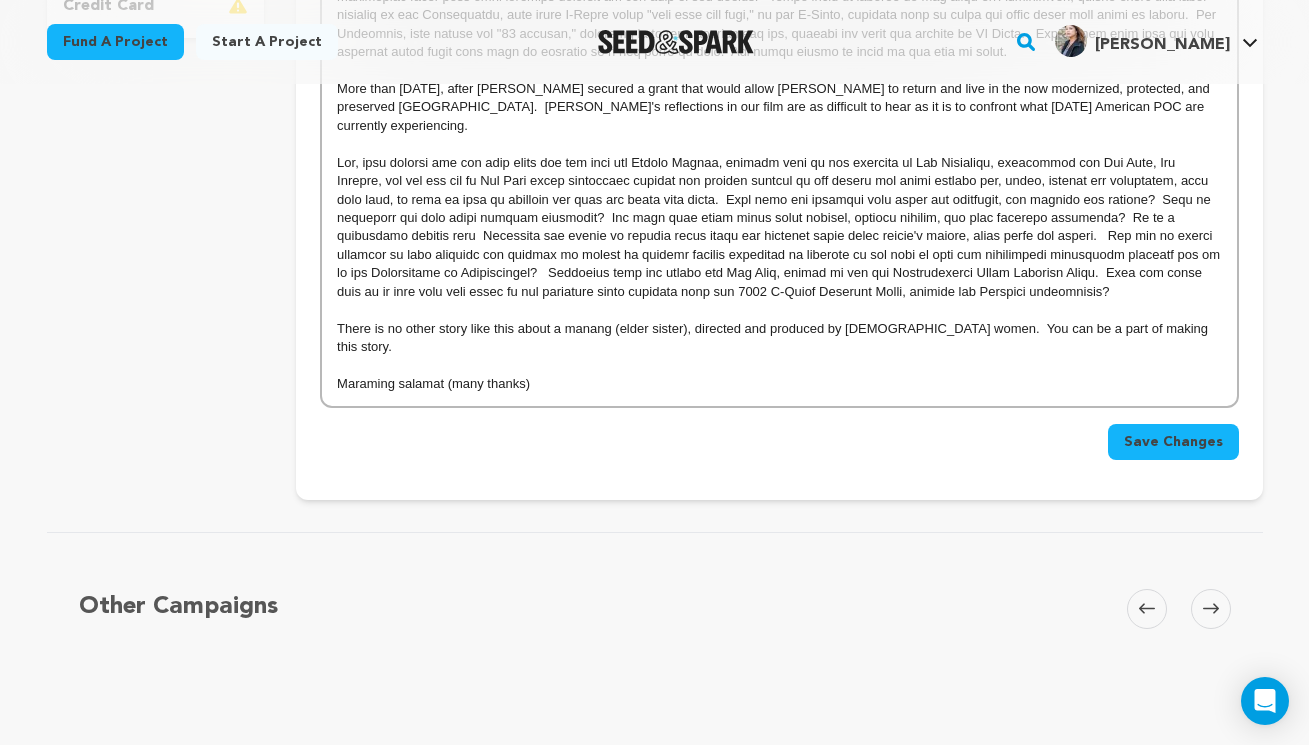 click at bounding box center (779, 228) 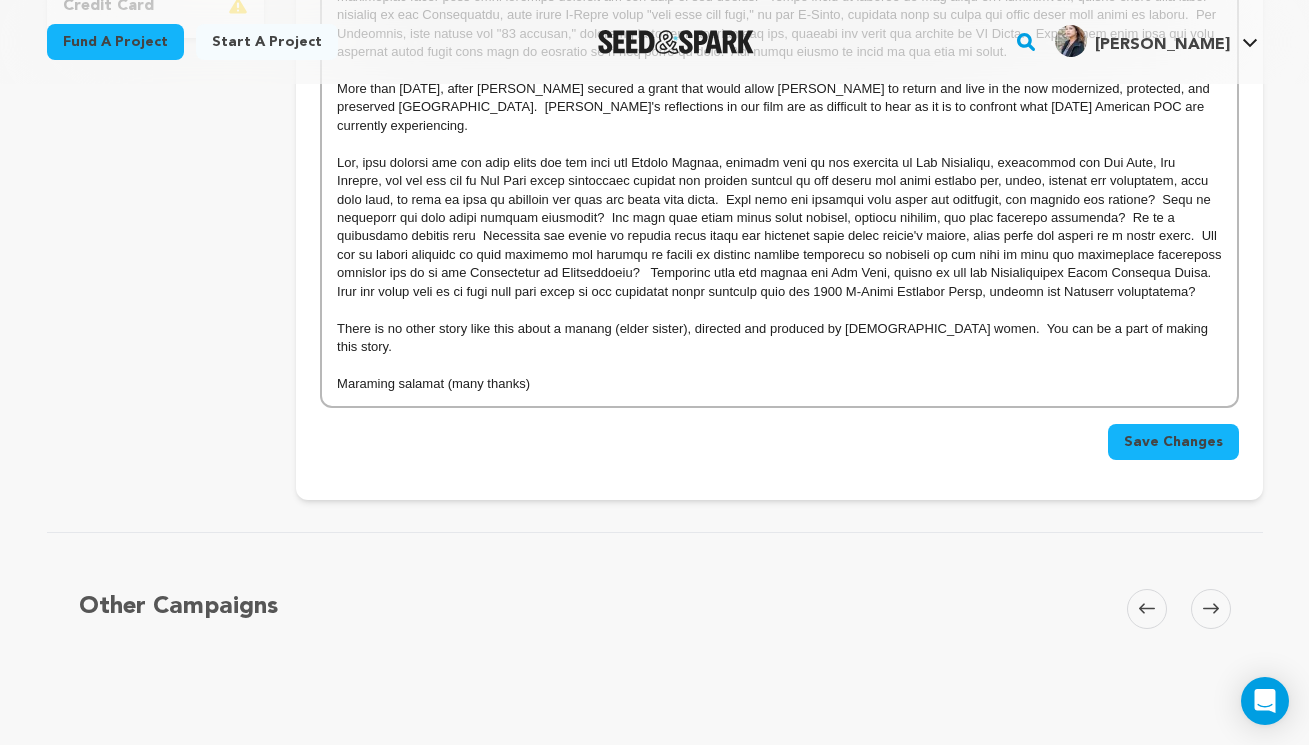 click at bounding box center [779, 228] 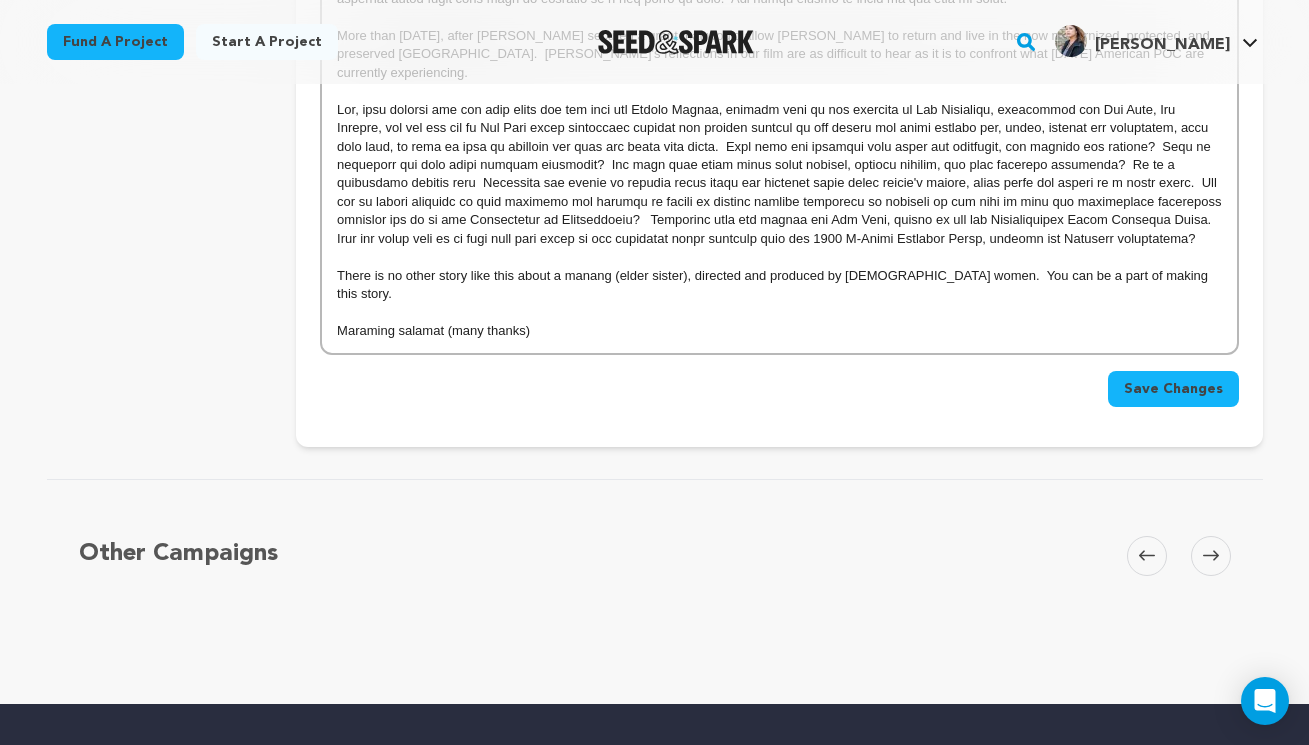 scroll, scrollTop: 774, scrollLeft: 0, axis: vertical 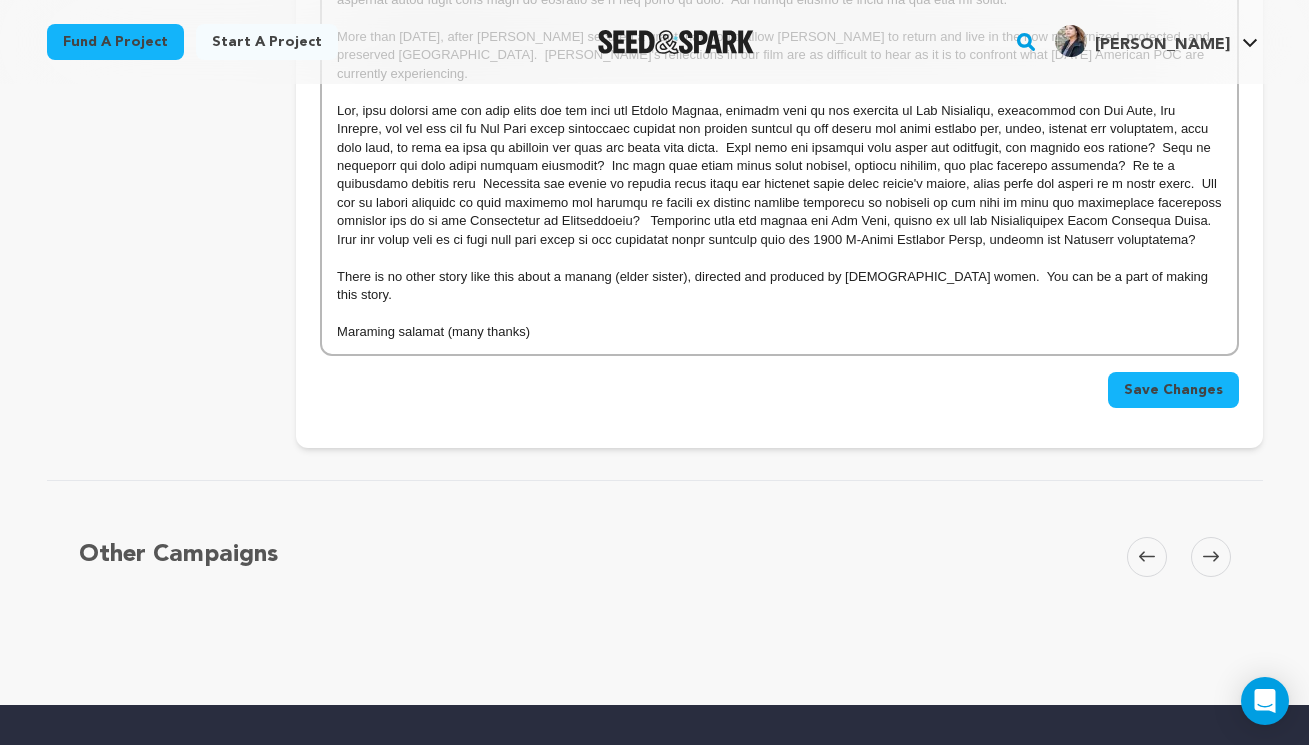 click on "There is no other story like this about a manang (elder sister), directed and produced by Filipina women.  You can be a part of making this story." at bounding box center (779, 286) 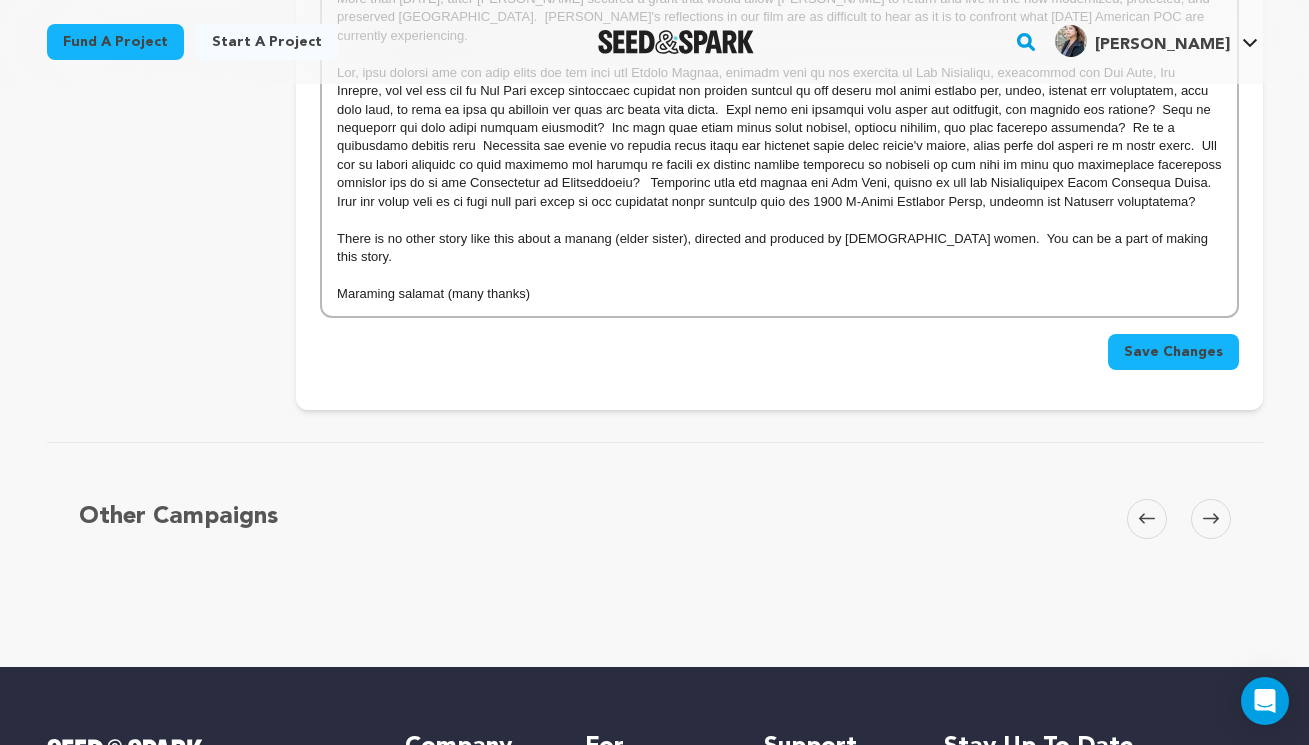 scroll, scrollTop: 813, scrollLeft: 0, axis: vertical 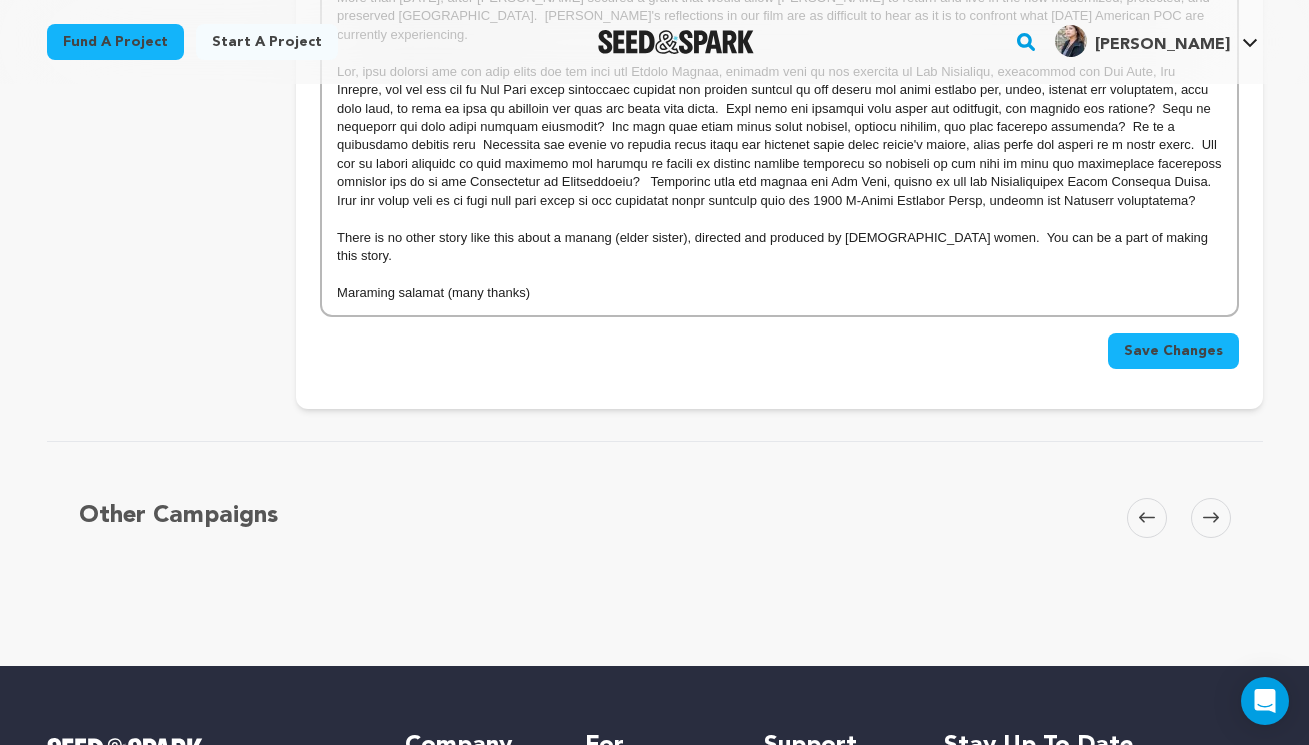 click on "Maraming salamat (many thanks)" at bounding box center (779, 293) 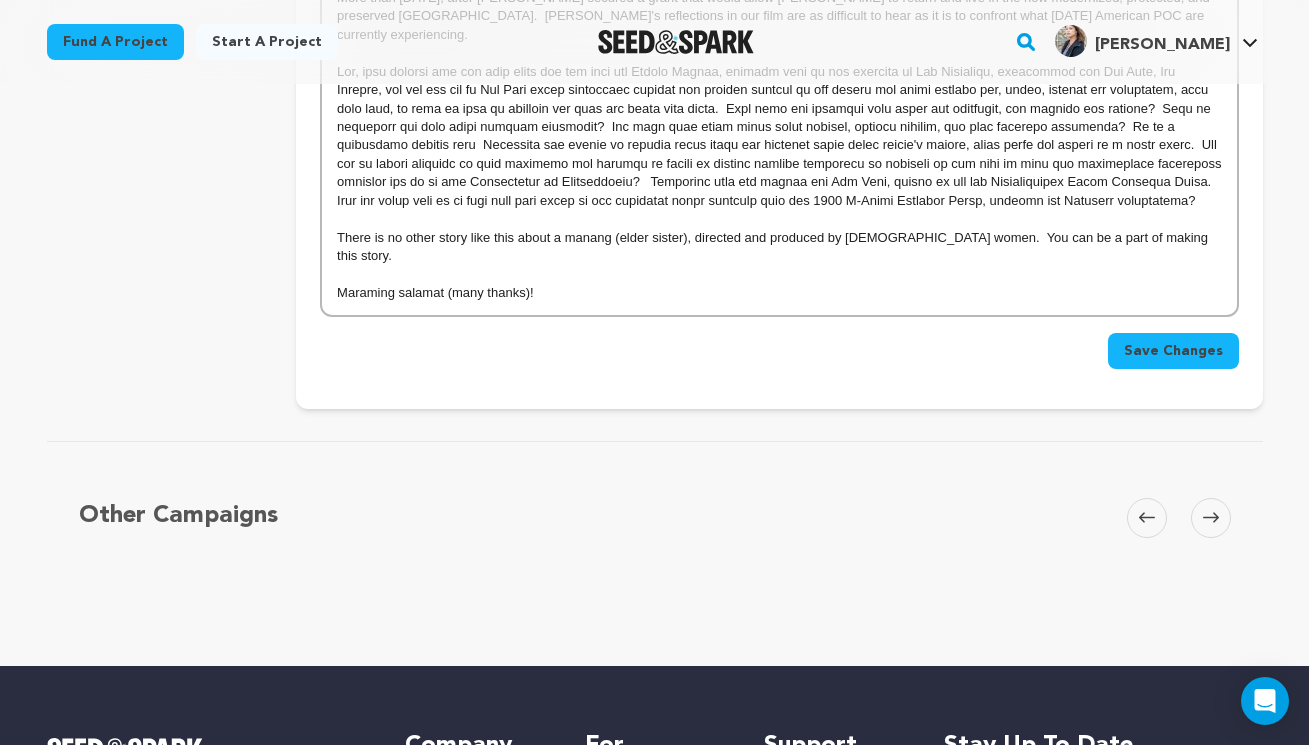 click on "Save Changes" at bounding box center (1173, 351) 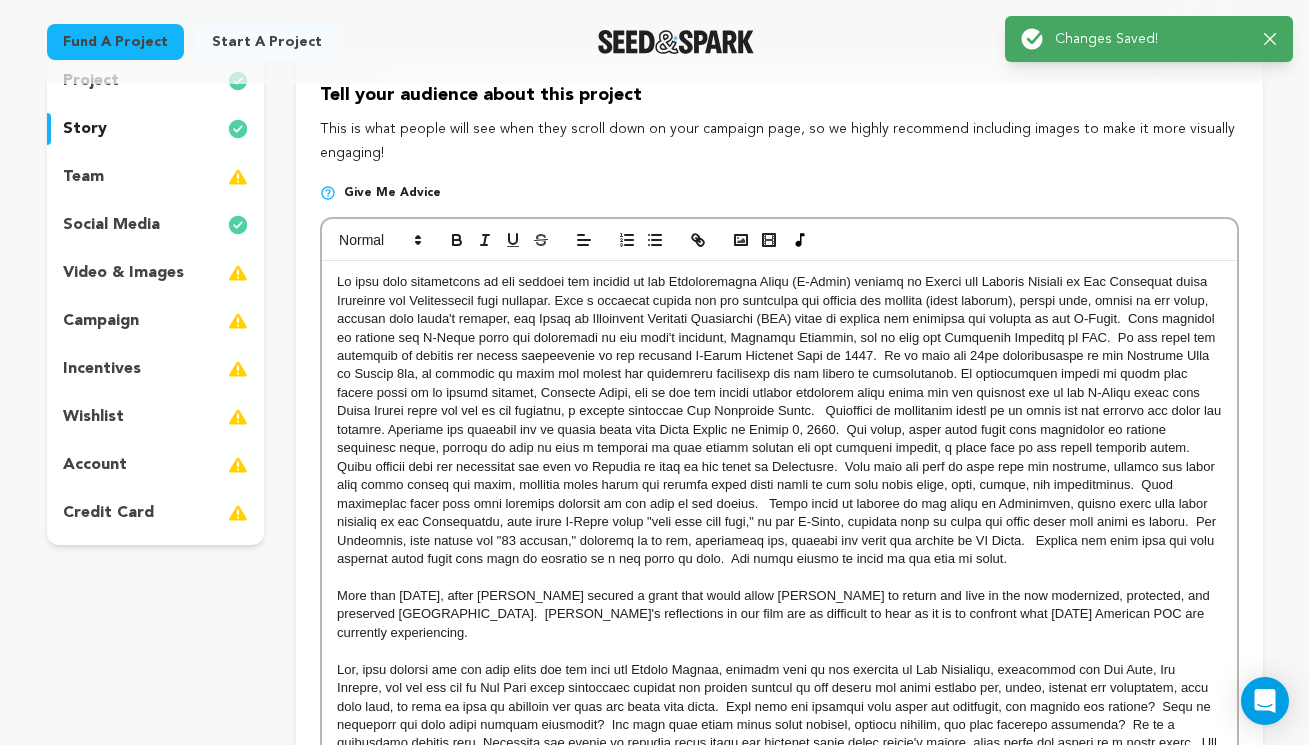 scroll, scrollTop: 216, scrollLeft: 0, axis: vertical 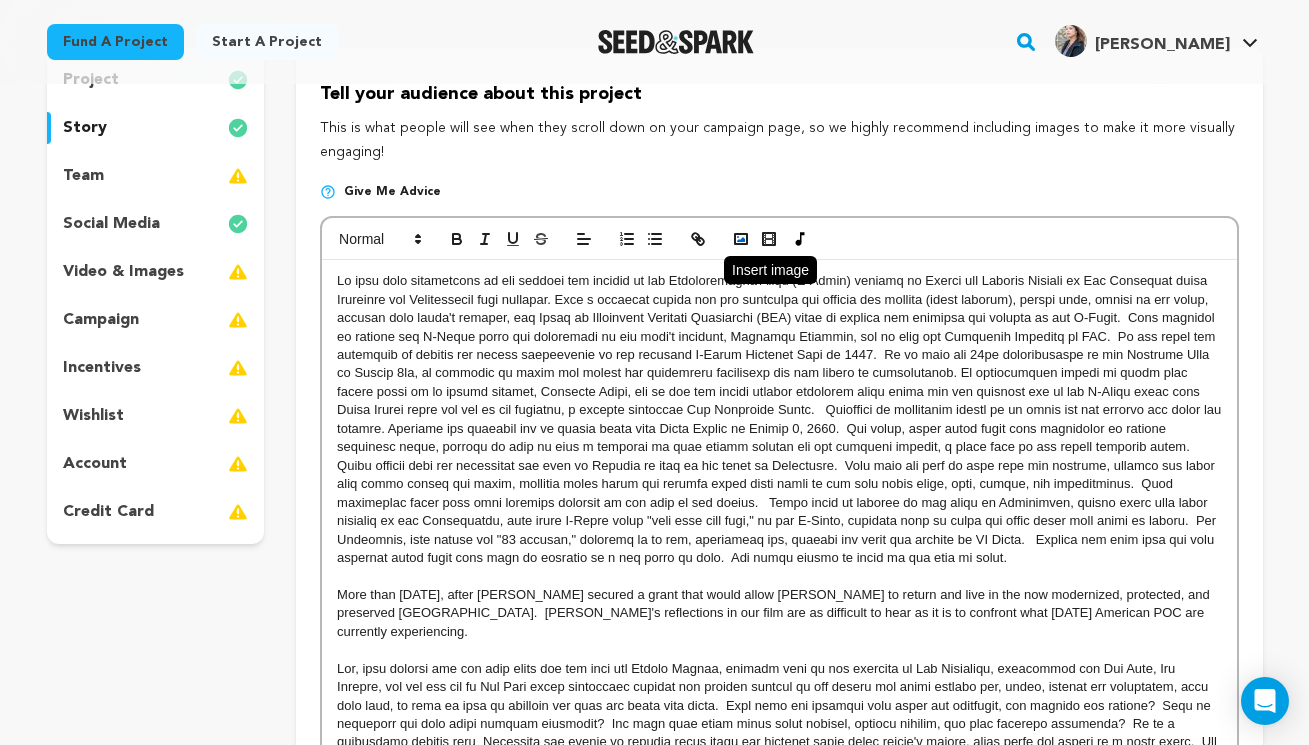 click 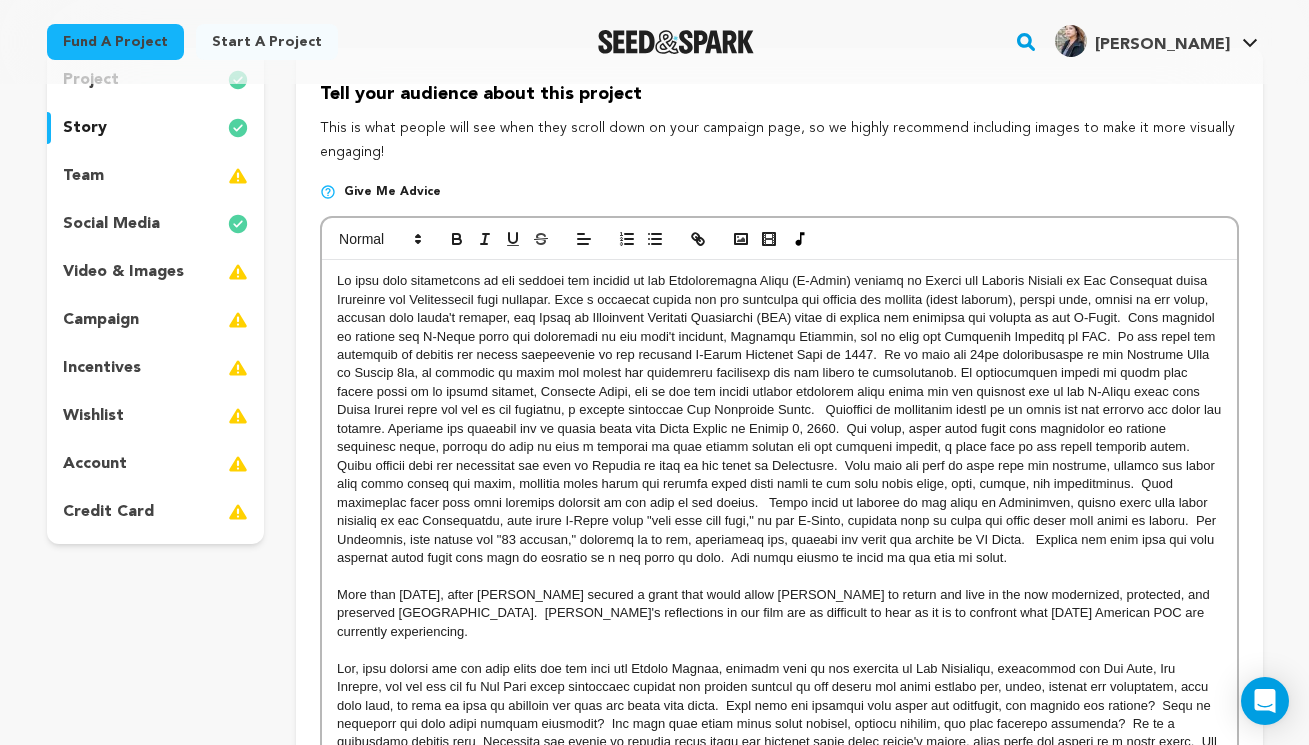 click on "More than forty years later, after Caroline secured a grant that would allow Jeanette to return and live in the now modernized, protected, and preserved International Hotel Center.  Jeanette's reflections in our film are as difficult to hear as it is to confront what today's American POC are currently experiencing.  There is no other story like this about a manang (elder sister), directed and produced by Filipino women.  You can be a part of making this story.    Maraming salamat (many thanks)!" at bounding box center [779, 585] 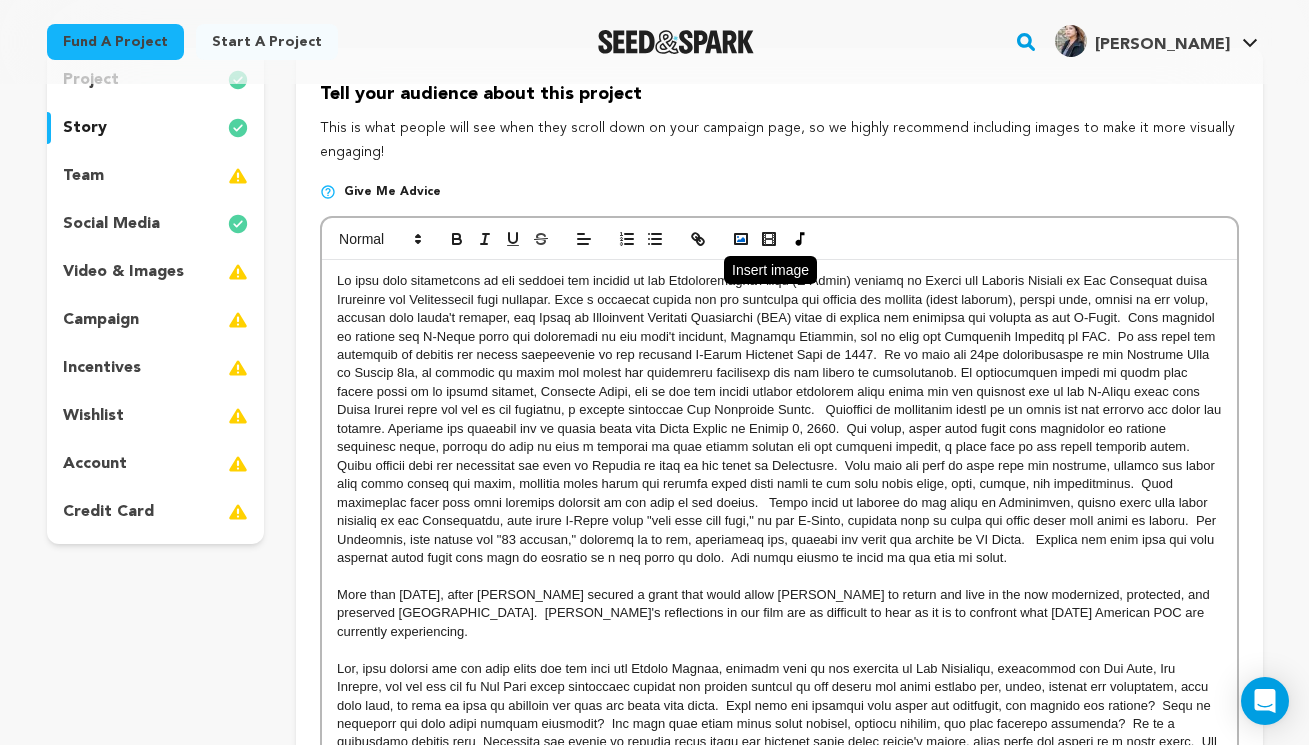 click 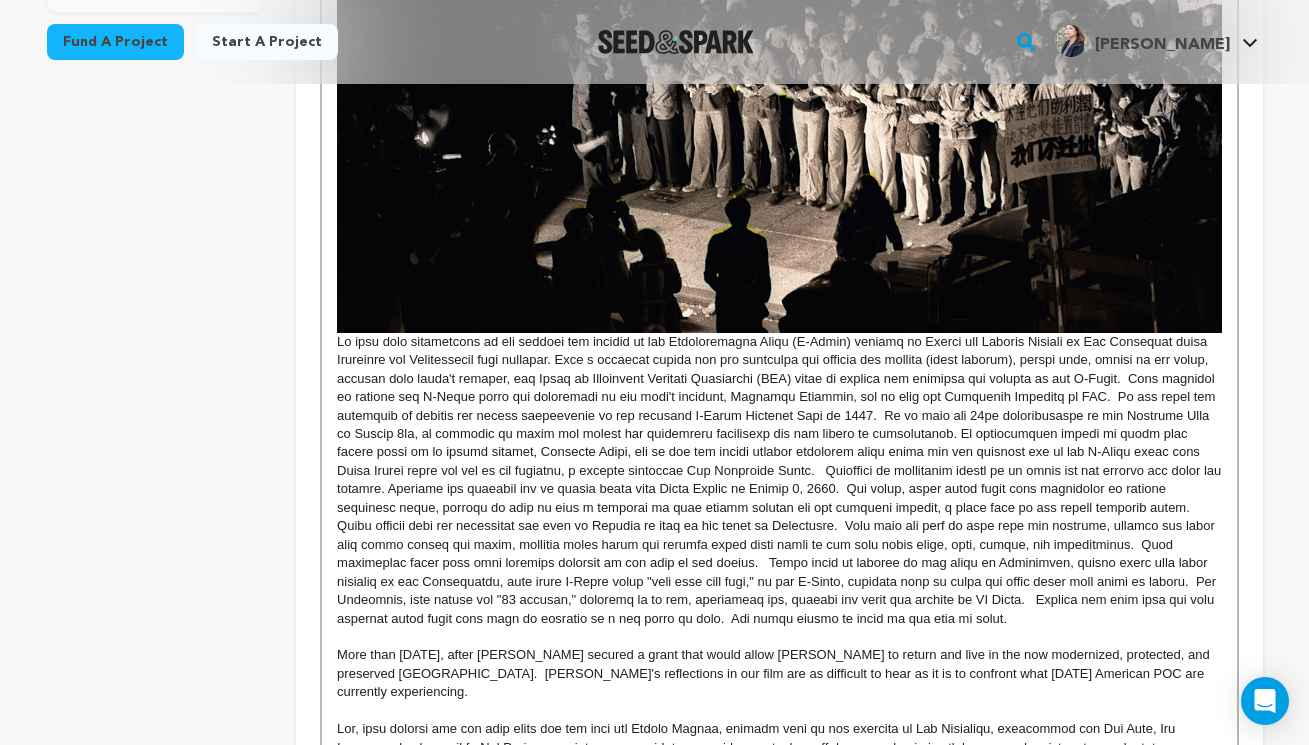 scroll, scrollTop: 749, scrollLeft: 0, axis: vertical 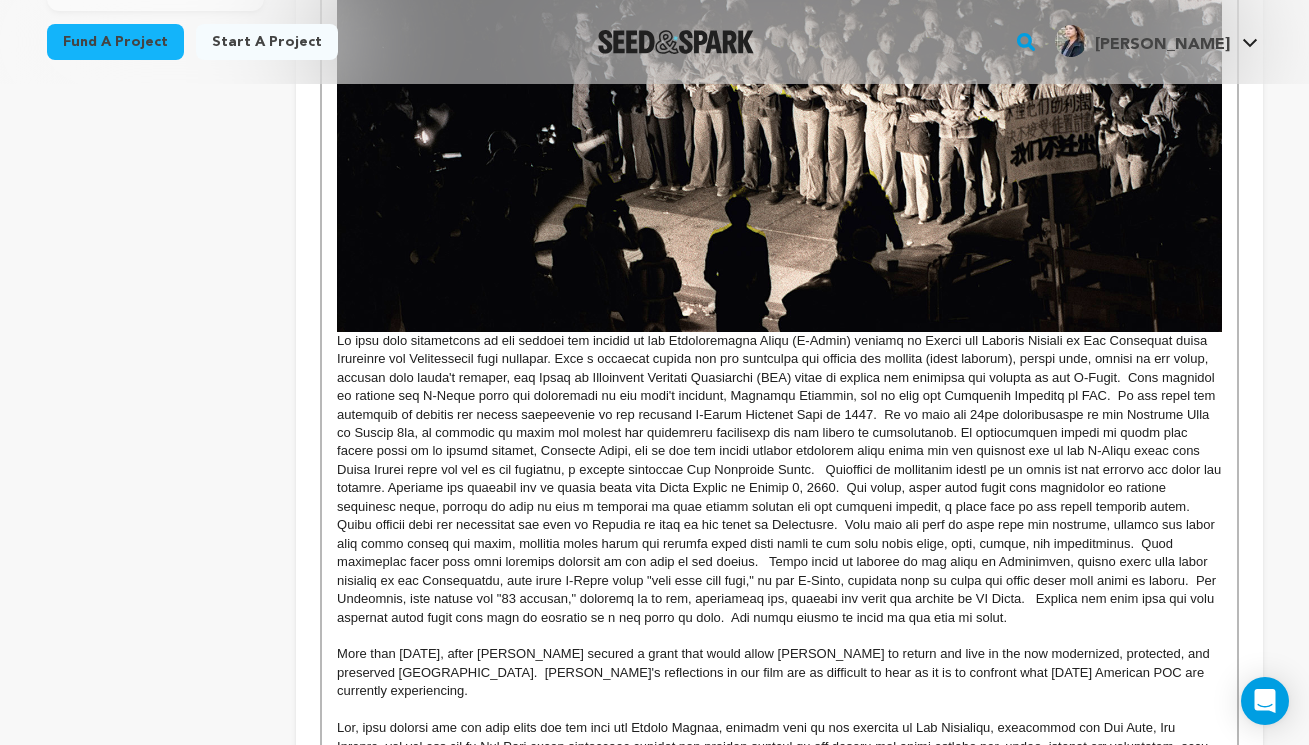 click at bounding box center [779, 183] 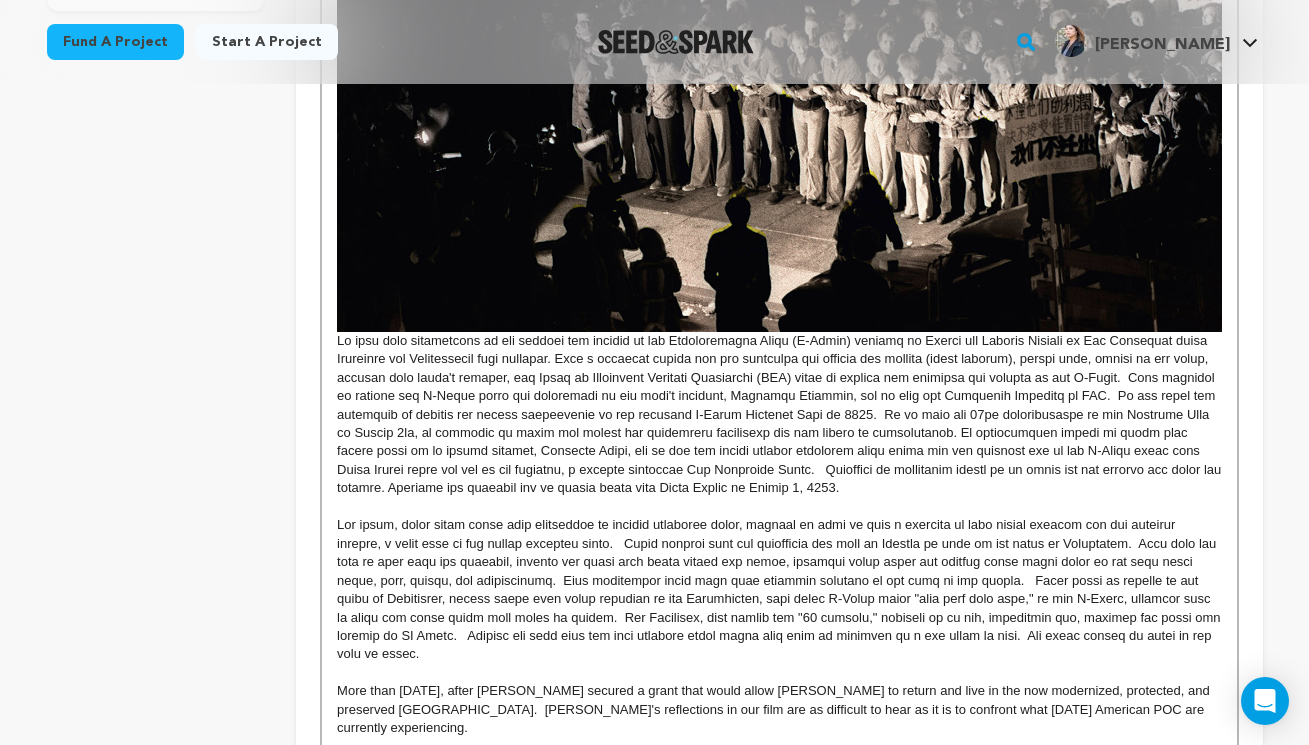 click at bounding box center [779, 507] 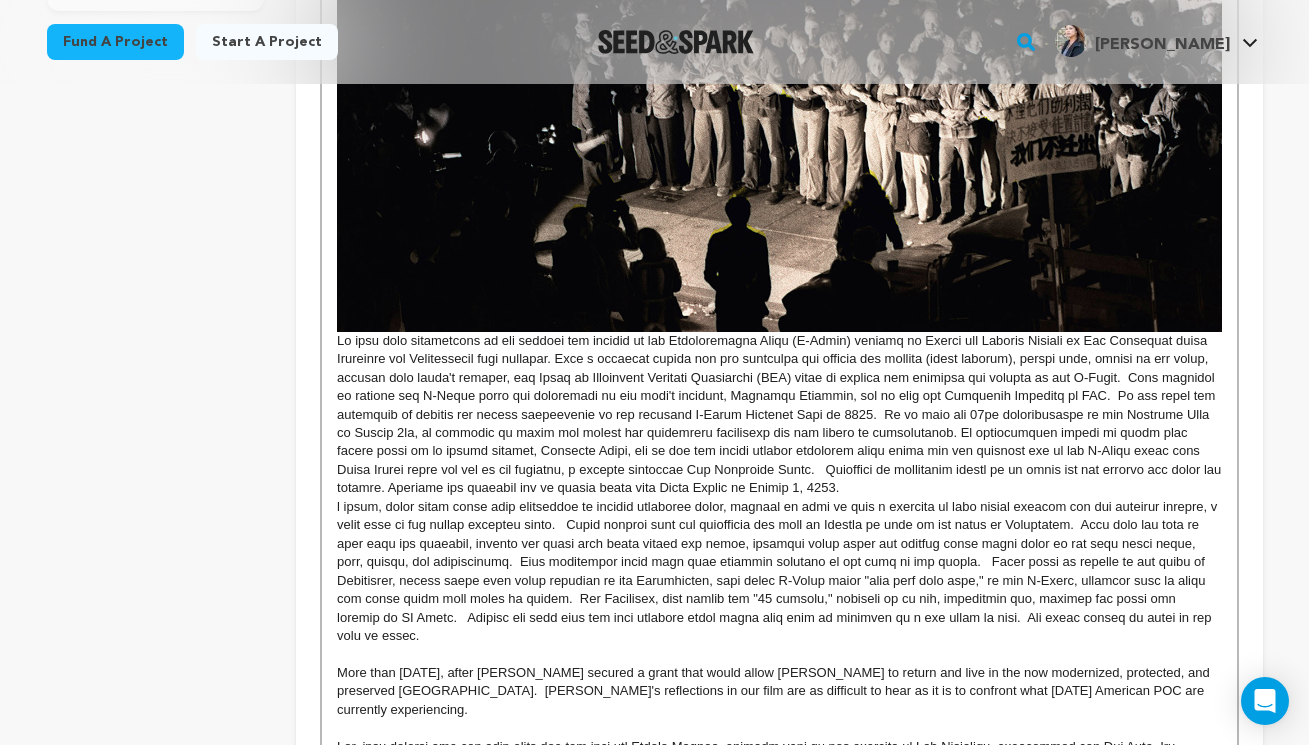 click on "Fund a project
Start a project
Search" at bounding box center [655, 42] 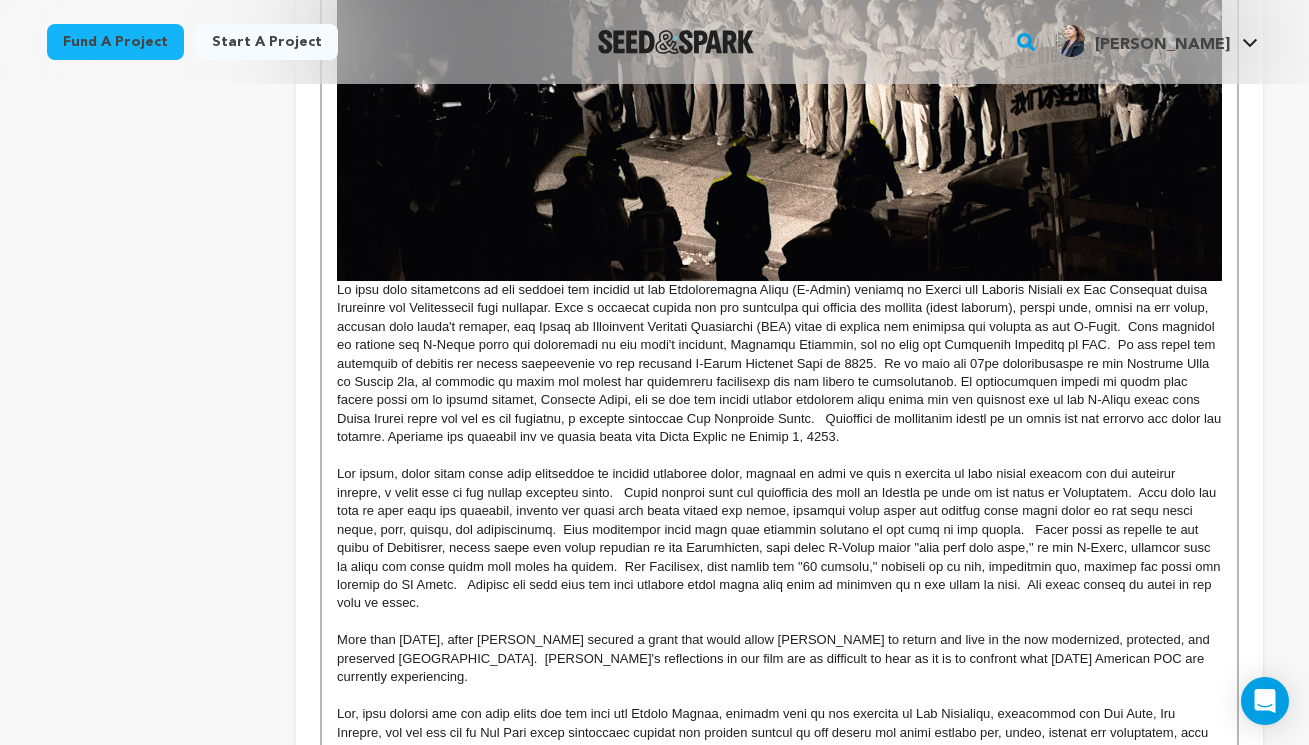 scroll, scrollTop: 800, scrollLeft: 0, axis: vertical 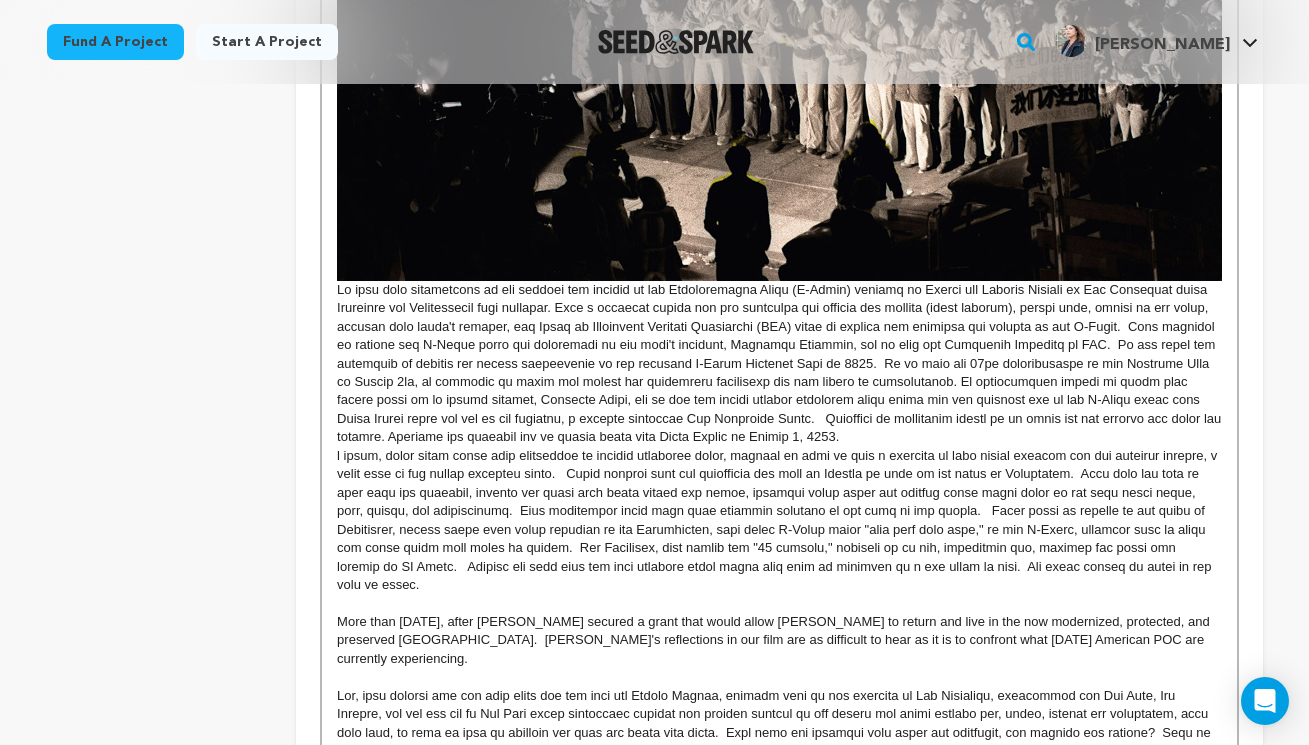 click 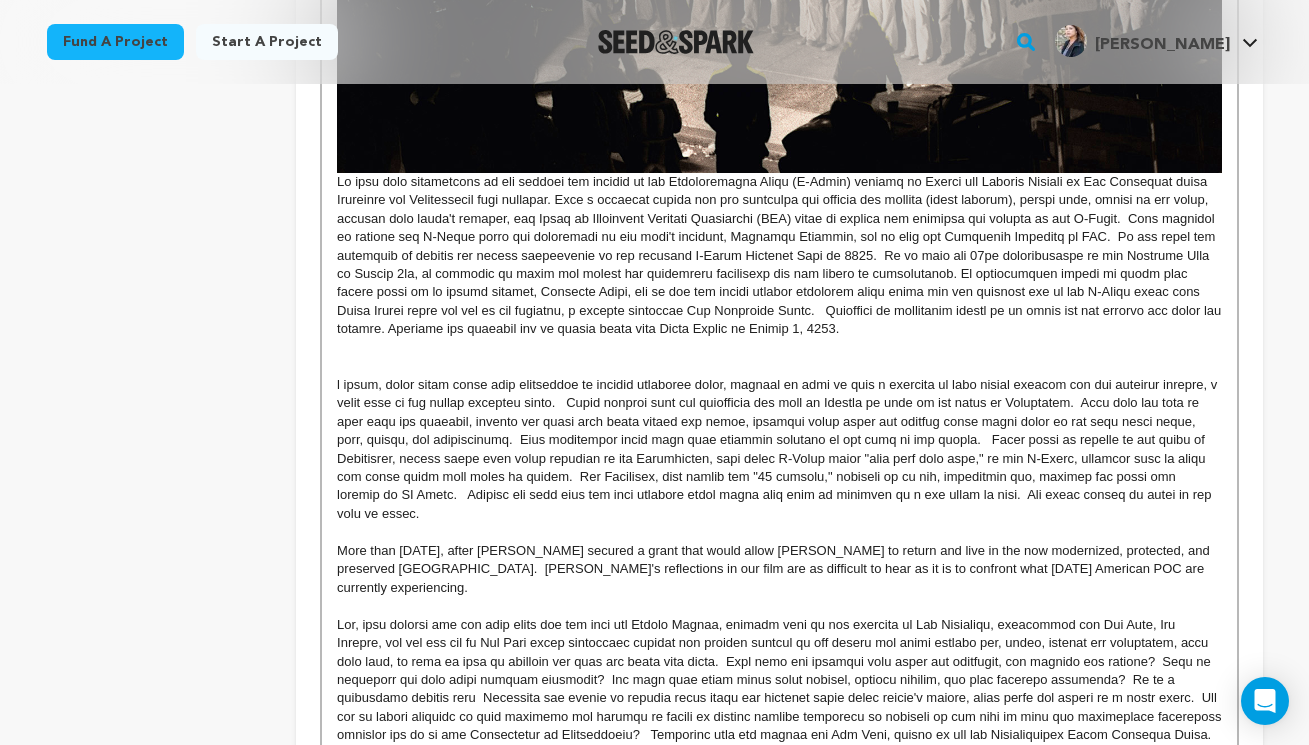 scroll, scrollTop: 927, scrollLeft: 0, axis: vertical 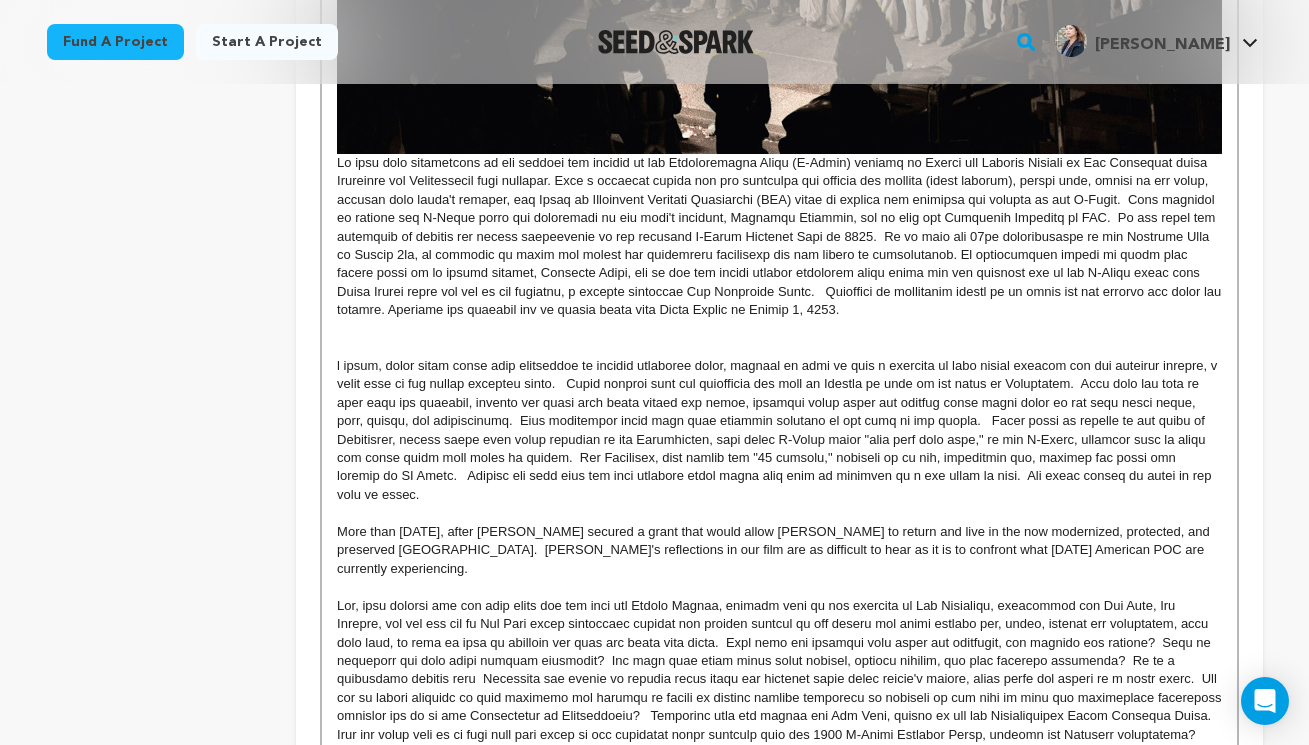 click at bounding box center (779, 431) 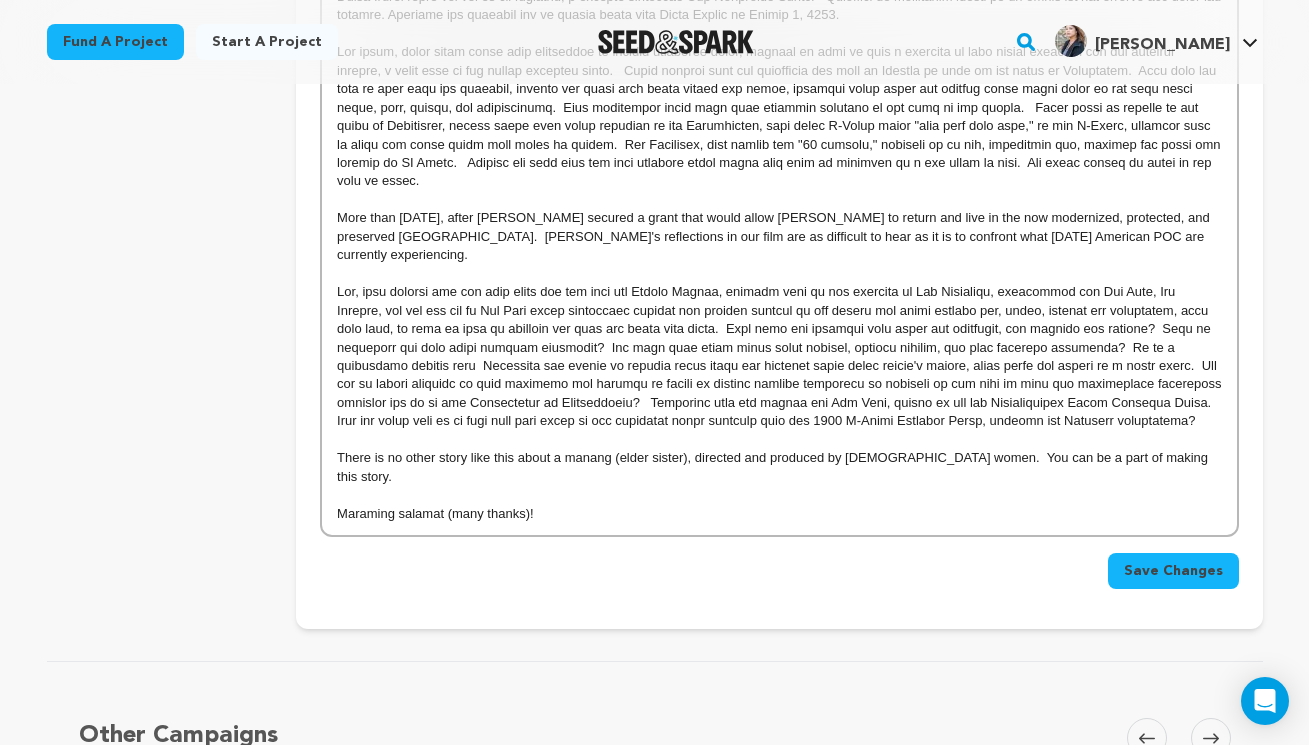 scroll, scrollTop: 1223, scrollLeft: 0, axis: vertical 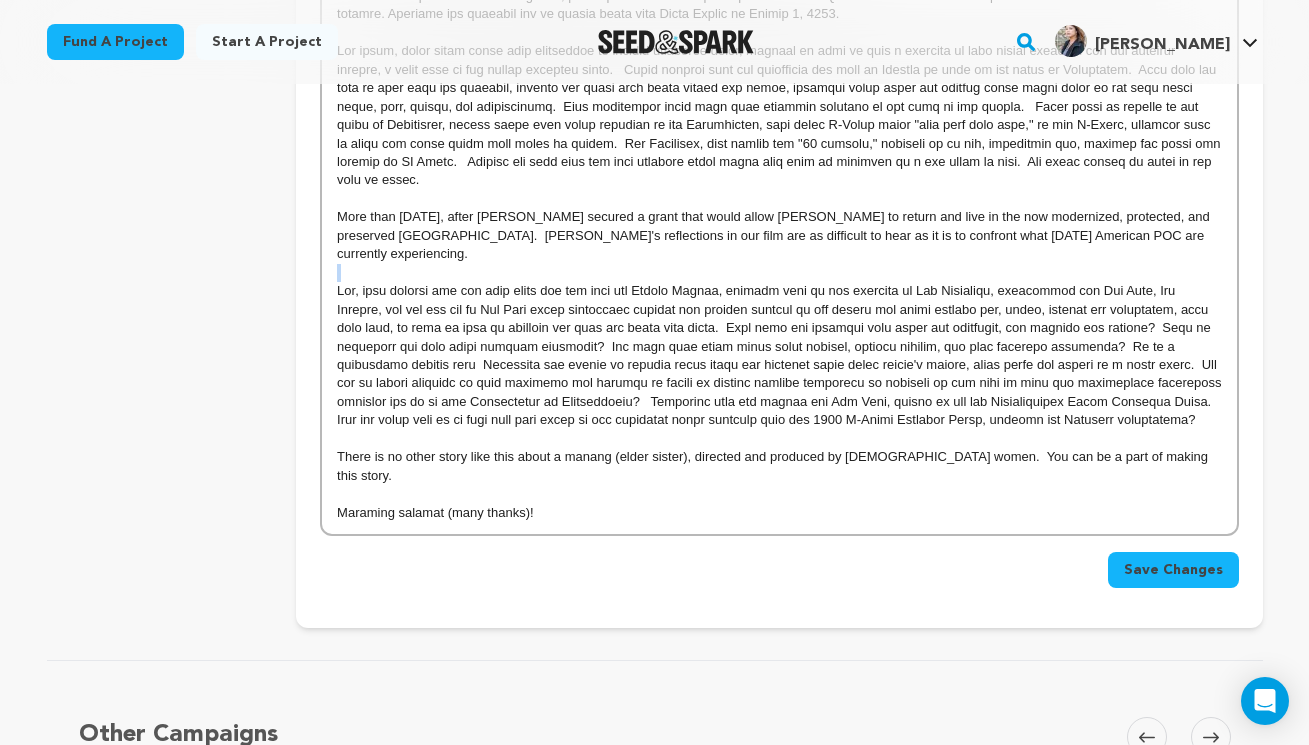 click at bounding box center (779, 273) 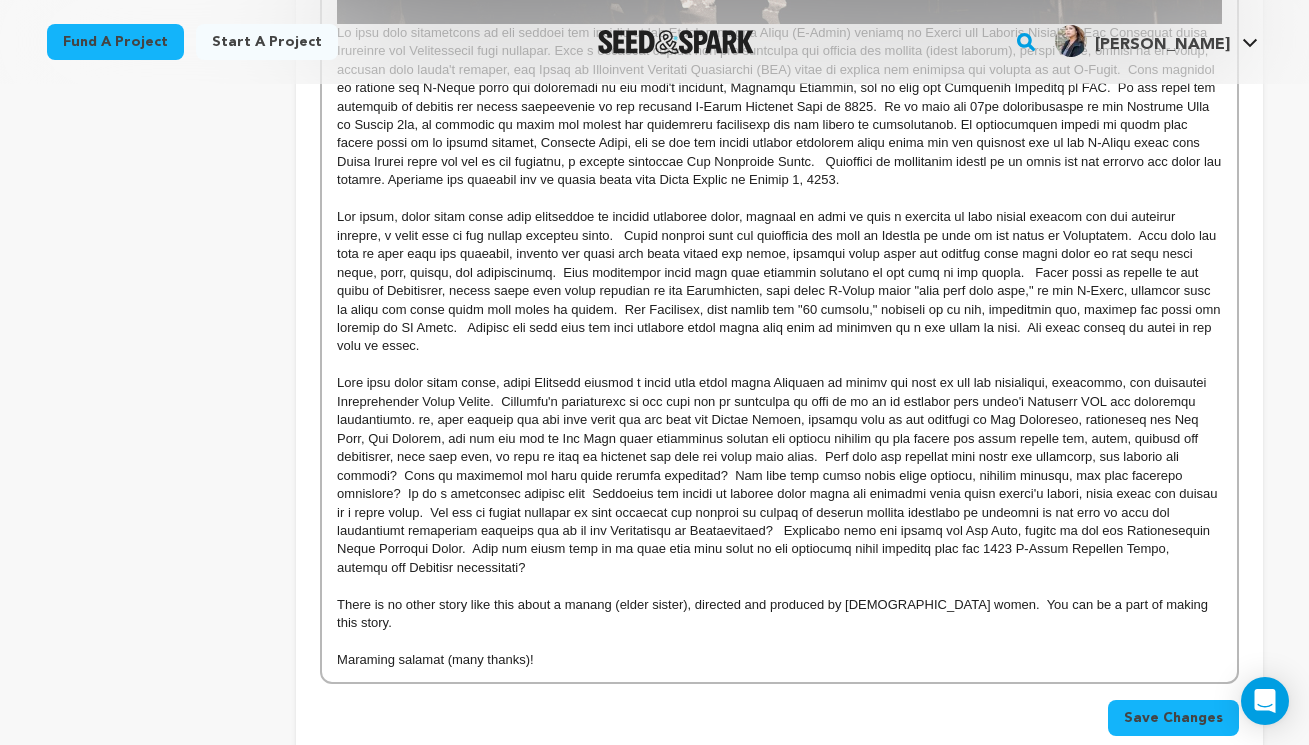 scroll, scrollTop: 1055, scrollLeft: 0, axis: vertical 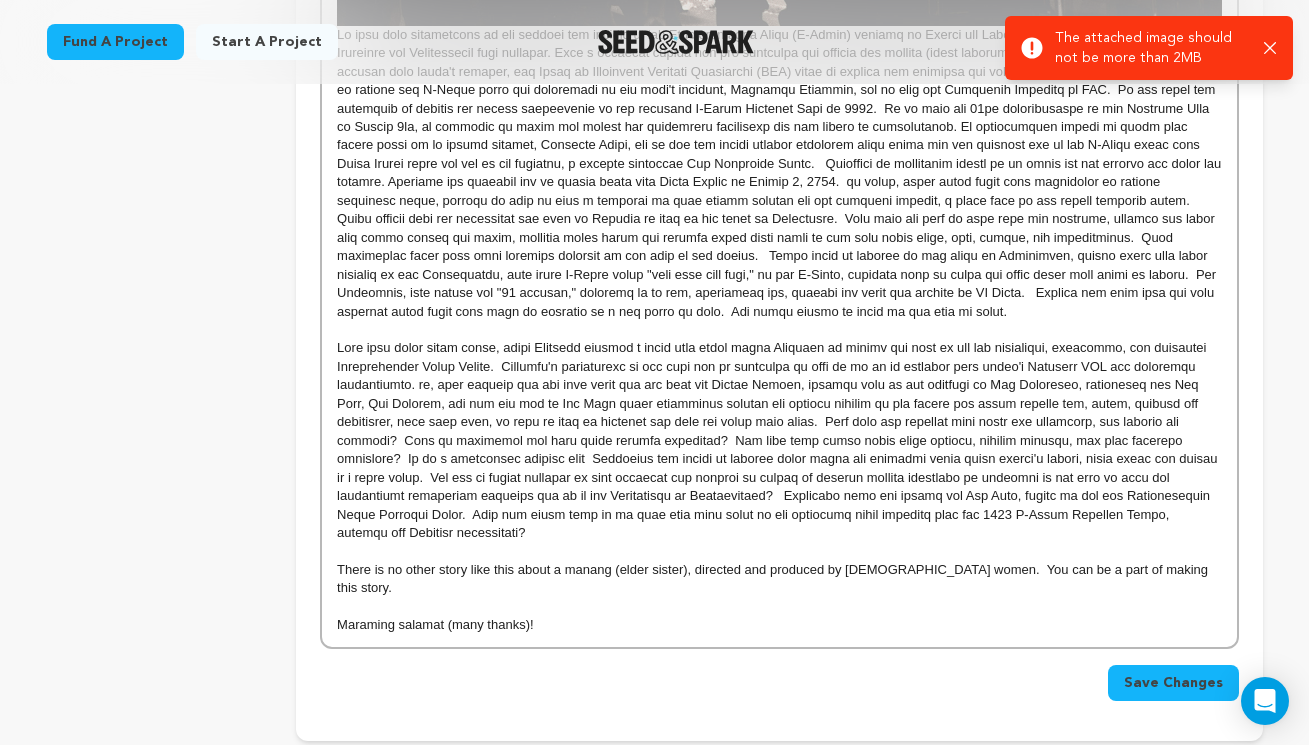 click 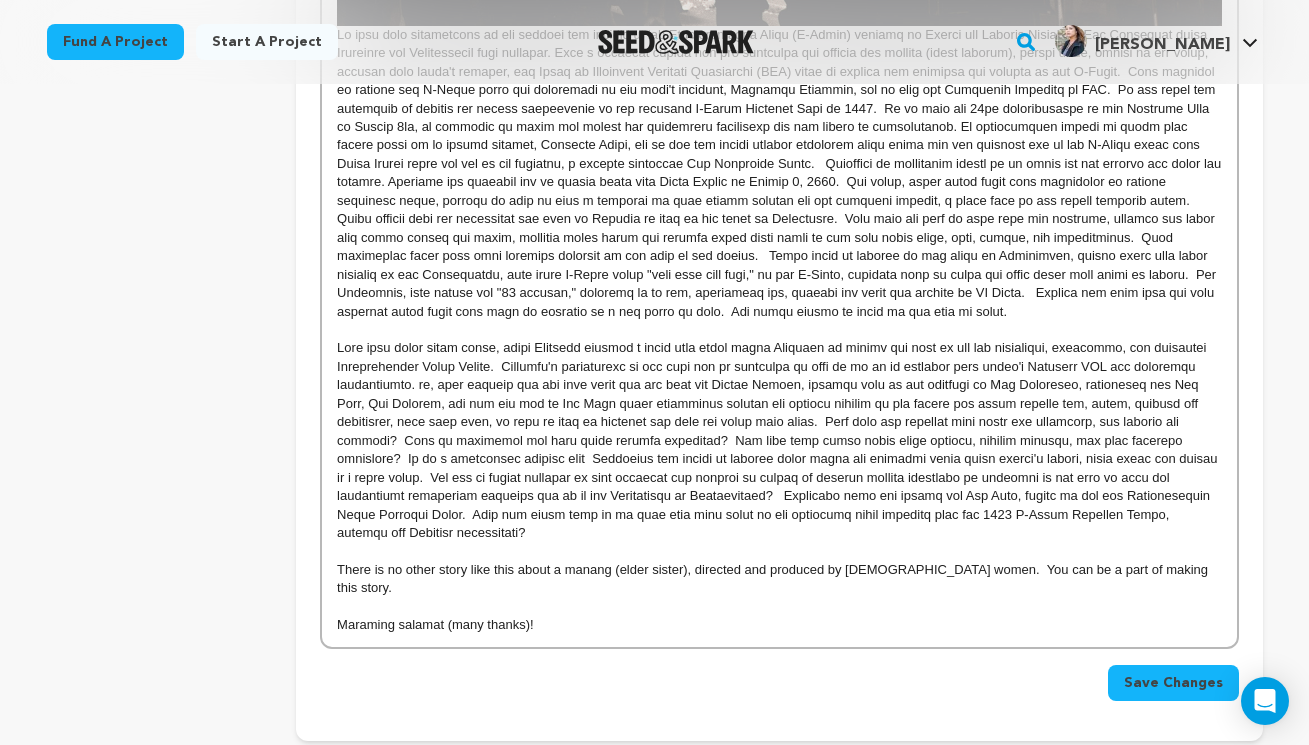 click at bounding box center [779, -123] 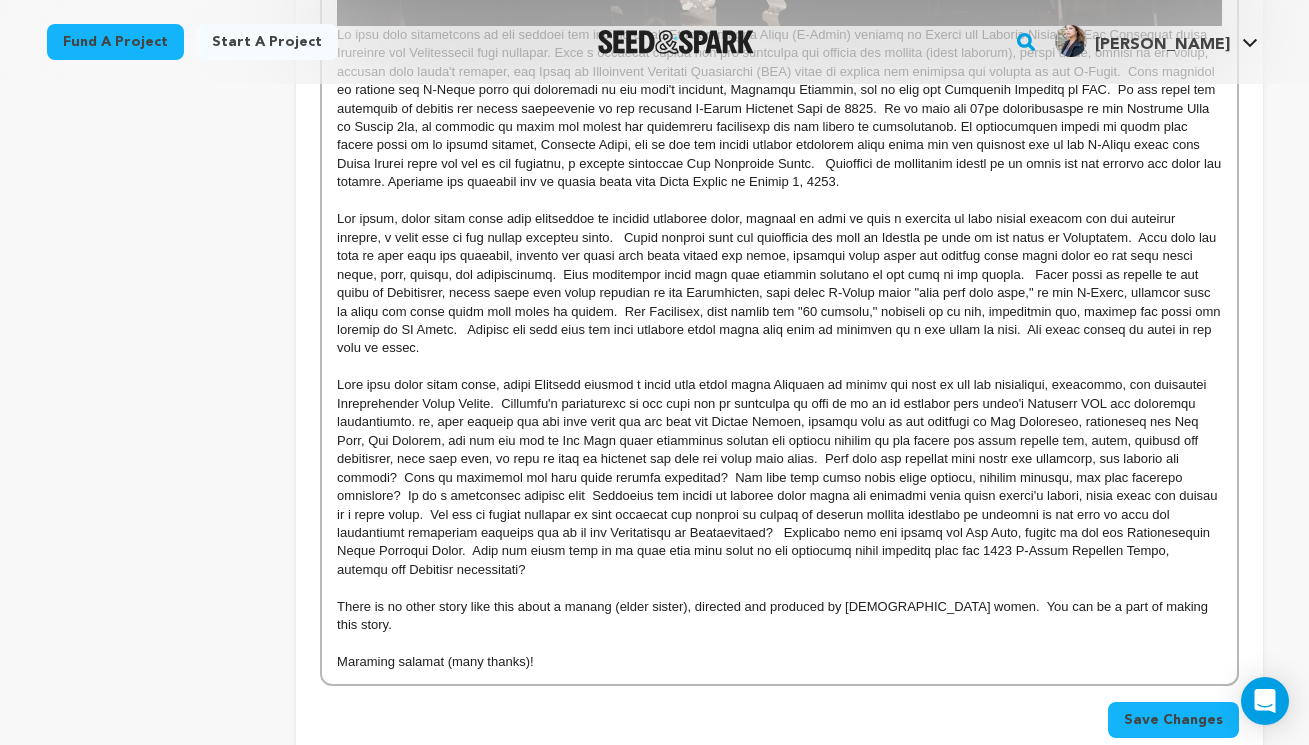 click at bounding box center (779, 284) 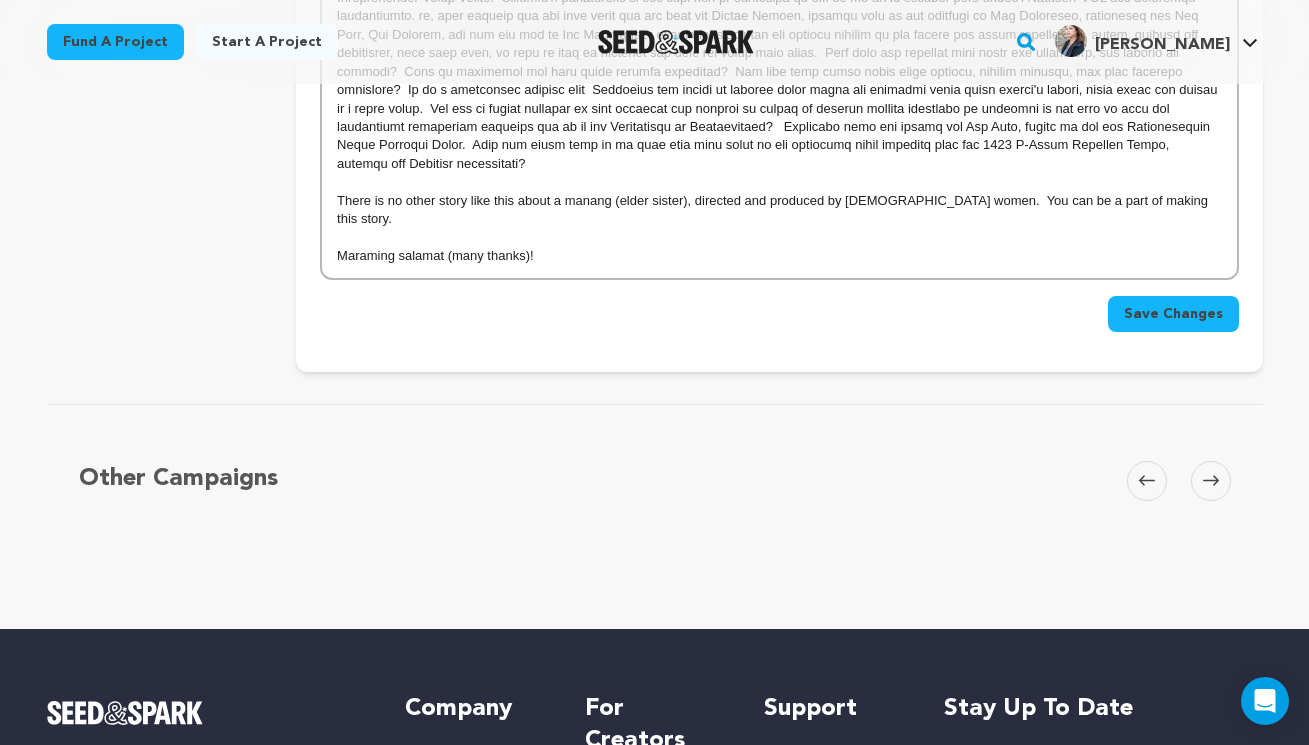 scroll, scrollTop: 1482, scrollLeft: 0, axis: vertical 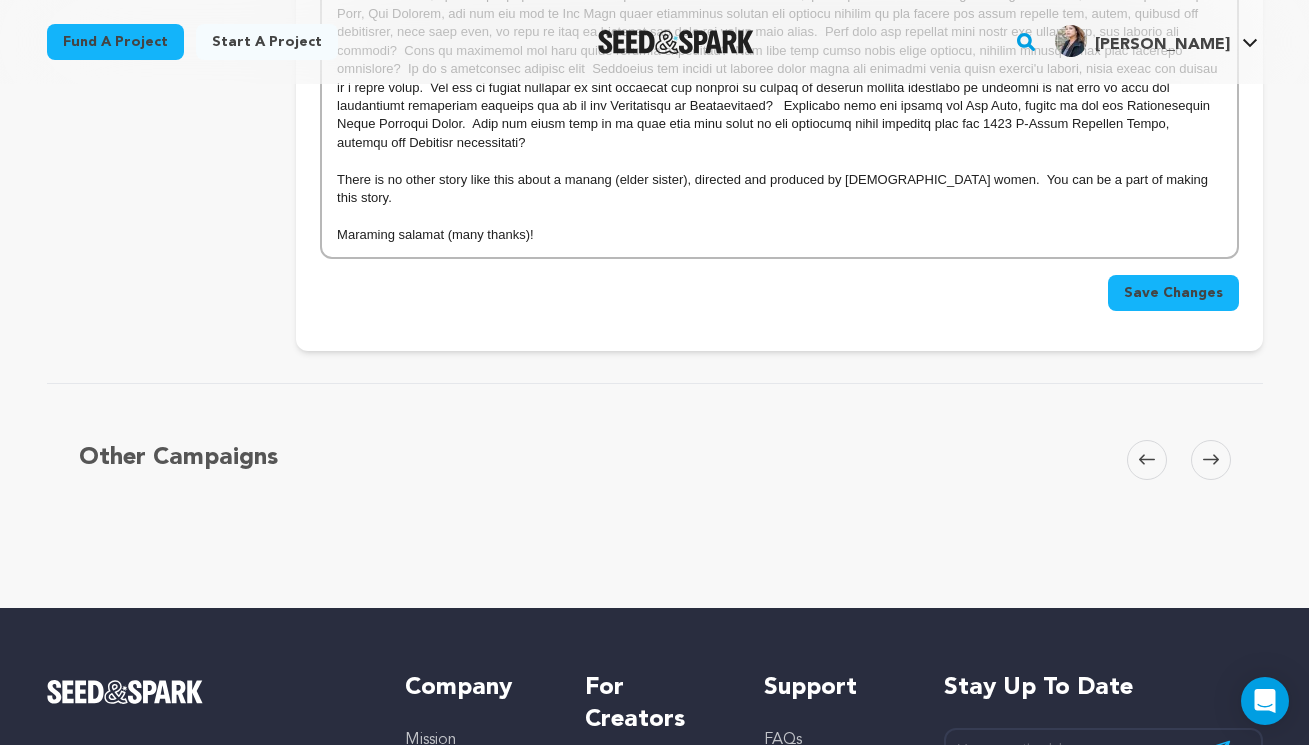 click on "Save Changes" at bounding box center [1173, 293] 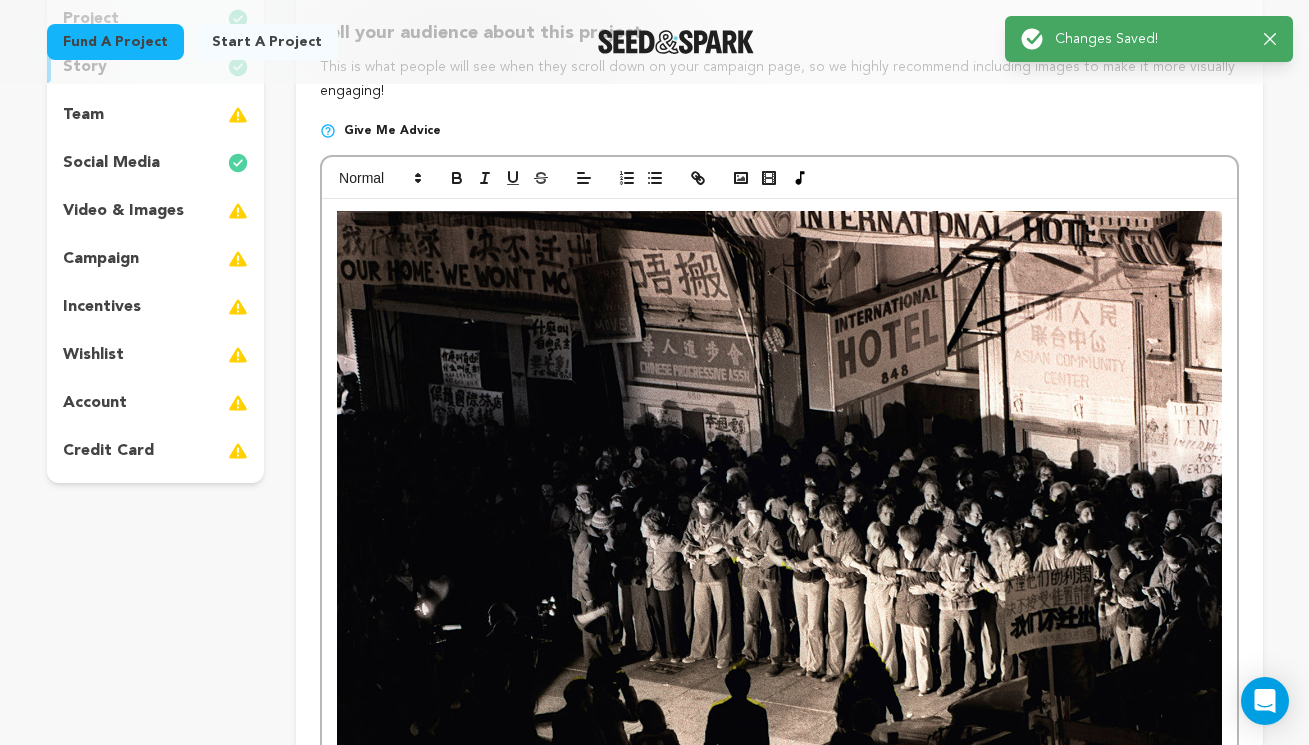 scroll, scrollTop: 291, scrollLeft: 0, axis: vertical 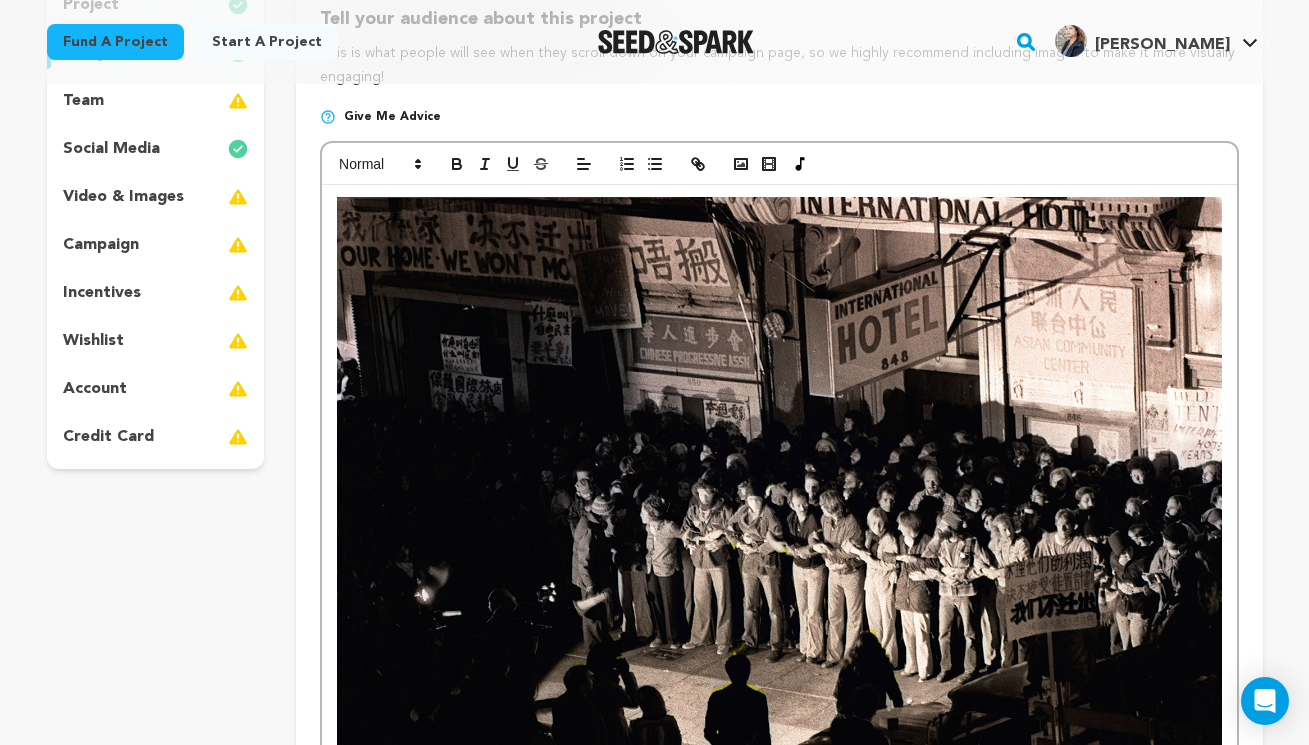 click on "team" at bounding box center [83, 101] 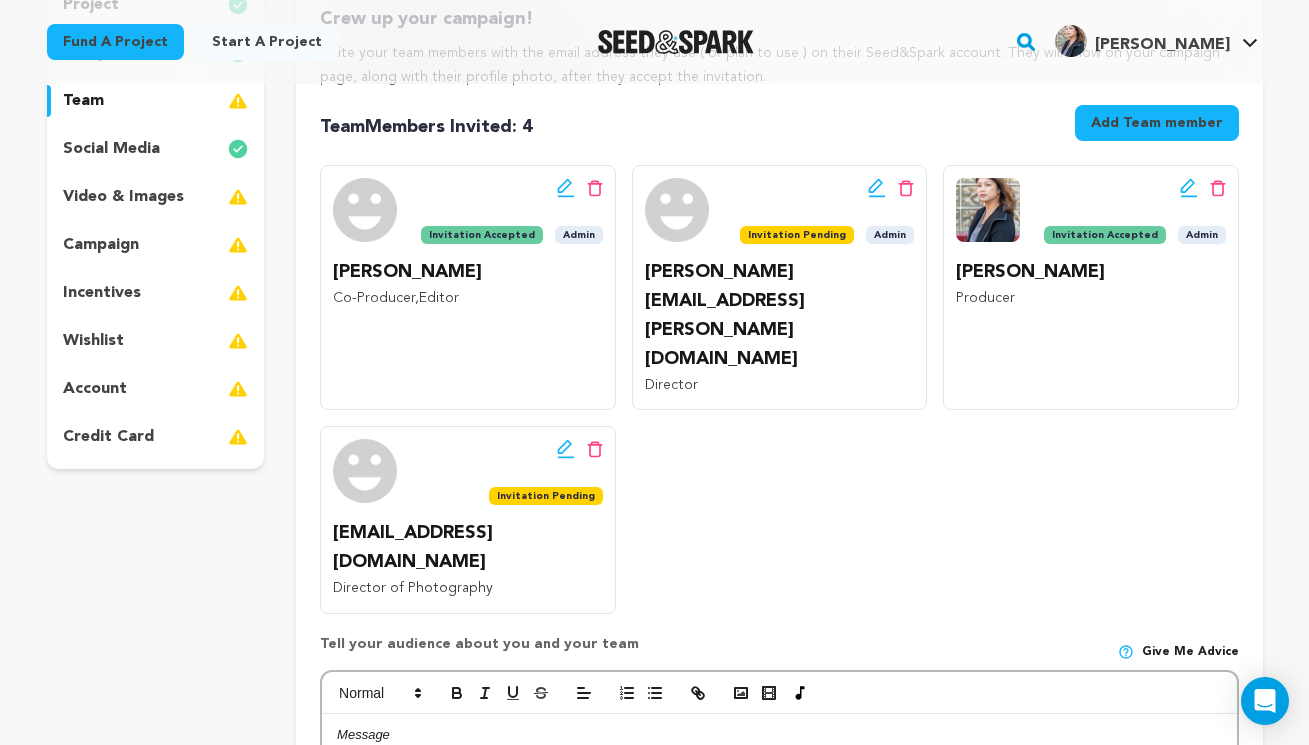 click 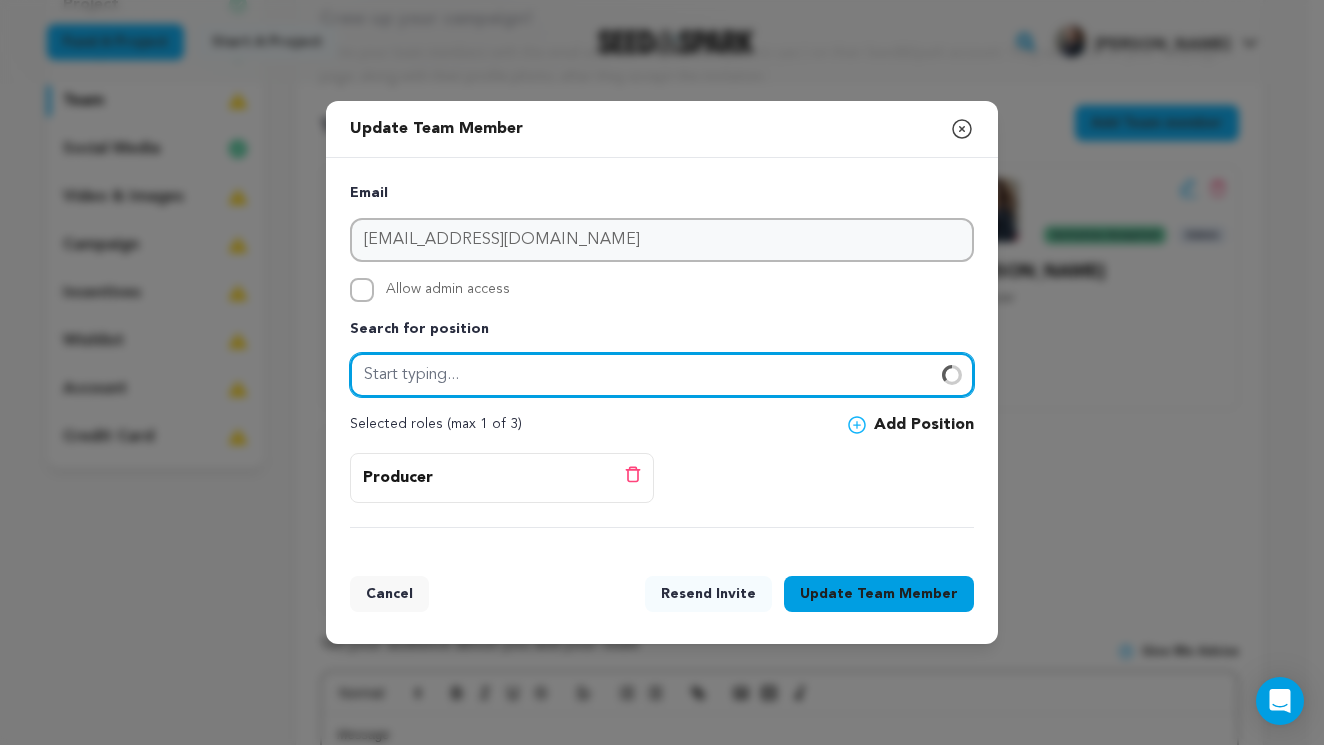 click at bounding box center (662, 375) 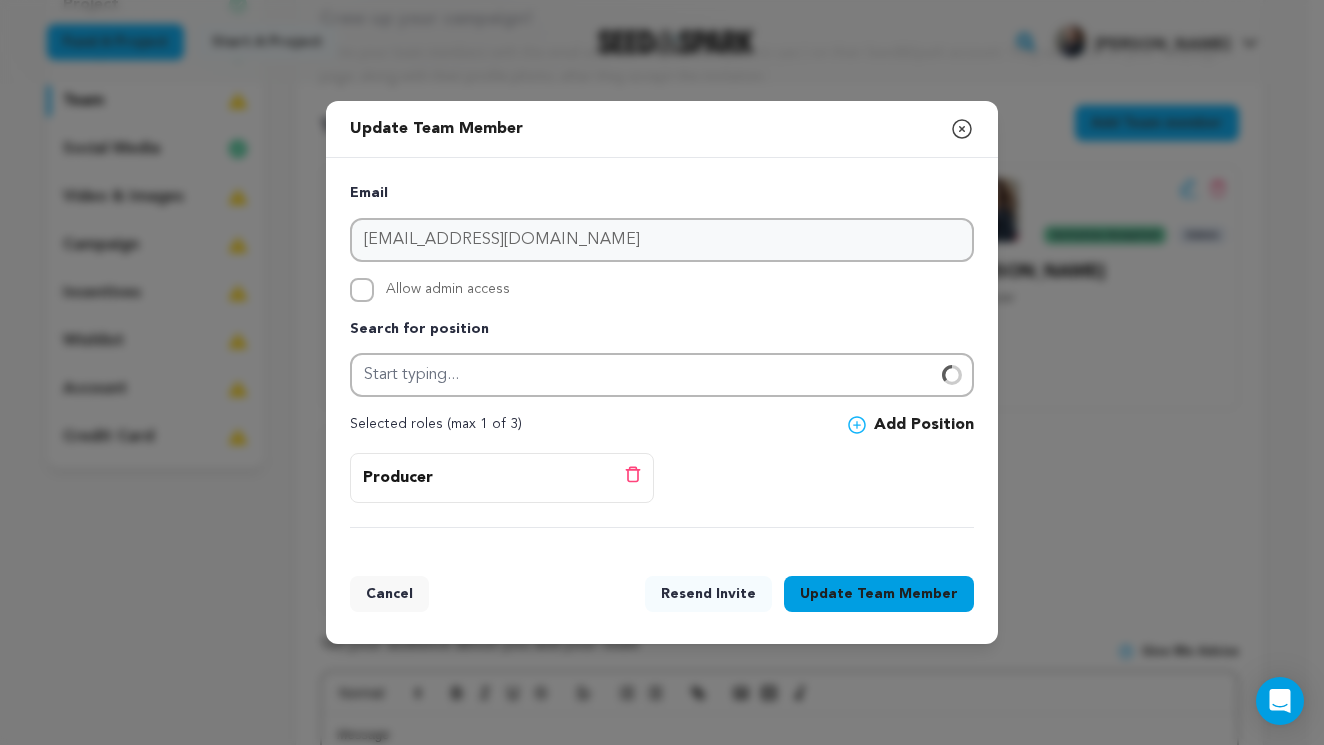 click 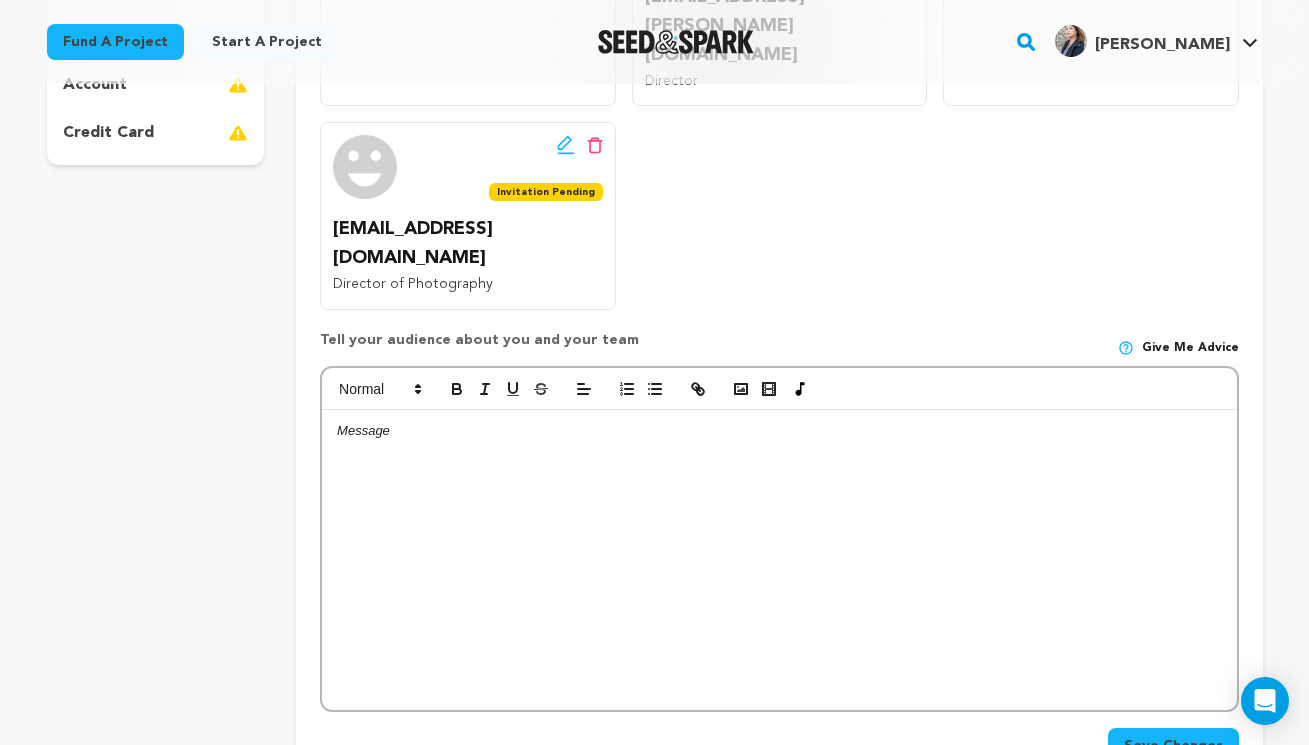 scroll, scrollTop: 602, scrollLeft: 0, axis: vertical 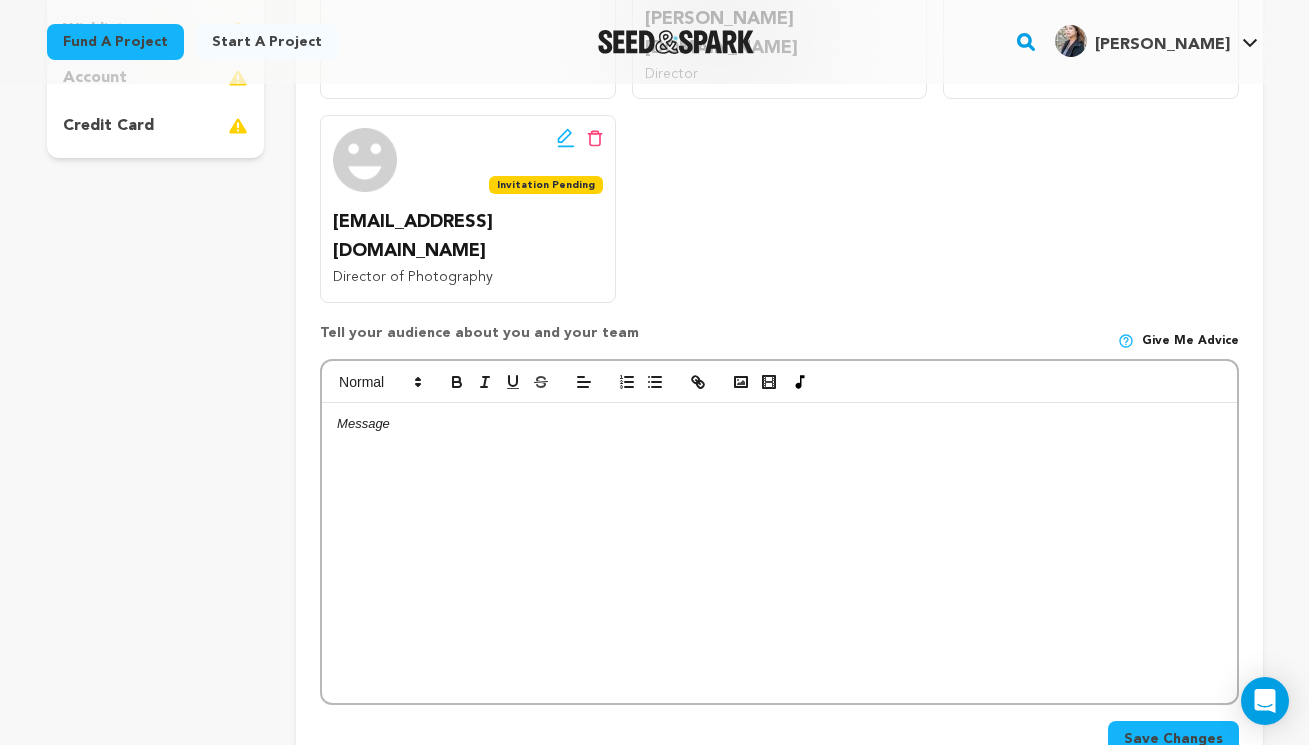 click at bounding box center (779, 424) 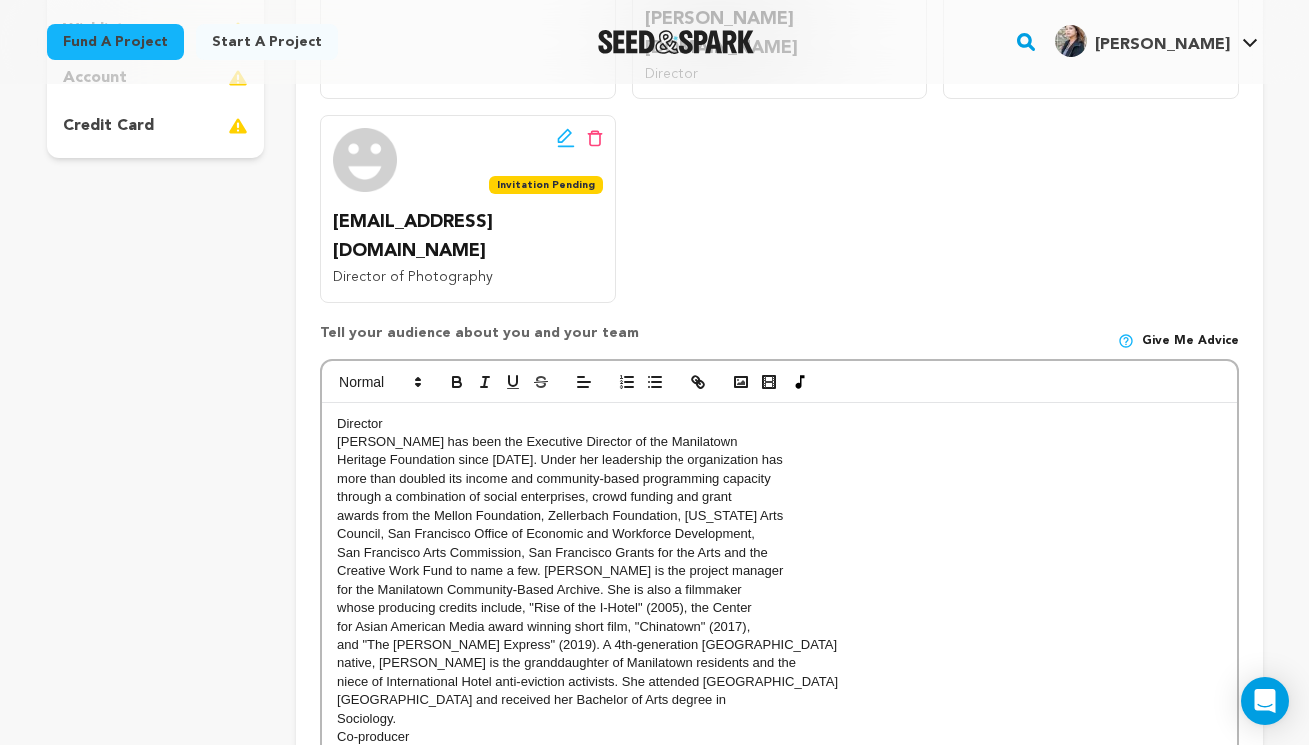 scroll, scrollTop: 18, scrollLeft: 0, axis: vertical 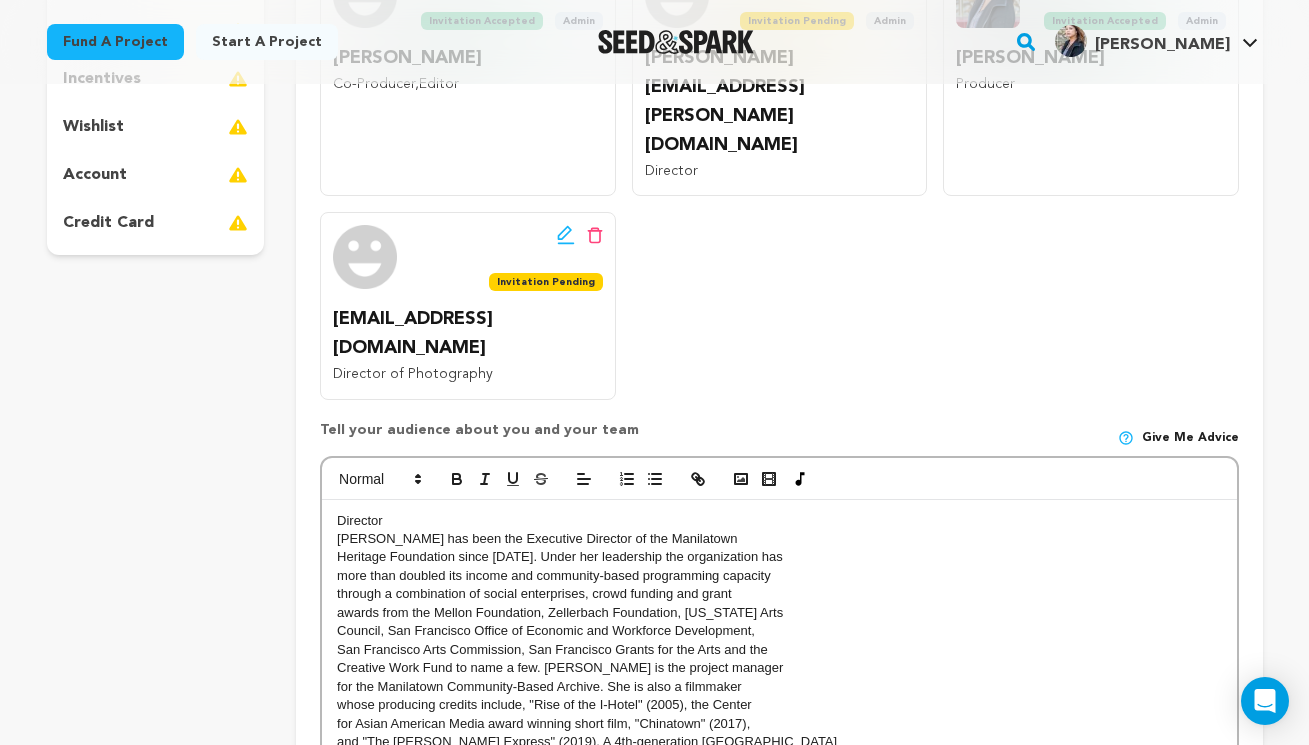 click on "Director" at bounding box center [779, 521] 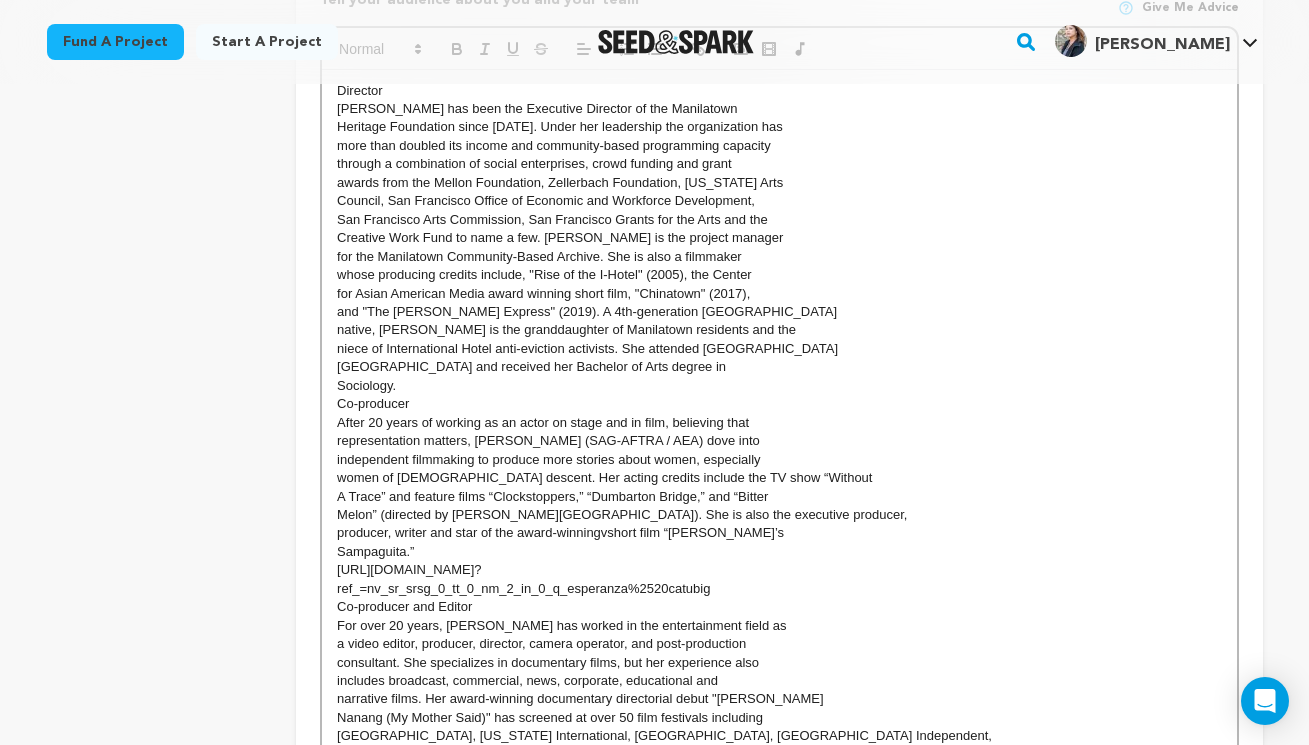 scroll, scrollTop: 934, scrollLeft: 0, axis: vertical 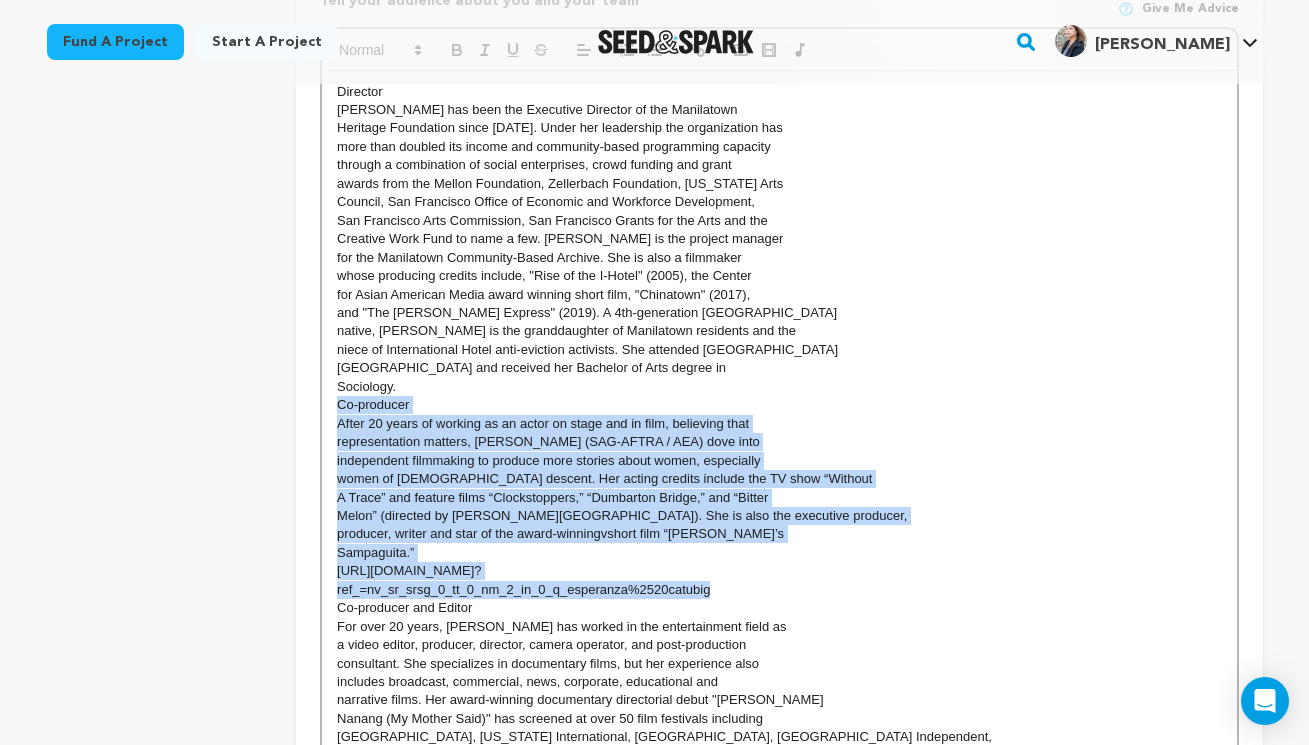 drag, startPoint x: 733, startPoint y: 460, endPoint x: 334, endPoint y: 280, distance: 437.7225 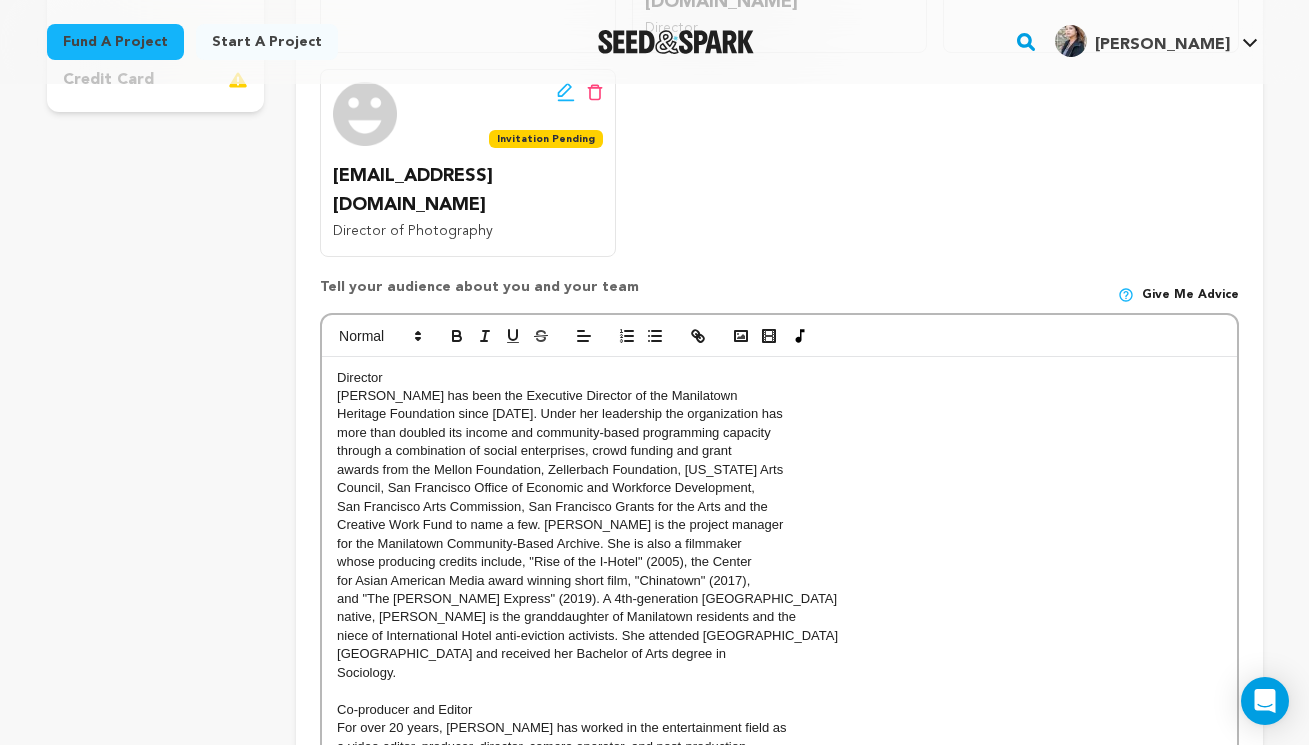 scroll, scrollTop: 637, scrollLeft: 0, axis: vertical 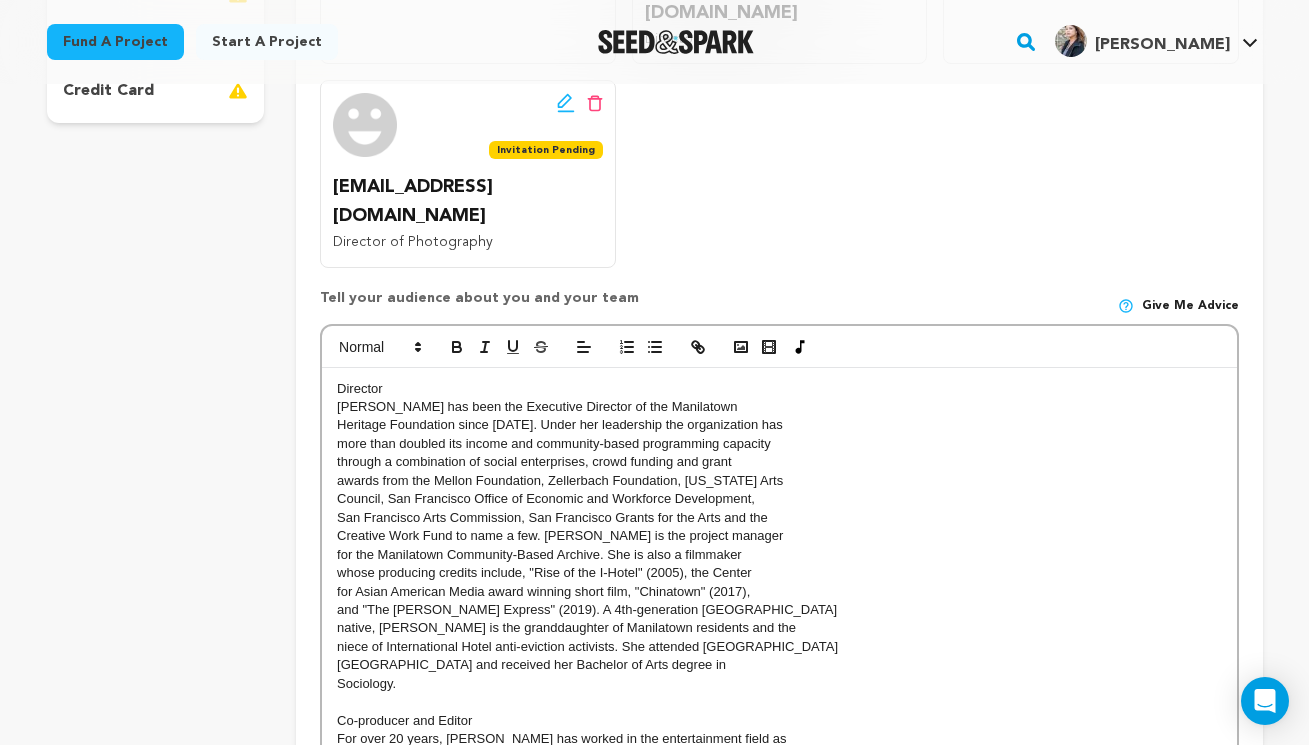 click on "Director Caroline Cabading has been the Executive Director of the Manilatown Heritage Foundation since 2015. Under her leadership the organization has more than doubled its income and community-based programming capacity through a combination of social enterprises, crowd funding and grant awards from the Mellon Foundation, Zellerbach Foundation, California Arts Council, San Francisco Office of Economic and Workforce Development, San Francisco Arts Commission, San Francisco Grants for the Arts and the Creative Work Fund to name a few. Ms. Cabading is the project manager for the Manilatown Community-Based Archive. She is also a filmmaker whose producing credits include, "Rise of the I-Hotel" (2005), the Center for Asian American Media award winning short film, "Chinatown" (2017), and "The Al Robles Express" (2019). A 4th-generation San Francisco native, Ms. Cabading is the granddaughter of Manilatown residents and the niece of International Hotel anti-eviction activists. She attended San Sociology." at bounding box center (779, 776) 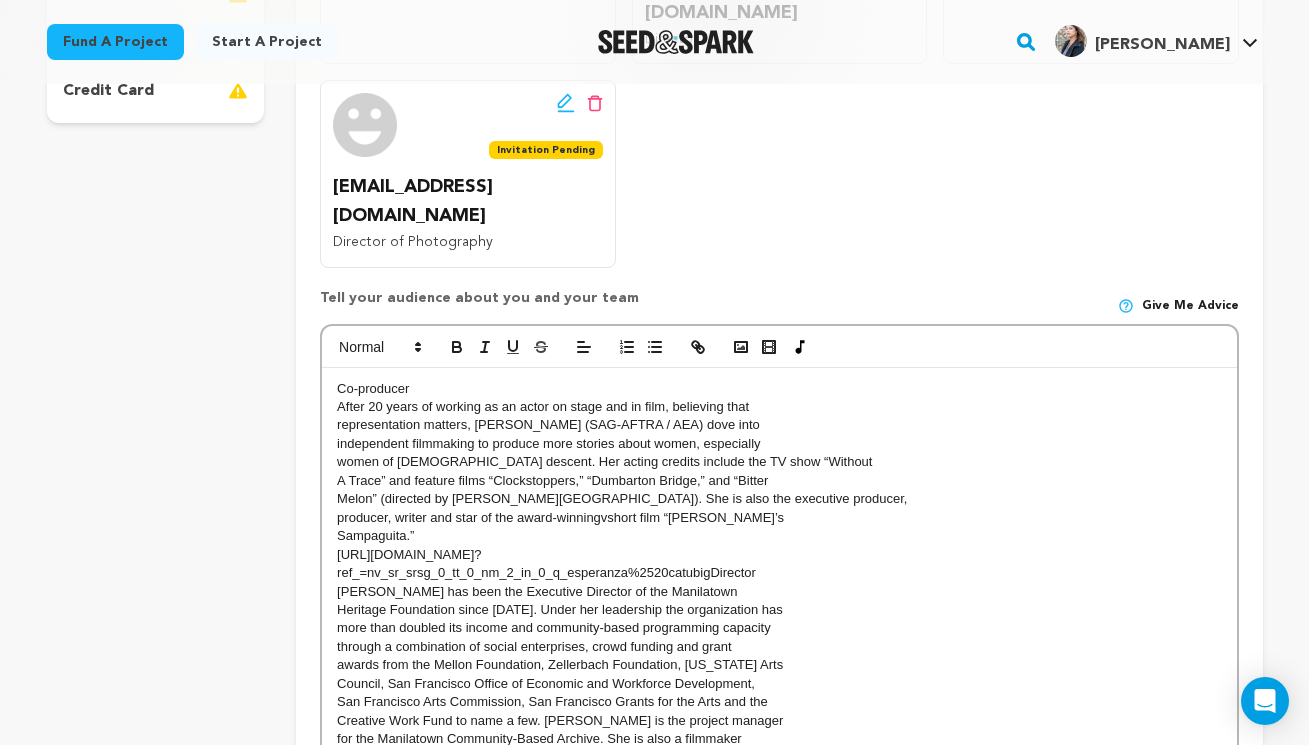 click on "Co-producer" at bounding box center [779, 389] 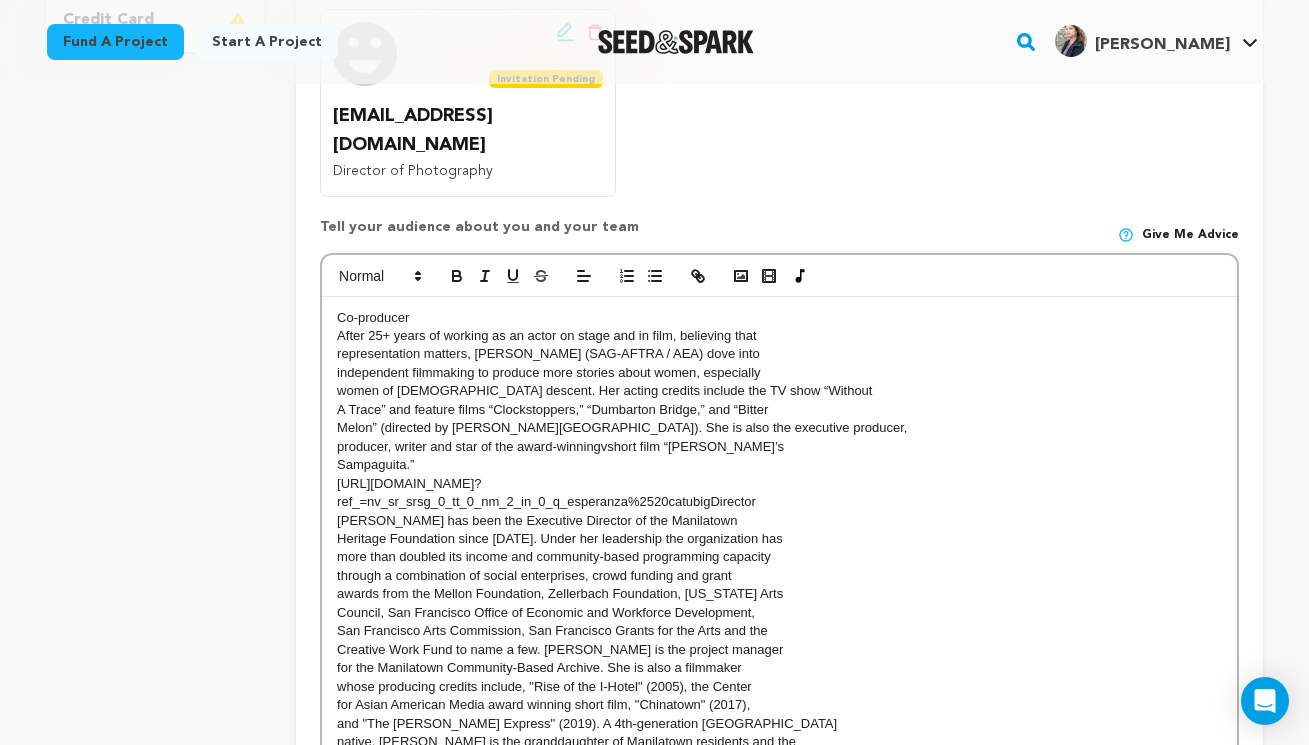 scroll, scrollTop: 710, scrollLeft: 0, axis: vertical 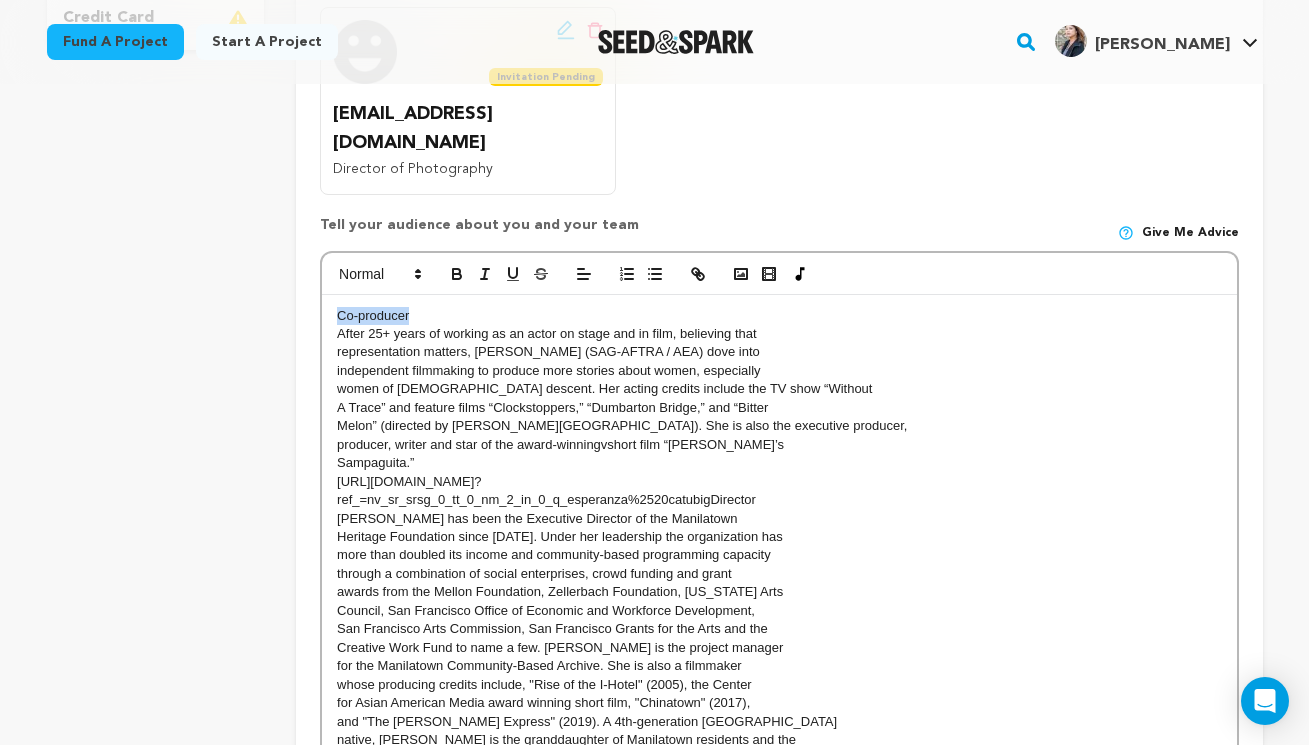 drag, startPoint x: 412, startPoint y: 194, endPoint x: 334, endPoint y: 194, distance: 78 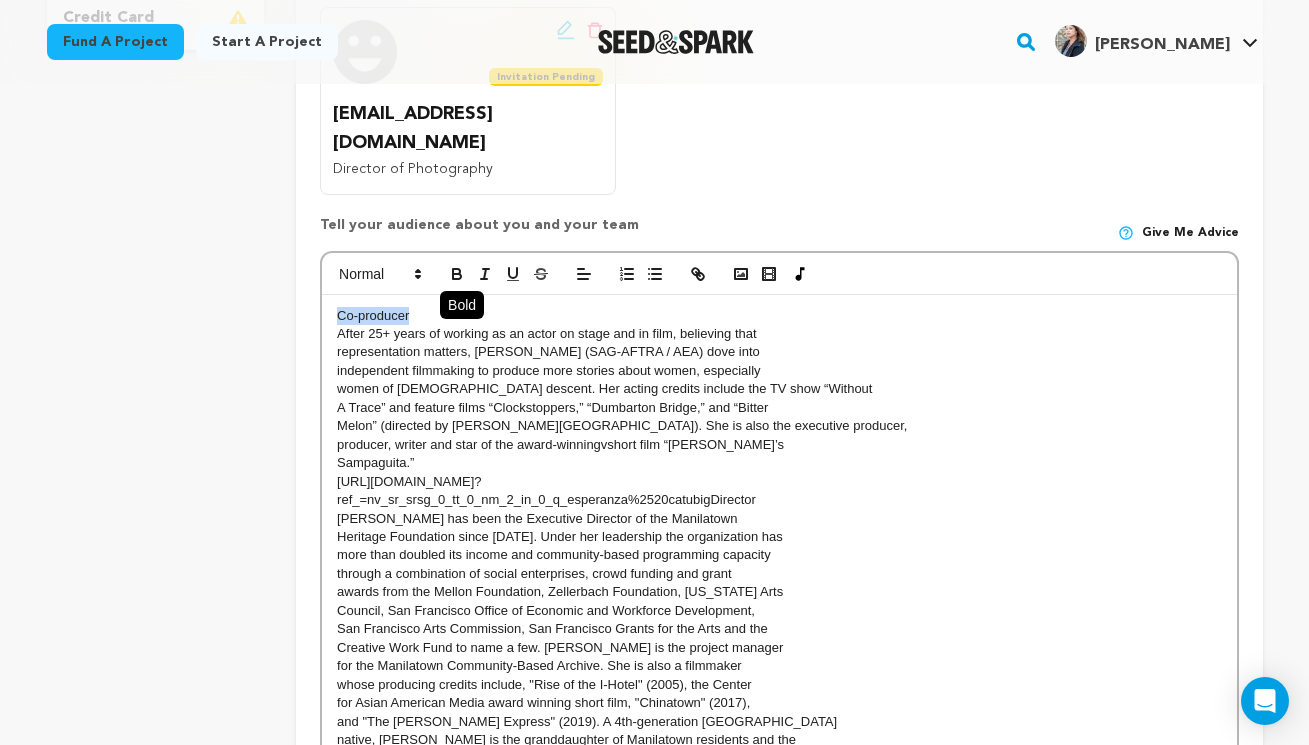 click 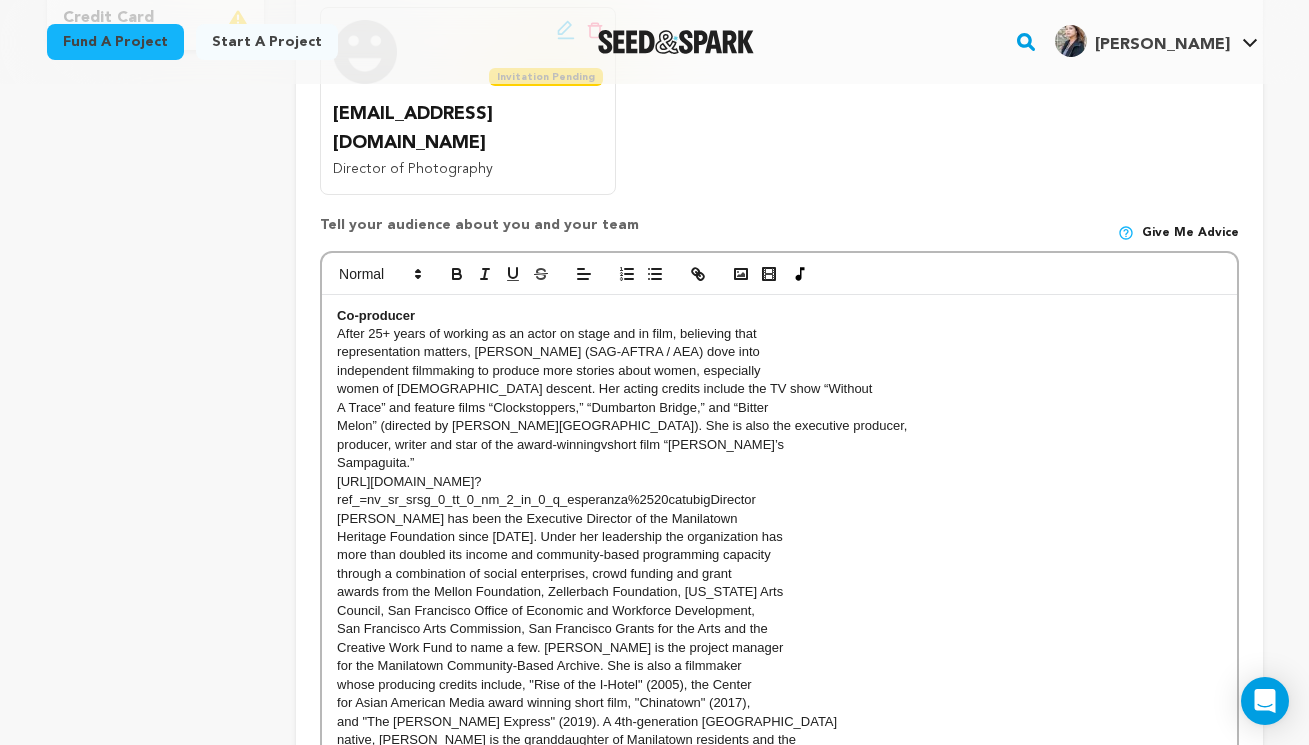 click on "Sampaguita.”" at bounding box center (779, 463) 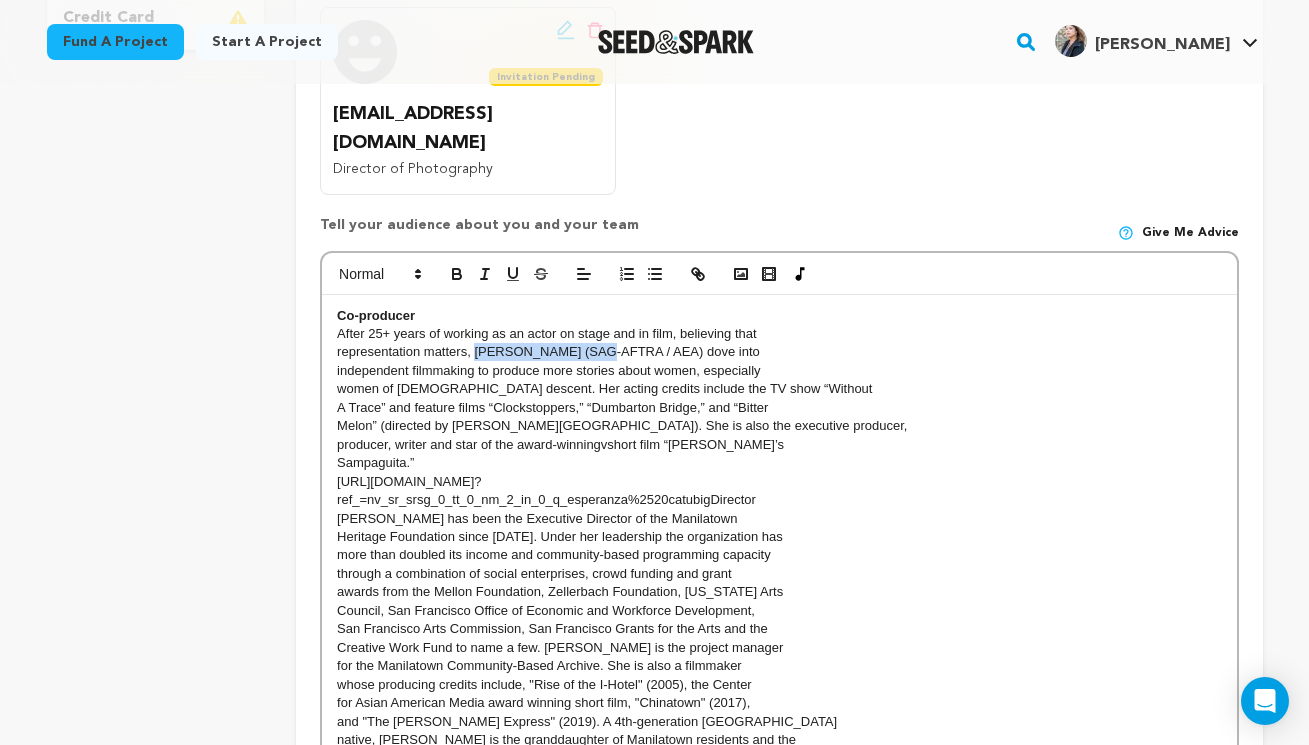 drag, startPoint x: 475, startPoint y: 230, endPoint x: 588, endPoint y: 228, distance: 113.0177 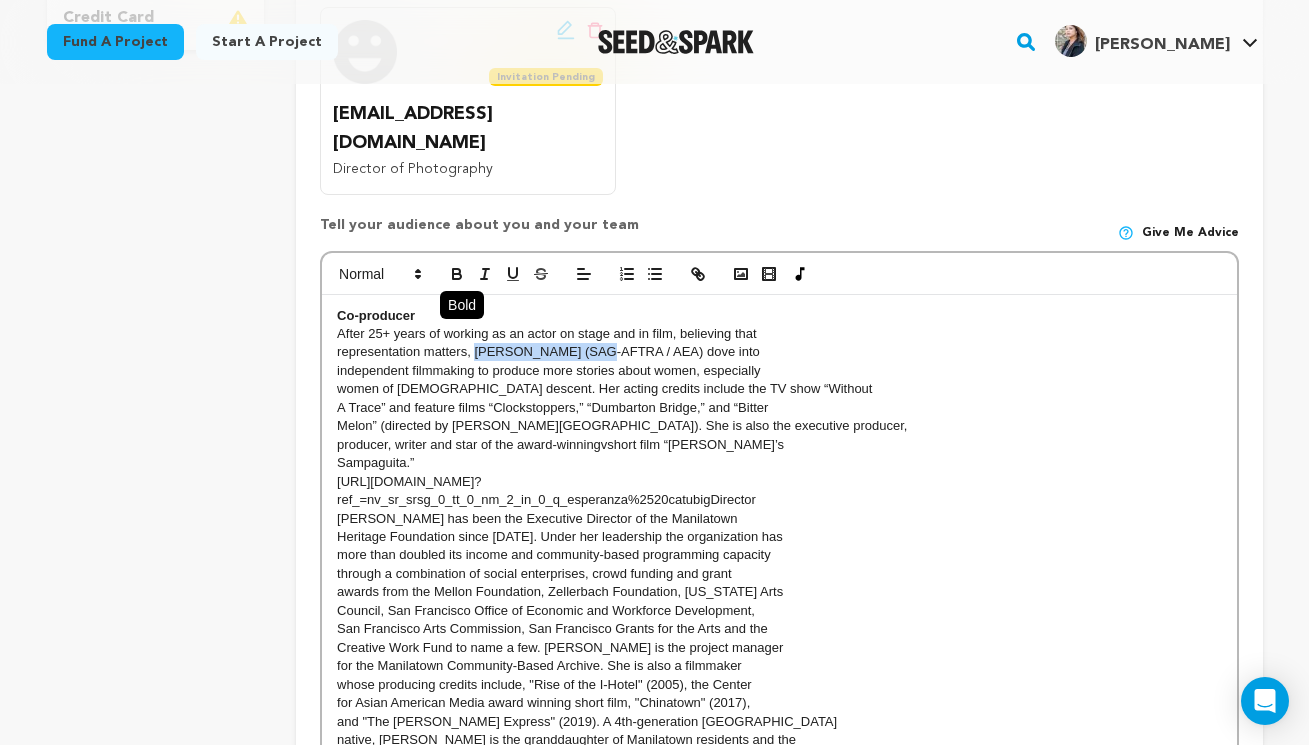 click 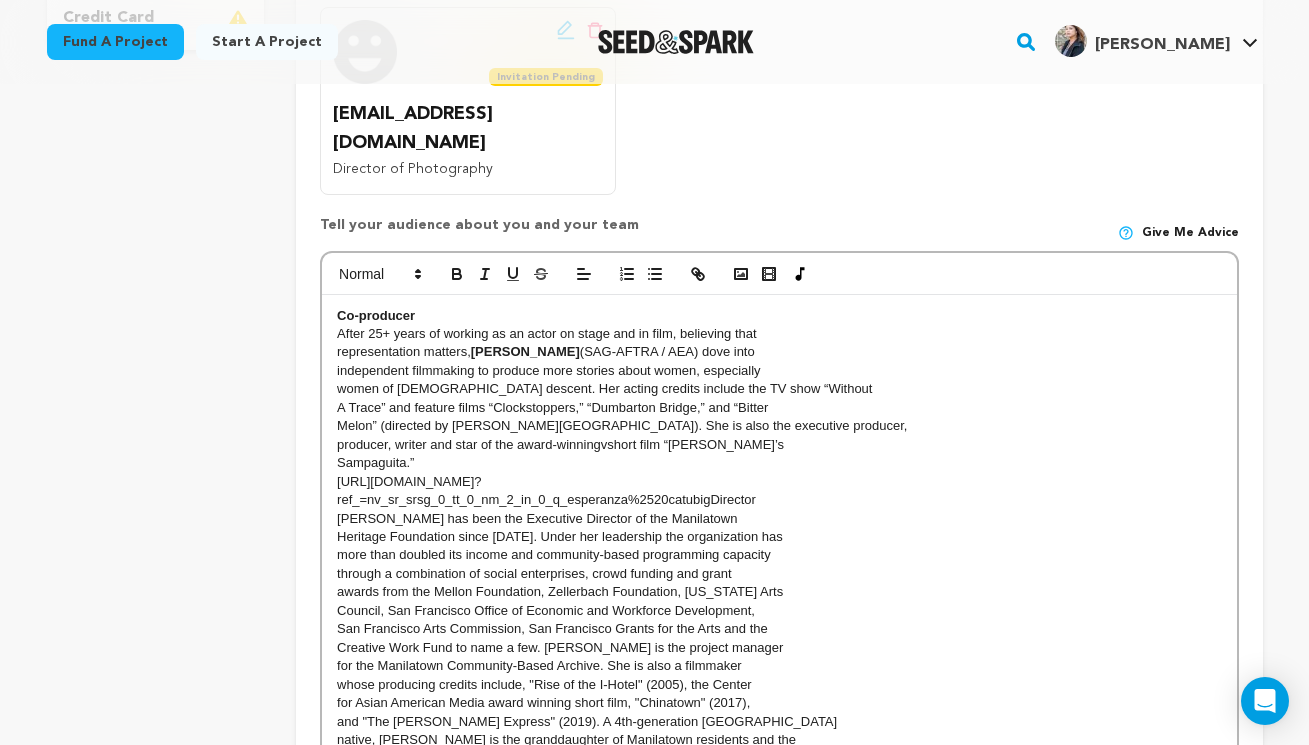 click on "Sampaguita.”" at bounding box center [779, 463] 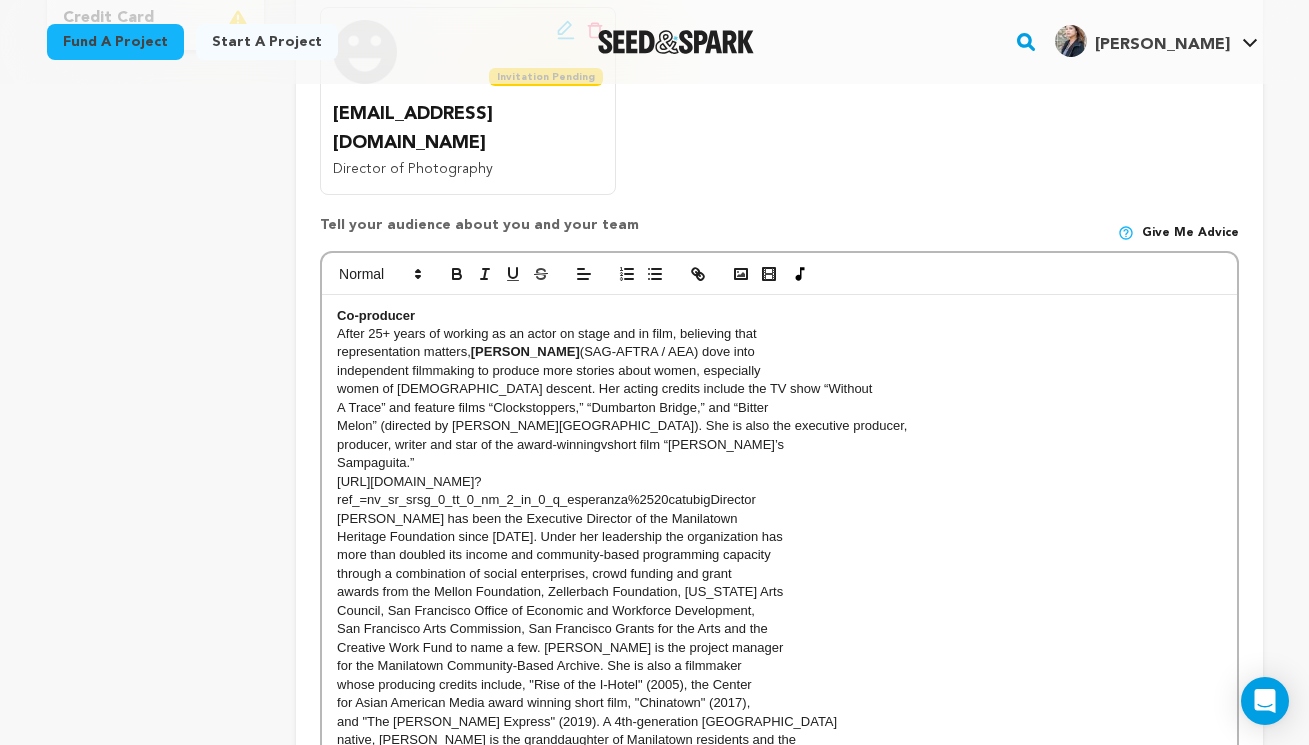 click on "producer, writer and star of the award-winningvshort film “Nico’s" at bounding box center [779, 445] 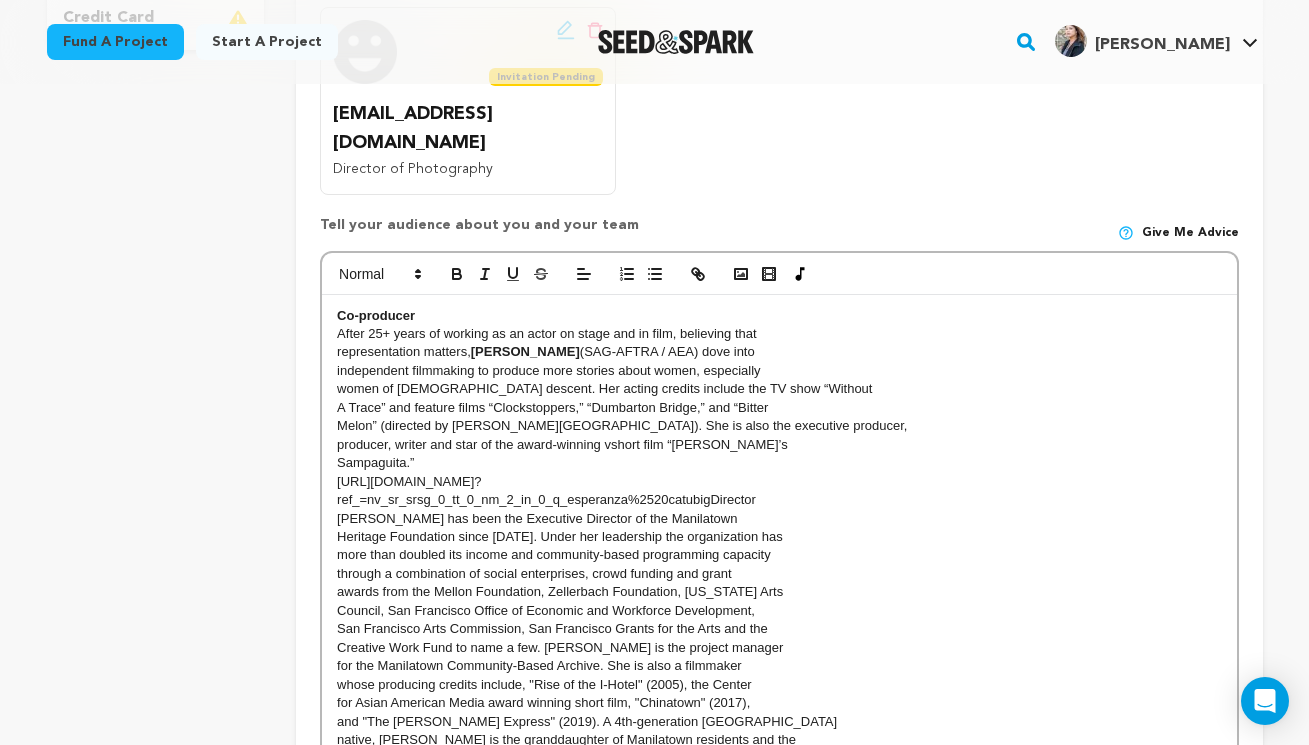 click on "producer, writer and star of the award-winning vshort film “Nico’s" at bounding box center [779, 445] 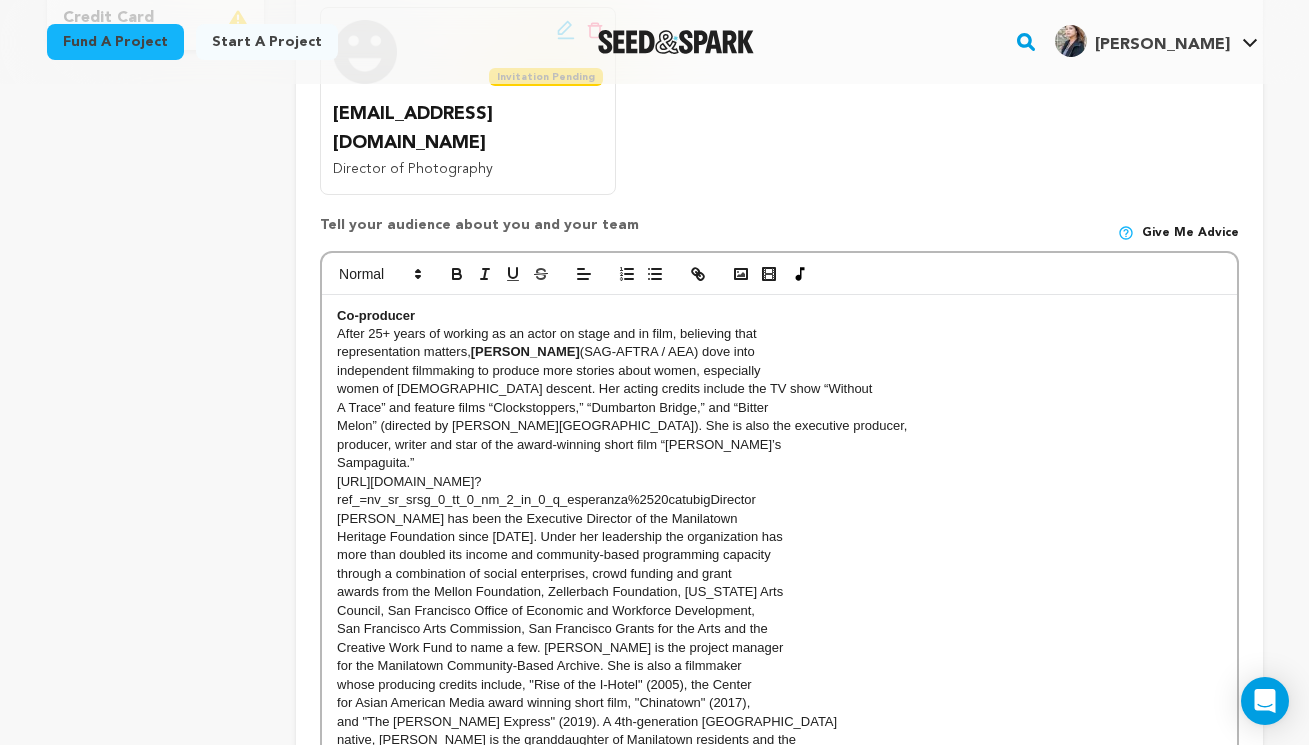 click on "producer, writer and star of the award-winning short film “Nico’s" at bounding box center [779, 445] 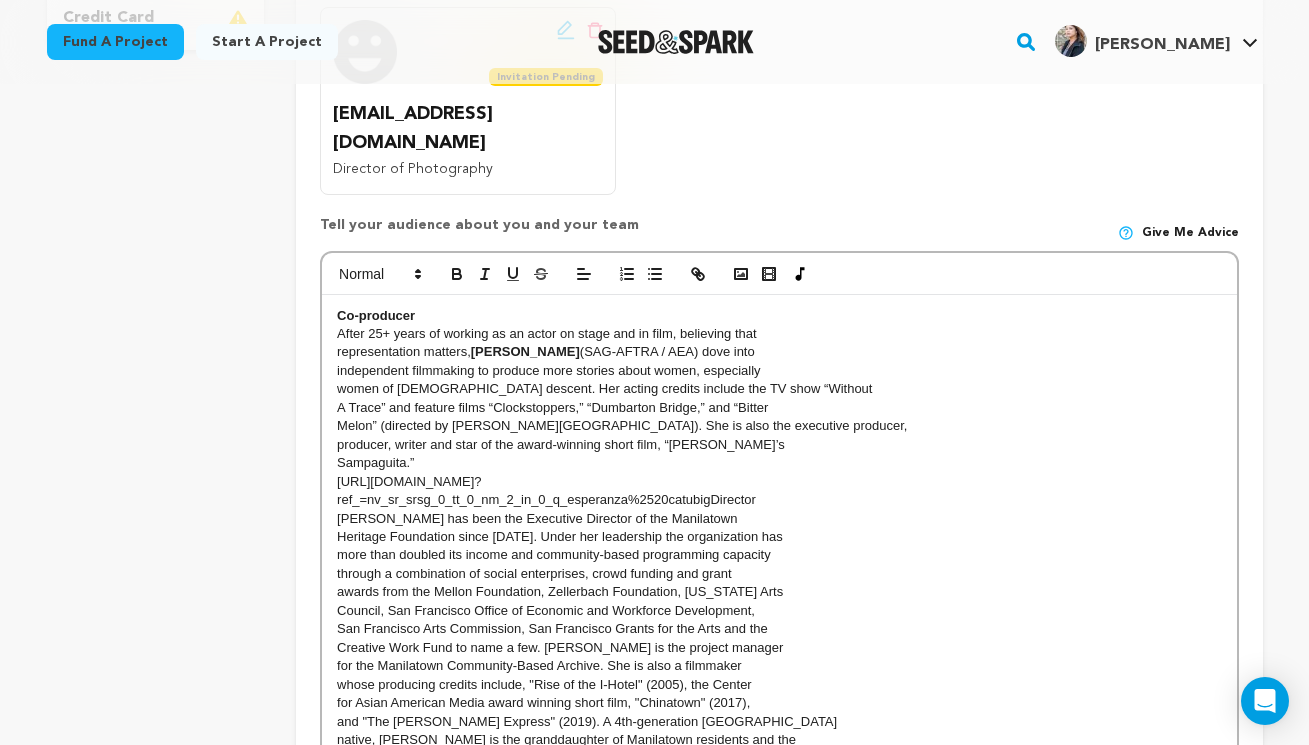 click on "Sampaguita.”" at bounding box center [779, 463] 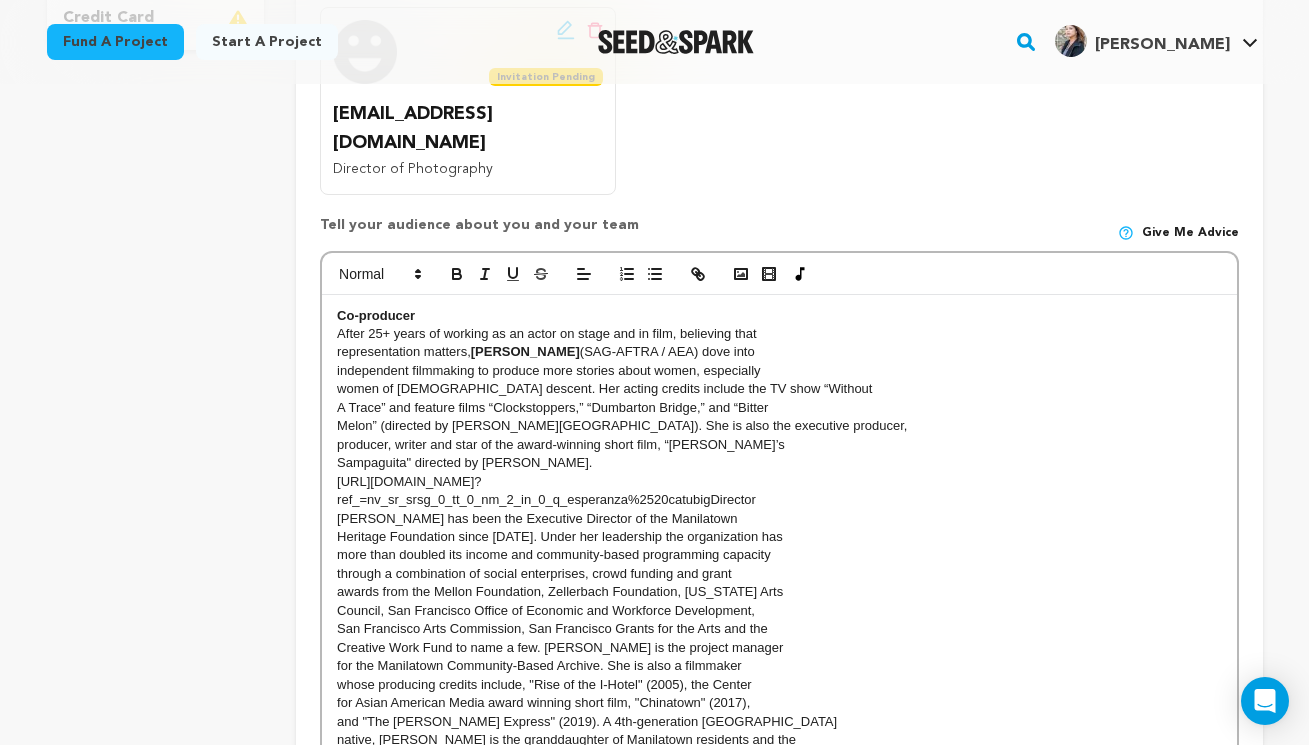 click on "ref_=nv_sr_srsg_0_tt_0_nm_2_in_0_q_esperanza%2520catubigDirector" at bounding box center [779, 500] 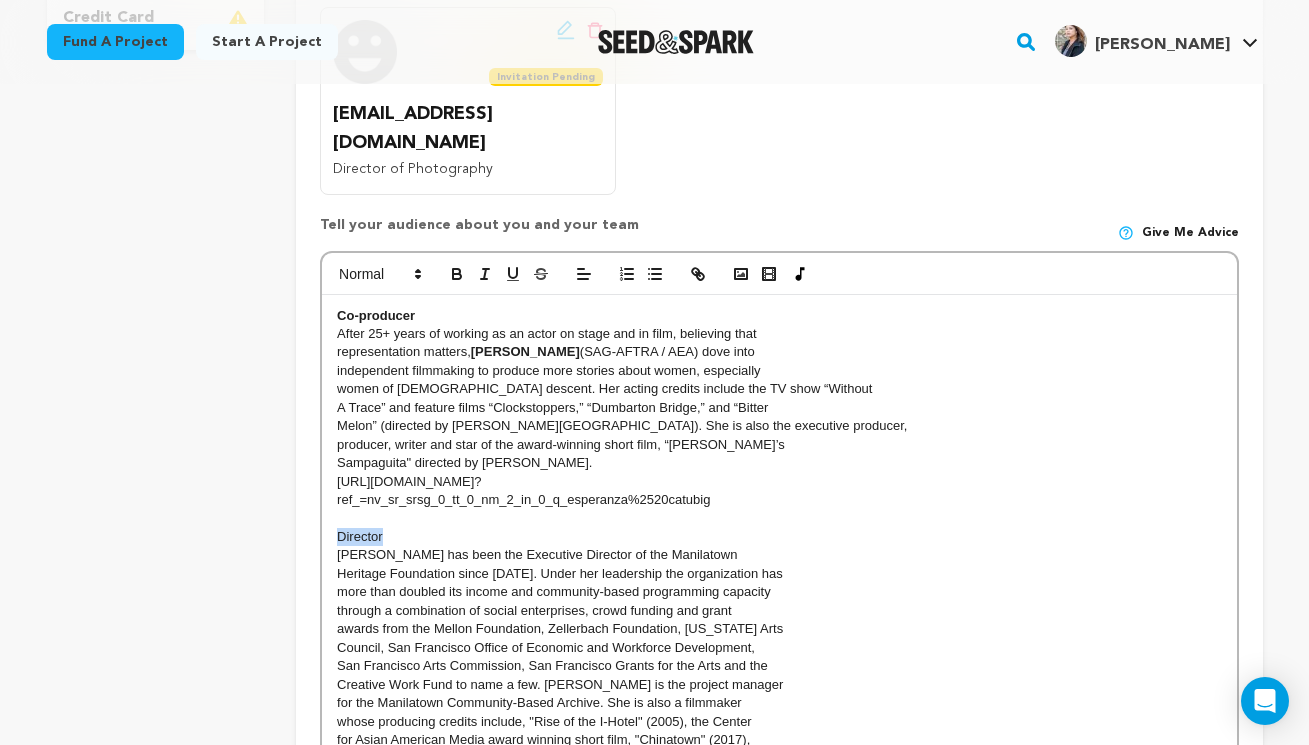 drag, startPoint x: 392, startPoint y: 412, endPoint x: 334, endPoint y: 412, distance: 58 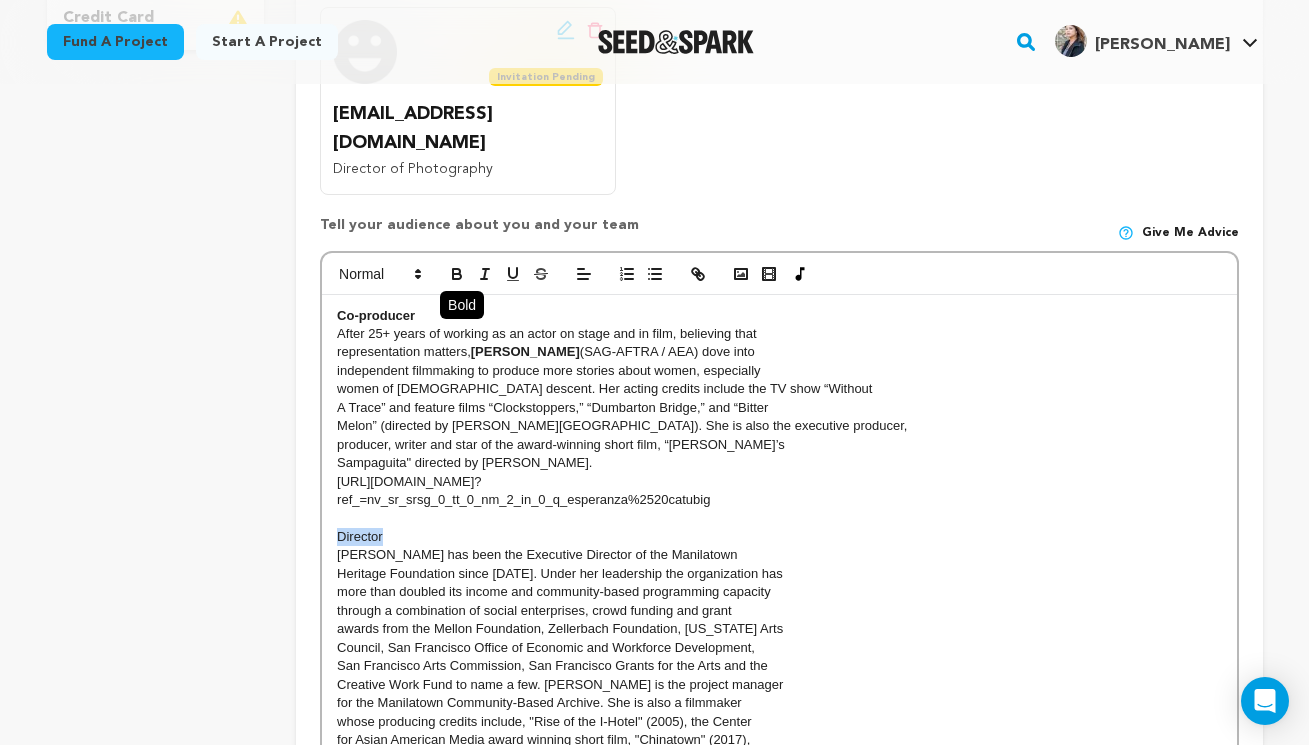 click 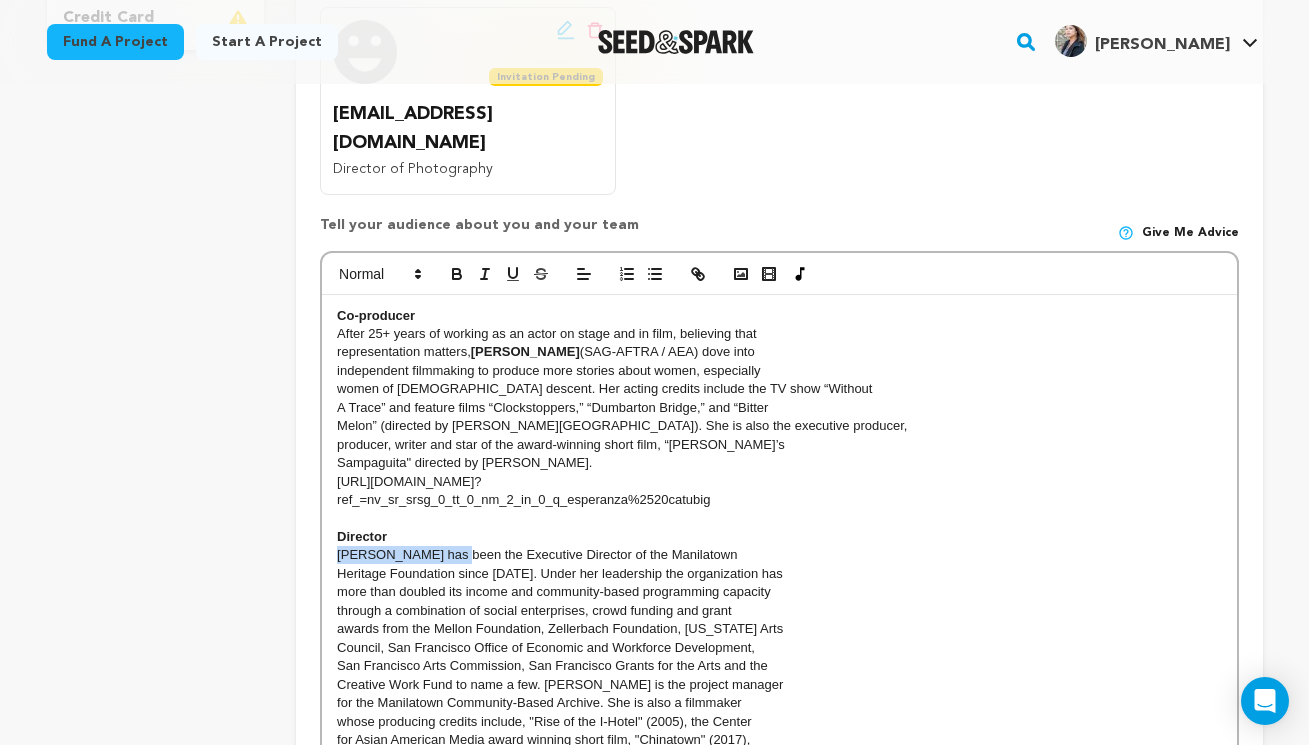 drag, startPoint x: 448, startPoint y: 427, endPoint x: 335, endPoint y: 425, distance: 113.0177 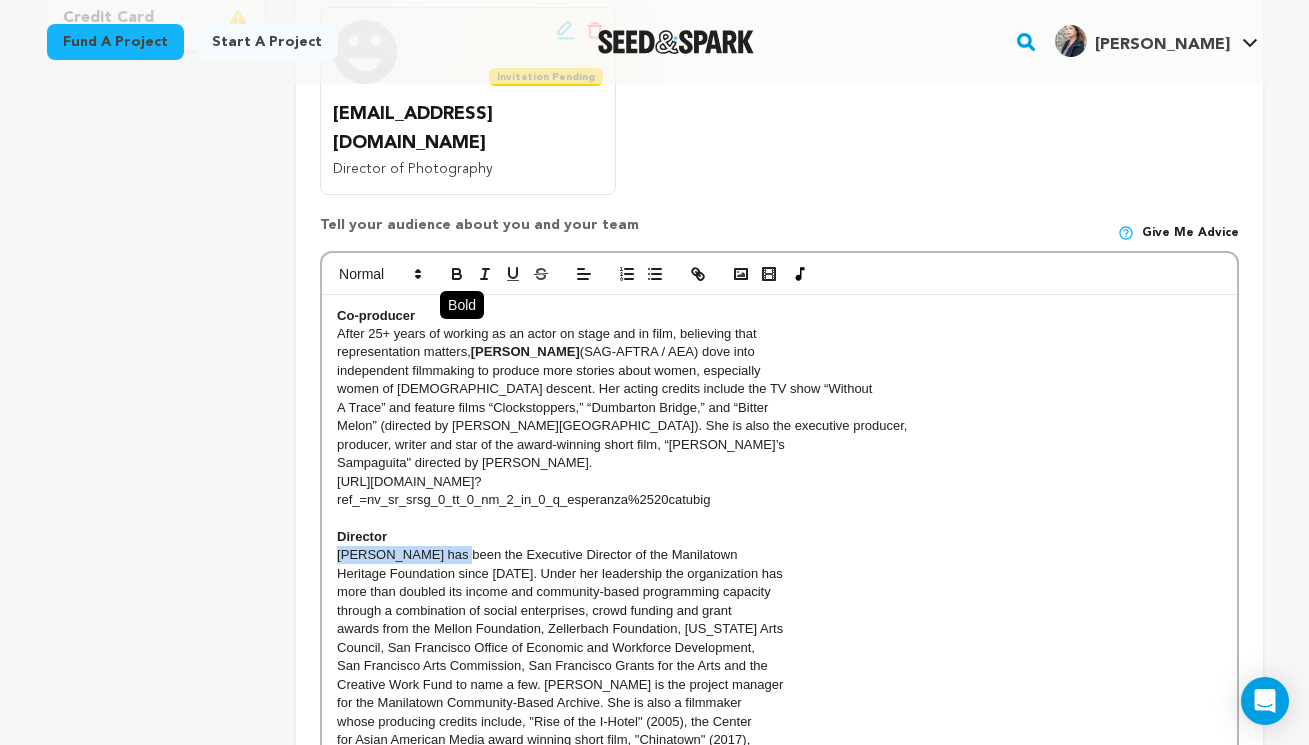 click 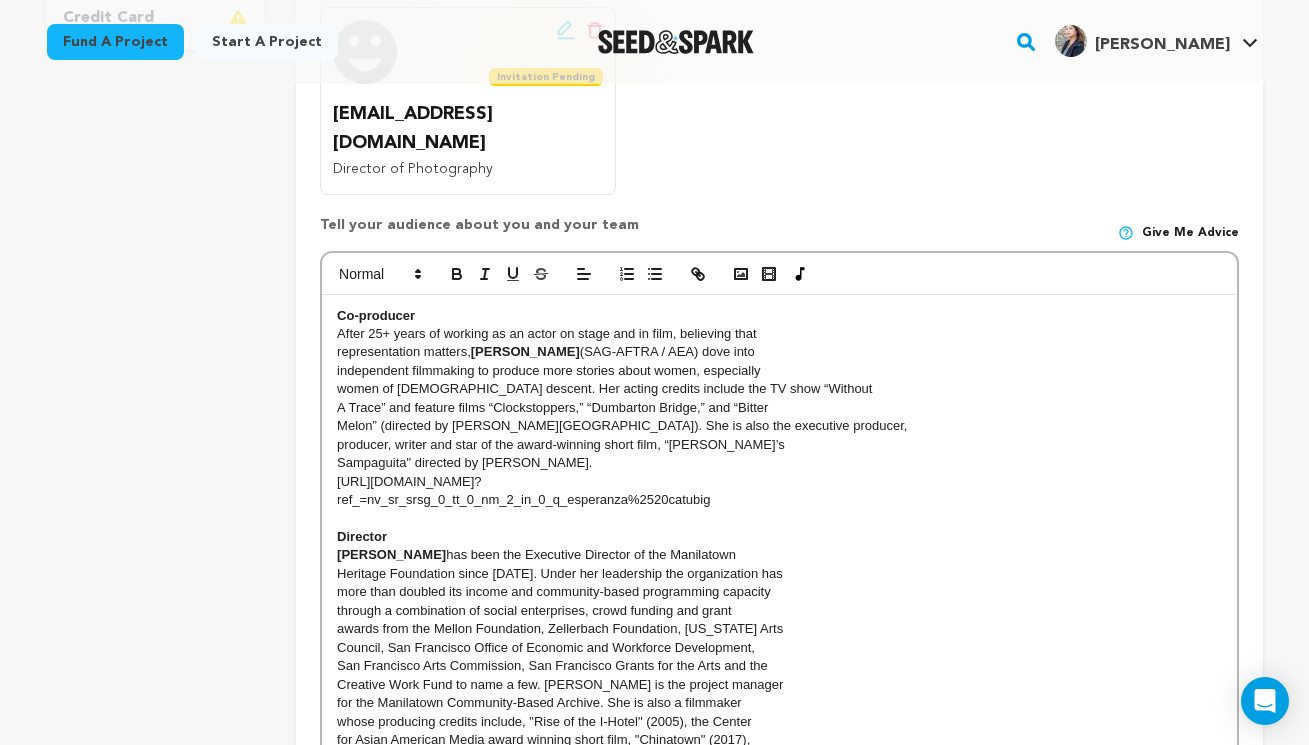 click on "Director" at bounding box center [779, 537] 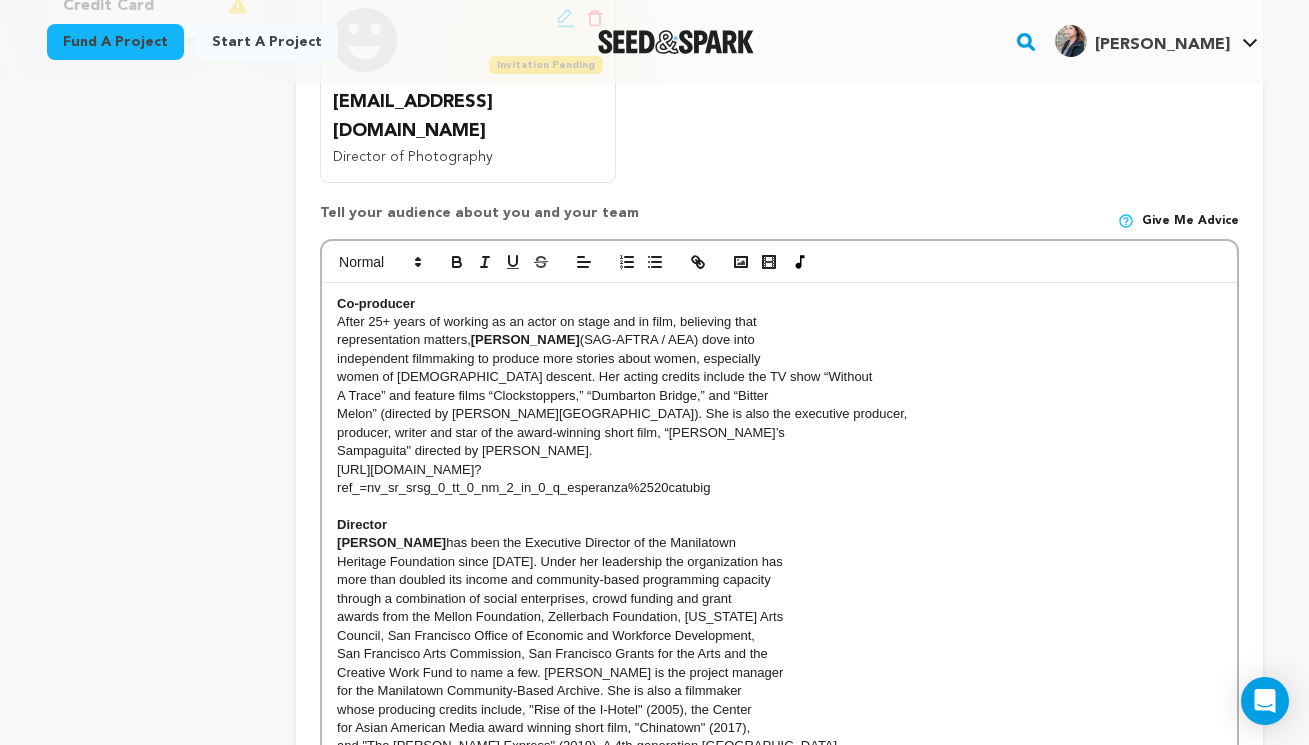 scroll, scrollTop: 723, scrollLeft: 0, axis: vertical 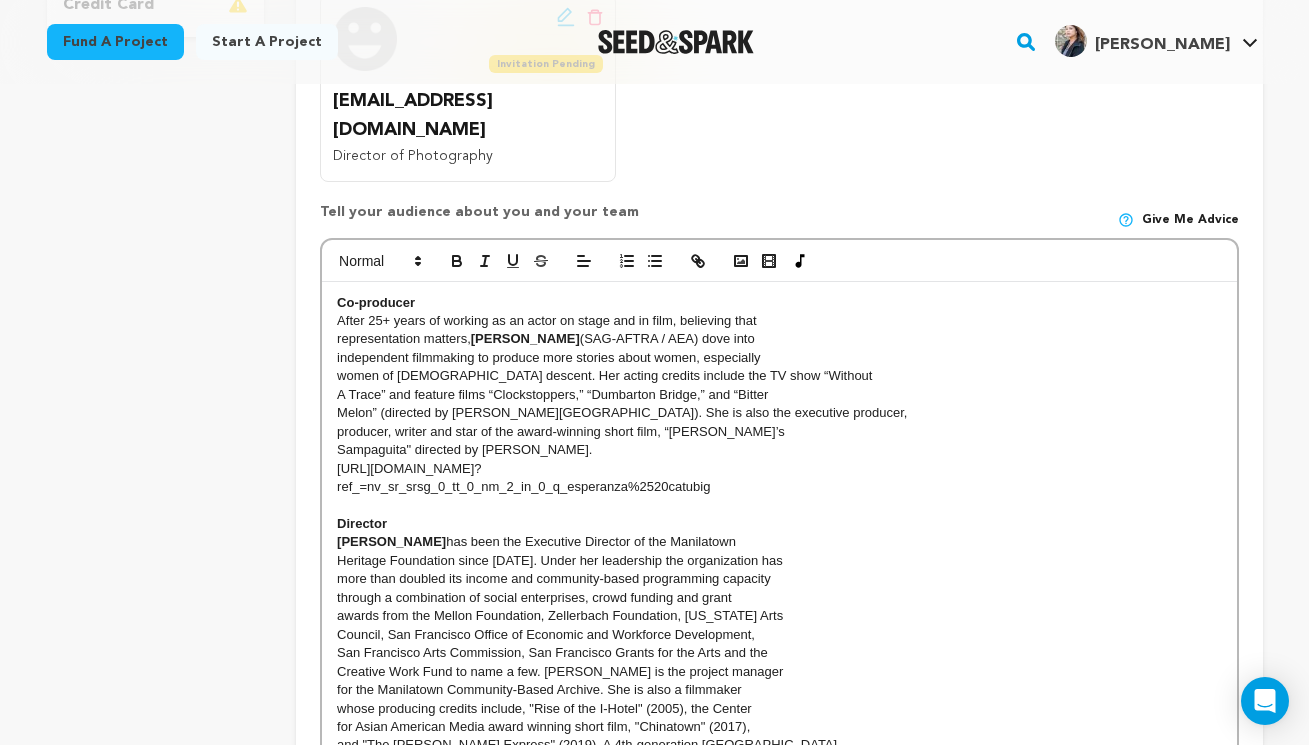 click on "ref_=nv_sr_srsg_0_tt_0_nm_2_in_0_q_esperanza%2520catubig" at bounding box center (779, 487) 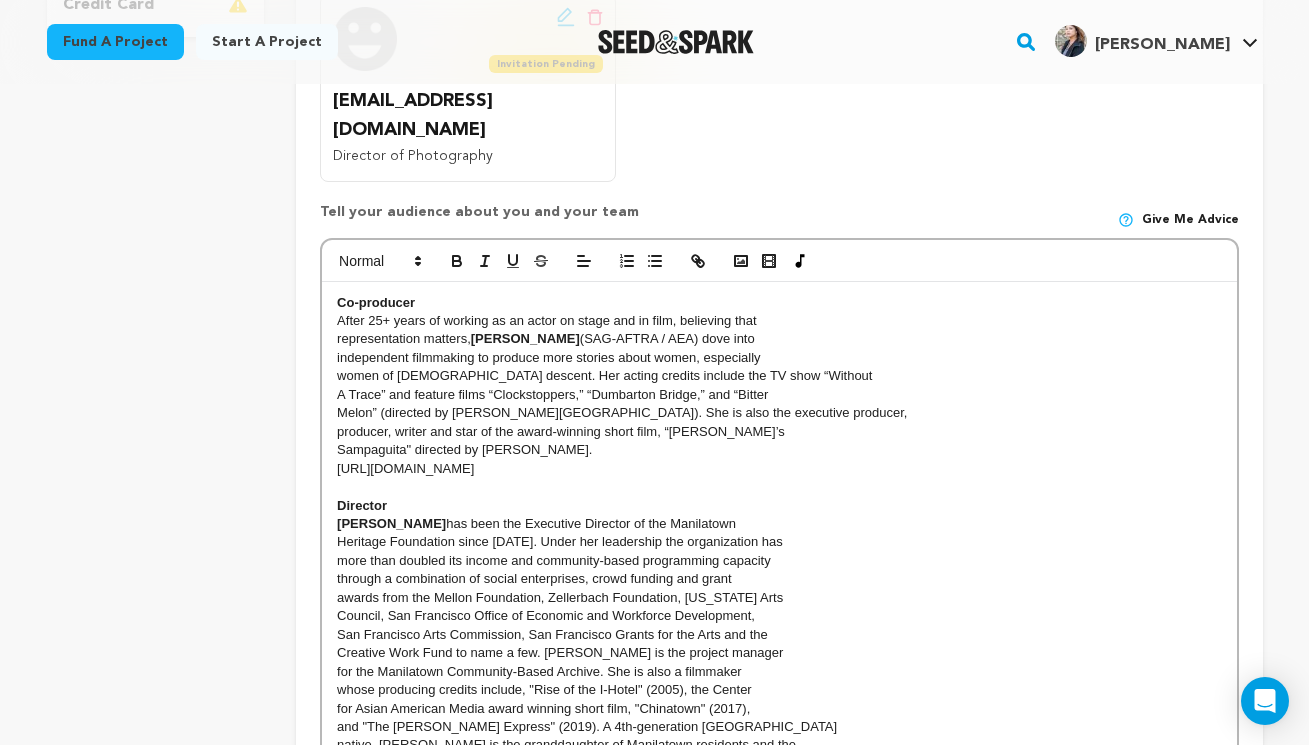 click on "https://www.imdb.com/name/nm0146400/?ref_=nv_sr_srsg_0_tt_0_nm_2_in_0_q_esperanza%2520catubig" at bounding box center (779, 469) 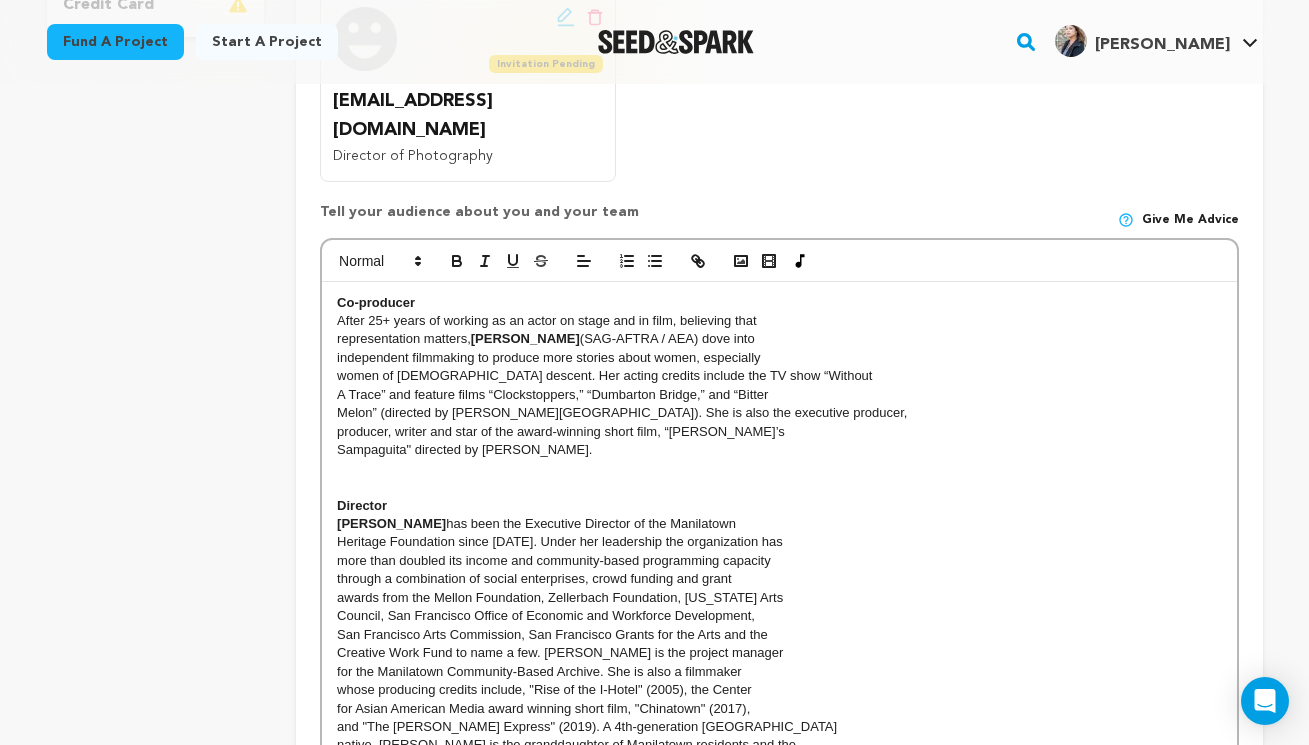 scroll, scrollTop: 9, scrollLeft: 1, axis: both 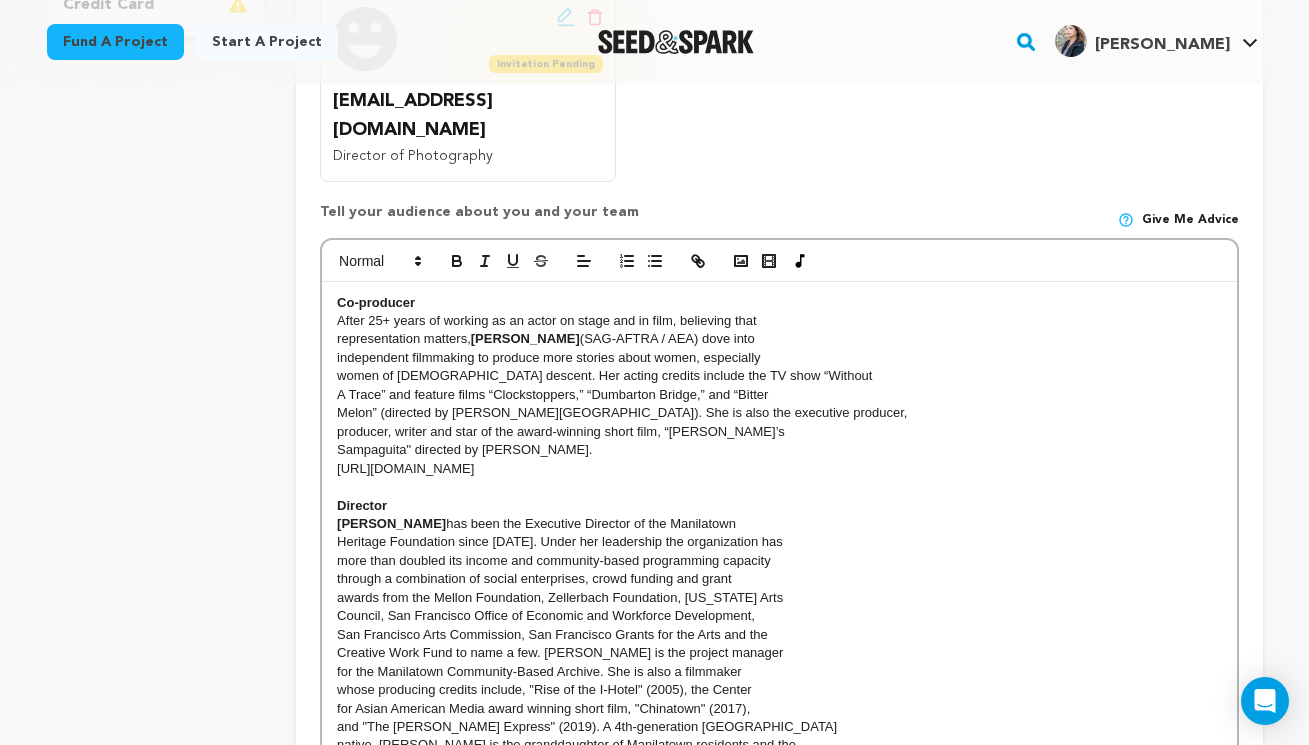 drag, startPoint x: 707, startPoint y: 349, endPoint x: 325, endPoint y: 343, distance: 382.04712 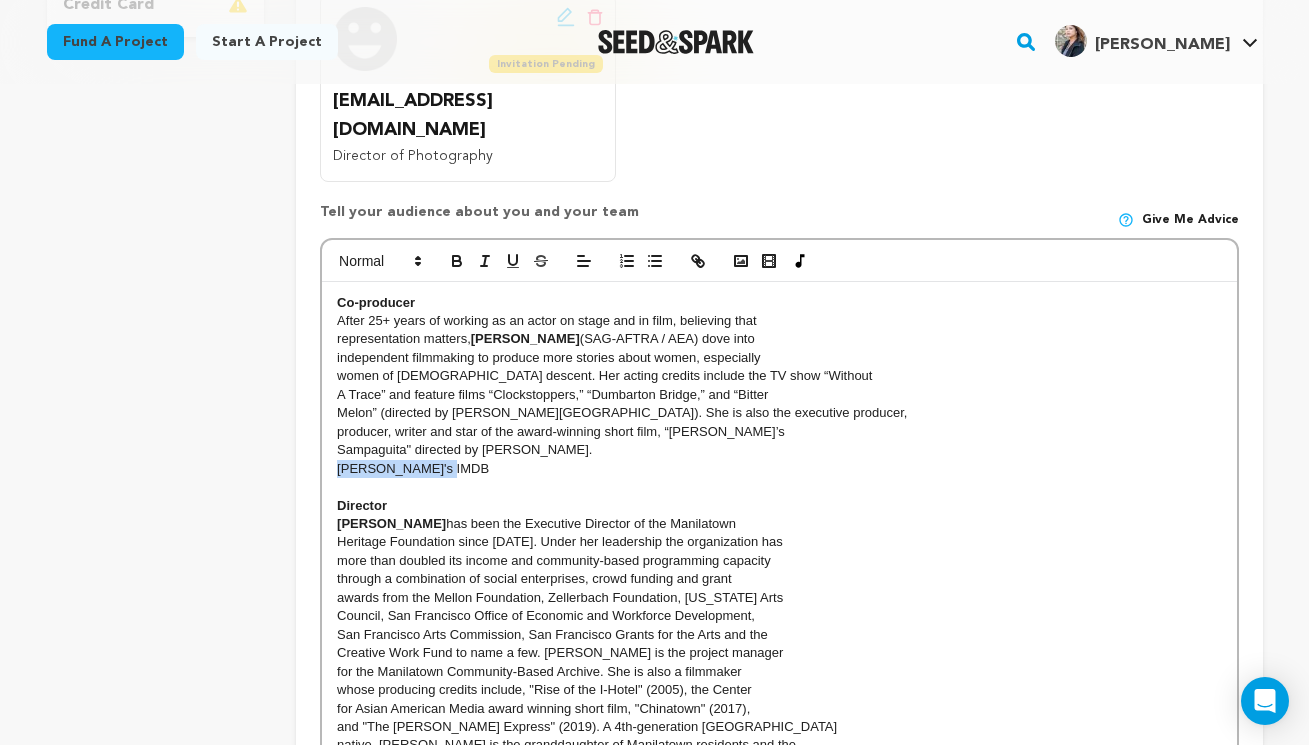 drag, startPoint x: 509, startPoint y: 346, endPoint x: 337, endPoint y: 343, distance: 172.02615 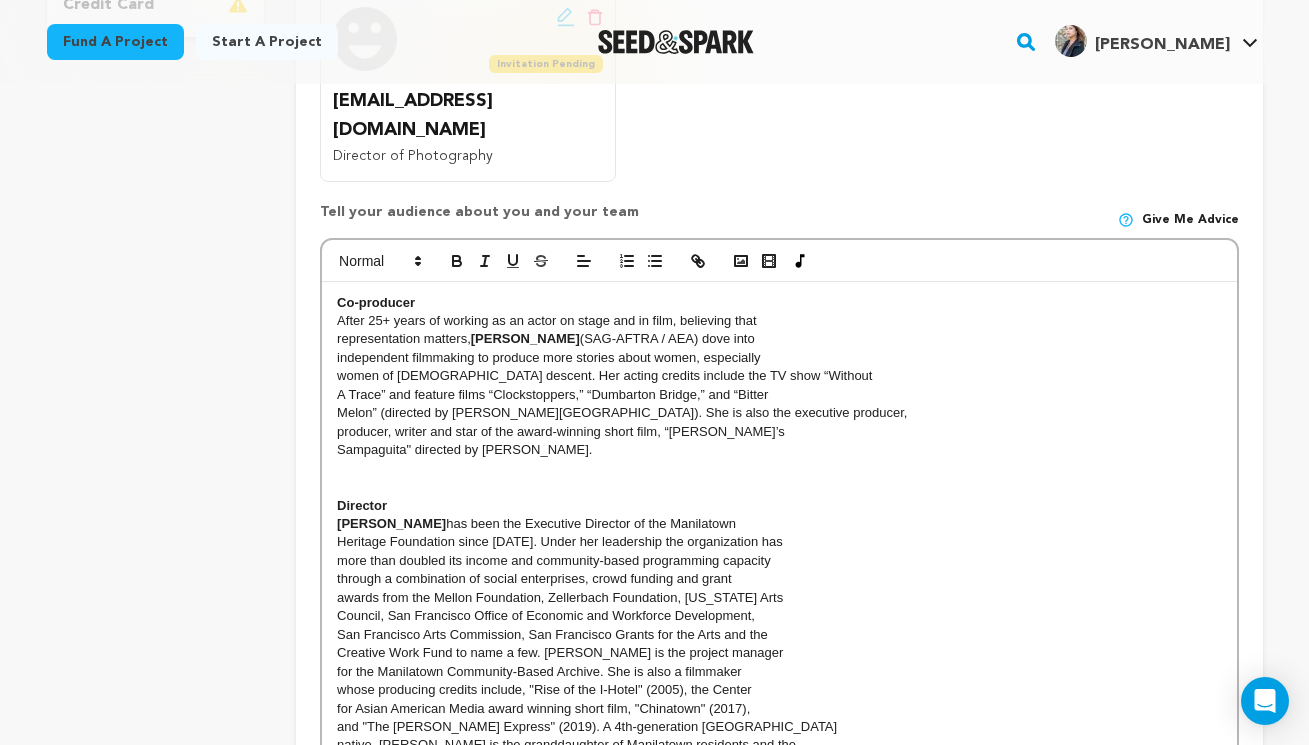 click at bounding box center [779, 469] 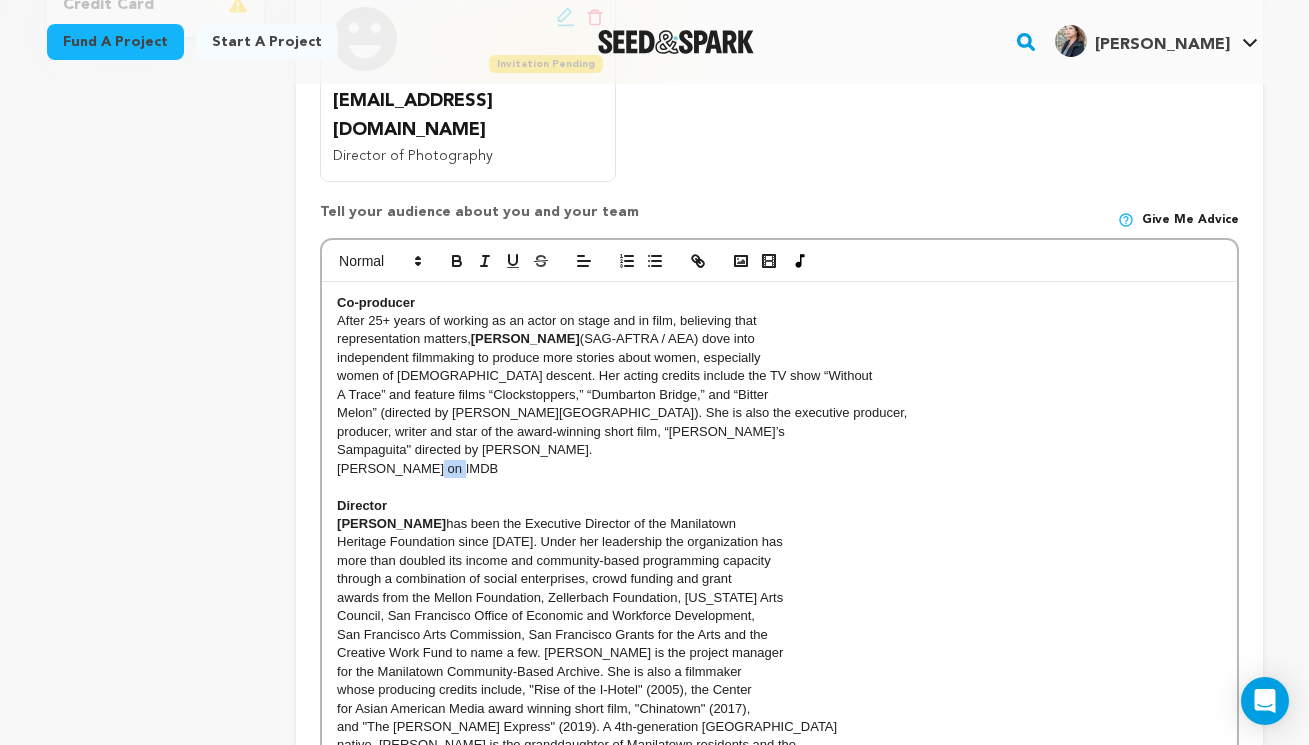 drag, startPoint x: 462, startPoint y: 341, endPoint x: 420, endPoint y: 344, distance: 42.107006 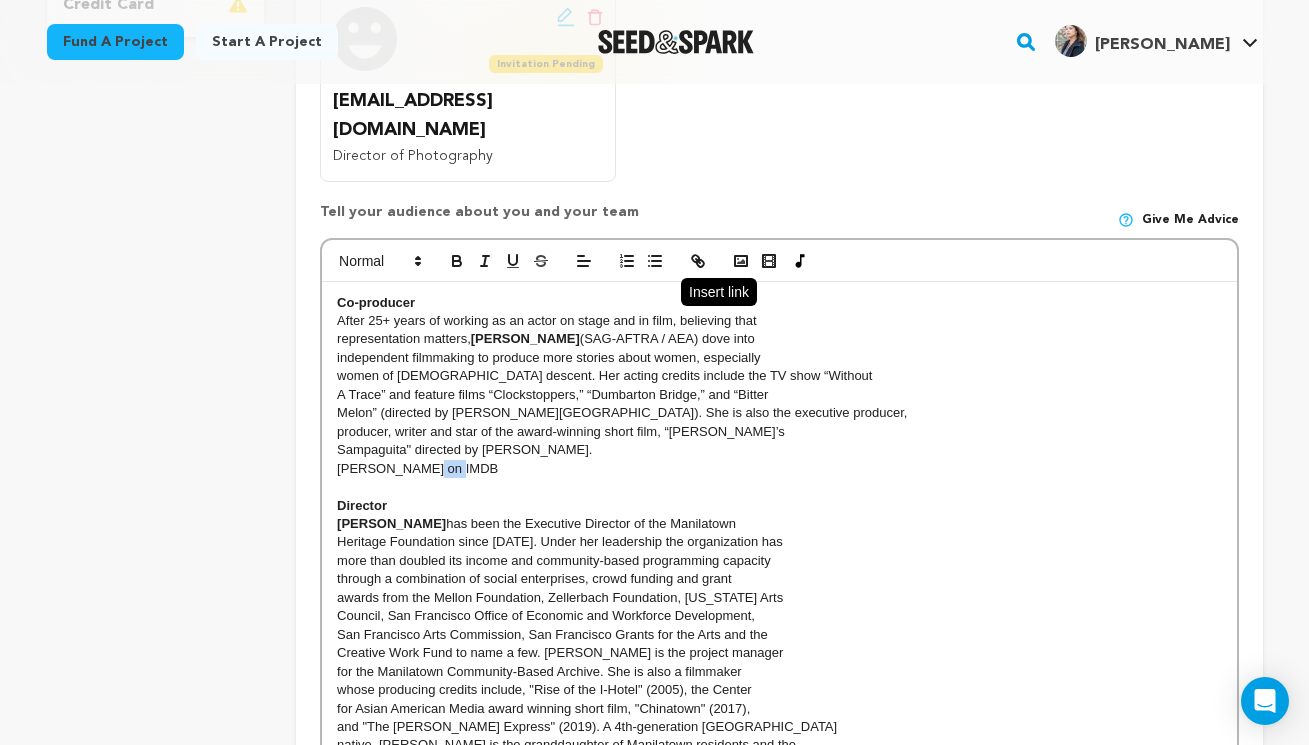 click 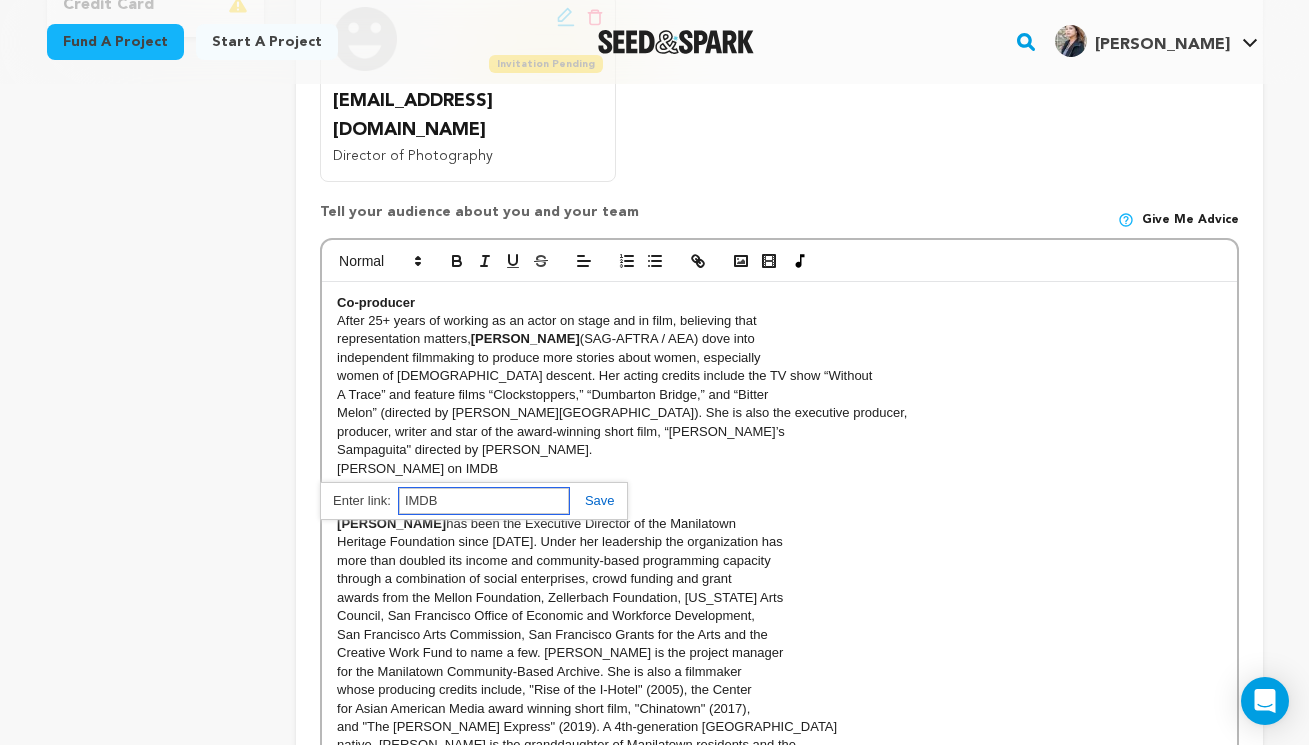 click on "IMDB" at bounding box center (484, 501) 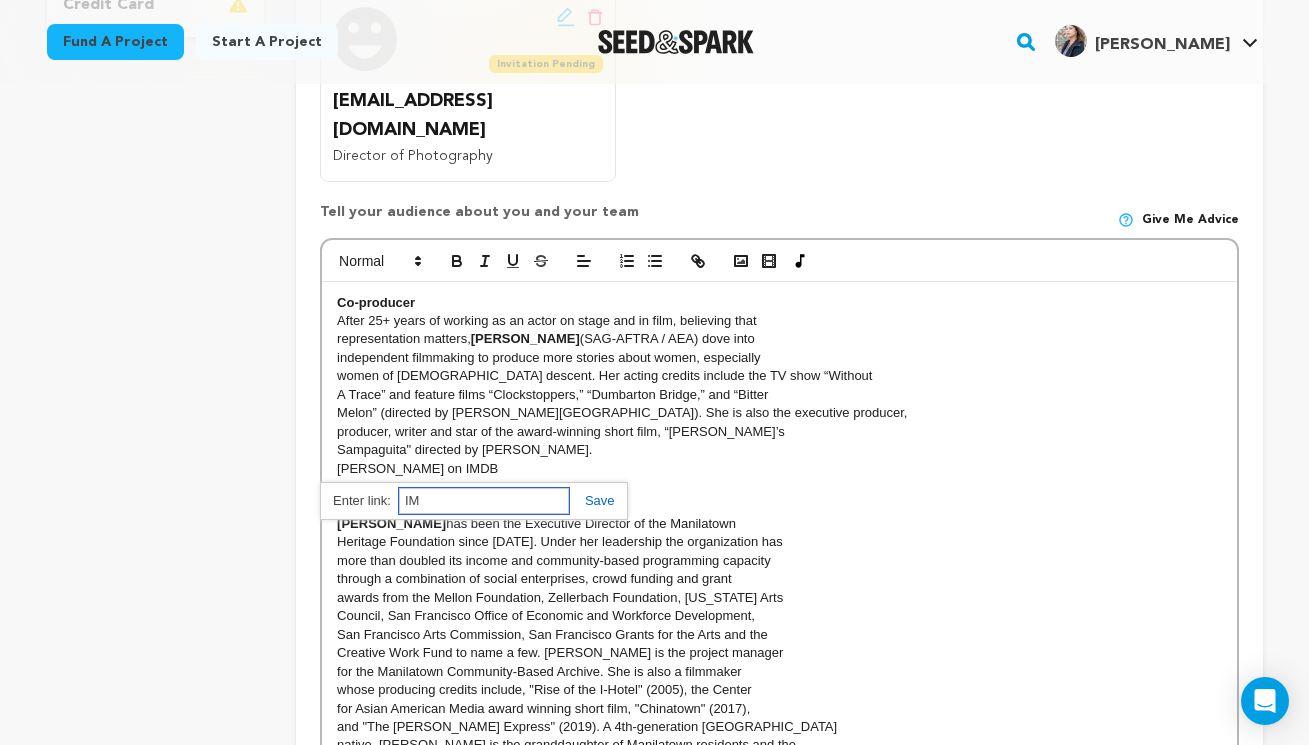 type on "I" 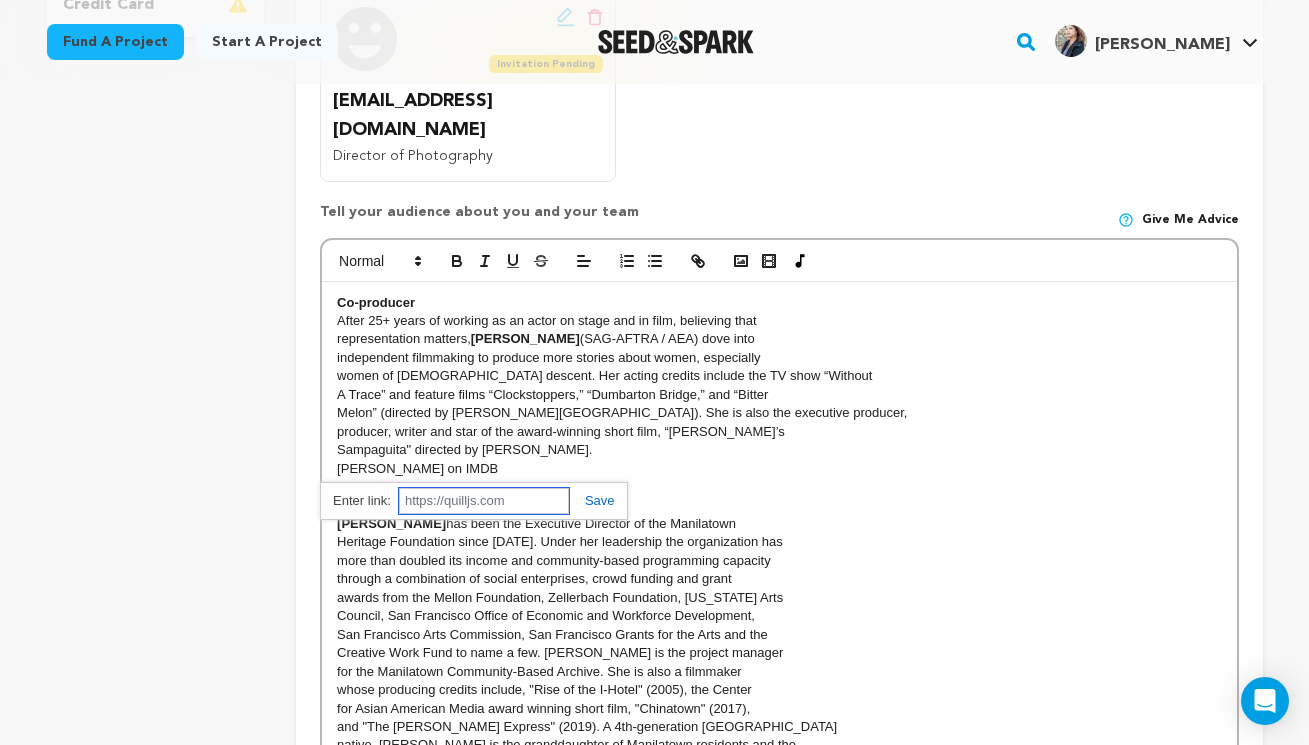 paste on "https://www.imdb.com/name/nm0146400/?ref_=ext_shr_lnk" 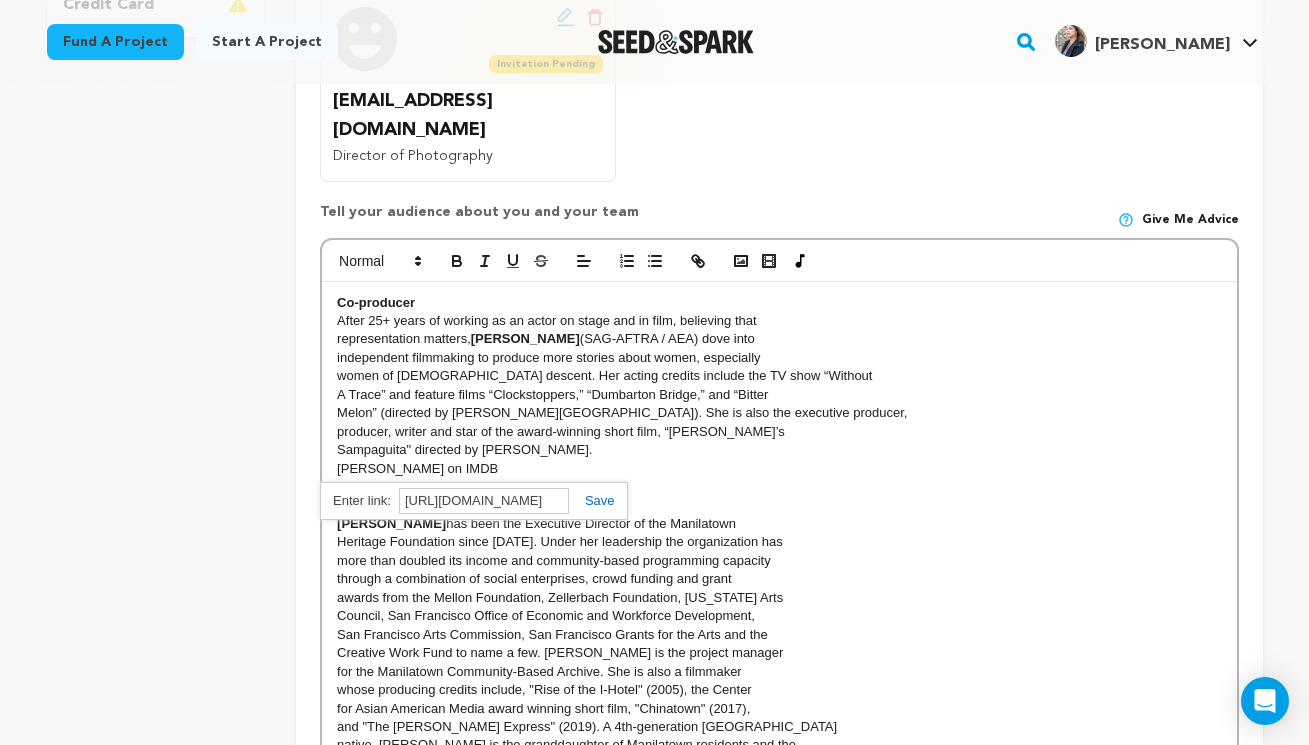 click at bounding box center [592, 500] 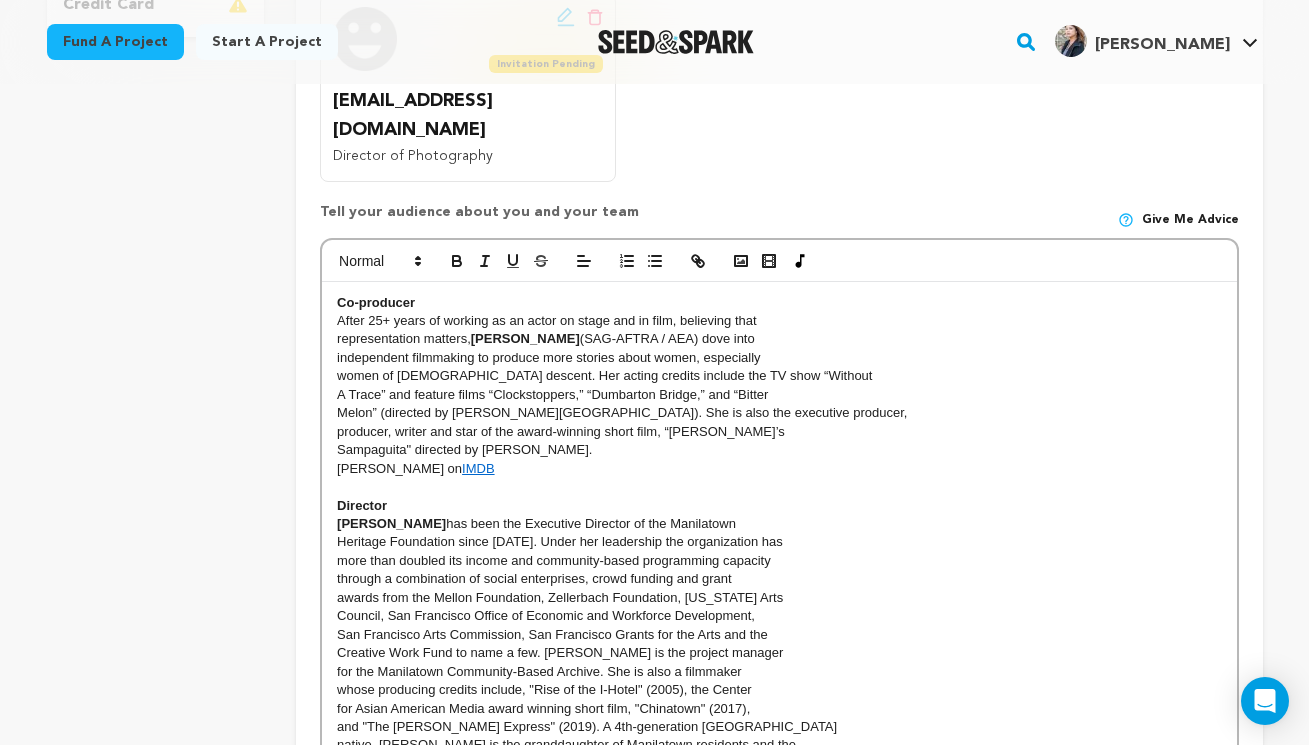 click at bounding box center (779, 487) 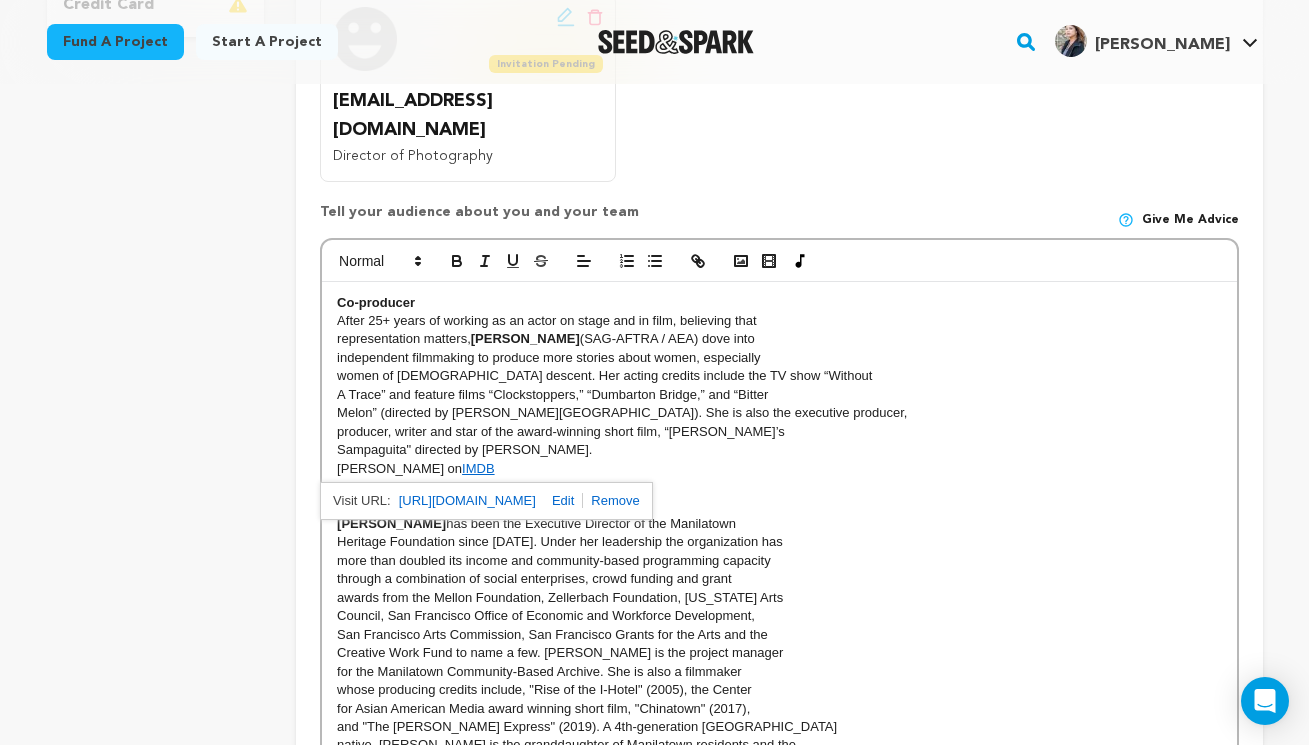 click on "https://www.imdb.com/name/nm0146400/?ref_=ext_shr_lnk" at bounding box center [467, 501] 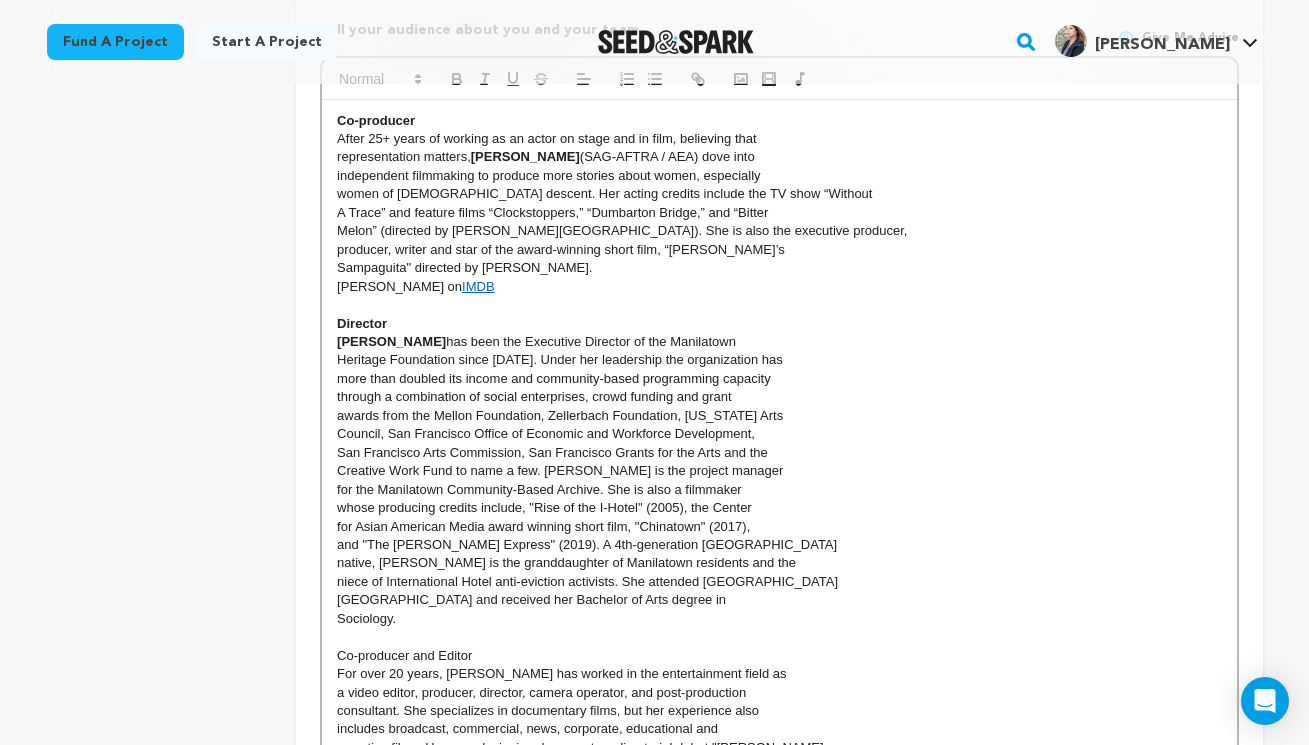 scroll, scrollTop: 910, scrollLeft: 0, axis: vertical 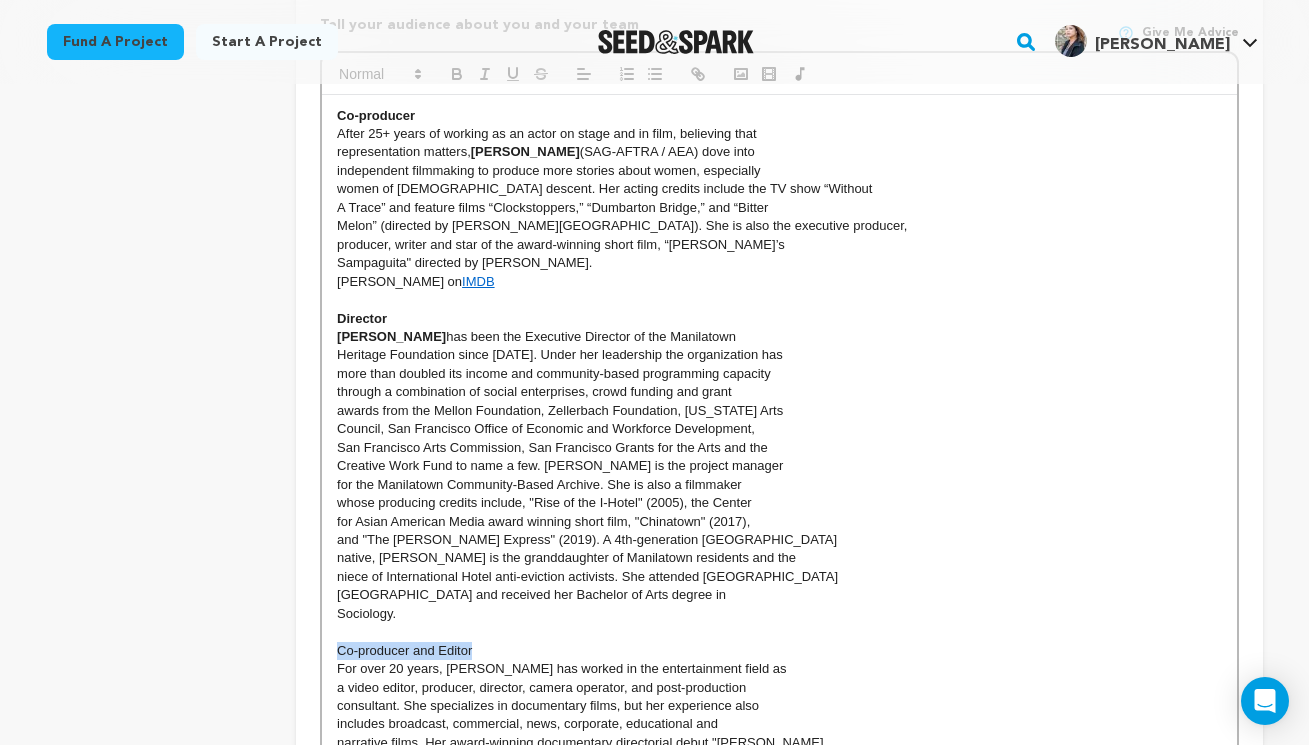 drag, startPoint x: 499, startPoint y: 519, endPoint x: 324, endPoint y: 518, distance: 175.00285 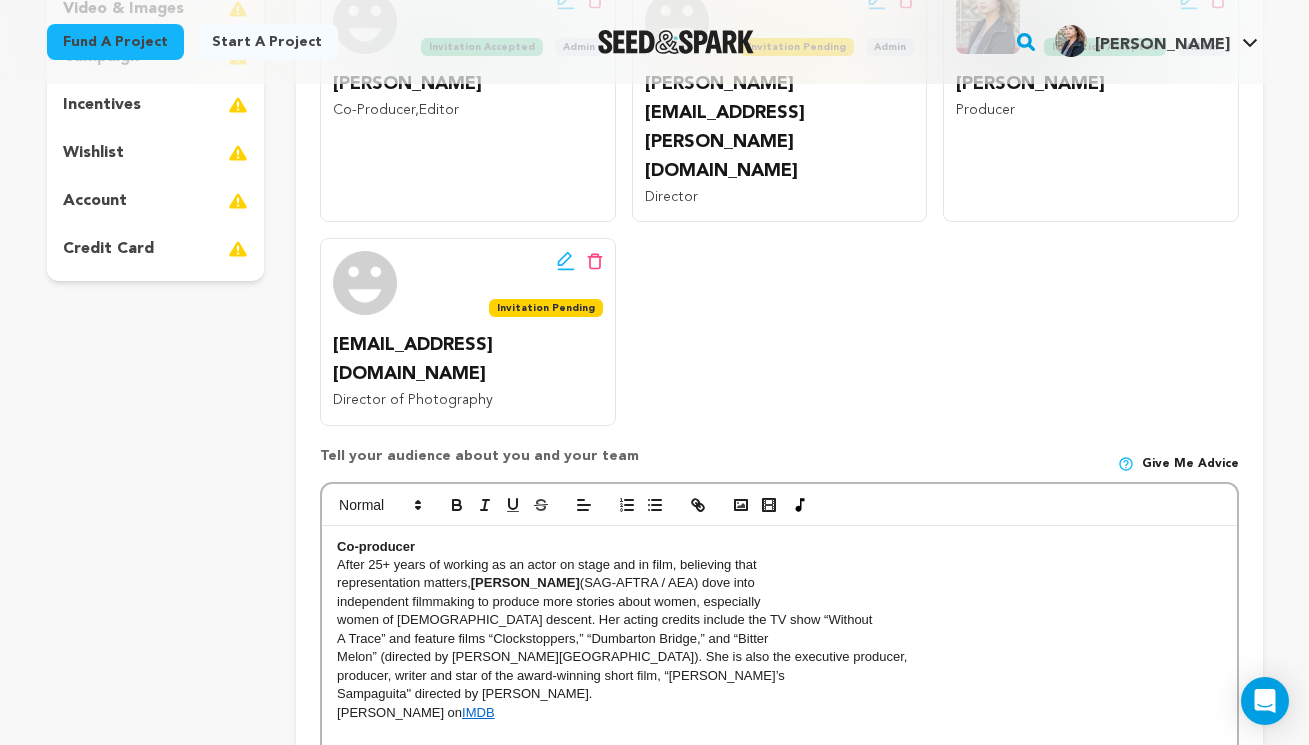 scroll, scrollTop: 467, scrollLeft: 0, axis: vertical 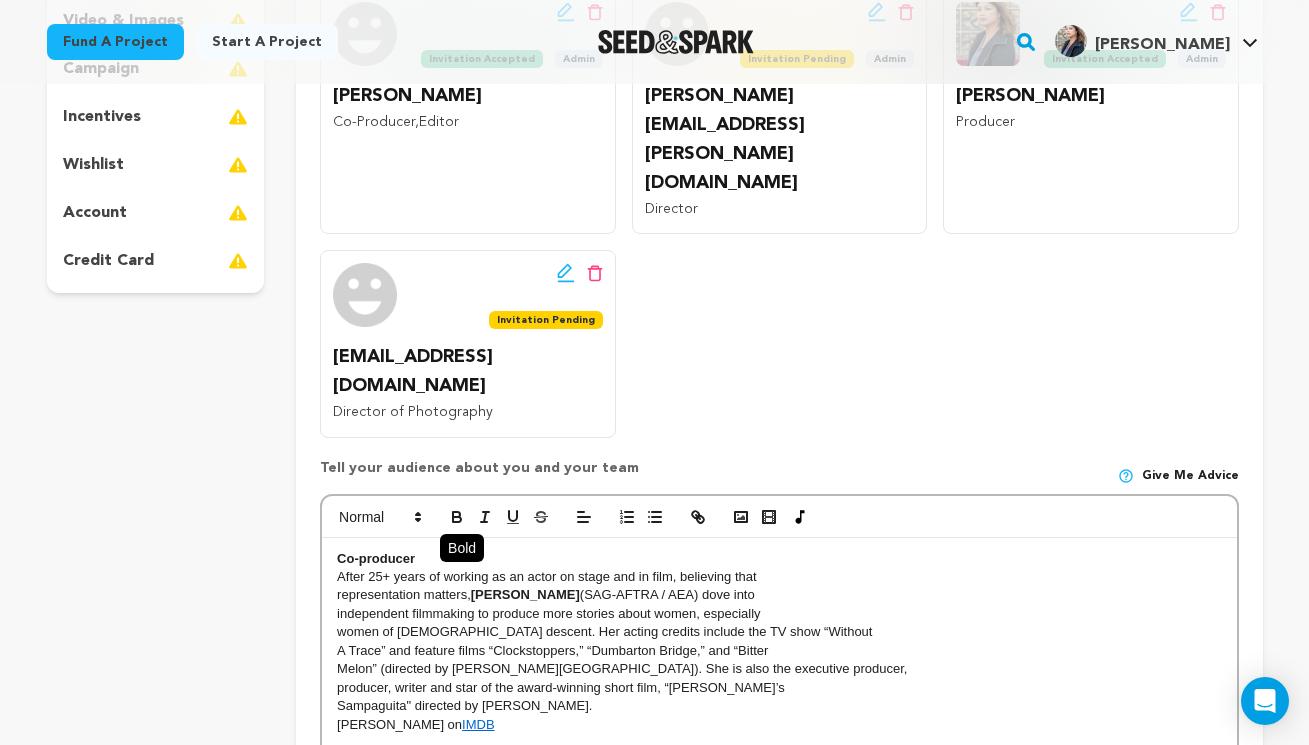 click 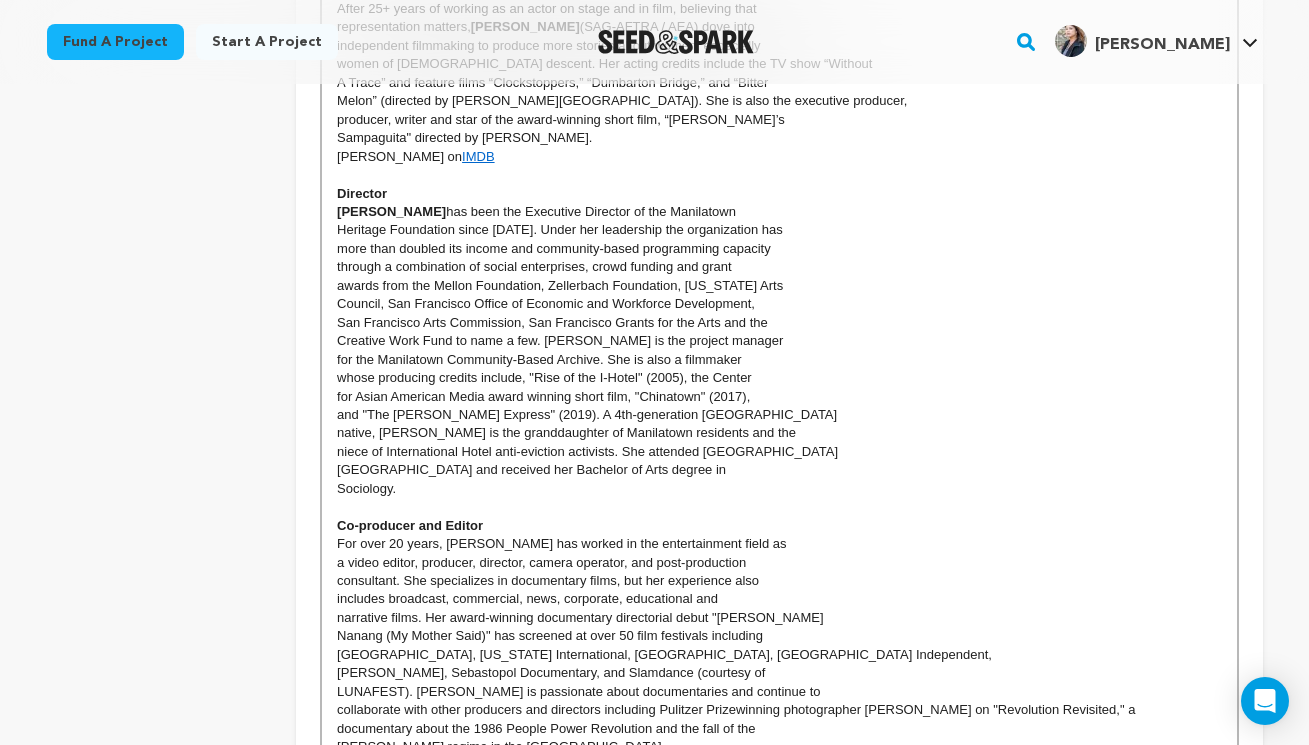 scroll, scrollTop: 1036, scrollLeft: 0, axis: vertical 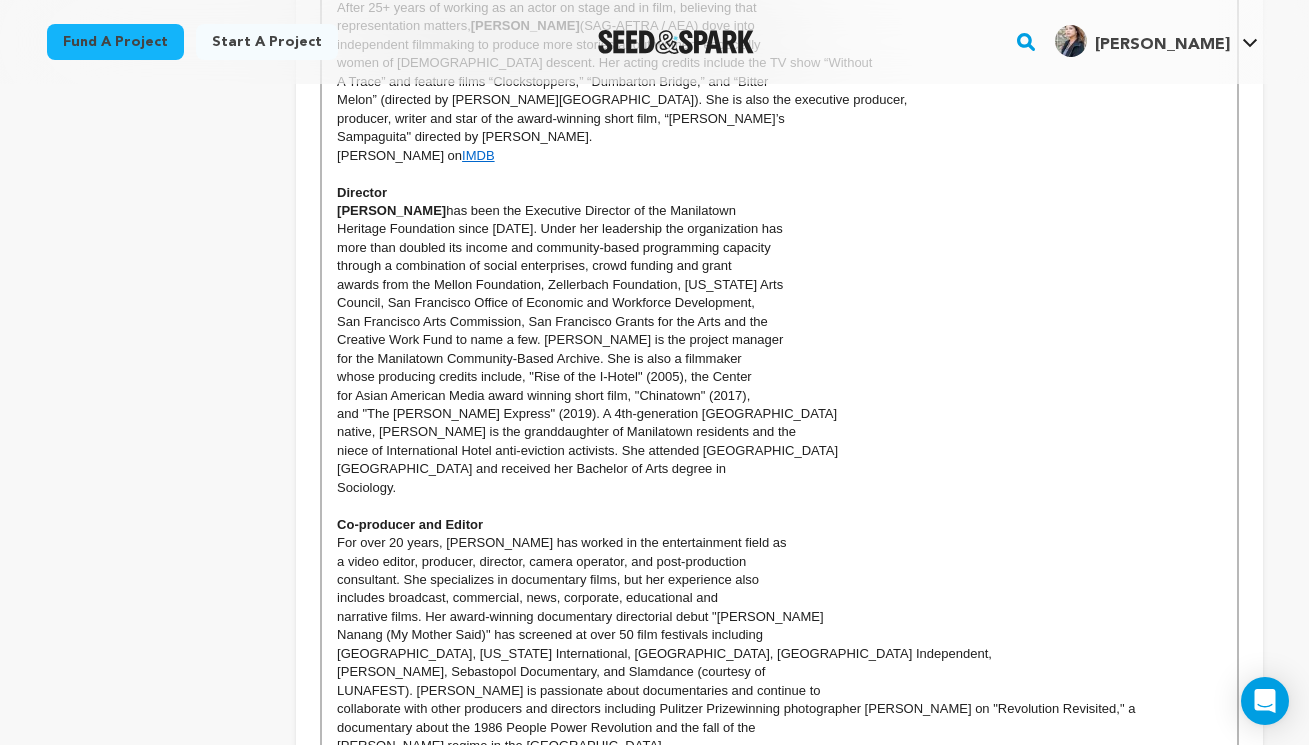 click on "narrative films. Her award-winning documentary directorial debut "Kuna Ni" at bounding box center [779, 617] 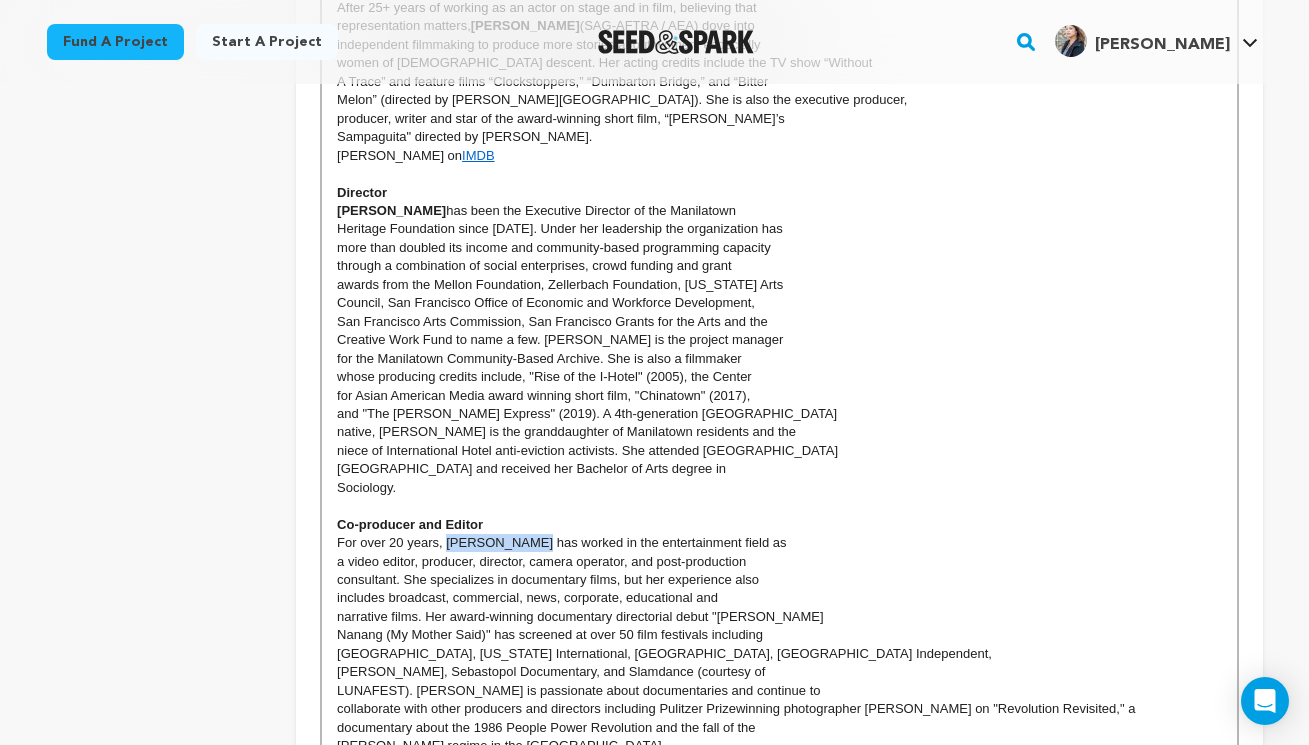 drag, startPoint x: 524, startPoint y: 409, endPoint x: 445, endPoint y: 406, distance: 79.05694 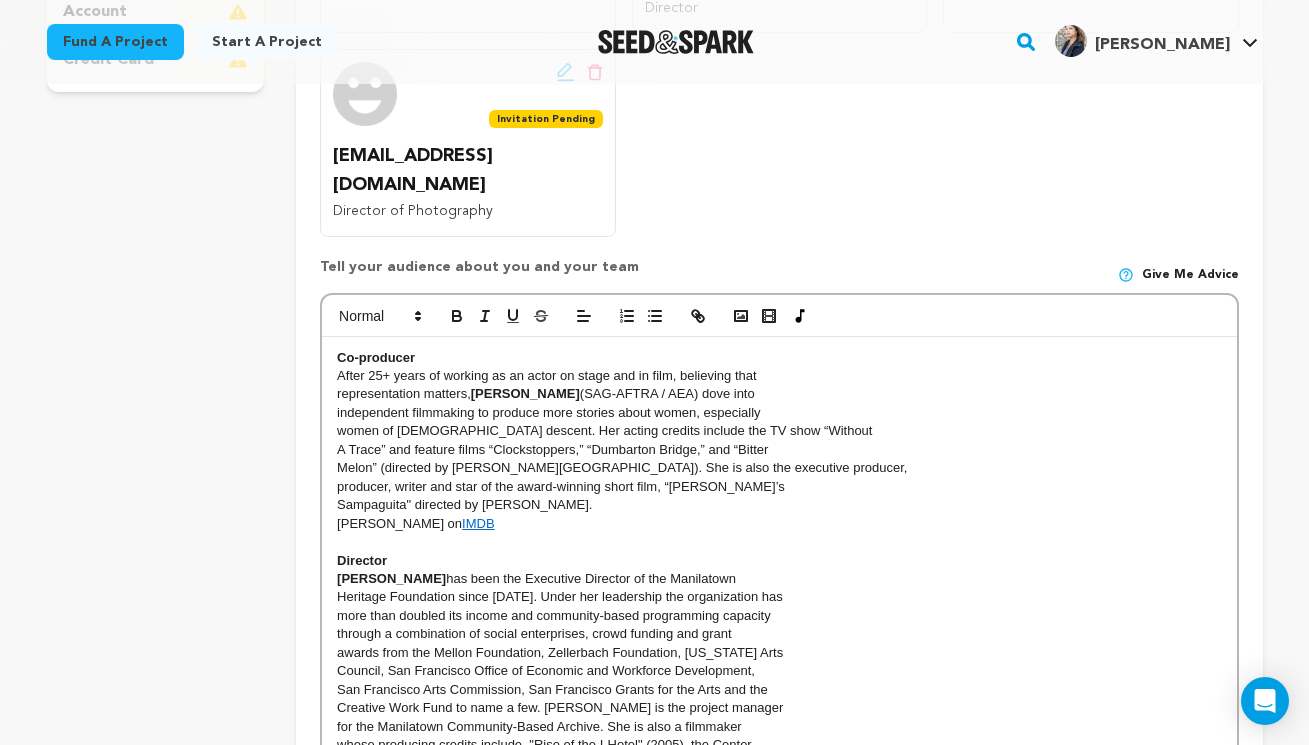 scroll, scrollTop: 667, scrollLeft: 0, axis: vertical 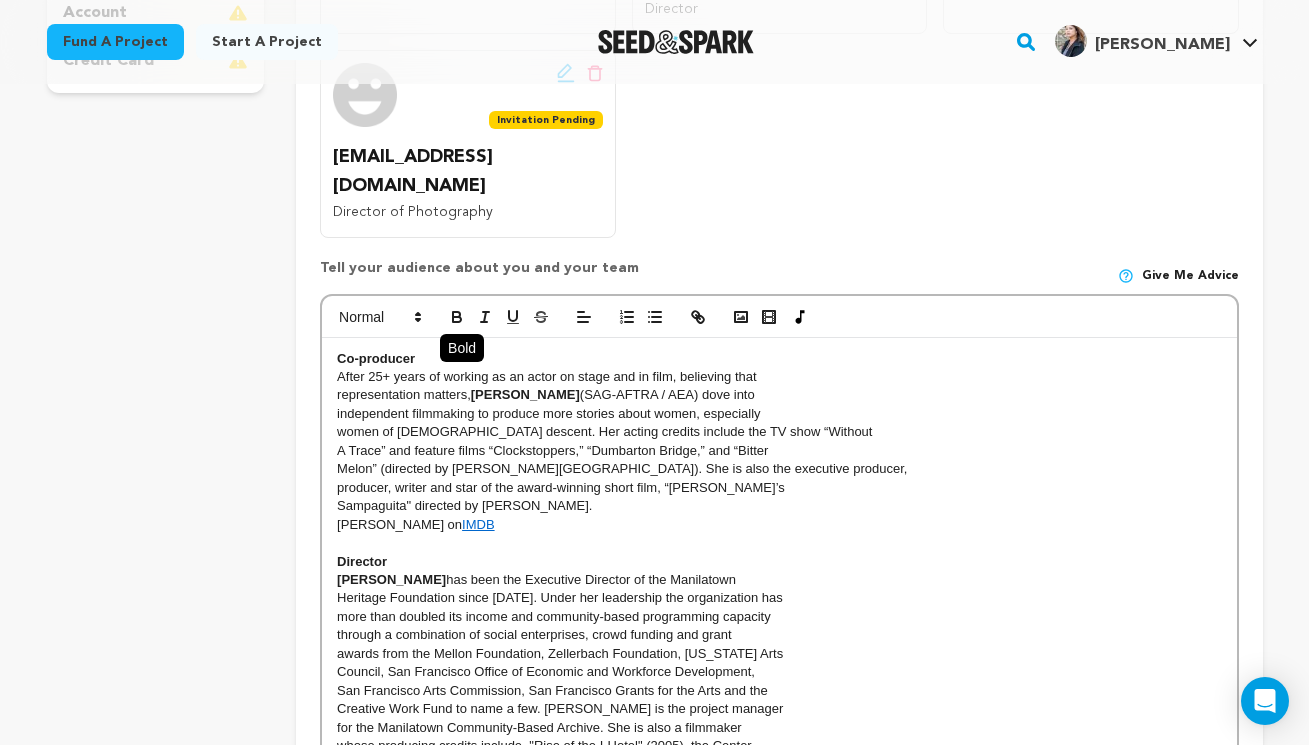 click 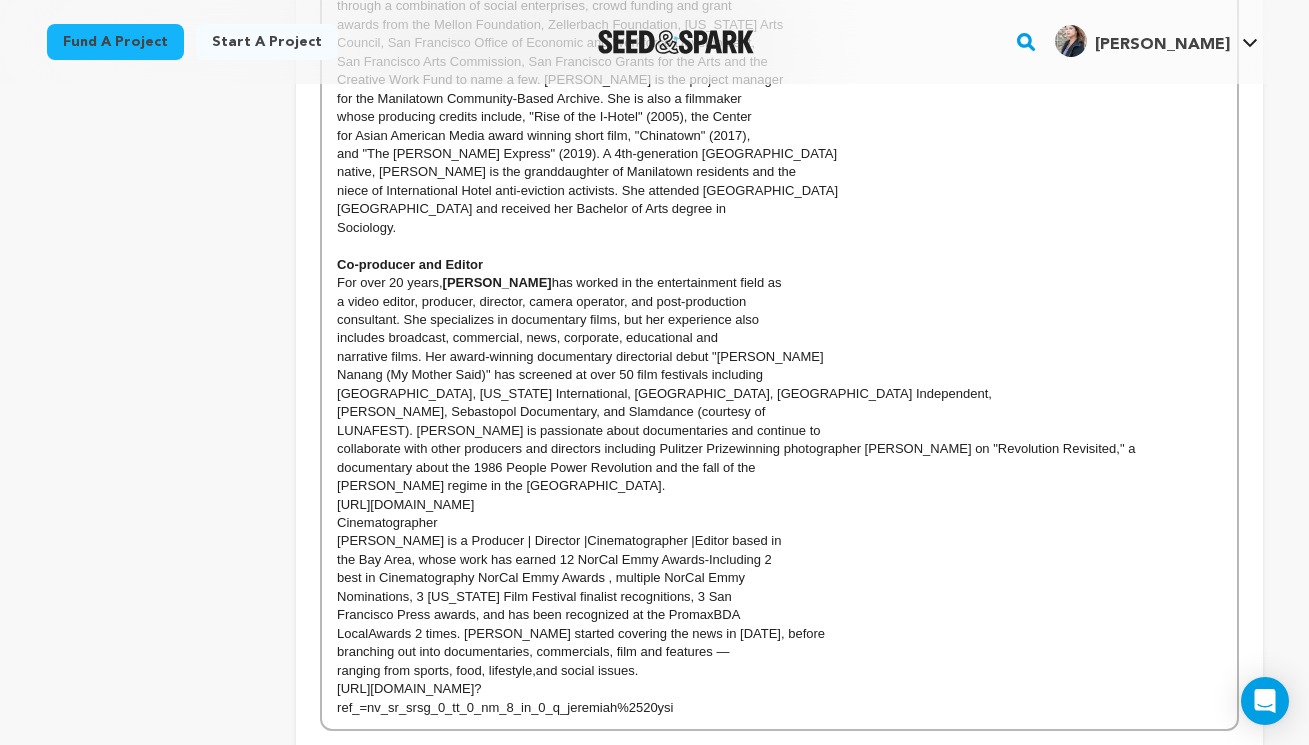 scroll, scrollTop: 1303, scrollLeft: 0, axis: vertical 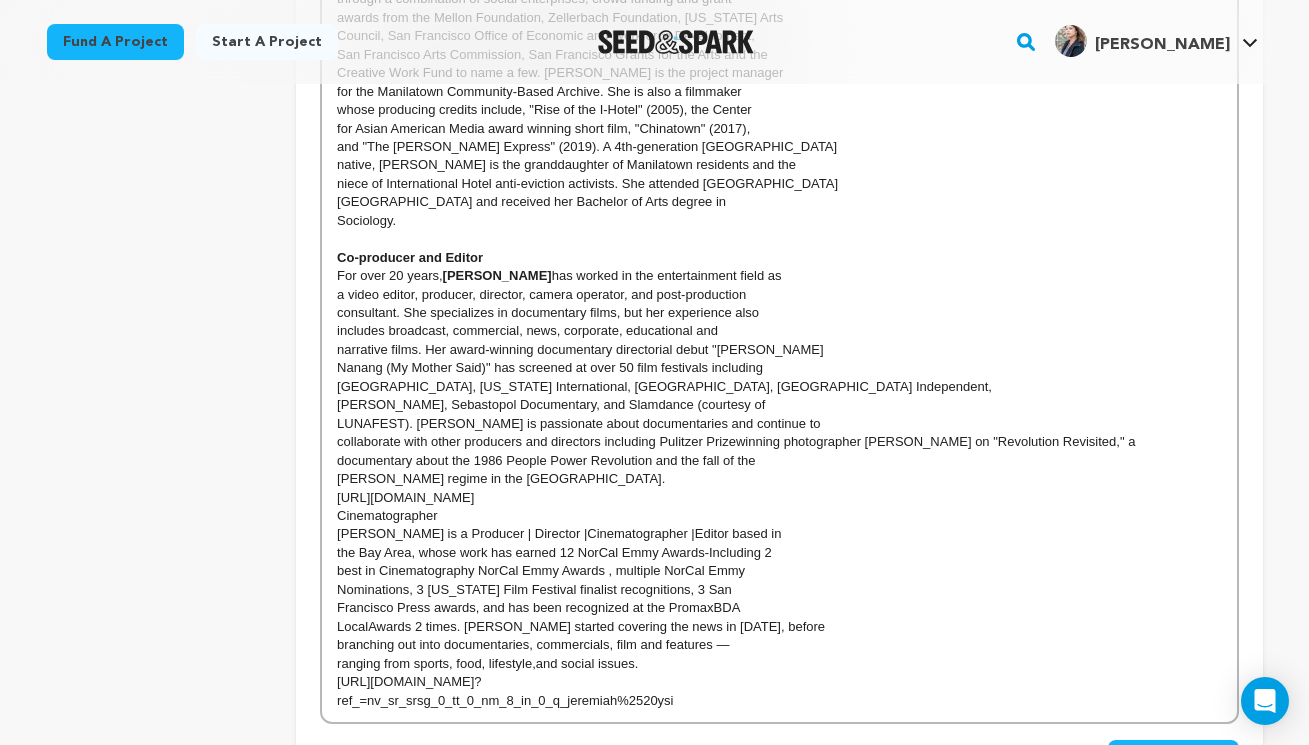 click on "https://www.imdb.com/name/nm1519433/?ref_=fn_all_nme_1" at bounding box center [779, 498] 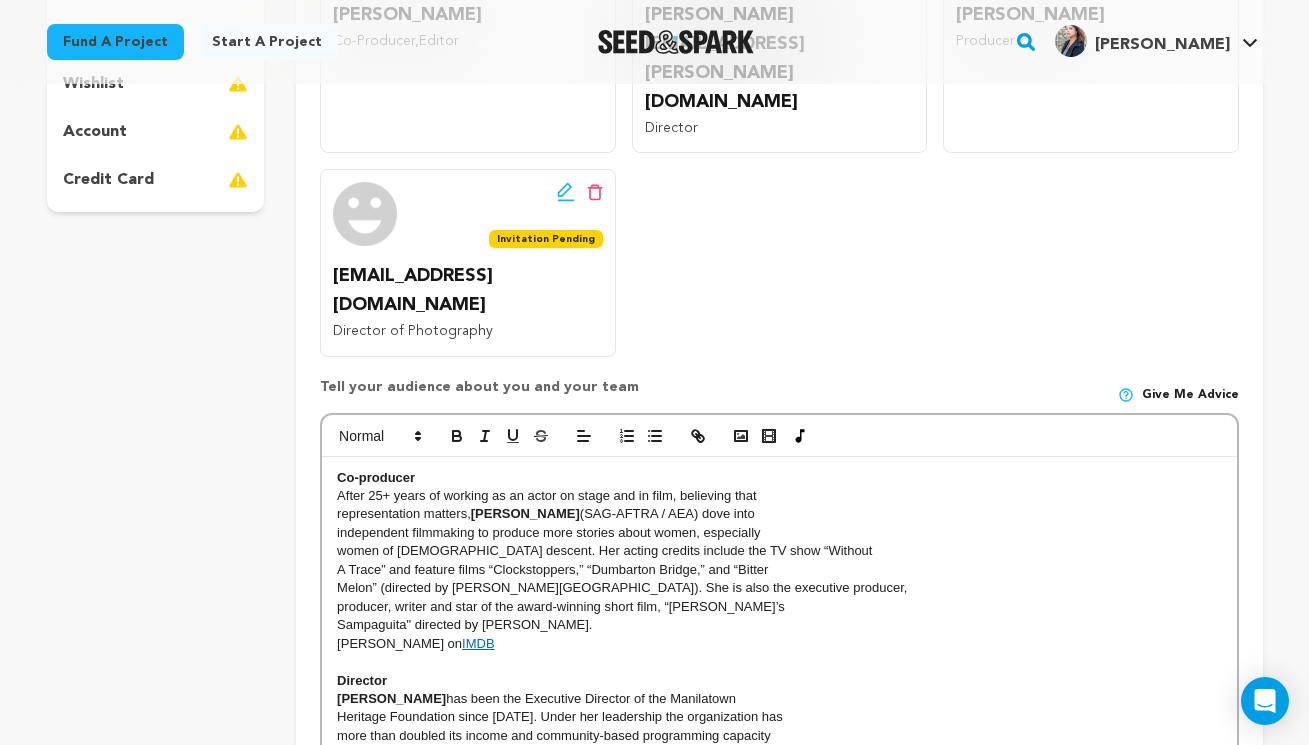 scroll, scrollTop: 540, scrollLeft: 0, axis: vertical 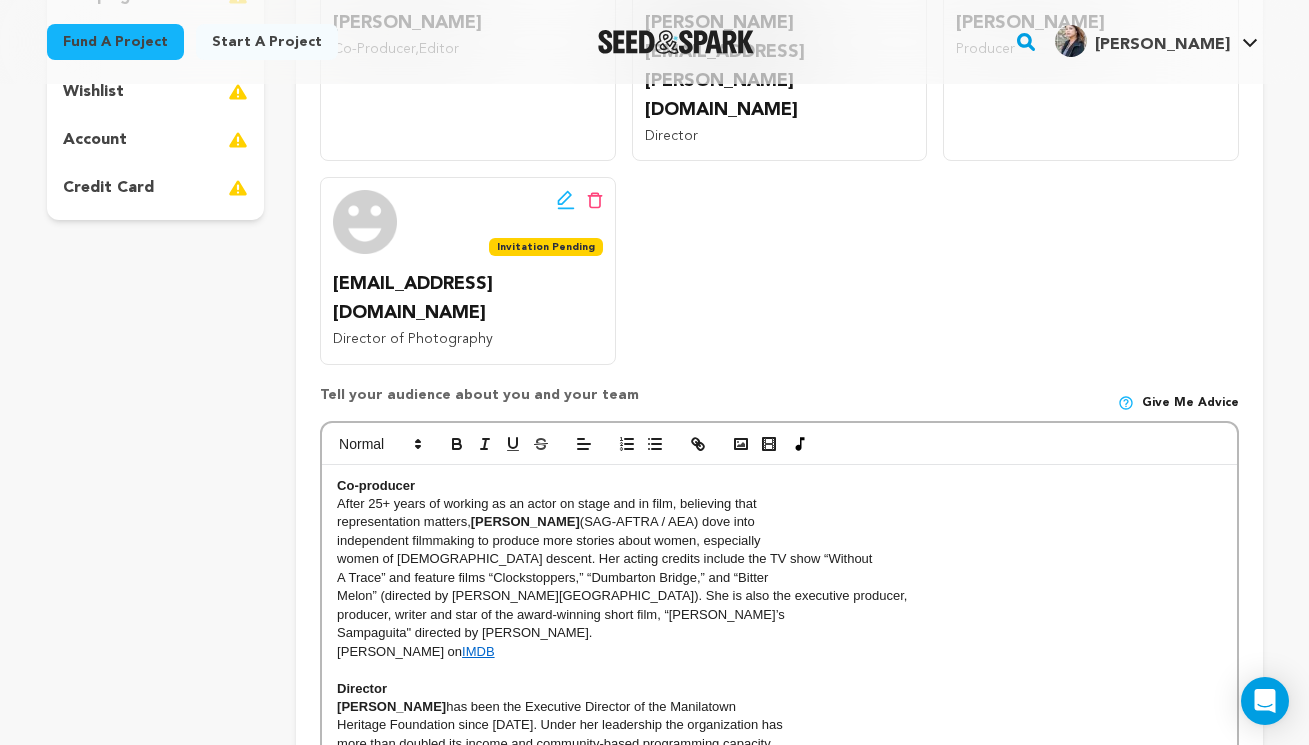 click on "Co-producer After 25+ years of working as an actor on stage and in film, believing that representation matters,  Esperanza Catubig  (SAG-AFTRA / AEA) dove into independent filmmaking to produce more stories about women, especially women of Filipino descent. Her acting credits include the TV show “Without A Trace” and feature films “Clockstoppers,” “Dumbarton Bridge,” and “Bitter Melon” (directed by H.P. Mendoza). She is also the executive producer, producer, writer and star of the award-winning short film, “Nico’s Sampaguita" directed by Aaron Woolfolk. Esperanza on  IMDB Director Caroline Cabading  has been the Executive Director of the Manilatown Heritage Foundation since 2015. Under her leadership the organization has more than doubled its income and community-based programming capacity through a combination of social enterprises, crowd funding and grant awards from the Mellon Foundation, Zellerbach Foundation, California Arts Sociology. Co-producer and Editor For over 20 years," at bounding box center (779, 975) 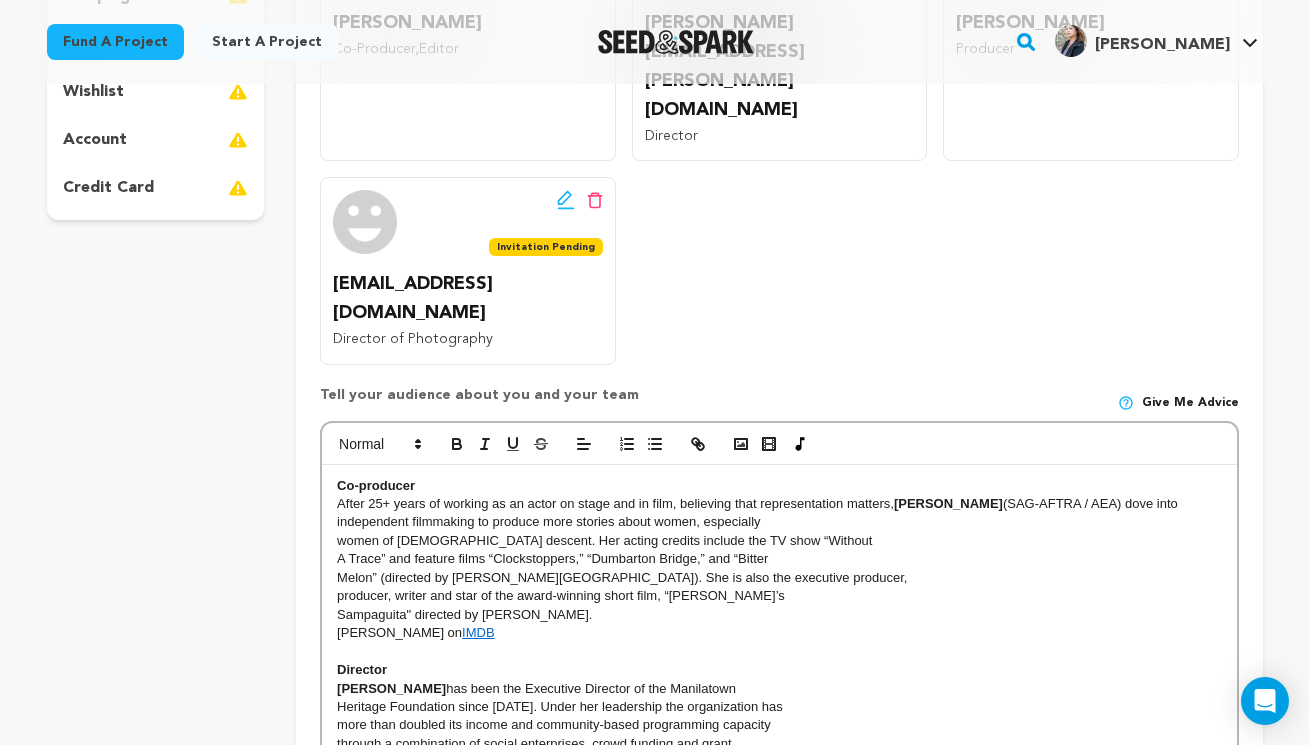 click on "Co-producer After 25+ years of working as an actor on stage and in film, believing that representation matters,  Esperanza Catubig  (SAG-AFTRA / AEA) dove into independent filmmaking to produce more stories about women, especially women of Filipino descent. Her acting credits include the TV show “Without A Trace” and feature films “Clockstoppers,” “Dumbarton Bridge,” and “Bitter Melon” (directed by H.P. Mendoza). She is also the executive producer, producer, writer and star of the award-winning short film, “Nico’s Sampaguita" directed by Aaron Woolfolk. Esperanza on  IMDB Director Caroline Cabading  has been the Executive Director of the Manilatown Heritage Foundation since 2015. Under her leadership the organization has more than doubled its income and community-based programming capacity through a combination of social enterprises, crowd funding and grant awards from the Mellon Foundation, Zellerbach Foundation, California Arts Sociology. Co-producer and Editor For over 20 years," at bounding box center (779, 966) 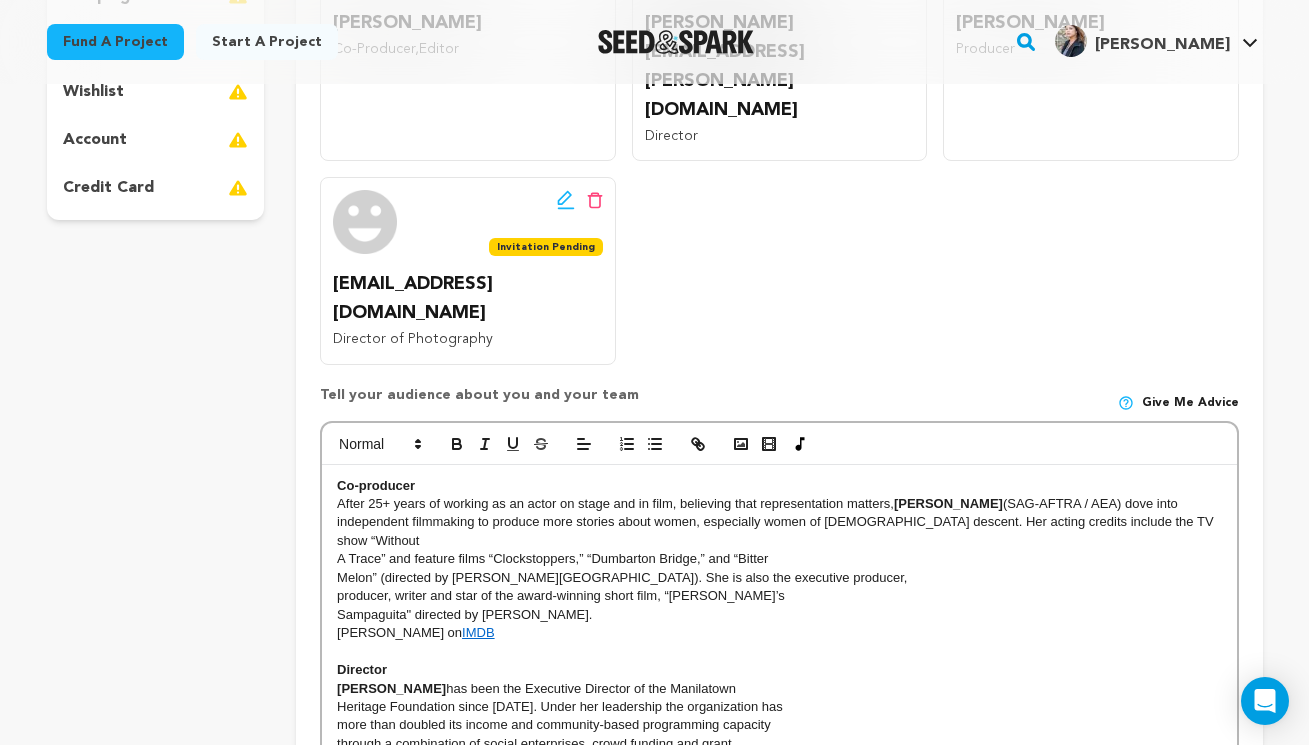 click on "Melon” (directed by H.P. Mendoza). She is also the executive producer," at bounding box center [779, 578] 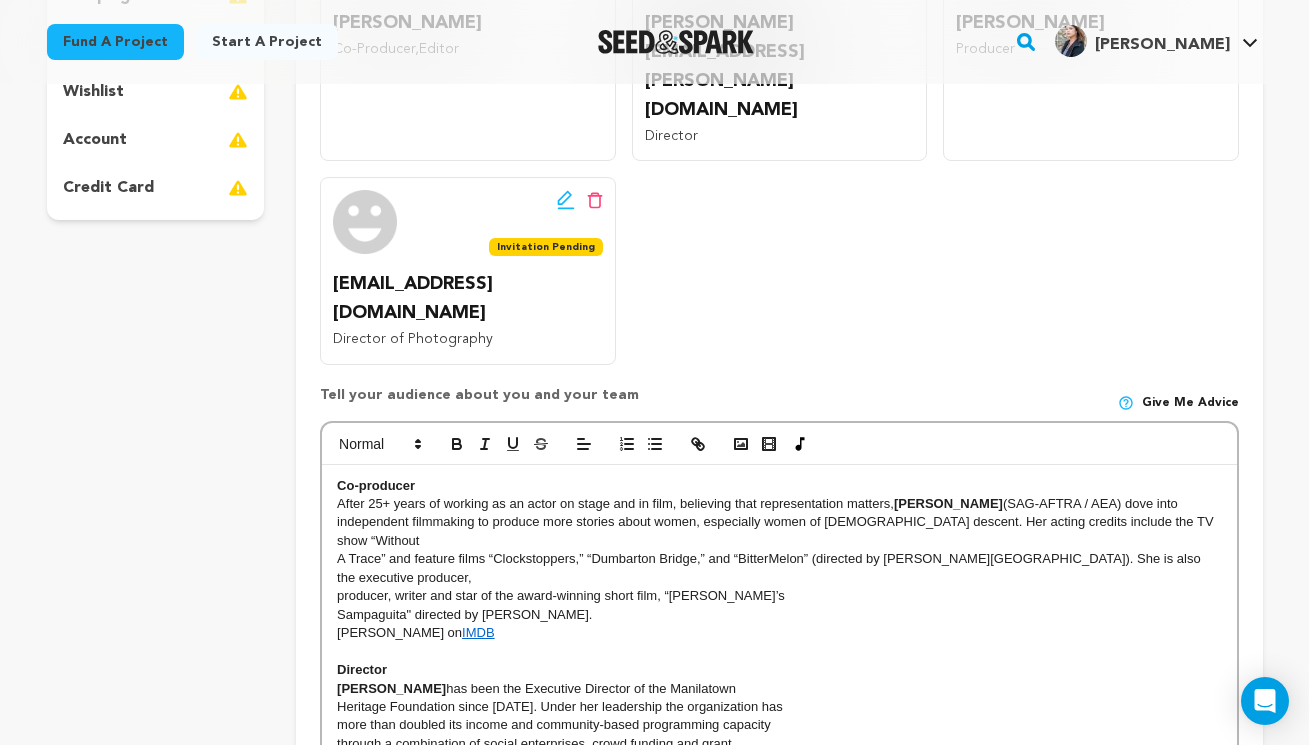 click on "Co-producer After 25+ years of working as an actor on stage and in film, believing that representation matters,  Esperanza Catubig  (SAG-AFTRA / AEA) dove into independent filmmaking to produce more stories about women, especially women of Filipino descent. Her acting credits include the TV show “Without A Trace” and feature films “Clockstoppers,” “Dumbarton Bridge,” and “BitterMelon” (directed by H.P. Mendoza). She is also the executive producer, producer, writer and star of the award-winning short film, “Nico’s Sampaguita" directed by Aaron Woolfolk. Esperanza on  IMDB Director Caroline Cabading  has been the Executive Director of the Manilatown Heritage Foundation since 2015. Under her leadership the organization has more than doubled its income and community-based programming capacity through a combination of social enterprises, crowd funding and grant awards from the Mellon Foundation, Zellerbach Foundation, California Arts Sociology. Co-producer and Editor For over 20 years," at bounding box center [779, 966] 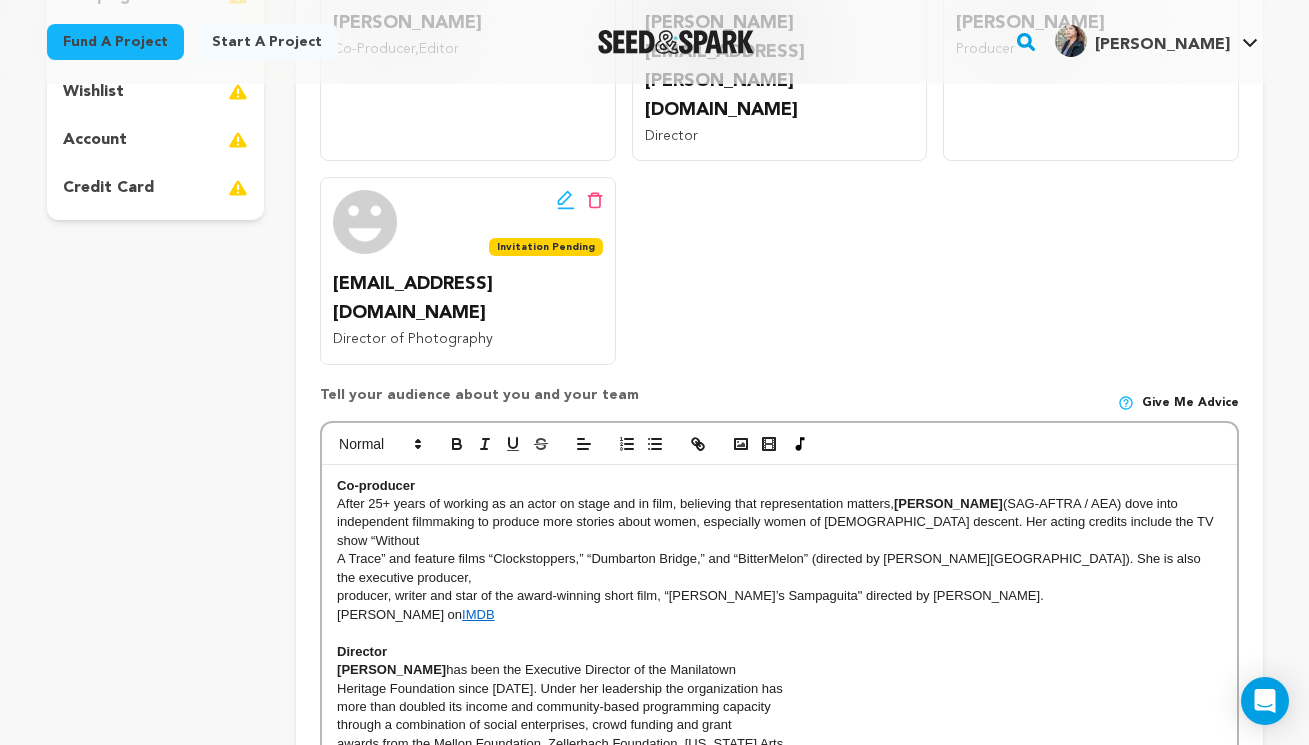 click on "Co-producer After 25+ years of working as an actor on stage and in film, believing that representation matters,  Esperanza Catubig  (SAG-AFTRA / AEA) dove into independent filmmaking to produce more stories about women, especially women of Filipino descent. Her acting credits include the TV show “Without A Trace” and feature films “Clockstoppers,” “Dumbarton Bridge,” and “BitterMelon” (directed by H.P. Mendoza). She is also the executive producer, producer, writer and star of the award-winning short film, “Nico’s Sampaguita" directed by Aaron Woolfolk. Esperanza on  IMDB Director Caroline Cabading  has been the Executive Director of the Manilatown Heritage Foundation since 2015. Under her leadership the organization has more than doubled its income and community-based programming capacity through a combination of social enterprises, crowd funding and grant awards from the Mellon Foundation, Zellerbach Foundation, California Arts Sociology. Co-producer and Editor For over 20 years," at bounding box center [779, 957] 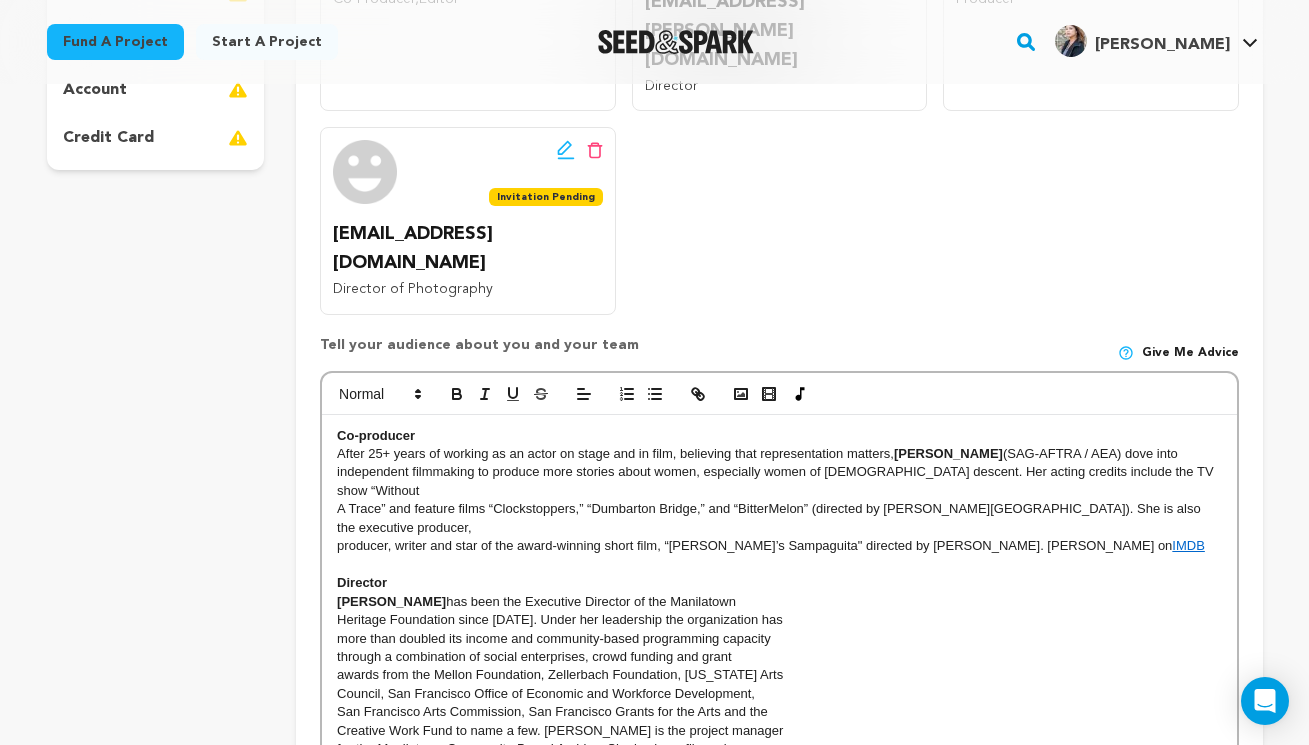 scroll, scrollTop: 590, scrollLeft: 0, axis: vertical 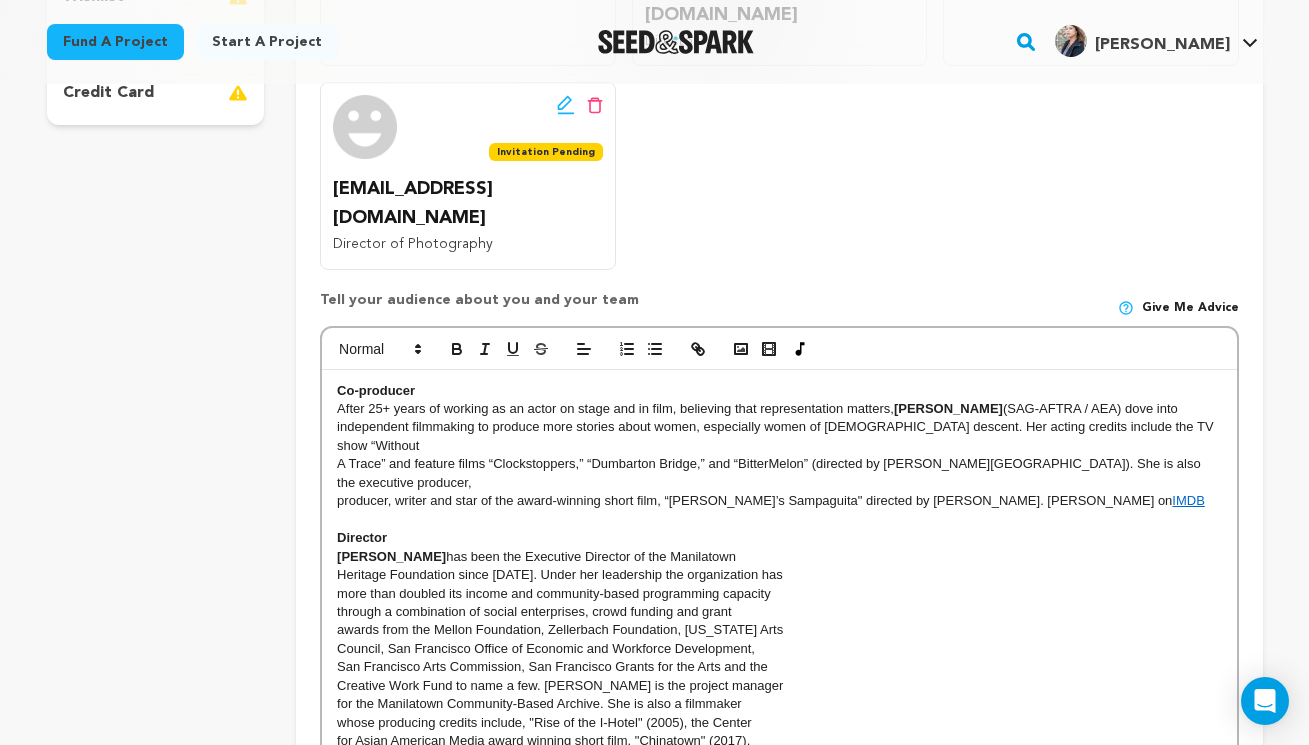 click on "A Trace” and feature films “Clockstoppers,” “Dumbarton Bridge,” and “BitterMelon” (directed by H.P. Mendoza). She is also the executive producer," at bounding box center (779, 473) 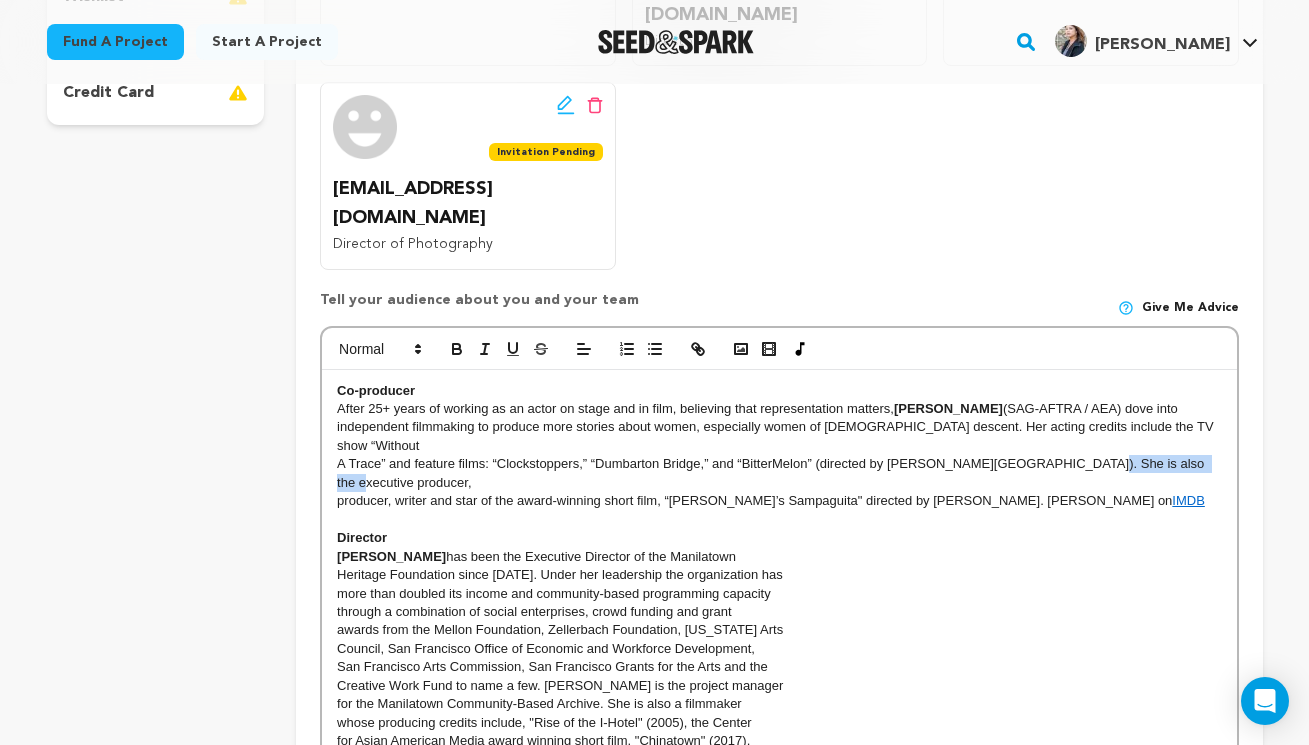 drag, startPoint x: 1186, startPoint y: 324, endPoint x: 1065, endPoint y: 325, distance: 121.004135 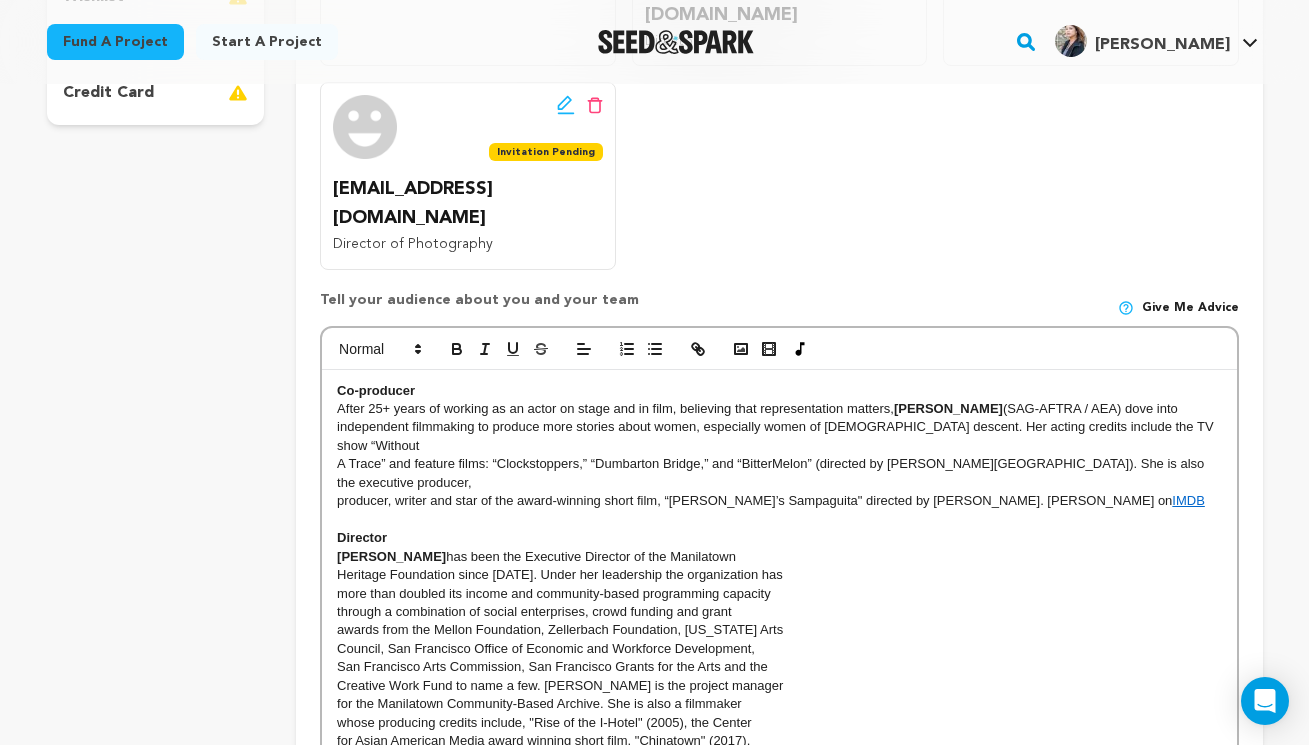 click at bounding box center [779, 520] 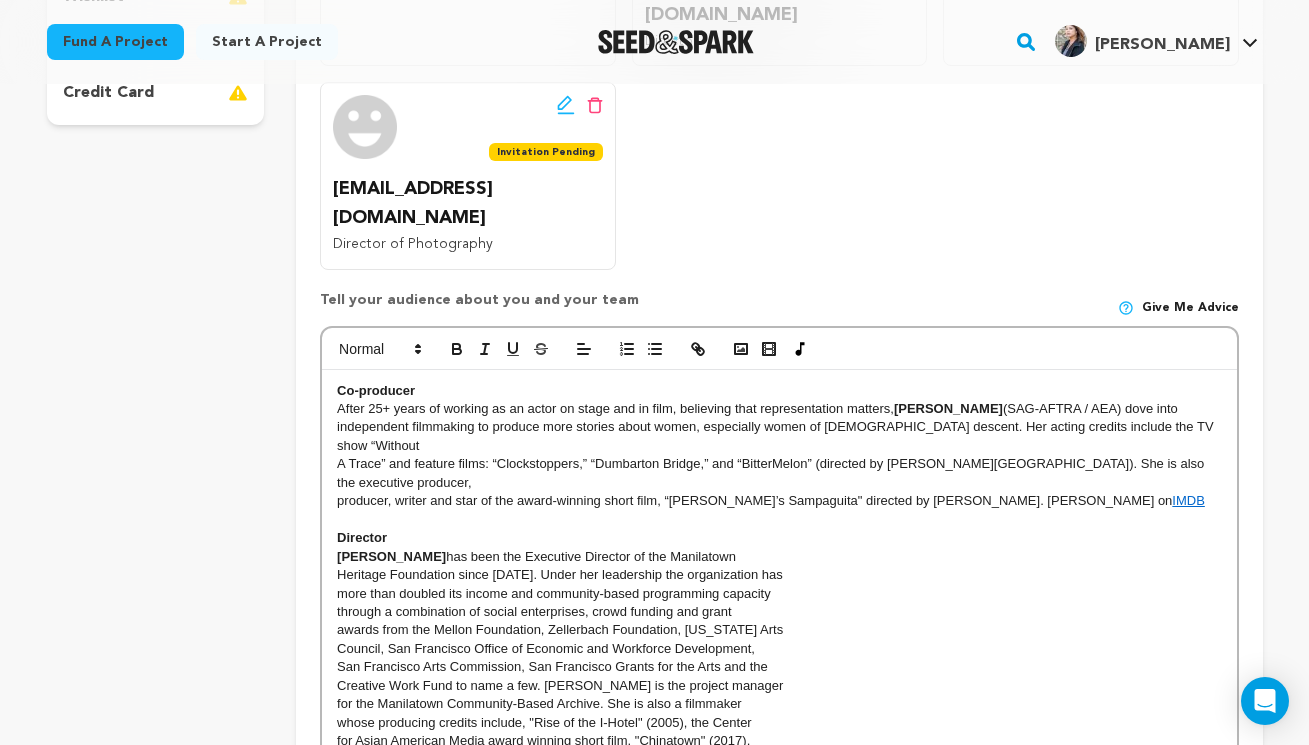 click on "producer, writer and star of the award-winning short film, “Nico’s Sampaguita" directed by Aaron Woolfolk. Esperanza on  IMDB" at bounding box center (779, 501) 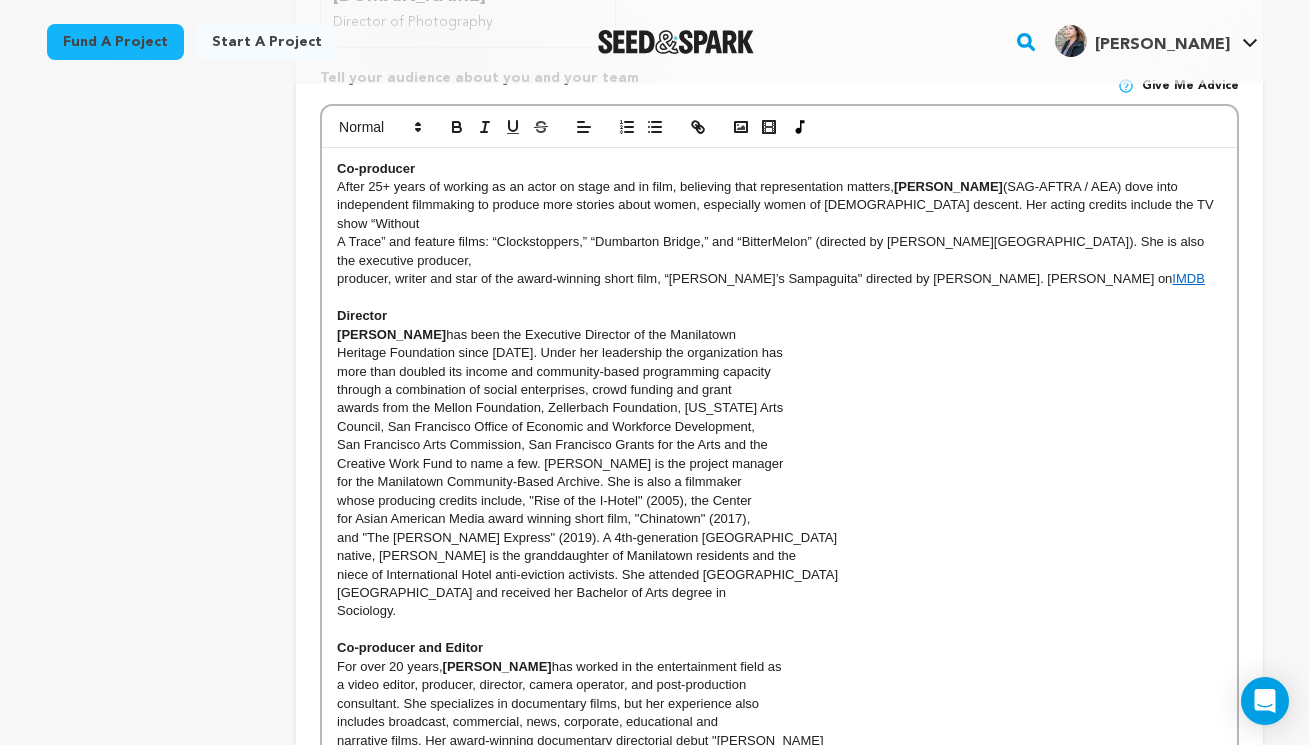 scroll, scrollTop: 854, scrollLeft: 0, axis: vertical 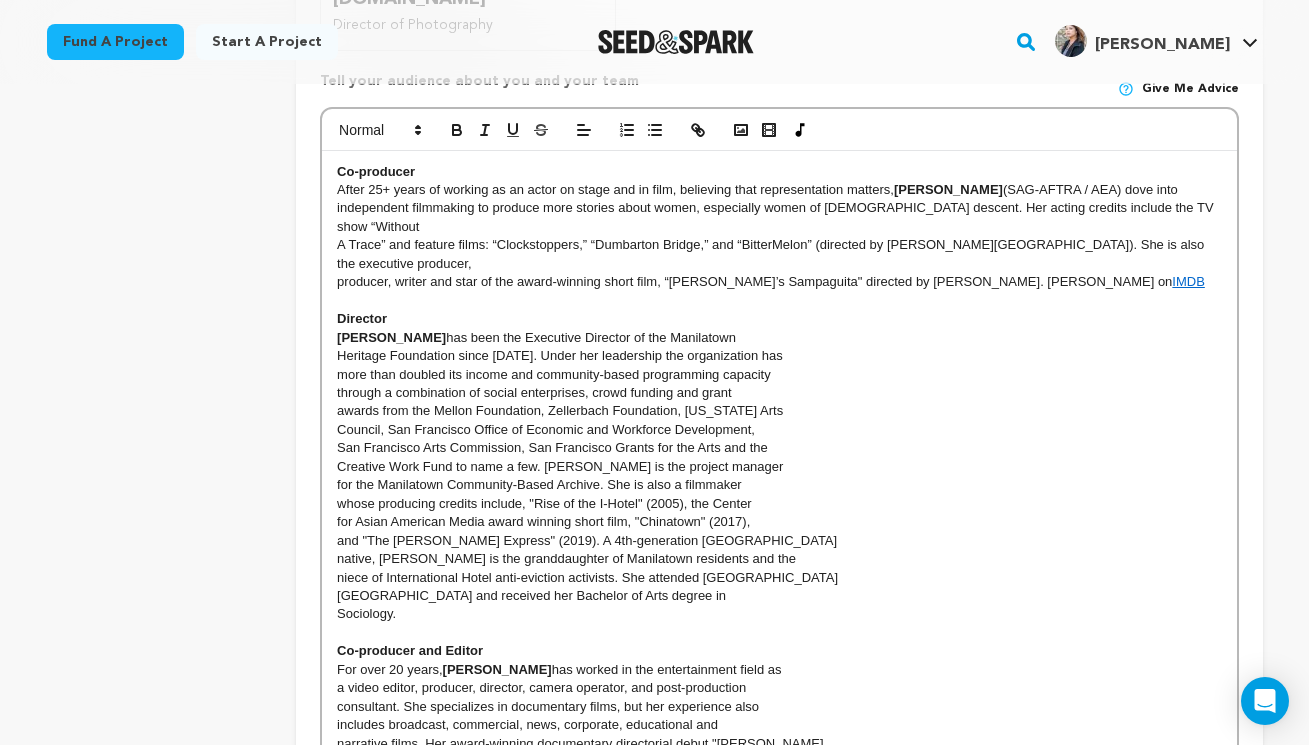 click on "Co-producer After 25+ years of working as an actor on stage and in film, believing that representation matters,  Esperanza Catubig  (SAG-AFTRA / AEA) dove into independent filmmaking to produce more stories about women, especially women of Filipino descent. Her acting credits include the TV show “Without A Trace” and feature films: “Clockstoppers,” “Dumbarton Bridge,” and “BitterMelon” (directed by H.P. Mendoza). She is also the executive producer, producer, writer and star of the award-winning short film, “Nico’s Sampaguita" directed by Aaron Woolfolk. Esperanza on  IMDB Director Caroline Cabading  has been the Executive Director of the Manilatown Heritage Foundation since 2015. Under her leadership the organization has more than doubled its income and community-based programming capacity through a combination of social enterprises, crowd funding and grant awards from the Mellon Foundation, Zellerbach Foundation, California Arts Sociology. Co-producer and Editor For over 20 years," at bounding box center (779, 633) 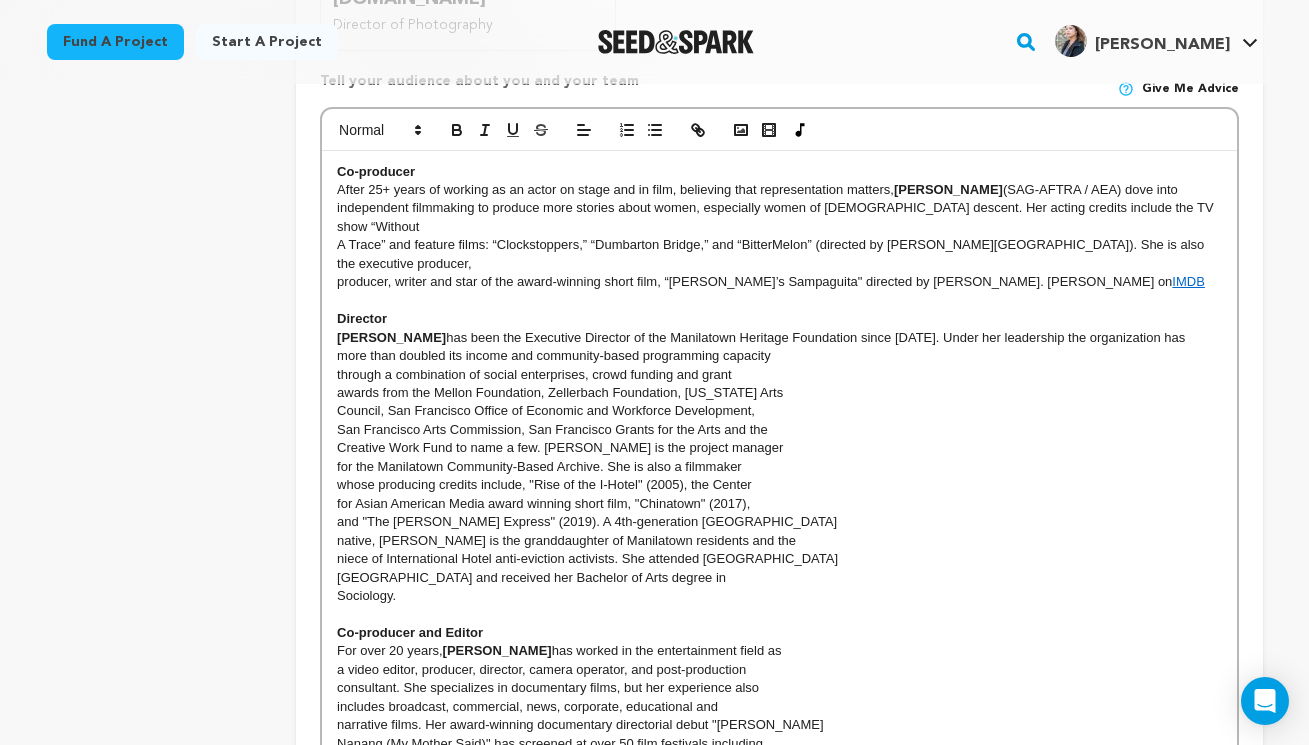 click on "Co-producer After 25+ years of working as an actor on stage and in film, believing that representation matters,  Esperanza Catubig  (SAG-AFTRA / AEA) dove into independent filmmaking to produce more stories about women, especially women of Filipino descent. Her acting credits include the TV show “Without A Trace” and feature films: “Clockstoppers,” “Dumbarton Bridge,” and “BitterMelon” (directed by H.P. Mendoza). She is also the executive producer, producer, writer and star of the award-winning short film, “Nico’s Sampaguita" directed by Aaron Woolfolk. Esperanza on  IMDB Director Caroline Cabading  has been the Executive Director of the Manilatown Heritage Foundation since 2015. Under her leadership the organization has more than doubled its income and community-based programming capacity through a combination of social enterprises, crowd funding and grant awards from the Mellon Foundation, Zellerbach Foundation, California Arts Sociology. Co-producer and Editor For over 20 years," at bounding box center [779, 624] 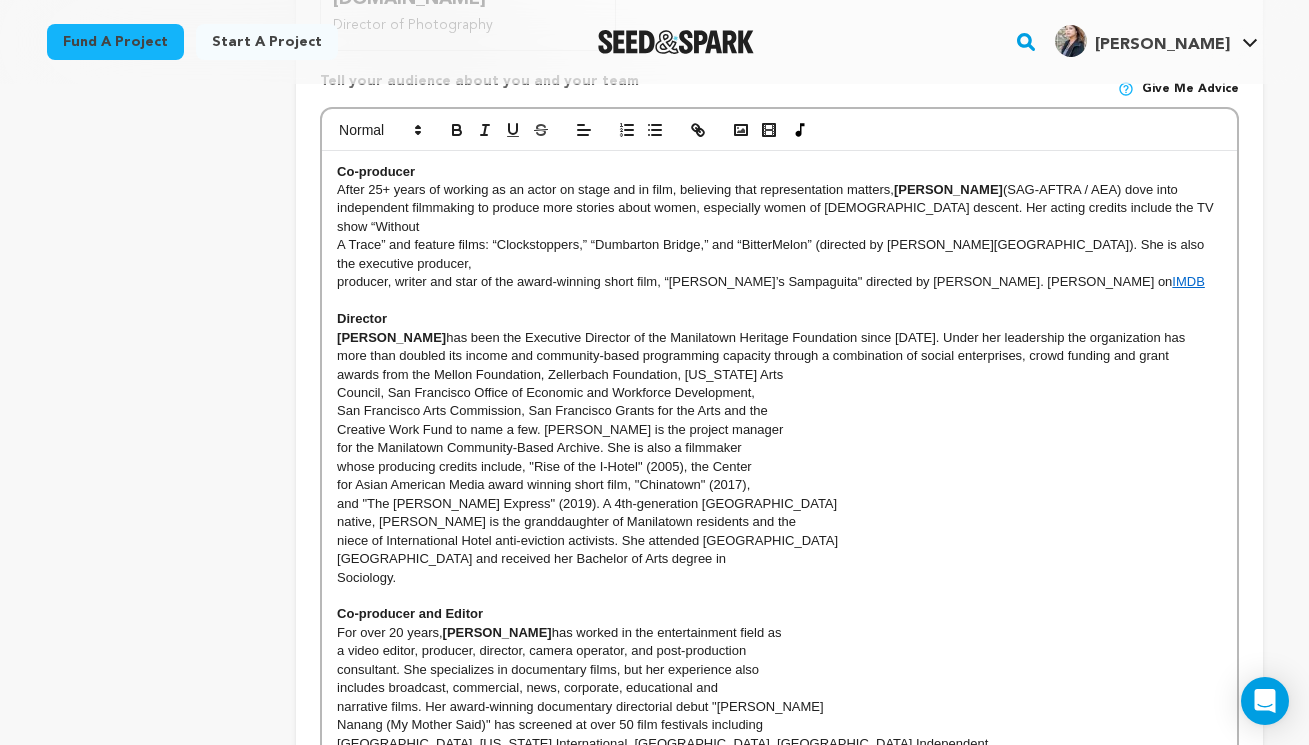 click on "Council, San Francisco Office of Economic and Workforce Development," at bounding box center [779, 393] 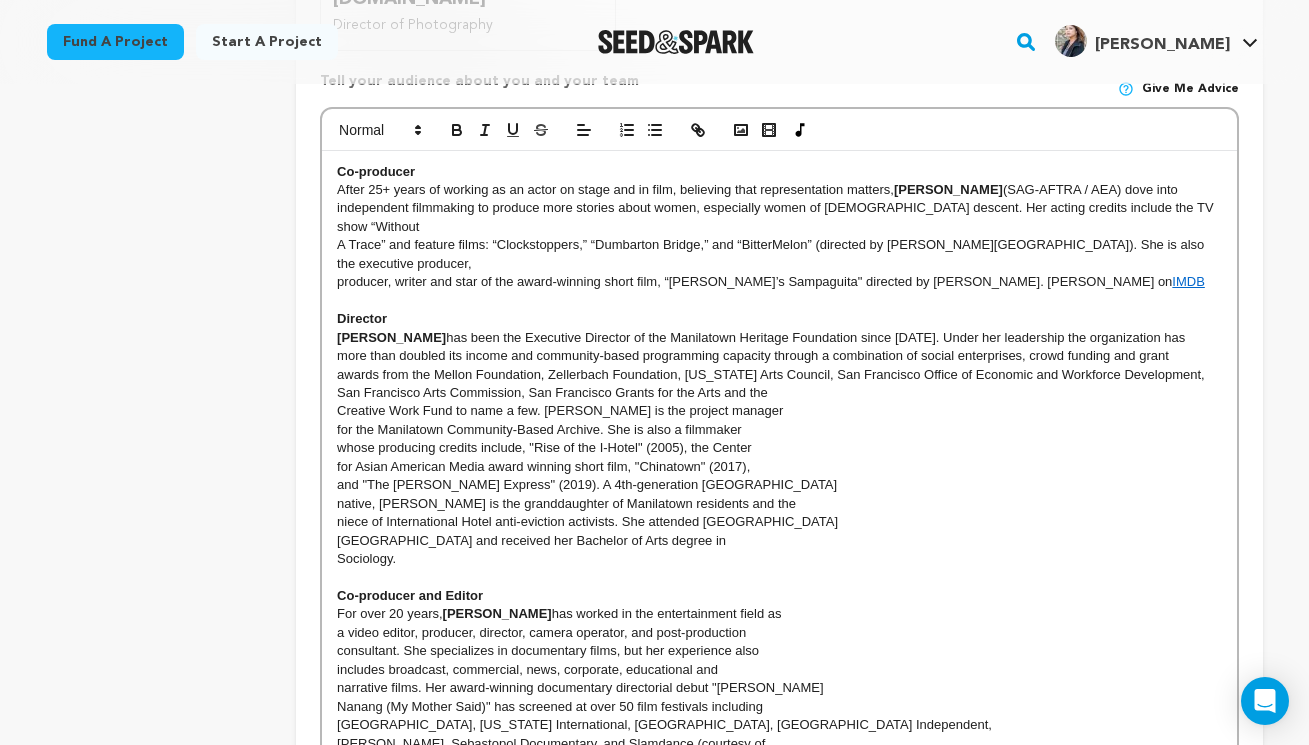 click on "Co-producer After 25+ years of working as an actor on stage and in film, believing that representation matters,  Esperanza Catubig  (SAG-AFTRA / AEA) dove into independent filmmaking to produce more stories about women, especially women of Filipino descent. Her acting credits include the TV show “Without A Trace” and feature films: “Clockstoppers,” “Dumbarton Bridge,” and “BitterMelon” (directed by H.P. Mendoza). She is also the executive producer, producer, writer and star of the award-winning short film, “Nico’s Sampaguita" directed by Aaron Woolfolk. Esperanza on  IMDB Director Caroline Cabading  has been the Executive Director of the Manilatown Heritage Foundation since 2015. Under her leadership the organization has more than doubled its income and community-based programming capacity through a combination of social enterprises, crowd funding and grant San Francisco Arts Commission, San Francisco Grants for the Arts and the Sociology. Co-producer and Editor For over 20 years," at bounding box center [779, 606] 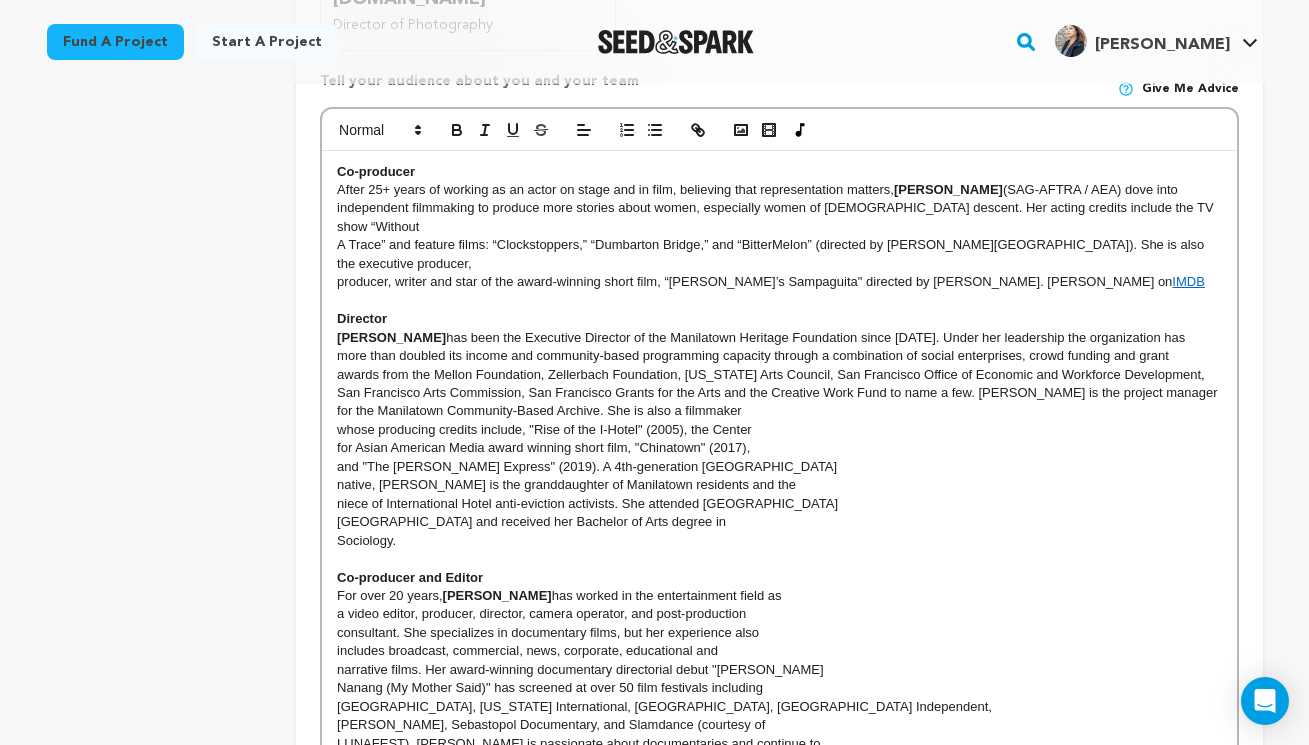 click on "Co-producer After 25+ years of working as an actor on stage and in film, believing that representation matters,  Esperanza Catubig  (SAG-AFTRA / AEA) dove into independent filmmaking to produce more stories about women, especially women of Filipino descent. Her acting credits include the TV show “Without A Trace” and feature films: “Clockstoppers,” “Dumbarton Bridge,” and “BitterMelon” (directed by H.P. Mendoza). She is also the executive producer, producer, writer and star of the award-winning short film, “Nico’s Sampaguita" directed by Aaron Woolfolk. Esperanza on  IMDB Director Caroline Cabading  has been the Executive Director of the Manilatown Heritage Foundation since 2015. Under her leadership the organization has more than doubled its income and community-based programming capacity through a combination of social enterprises, crowd funding and grant for the Manilatown Community-Based Archive. She is also a filmmaker and "The Al Robles Express" (2019). A 4th-generation San Francisco" at bounding box center [779, 596] 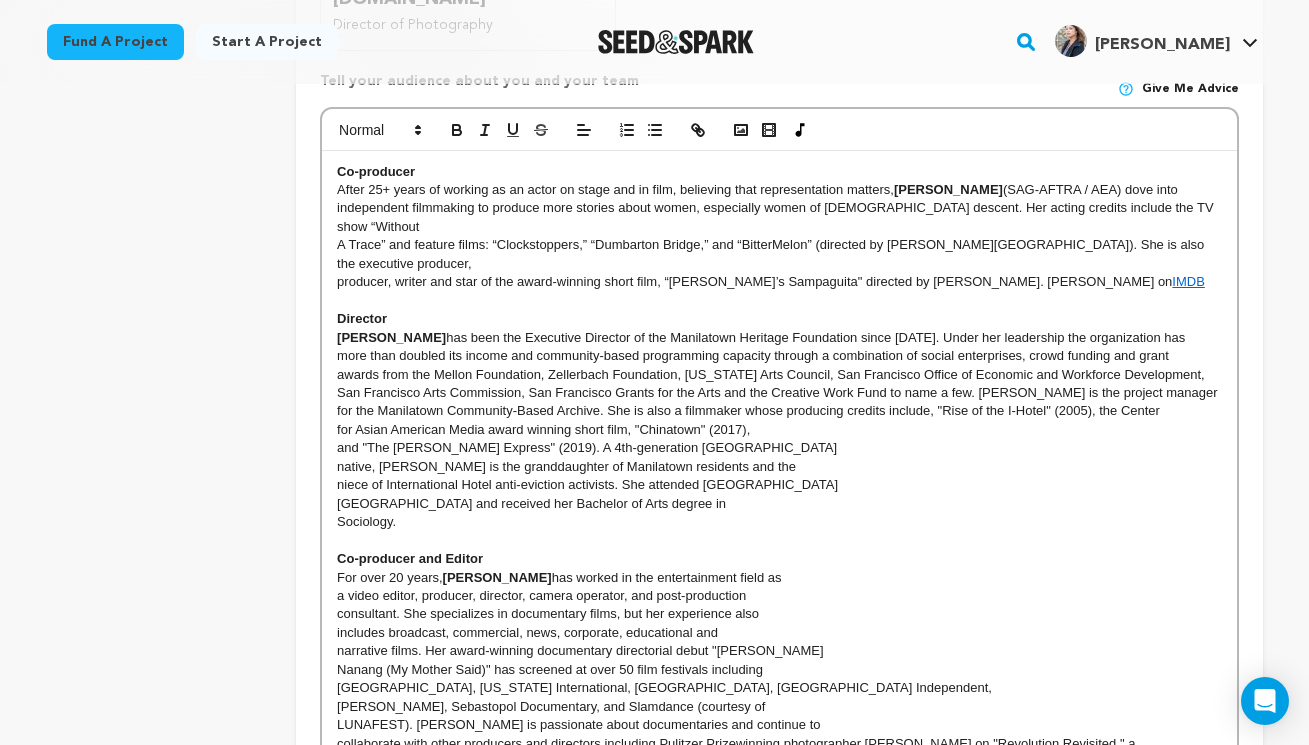 click on "Co-producer After 25+ years of working as an actor on stage and in film, believing that representation matters,  Esperanza Catubig  (SAG-AFTRA / AEA) dove into independent filmmaking to produce more stories about women, especially women of Filipino descent. Her acting credits include the TV show “Without A Trace” and feature films: “Clockstoppers,” “Dumbarton Bridge,” and “BitterMelon” (directed by H.P. Mendoza). She is also the executive producer, producer, writer and star of the award-winning short film, “Nico’s Sampaguita" directed by Aaron Woolfolk. Esperanza on  IMDB Director Caroline Cabading  has been the Executive Director of the Manilatown Heritage Foundation since 2015. Under her leadership the organization has more than doubled its income and community-based programming capacity through a combination of social enterprises, crowd funding and grant for Asian American Media award winning short film, "Chinatown" (2017), Sociology. Co-producer and Editor For over 20 years," at bounding box center (779, 587) 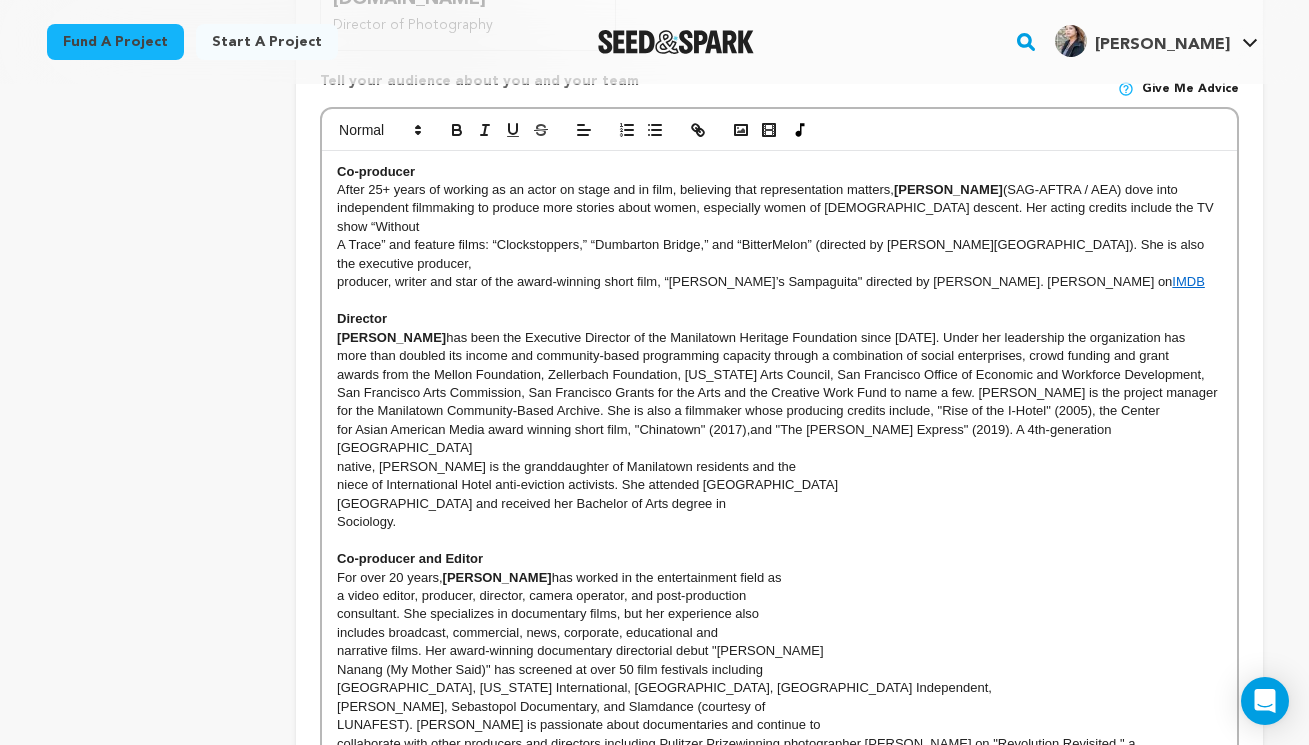 click on "Co-producer After 25+ years of working as an actor on stage and in film, believing that representation matters,  Esperanza Catubig  (SAG-AFTRA / AEA) dove into independent filmmaking to produce more stories about women, especially women of Filipino descent. Her acting credits include the TV show “Without A Trace” and feature films: “Clockstoppers,” “Dumbarton Bridge,” and “BitterMelon” (directed by H.P. Mendoza). She is also the executive producer, producer, writer and star of the award-winning short film, “Nico’s Sampaguita" directed by Aaron Woolfolk. Esperanza on  IMDB Director Caroline Cabading  has been the Executive Director of the Manilatown Heritage Foundation since 2015. Under her leadership the organization has more than doubled its income and community-based programming capacity through a combination of social enterprises, crowd funding and grant native, Ms. Cabading is the granddaughter of Manilatown residents and the Sociology. Co-producer and Editor For over 20 years," at bounding box center (779, 587) 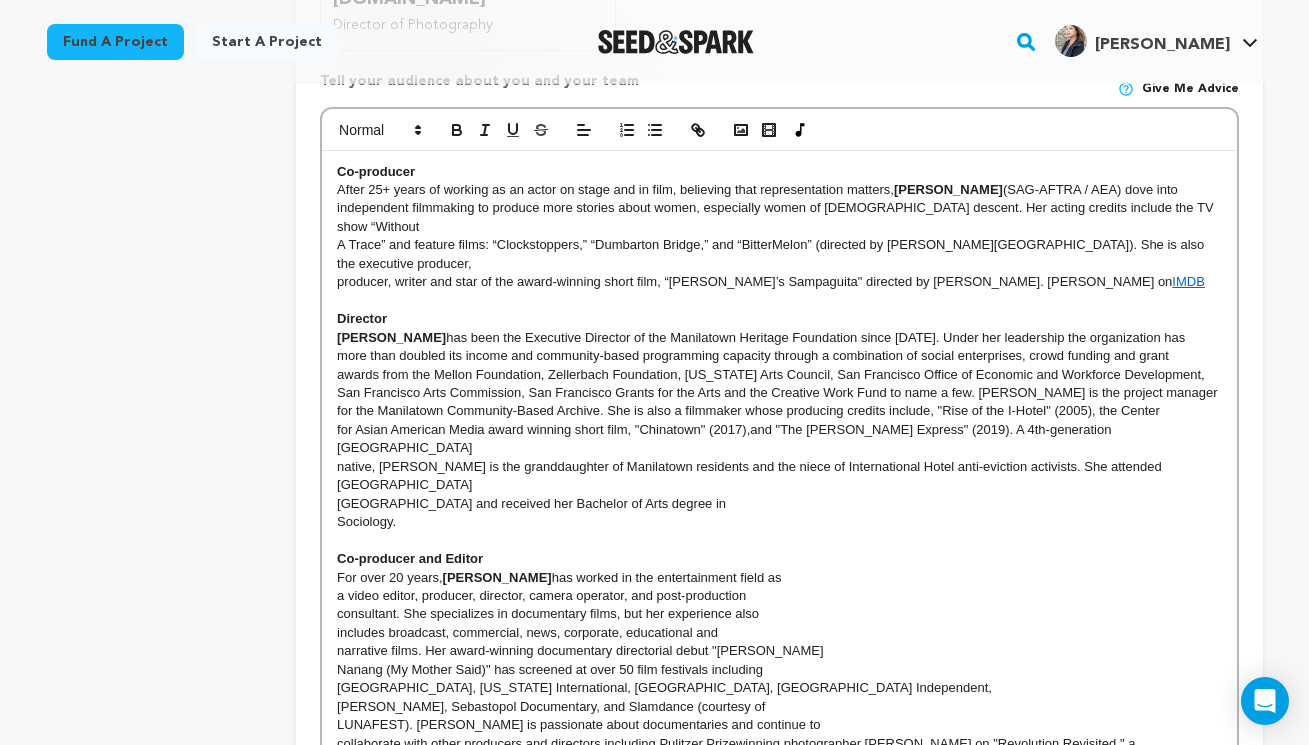 click on "Co-producer After 25+ years of working as an actor on stage and in film, believing that representation matters,  Esperanza Catubig  (SAG-AFTRA / AEA) dove into independent filmmaking to produce more stories about women, especially women of Filipino descent. Her acting credits include the TV show “Without A Trace” and feature films: “Clockstoppers,” “Dumbarton Bridge,” and “BitterMelon” (directed by H.P. Mendoza). She is also the executive producer, producer, writer and star of the award-winning short film, “Nico’s Sampaguita" directed by Aaron Woolfolk. Esperanza on  IMDB Director Caroline Cabading  has been the Executive Director of the Manilatown Heritage Foundation since 2015. Under her leadership the organization has more than doubled its income and community-based programming capacity through a combination of social enterprises, crowd funding and grant Francisco State University and received her Bachelor of Arts degree in Sociology. Co-producer and Editor For over 20 years," at bounding box center [779, 587] 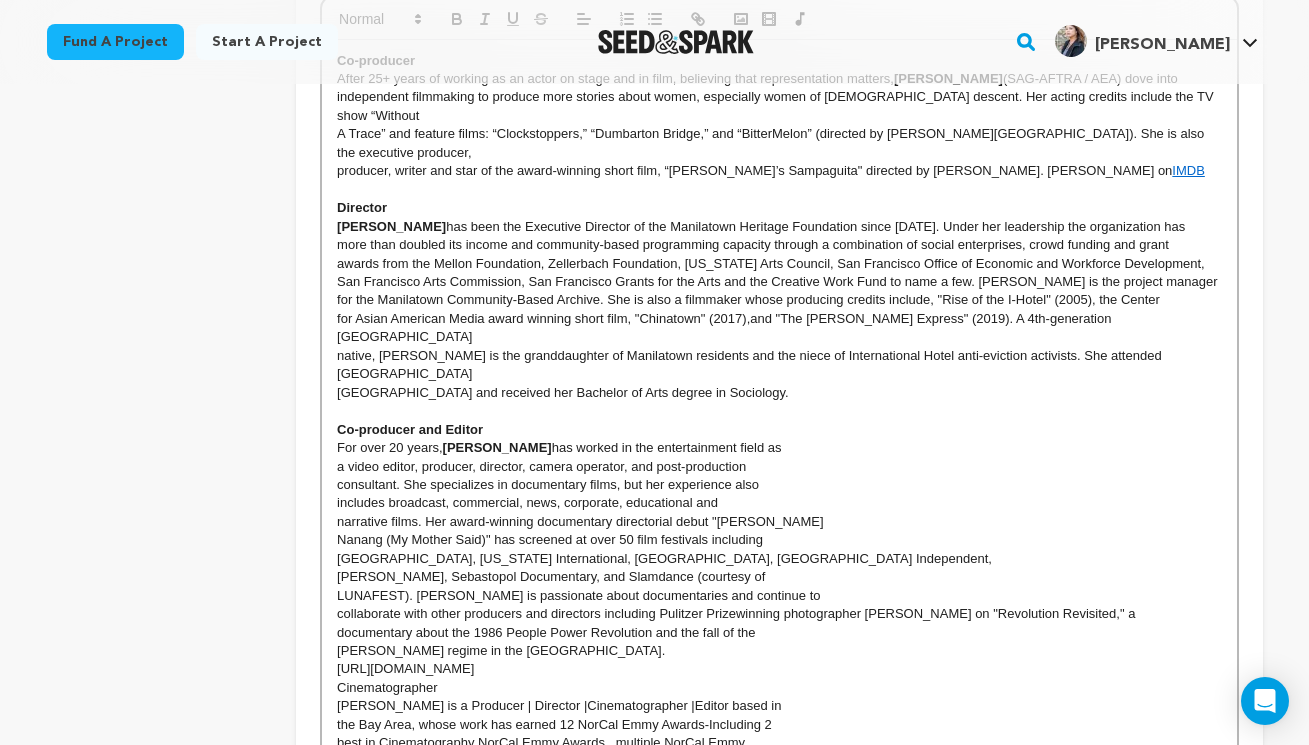 scroll, scrollTop: 966, scrollLeft: 0, axis: vertical 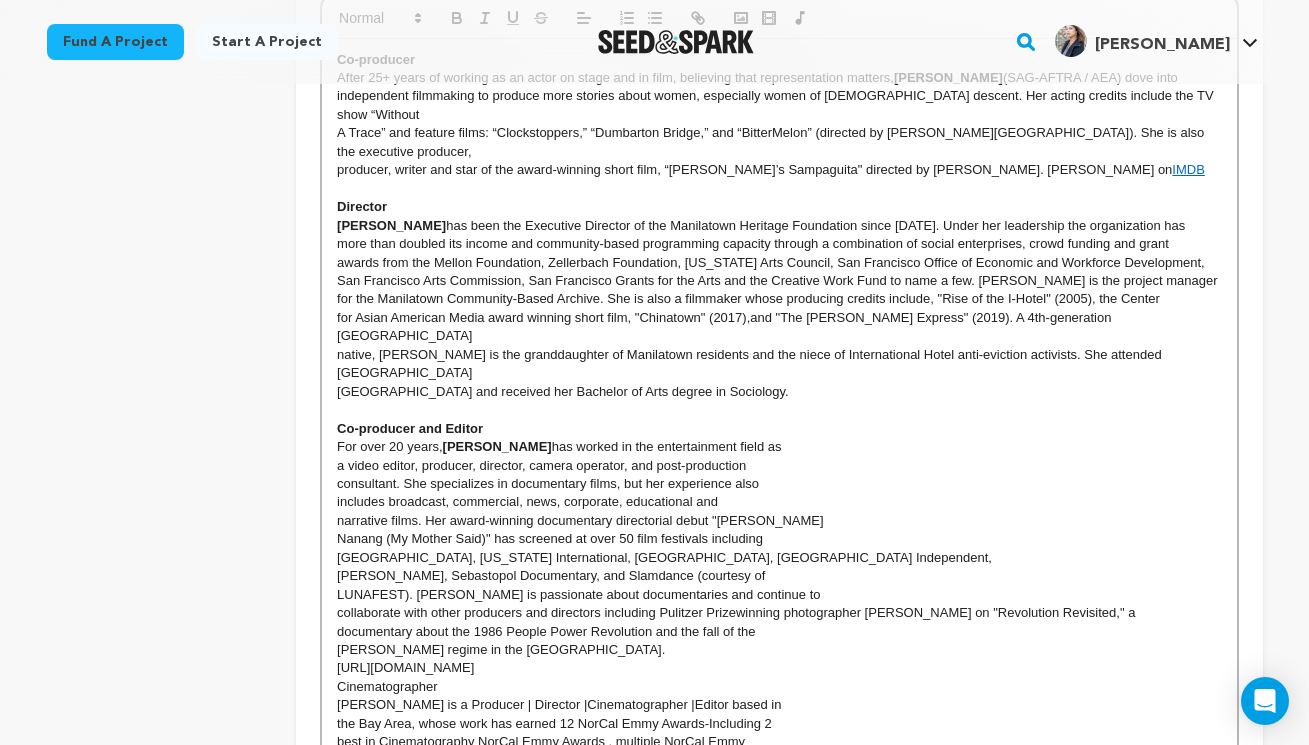 click on "Co-producer After 25+ years of working as an actor on stage and in film, believing that representation matters,  Esperanza Catubig  (SAG-AFTRA / AEA) dove into independent filmmaking to produce more stories about women, especially women of Filipino descent. Her acting credits include the TV show “Without A Trace” and feature films: “Clockstoppers,” “Dumbarton Bridge,” and “BitterMelon” (directed by H.P. Mendoza). She is also the executive producer, producer, writer and star of the award-winning short film, “Nico’s Sampaguita" directed by Aaron Woolfolk. Esperanza on  IMDB Director Caroline Cabading  has been the Executive Director of the Manilatown Heritage Foundation since 2015. Under her leadership the organization has more than doubled its income and community-based programming capacity through a combination of social enterprises, crowd funding and grant Francisco State University and received her Bachelor of Arts degree in Sociology. Co-producer and Editor For over 20 years," at bounding box center (779, 466) 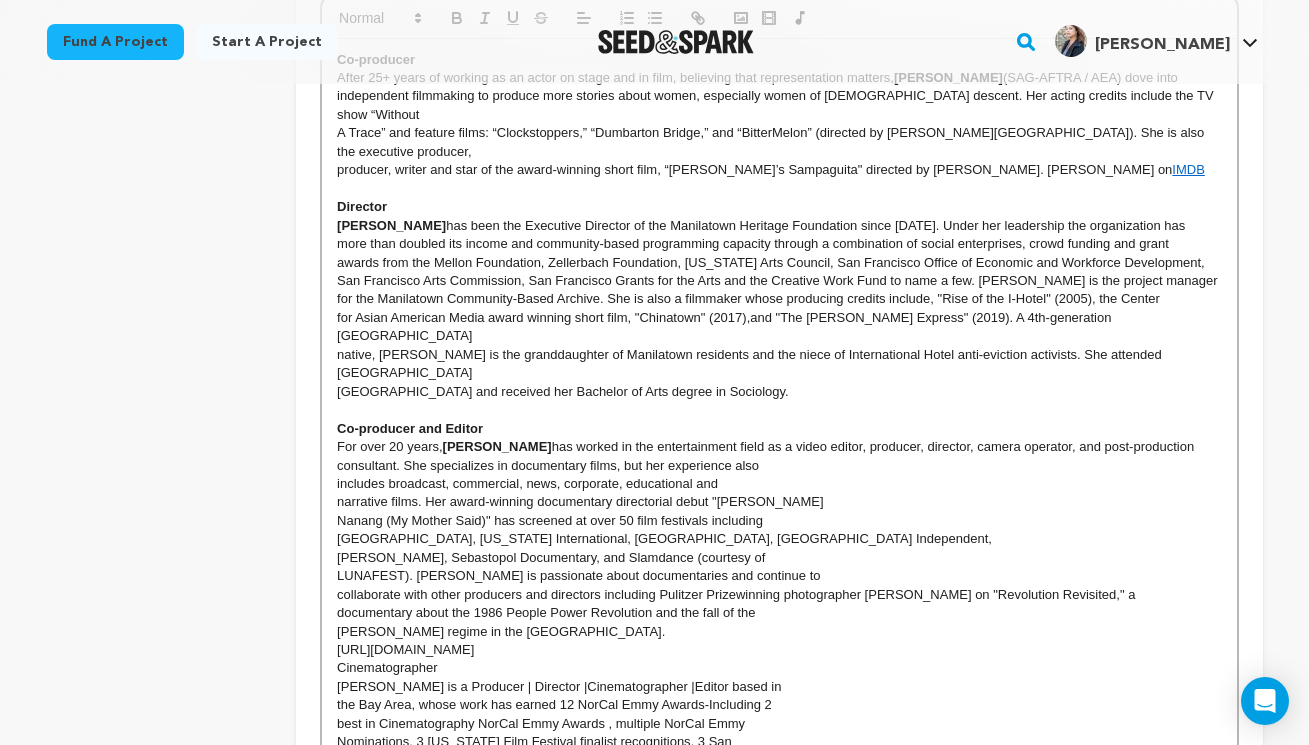 click on "includes broadcast, commercial, news, corporate, educational and" at bounding box center (779, 484) 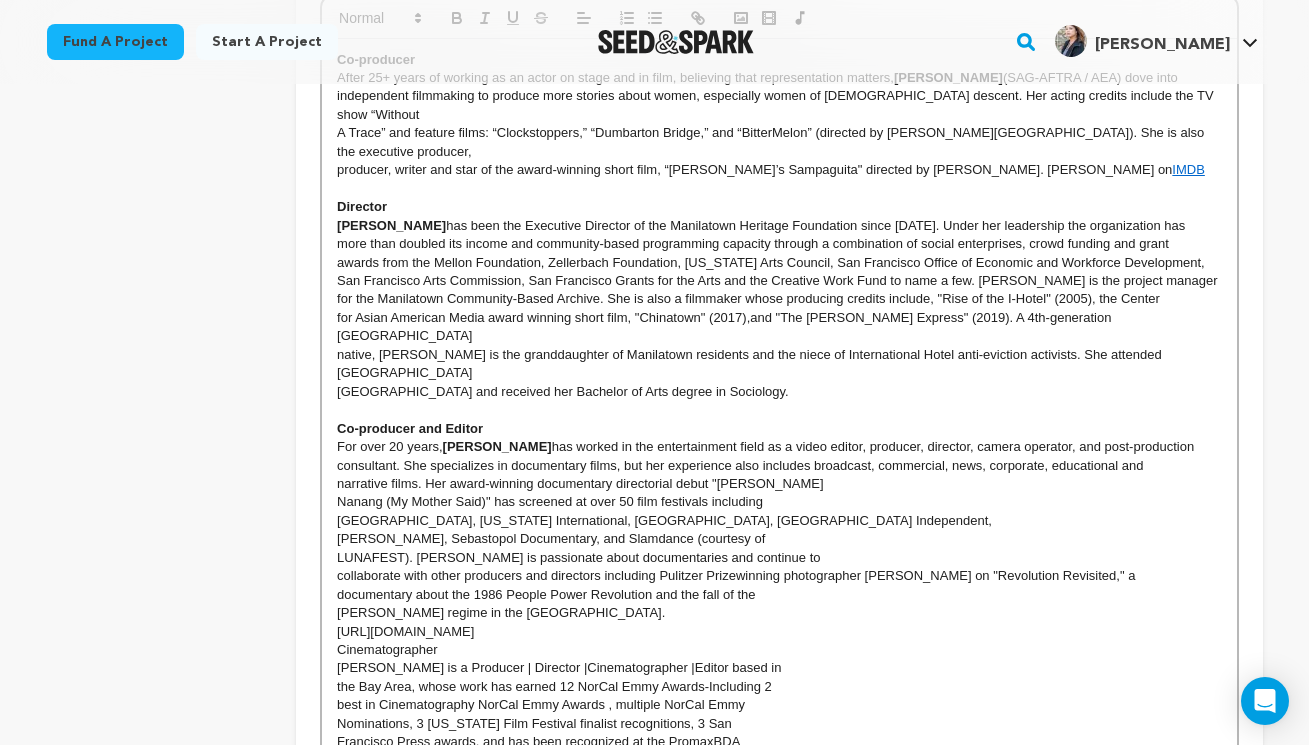 click on "Nanang (My Mother Said)" has screened at over 50 film festivals including" at bounding box center [779, 502] 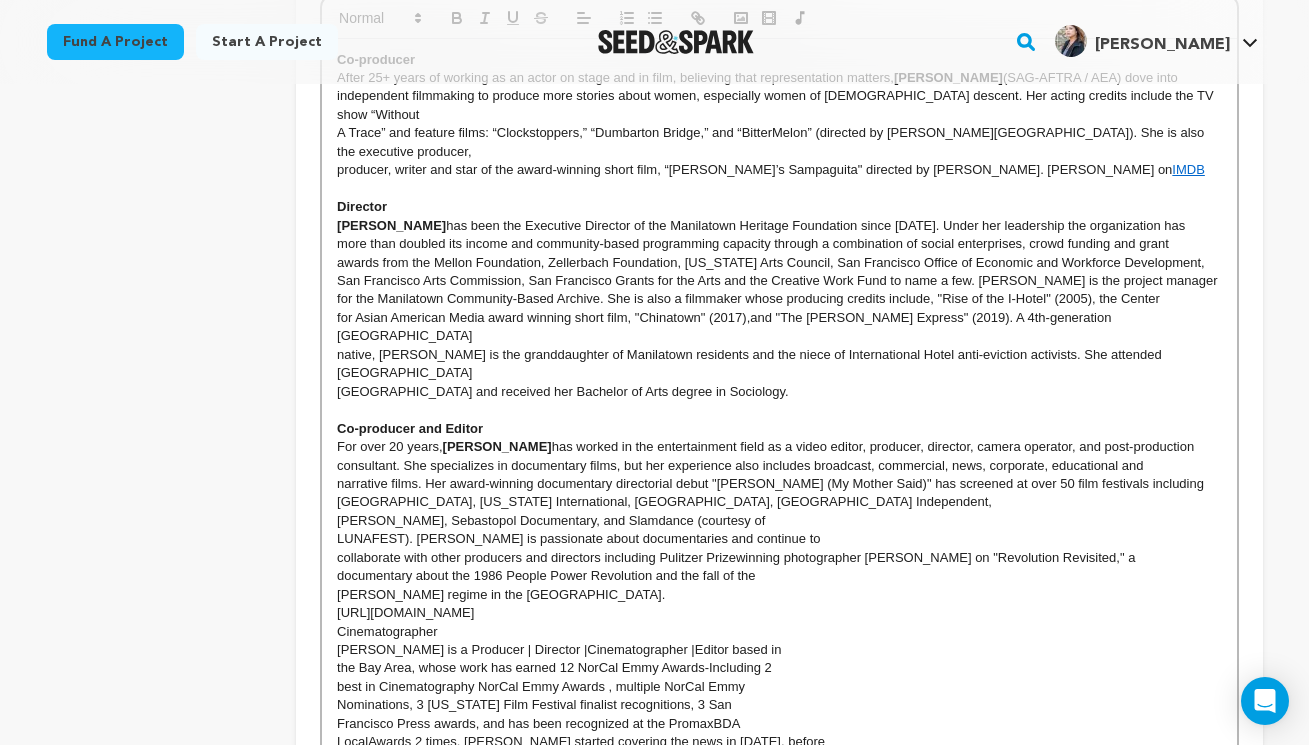 click on "Co-producer After 25+ years of working as an actor on stage and in film, believing that representation matters,  Esperanza Catubig  (SAG-AFTRA / AEA) dove into independent filmmaking to produce more stories about women, especially women of Filipino descent. Her acting credits include the TV show “Without A Trace” and feature films: “Clockstoppers,” “Dumbarton Bridge,” and “BitterMelon” (directed by H.P. Mendoza). She is also the executive producer, producer, writer and star of the award-winning short film, “Nico’s Sampaguita" directed by Aaron Woolfolk. Esperanza on  IMDB Director Caroline Cabading  has been the Executive Director of the Manilatown Heritage Foundation since 2015. Under her leadership the organization has more than doubled its income and community-based programming capacity through a combination of social enterprises, crowd funding and grant Francisco State University and received her Bachelor of Arts degree in Sociology. Co-producer and Editor For over 20 years," at bounding box center [779, 438] 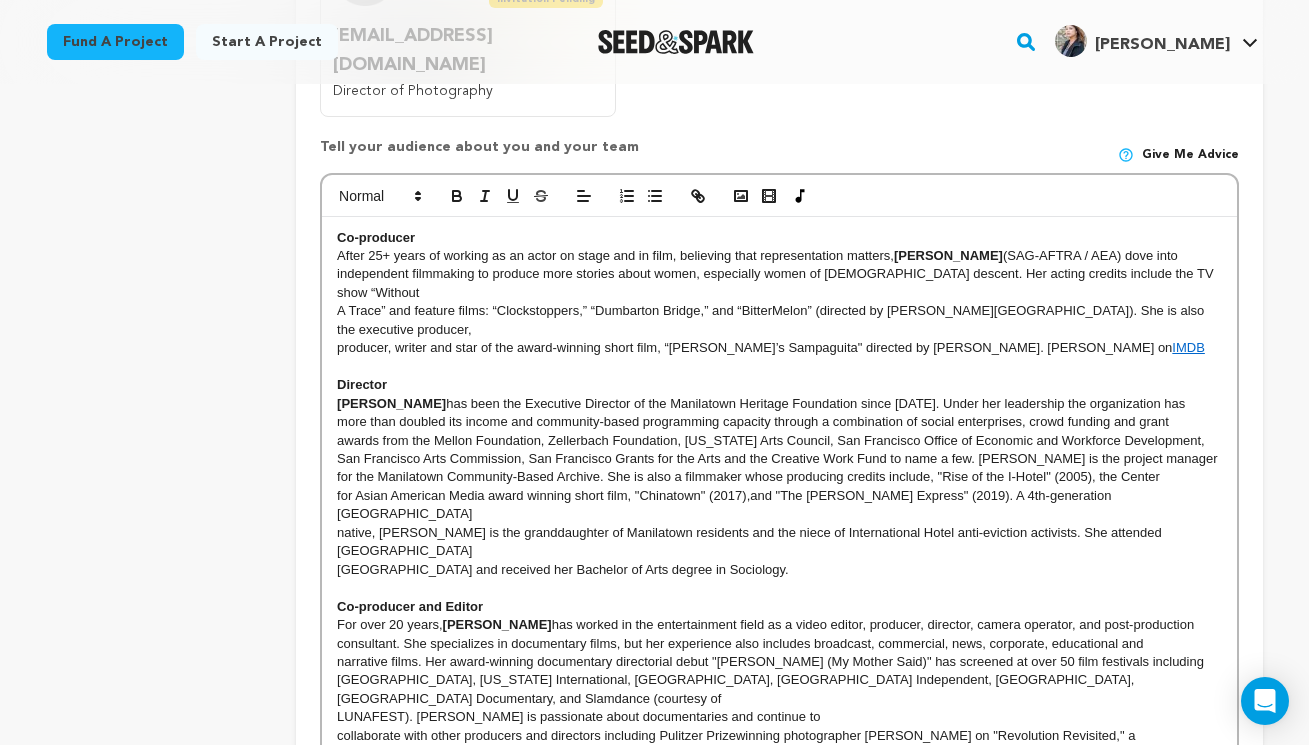 scroll, scrollTop: 701, scrollLeft: 0, axis: vertical 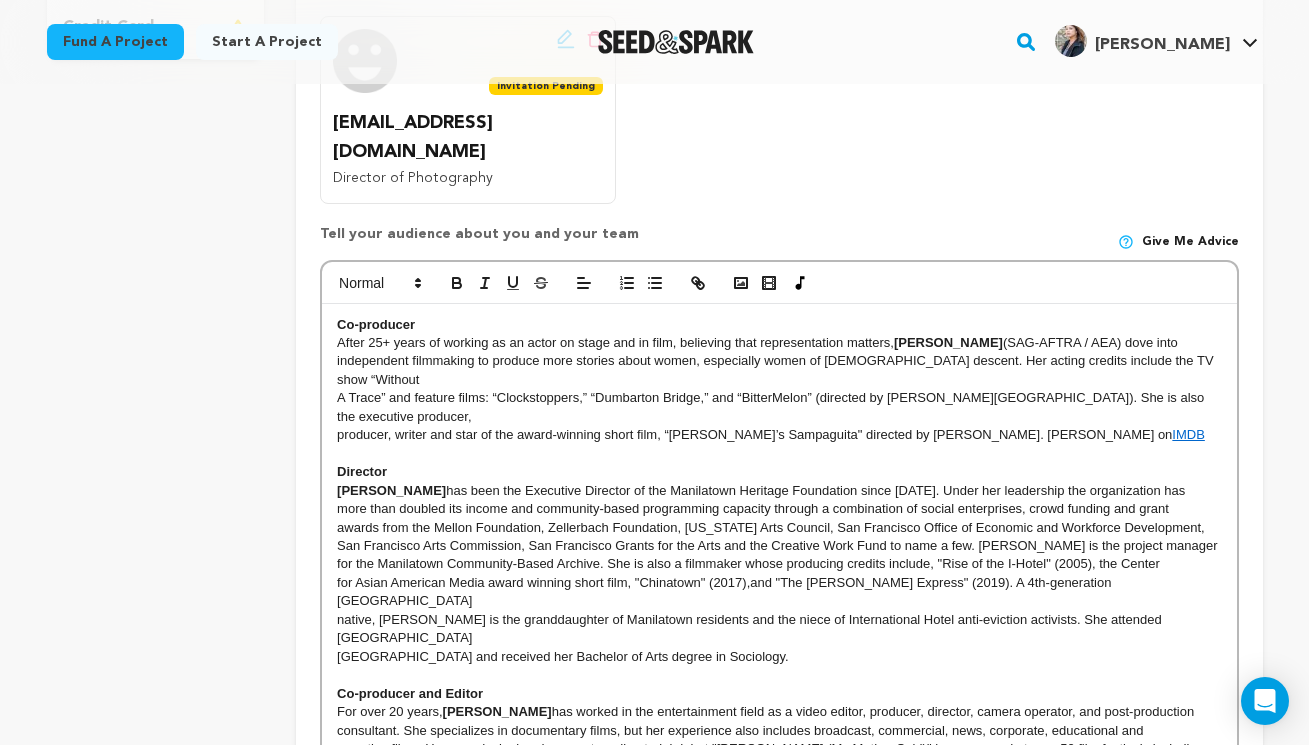 click on "producer, writer and star of the award-winning short film, “Nico’s Sampaguita" directed by Aaron Woolfolk. Esperanza on  IMDB" at bounding box center [779, 435] 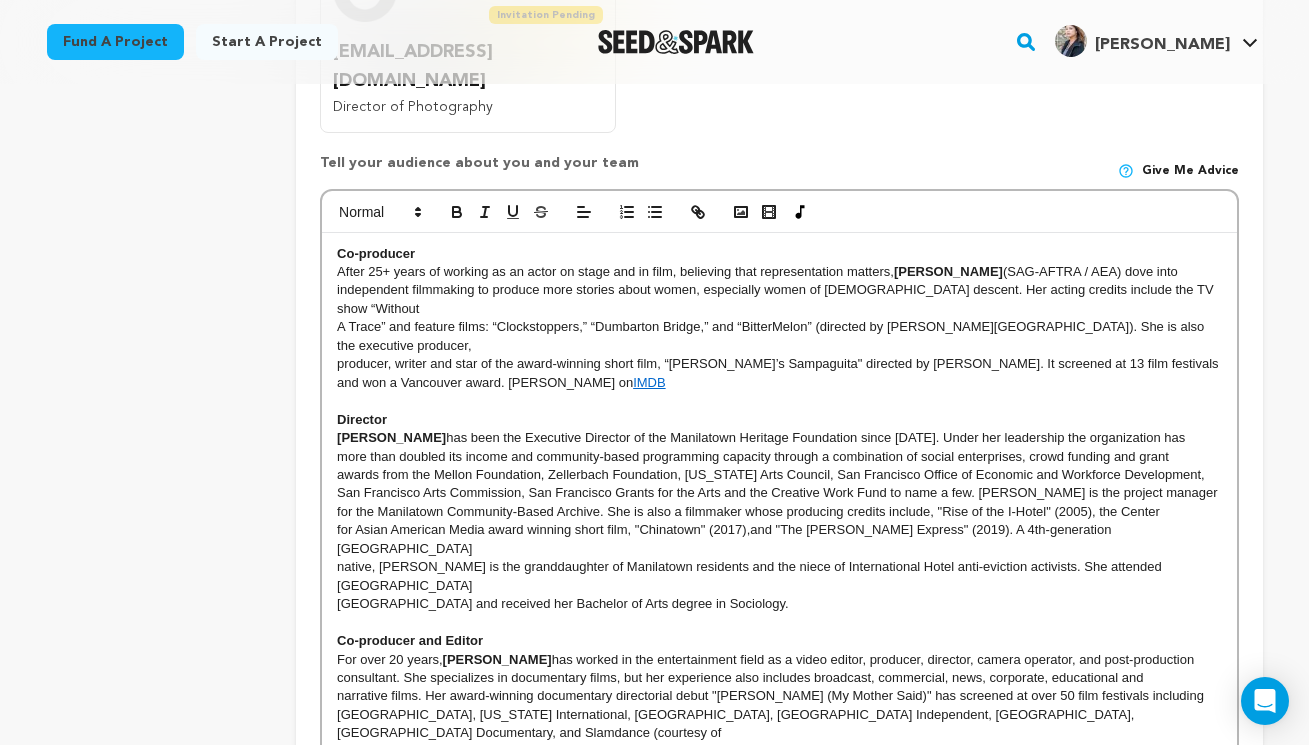 scroll, scrollTop: 773, scrollLeft: 0, axis: vertical 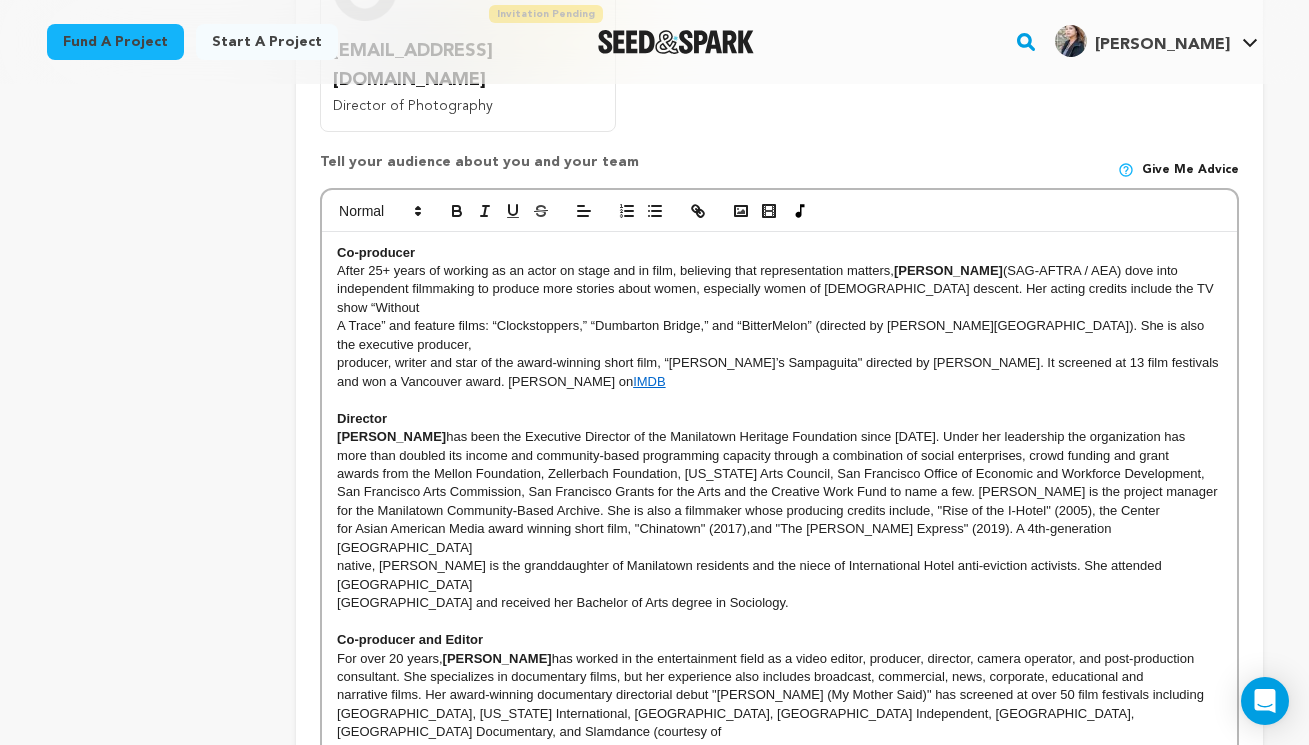 click on "producer, writer and star of the award-winning short film, “Nico’s Sampaguita" directed by Aaron Woolfolk. It screened at 13 film festivals and won a Vancouver award. Esperanza on  IMDB" at bounding box center [779, 372] 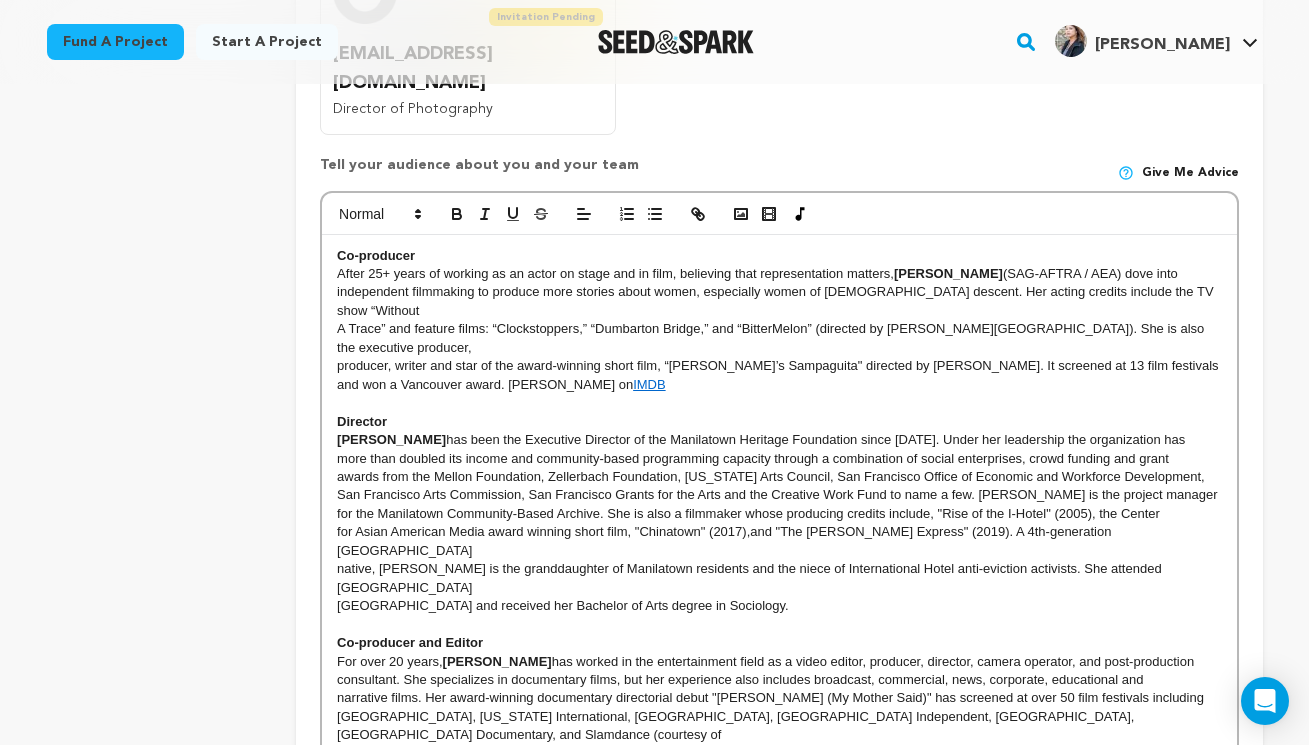 scroll, scrollTop: 770, scrollLeft: 0, axis: vertical 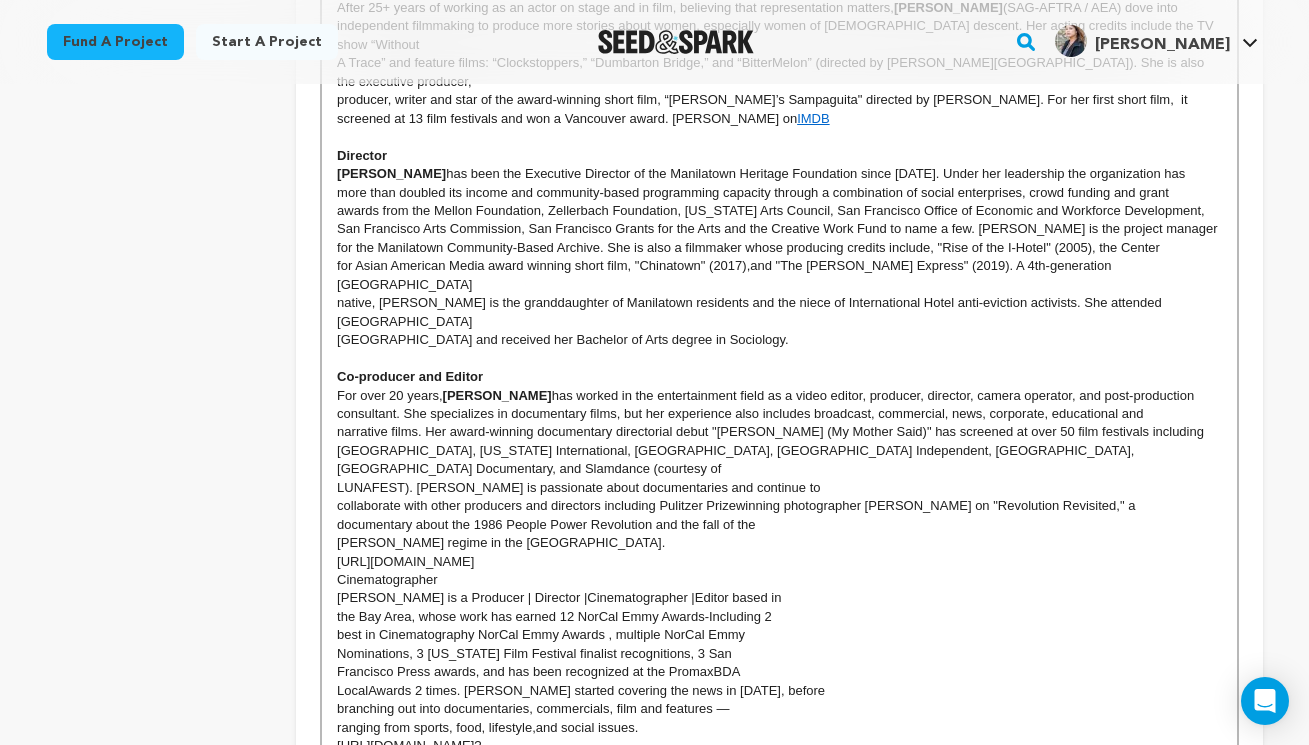 click on "Co-producer After 25+ years of working as an actor on stage and in film, believing that representation matters,  Esperanza Catubig  (SAG-AFTRA / AEA) dove into independent filmmaking to produce more stories about women, especially women of Filipino descent. Her acting credits include the TV show “Without A Trace” and feature films: “Clockstoppers,” “Dumbarton Bridge,” and “BitterMelon” (directed by H.P. Mendoza). She is also the executive producer, producer, writer and star of the award-winning short film, “Nico’s Sampaguita" directed by Aaron Woolfolk. For her first short film,  it screened at 13 film festivals and won a Vancouver award. Esperanza on  IMDB Director Caroline Cabading  has been the Executive Director of the Manilatown Heritage Foundation since 2015. Under her leadership the organization has more than doubled its income and community-based programming capacity through a combination of social enterprises, crowd funding and grant Co-producer and Editor For over 20 years," at bounding box center (779, 377) 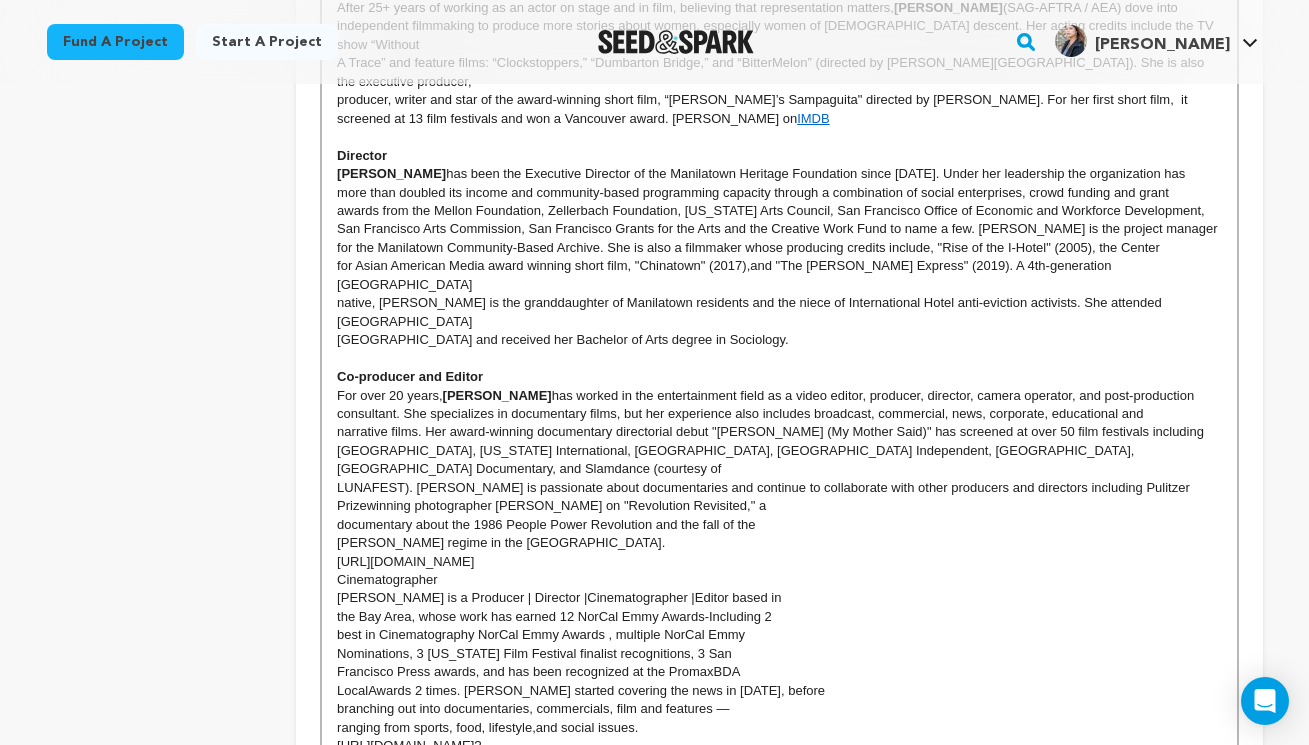 click on "Co-producer After 25+ years of working as an actor on stage and in film, believing that representation matters,  Esperanza Catubig  (SAG-AFTRA / AEA) dove into independent filmmaking to produce more stories about women, especially women of Filipino descent. Her acting credits include the TV show “Without A Trace” and feature films: “Clockstoppers,” “Dumbarton Bridge,” and “BitterMelon” (directed by H.P. Mendoza). She is also the executive producer, producer, writer and star of the award-winning short film, “Nico’s Sampaguita" directed by Aaron Woolfolk. For her first short film,  it screened at 13 film festivals and won a Vancouver award. Esperanza on  IMDB Director Caroline Cabading  has been the Executive Director of the Manilatown Heritage Foundation since 2015. Under her leadership the organization has more than doubled its income and community-based programming capacity through a combination of social enterprises, crowd funding and grant Co-producer and Editor For over 20 years," at bounding box center (779, 377) 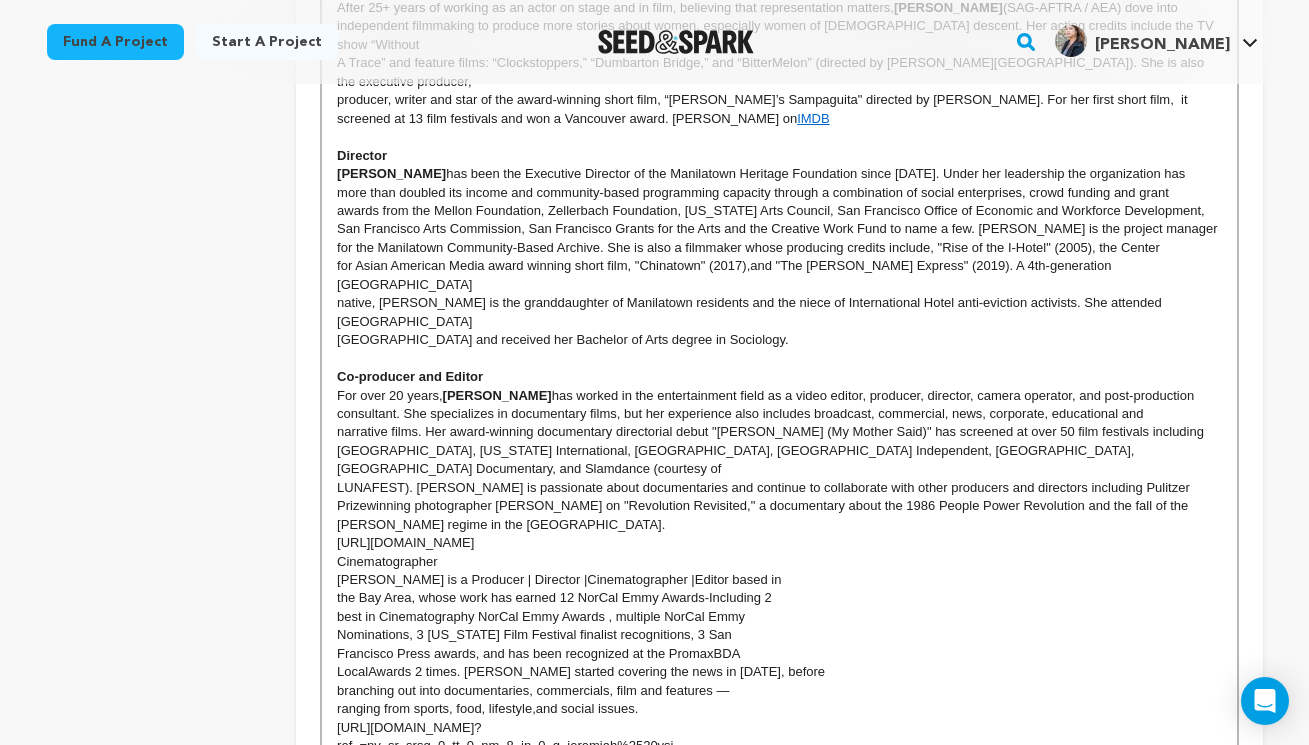 click on "https://www.imdb.com/name/nm1519433/?ref_=fn_all_nme_1" at bounding box center [779, 543] 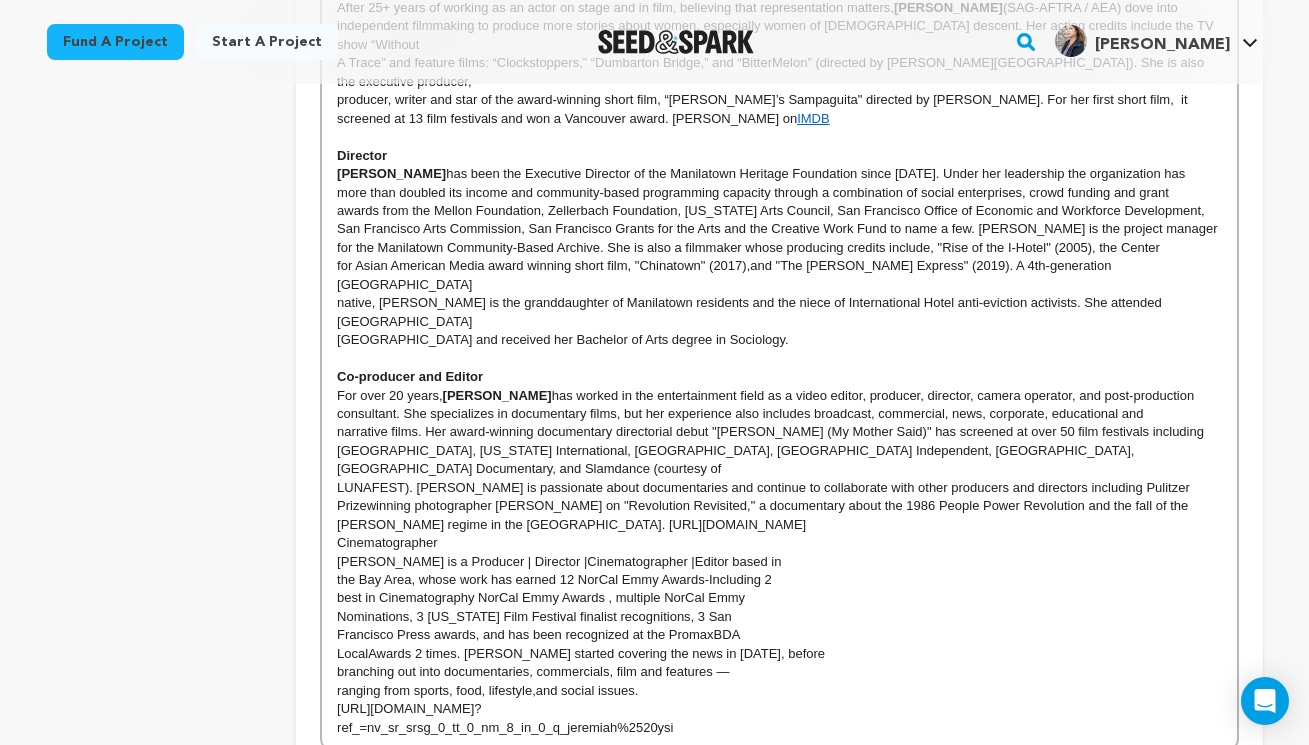 click on "Cinematographer" at bounding box center [779, 543] 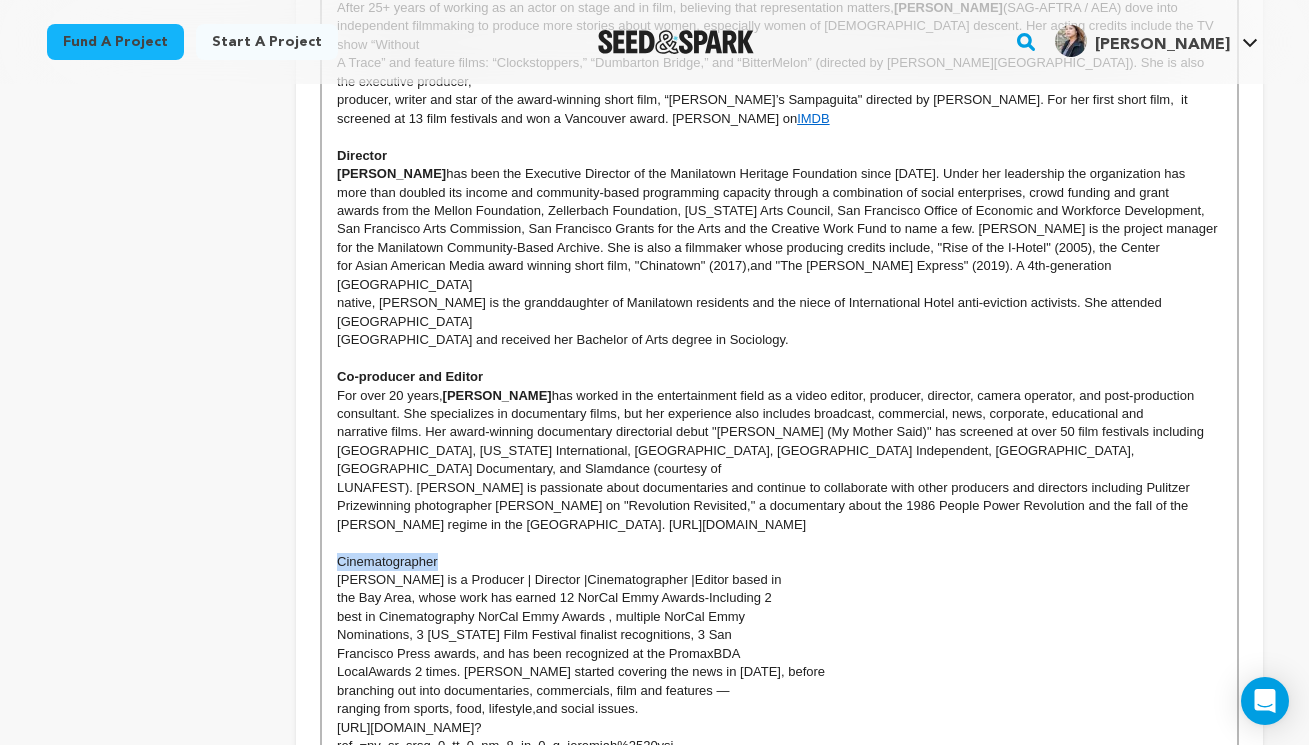 drag, startPoint x: 445, startPoint y: 338, endPoint x: 330, endPoint y: 331, distance: 115.212845 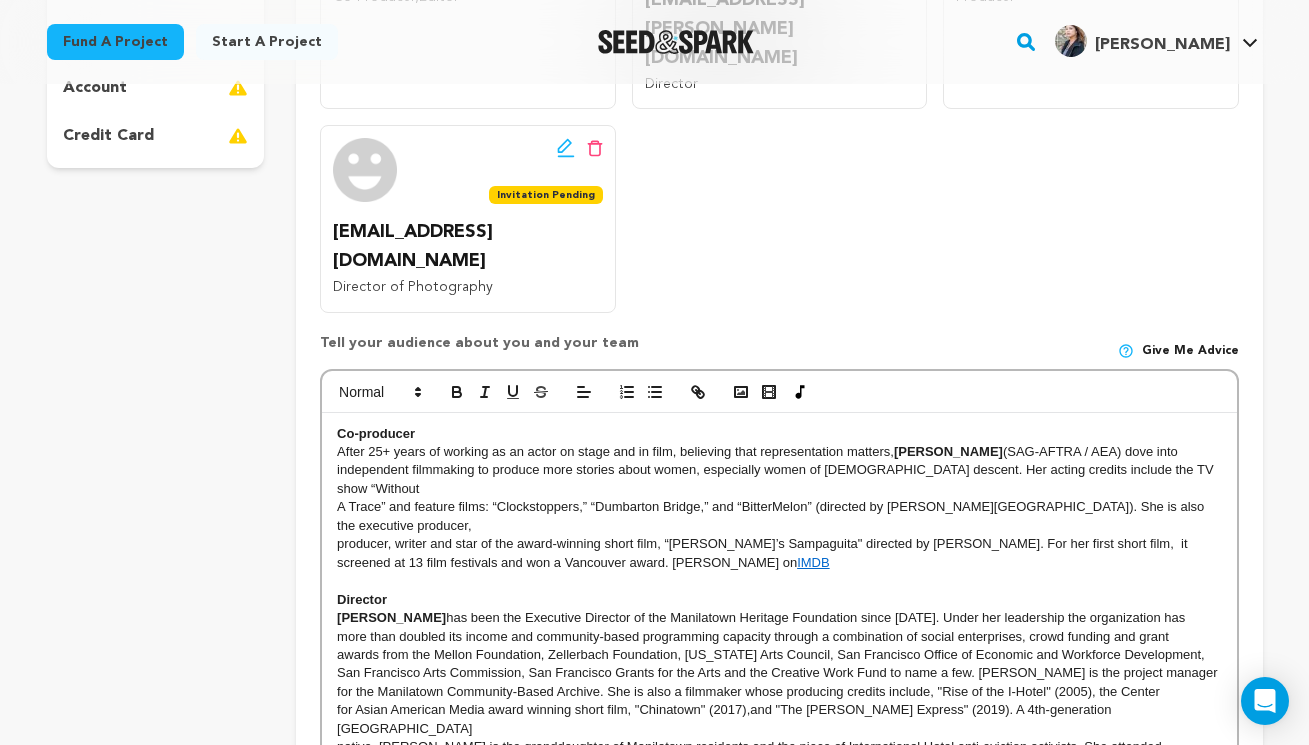 scroll, scrollTop: 582, scrollLeft: 0, axis: vertical 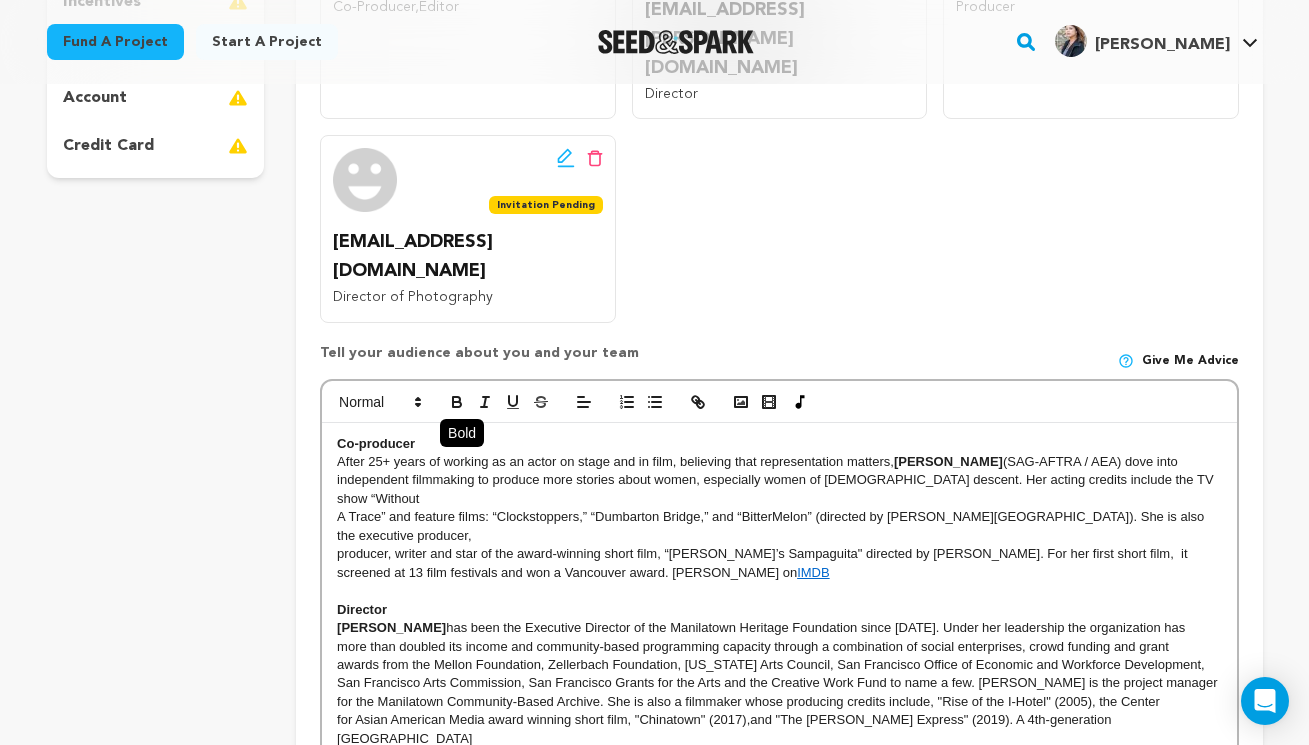 click 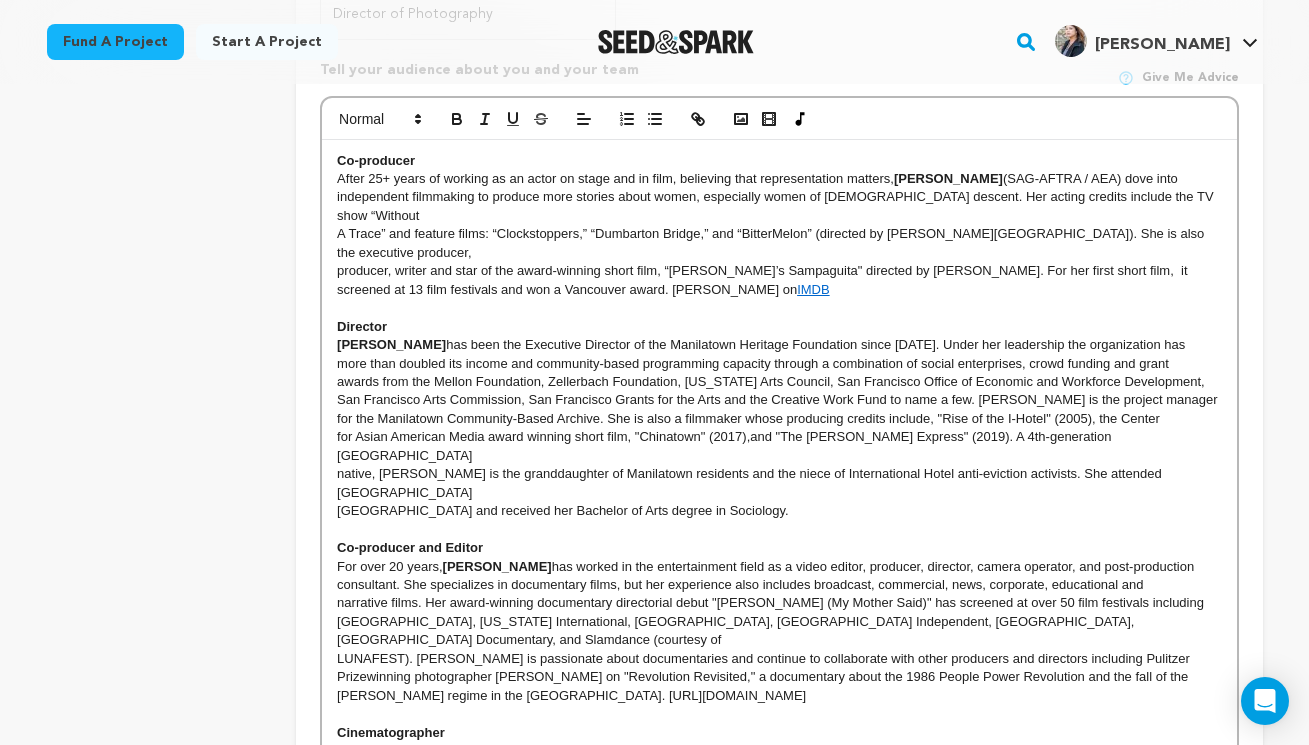 scroll, scrollTop: 885, scrollLeft: 0, axis: vertical 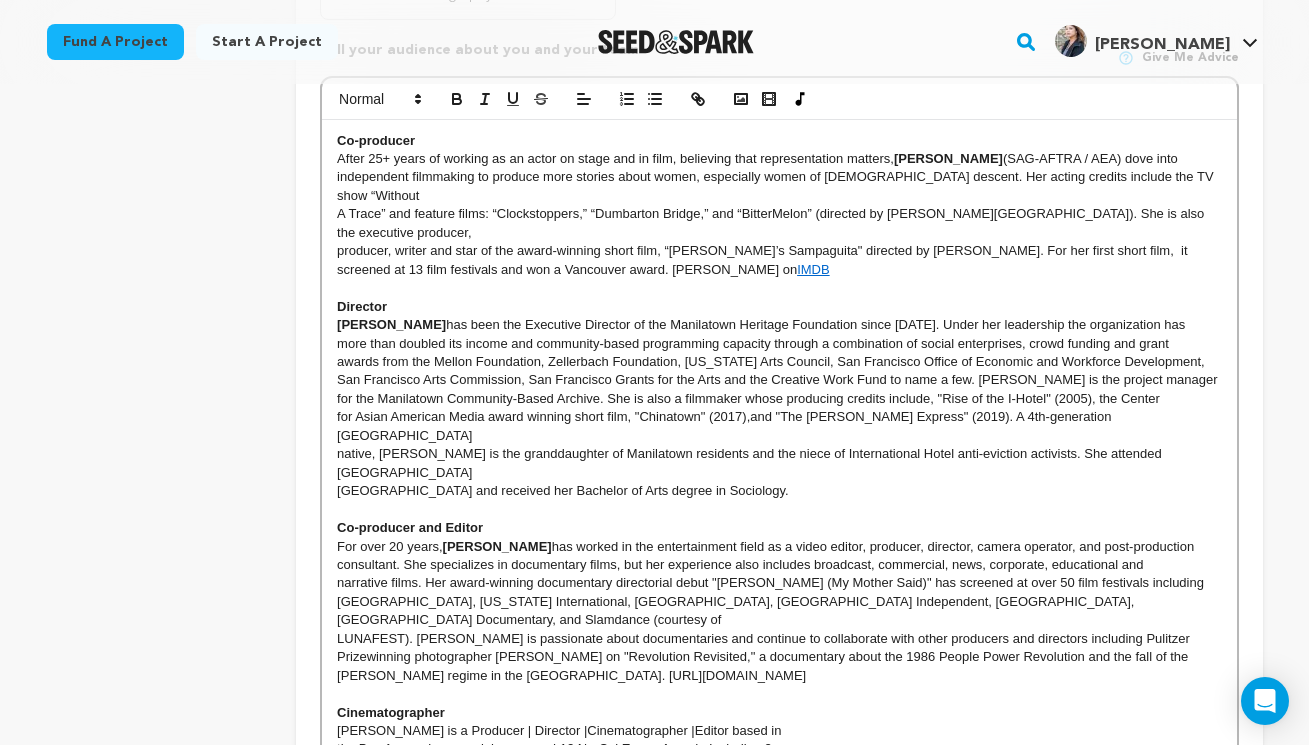 click at bounding box center (779, 694) 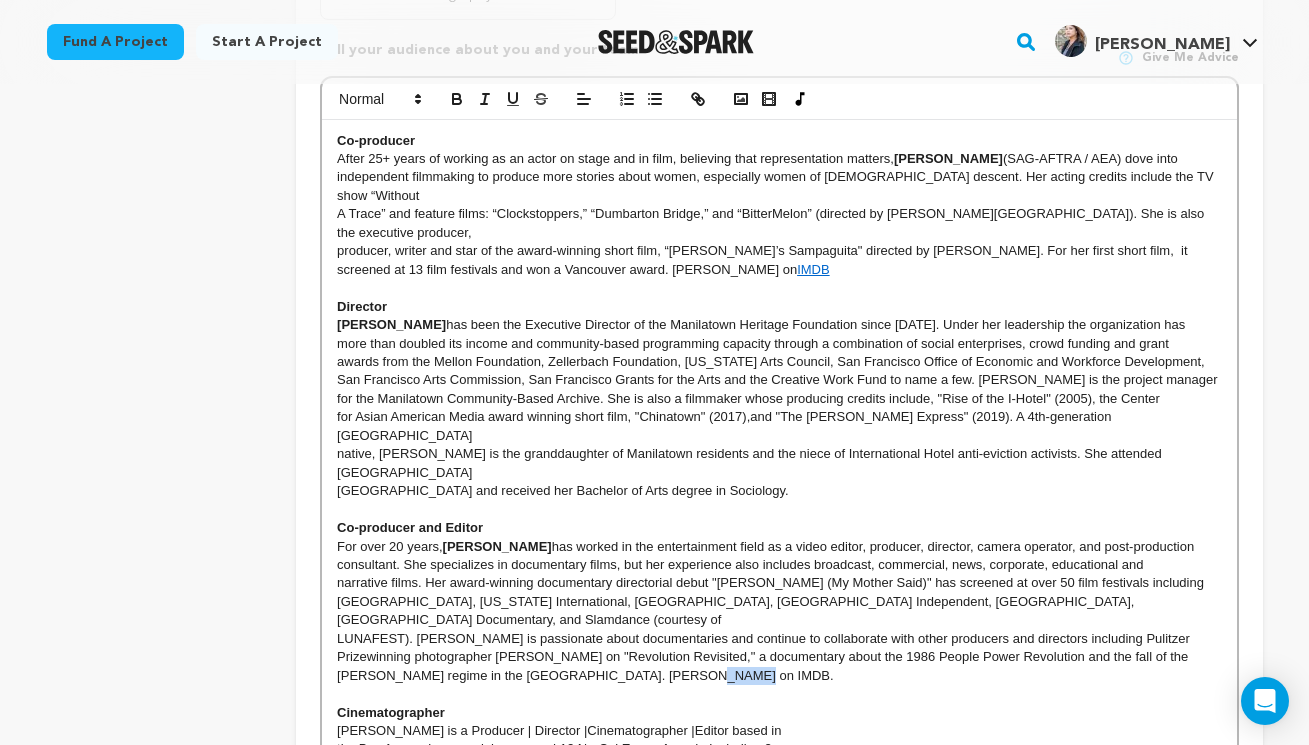 drag, startPoint x: 695, startPoint y: 453, endPoint x: 655, endPoint y: 454, distance: 40.012497 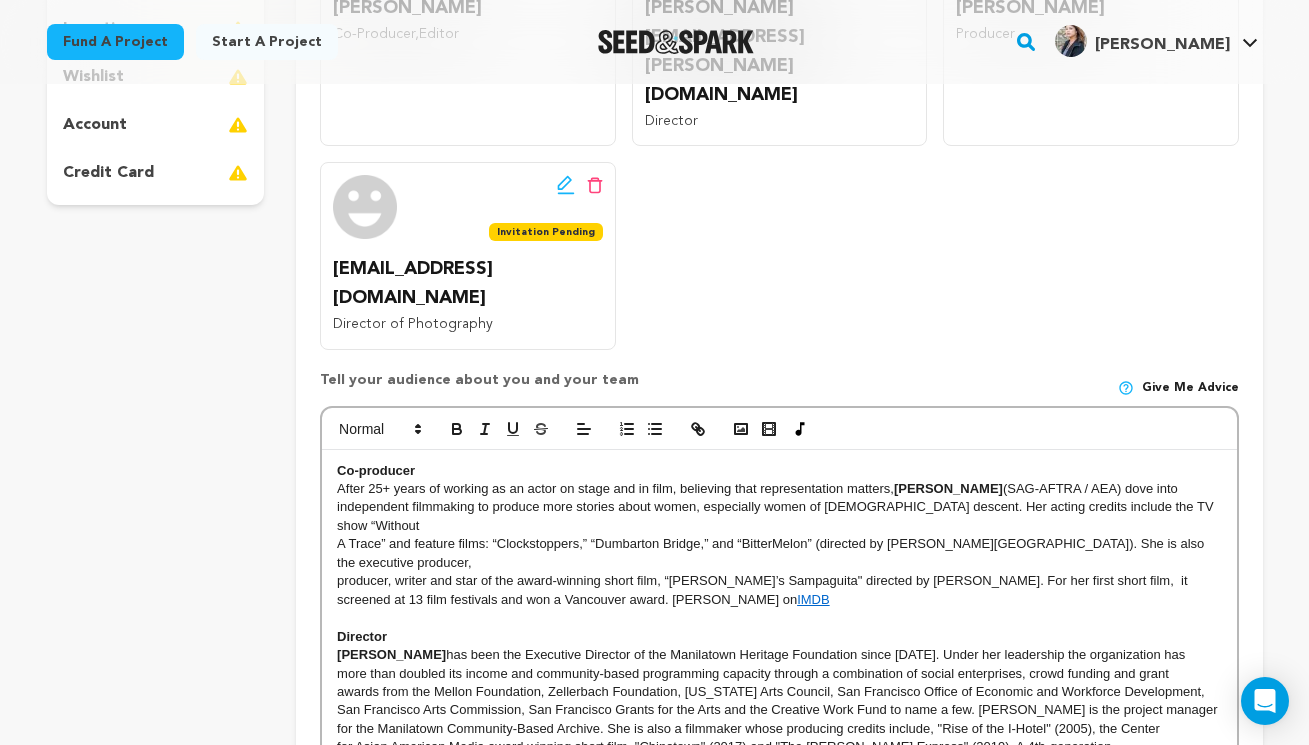 scroll, scrollTop: 530, scrollLeft: 0, axis: vertical 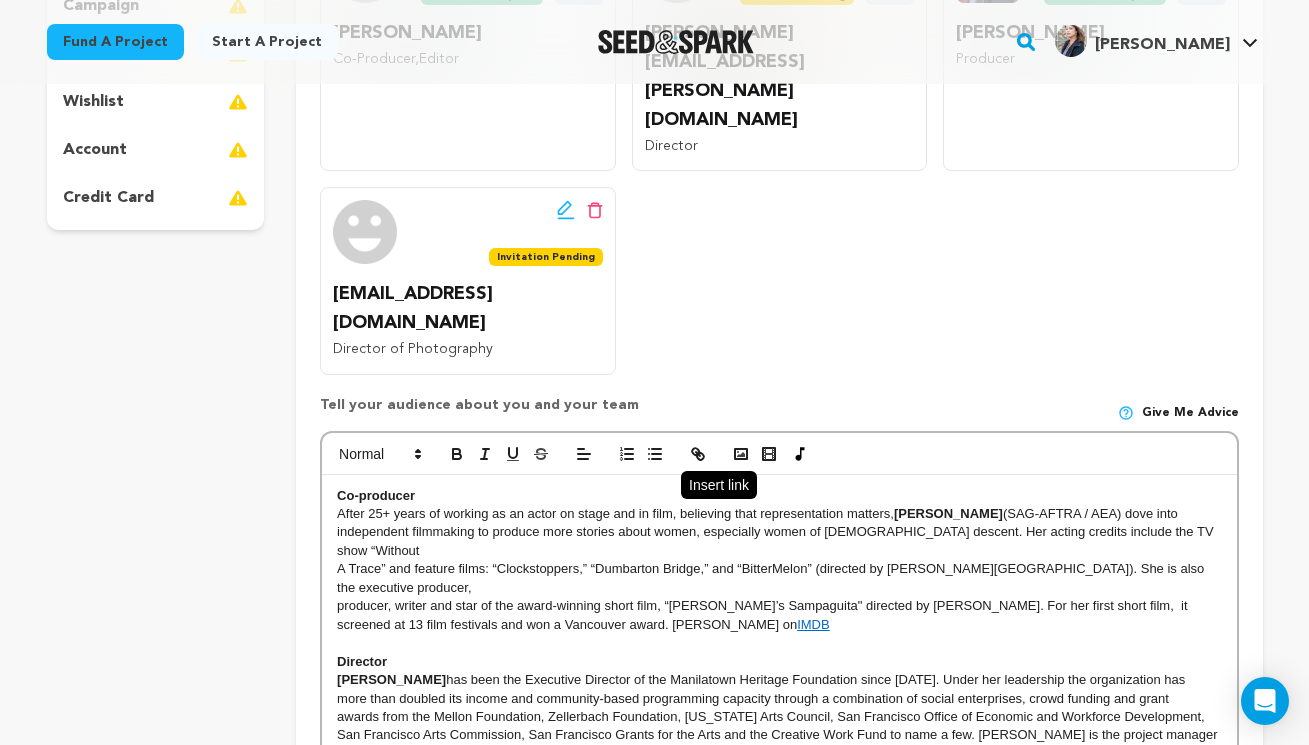 click 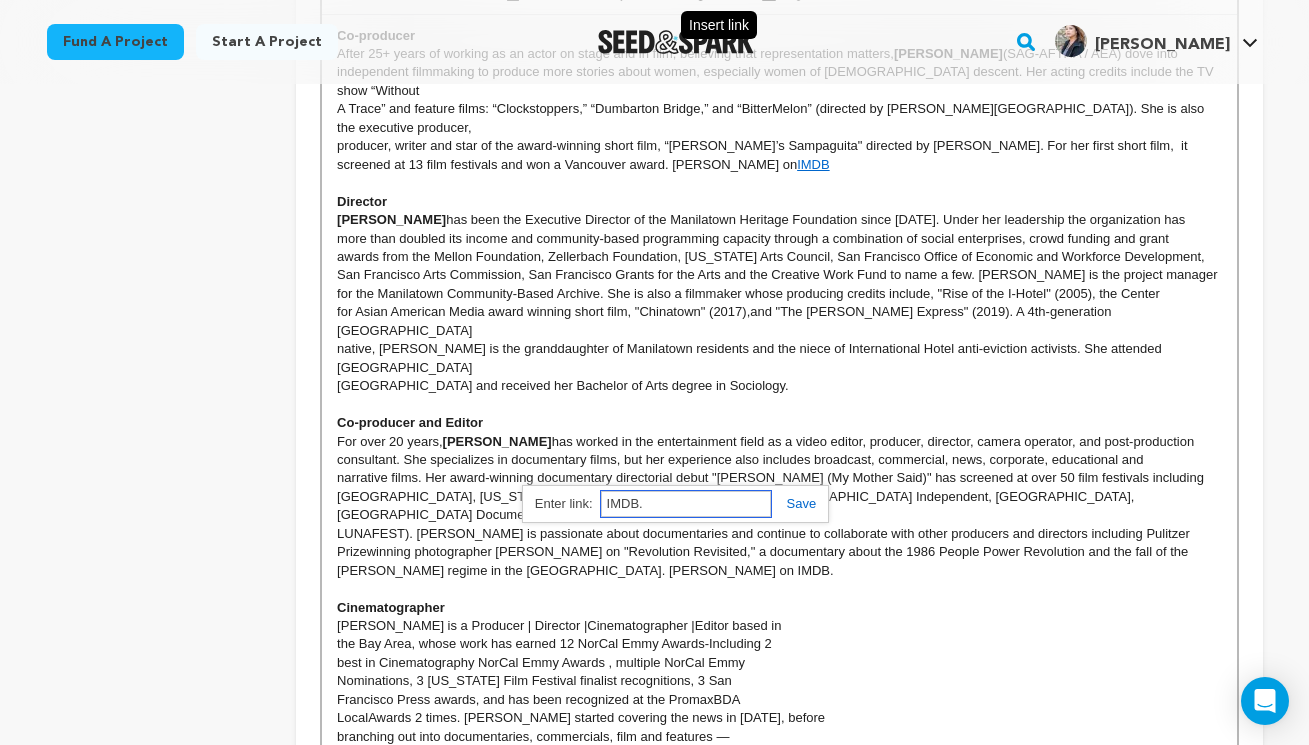 scroll, scrollTop: 996, scrollLeft: 0, axis: vertical 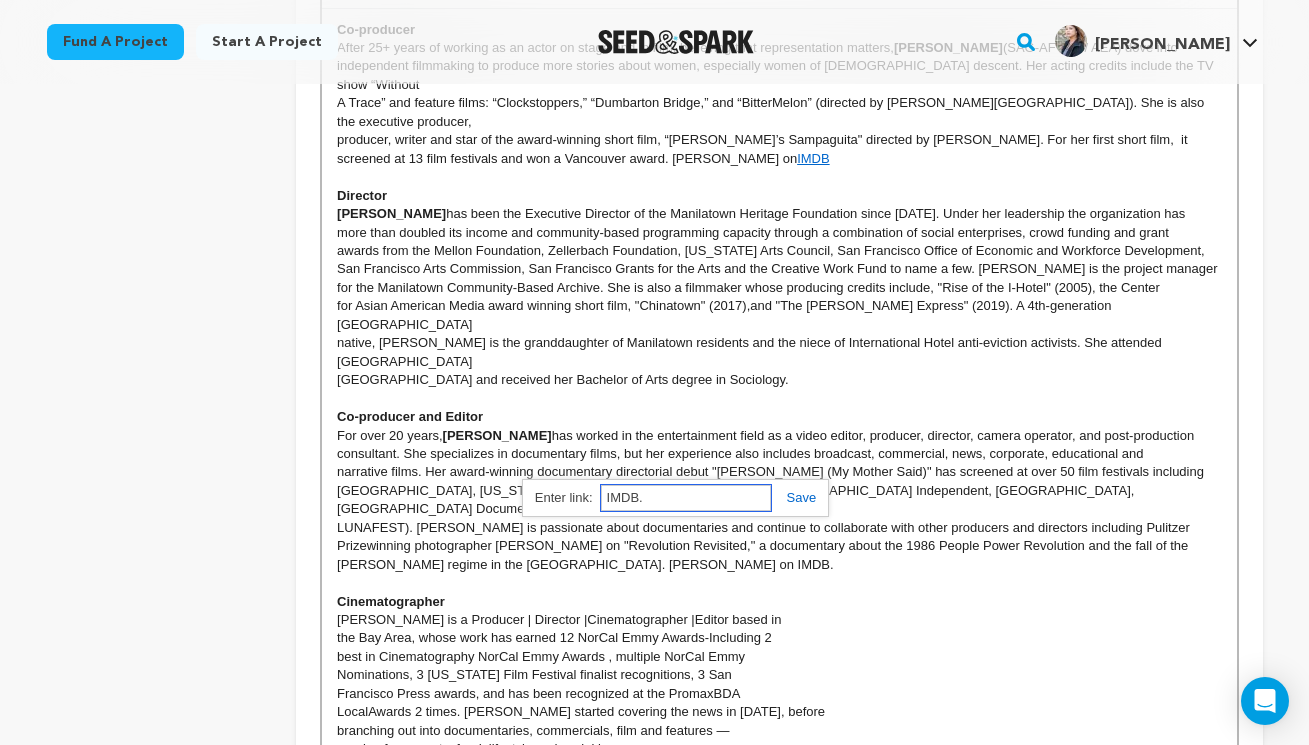 click on "IMDB." at bounding box center (686, 498) 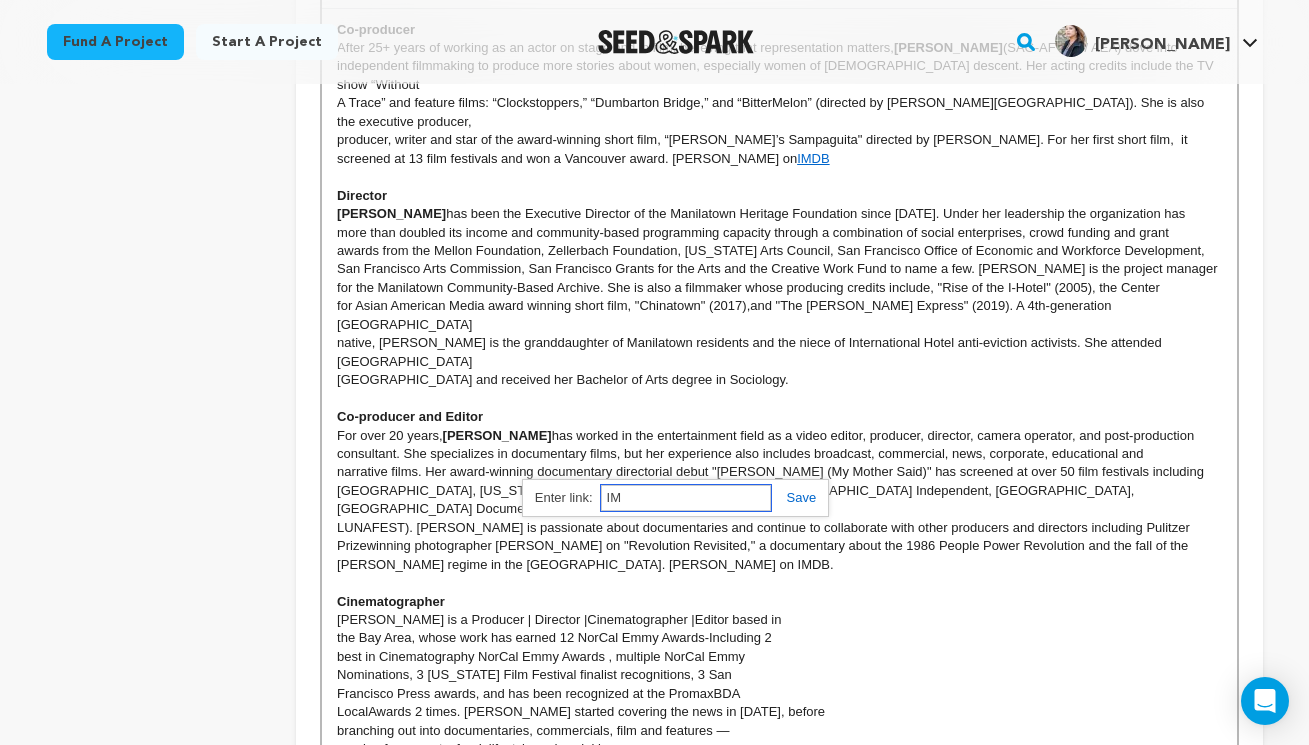 type on "I" 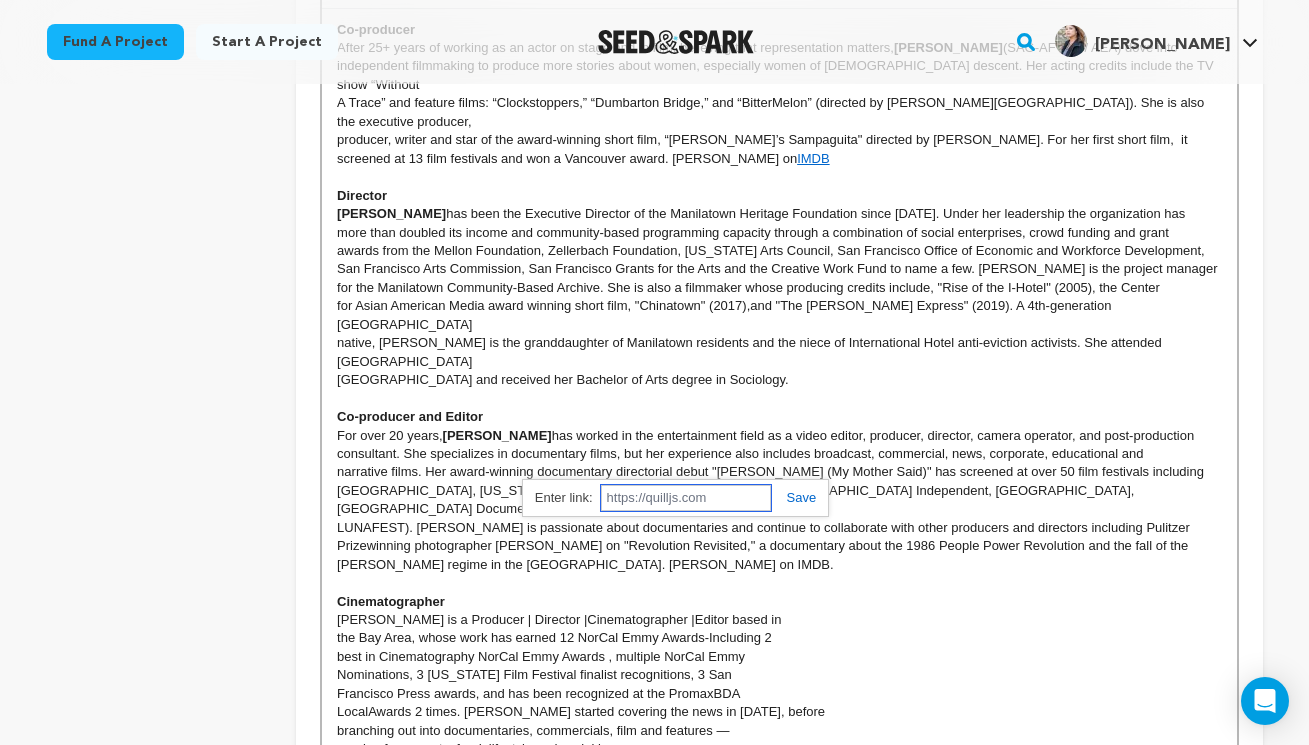 paste on "https://www.imdb.com/name/nm1519433/?ref_=fn_all_nme_1" 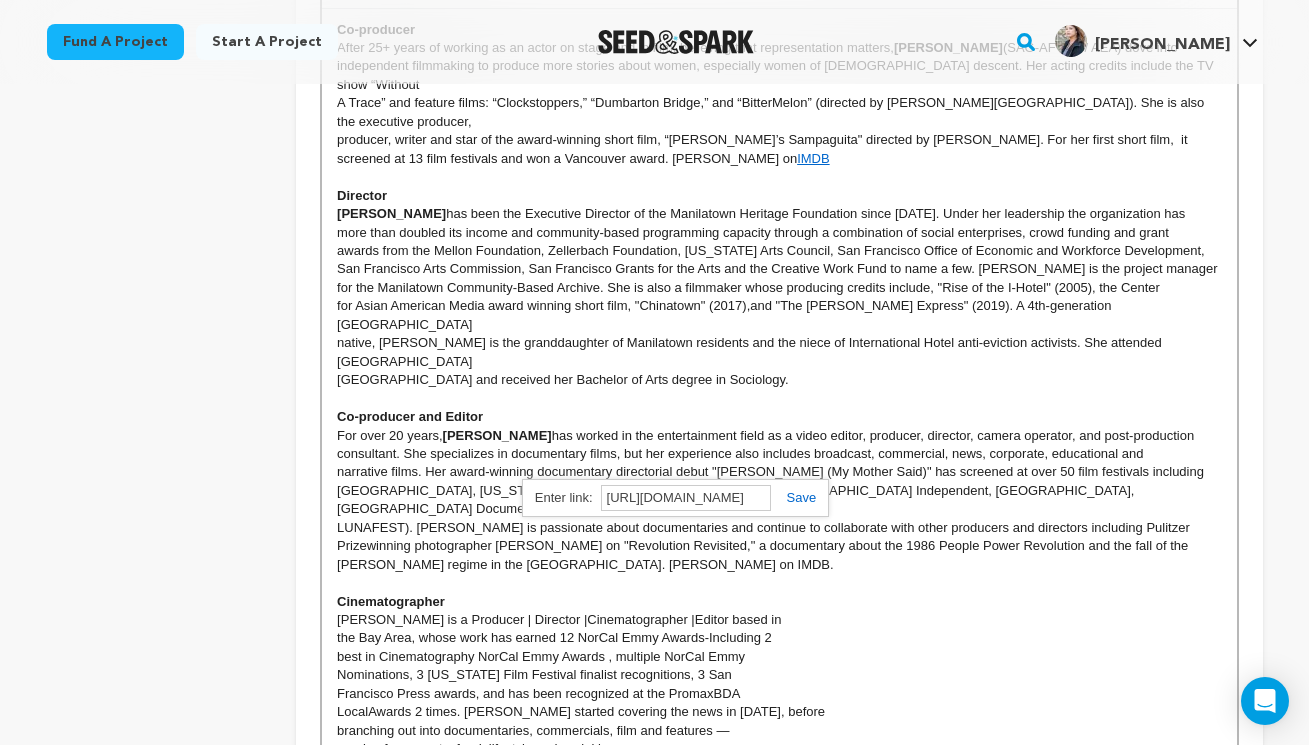 click at bounding box center [794, 497] 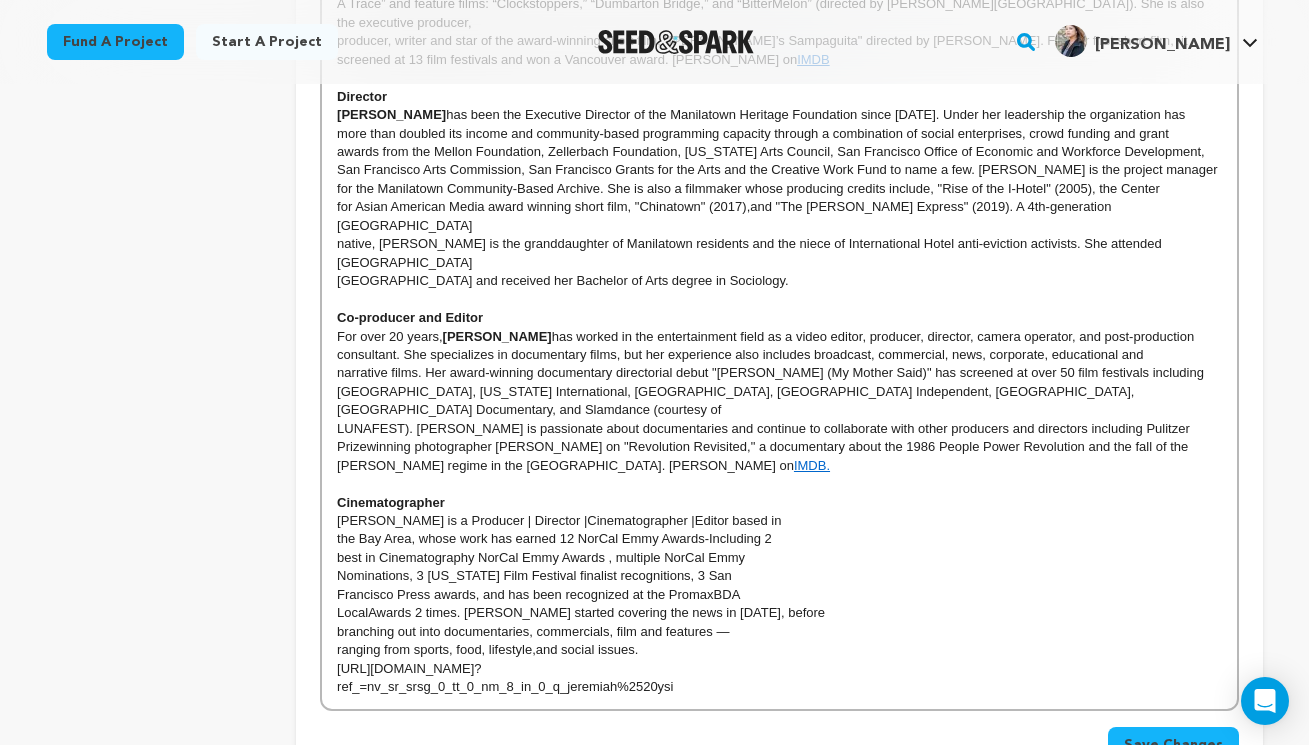 scroll, scrollTop: 1108, scrollLeft: 0, axis: vertical 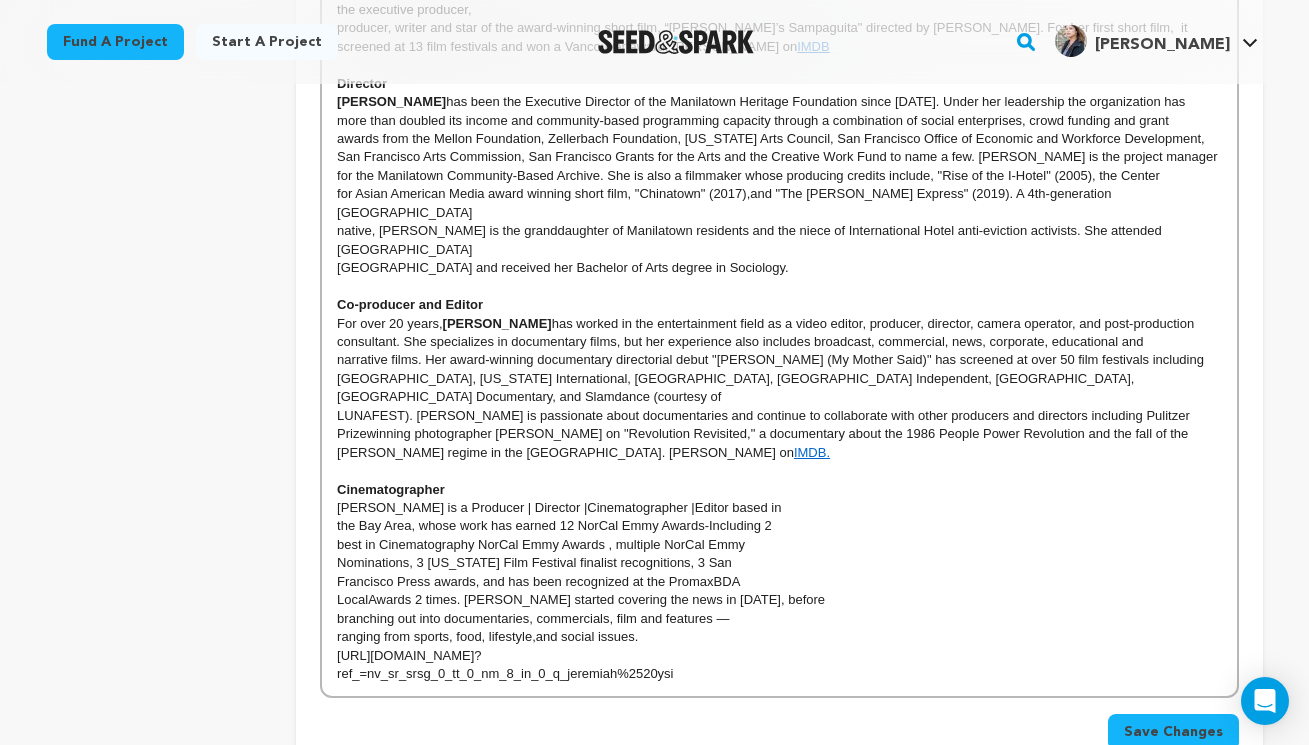 click on "the Bay Area, whose work has earned 12 NorCal Emmy Awards-Including 2" at bounding box center (779, 526) 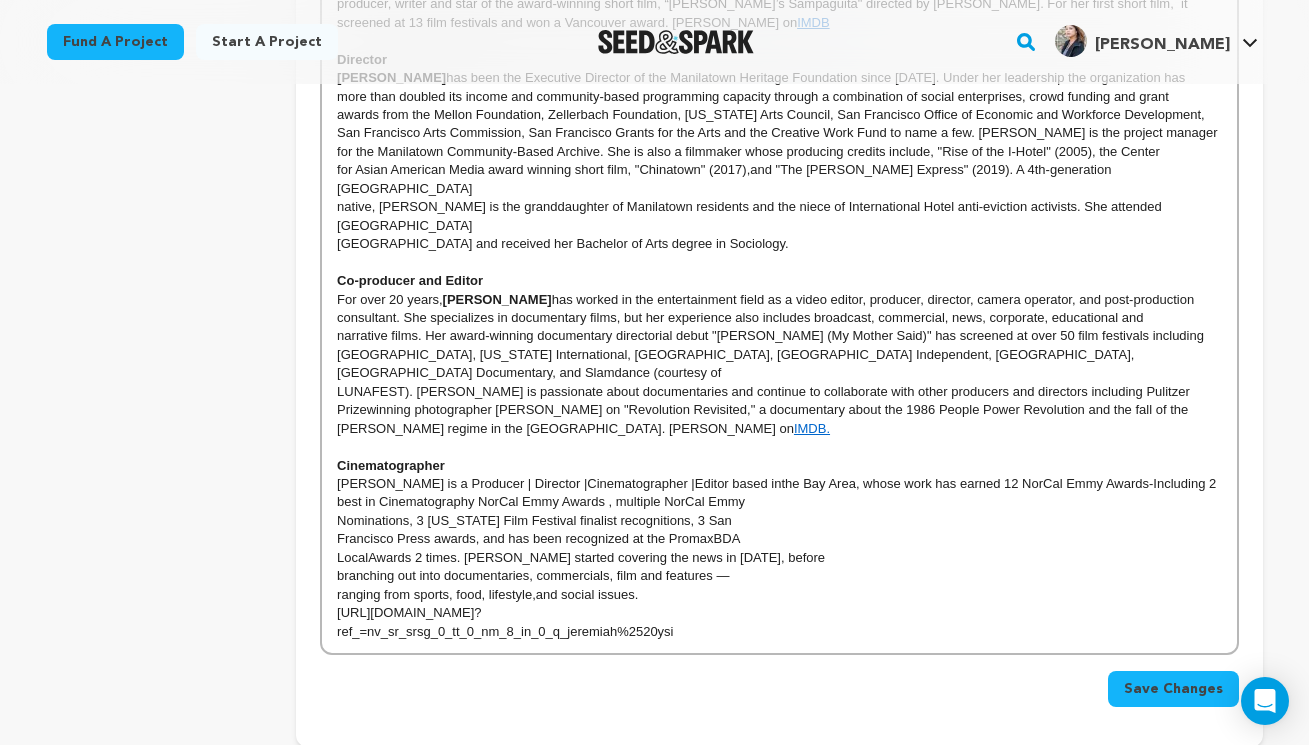 scroll, scrollTop: 1133, scrollLeft: 0, axis: vertical 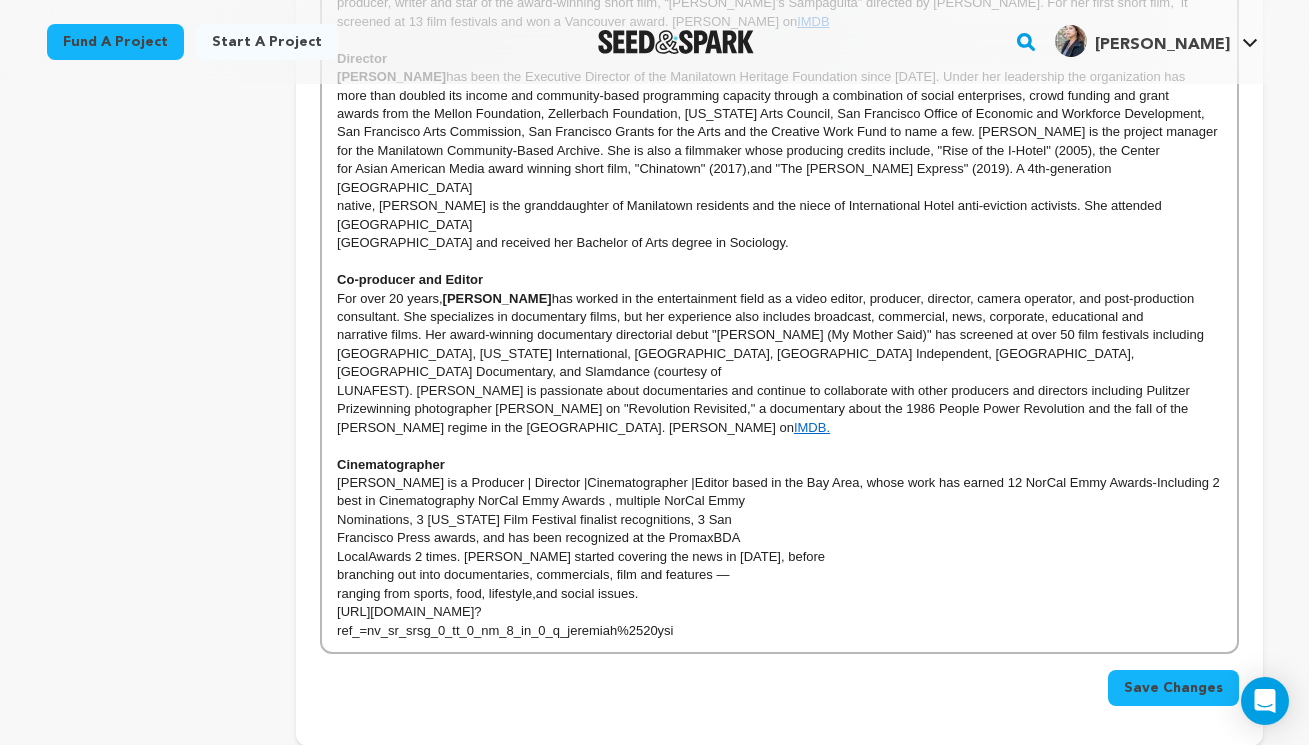 click on "Co-producer After 25+ years of working as an actor on stage and in film, believing that representation matters,  Esperanza Catubig  (SAG-AFTRA / AEA) dove into independent filmmaking to produce more stories about women, especially women of Filipino descent. Her acting credits include the TV show “Without A Trace” and feature films: “Clockstoppers,” “Dumbarton Bridge,” and “BitterMelon” (directed by H.P. Mendoza). She is also the executive producer, producer, writer and star of the award-winning short film, “Nico’s Sampaguita" directed by Aaron Woolfolk. For her first short film,  it screened at 13 film festivals and won a Vancouver award. Esperanza on  IMDB Director Caroline Cabading  has been the Executive Director of the Manilatown Heritage Foundation since 2015. Under her leadership the organization has more than doubled its income and community-based programming capacity through a combination of social enterprises, crowd funding and grant Co-producer and Editor For over 20 years," at bounding box center (779, 262) 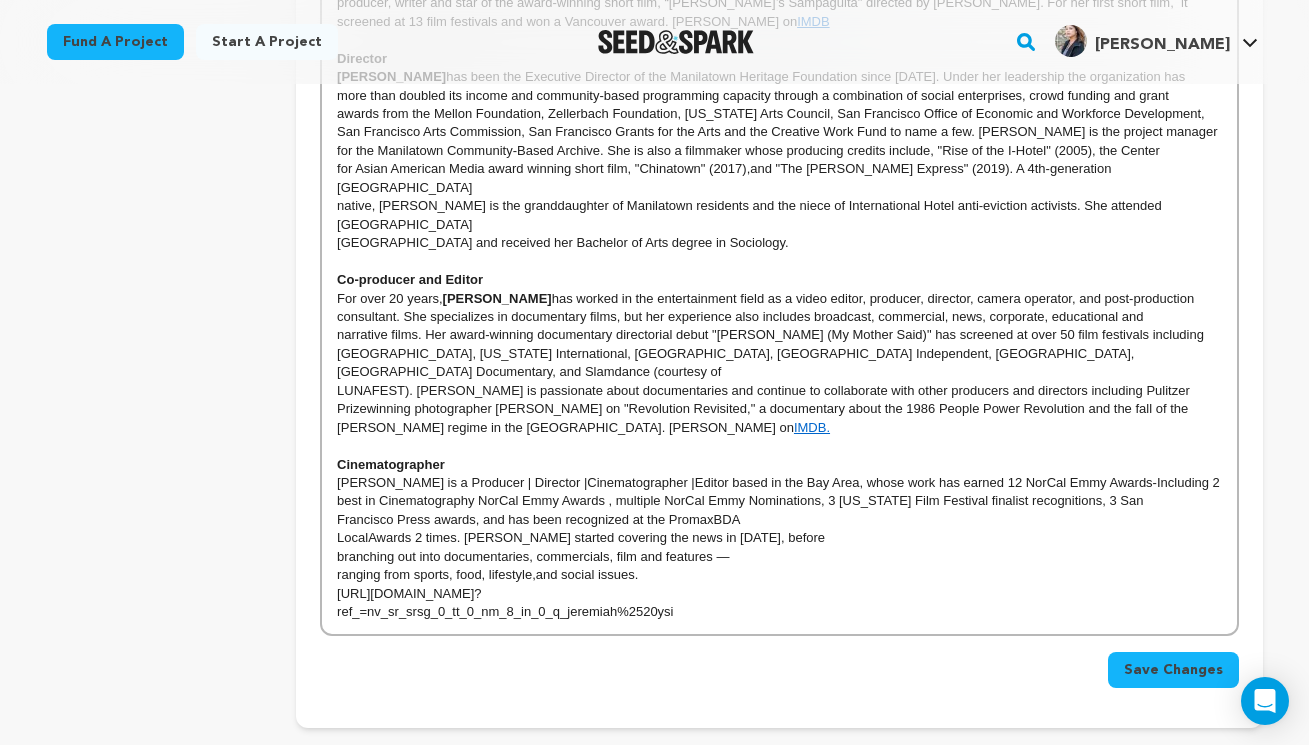 click on "Co-producer After 25+ years of working as an actor on stage and in film, believing that representation matters,  Esperanza Catubig  (SAG-AFTRA / AEA) dove into independent filmmaking to produce more stories about women, especially women of Filipino descent. Her acting credits include the TV show “Without A Trace” and feature films: “Clockstoppers,” “Dumbarton Bridge,” and “BitterMelon” (directed by H.P. Mendoza). She is also the executive producer, producer, writer and star of the award-winning short film, “Nico’s Sampaguita" directed by Aaron Woolfolk. For her first short film,  it screened at 13 film festivals and won a Vancouver award. Esperanza on  IMDB Director Caroline Cabading  has been the Executive Director of the Manilatown Heritage Foundation since 2015. Under her leadership the organization has more than doubled its income and community-based programming capacity through a combination of social enterprises, crowd funding and grant Co-producer and Editor For over 20 years," at bounding box center (779, 253) 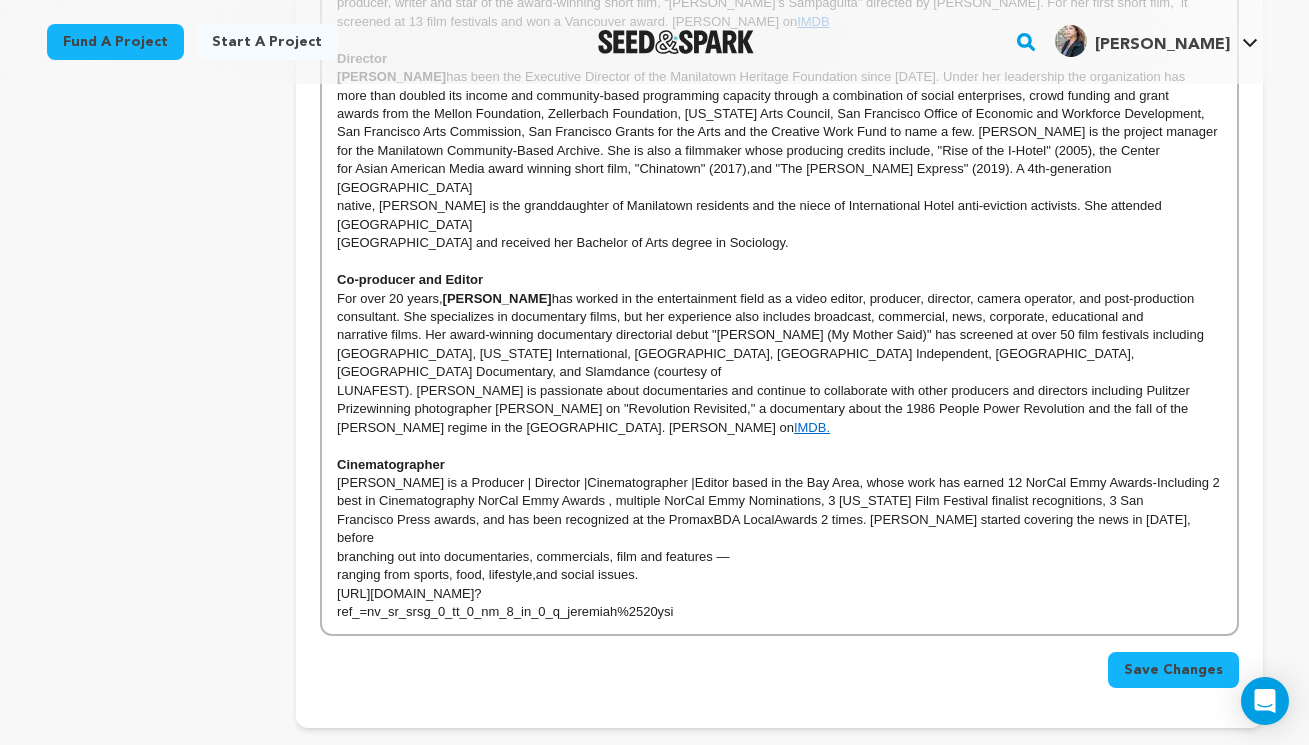 click on "Francisco Press awards, and has been recognized at the PromaxBDA LocalAwards 2 times. Jeremiah started covering the news in 2003, before" at bounding box center [779, 529] 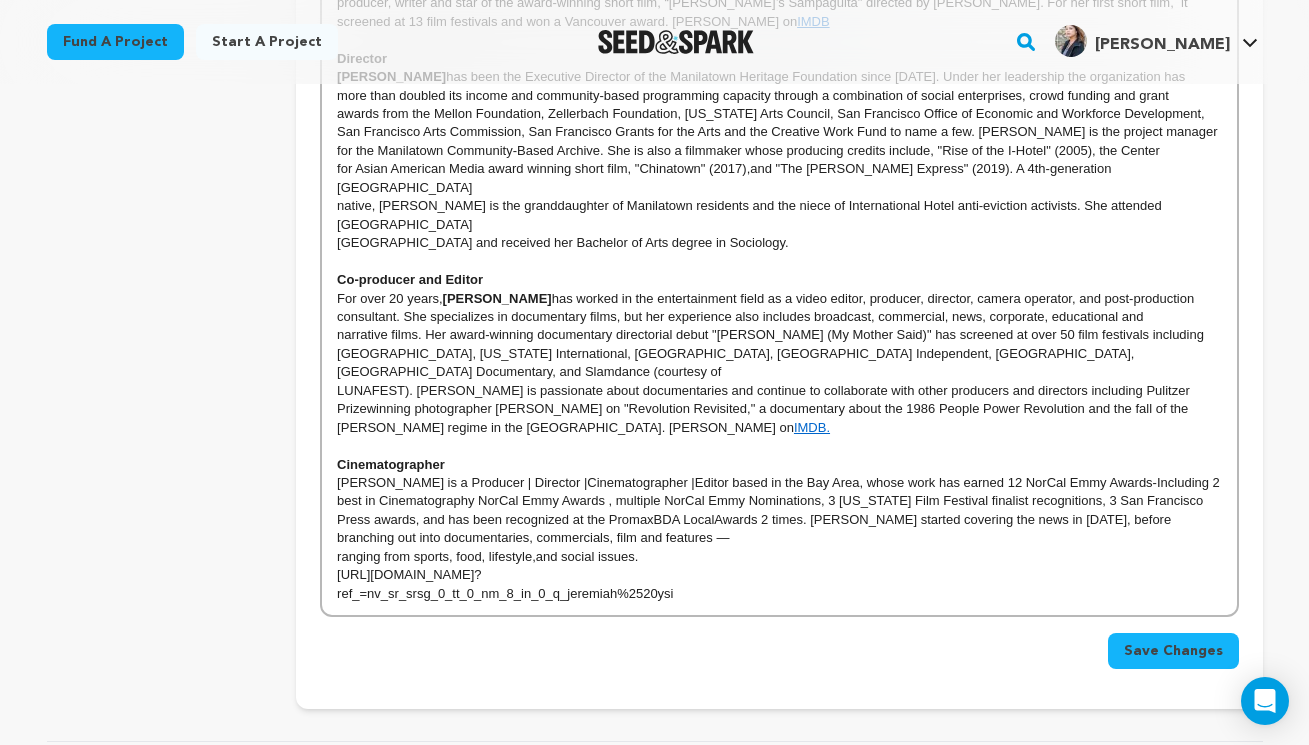click on "Co-producer After 25+ years of working as an actor on stage and in film, believing that representation matters,  Esperanza Catubig  (SAG-AFTRA / AEA) dove into independent filmmaking to produce more stories about women, especially women of Filipino descent. Her acting credits include the TV show “Without A Trace” and feature films: “Clockstoppers,” “Dumbarton Bridge,” and “BitterMelon” (directed by H.P. Mendoza). She is also the executive producer, producer, writer and star of the award-winning short film, “Nico’s Sampaguita" directed by Aaron Woolfolk. For her first short film,  it screened at 13 film festivals and won a Vancouver award. Esperanza on  IMDB Director Caroline Cabading  has been the Executive Director of the Manilatown Heritage Foundation since 2015. Under her leadership the organization has more than doubled its income and community-based programming capacity through a combination of social enterprises, crowd funding and grant Co-producer and Editor For over 20 years," at bounding box center [779, 244] 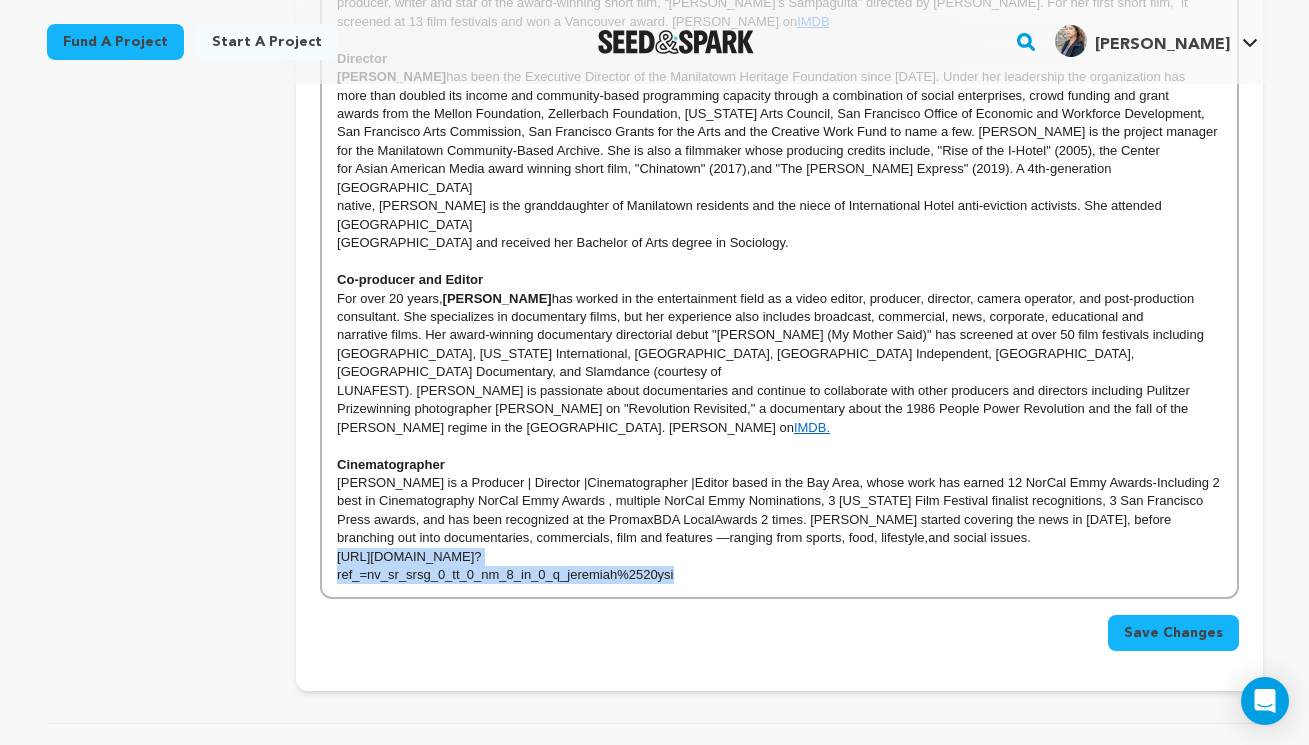 drag, startPoint x: 708, startPoint y: 347, endPoint x: 329, endPoint y: 328, distance: 379.47595 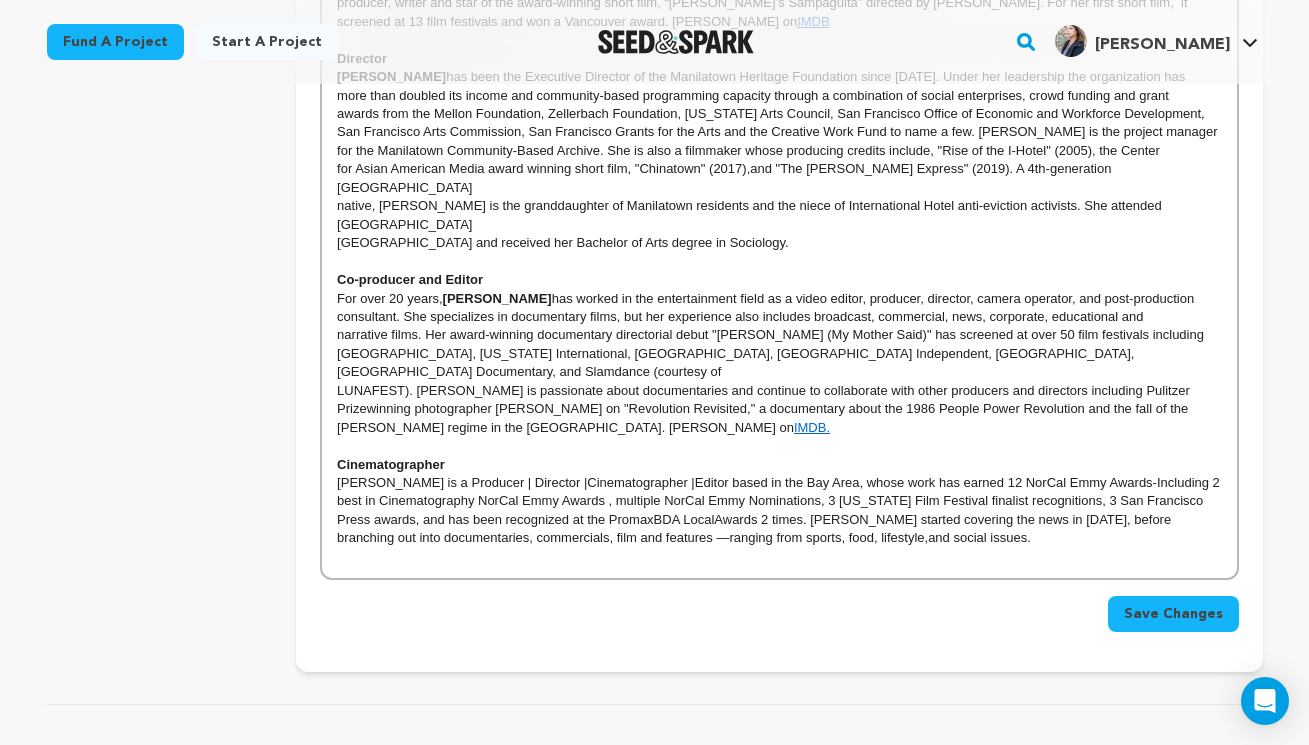 click on "best in Cinematography NorCal Emmy Awards , multiple NorCal Emmy Nominations, 3 New York Film Festival finalist recognitions, 3 San Francisco Press awards, and has been recognized at the PromaxBDA LocalAwards 2 times. Jeremiah started covering the news in 2003, before branching out into documentaries, commercials, film and features —ranging from sports, food, lifestyle,and social issues." at bounding box center (779, 519) 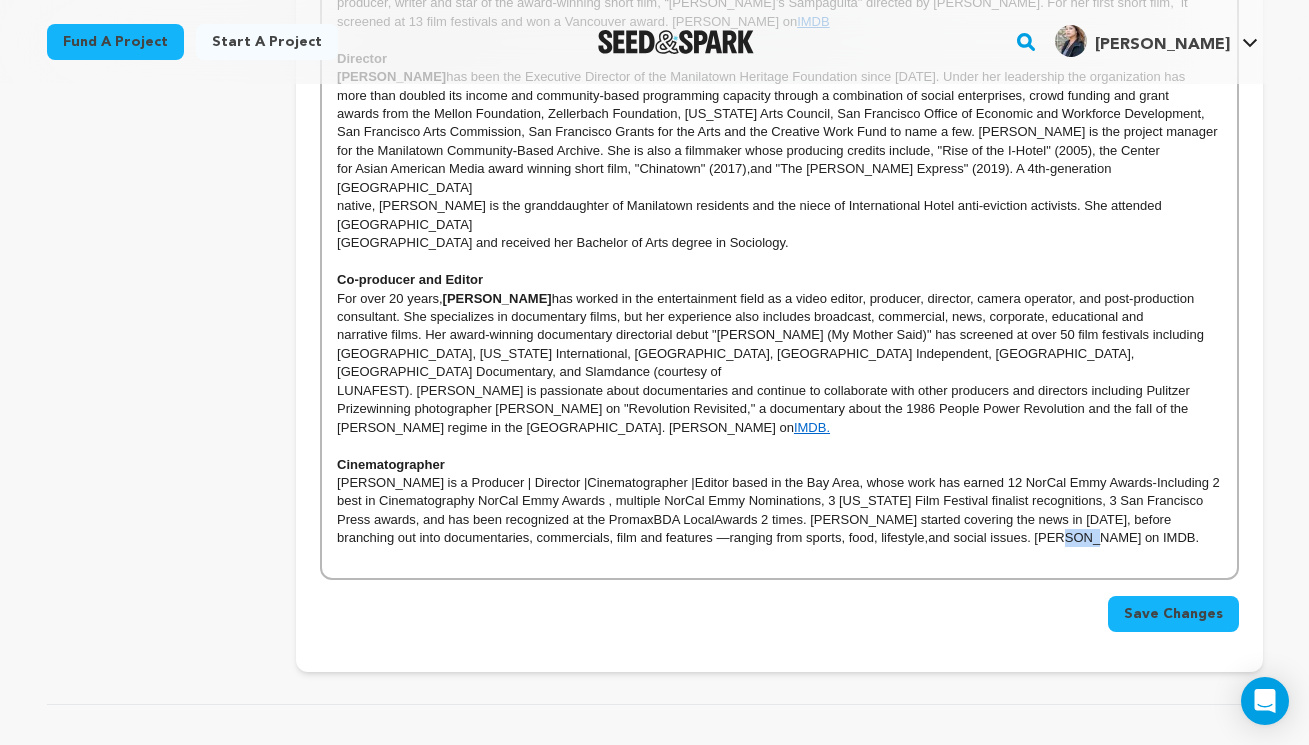 drag, startPoint x: 1058, startPoint y: 311, endPoint x: 1005, endPoint y: 311, distance: 53 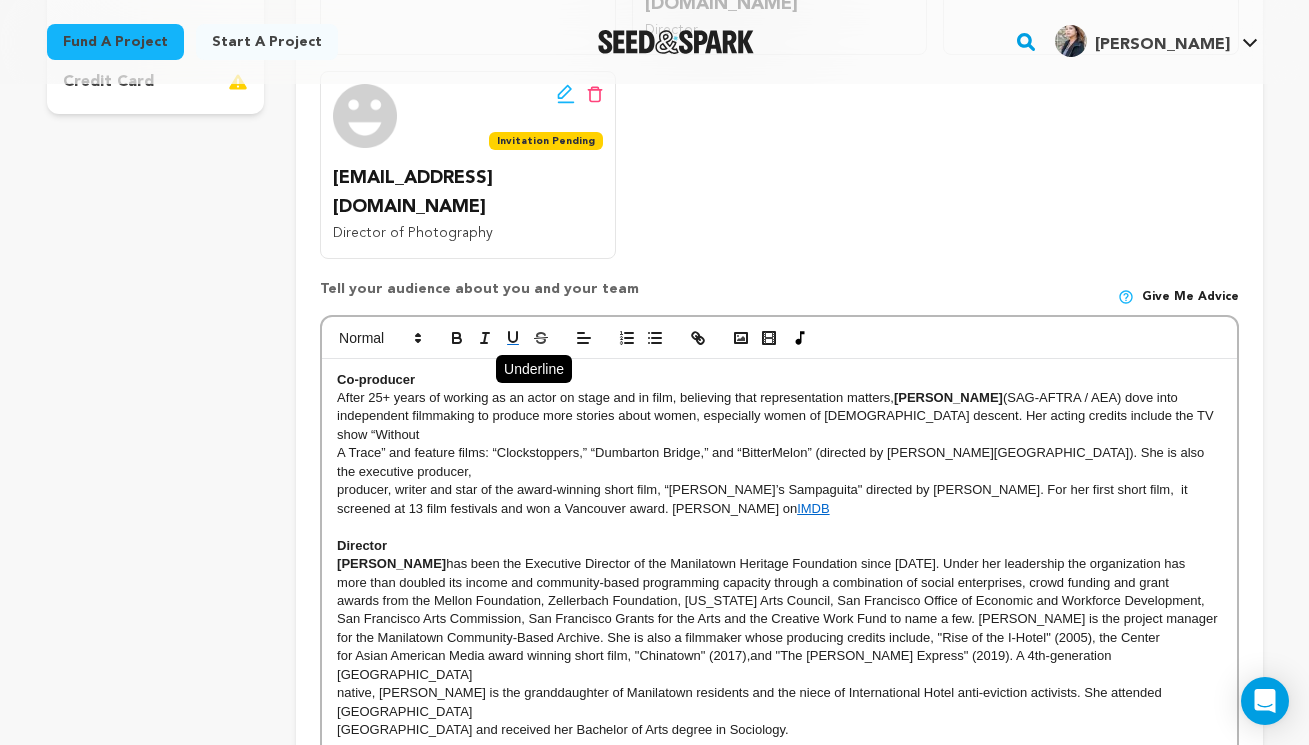 scroll, scrollTop: 635, scrollLeft: 0, axis: vertical 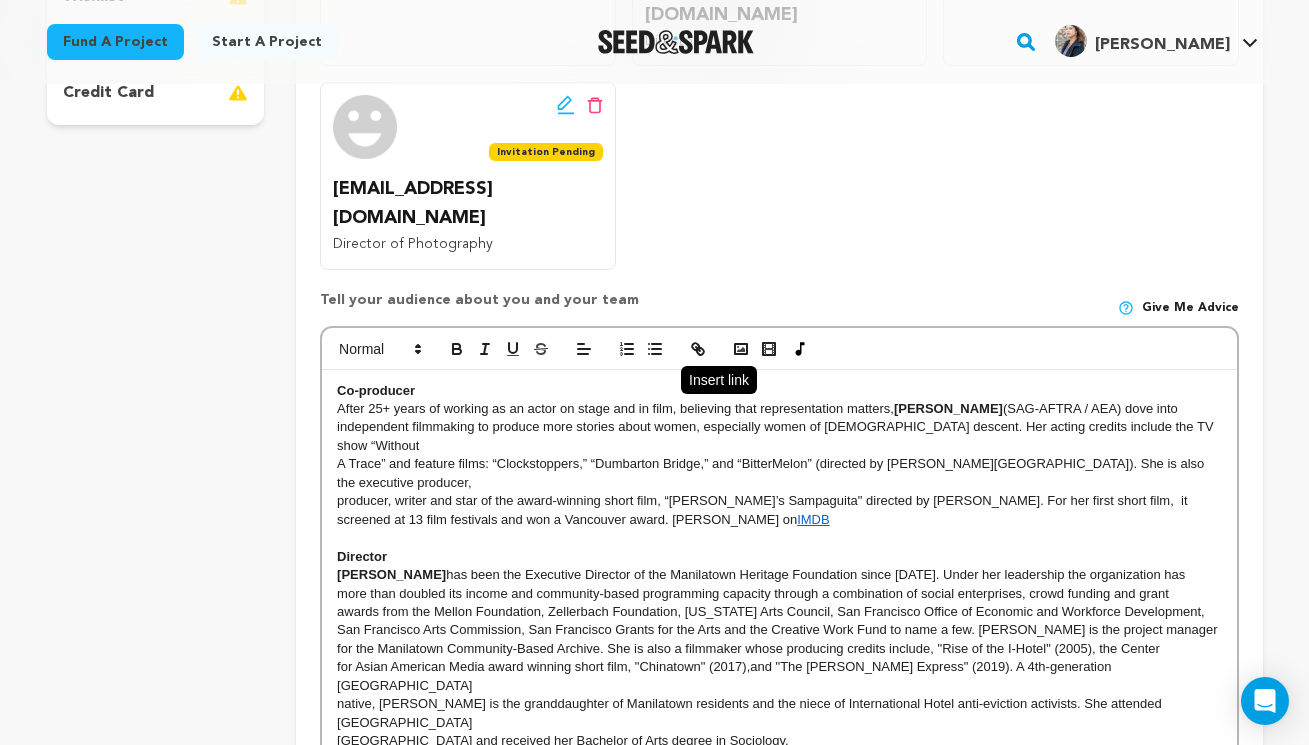 click 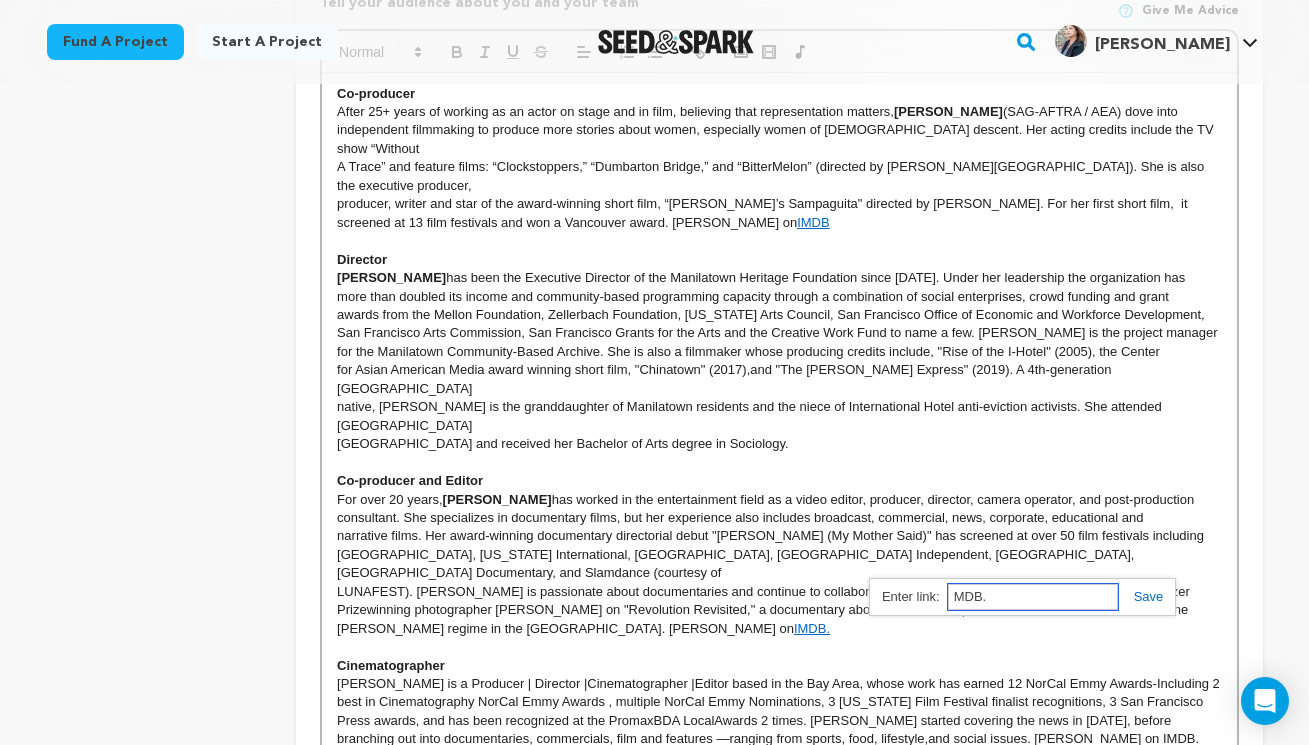 scroll, scrollTop: 963, scrollLeft: 0, axis: vertical 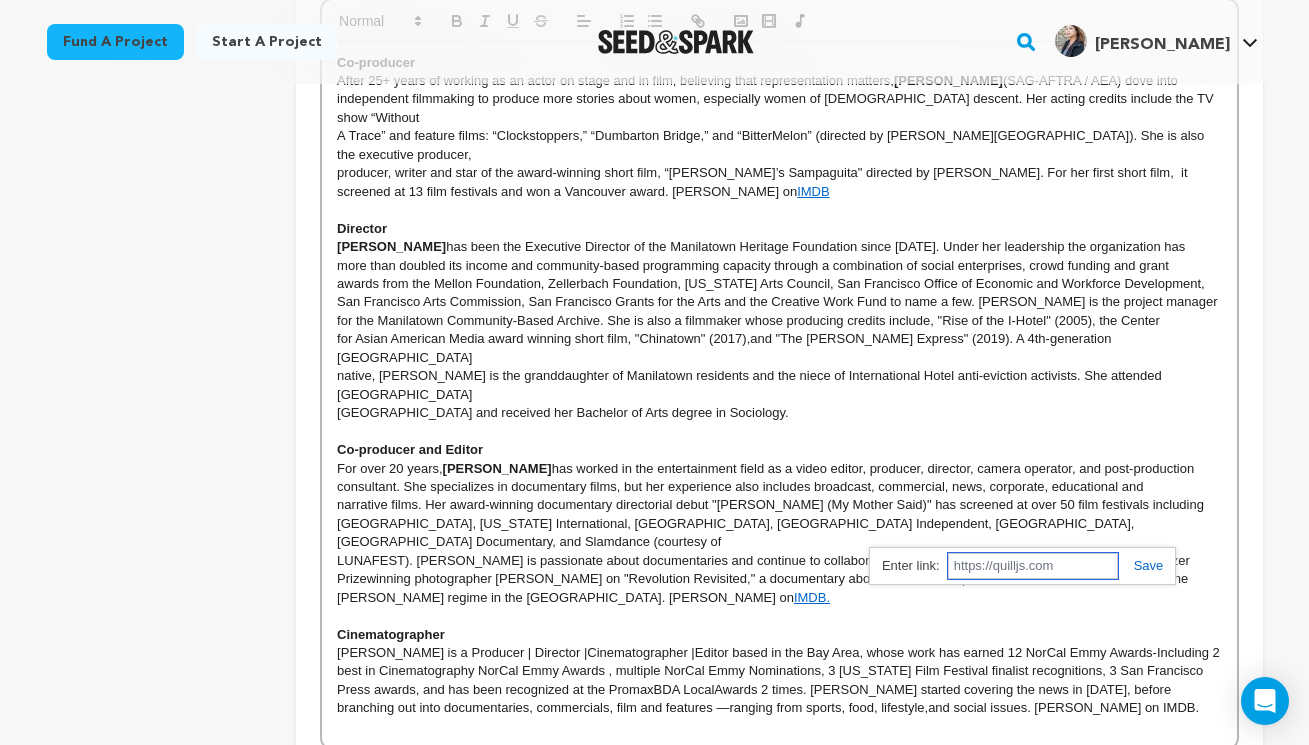 paste on "https://www.imdb.com/name/nm4989614/? ref_=nv_sr_srsg_0_tt_0_nm_8_in_0_q_jeremiah%2520ysi" 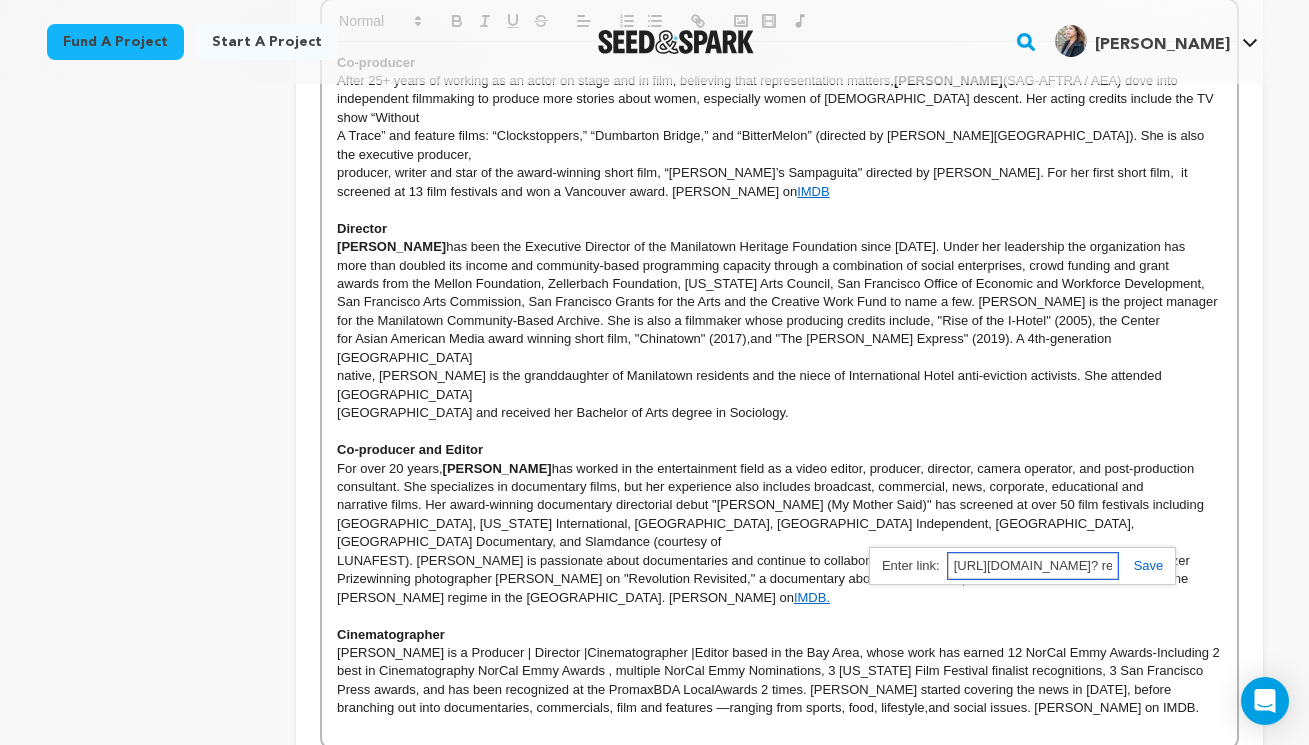type on "https://www.imdb.com/name/nm4989614/? ref_=nv_sr_srsg_0_tt_0_nm_8_in_0_q_jeremiah%2520ysi" 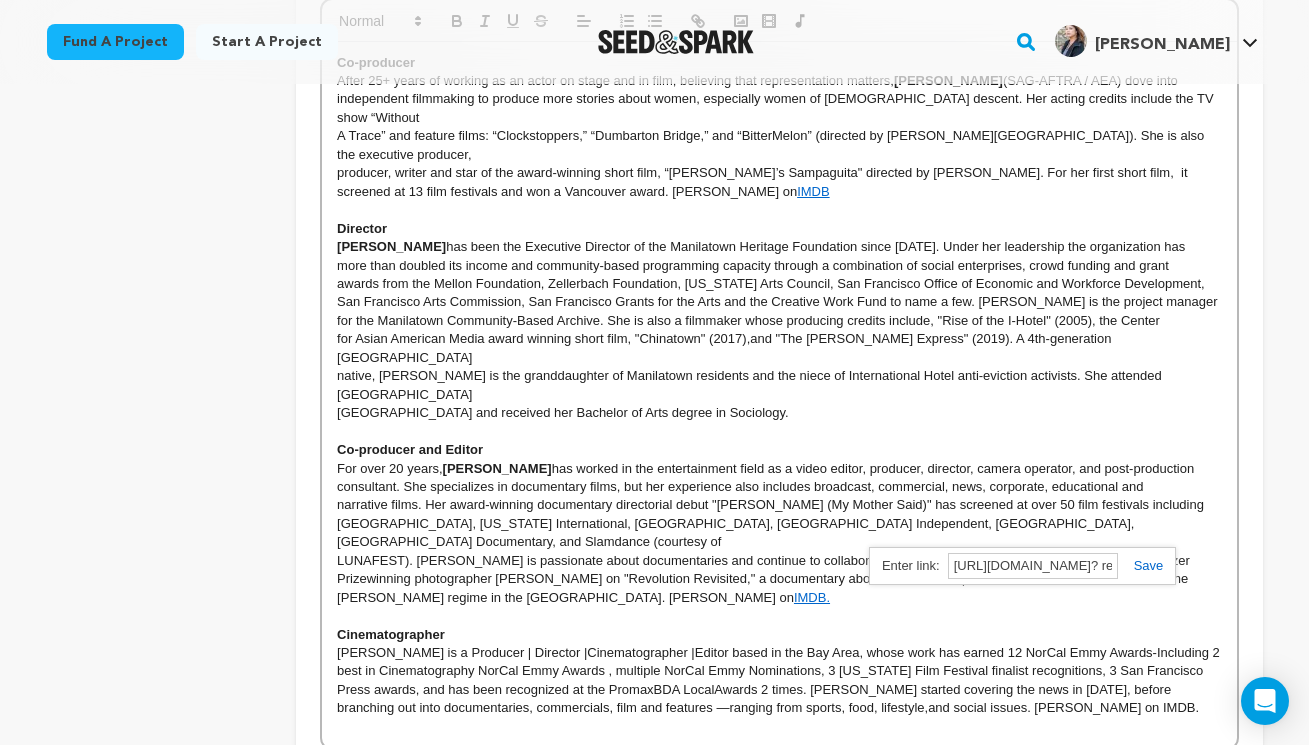 click at bounding box center (1141, 565) 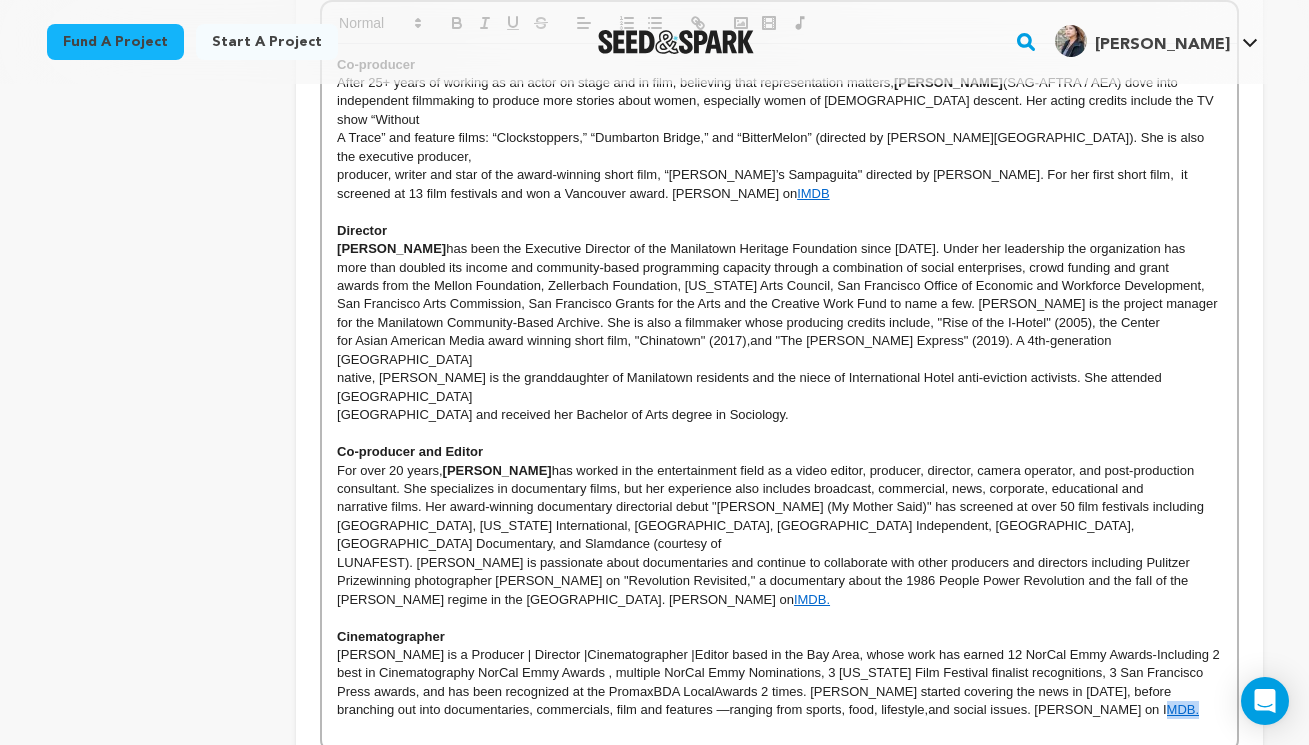 scroll, scrollTop: 965, scrollLeft: 0, axis: vertical 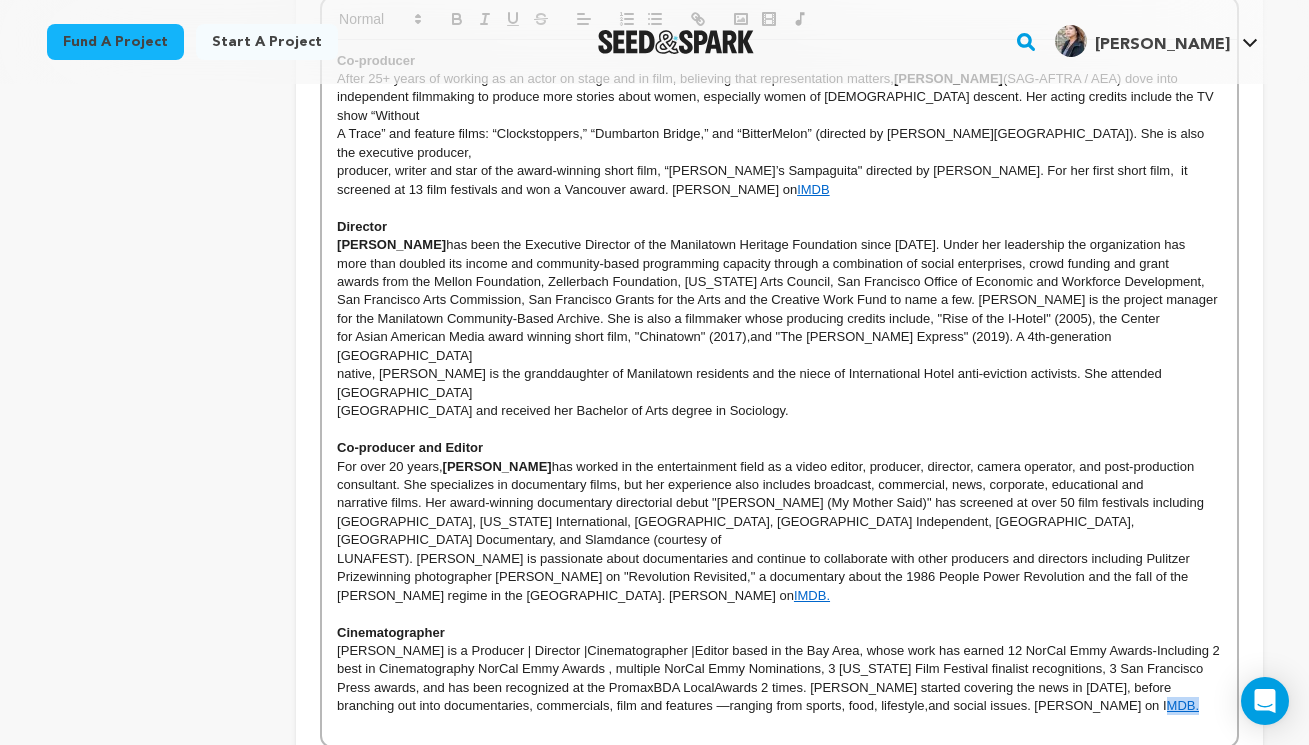 click on "Save Changes" at bounding box center [1173, 782] 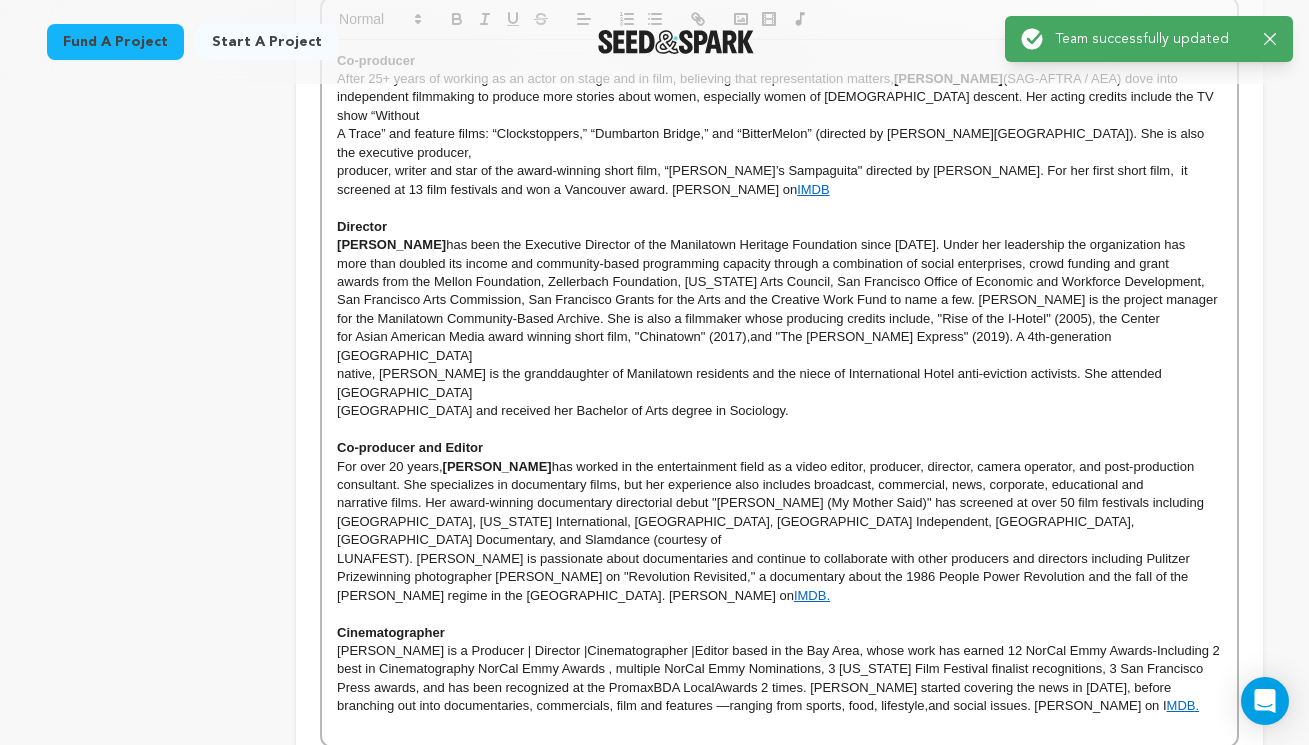 click on "best in Cinematography NorCal Emmy Awards , multiple NorCal Emmy Nominations, 3 New York Film Festival finalist recognitions, 3 San Francisco Press awards, and has been recognized at the PromaxBDA LocalAwards 2 times. Jeremiah started covering the news in 2003, before branching out into documentaries, commercials, film and features —ranging from sports, food, lifestyle,and social issues. Jeremiah on I MDB." at bounding box center (779, 687) 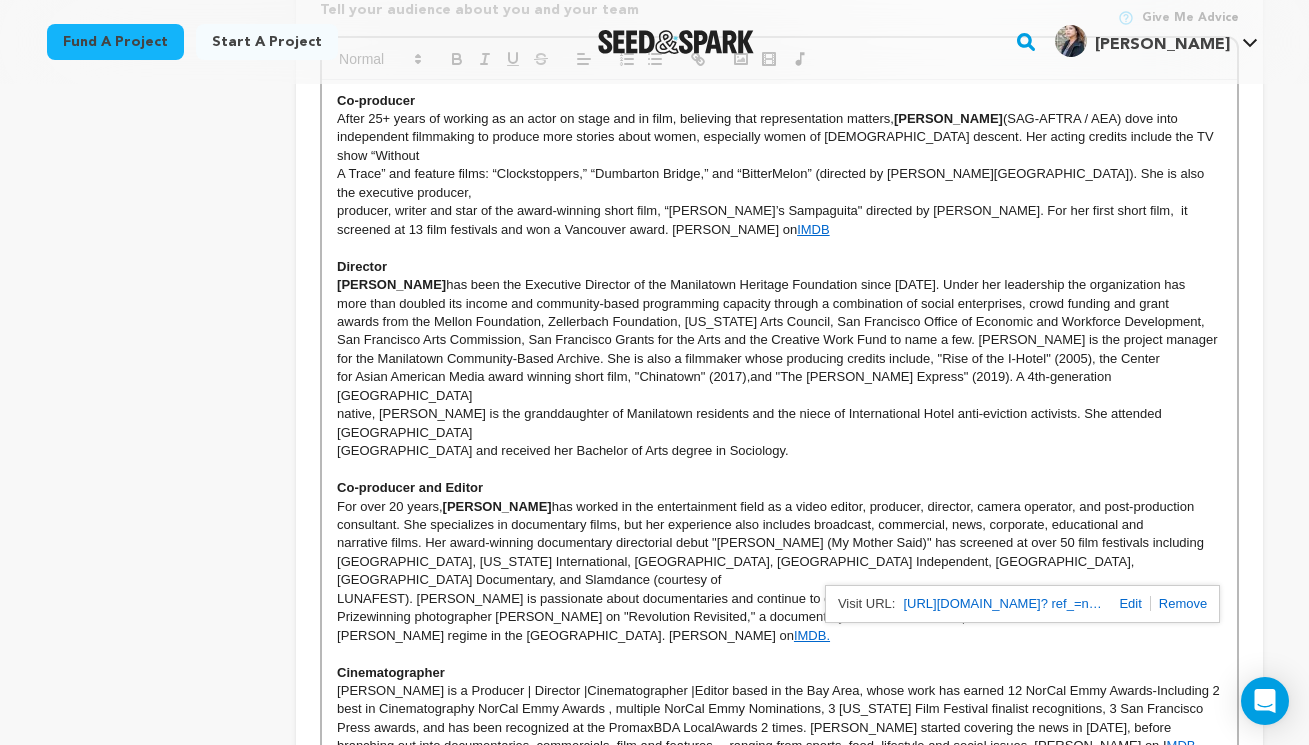 scroll, scrollTop: 933, scrollLeft: 0, axis: vertical 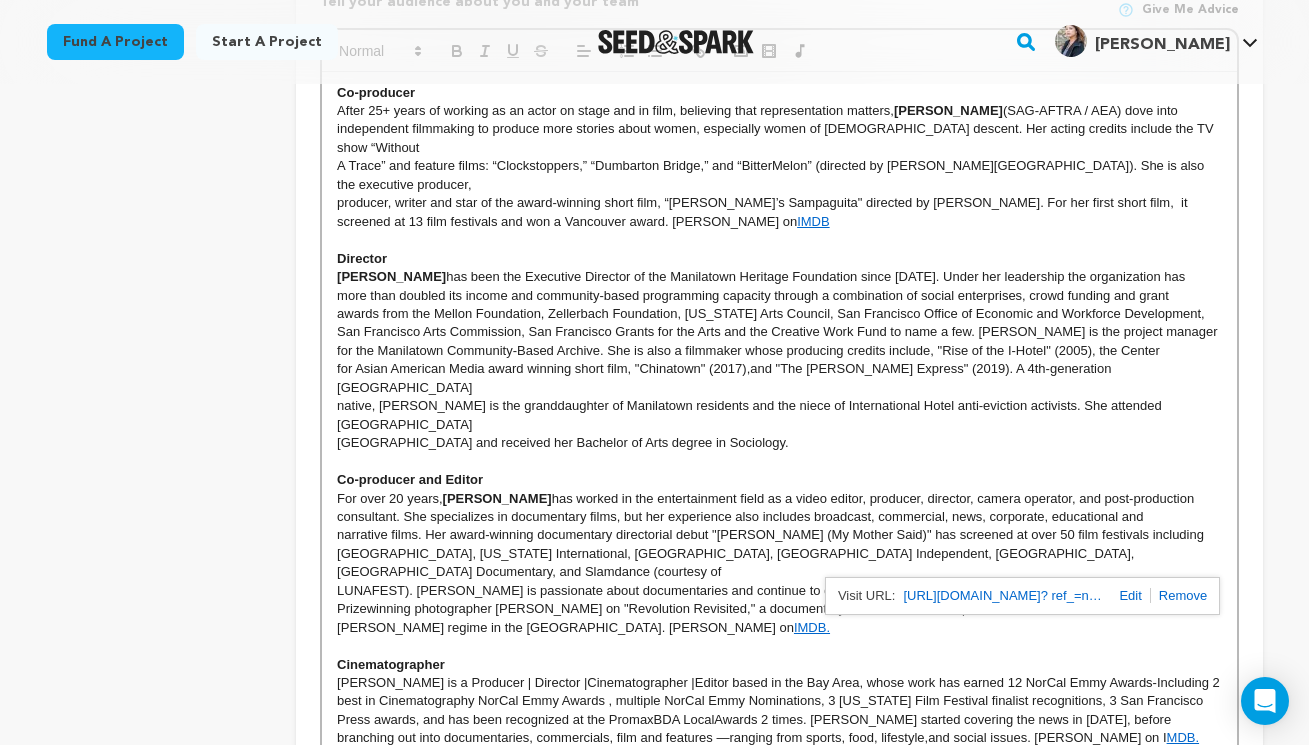 click on "https://www.imdb.com/name/nm4989614/? ref_=nv_sr_srsg_0_tt_0_nm_8_in_0_q_jeremiah%2520ysi" at bounding box center [1003, 596] 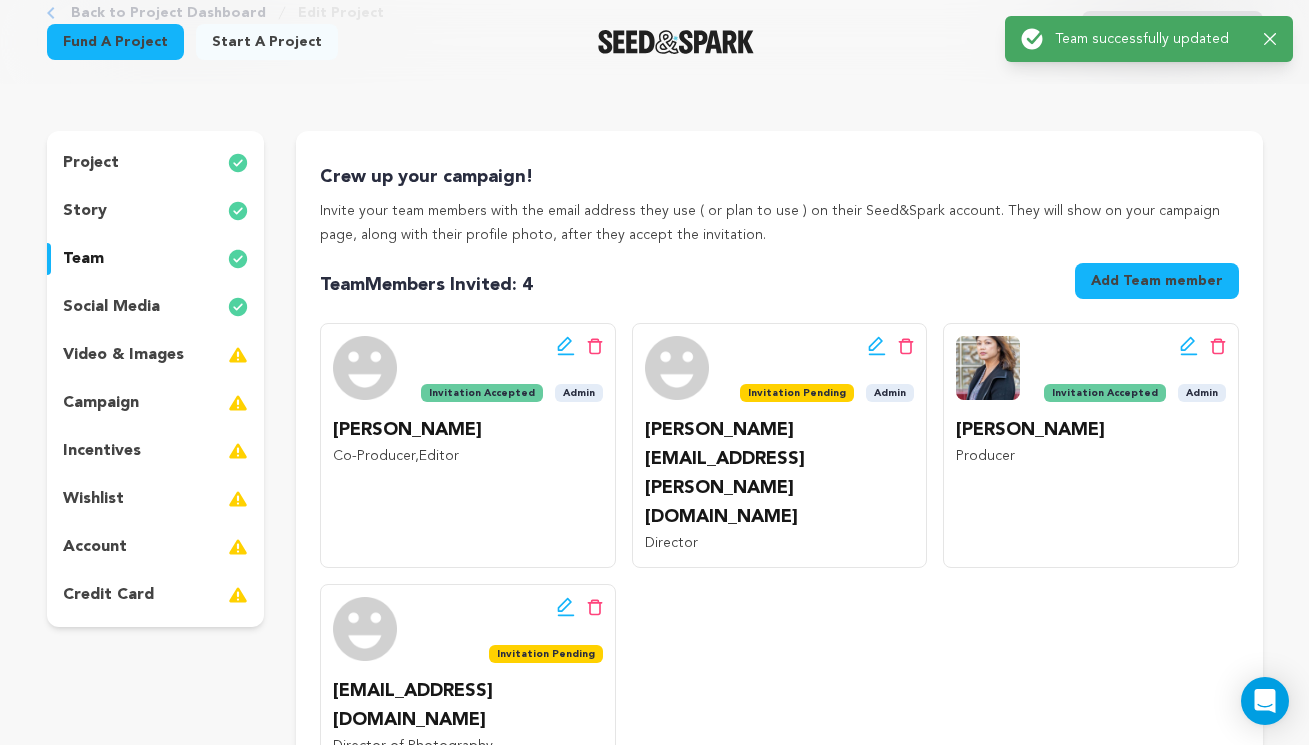 scroll, scrollTop: 132, scrollLeft: 0, axis: vertical 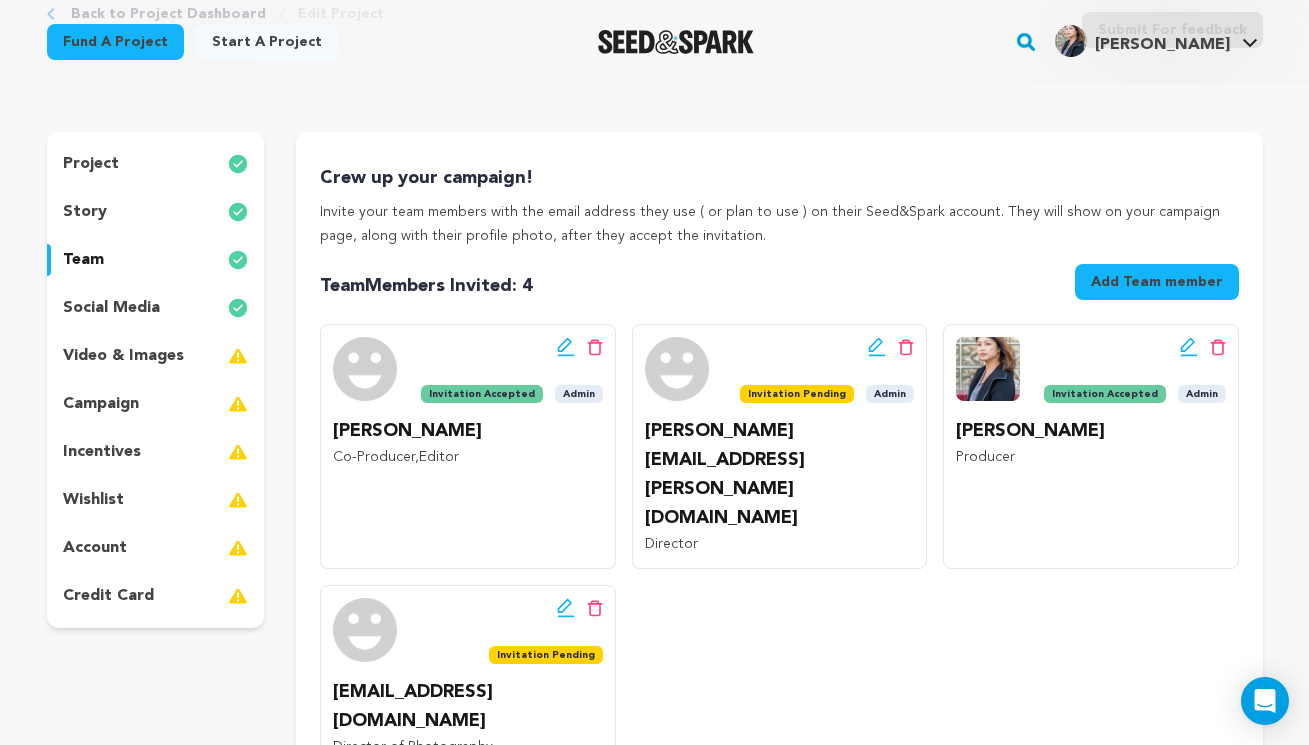 click on "video & images" at bounding box center (123, 356) 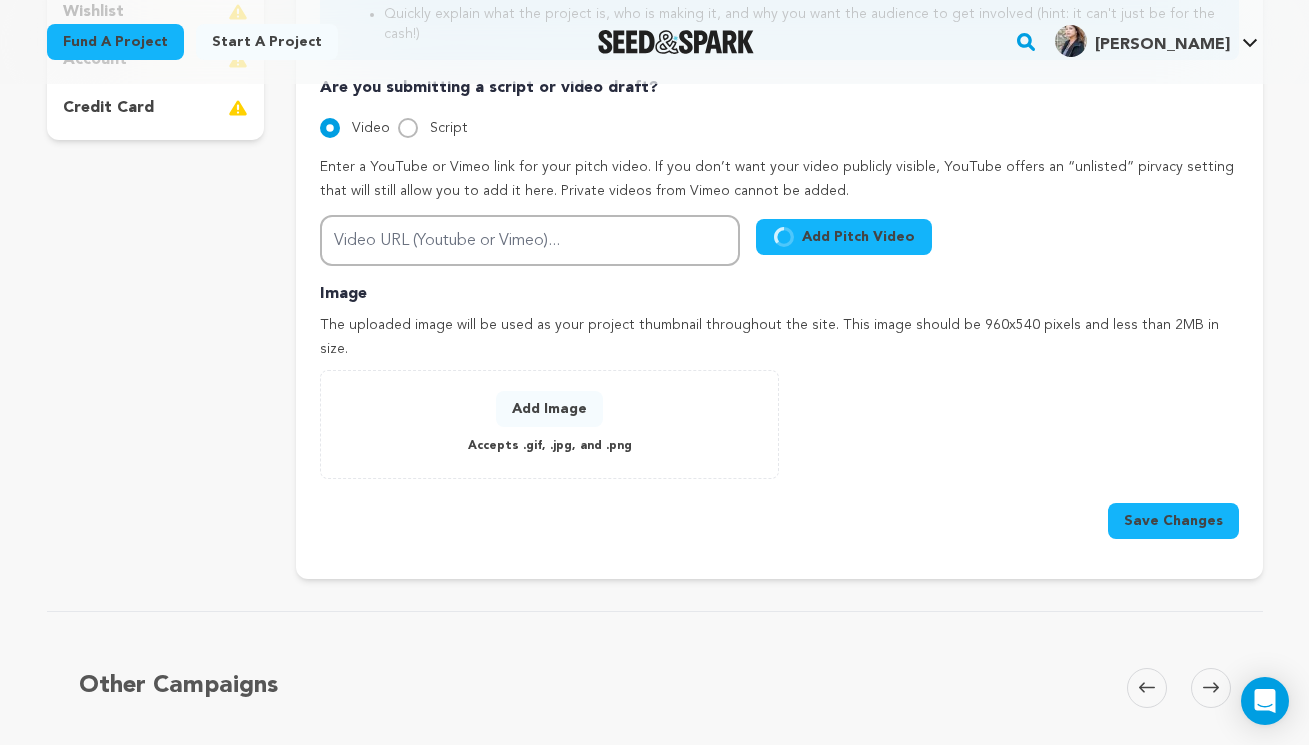 scroll, scrollTop: 629, scrollLeft: 0, axis: vertical 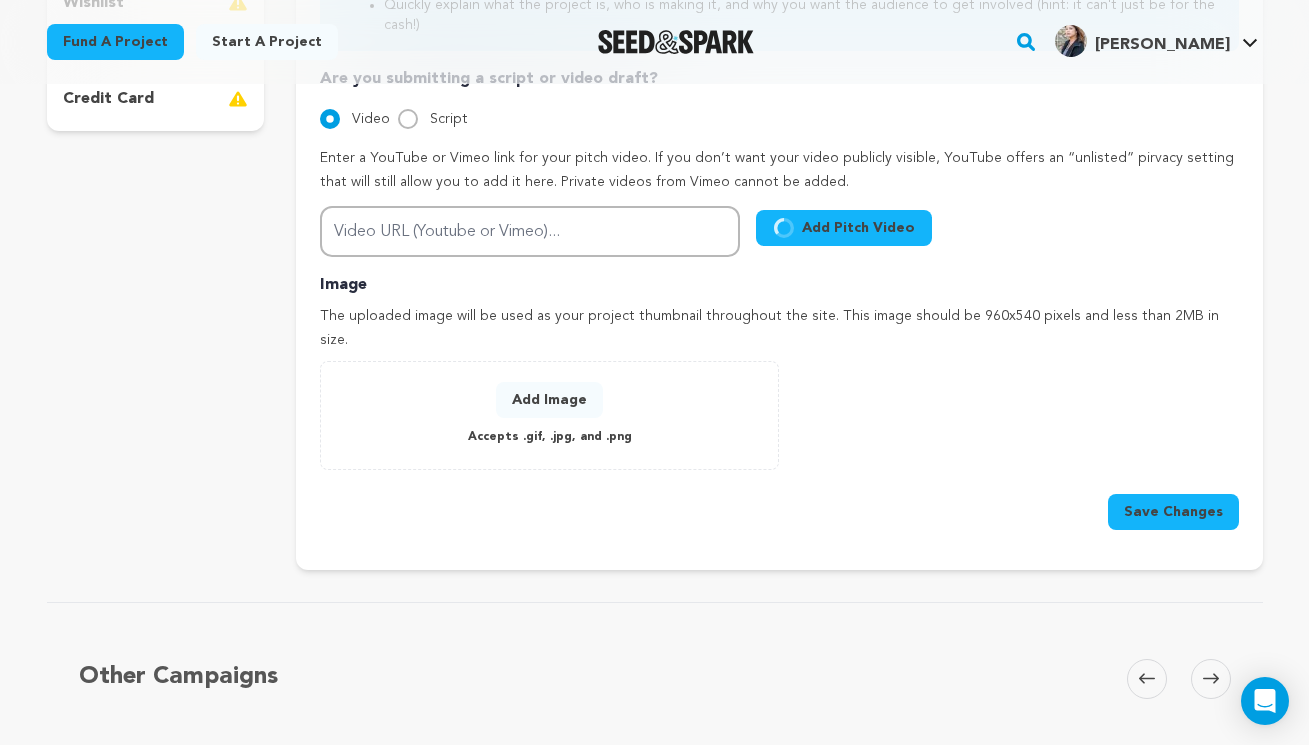 click on "Add Image" at bounding box center (549, 400) 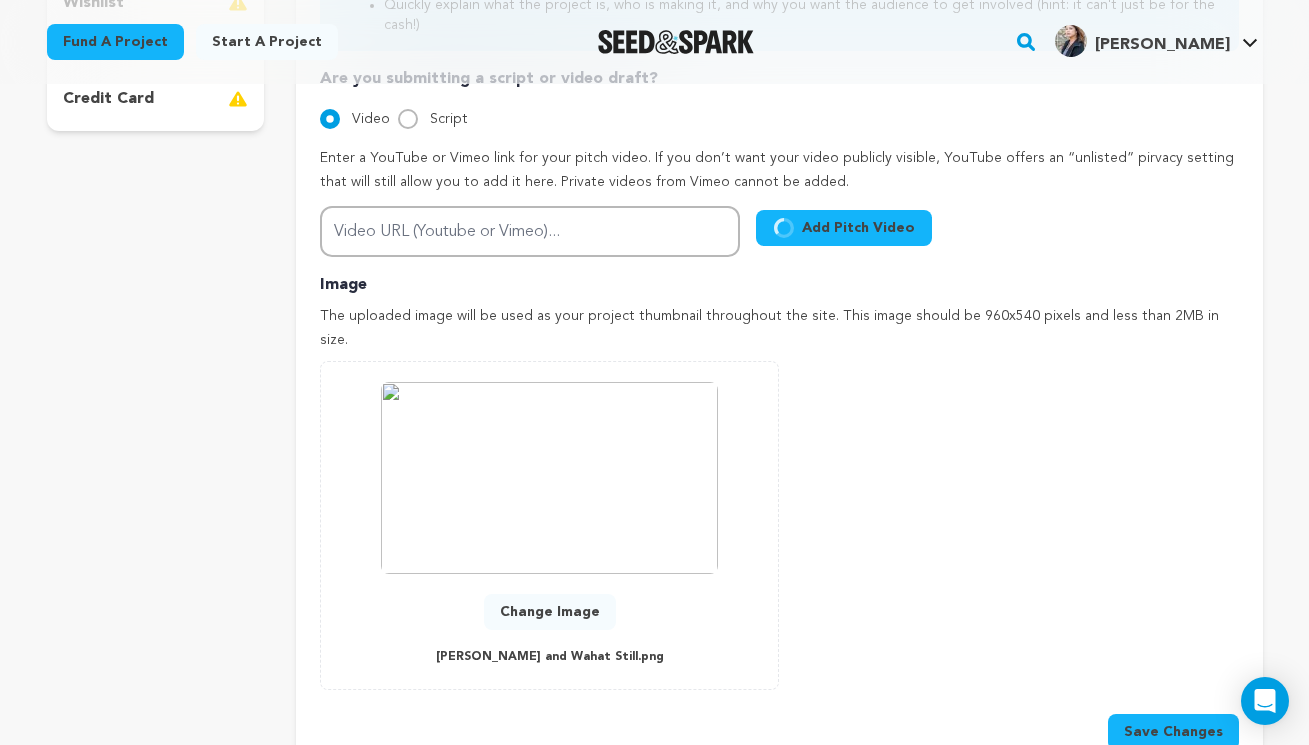 click on "Save Changes" at bounding box center (1173, 732) 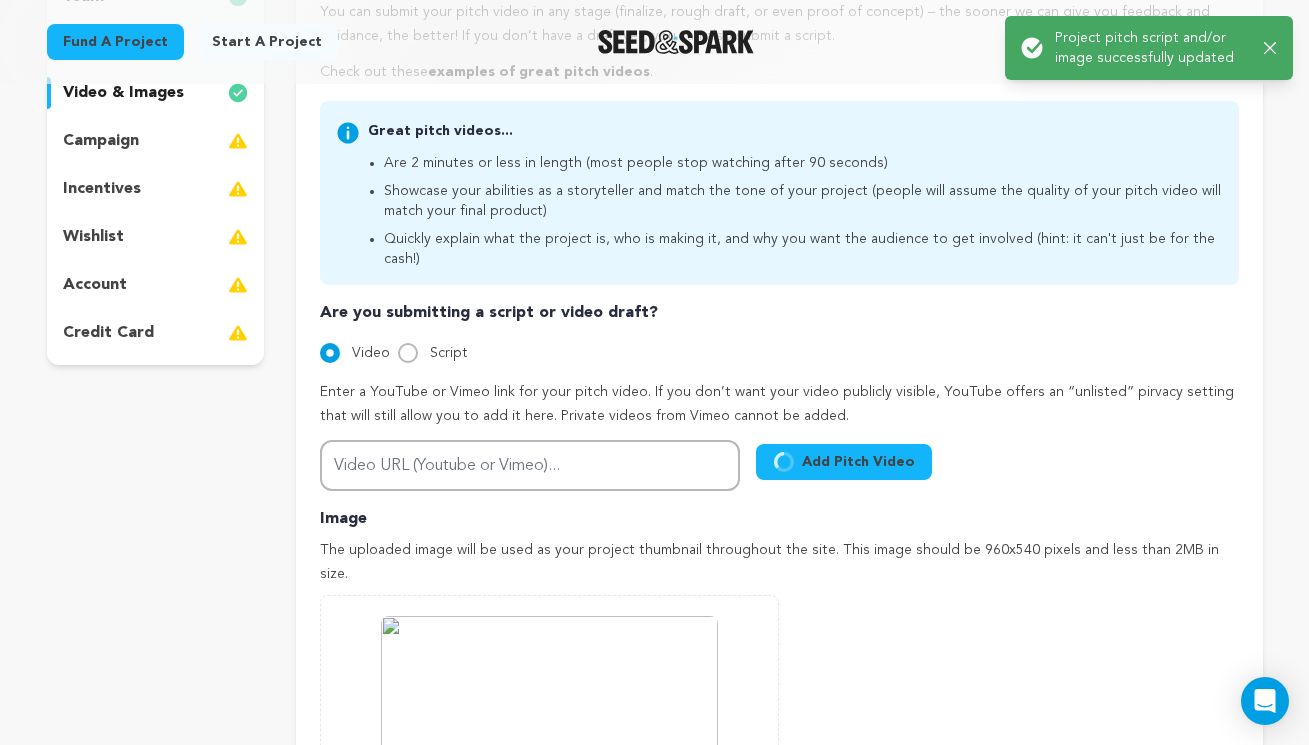scroll, scrollTop: 396, scrollLeft: 0, axis: vertical 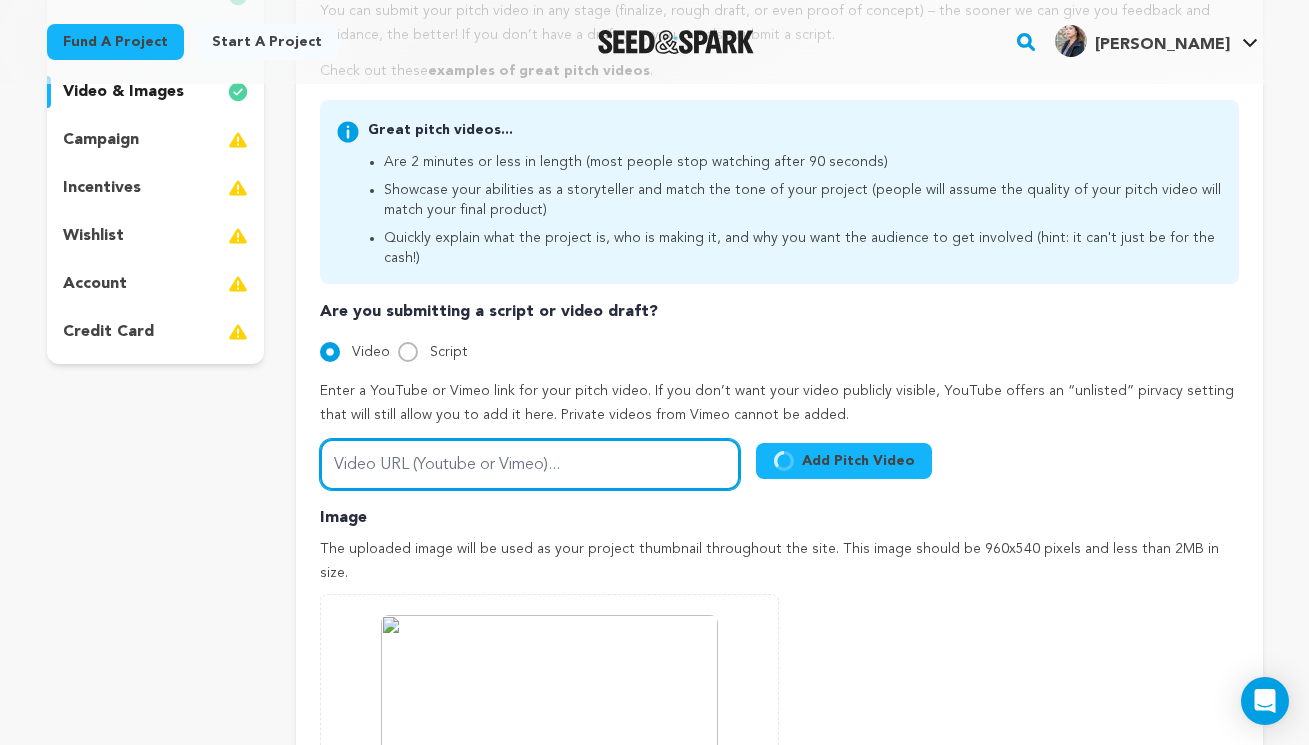 click on "Video URL (Youtube or Vimeo)..." at bounding box center (530, 464) 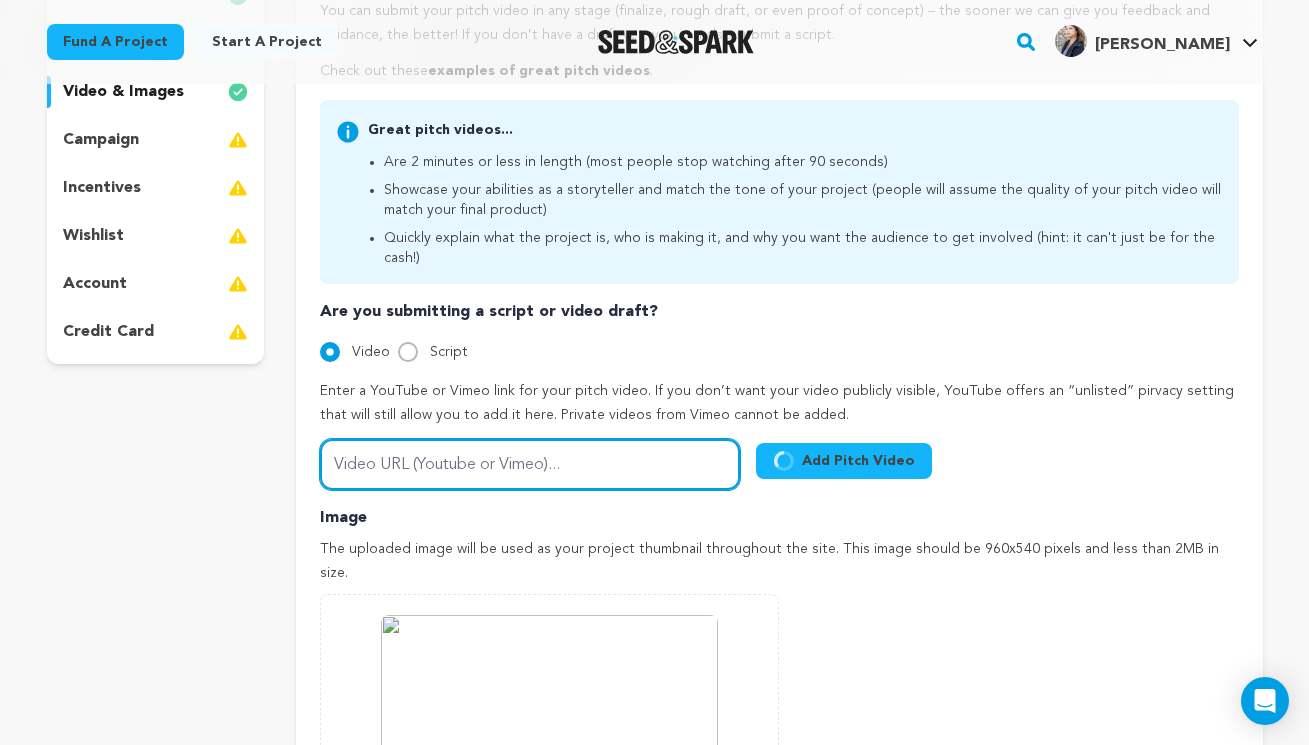 paste on "https://vimeo.com/1077031372/ad88510d1b?share=copy" 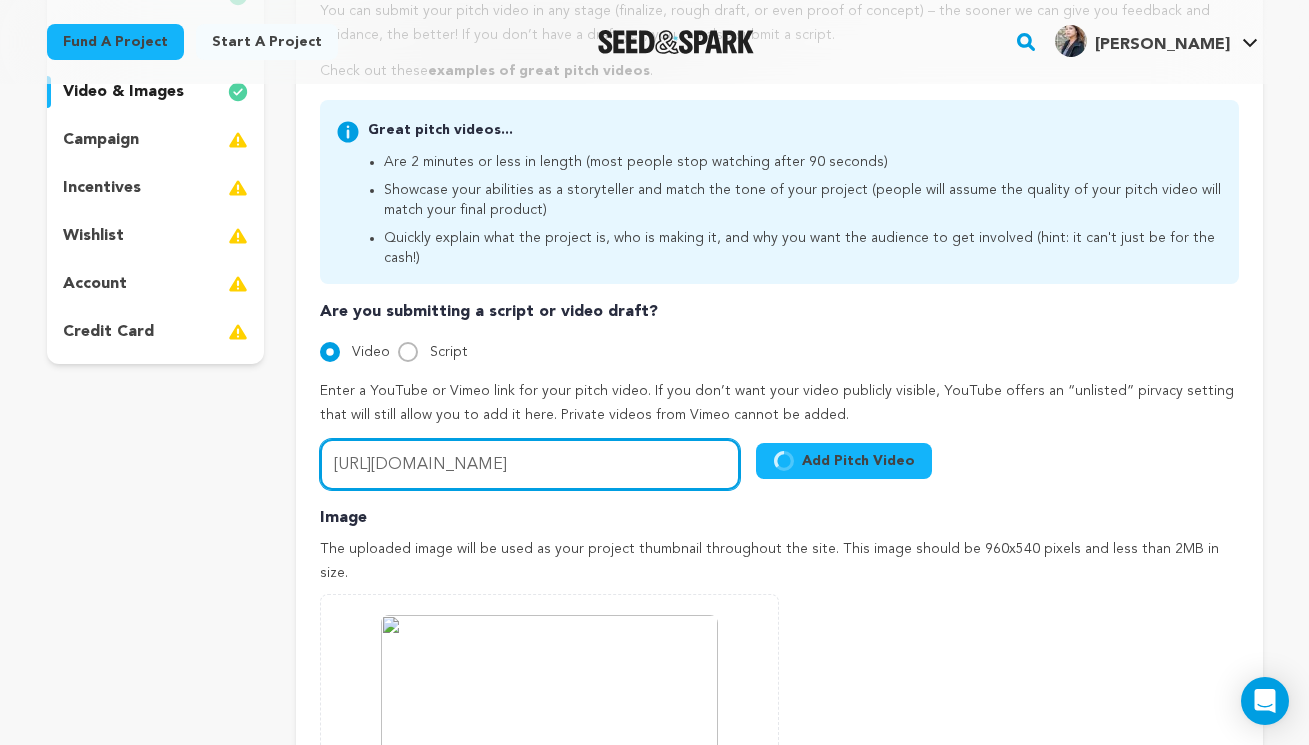 type on "https://vimeo.com/1077031372/ad88510d1b?share=copy" 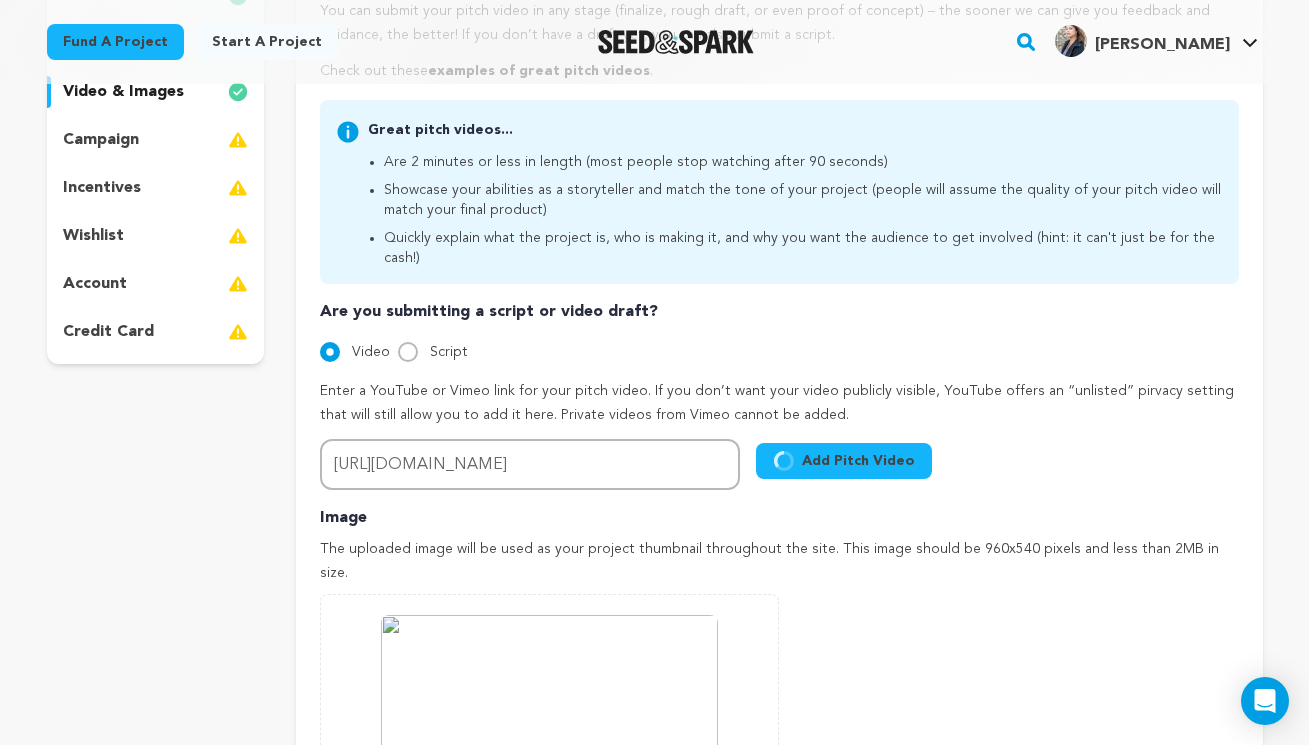 click on "Add Pitch Video" at bounding box center [844, 461] 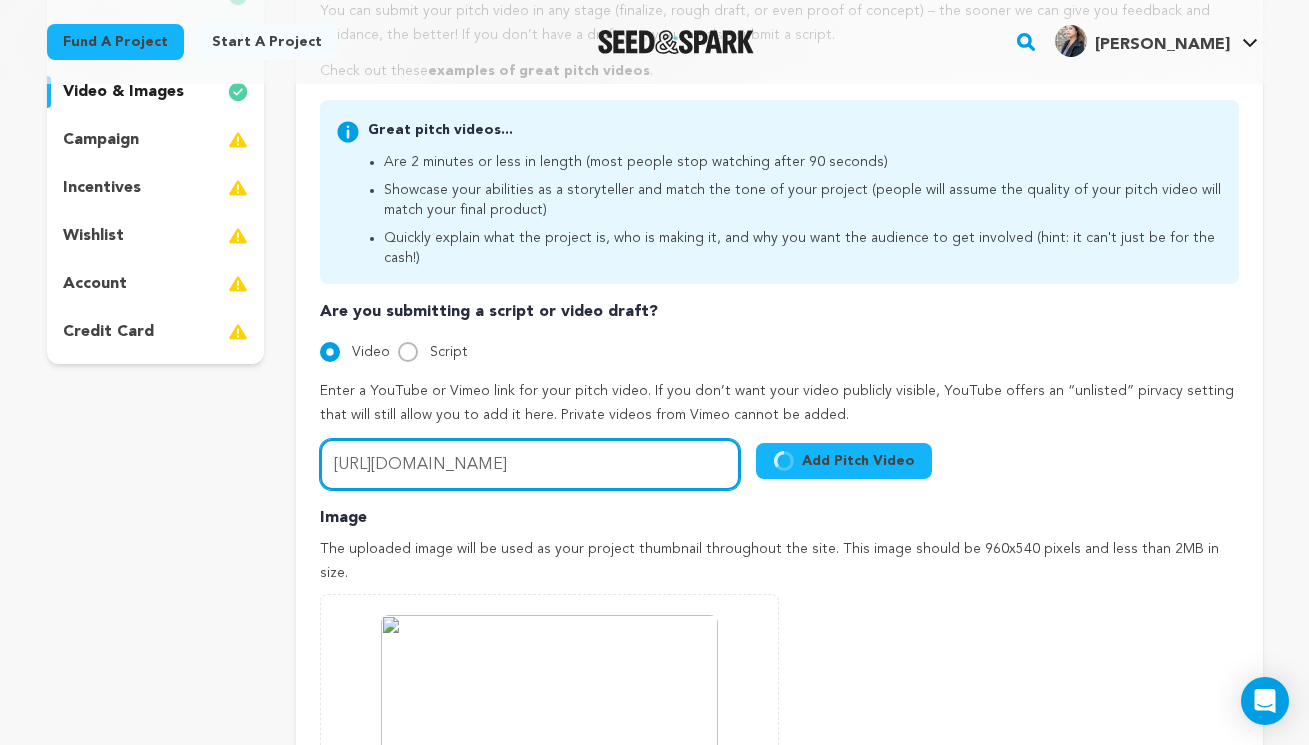 drag, startPoint x: 332, startPoint y: 434, endPoint x: 786, endPoint y: 446, distance: 454.15857 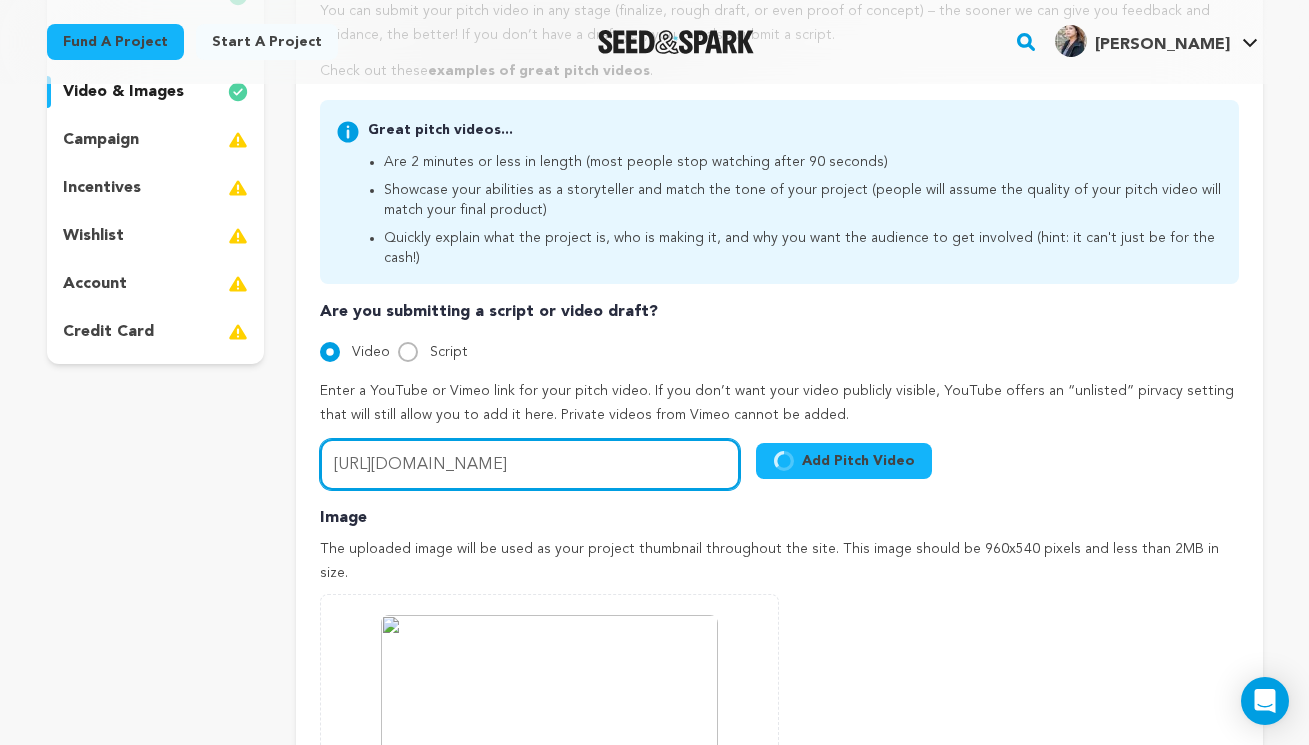 click on "Video URL (Youtube or Vimeo)...
https://vimeo.com/1077031372/ad88510d1b?share=copy
Add Pitch Video" at bounding box center [626, 464] 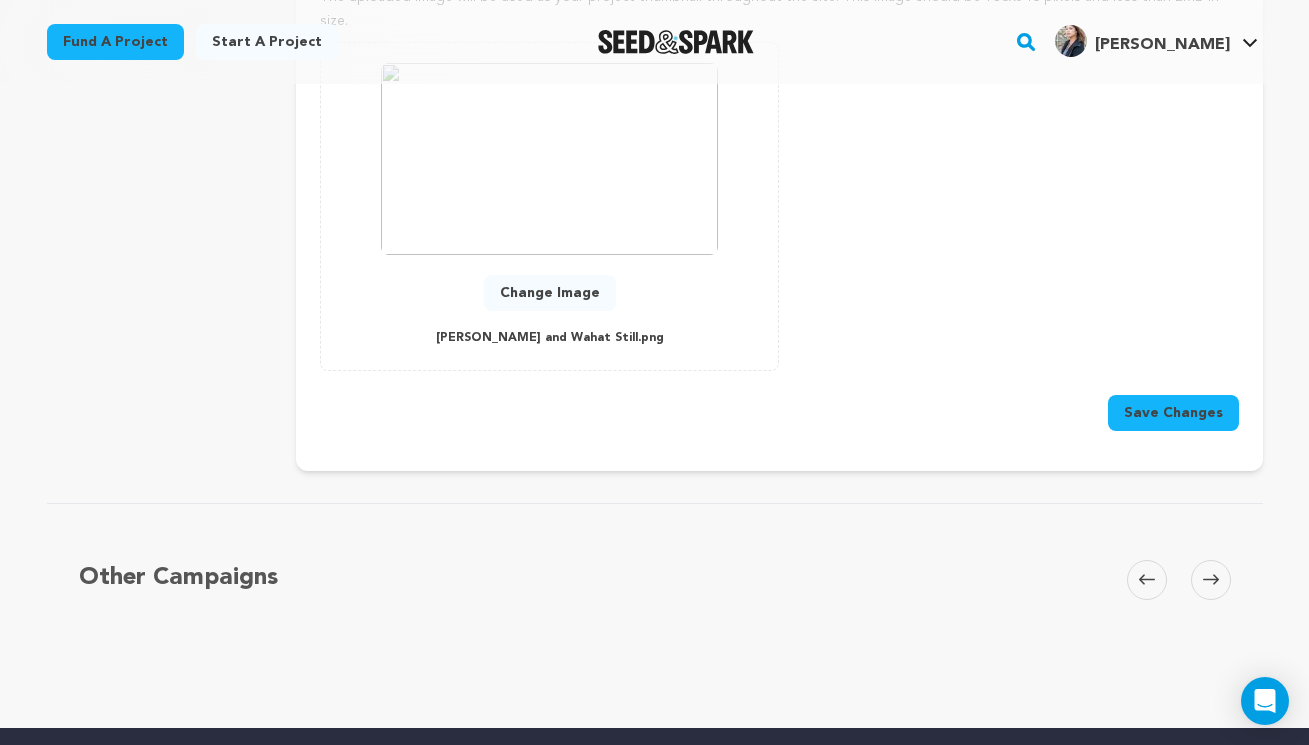 scroll, scrollTop: 953, scrollLeft: 0, axis: vertical 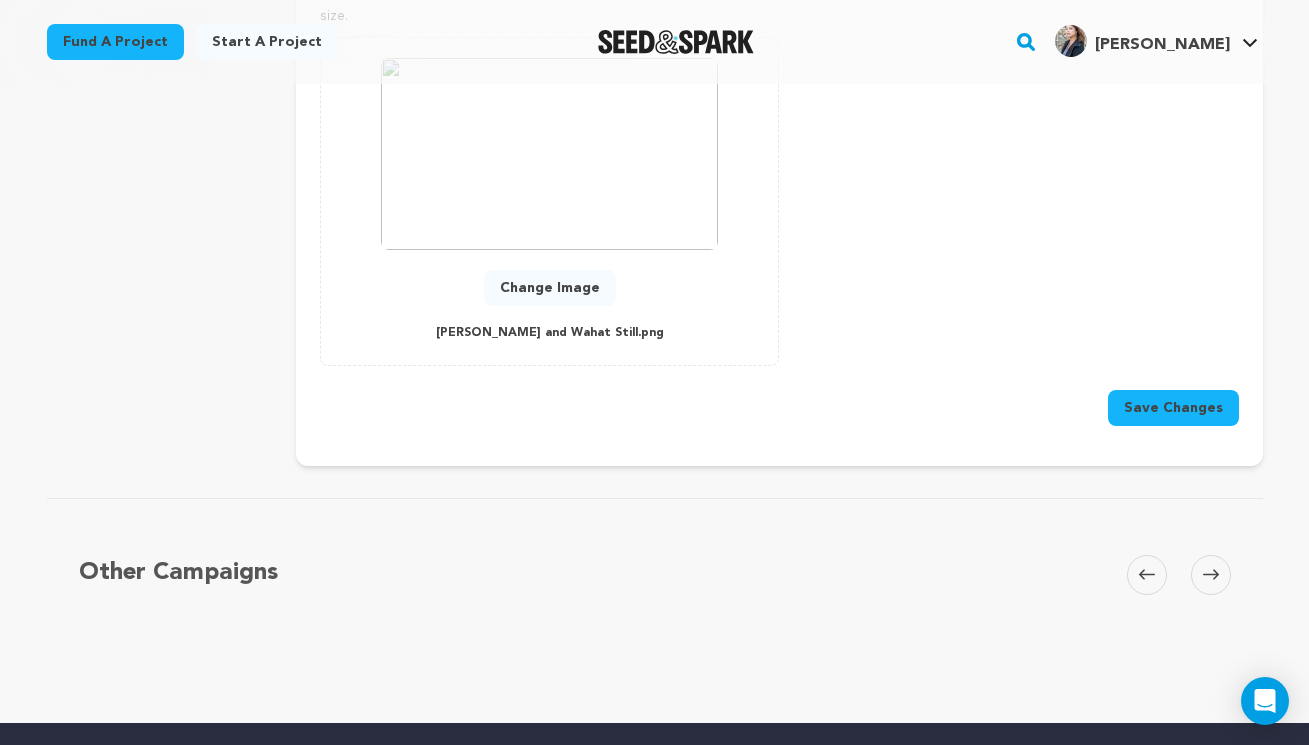 type 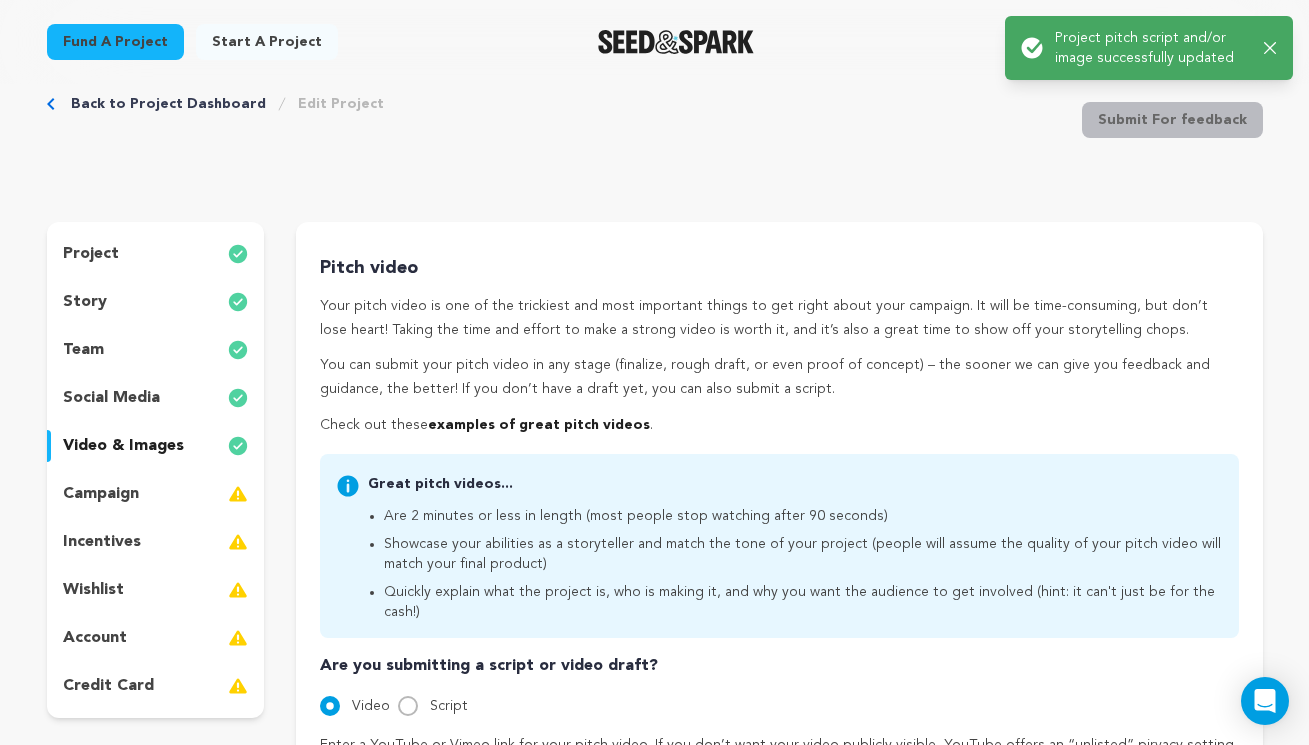 scroll, scrollTop: 102, scrollLeft: 0, axis: vertical 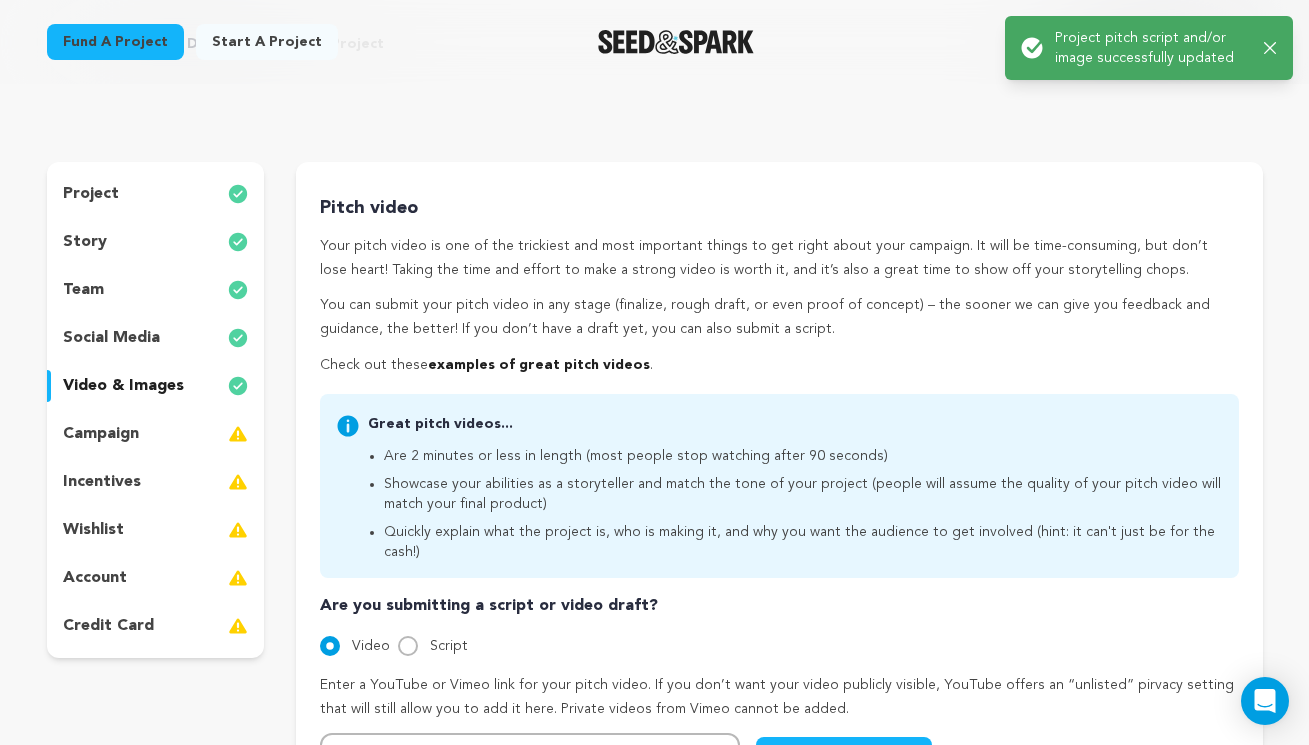 click on "campaign" at bounding box center (101, 434) 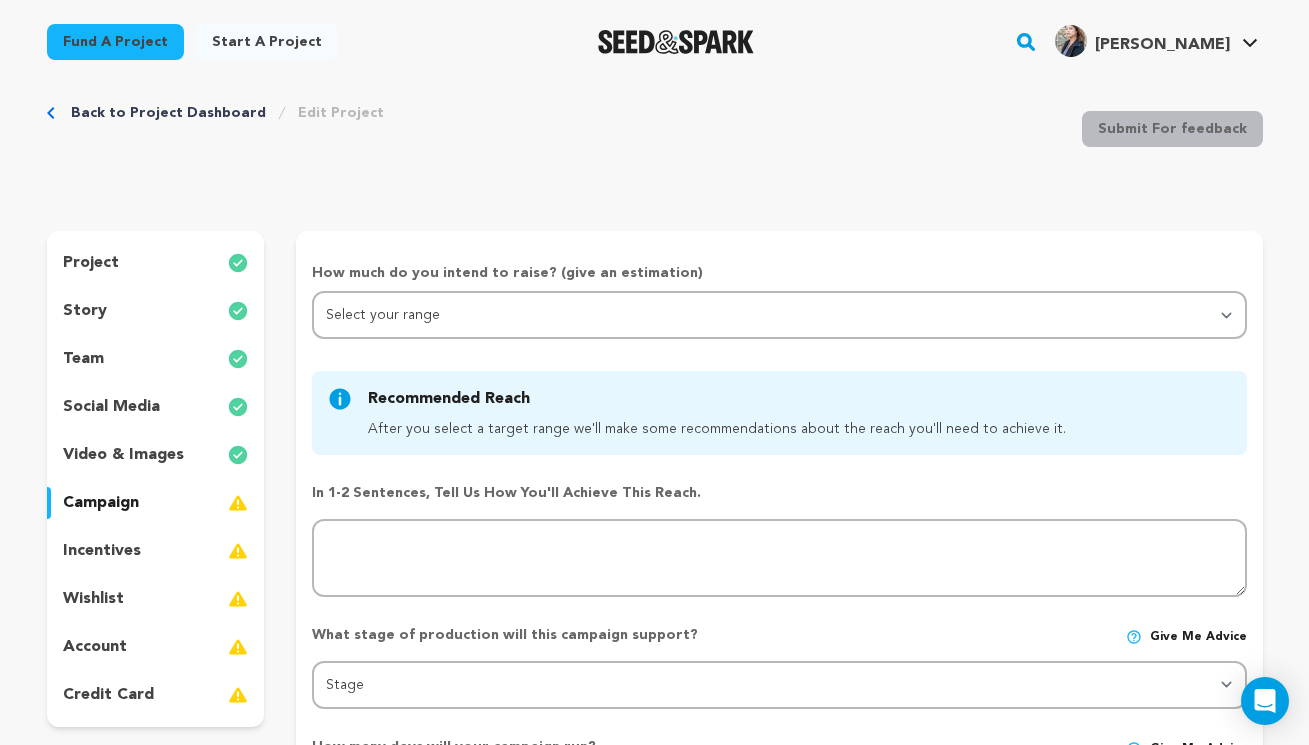 scroll, scrollTop: 33, scrollLeft: 0, axis: vertical 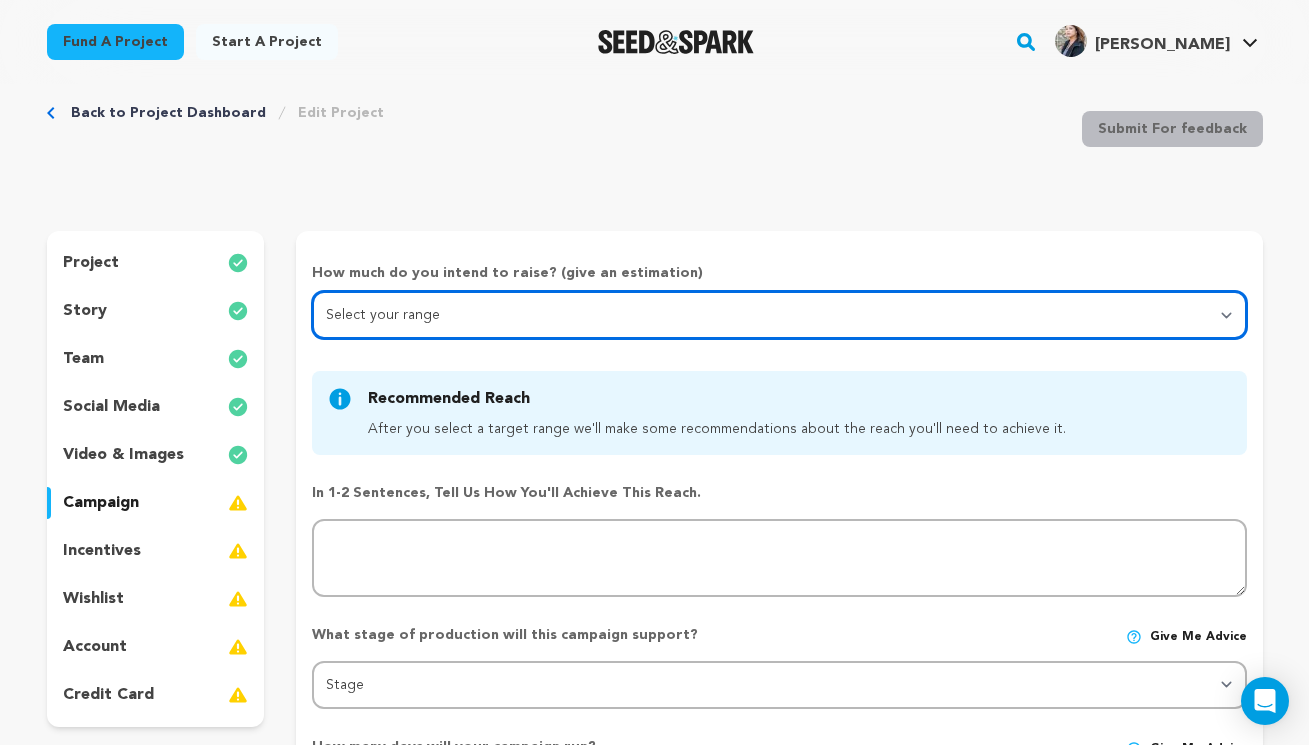 select on "1" 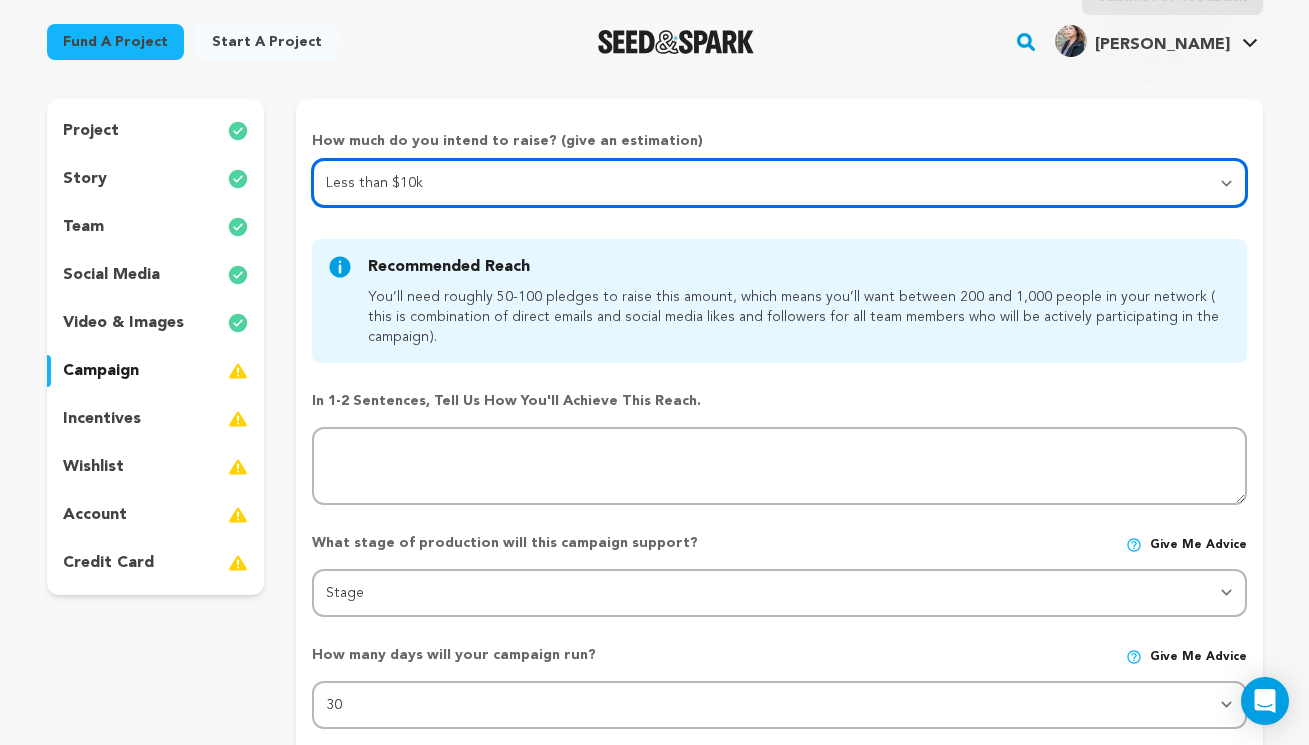 scroll, scrollTop: 168, scrollLeft: 0, axis: vertical 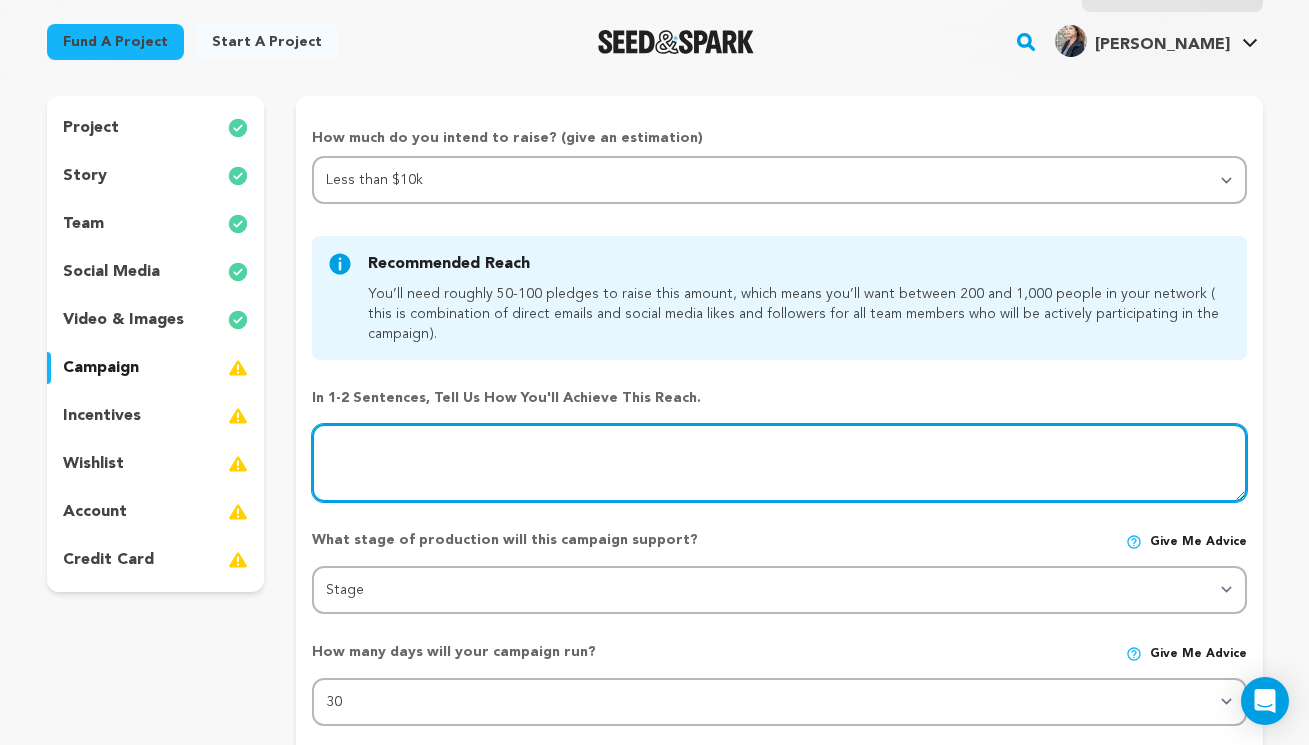click at bounding box center (779, 463) 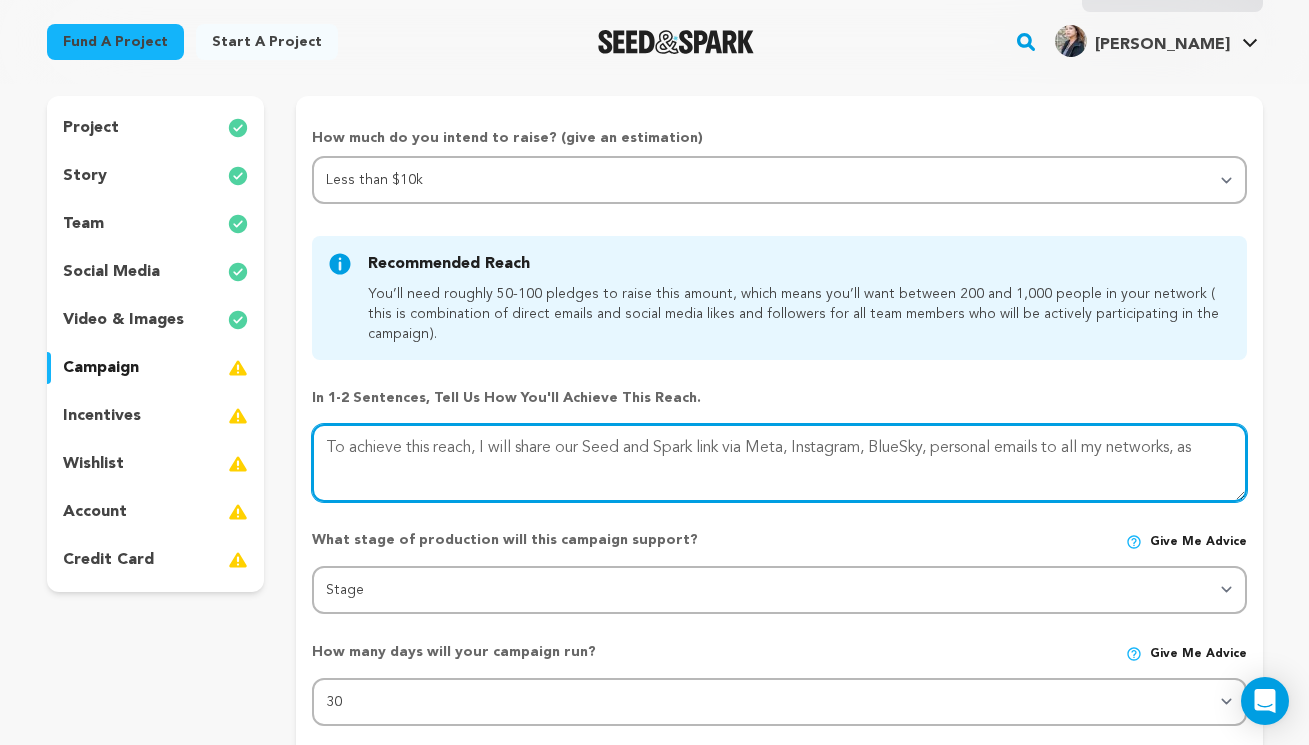 click at bounding box center (779, 463) 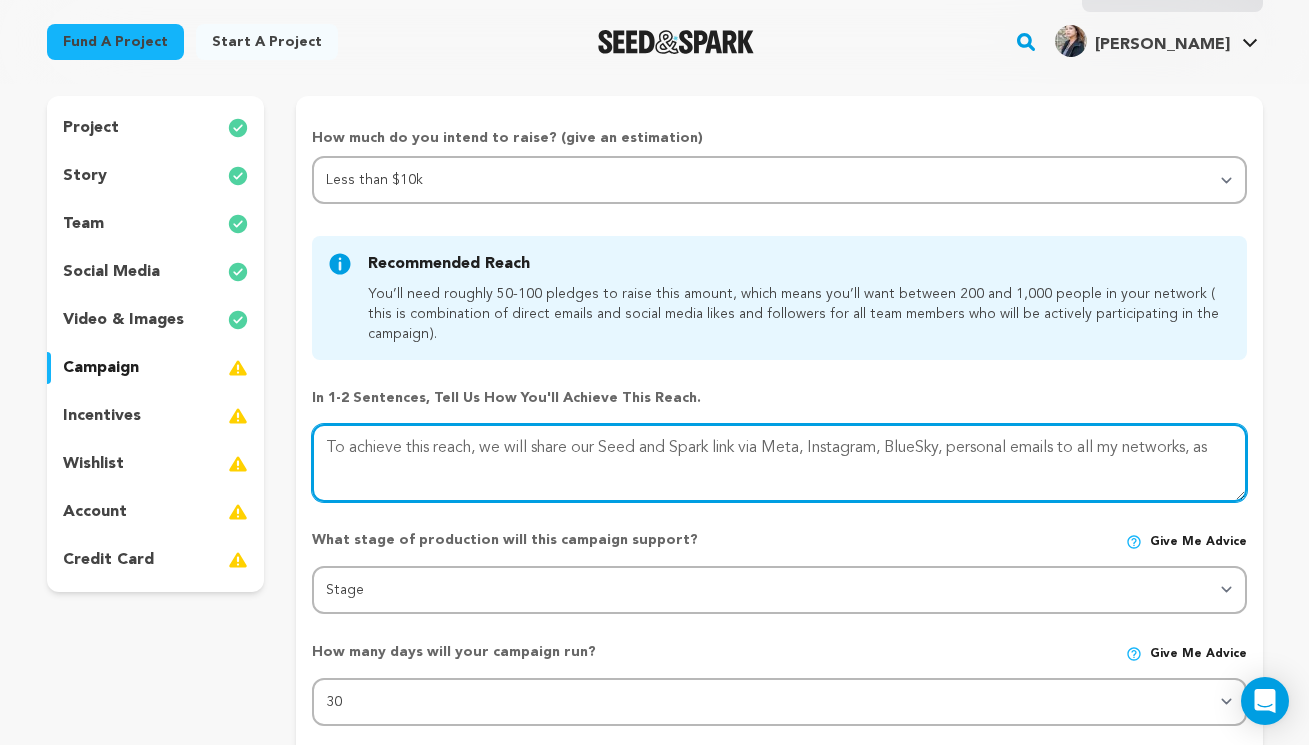 click at bounding box center [779, 463] 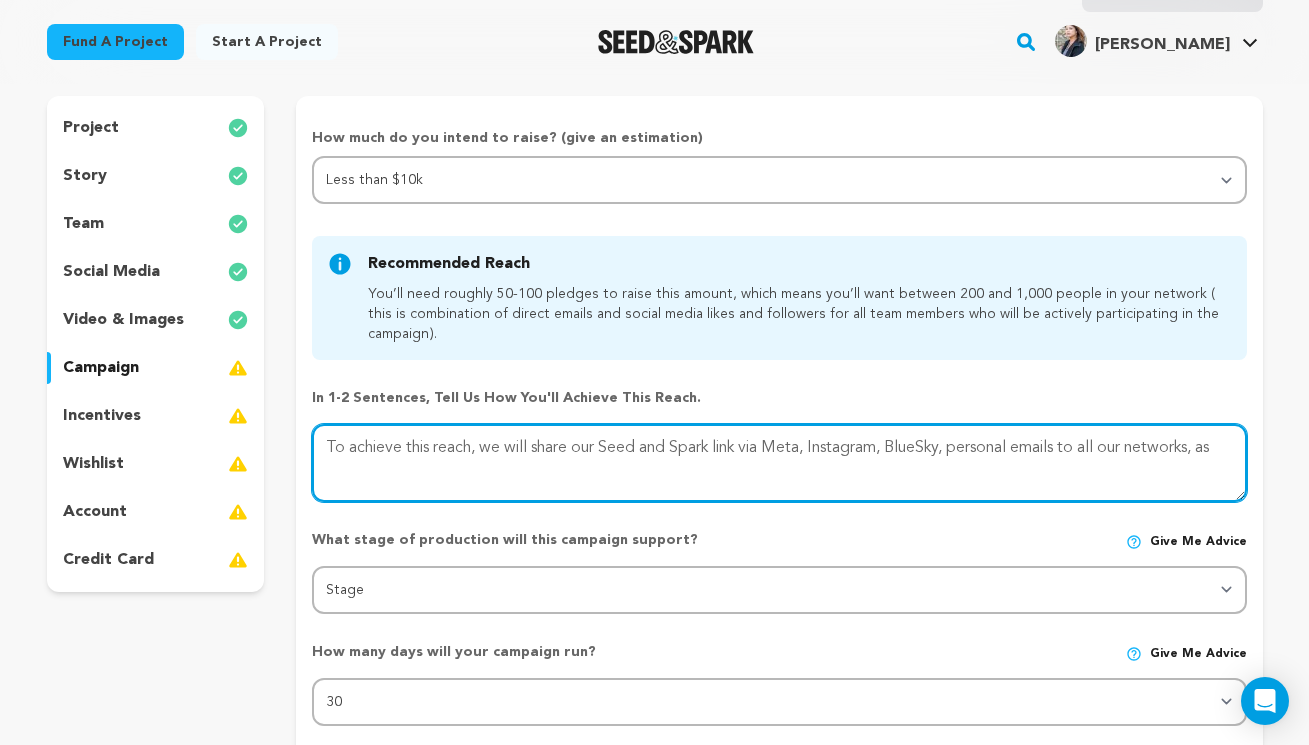 click at bounding box center [779, 463] 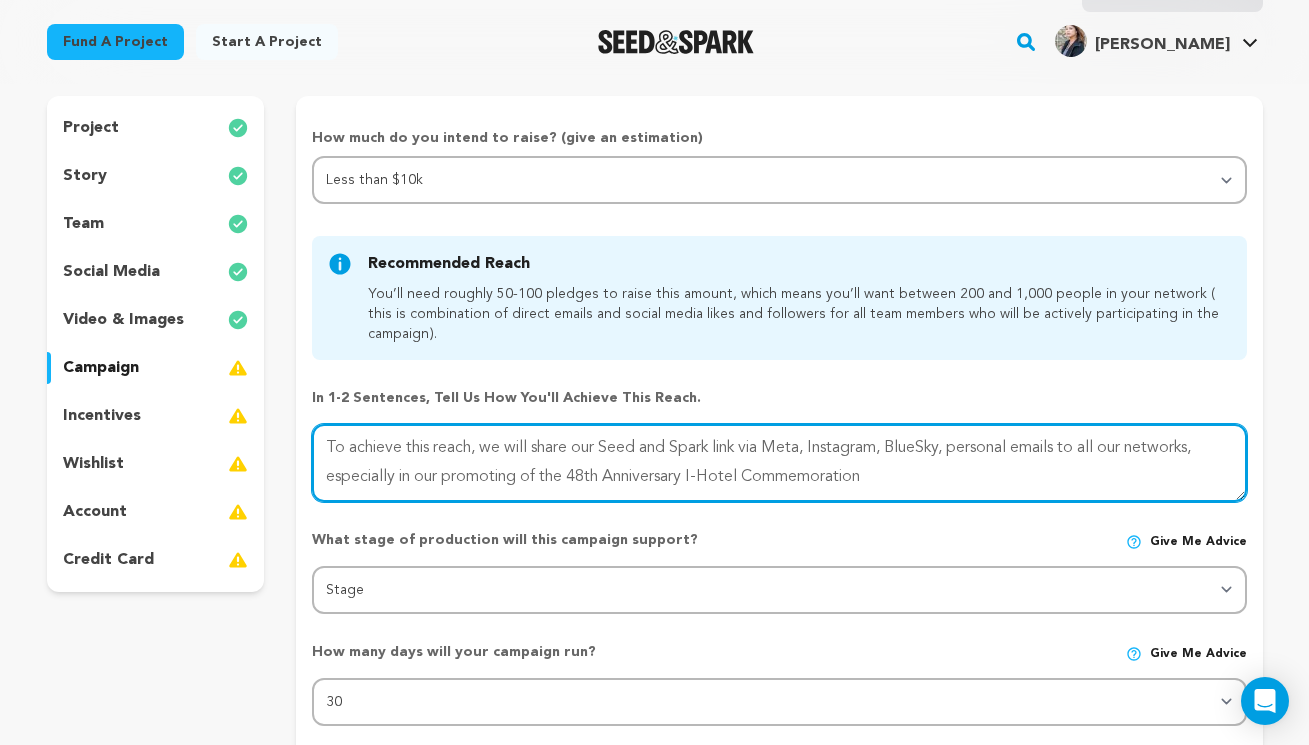 click at bounding box center (779, 463) 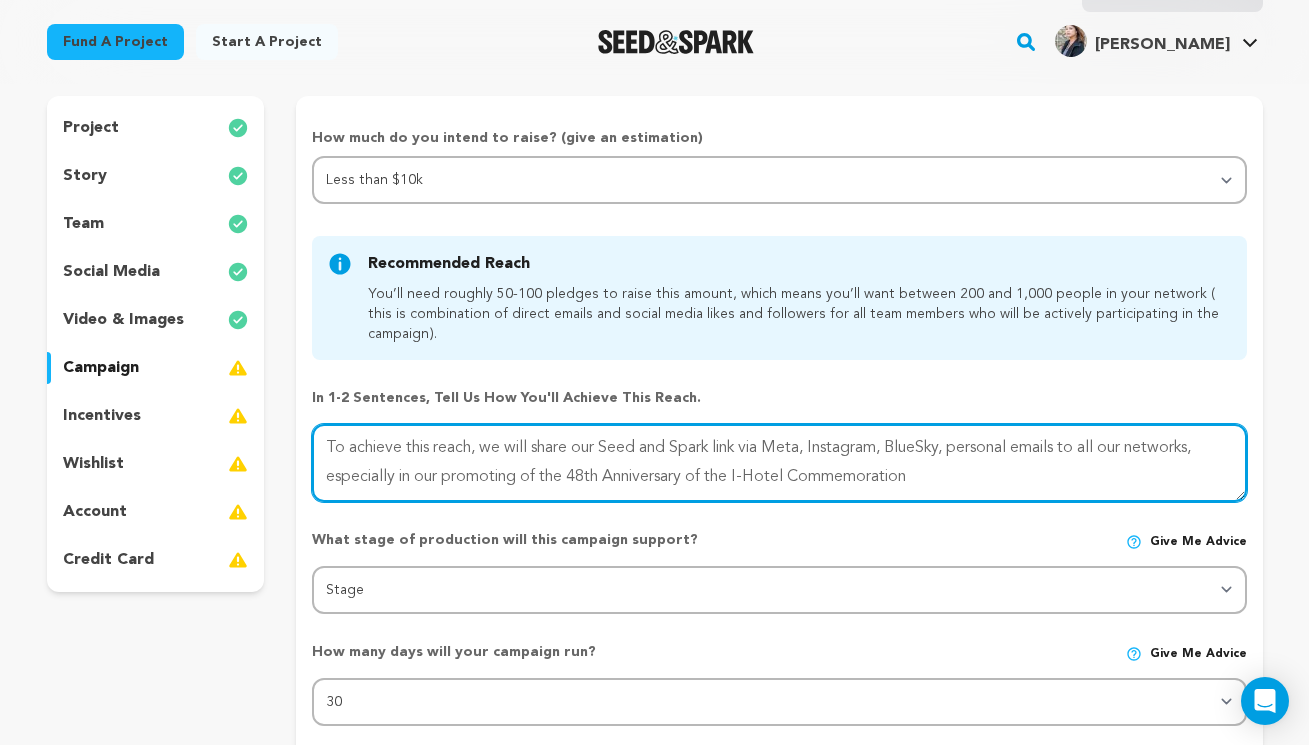 click at bounding box center [779, 463] 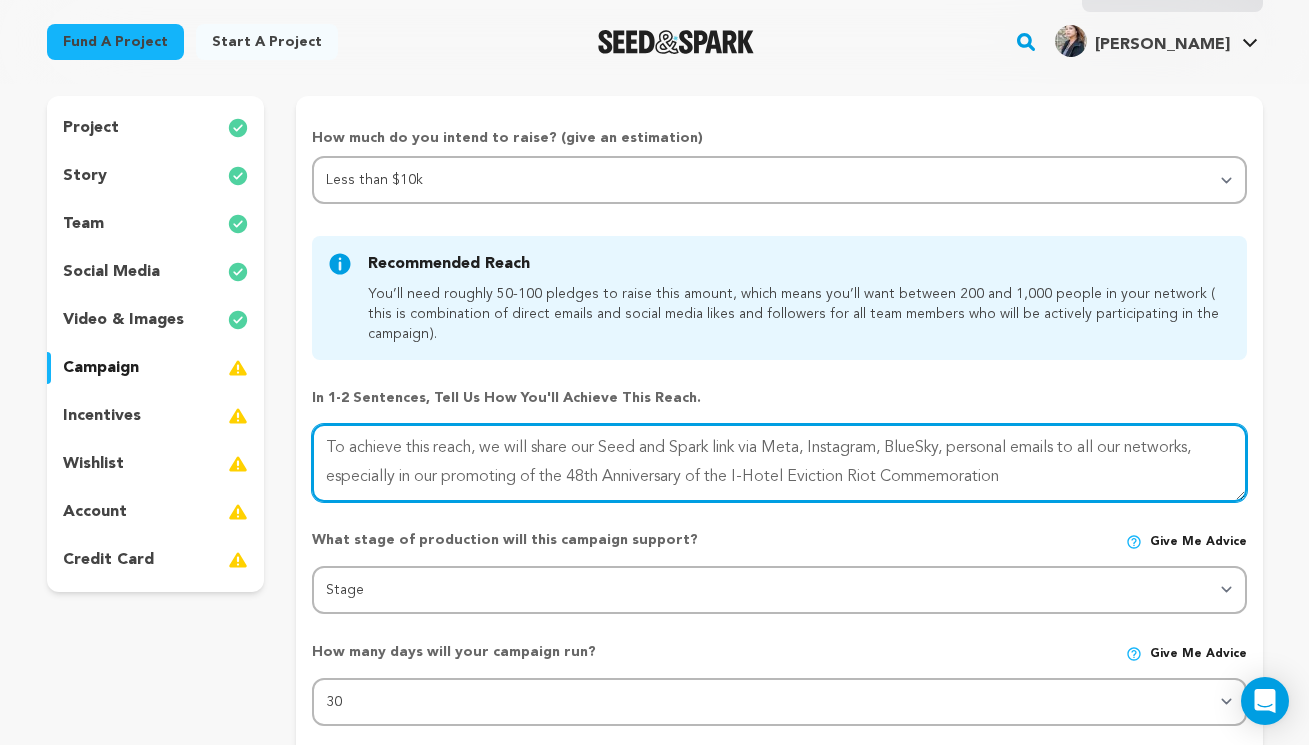 click at bounding box center (779, 463) 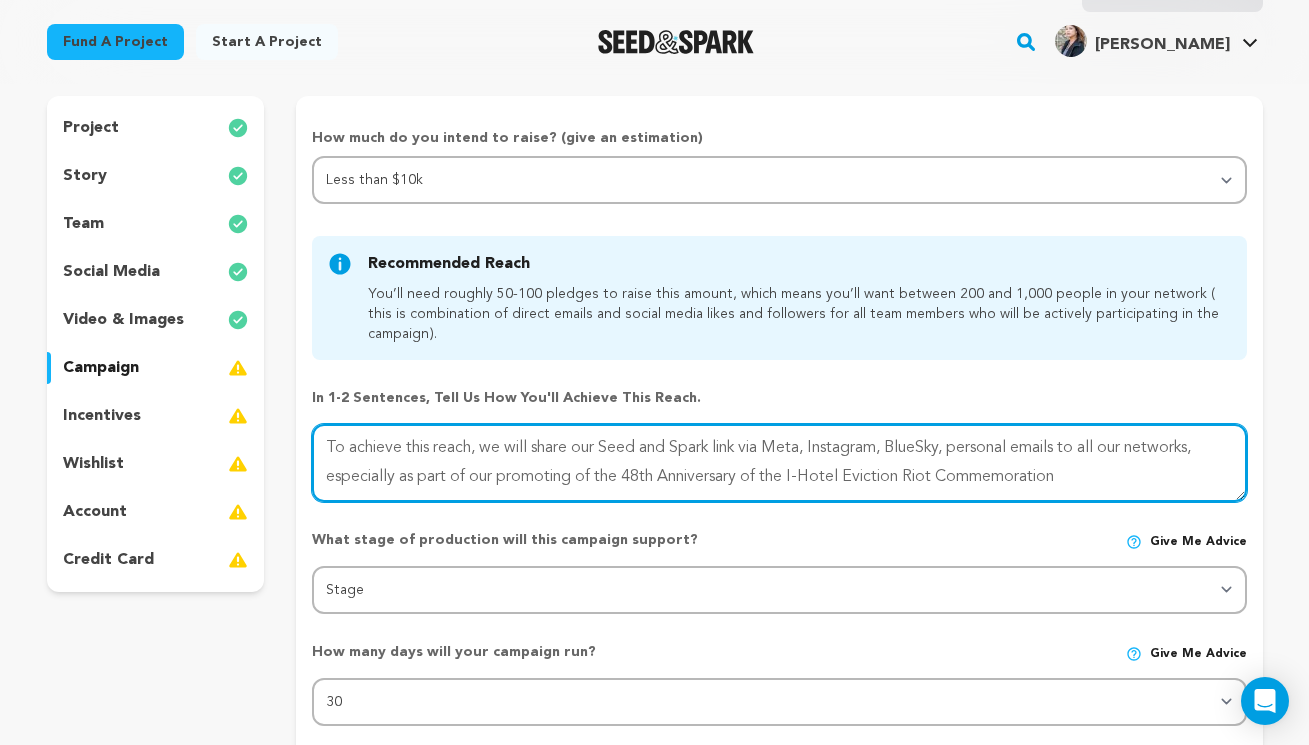 click at bounding box center [779, 463] 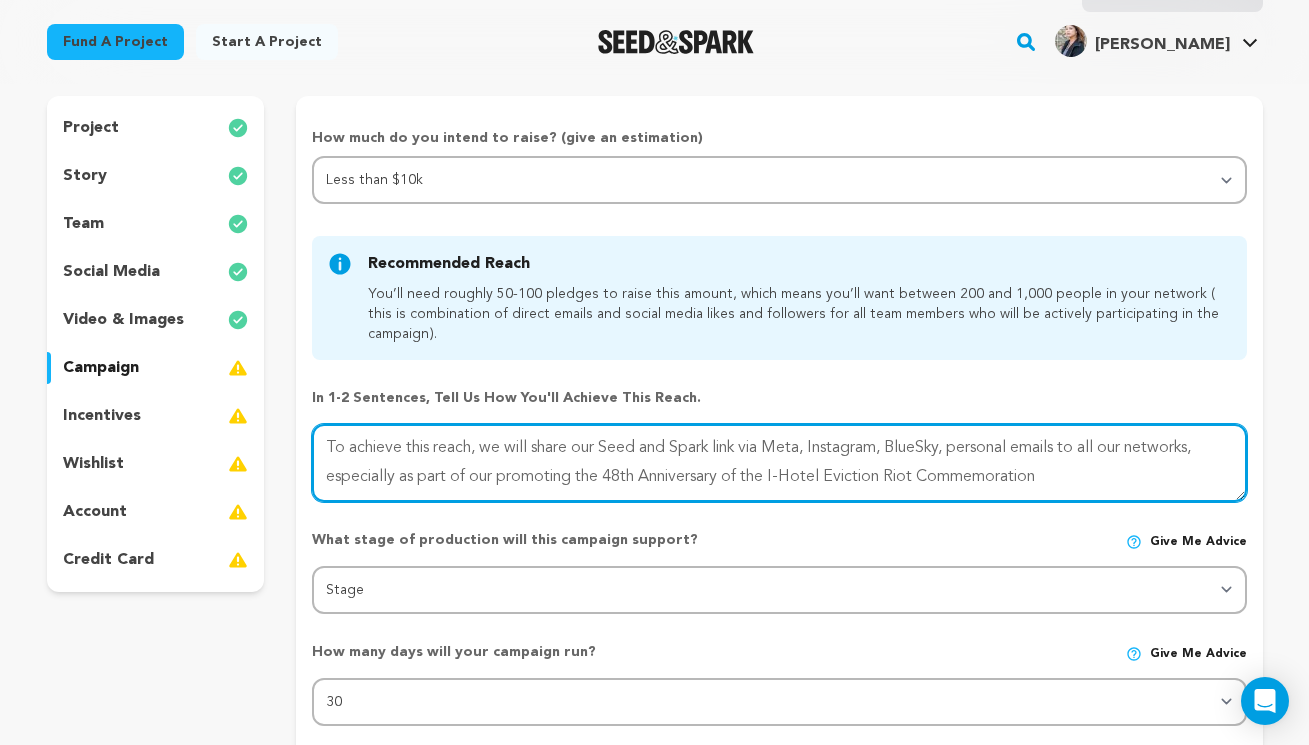 drag, startPoint x: 729, startPoint y: 477, endPoint x: 644, endPoint y: 476, distance: 85.00588 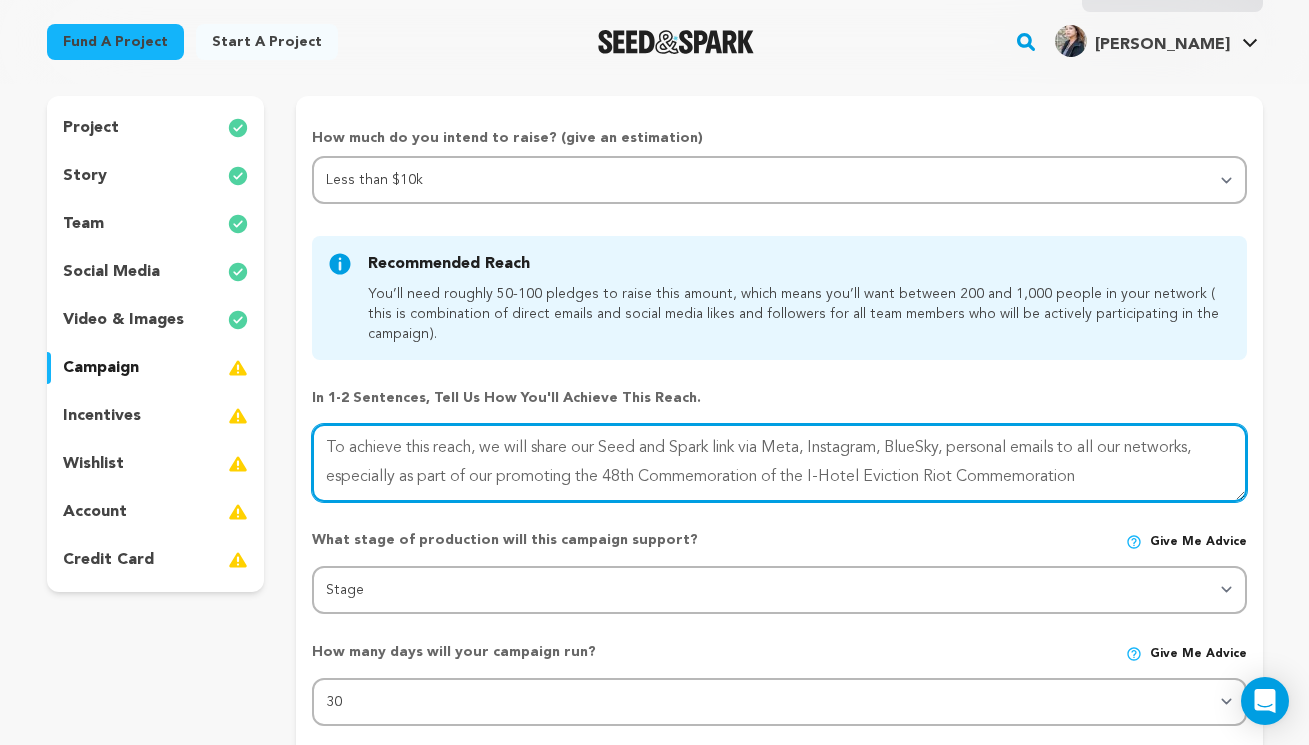 drag, startPoint x: 1095, startPoint y: 474, endPoint x: 964, endPoint y: 470, distance: 131.06105 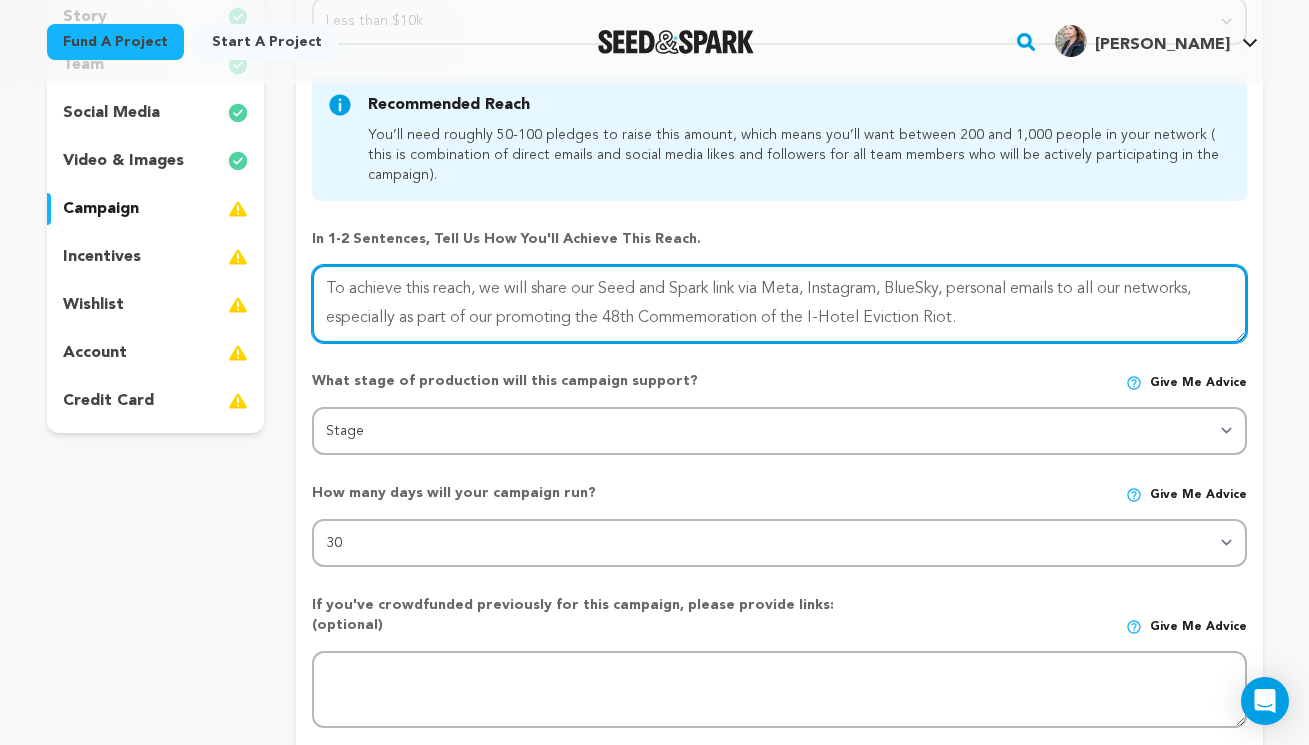 scroll, scrollTop: 340, scrollLeft: 0, axis: vertical 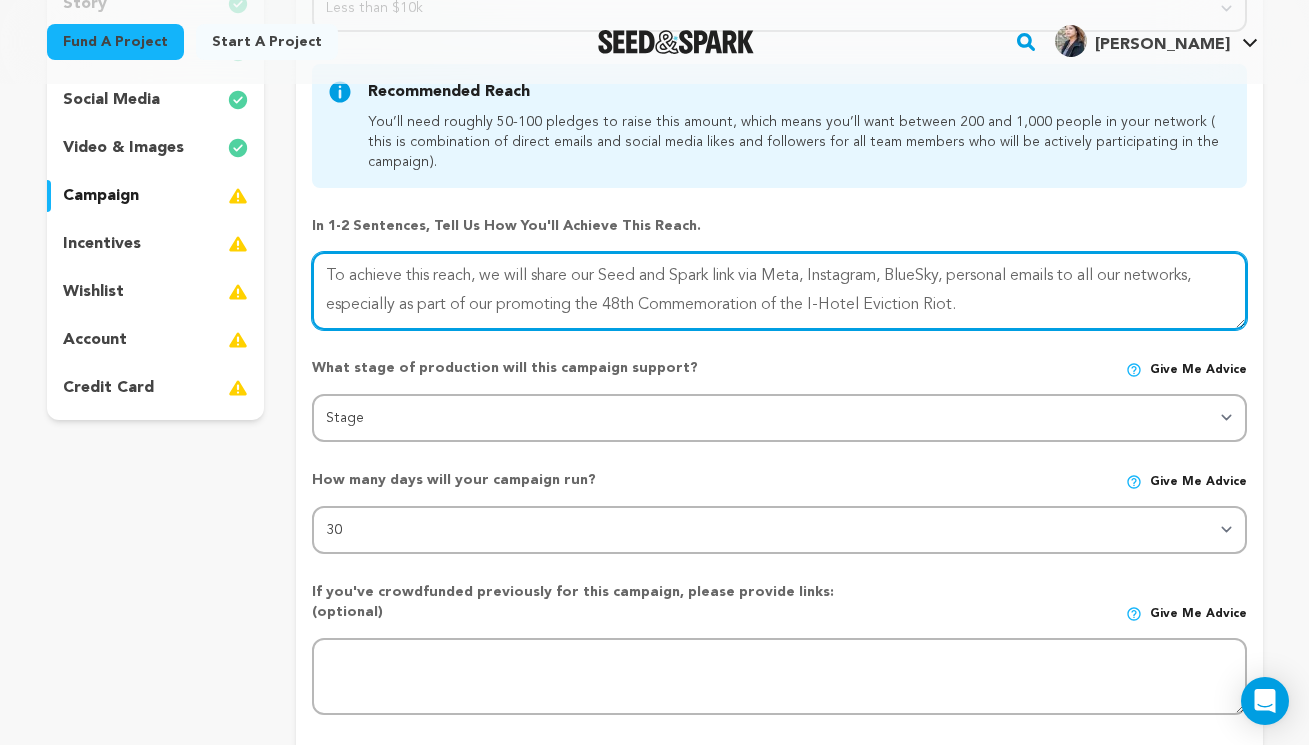 type on "To achieve this reach, we will share our Seed and Spark link via Meta, Instagram, BlueSky, personal emails to all our networks, especially as part of our promoting the 48th Commemoration of the I-Hotel Eviction Riot." 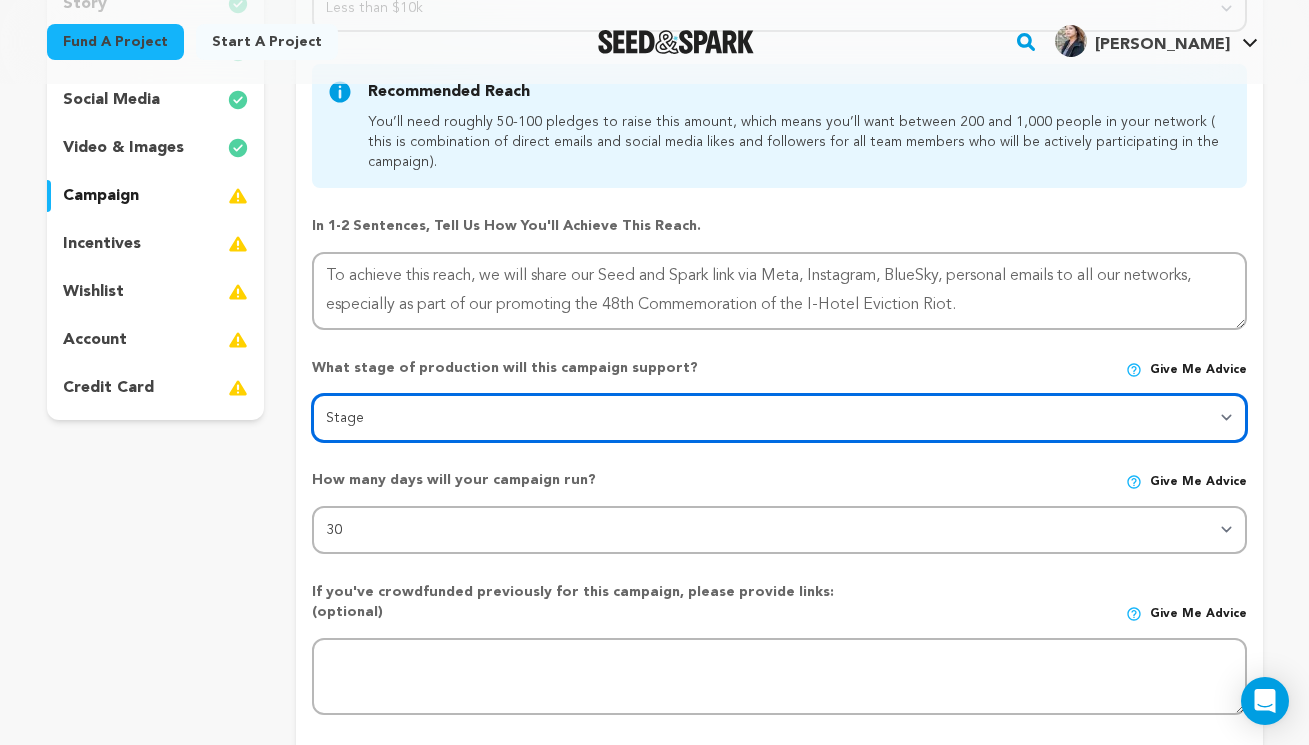 select on "9094" 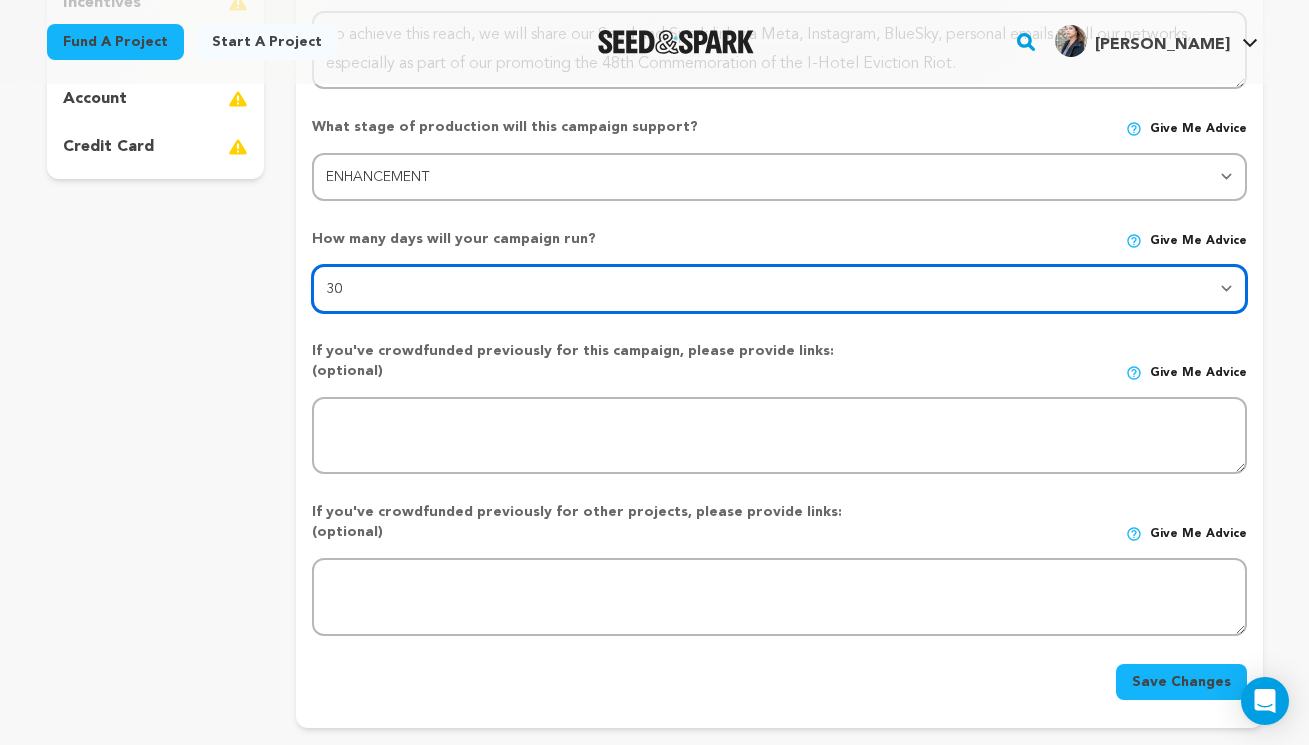 scroll, scrollTop: 584, scrollLeft: 0, axis: vertical 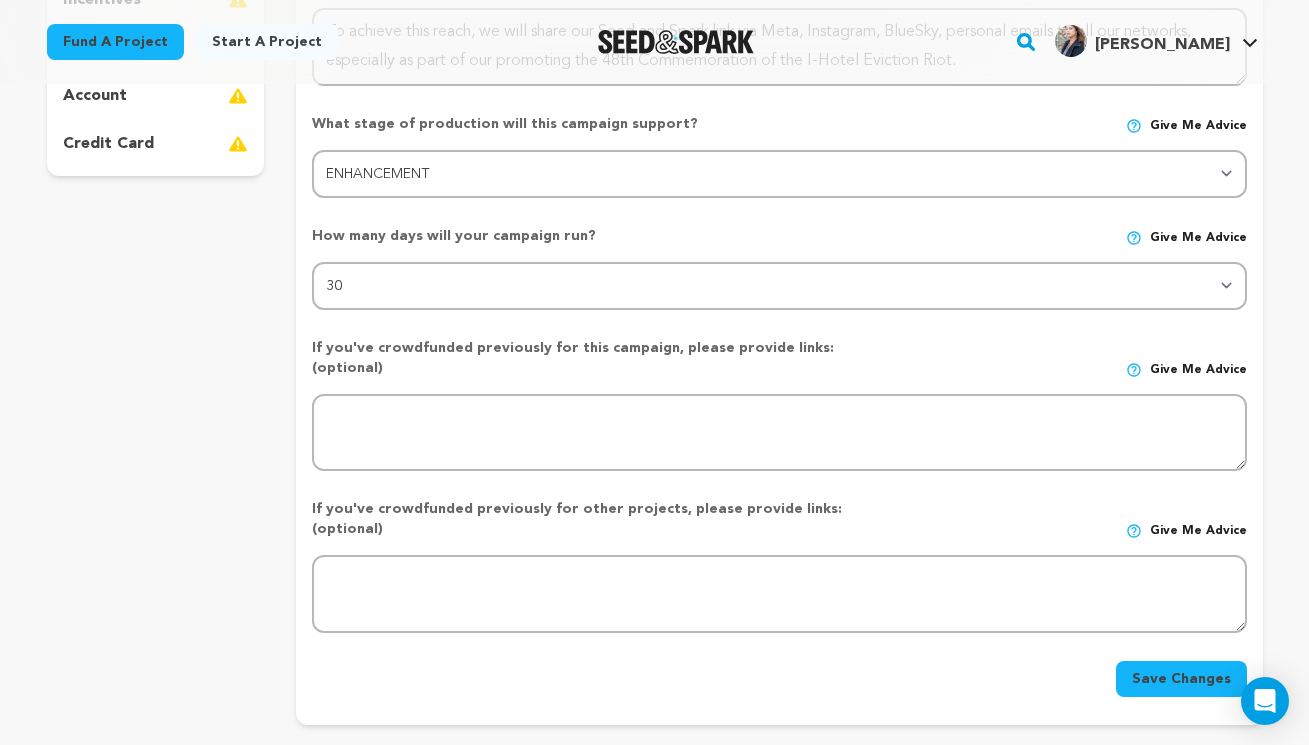 click on "Save Changes" at bounding box center [1181, 679] 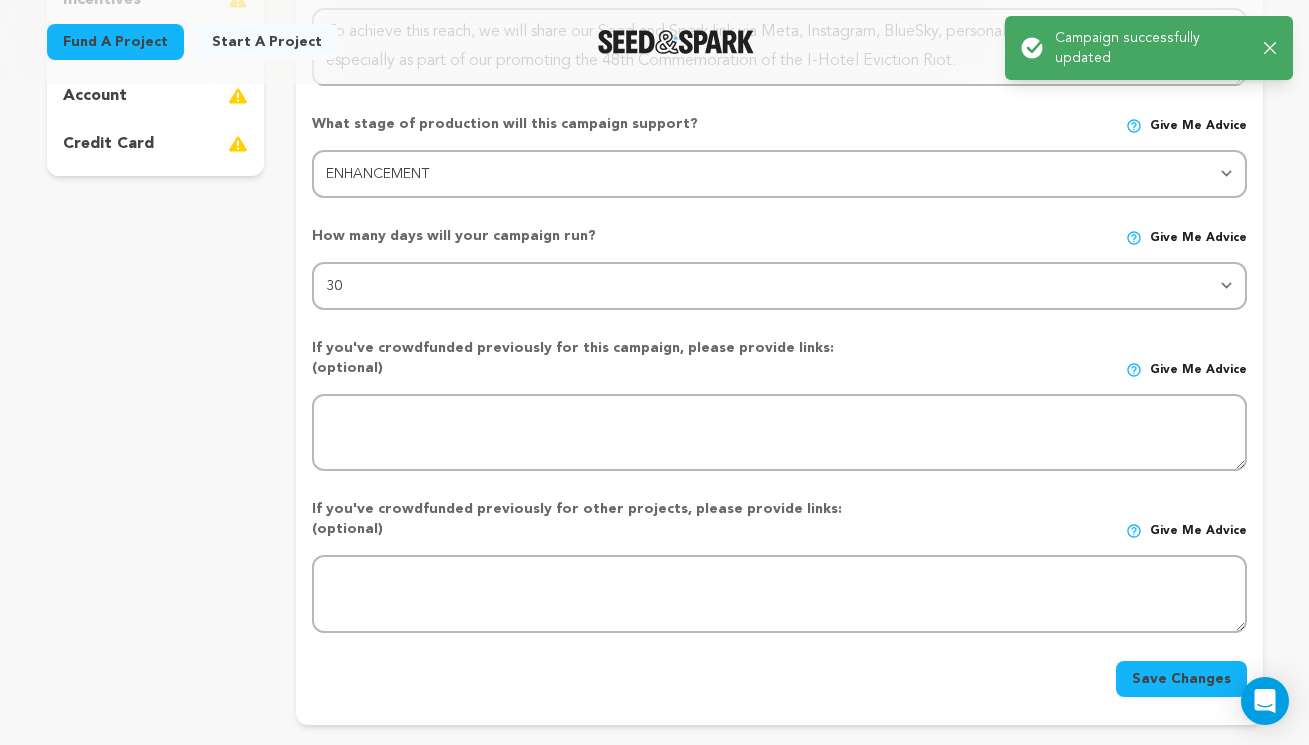 scroll, scrollTop: 0, scrollLeft: 0, axis: both 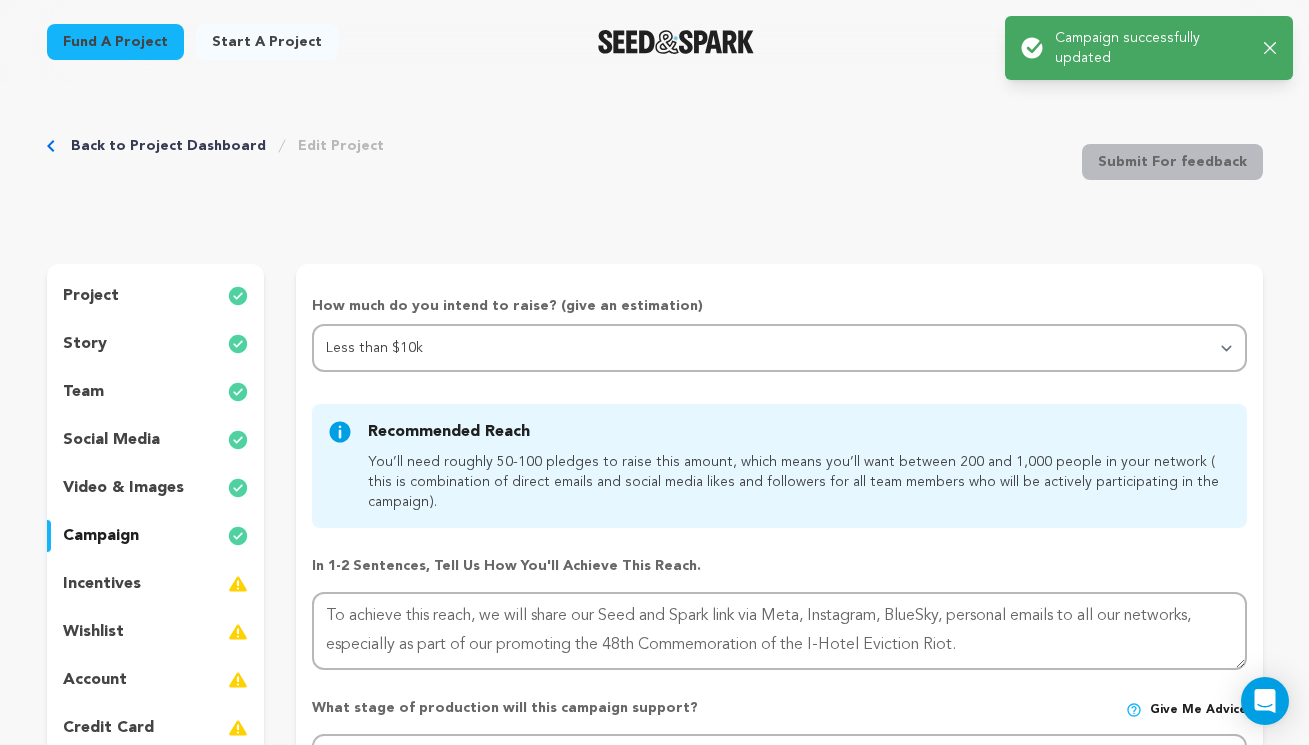 click on "incentives" at bounding box center [102, 584] 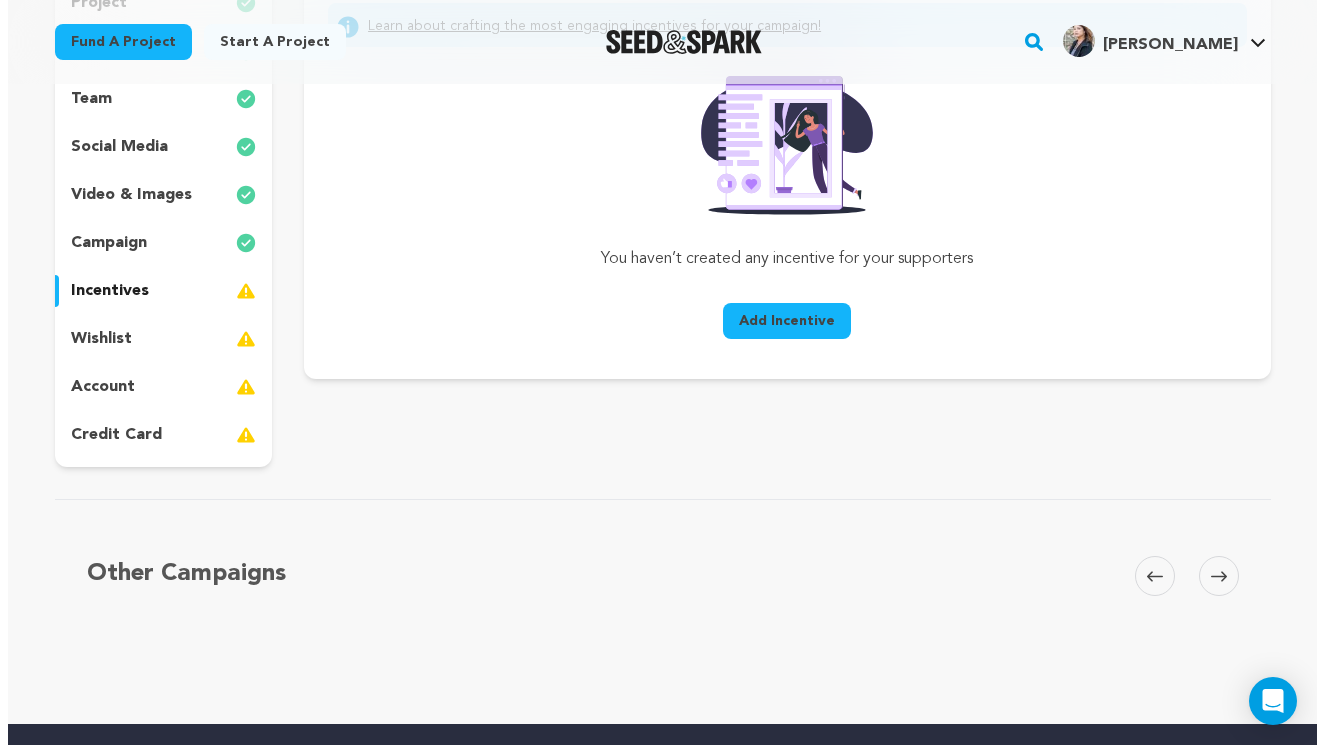 scroll, scrollTop: 296, scrollLeft: 0, axis: vertical 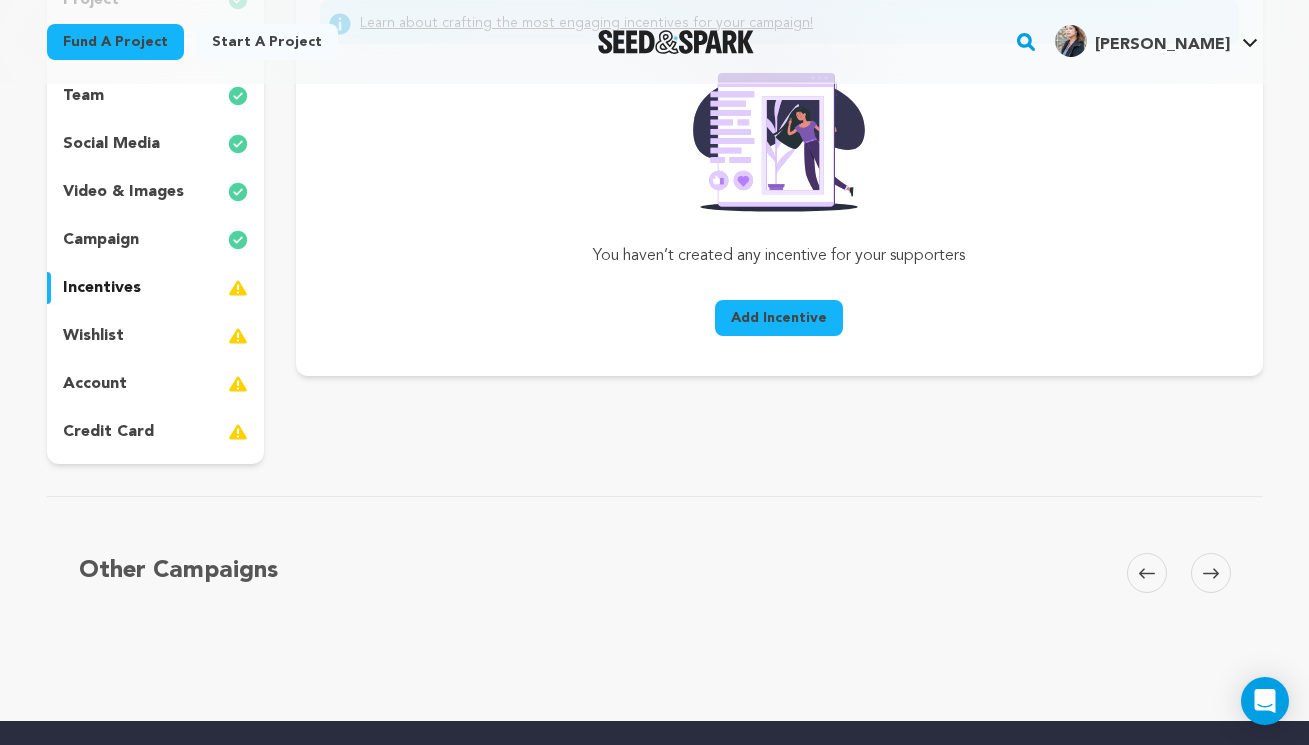 click on "Add Incentive" at bounding box center [779, 318] 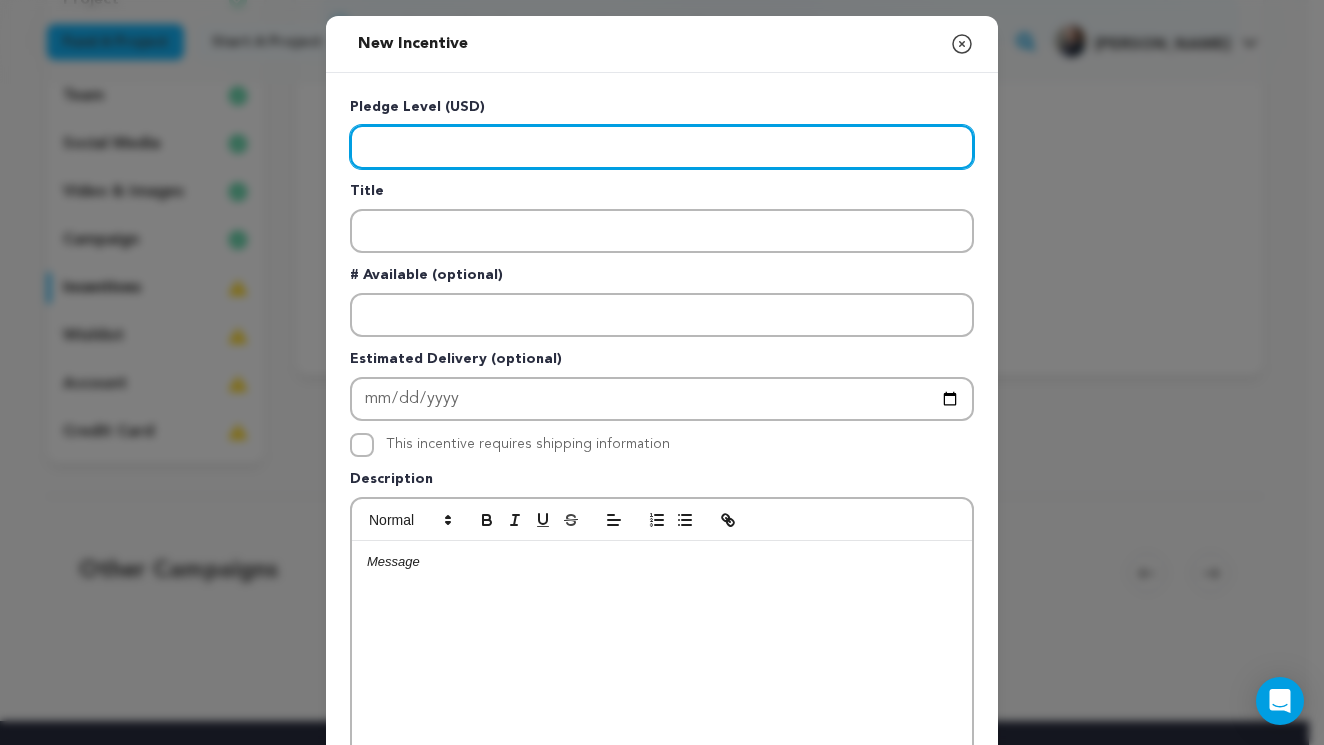 click at bounding box center [662, 147] 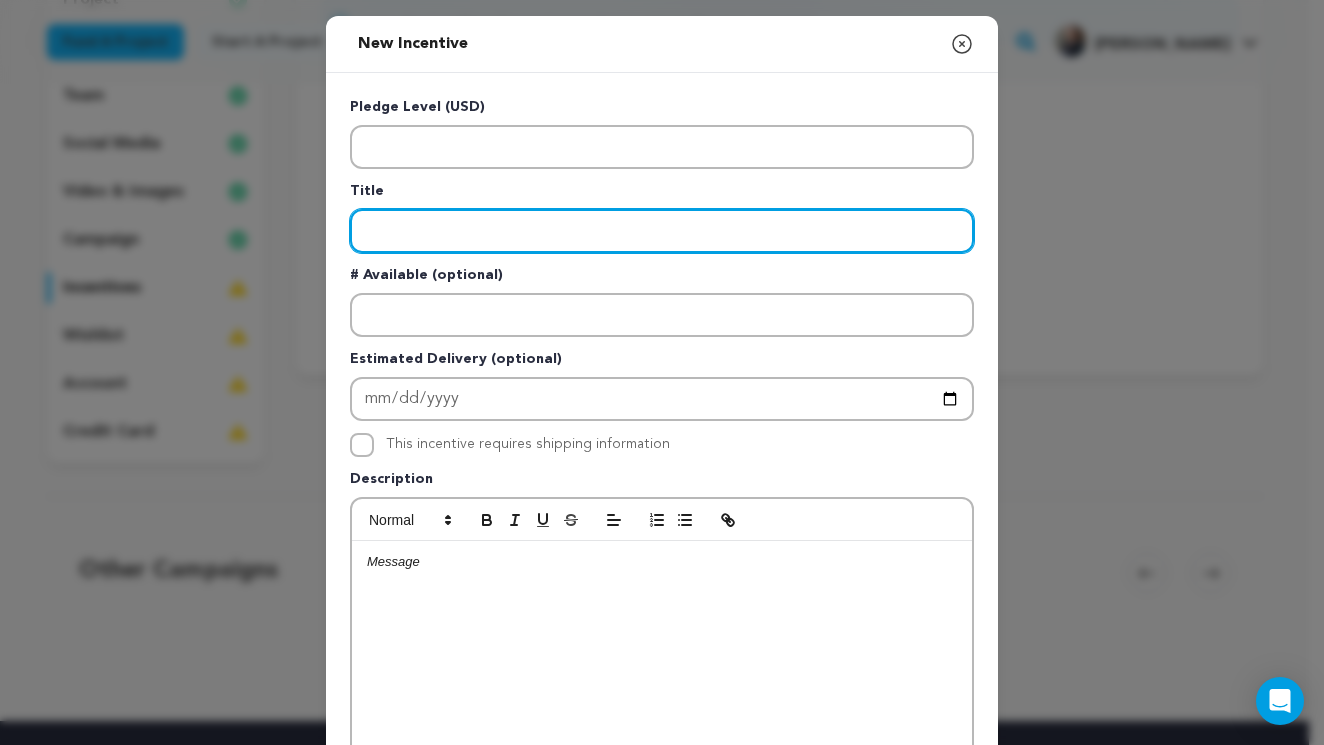 click at bounding box center [662, 231] 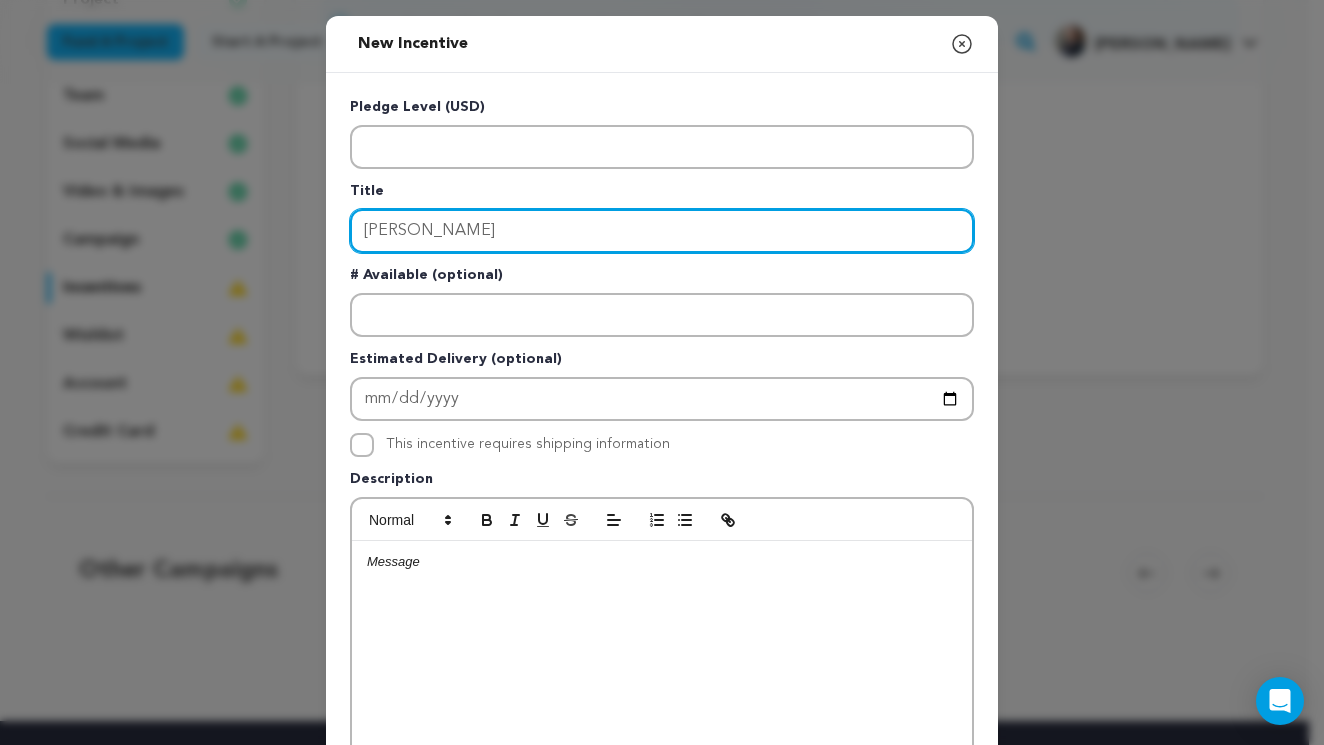 type on "Pamela" 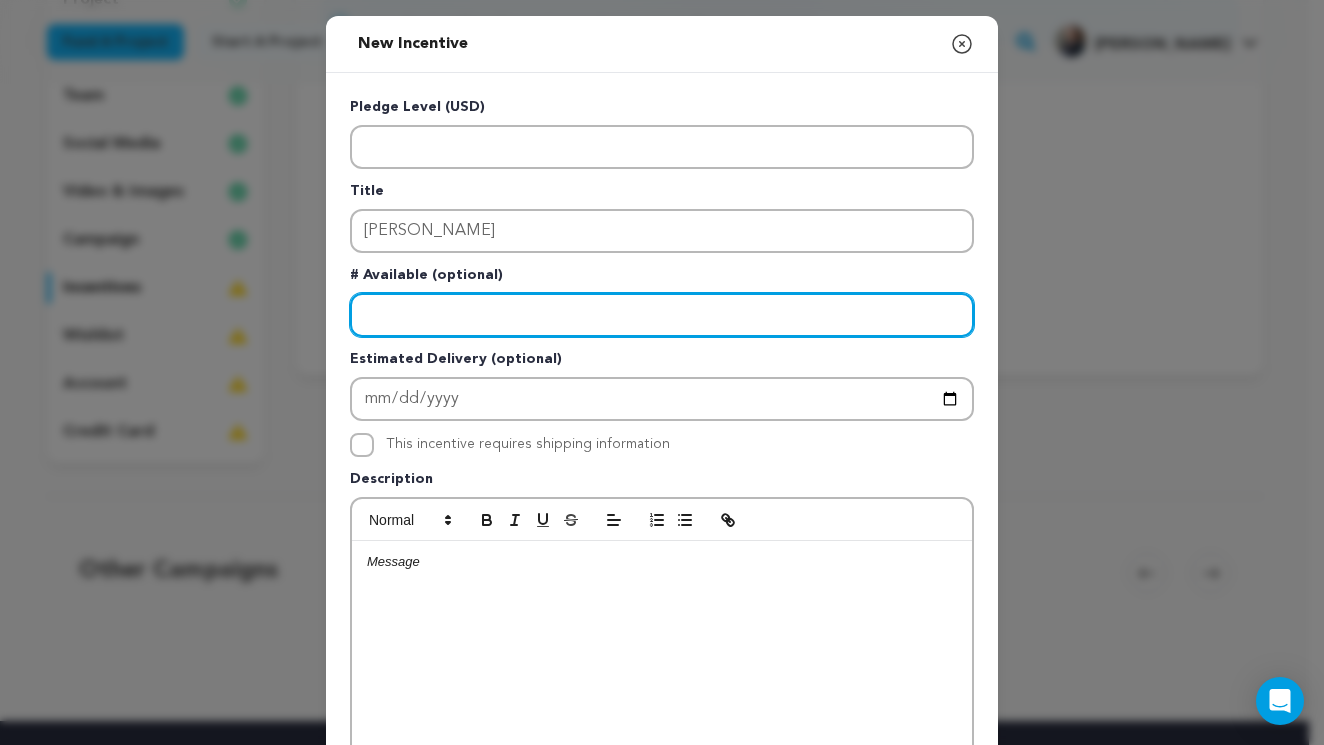 drag, startPoint x: 419, startPoint y: 267, endPoint x: 457, endPoint y: 324, distance: 68.50548 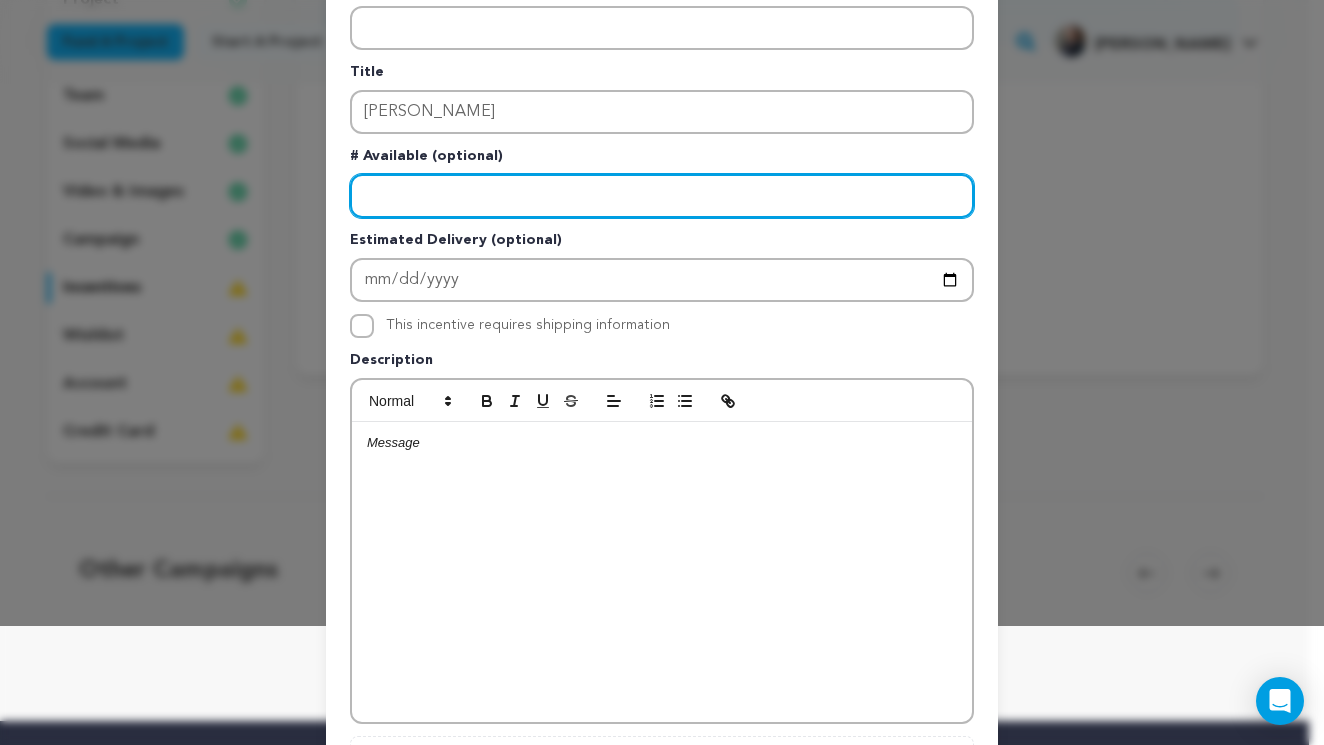 scroll, scrollTop: 123, scrollLeft: 0, axis: vertical 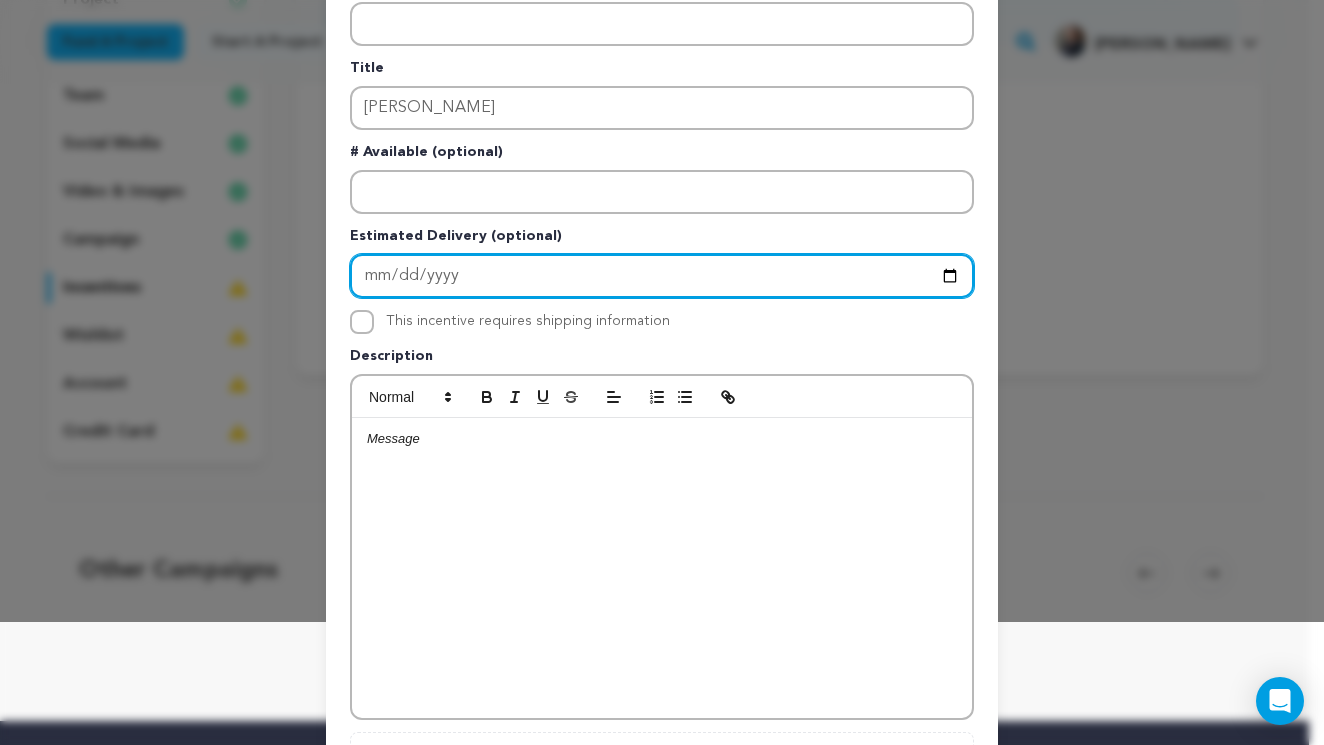 click at bounding box center [662, 276] 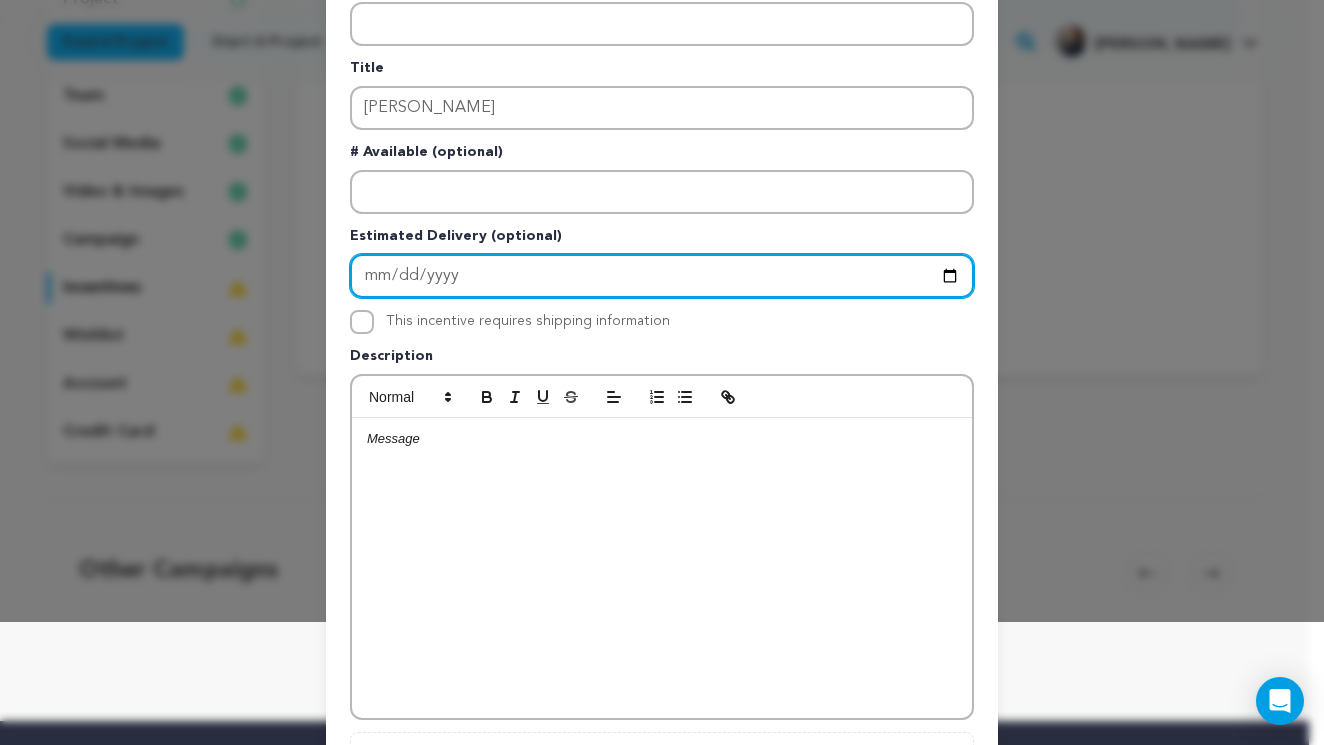 type on "2025-07-25" 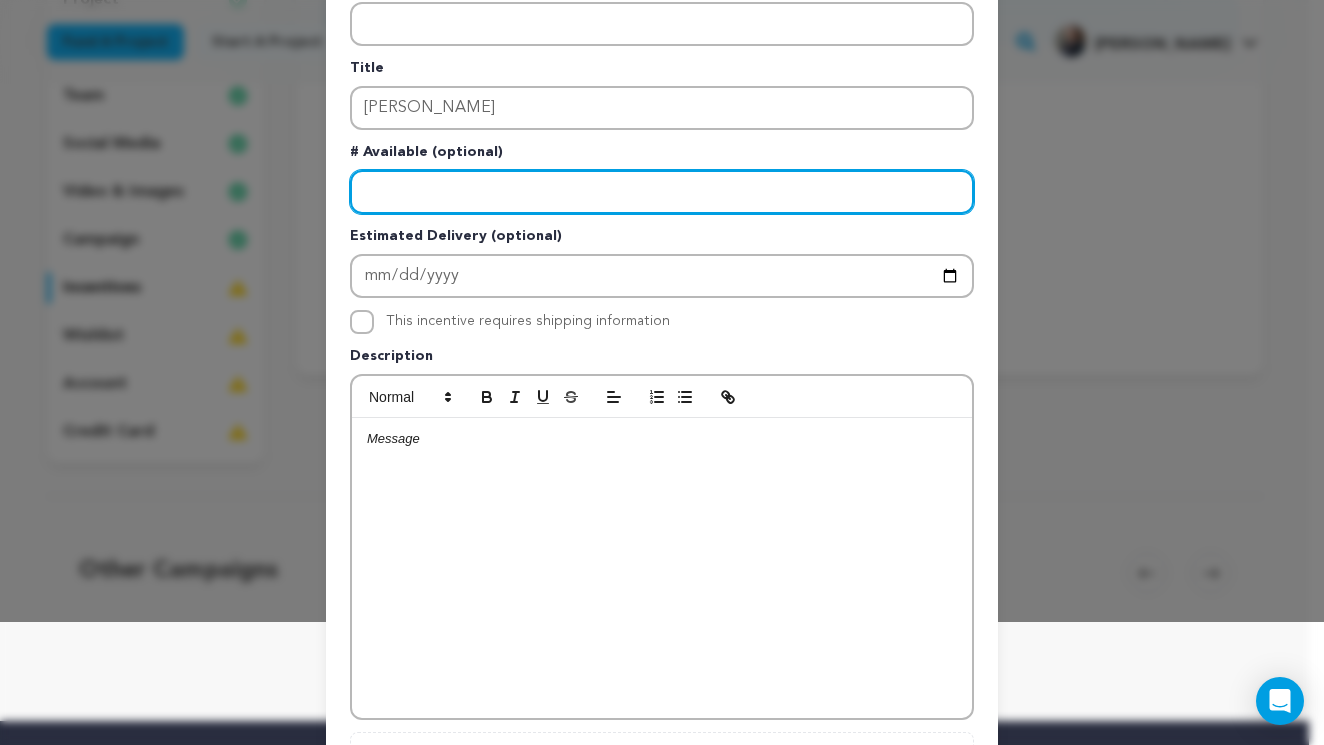click at bounding box center [662, 192] 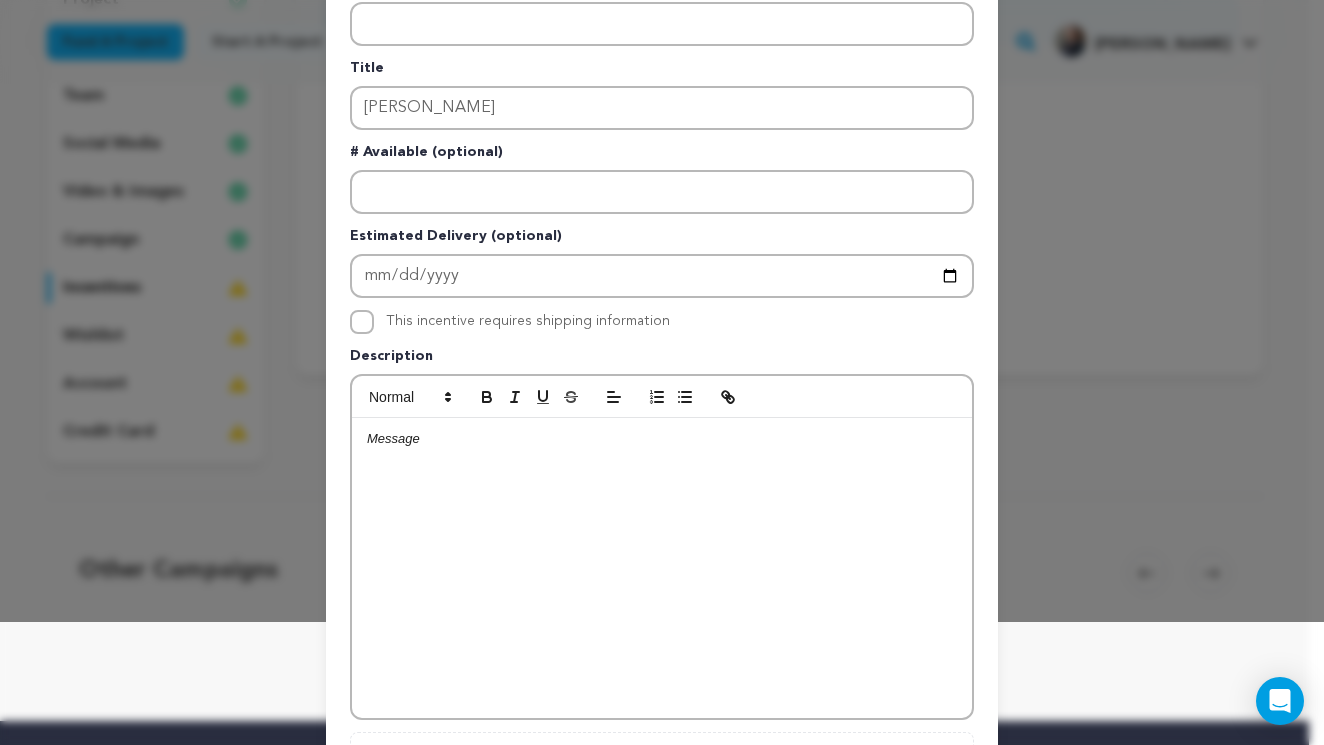 click at bounding box center [662, 439] 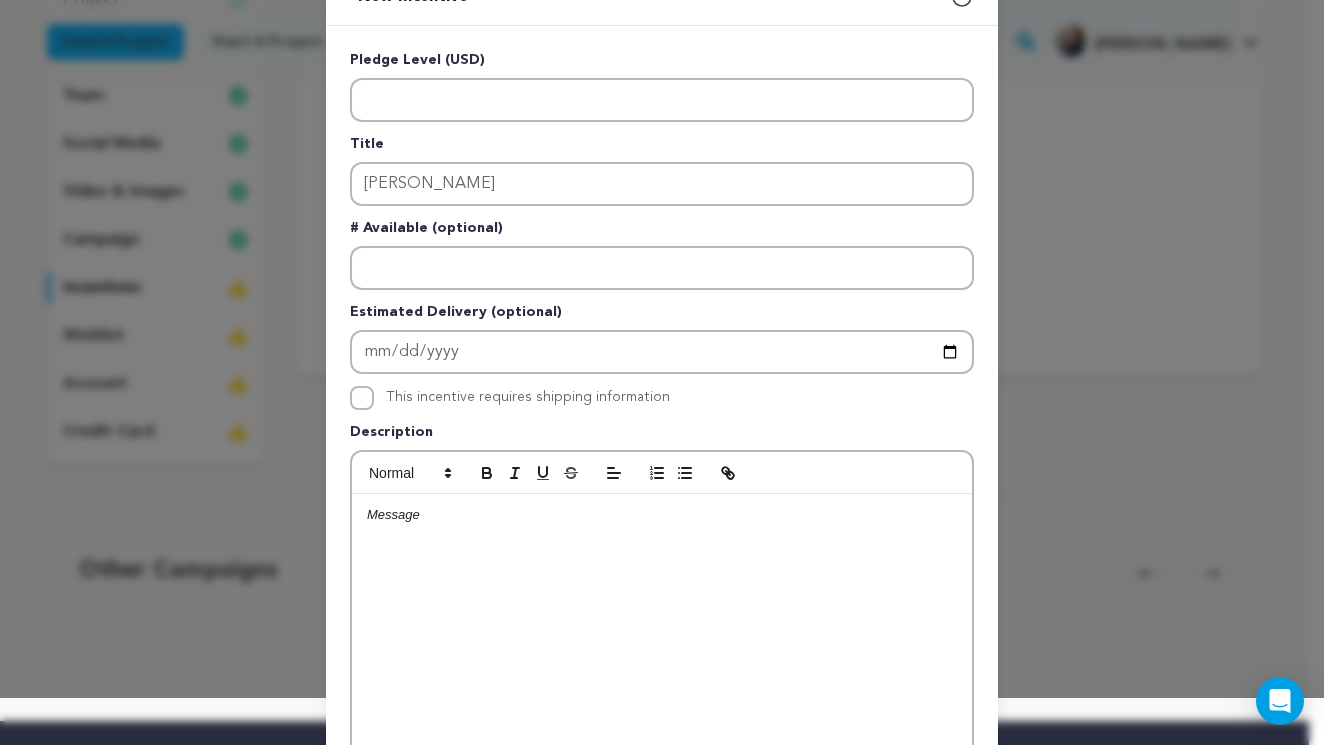 scroll, scrollTop: 18, scrollLeft: 0, axis: vertical 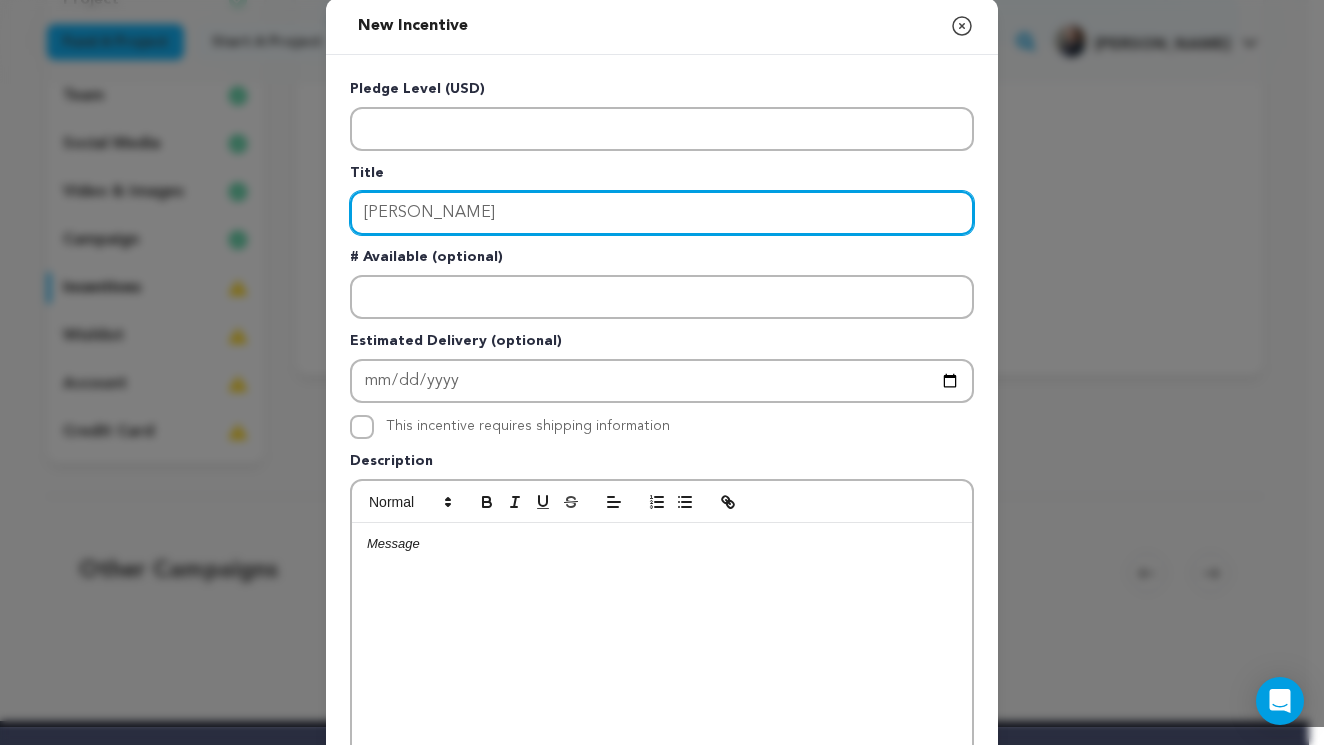 click on "Pamela" at bounding box center (662, 213) 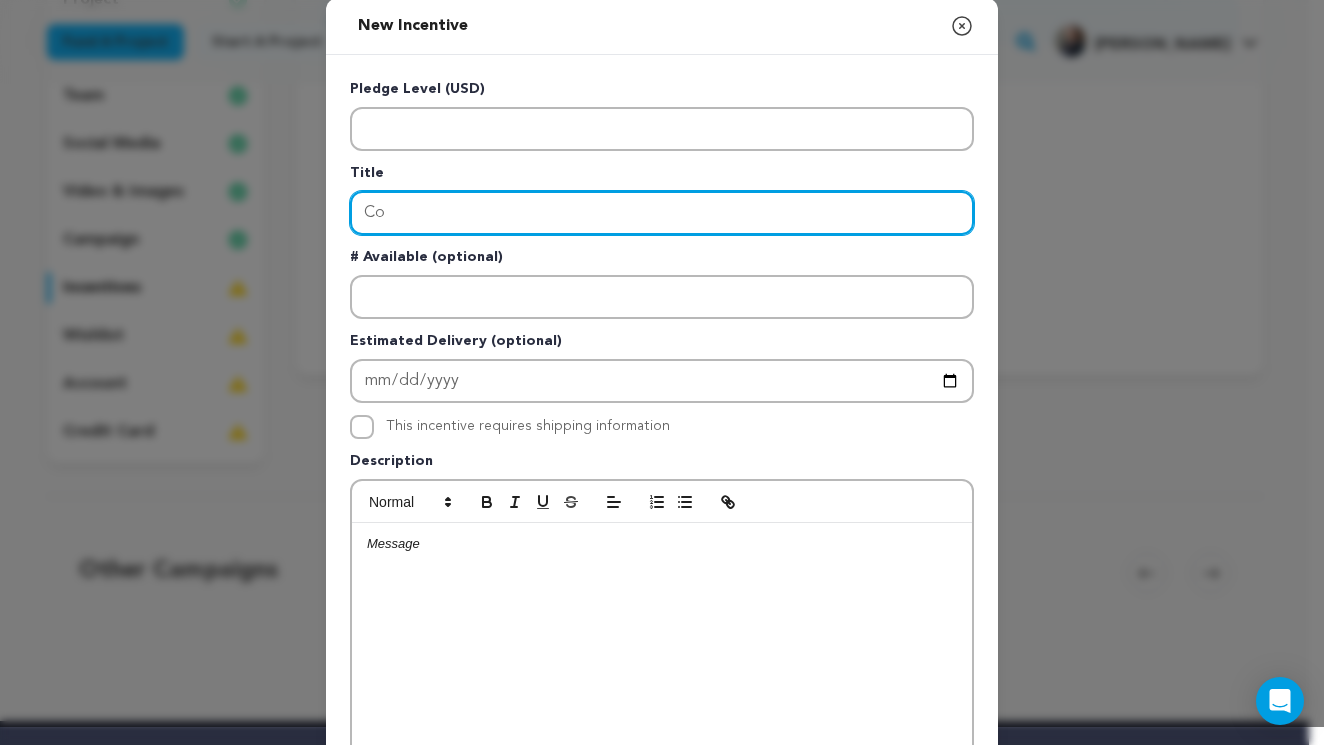 type on "C" 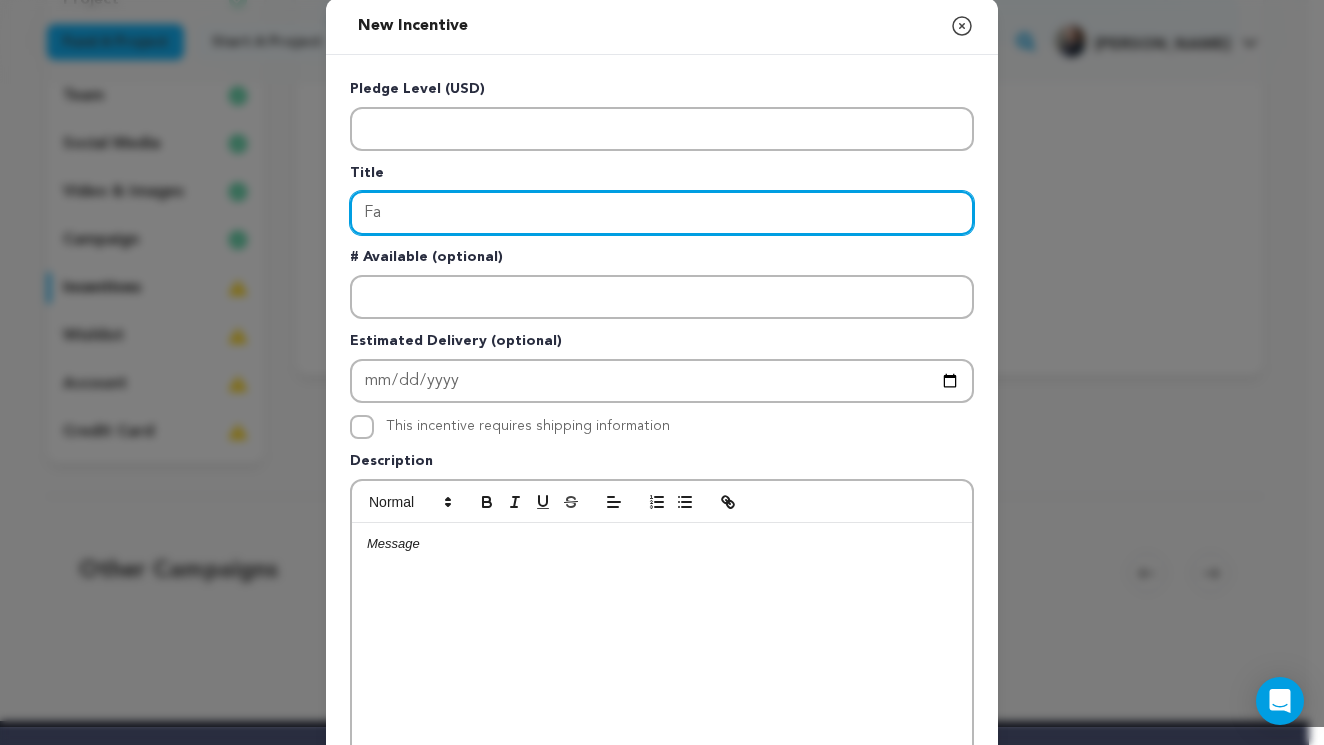 type on "F" 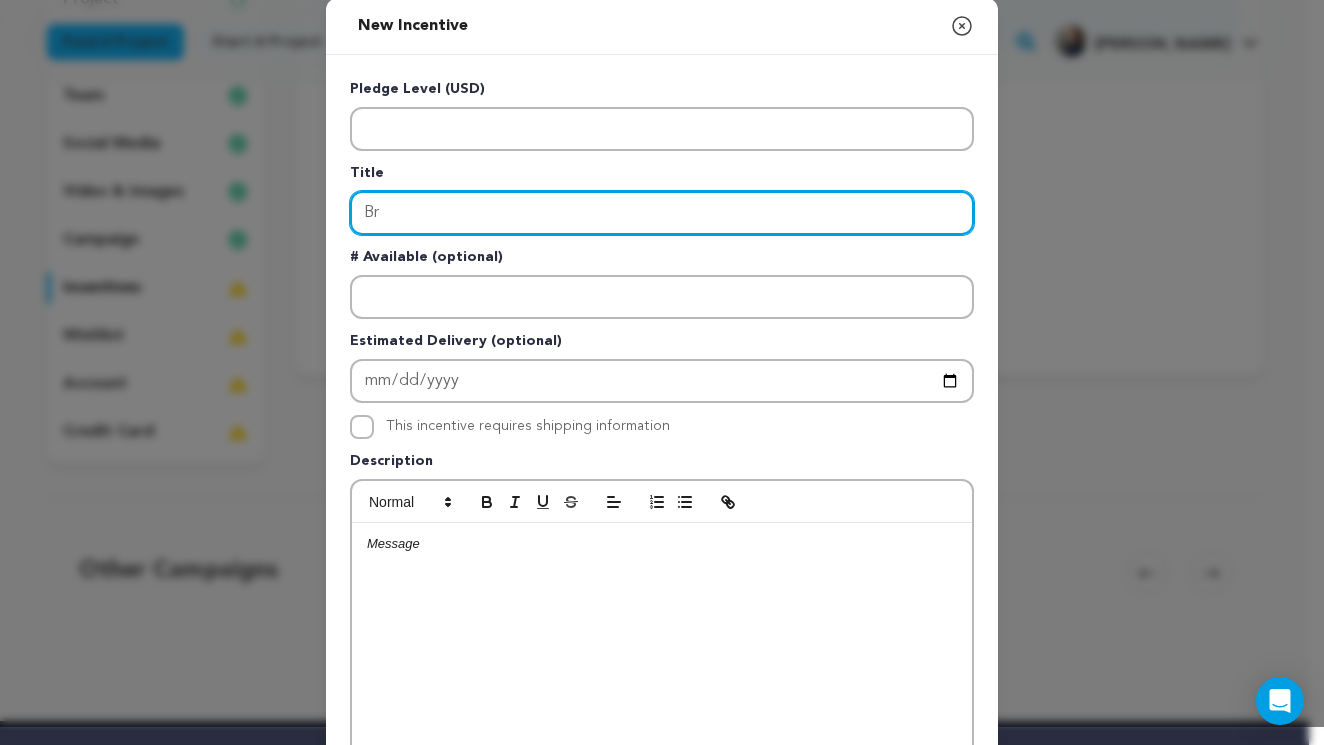 type on "B" 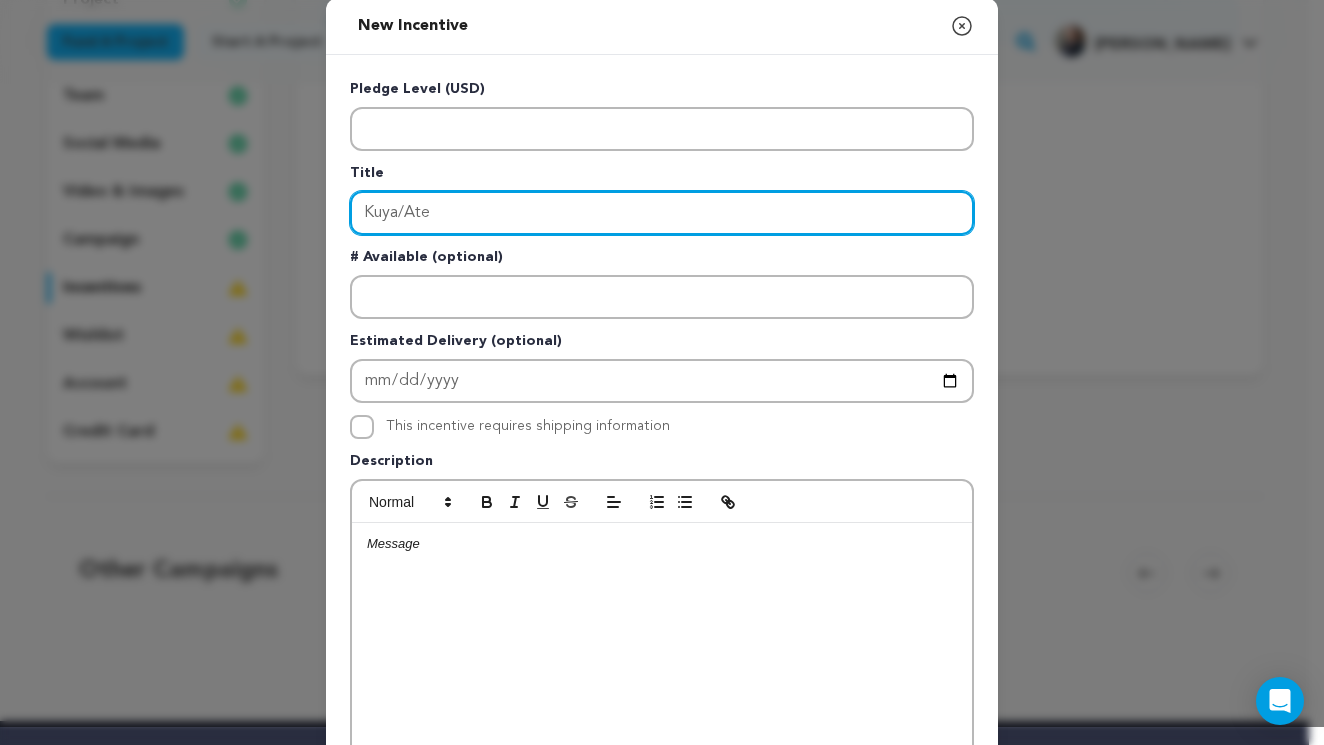 type on "Kuya/Ate" 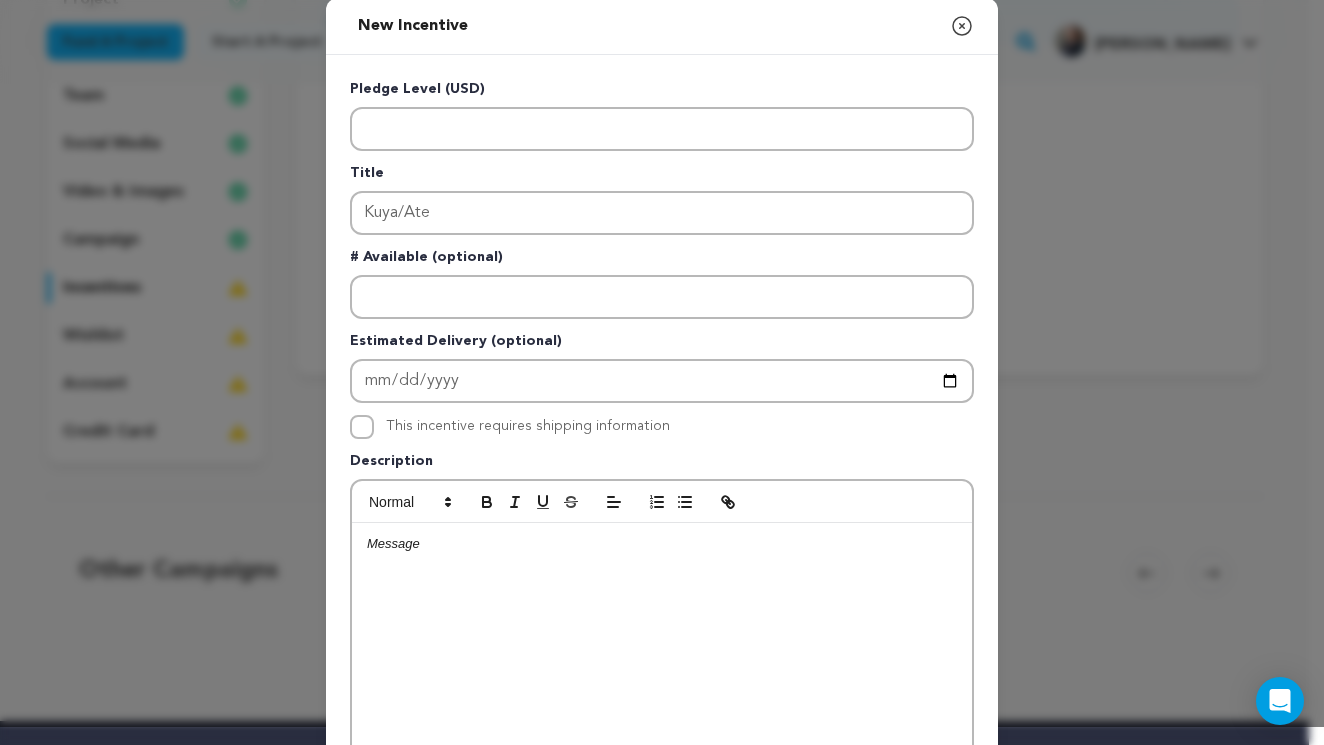 click at bounding box center (662, 544) 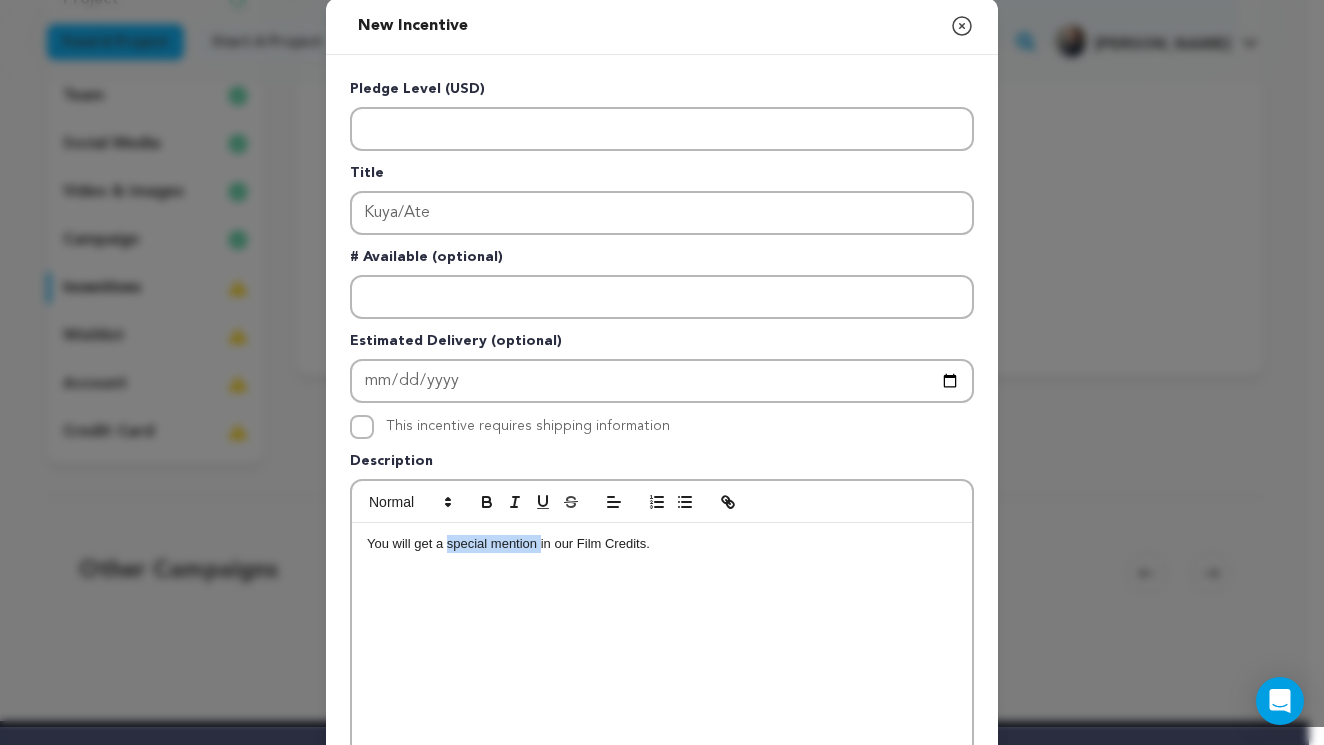 drag, startPoint x: 532, startPoint y: 543, endPoint x: 439, endPoint y: 544, distance: 93.00538 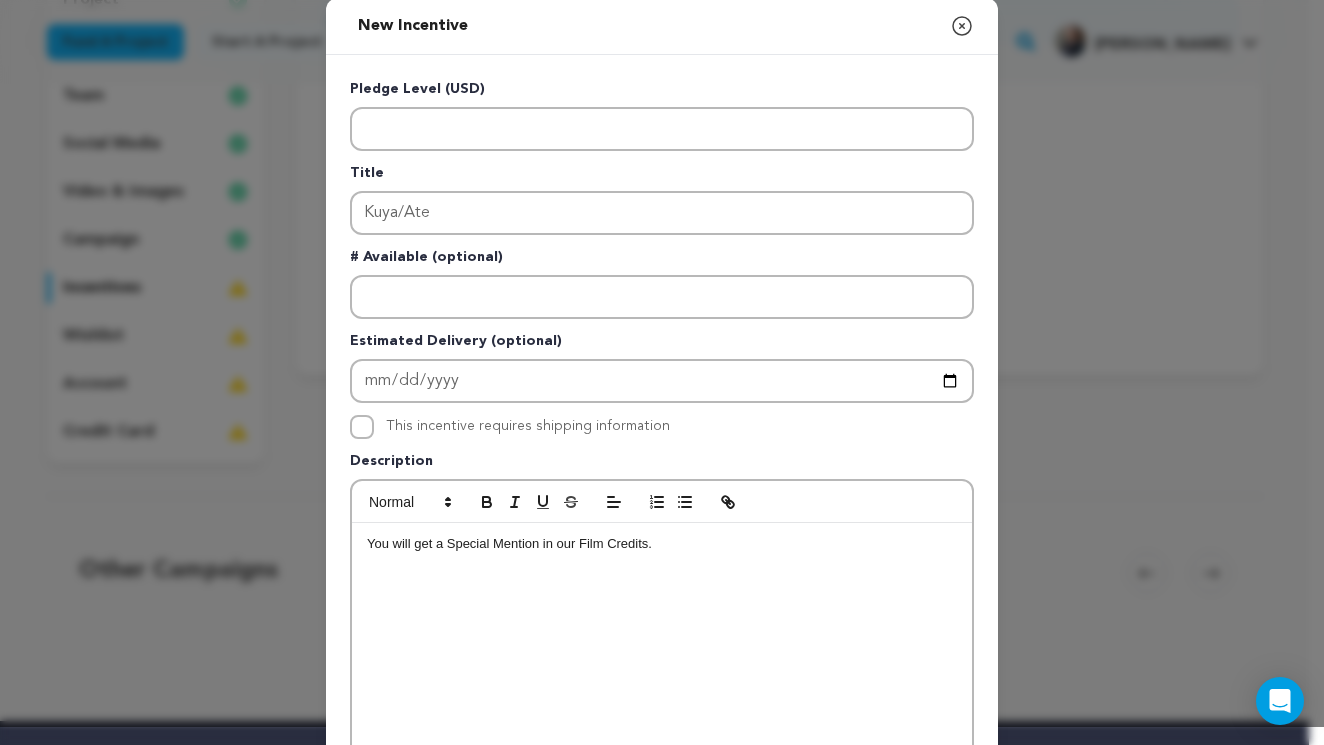 click on "You will get a Special Mention in our Film Credits." at bounding box center [662, 544] 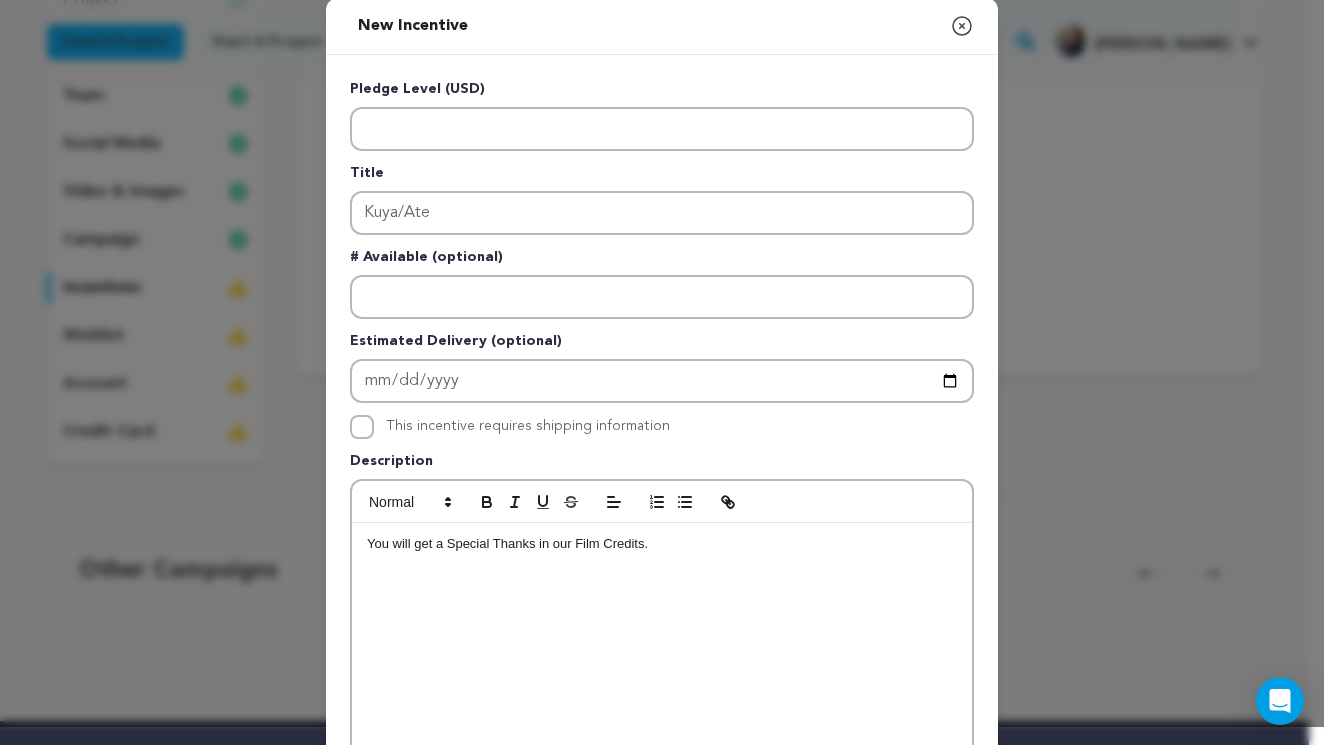 click on "You will get a Special Thanks in our Film Credits." at bounding box center [662, 544] 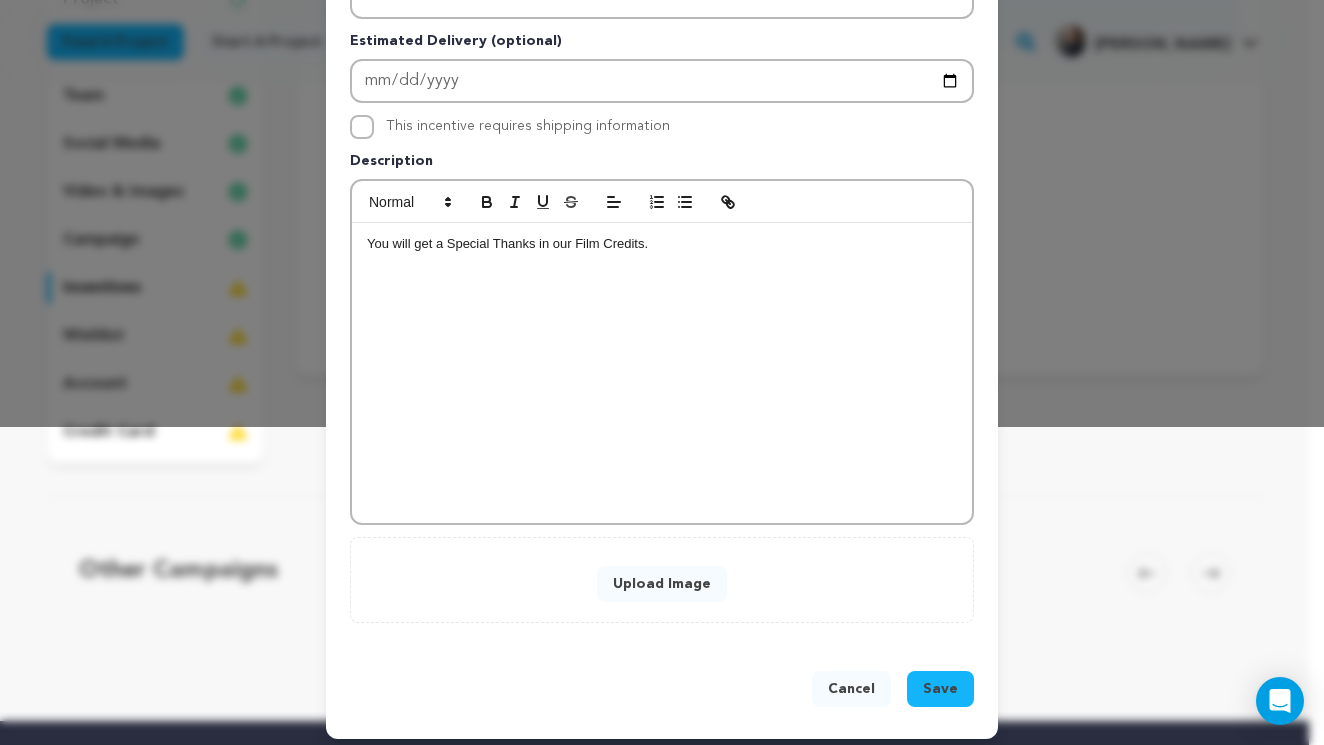 scroll, scrollTop: 329, scrollLeft: 0, axis: vertical 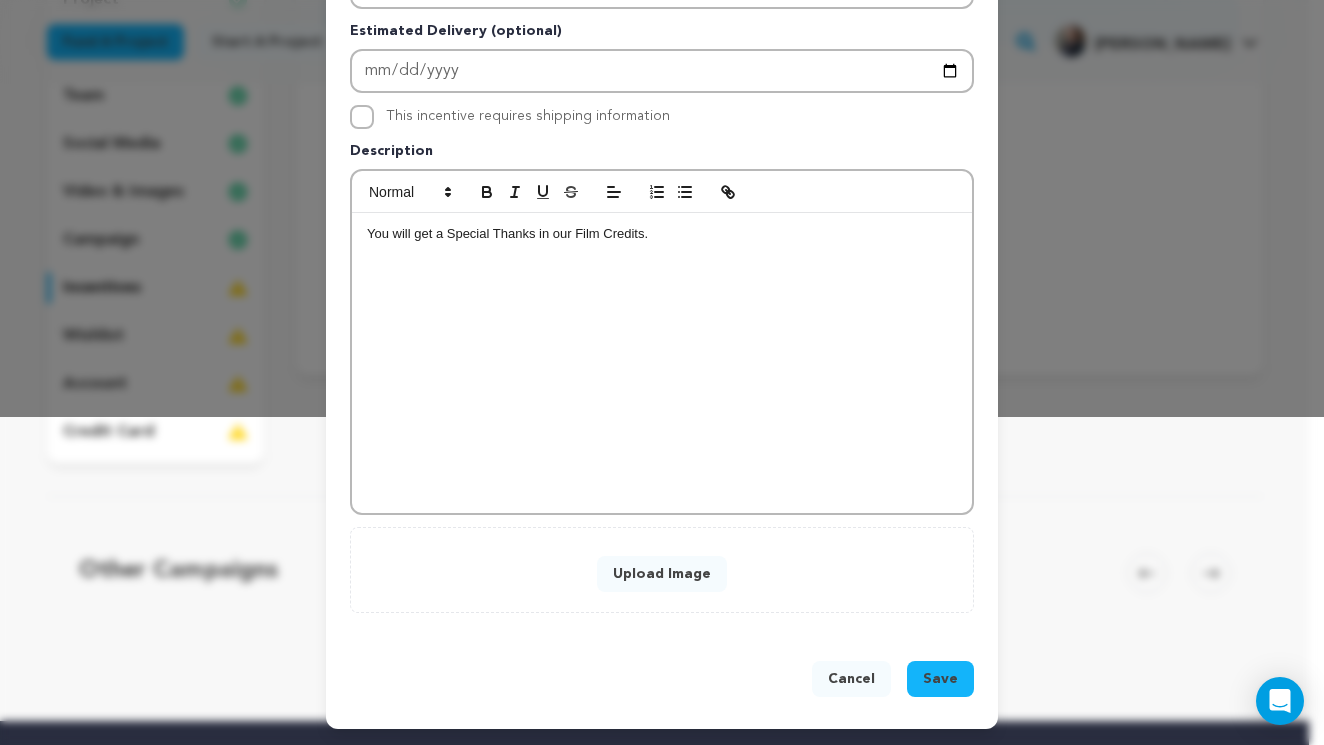 click on "Upload Image" at bounding box center (662, 574) 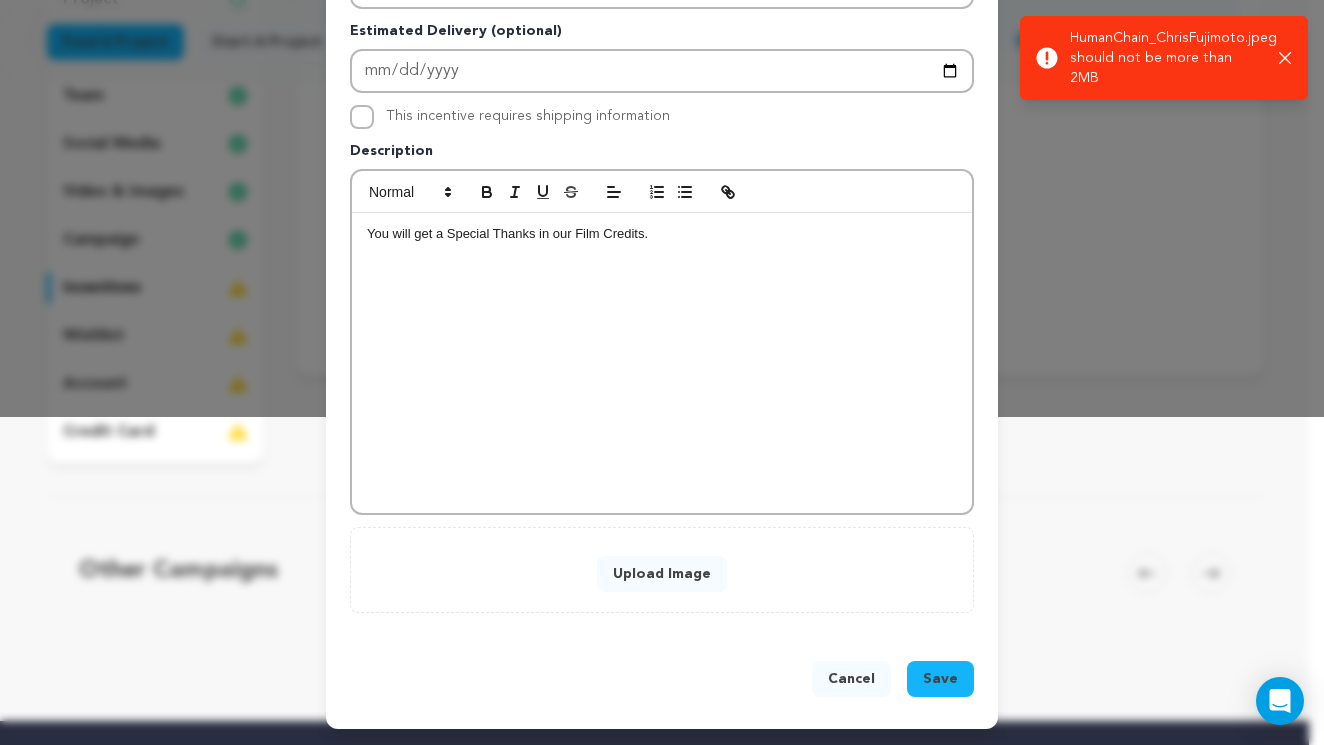 click 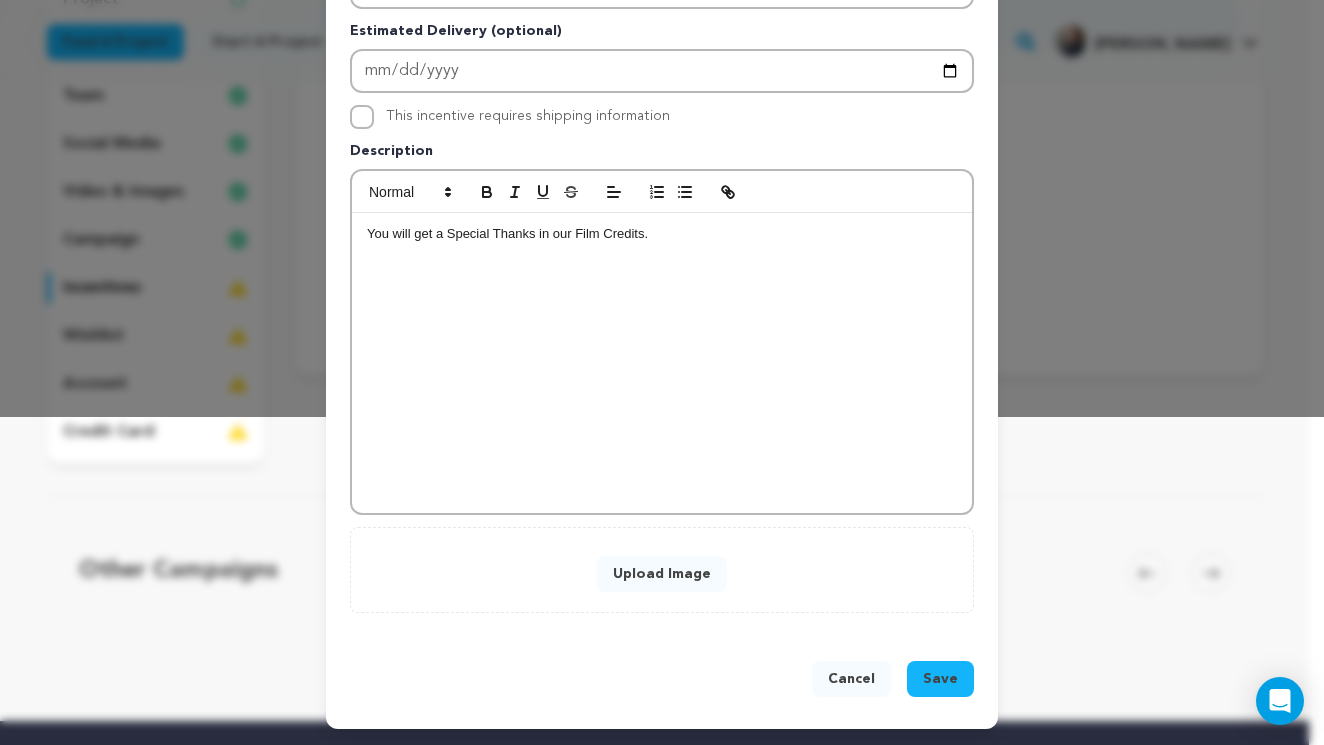 click on "Upload Image" at bounding box center [662, 574] 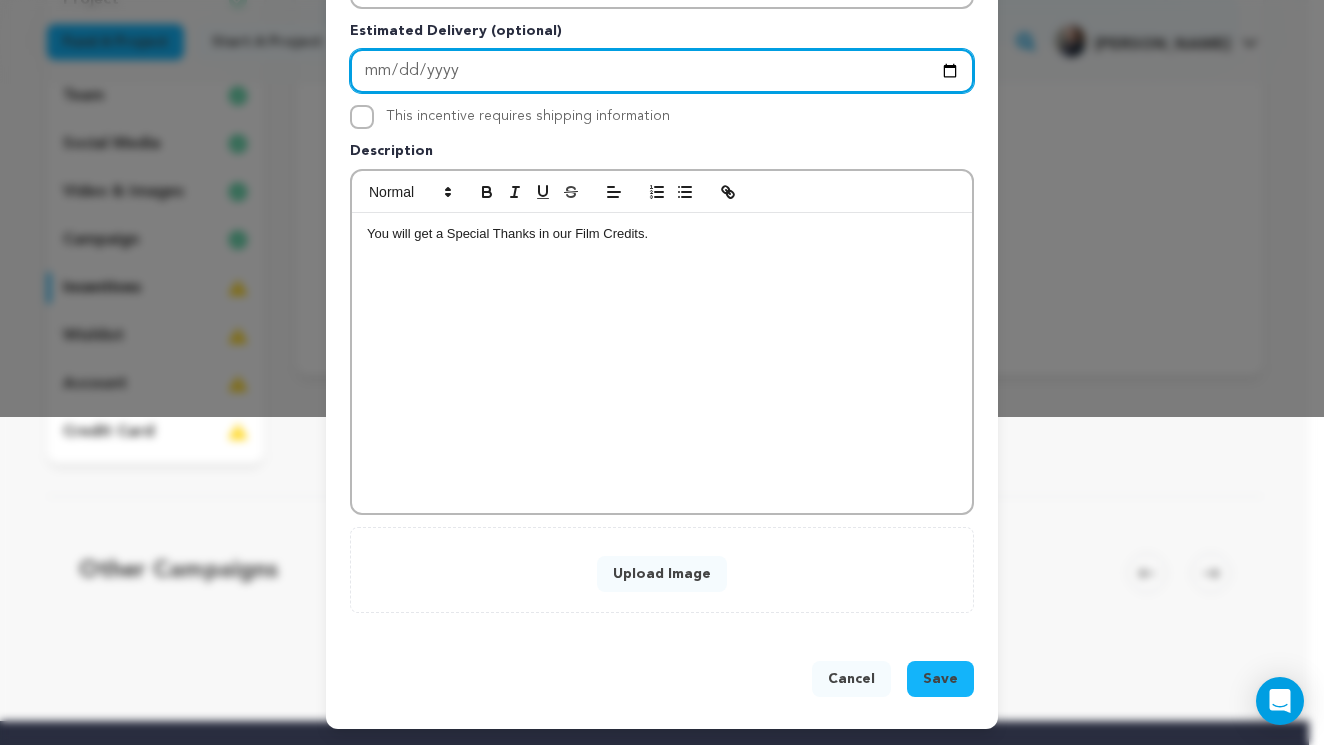 click on "2025-07-25" at bounding box center [662, 71] 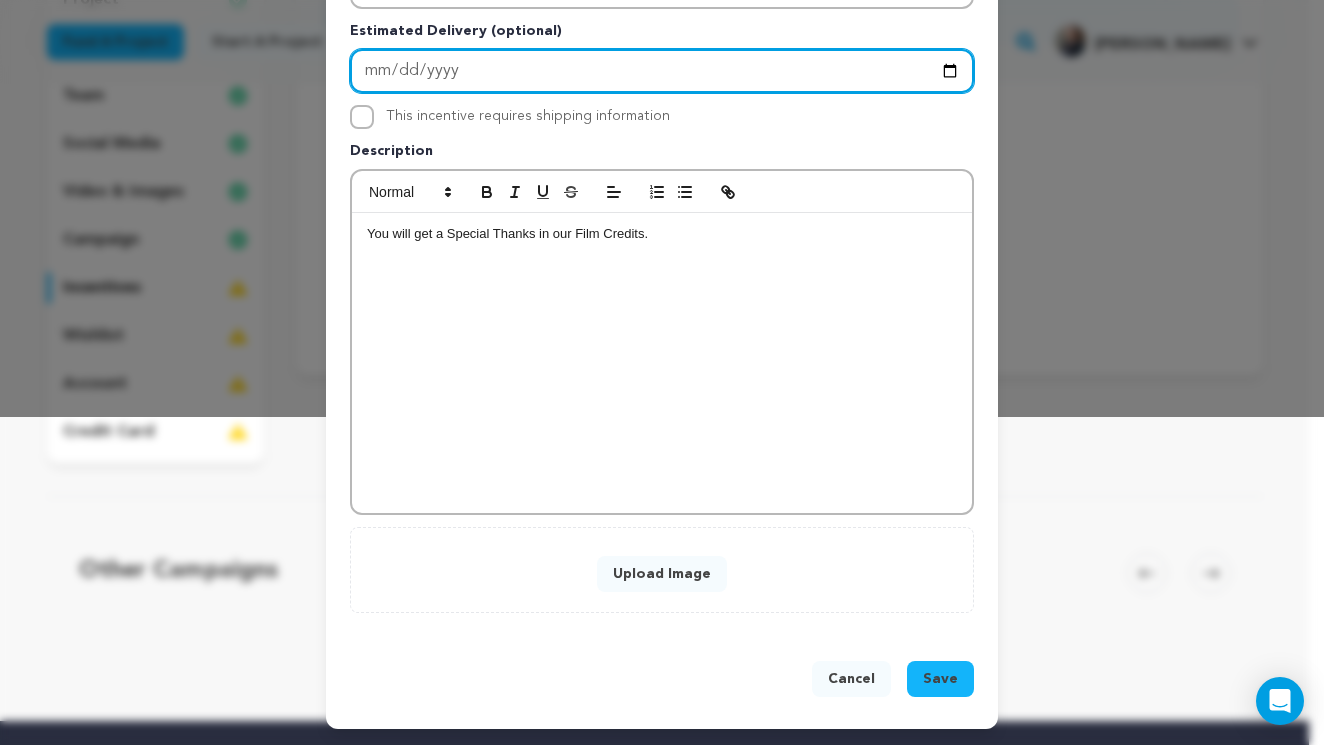 click on "2025-07-25" at bounding box center [662, 71] 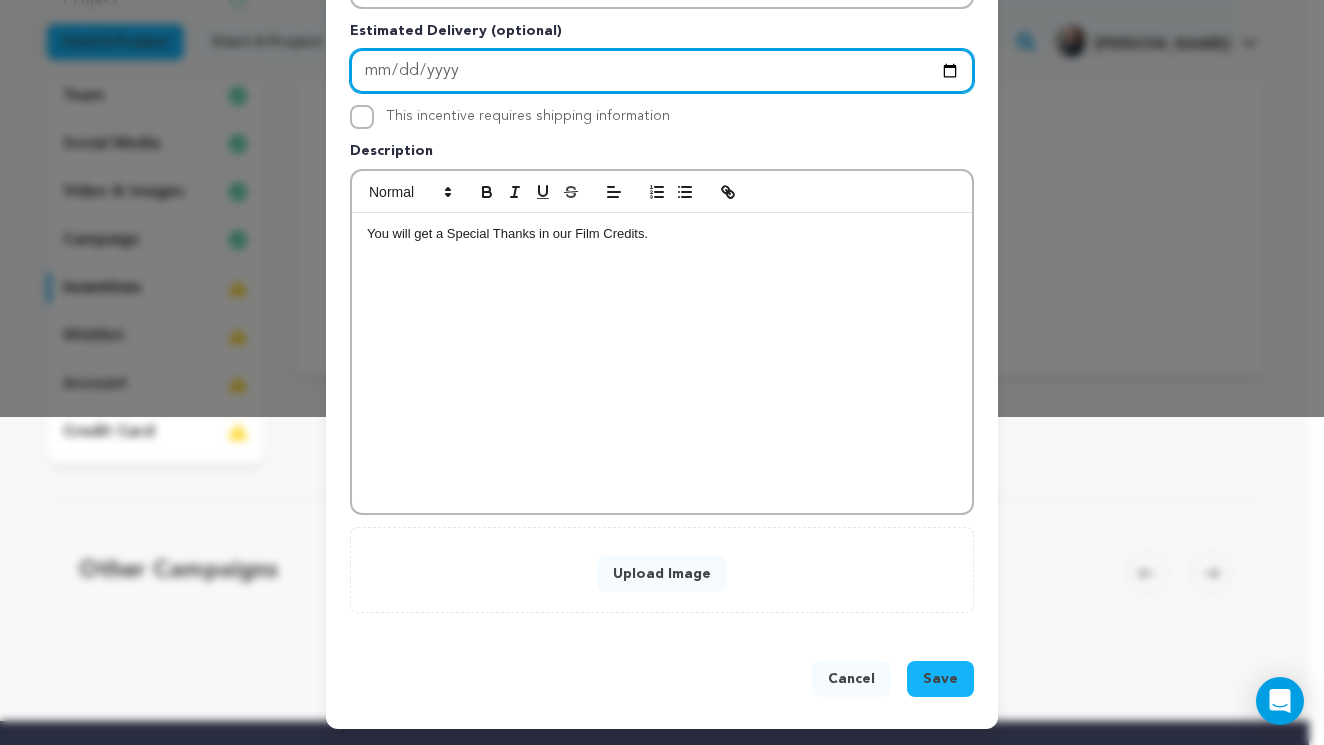 type on "2025-12-31" 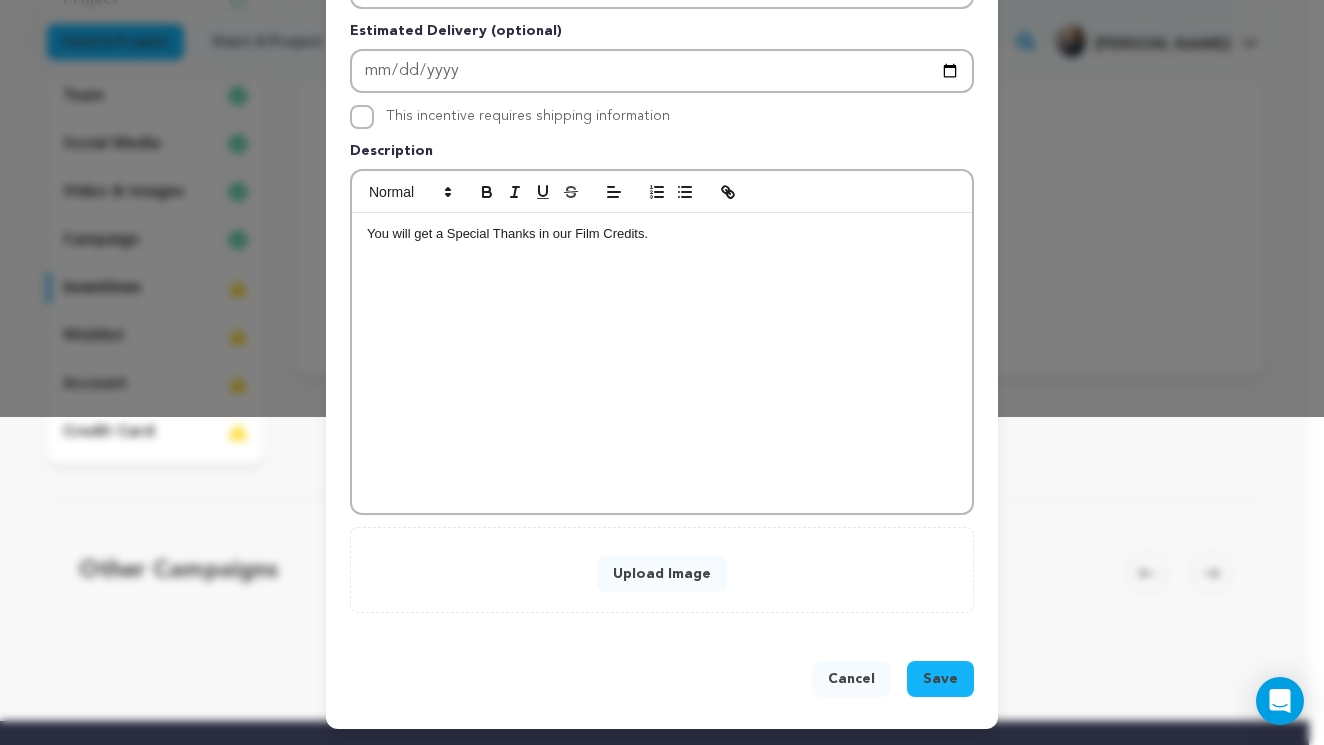 click on "Save" at bounding box center (940, 679) 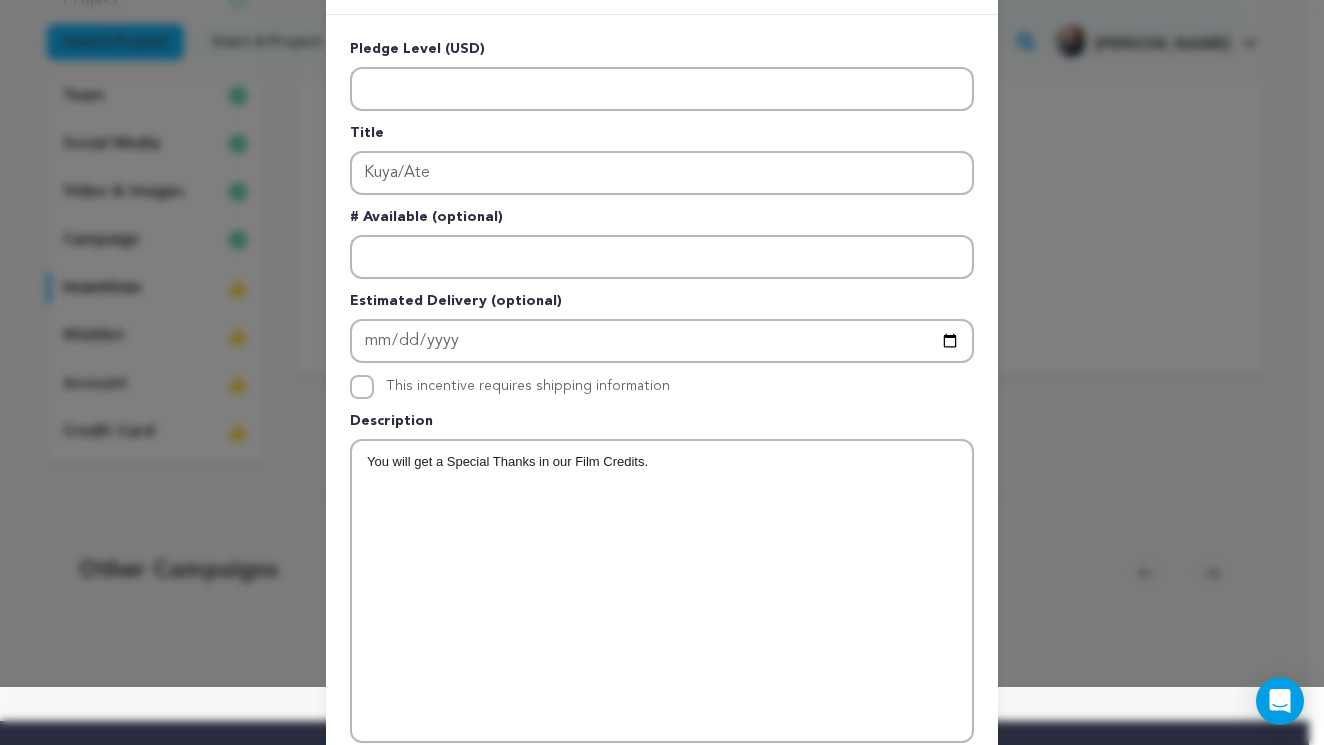 scroll, scrollTop: 63, scrollLeft: 0, axis: vertical 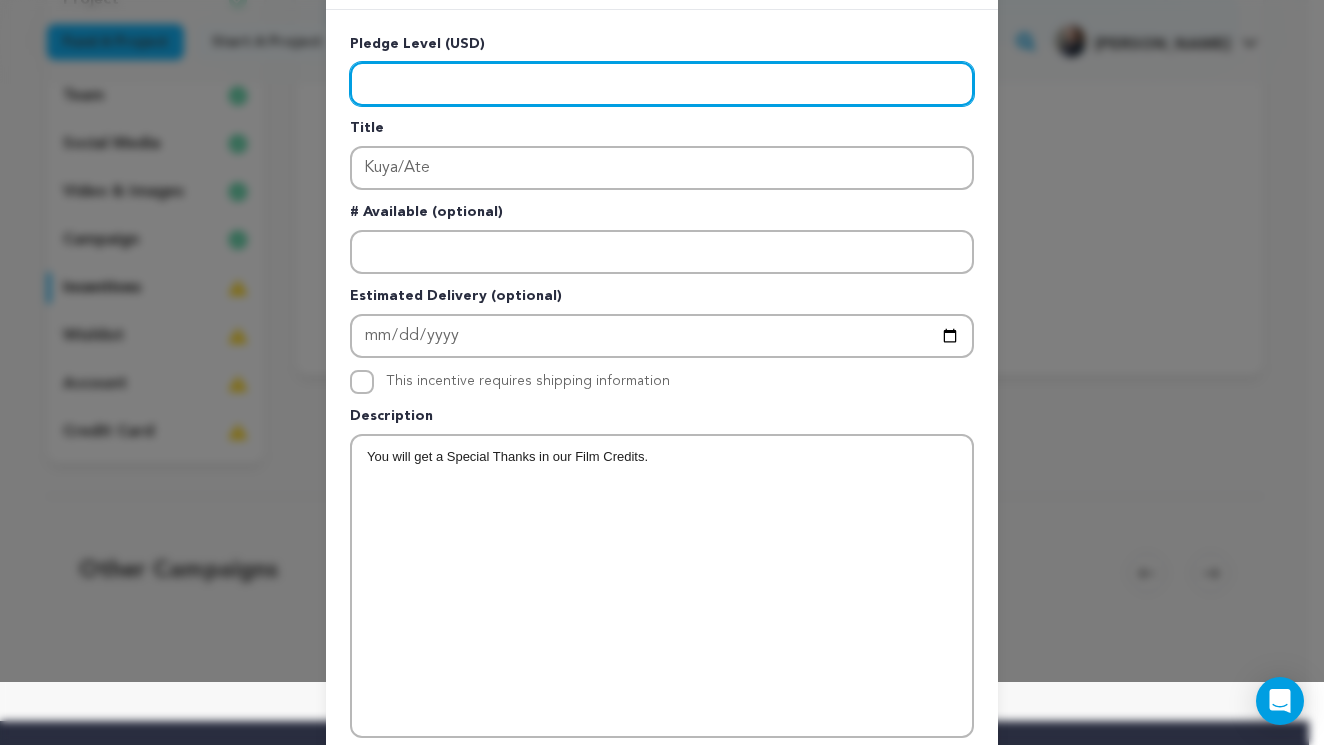 click at bounding box center [662, 84] 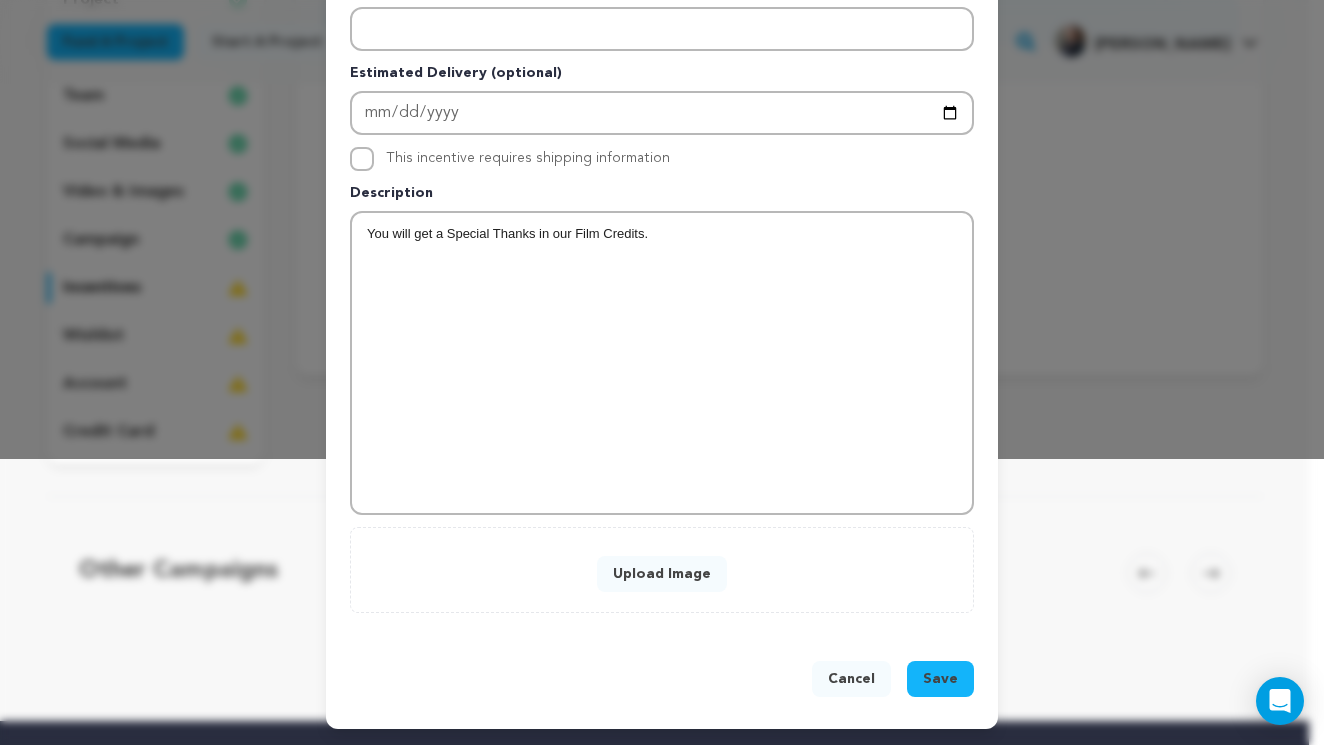 scroll, scrollTop: 286, scrollLeft: 0, axis: vertical 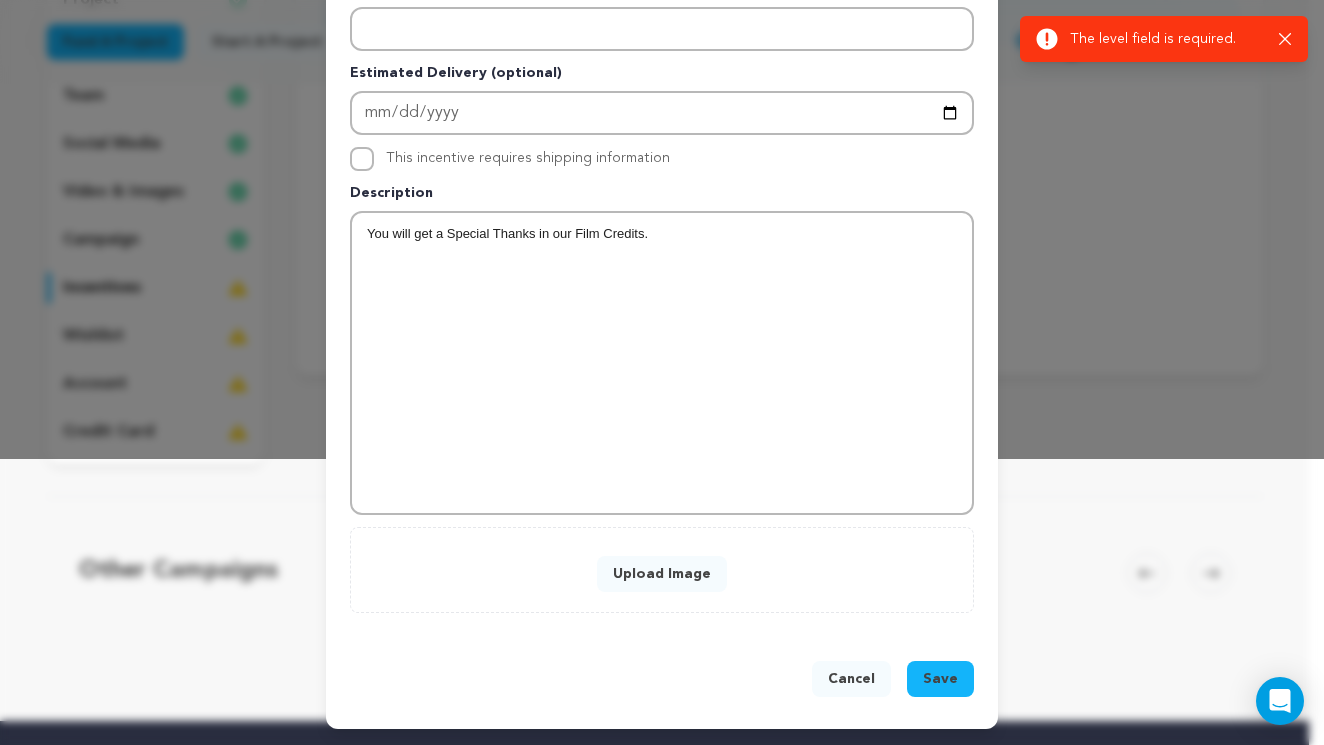 click 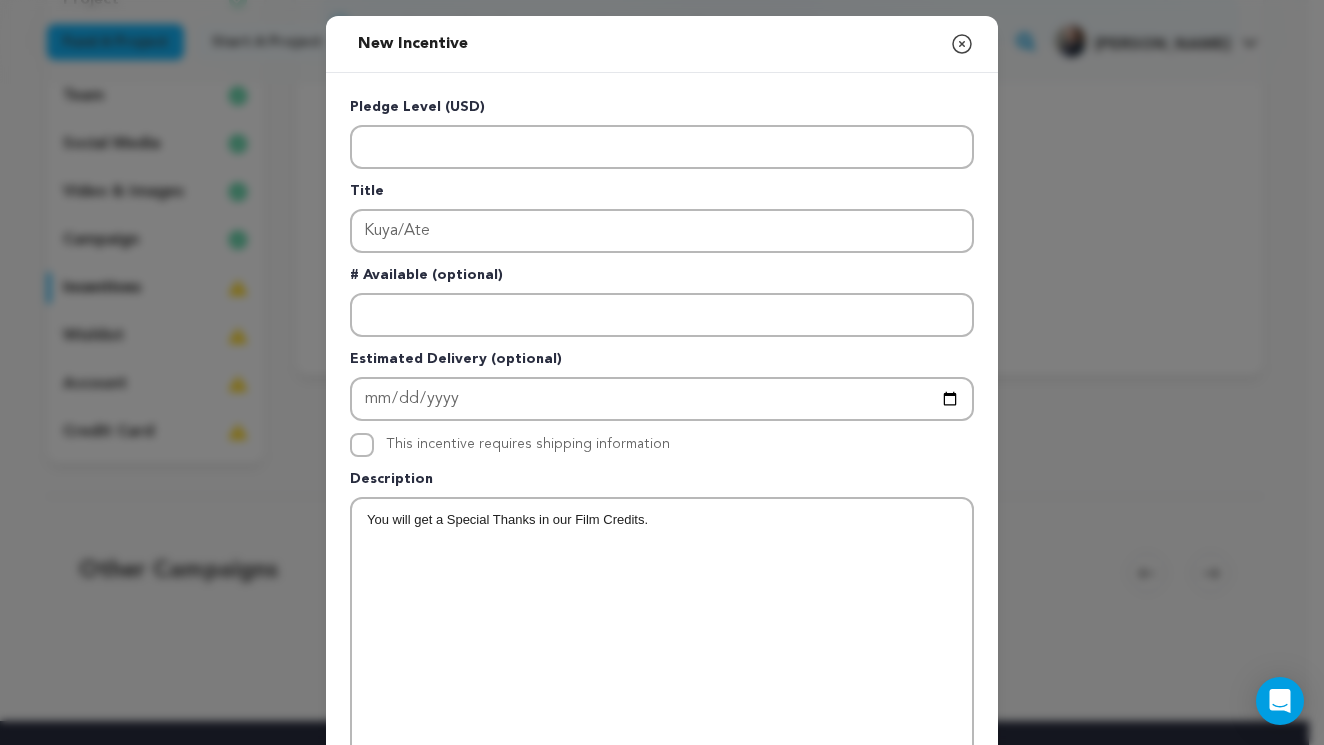 scroll, scrollTop: 0, scrollLeft: 0, axis: both 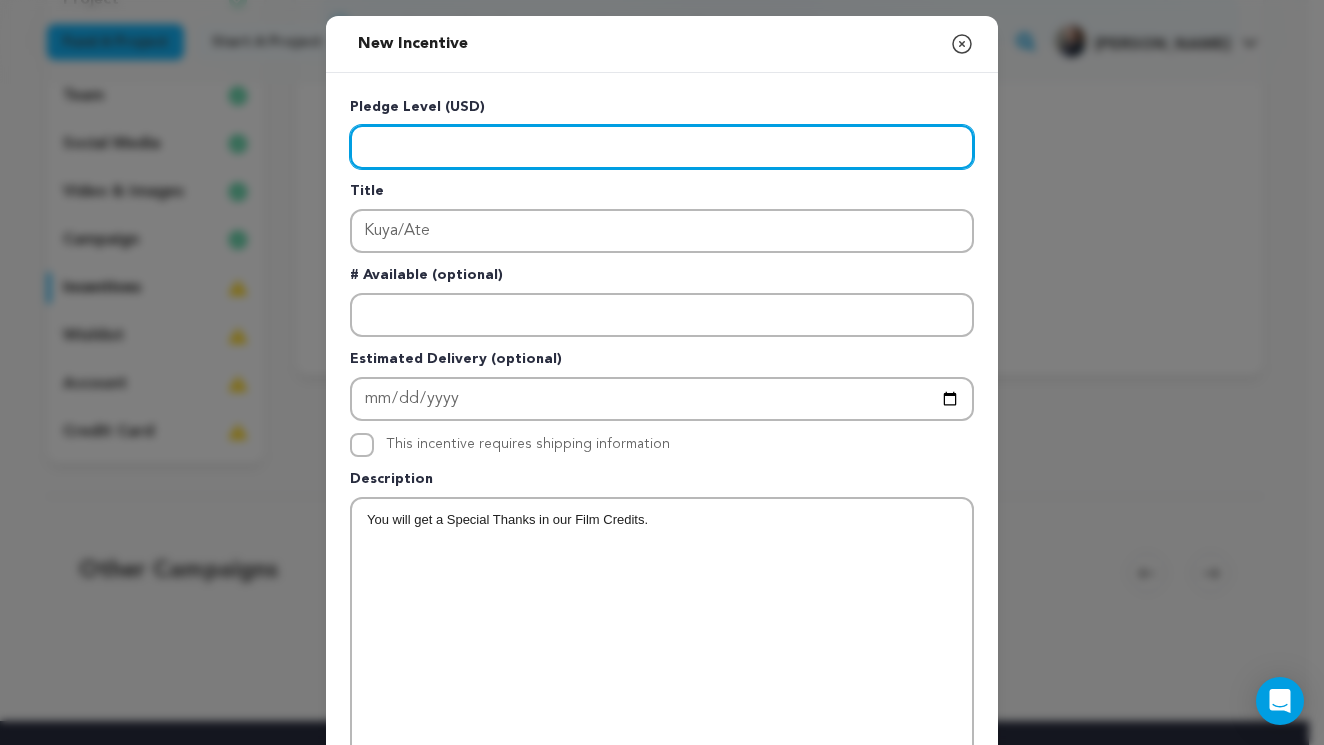 click at bounding box center (662, 147) 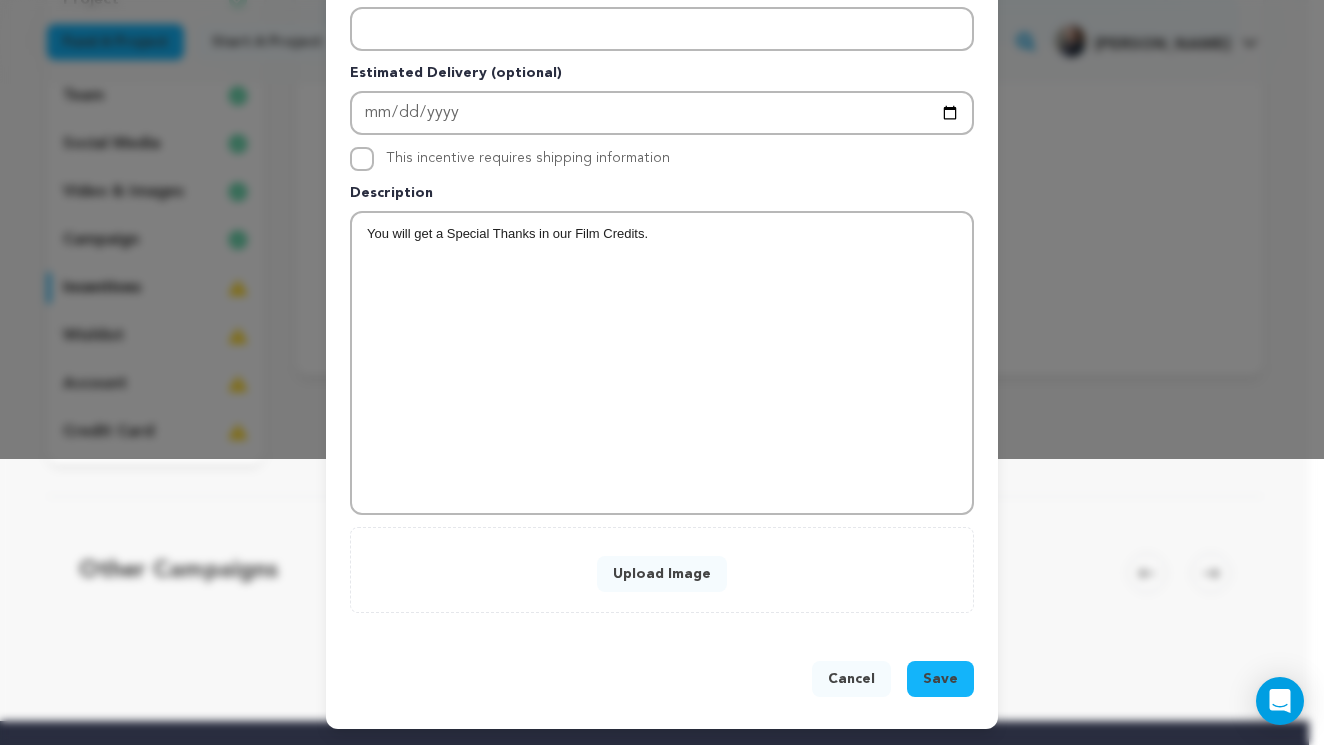 scroll, scrollTop: 286, scrollLeft: 0, axis: vertical 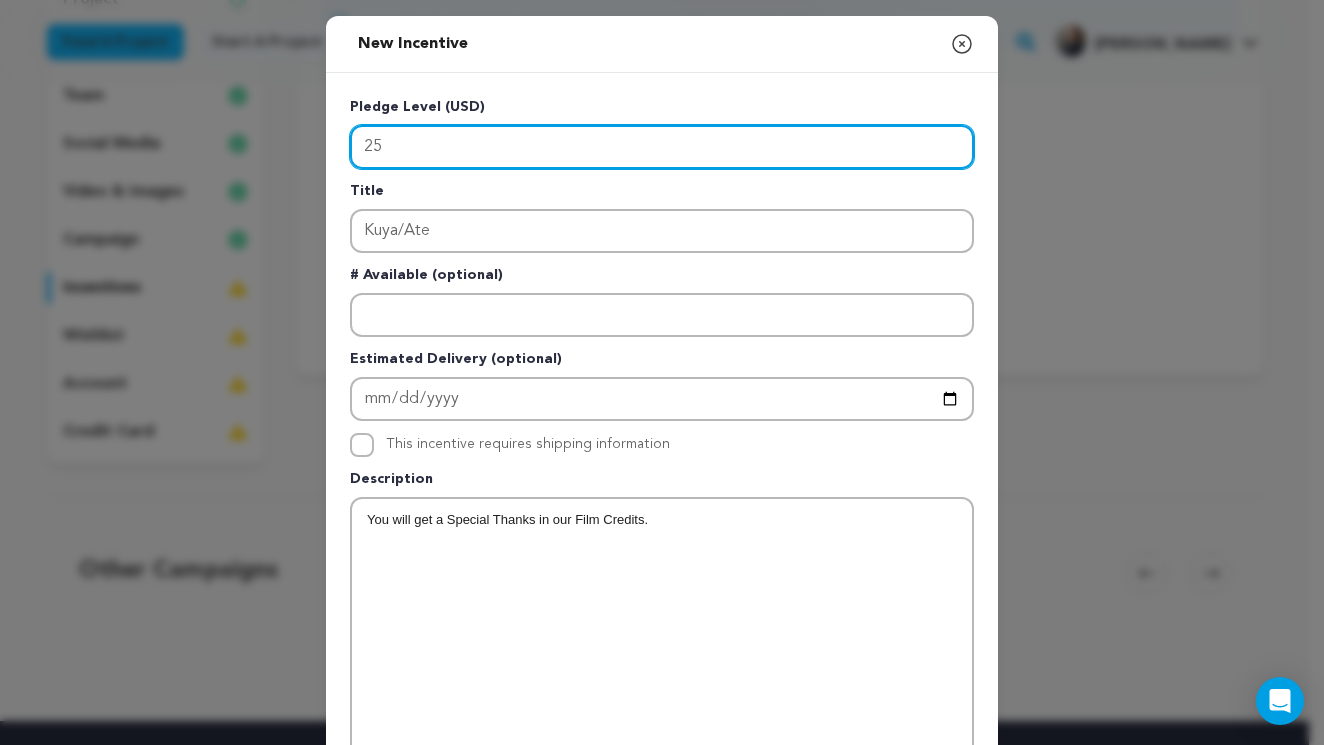 click on "25" at bounding box center (662, 147) 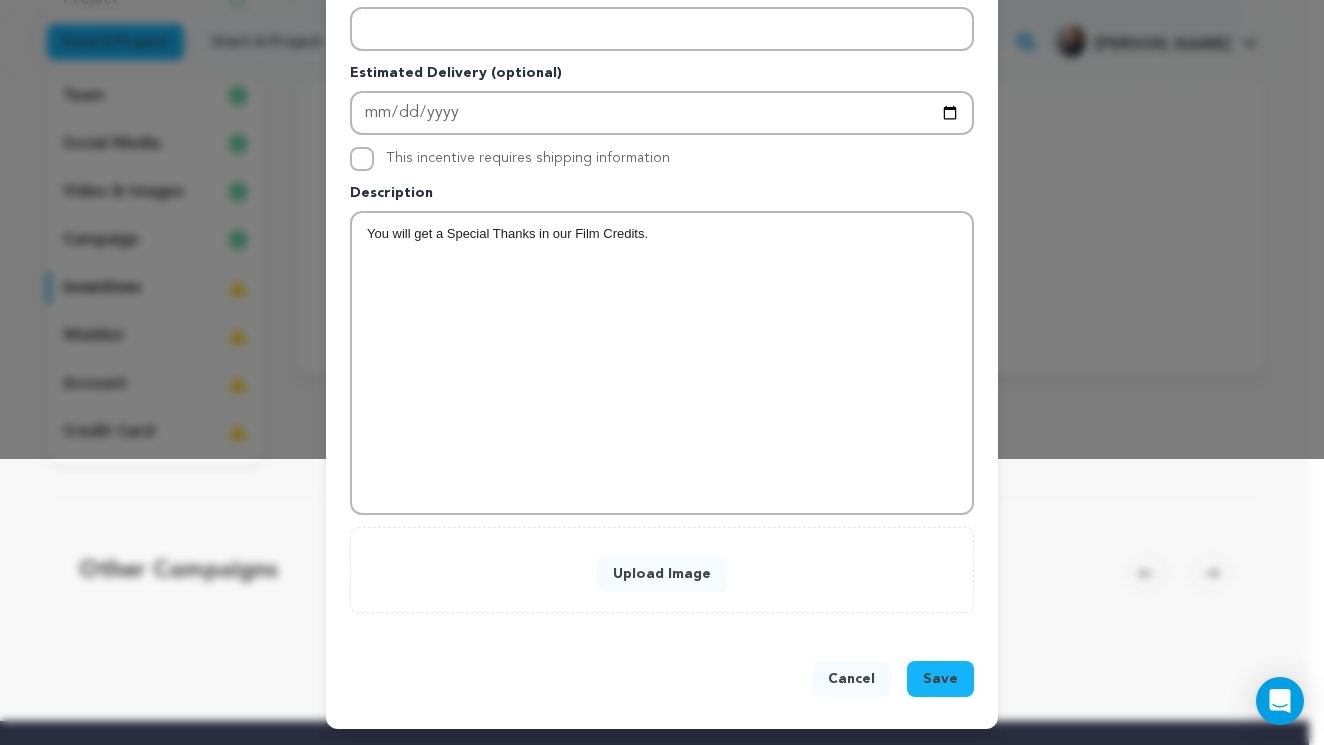 scroll, scrollTop: 286, scrollLeft: 0, axis: vertical 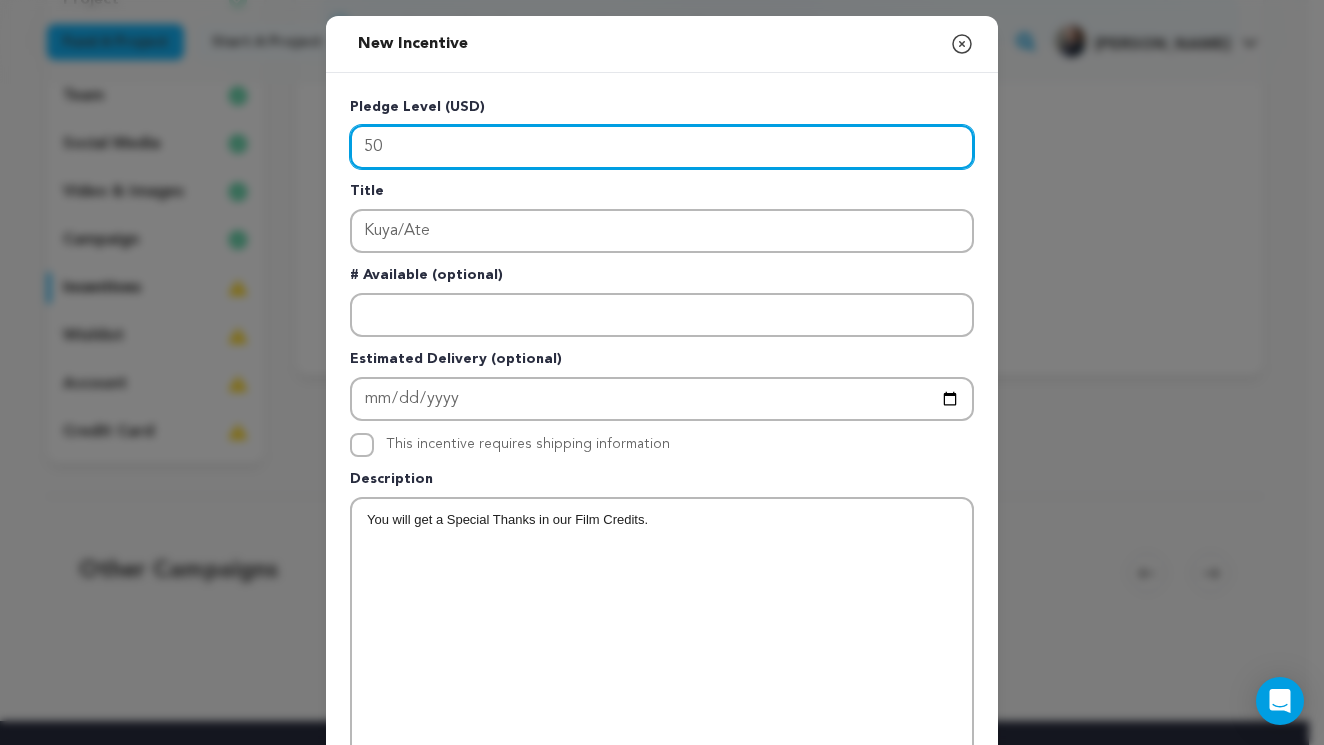 click on "50" at bounding box center (662, 147) 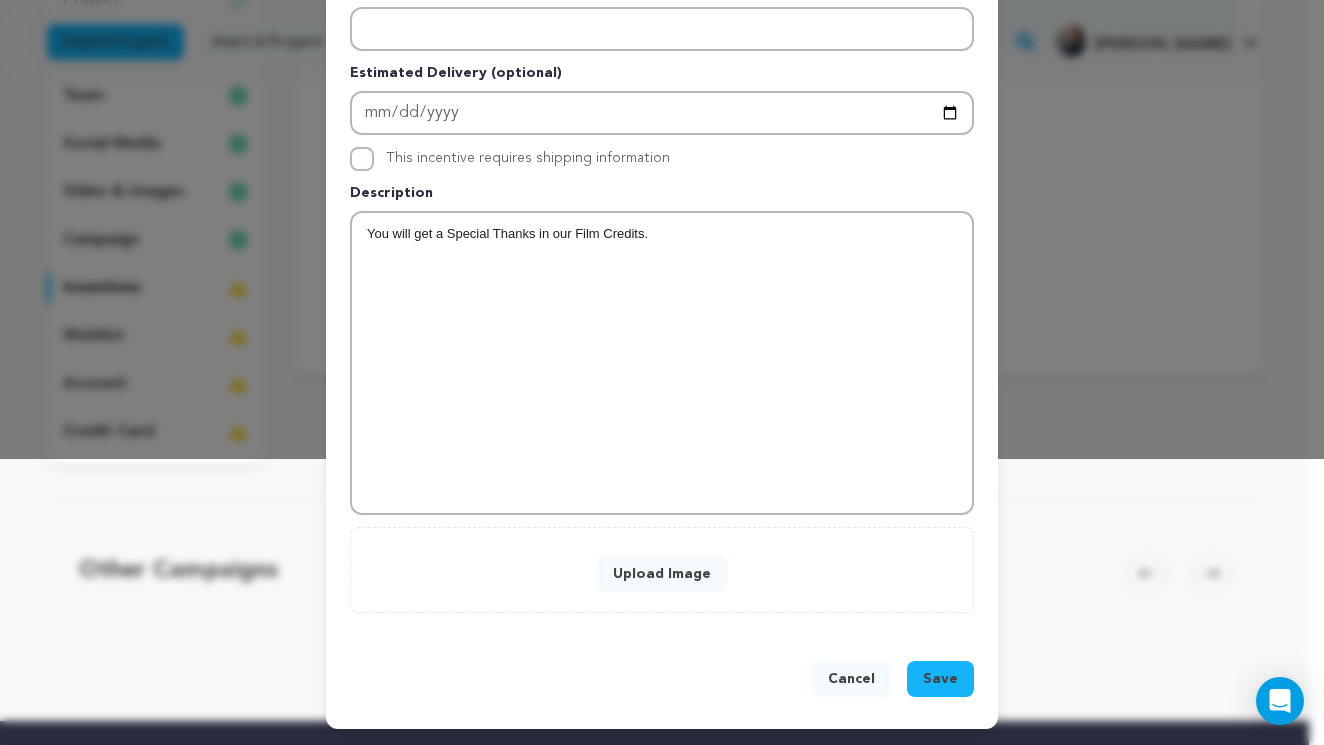 scroll, scrollTop: 286, scrollLeft: 0, axis: vertical 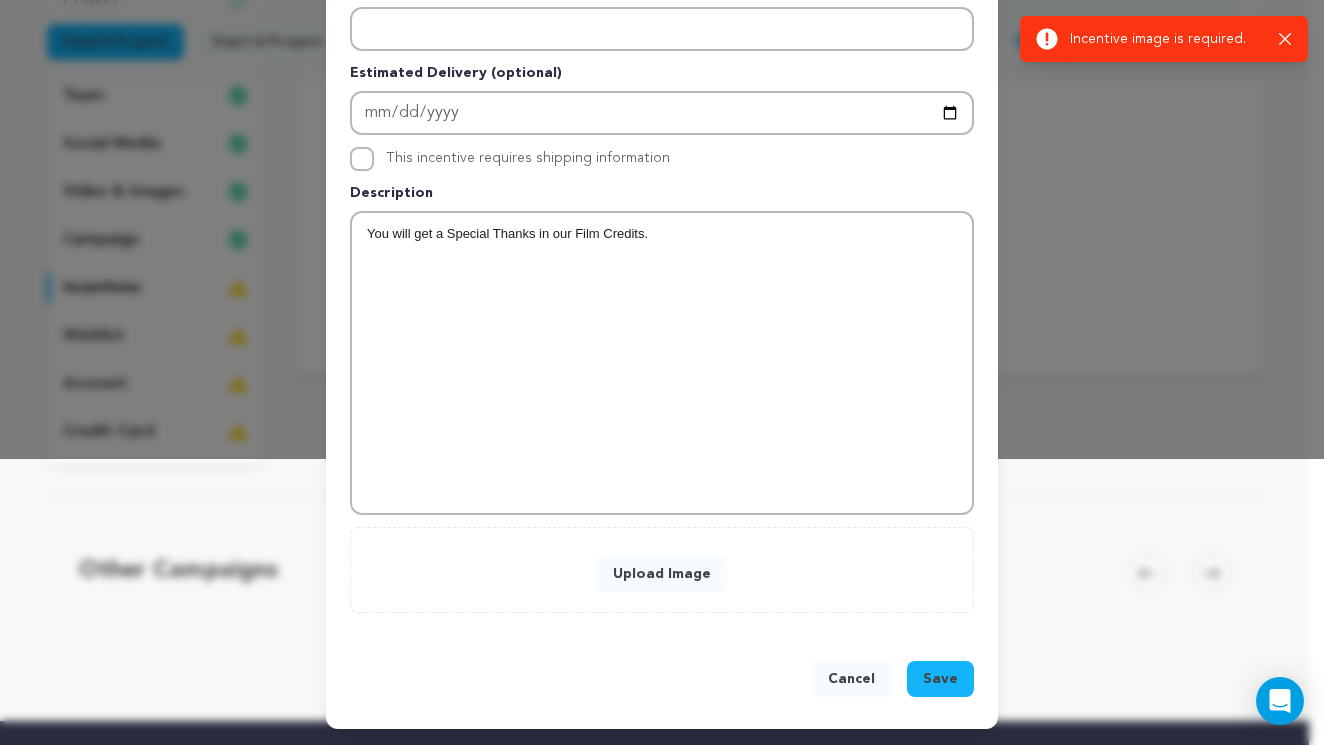 click 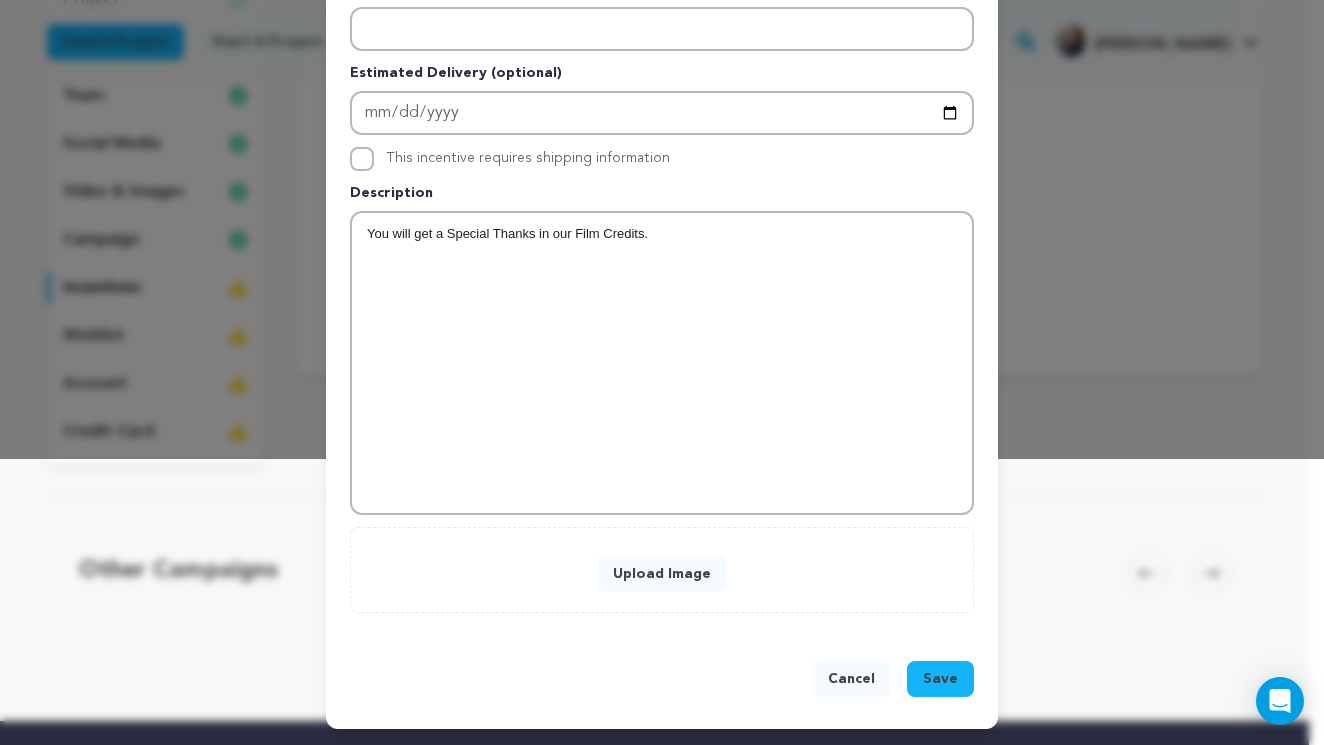 click on "Upload Image" at bounding box center (662, 574) 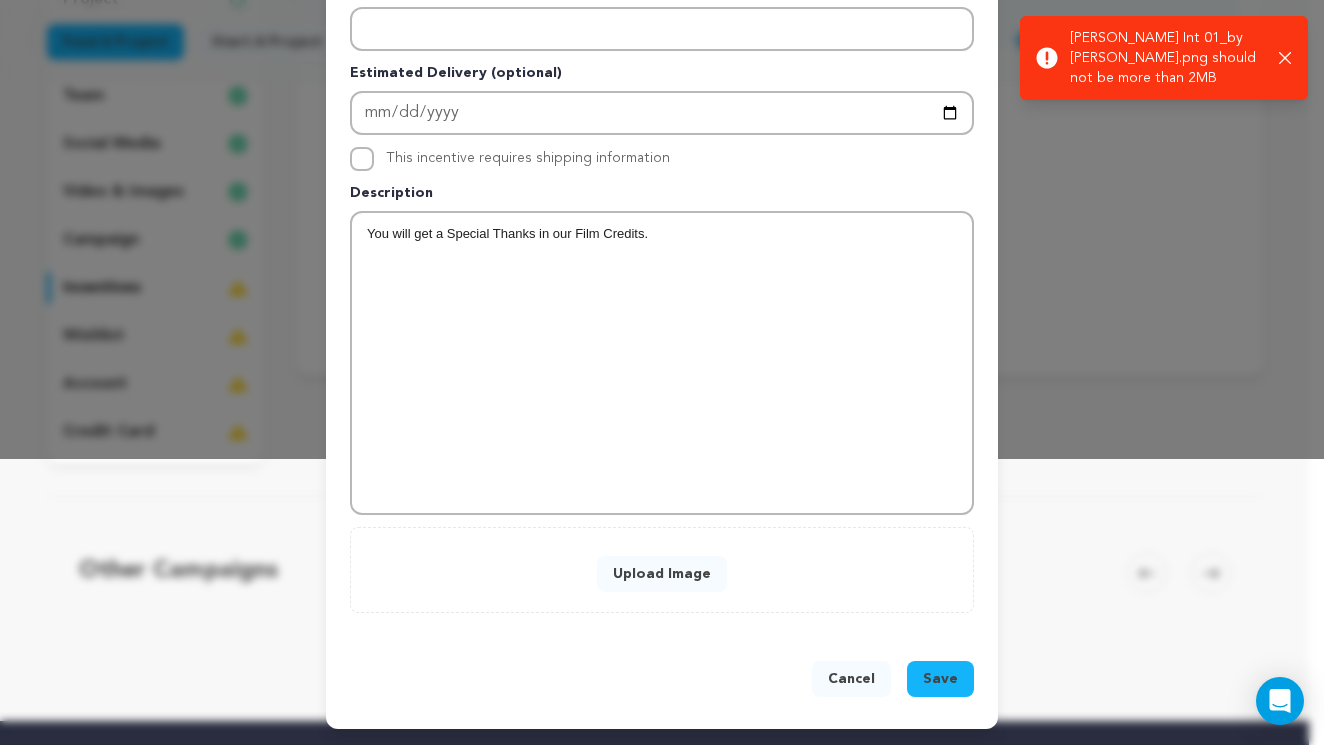 click on "Success:
Info:
Warning:
Error:
Jeanette Lazam Int 01_by Jeremiah Ysip.png should not be more than 2MB
Close notification" at bounding box center [1164, 58] 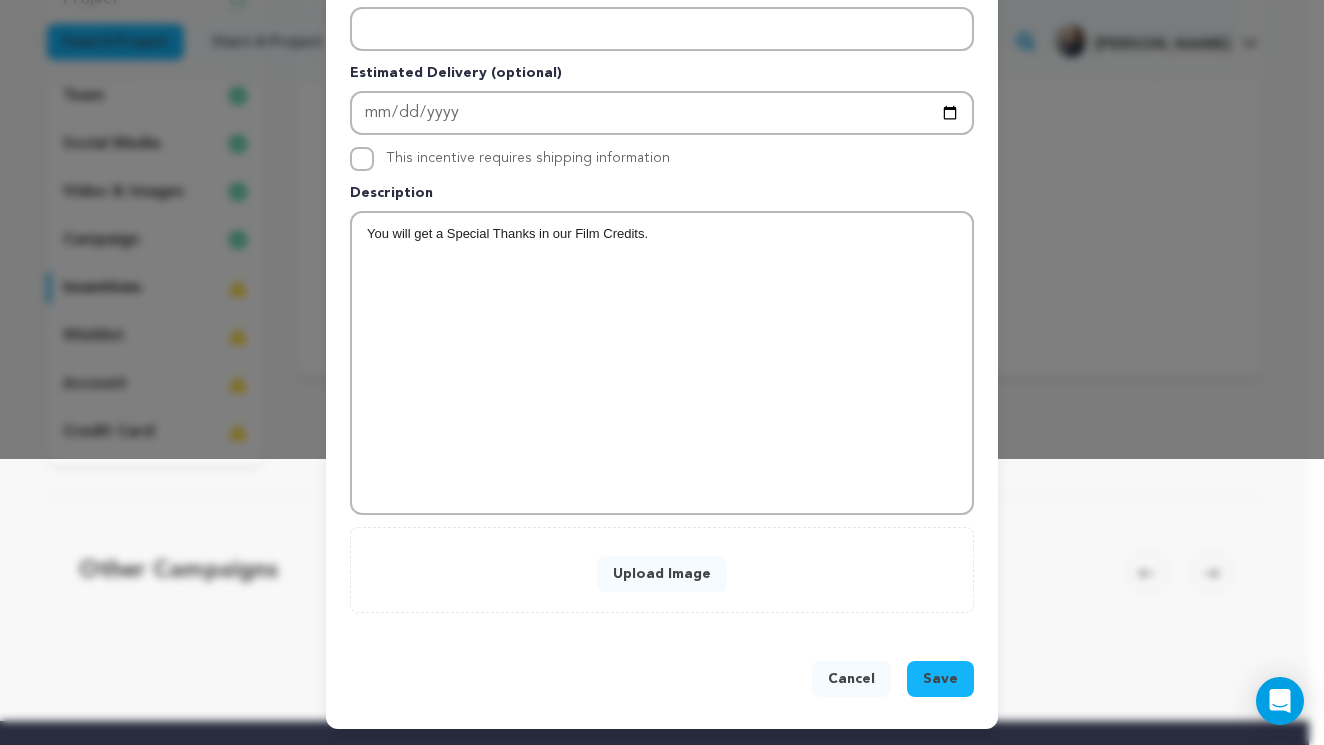 click on "You will get a Special Thanks in our Film Credits." at bounding box center [662, 363] 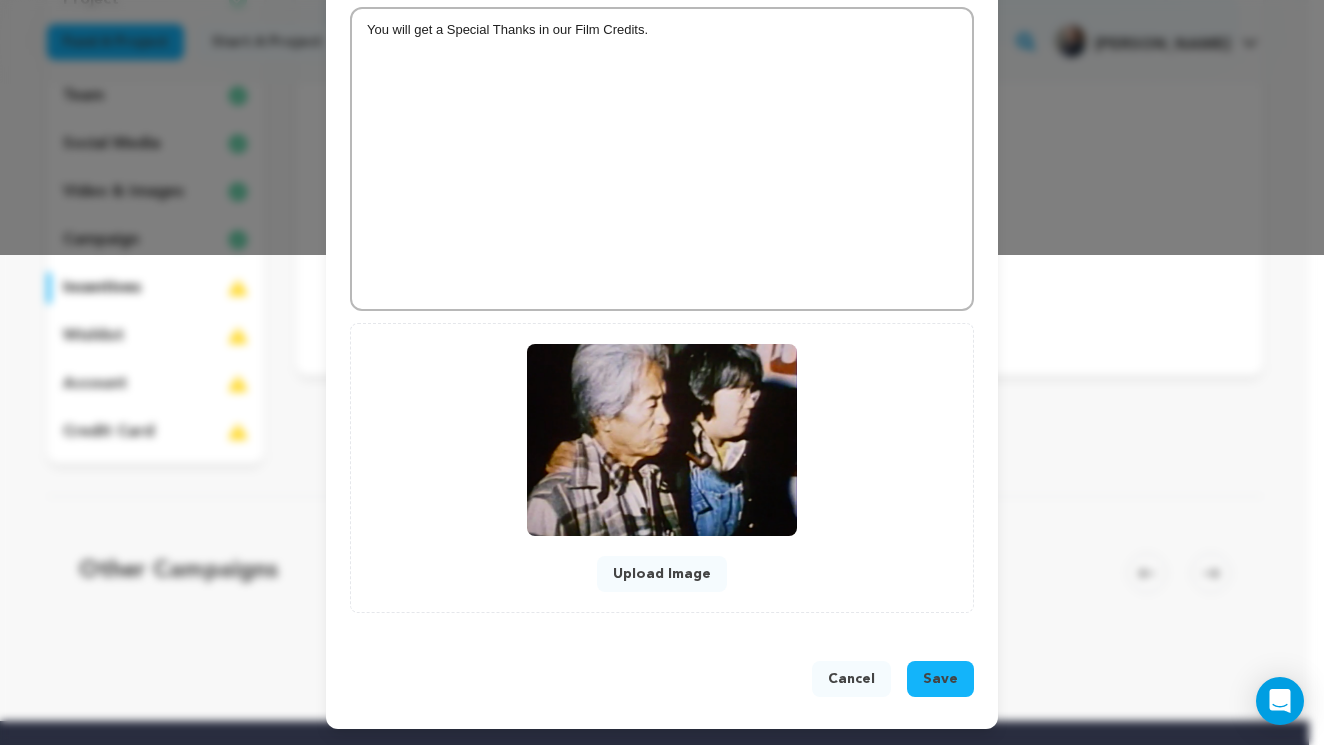 scroll, scrollTop: 490, scrollLeft: 0, axis: vertical 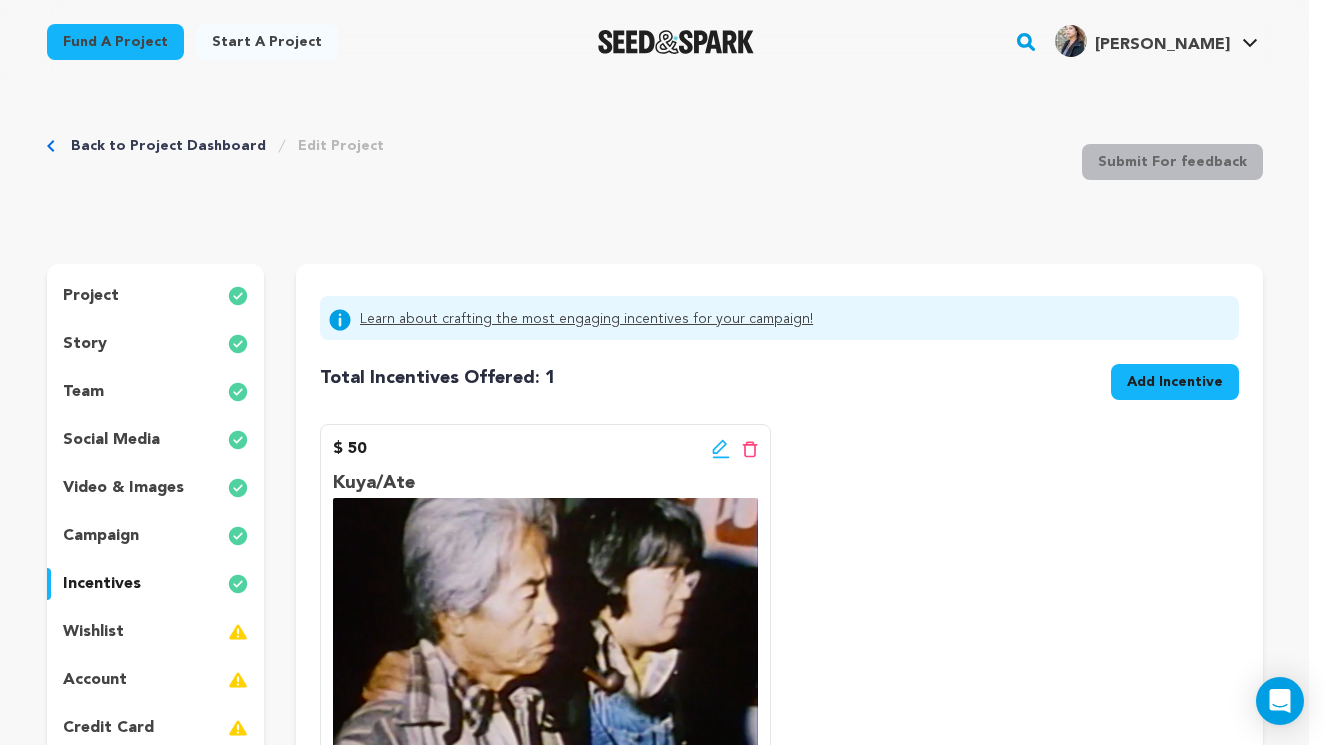 click on "Learn about crafting the most engaging incentives for your campaign!" at bounding box center [586, 320] 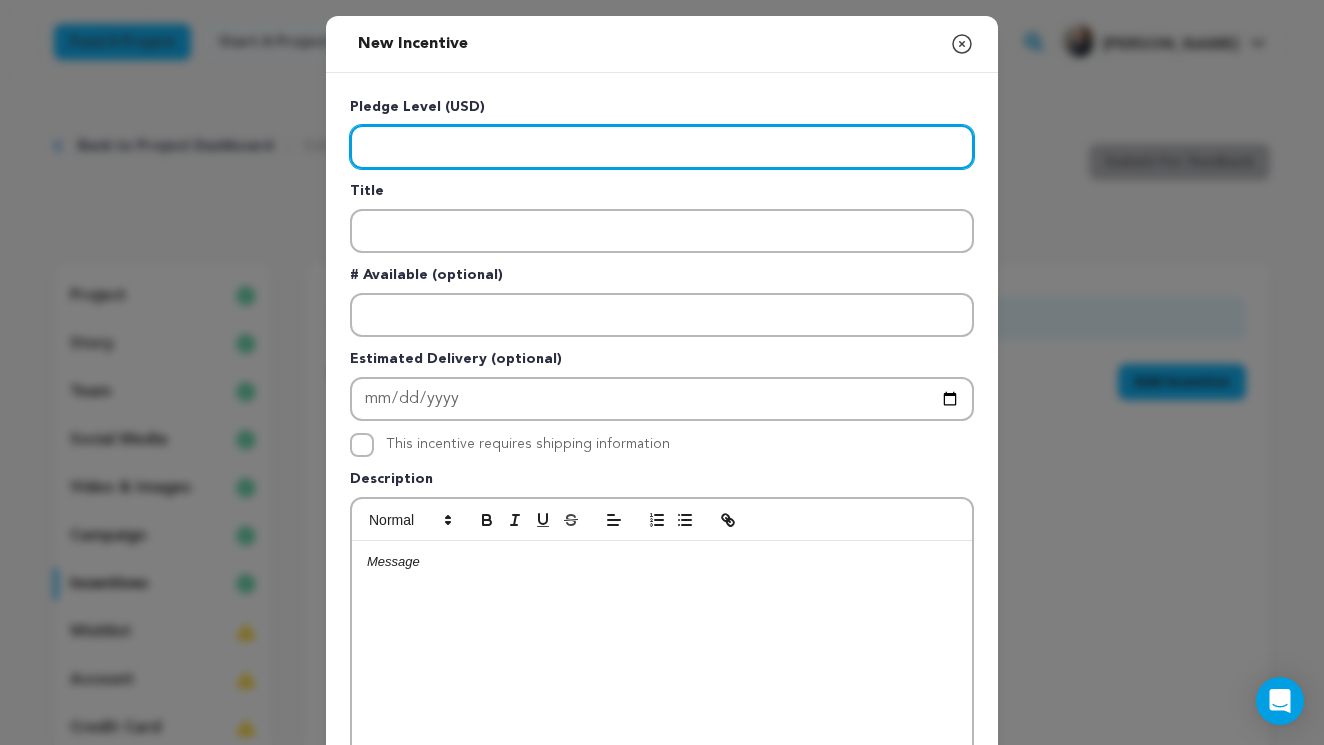 click at bounding box center (662, 147) 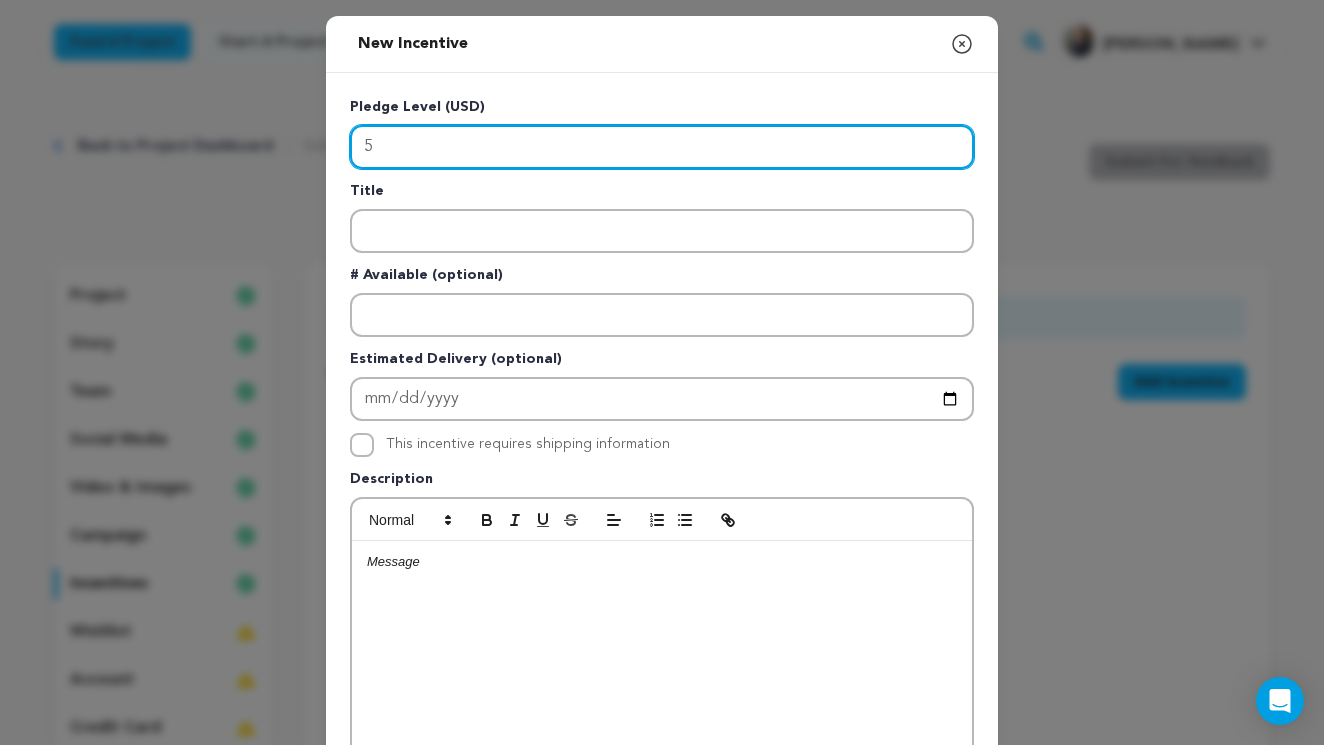 type on "50" 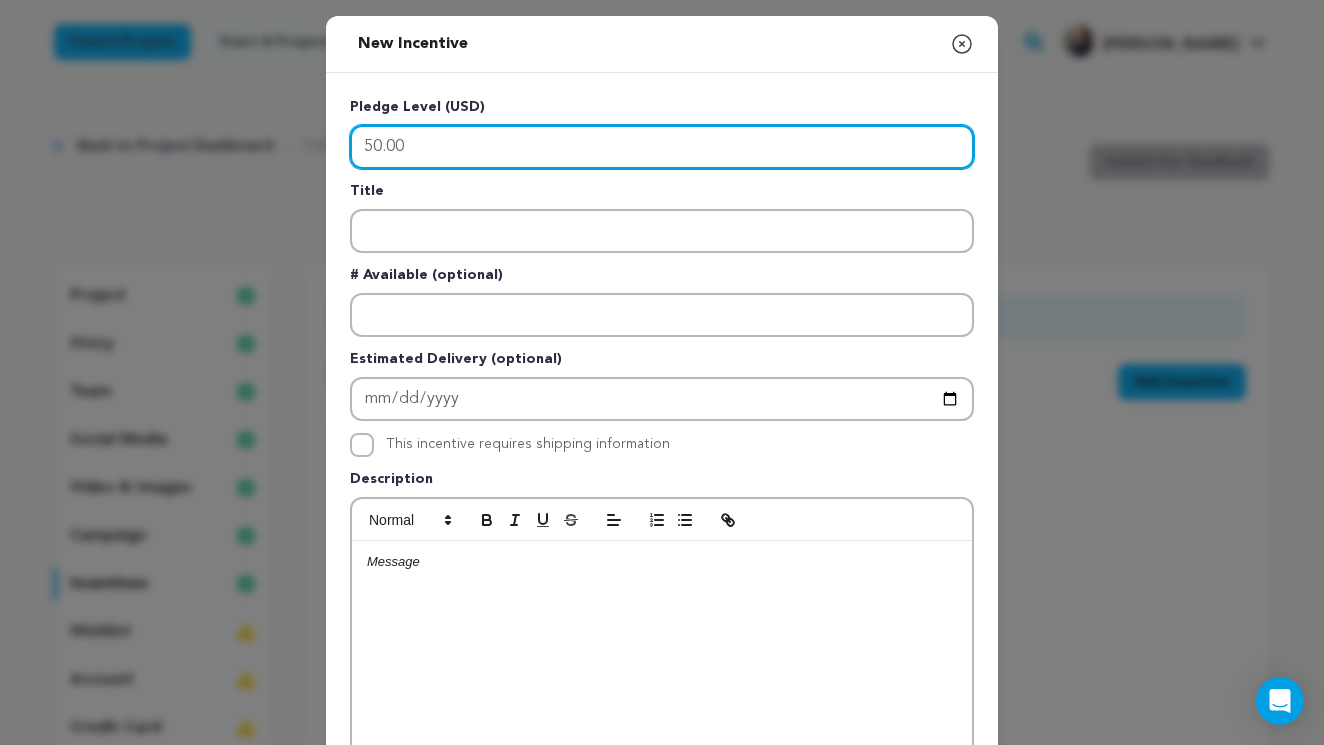 type on "50.00" 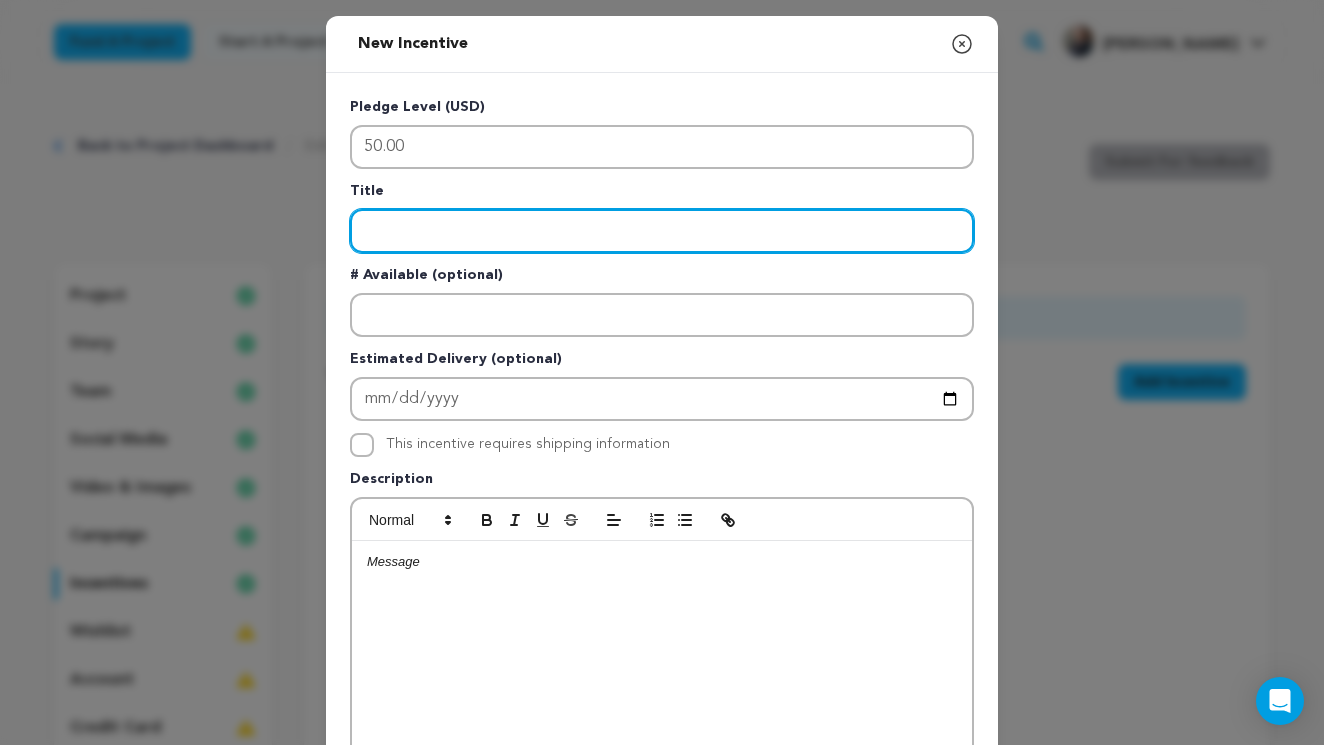 click at bounding box center (662, 231) 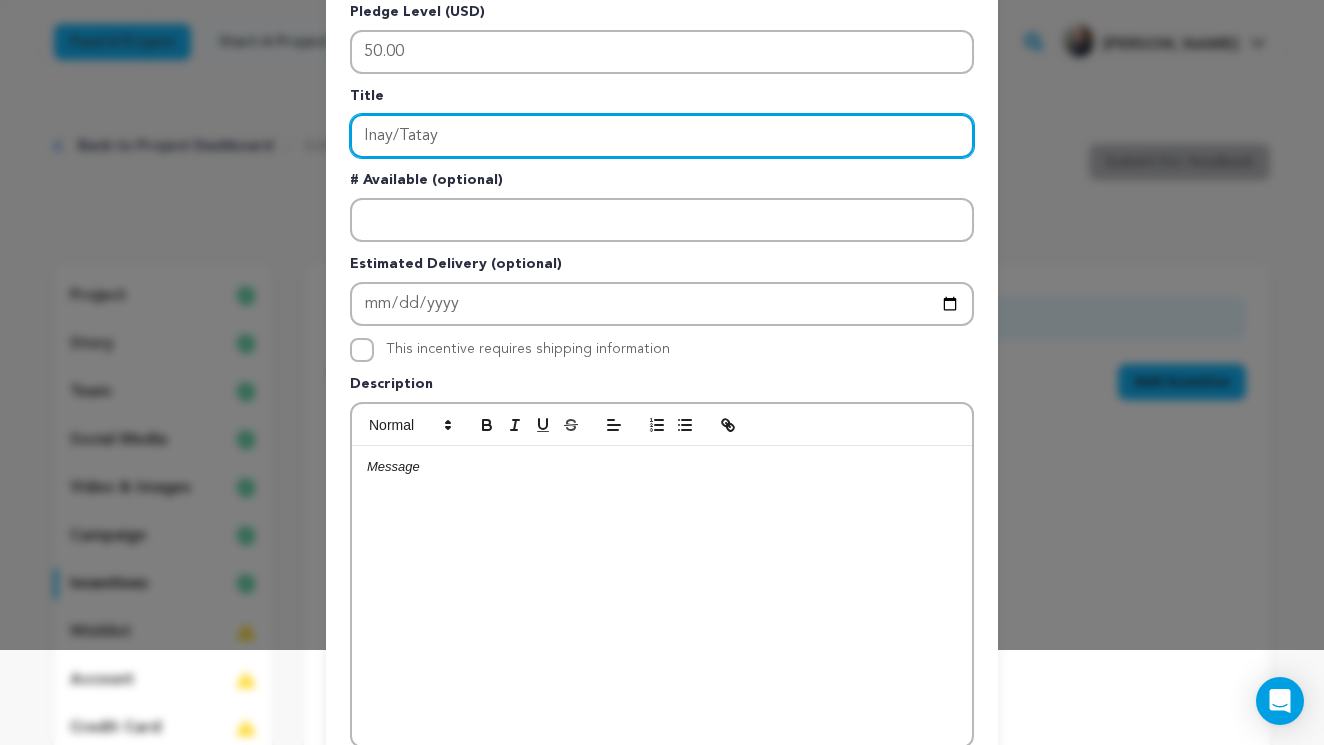 scroll, scrollTop: 96, scrollLeft: 0, axis: vertical 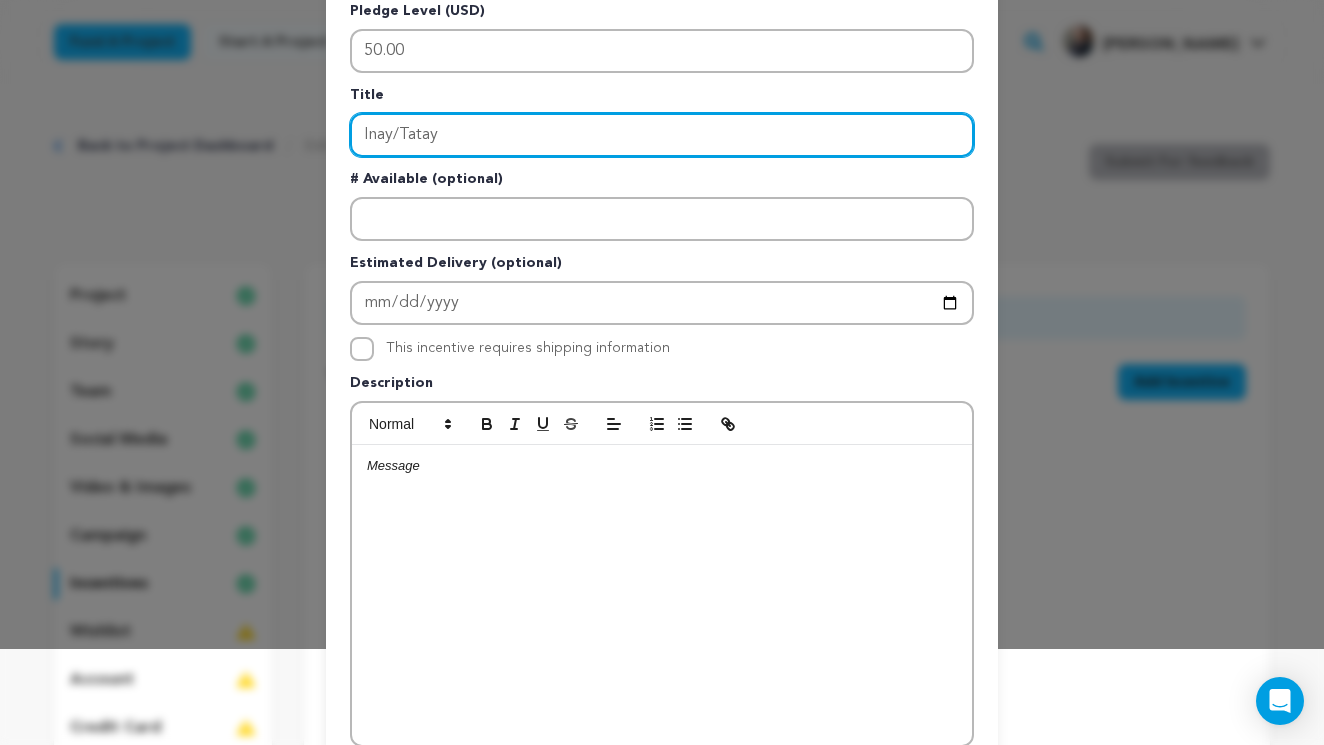 type on "Inay/Tatay" 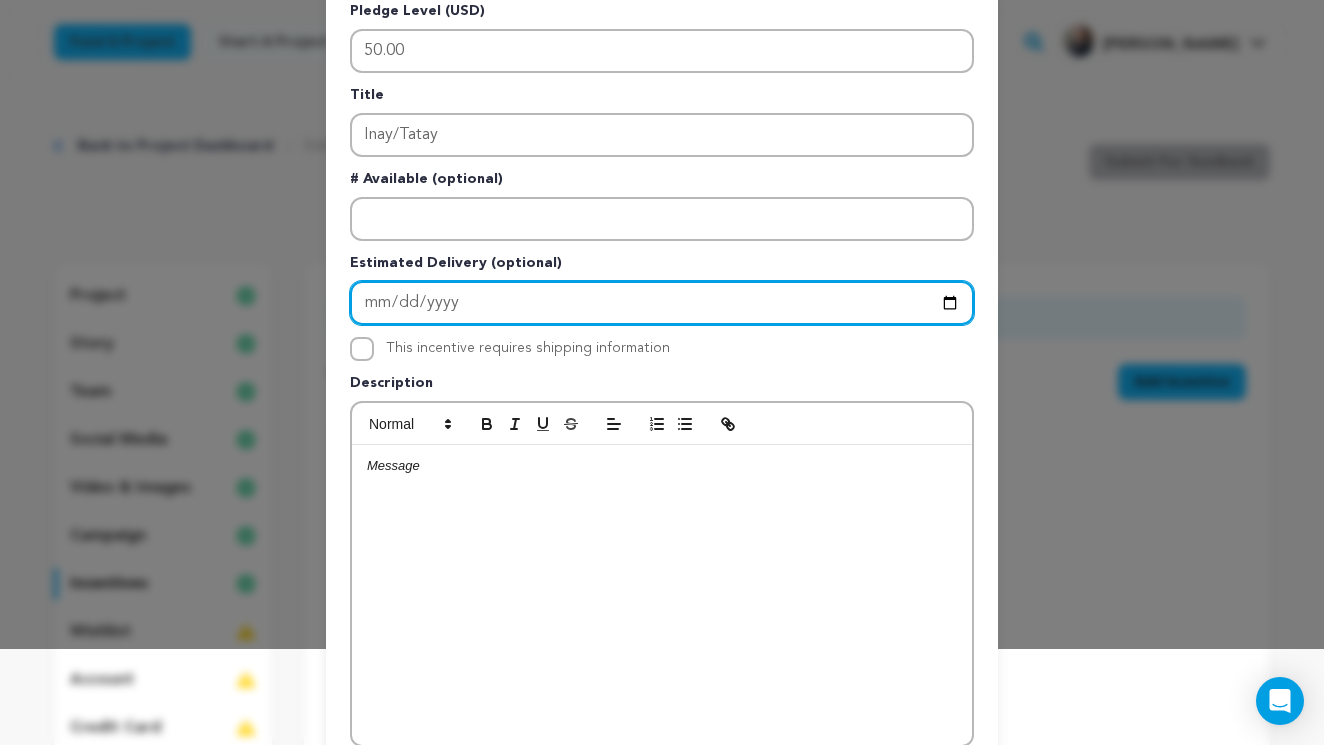 click at bounding box center (662, 303) 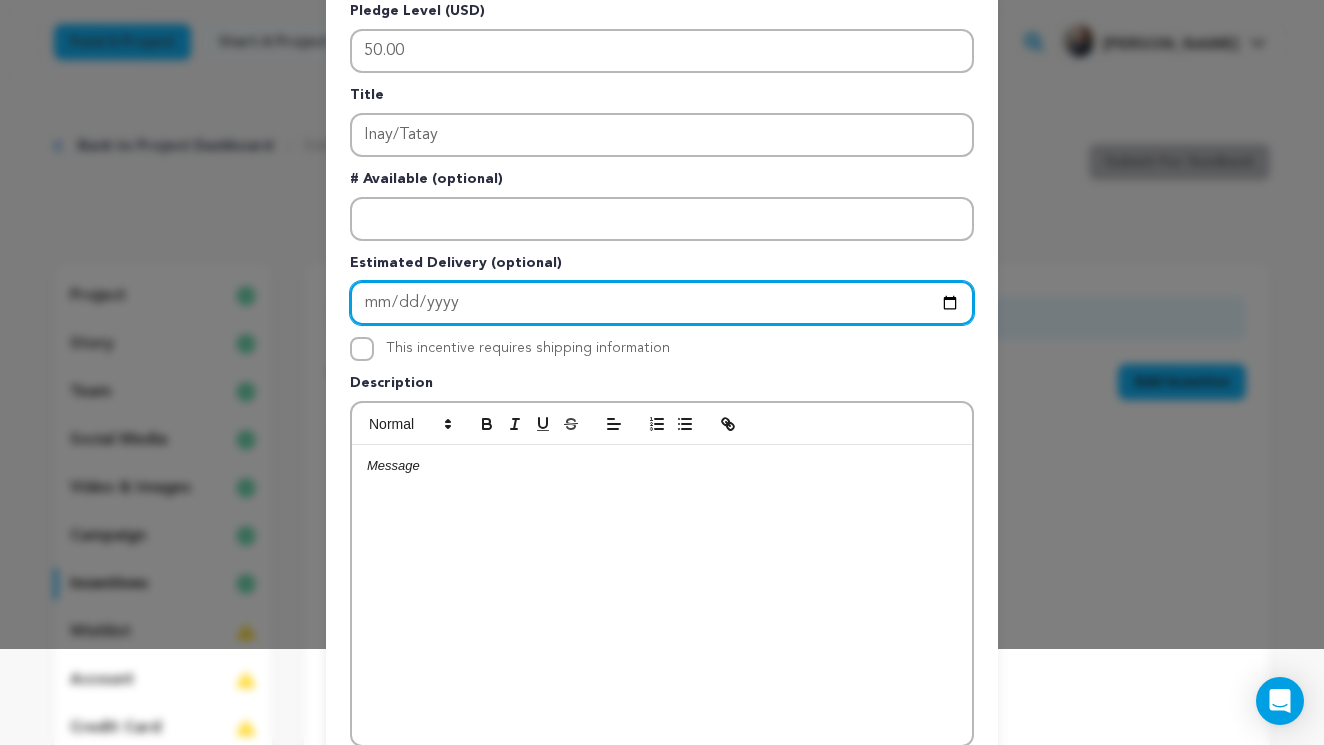 type on "2026-01-31" 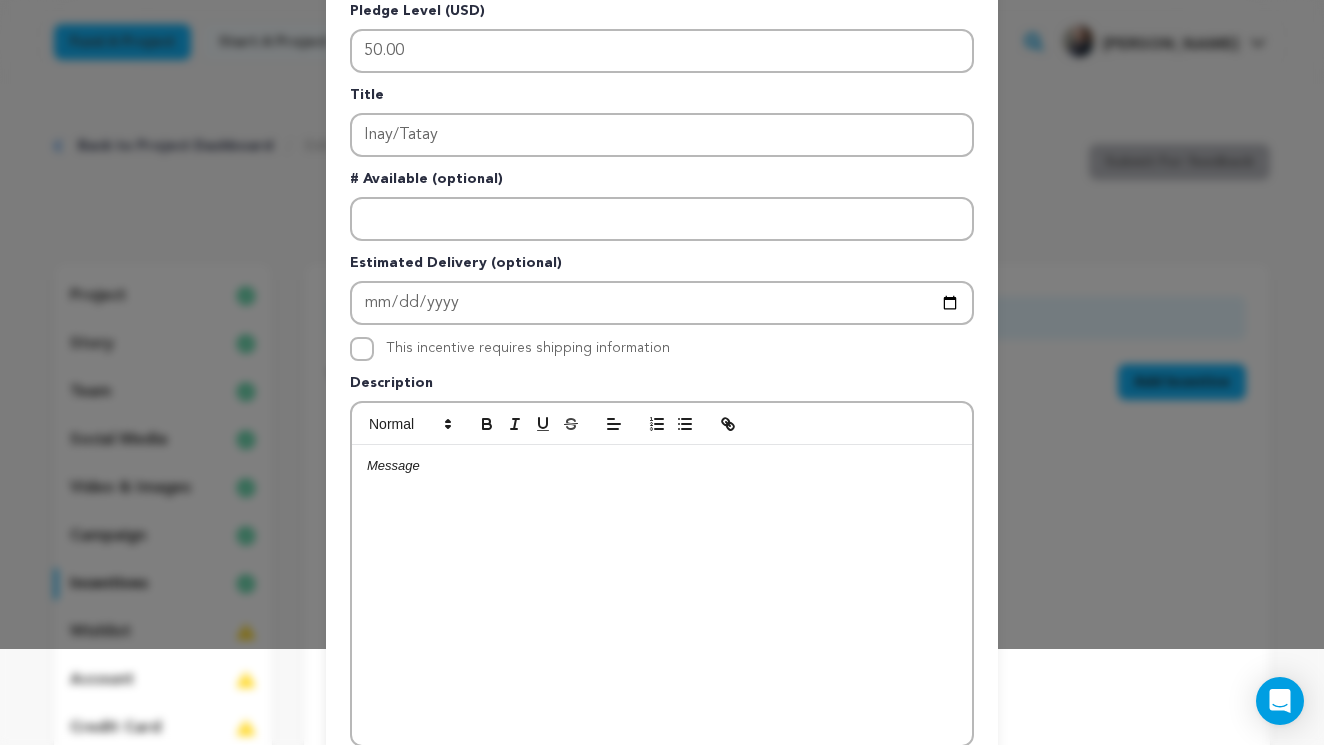 click at bounding box center [662, 595] 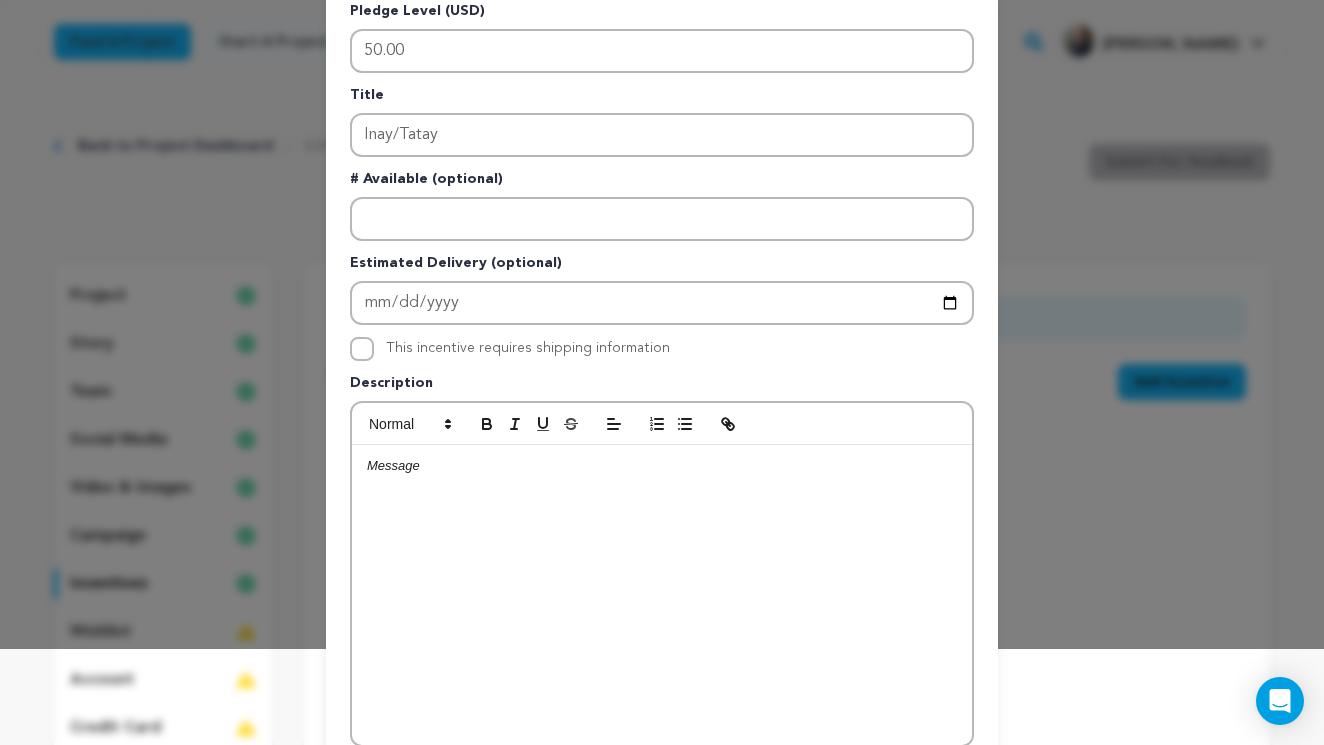 click at bounding box center (662, 466) 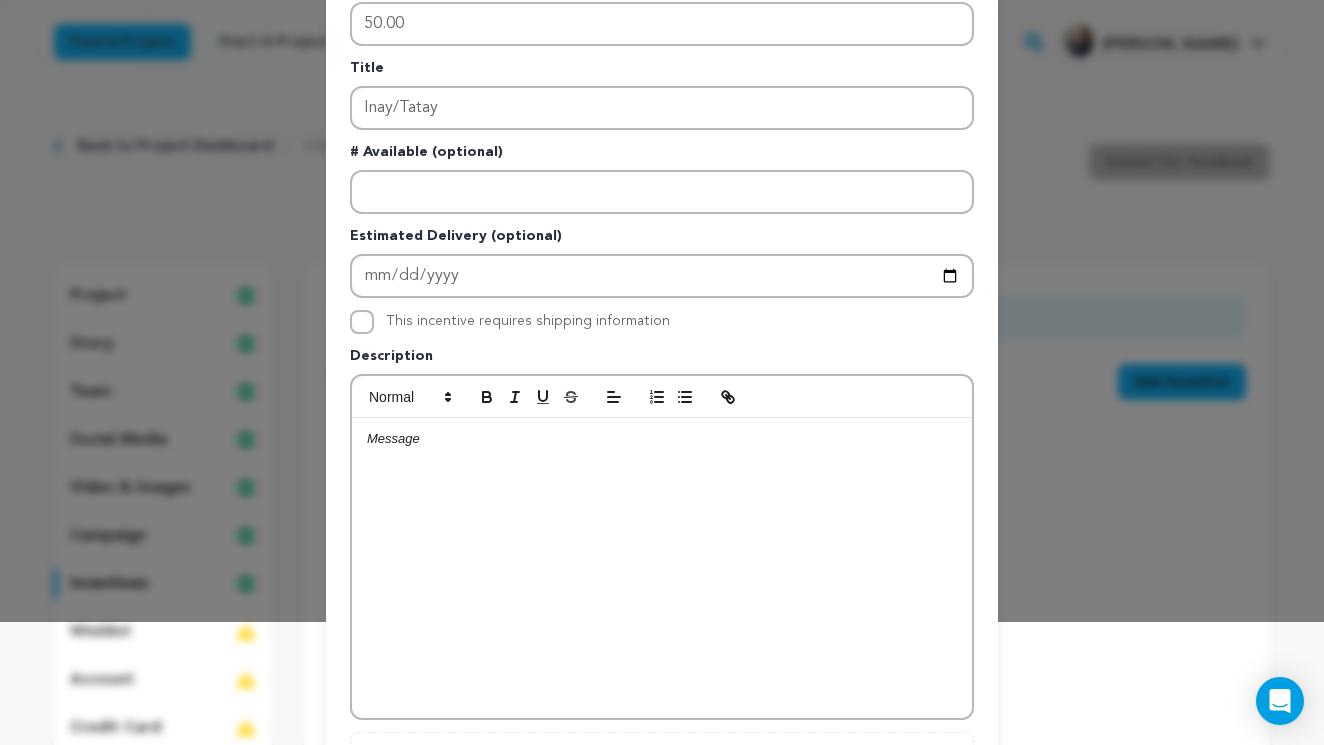 scroll, scrollTop: 96, scrollLeft: 0, axis: vertical 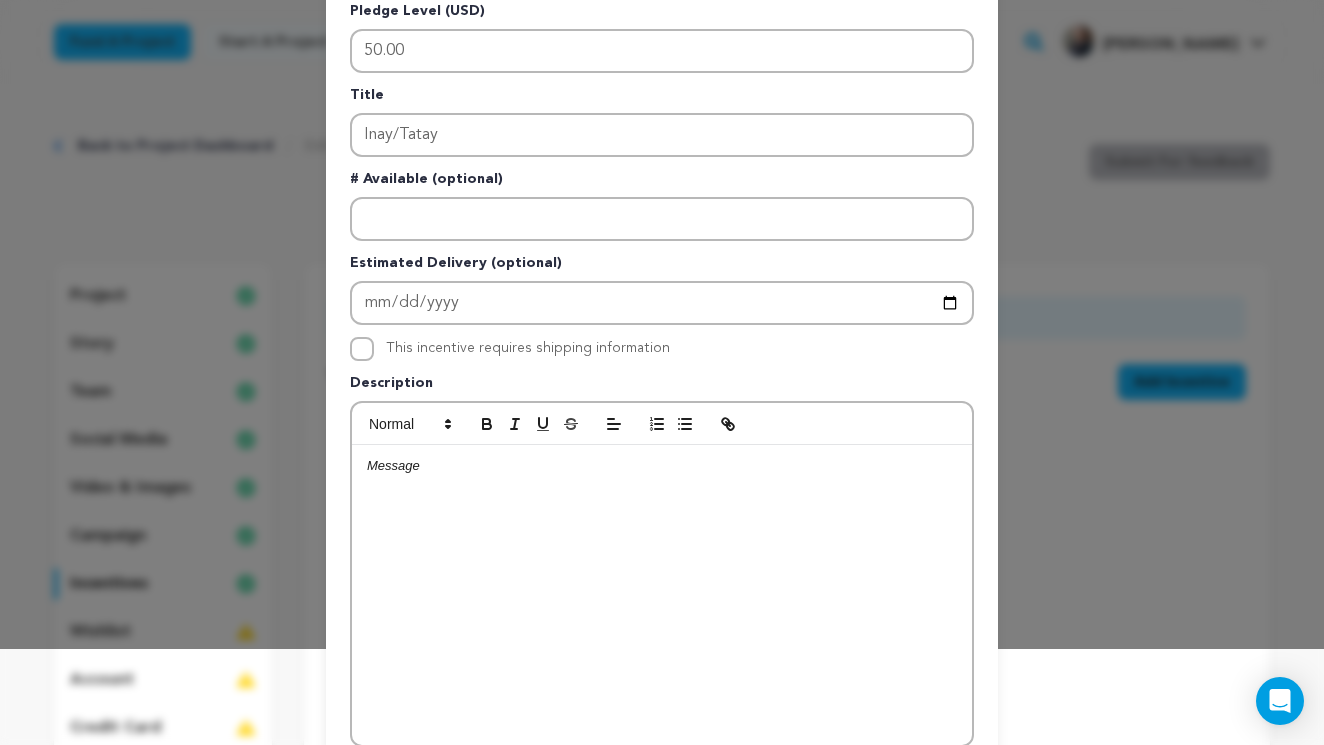 type 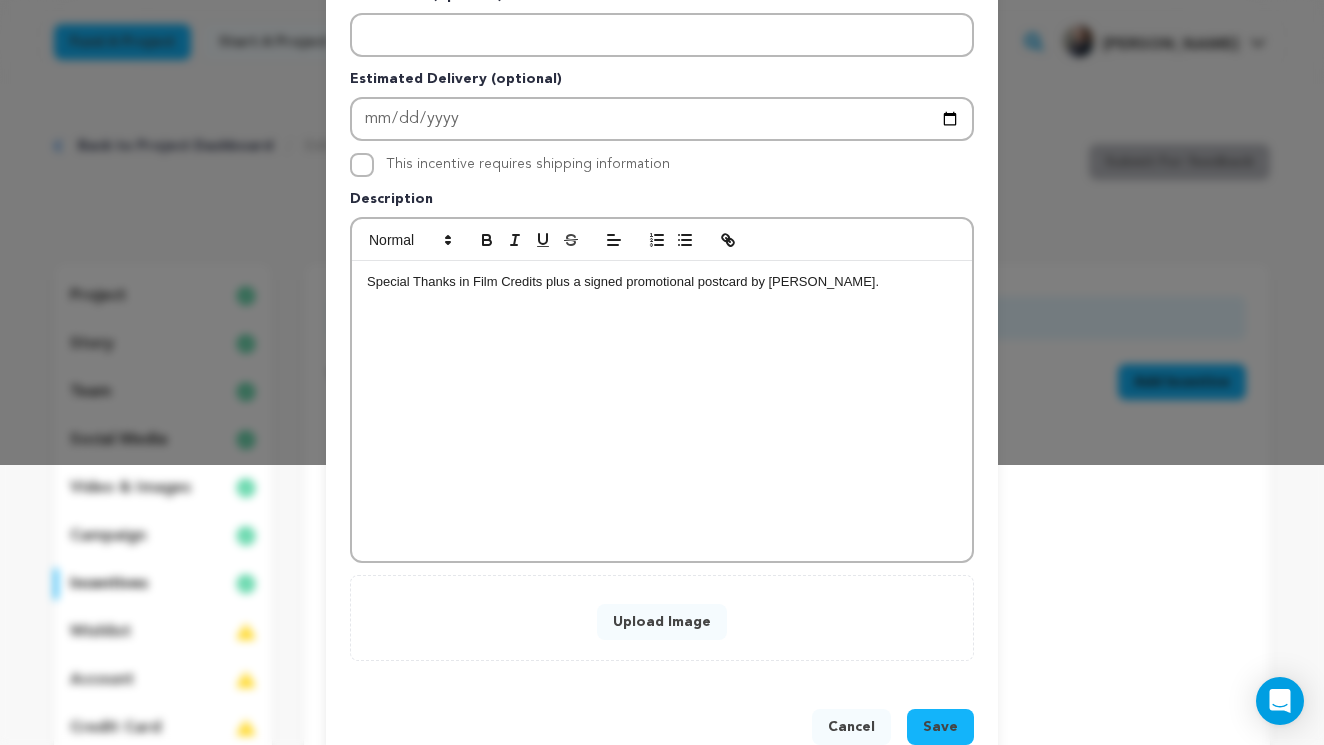 scroll, scrollTop: 329, scrollLeft: 0, axis: vertical 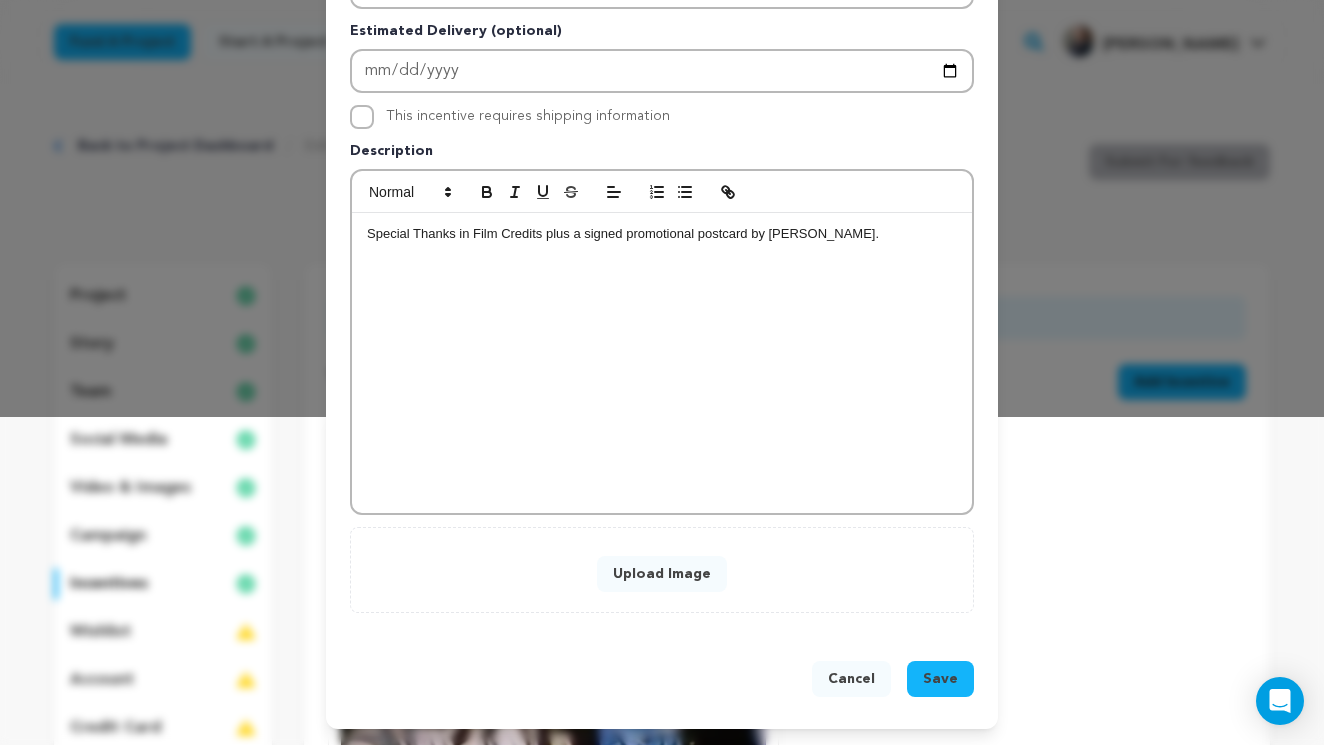 click on "Upload Image" at bounding box center [662, 574] 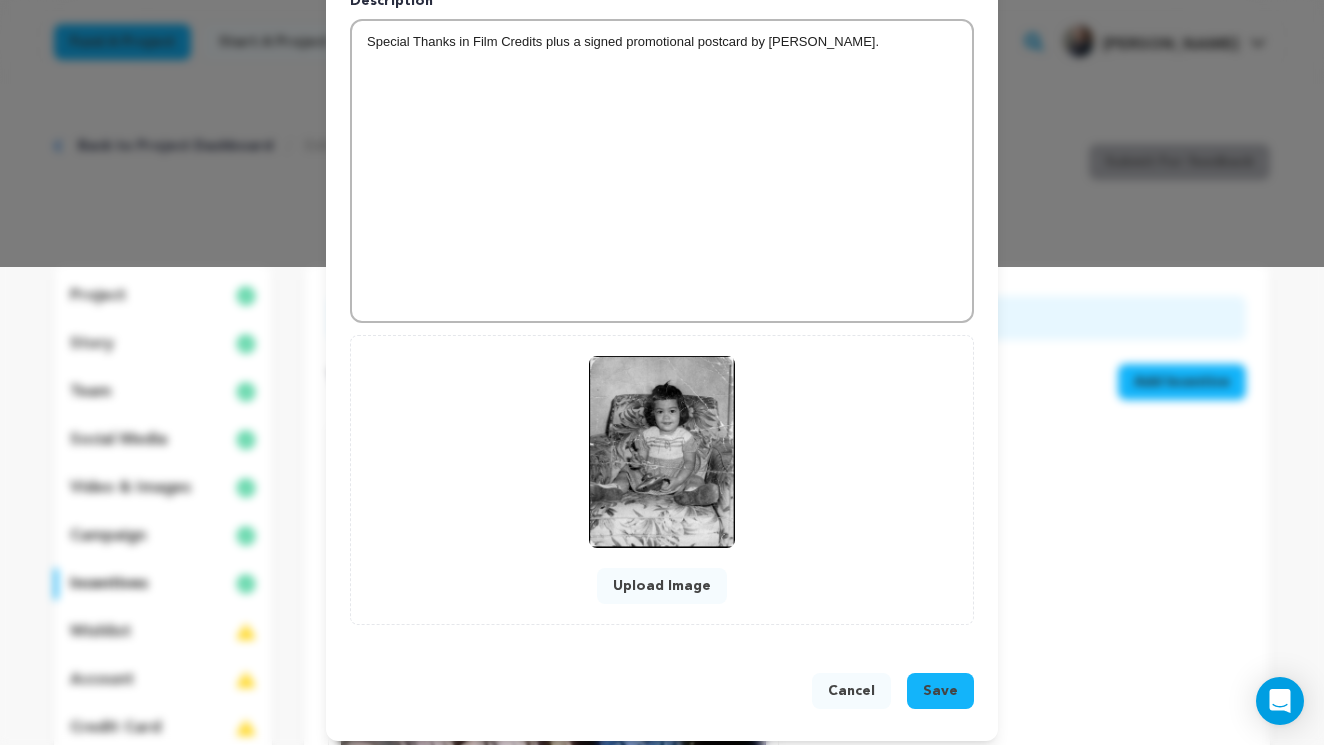 scroll, scrollTop: 490, scrollLeft: 0, axis: vertical 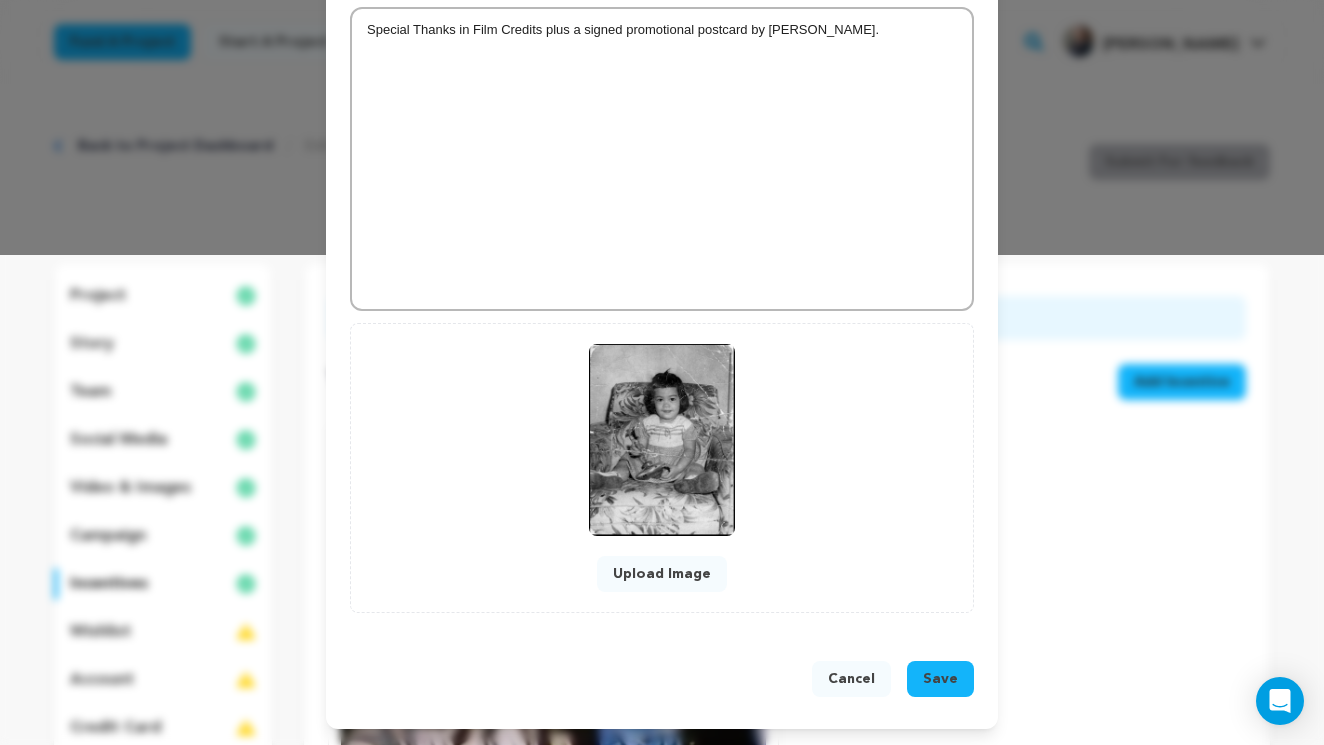 click on "Upload Image" at bounding box center (662, 574) 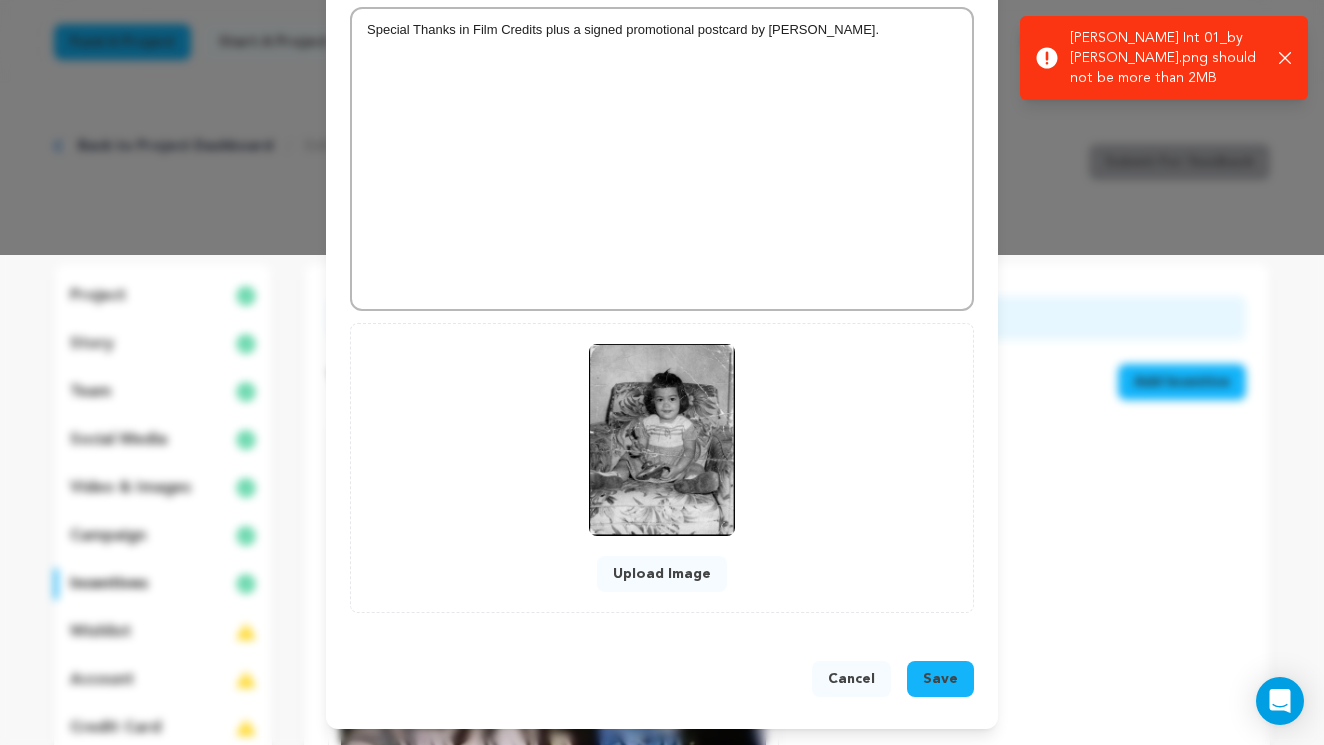 click 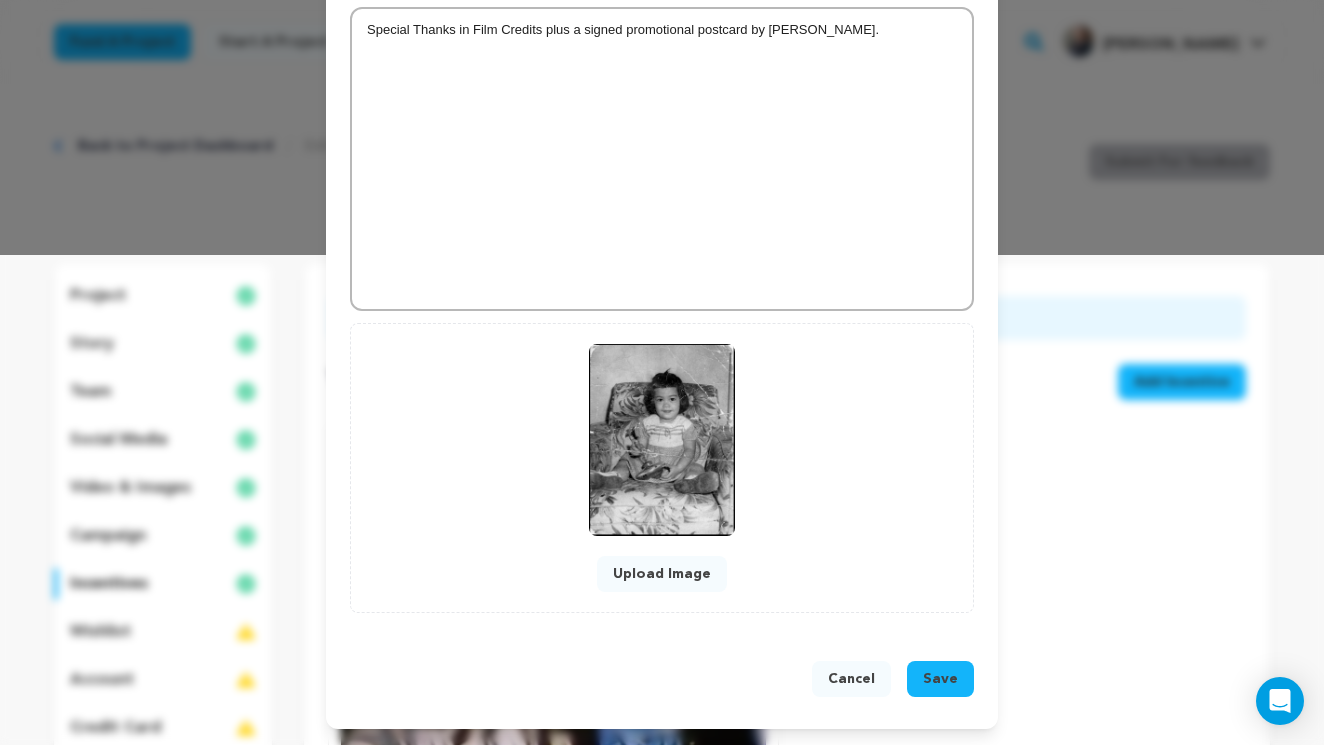 click on "Upload Image" at bounding box center (662, 574) 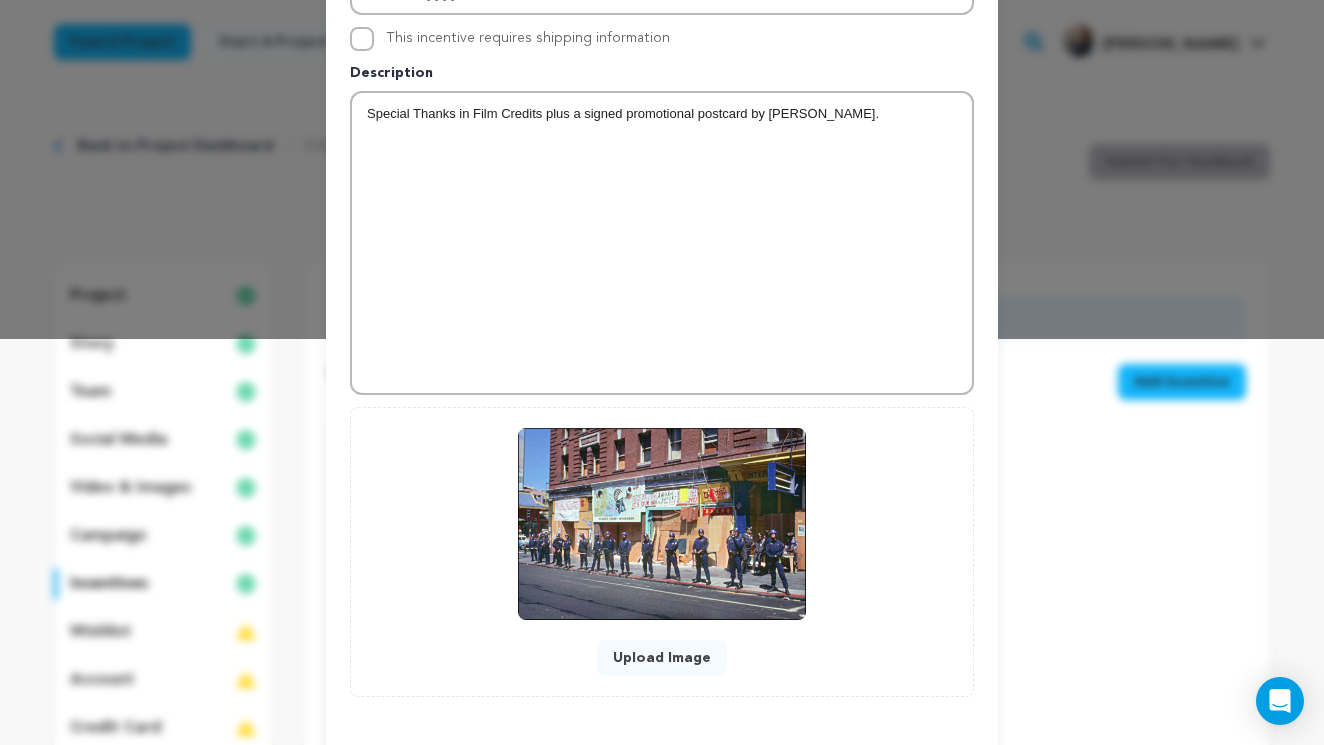 scroll, scrollTop: 490, scrollLeft: 0, axis: vertical 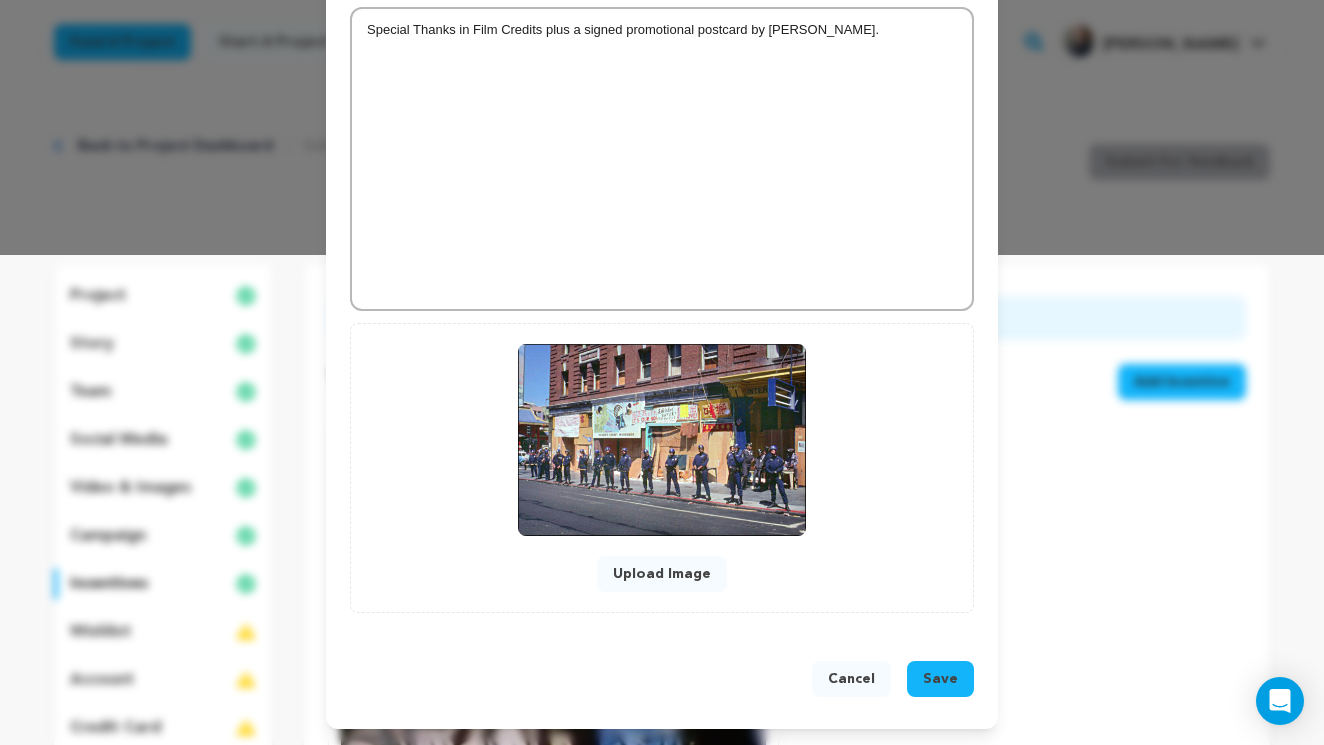 click on "Special Thanks in Film Credits plus a signed promotional postcard by Jeanette Lazam." at bounding box center [662, 159] 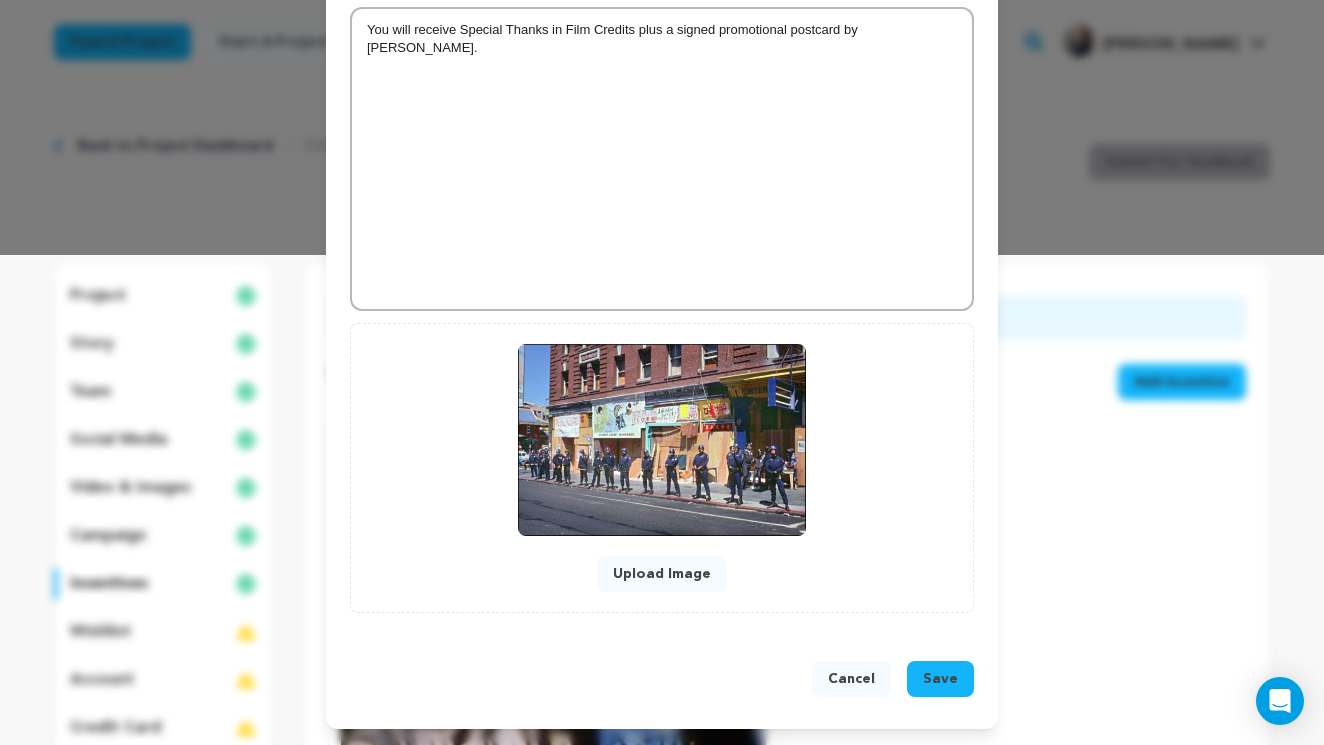 click on "Save" at bounding box center (940, 679) 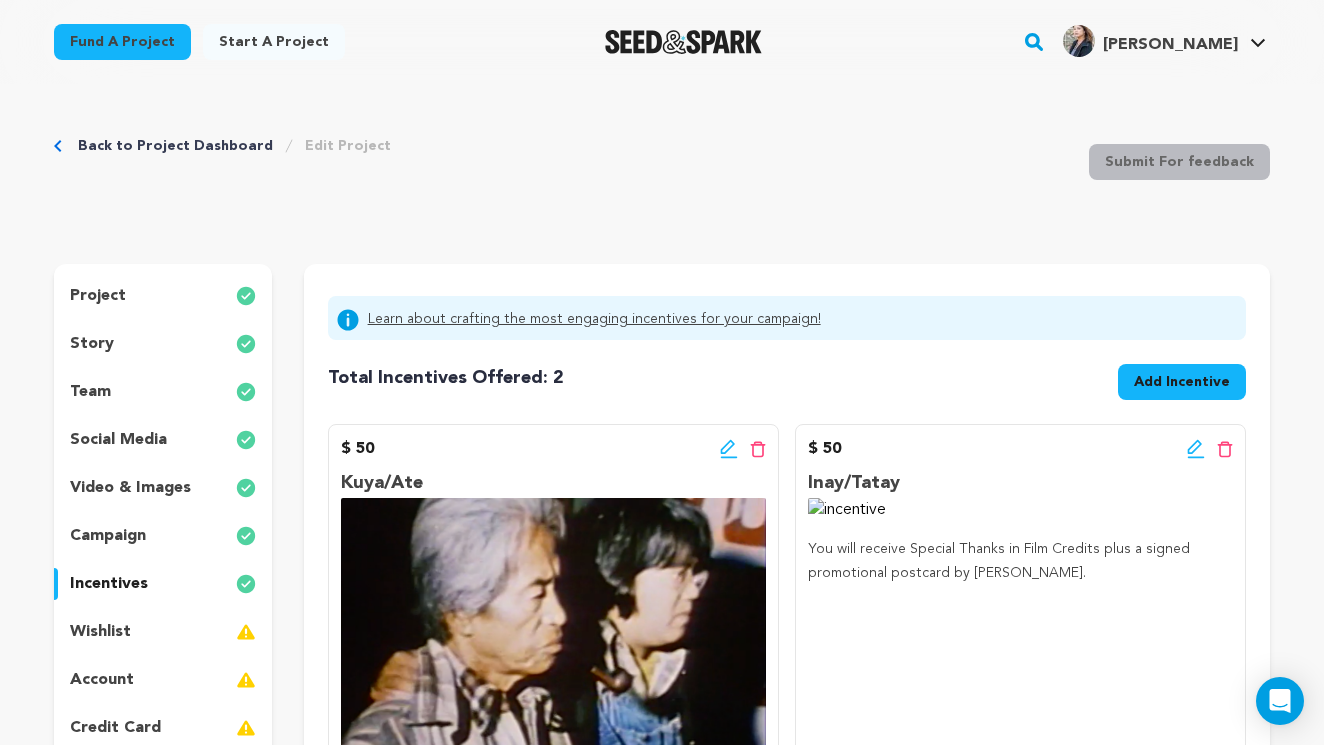 click 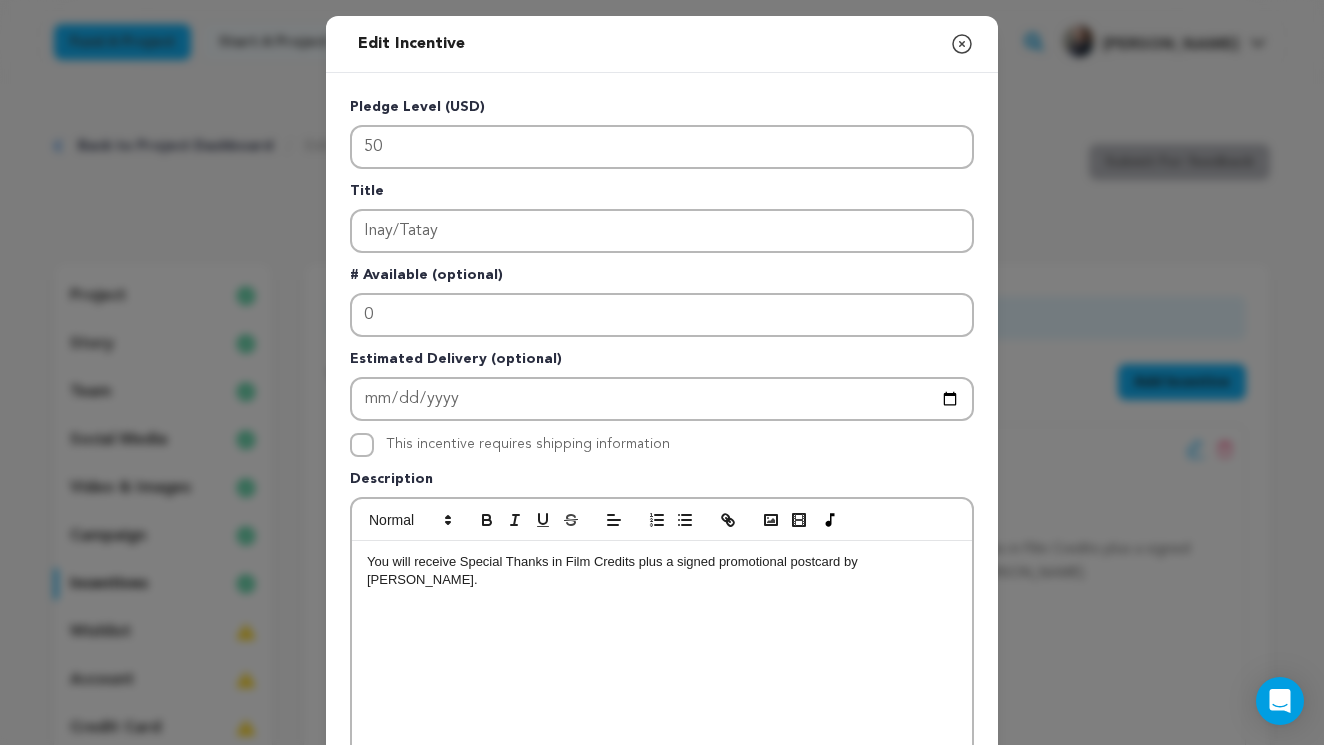 scroll, scrollTop: 533, scrollLeft: 0, axis: vertical 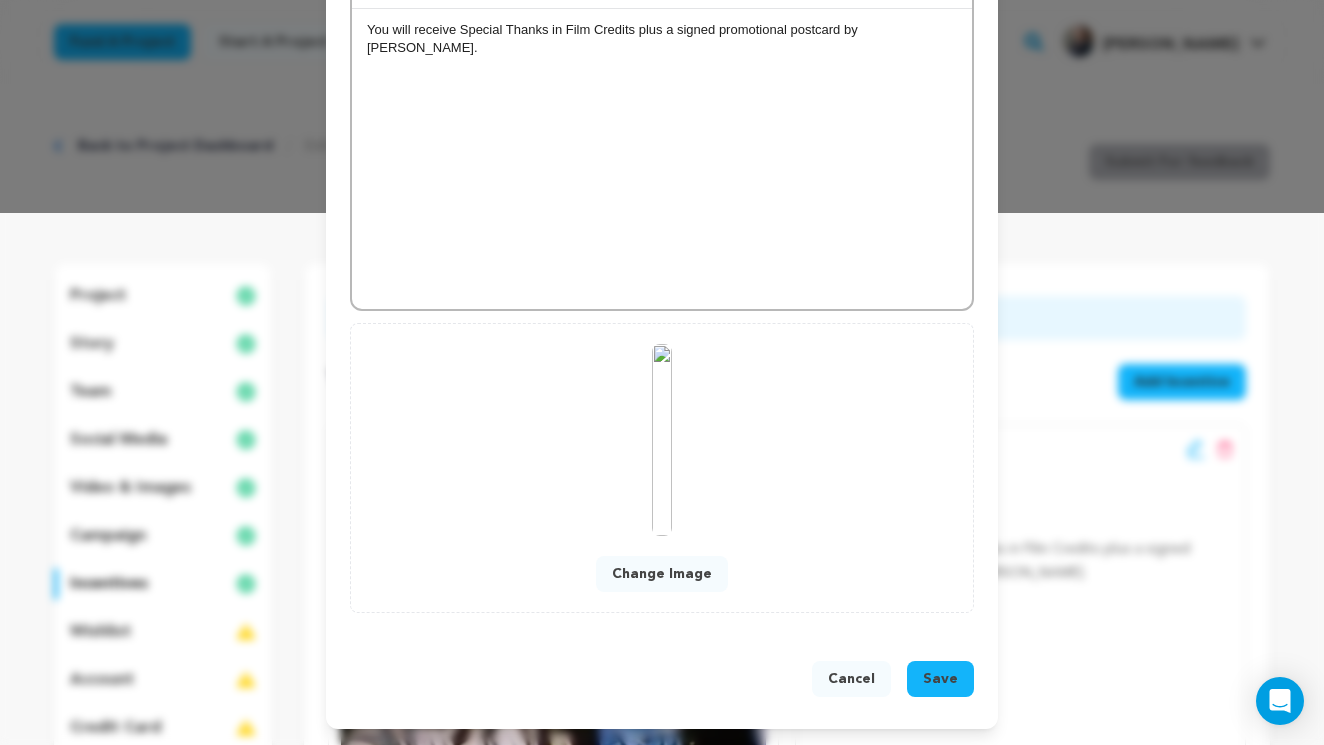 click on "Change Image" at bounding box center [662, 574] 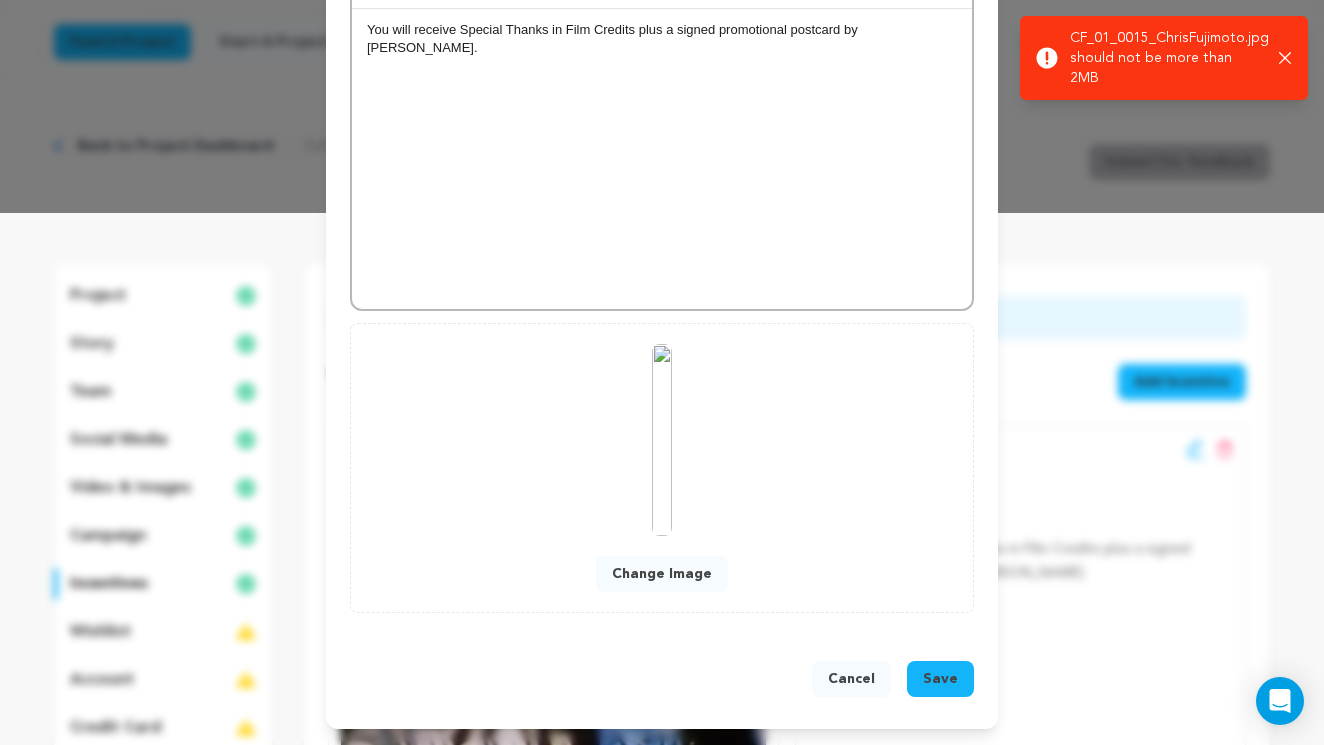 click 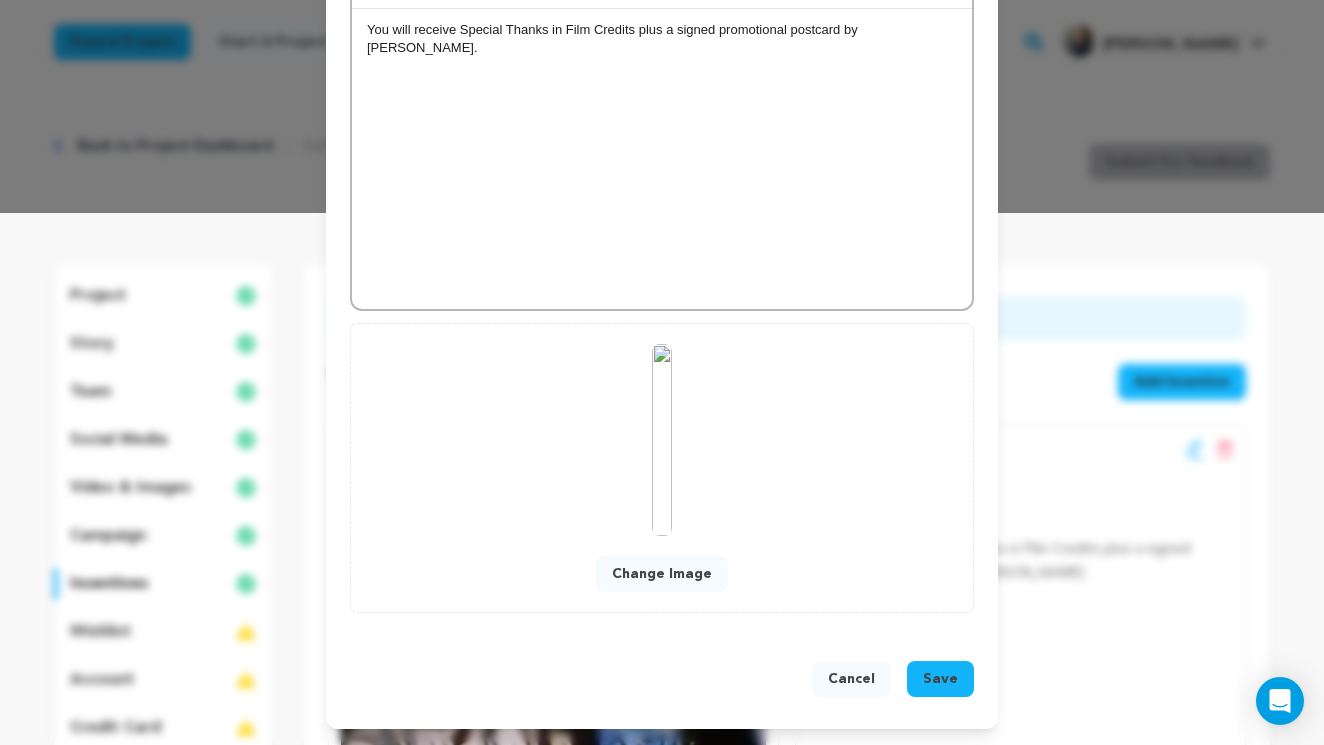 click on "Change Image" at bounding box center [662, 574] 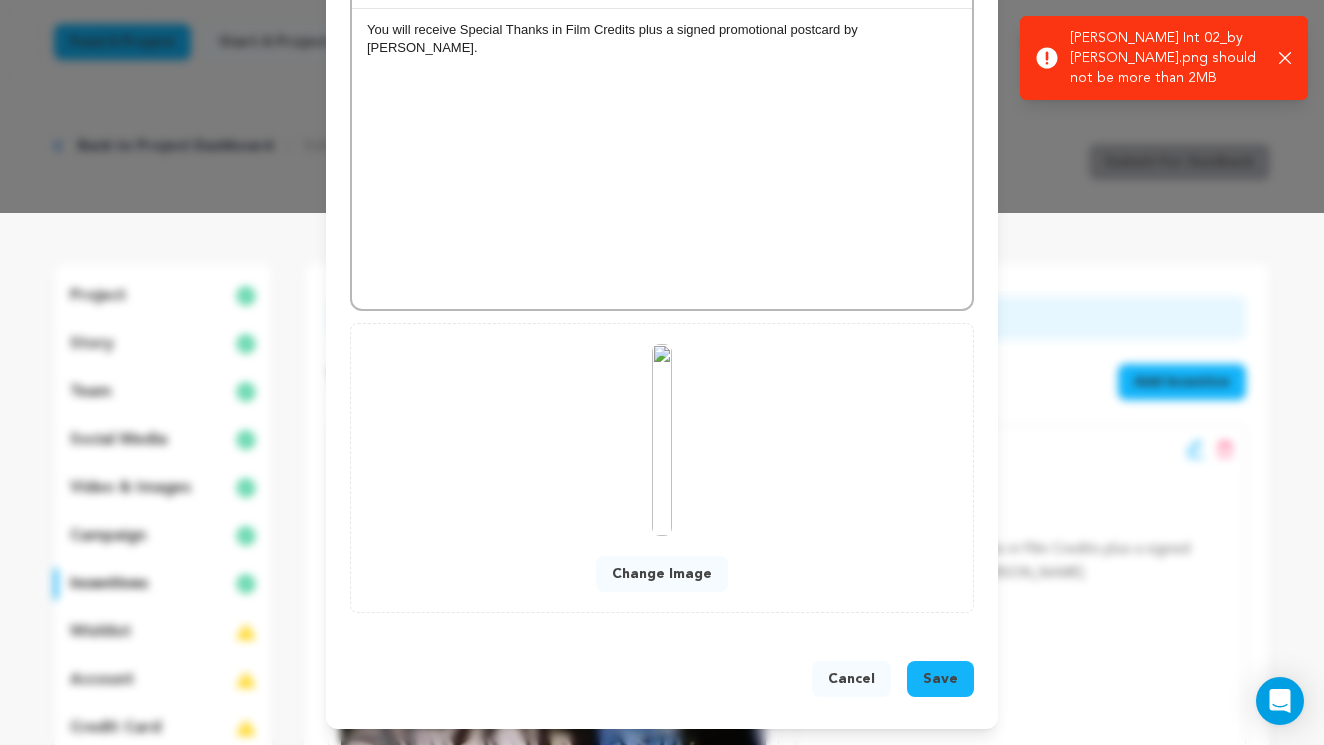 click 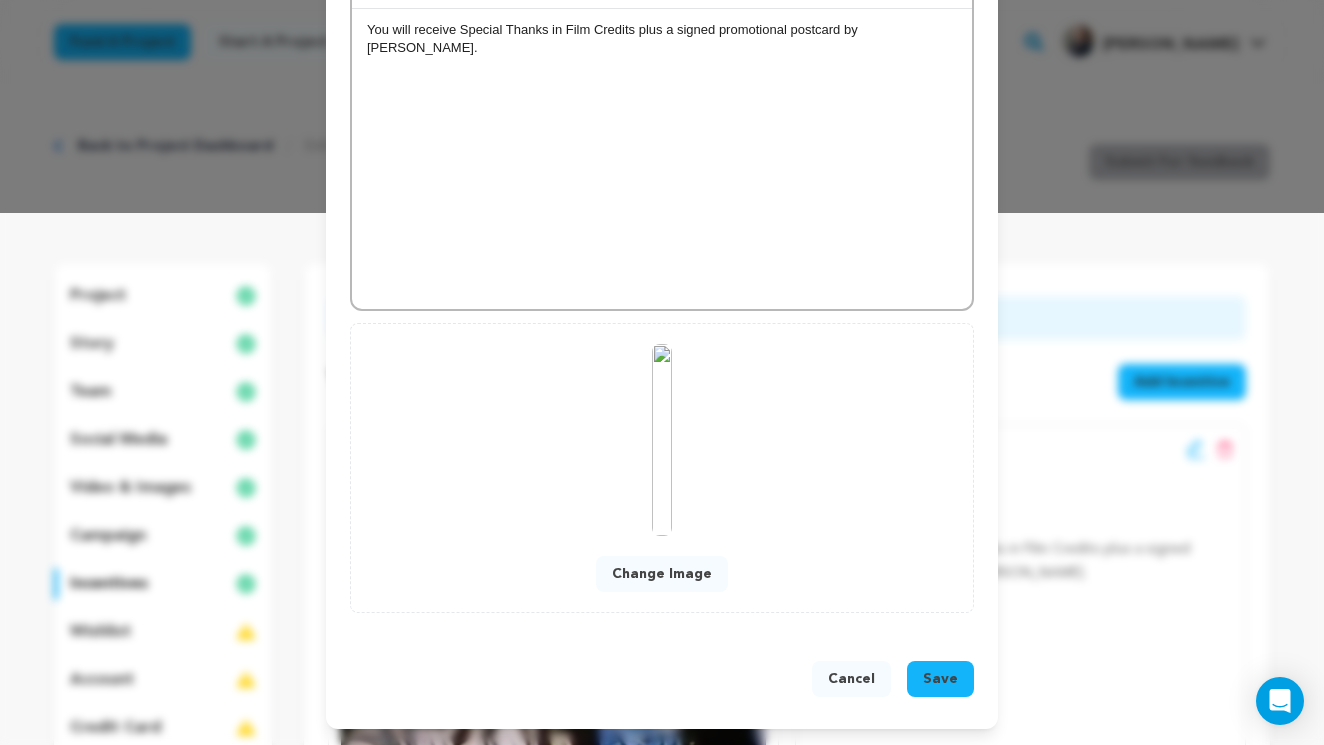 click on "Change Image" at bounding box center (662, 574) 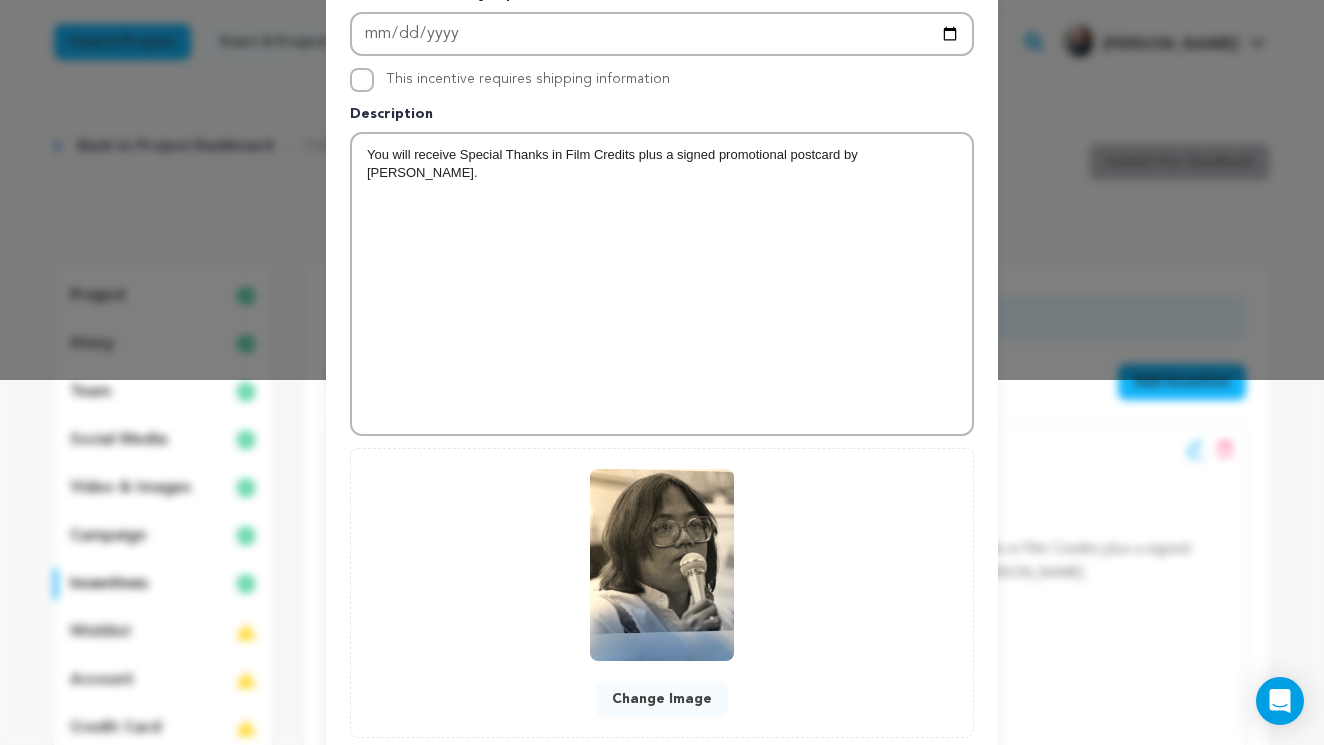 scroll, scrollTop: 490, scrollLeft: 0, axis: vertical 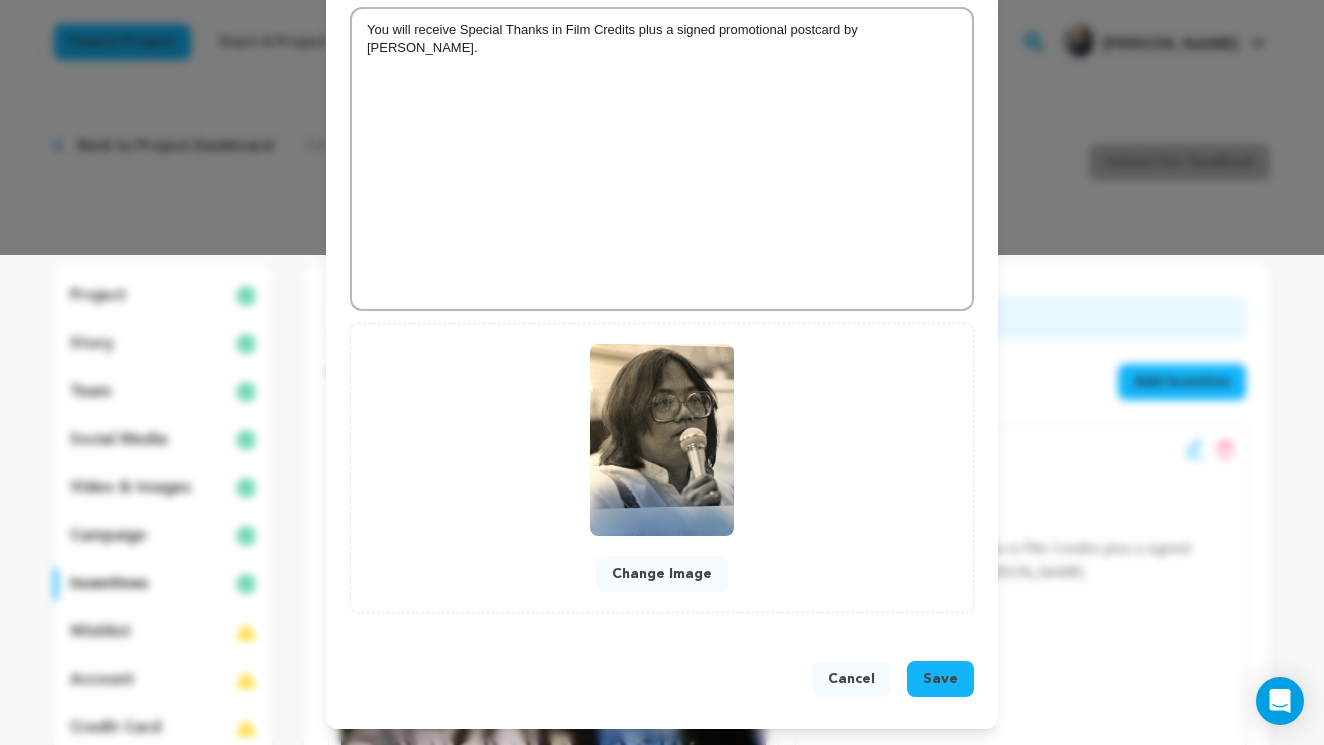 click on "Change Image" at bounding box center (662, 574) 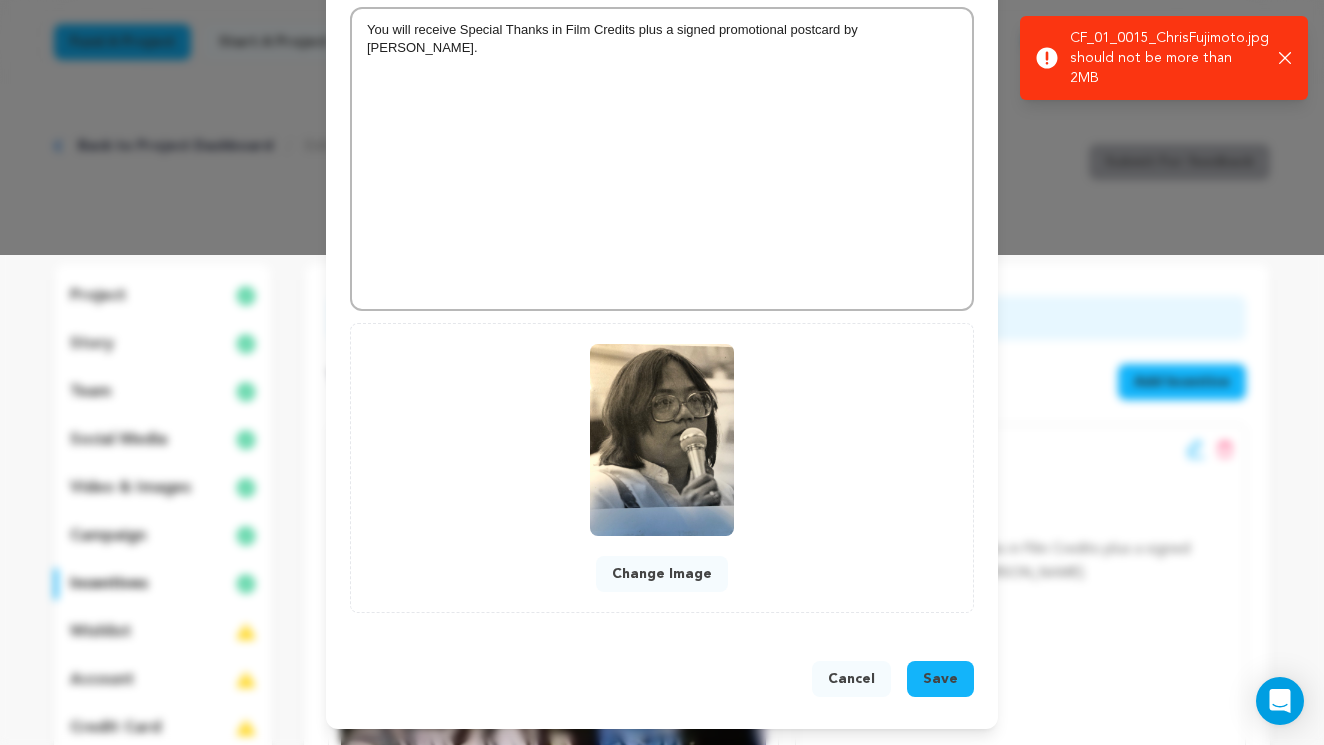 click 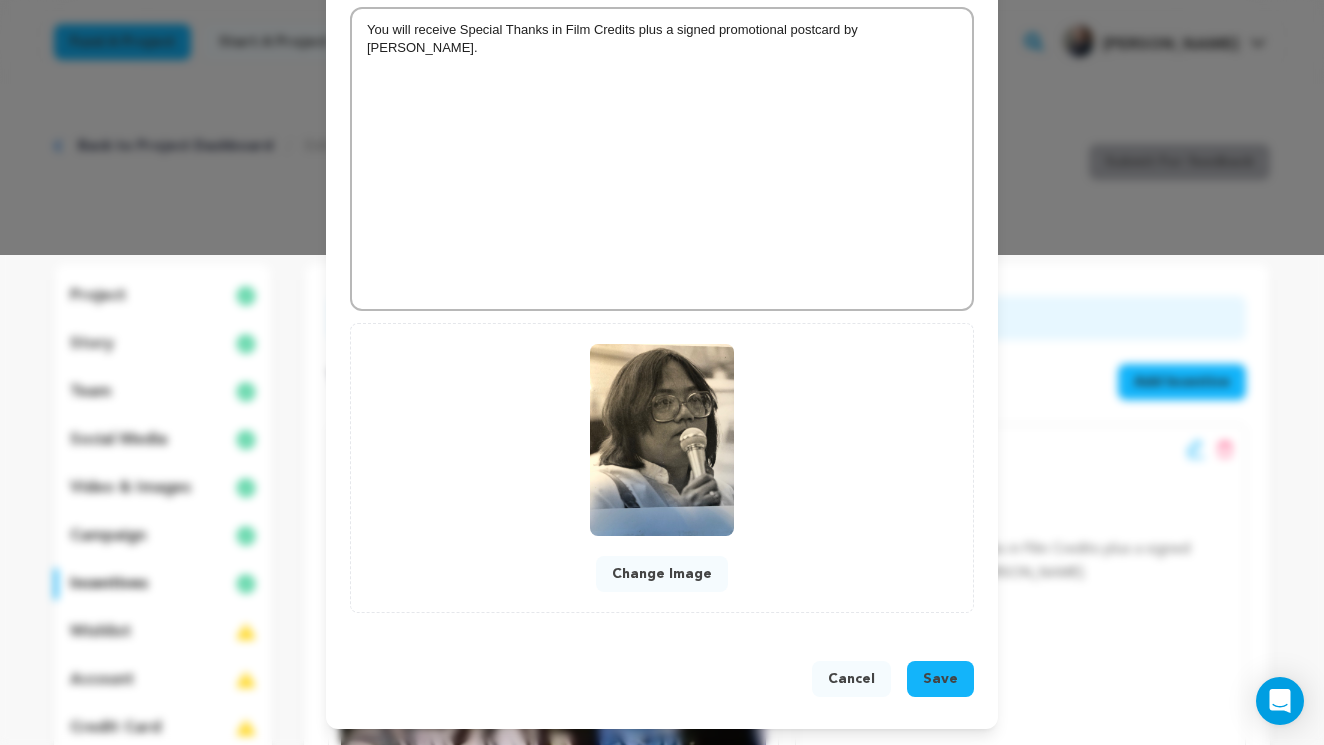 click on "Change Image" at bounding box center [662, 574] 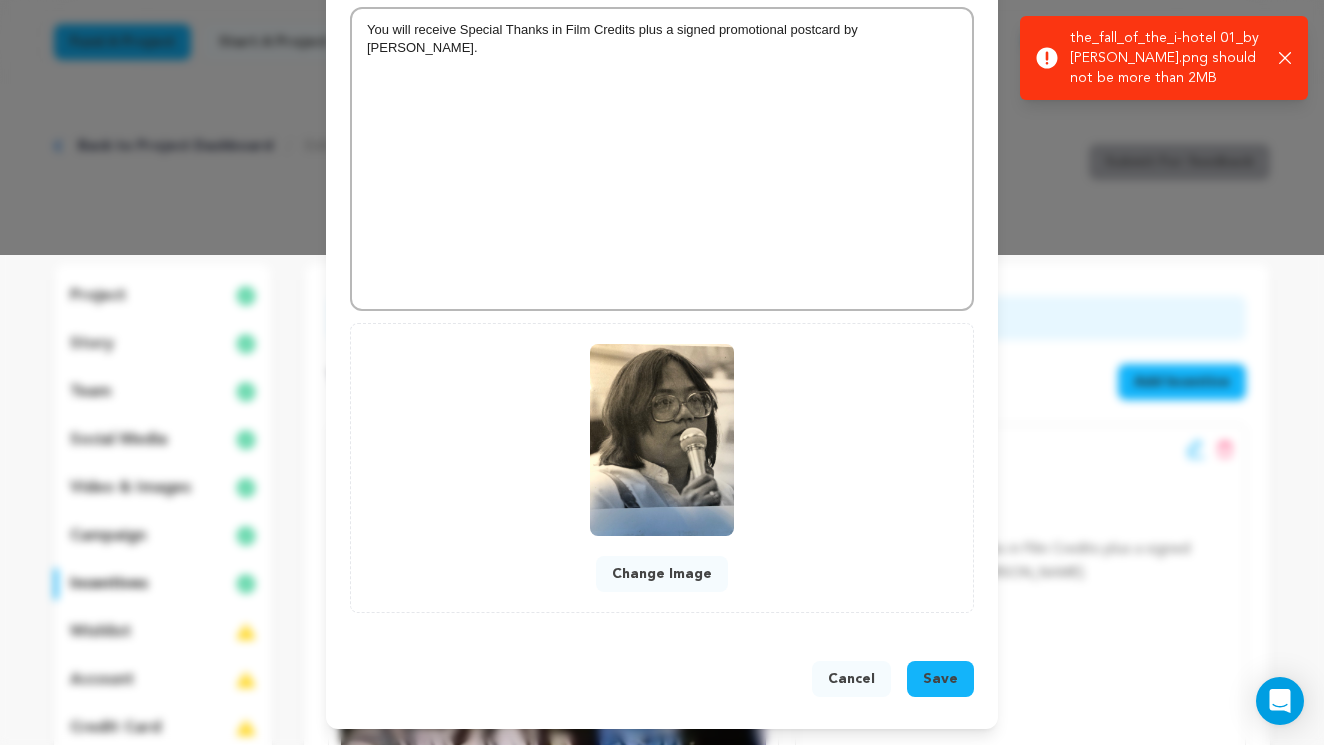 click 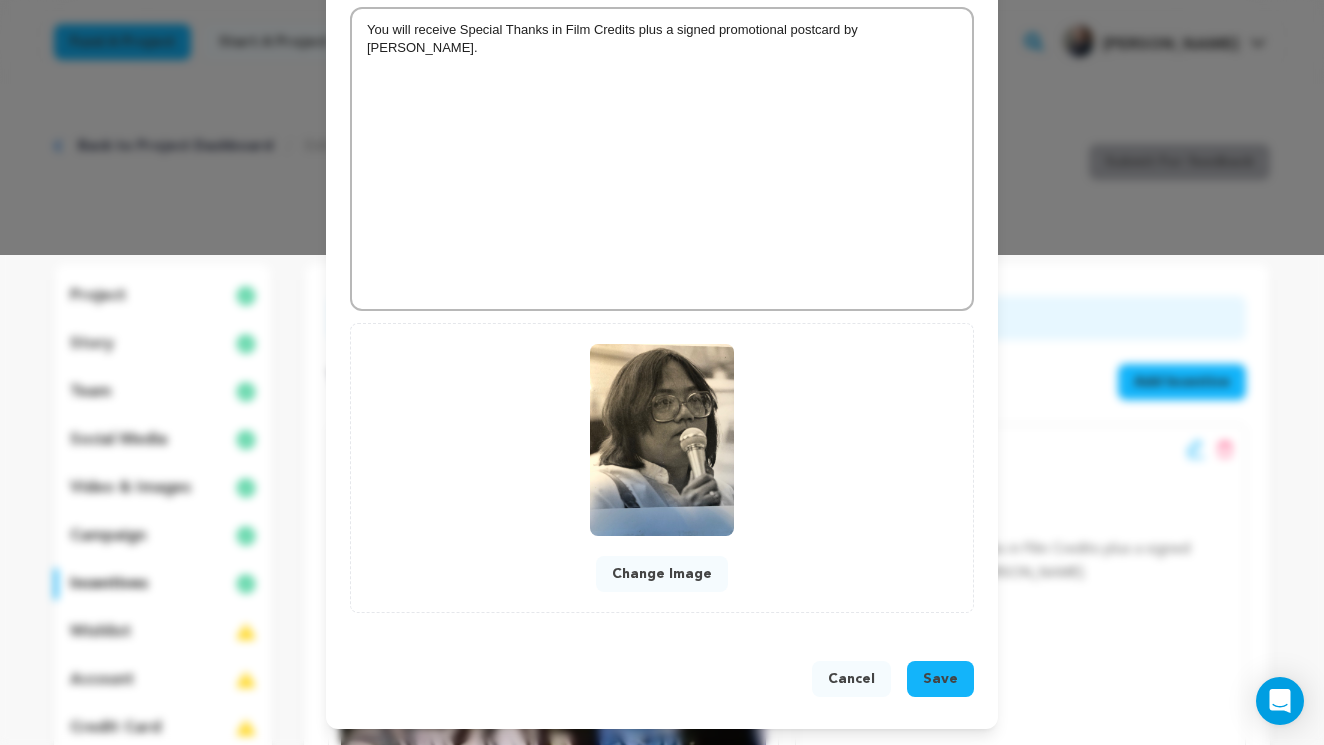 click on "Change Image" at bounding box center [662, 574] 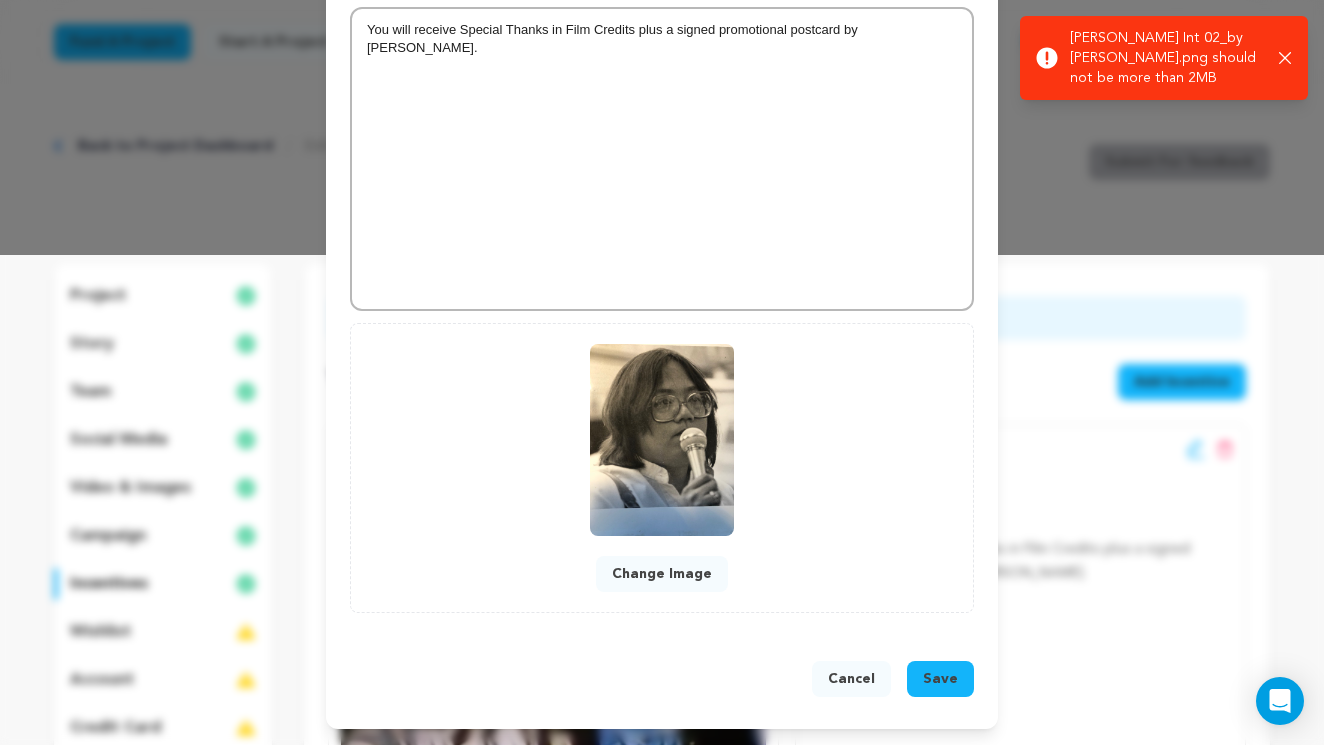 click 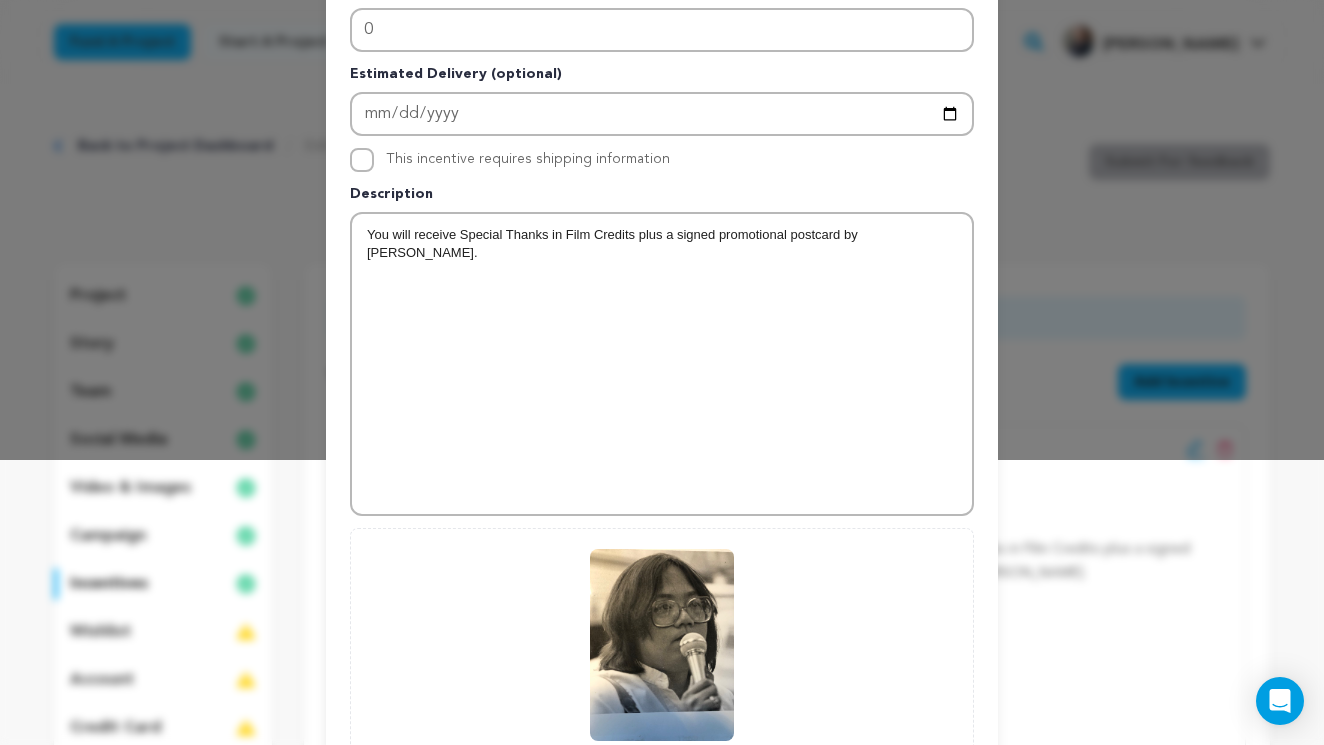 scroll, scrollTop: 490, scrollLeft: 0, axis: vertical 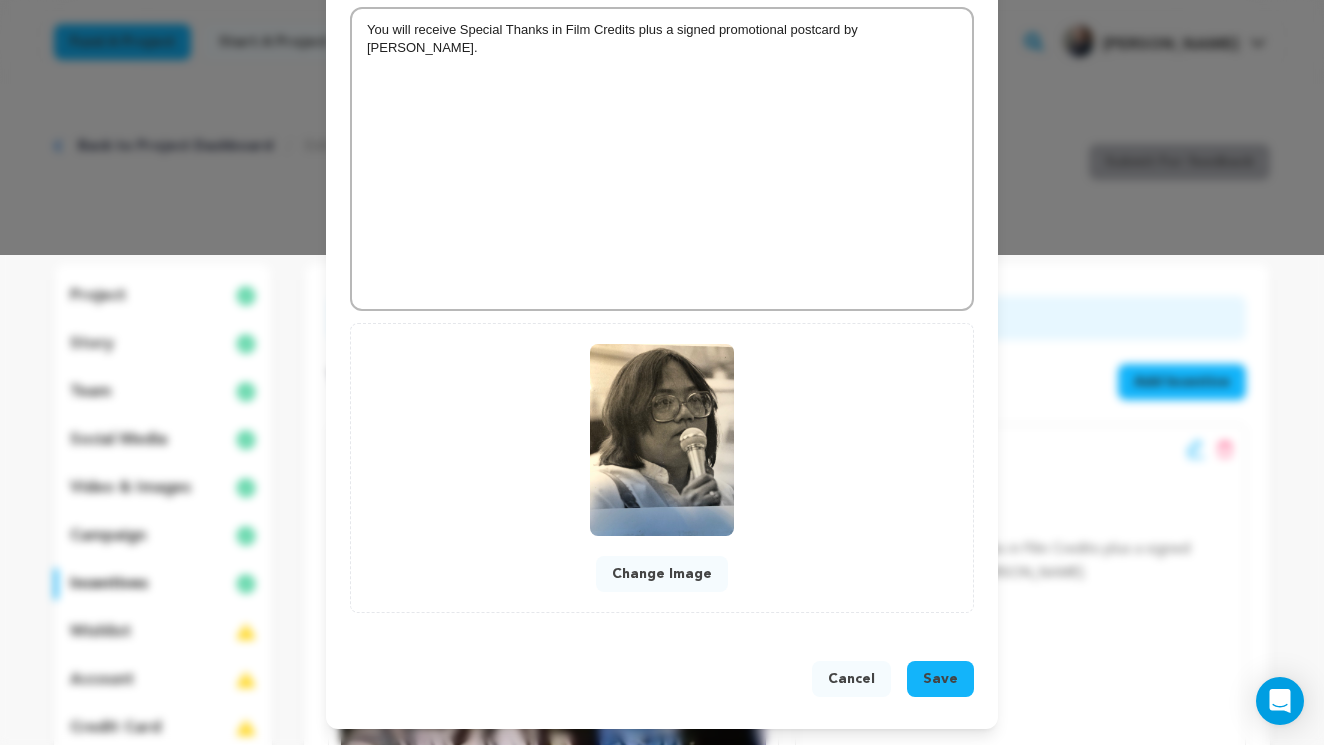 click on "Change Image" at bounding box center (662, 574) 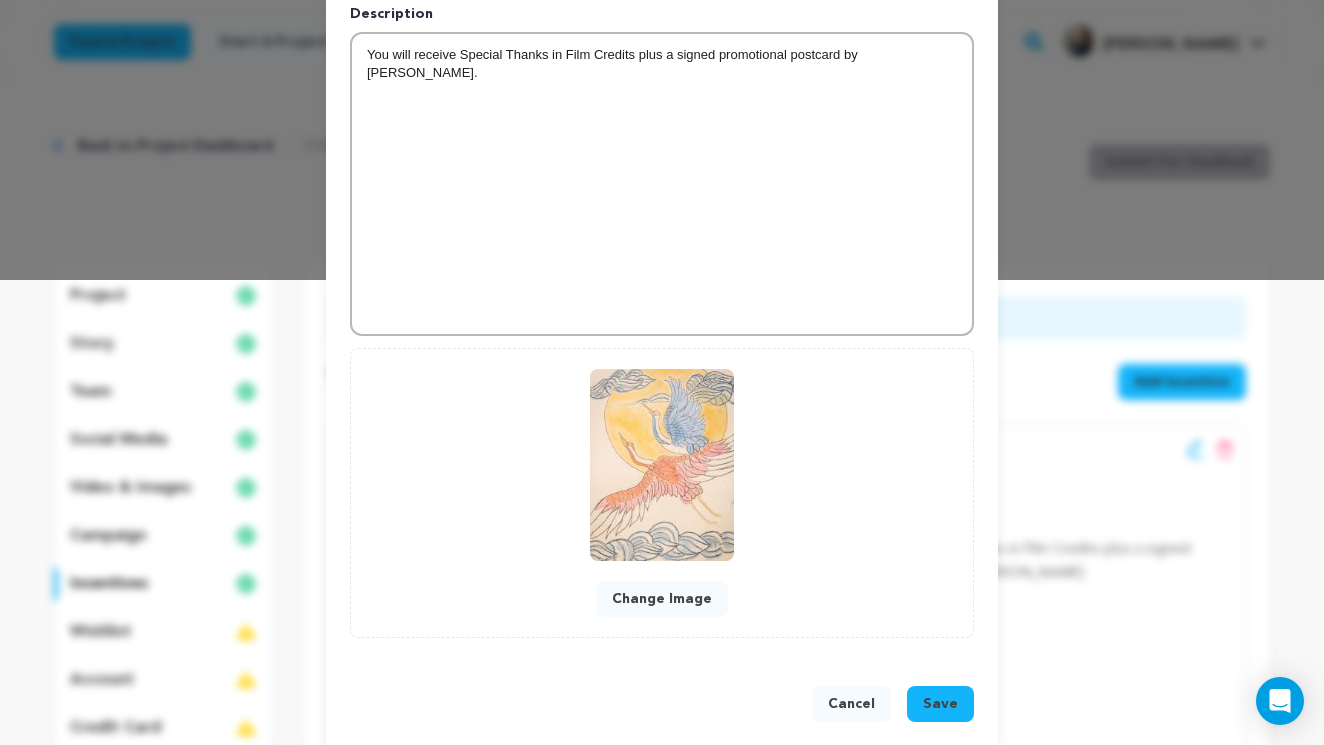 scroll, scrollTop: 490, scrollLeft: 0, axis: vertical 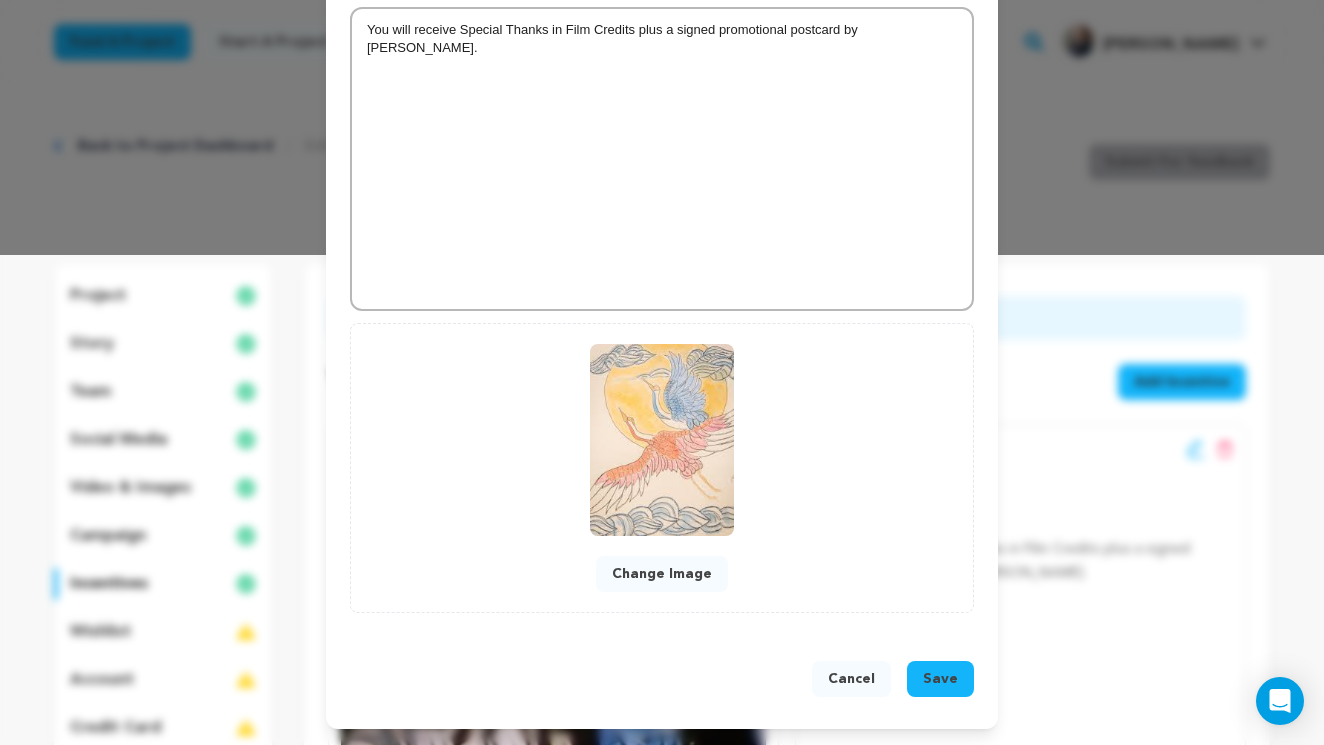 click on "Save" at bounding box center (940, 679) 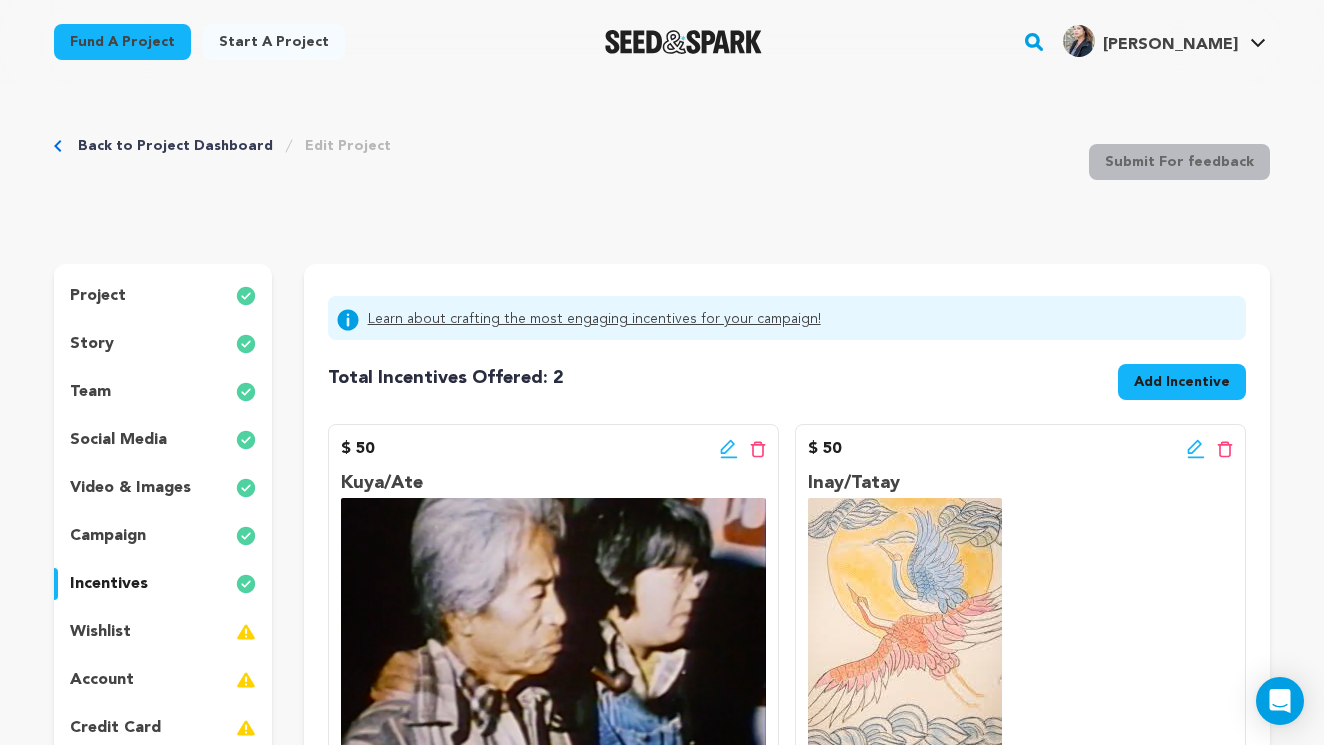 click 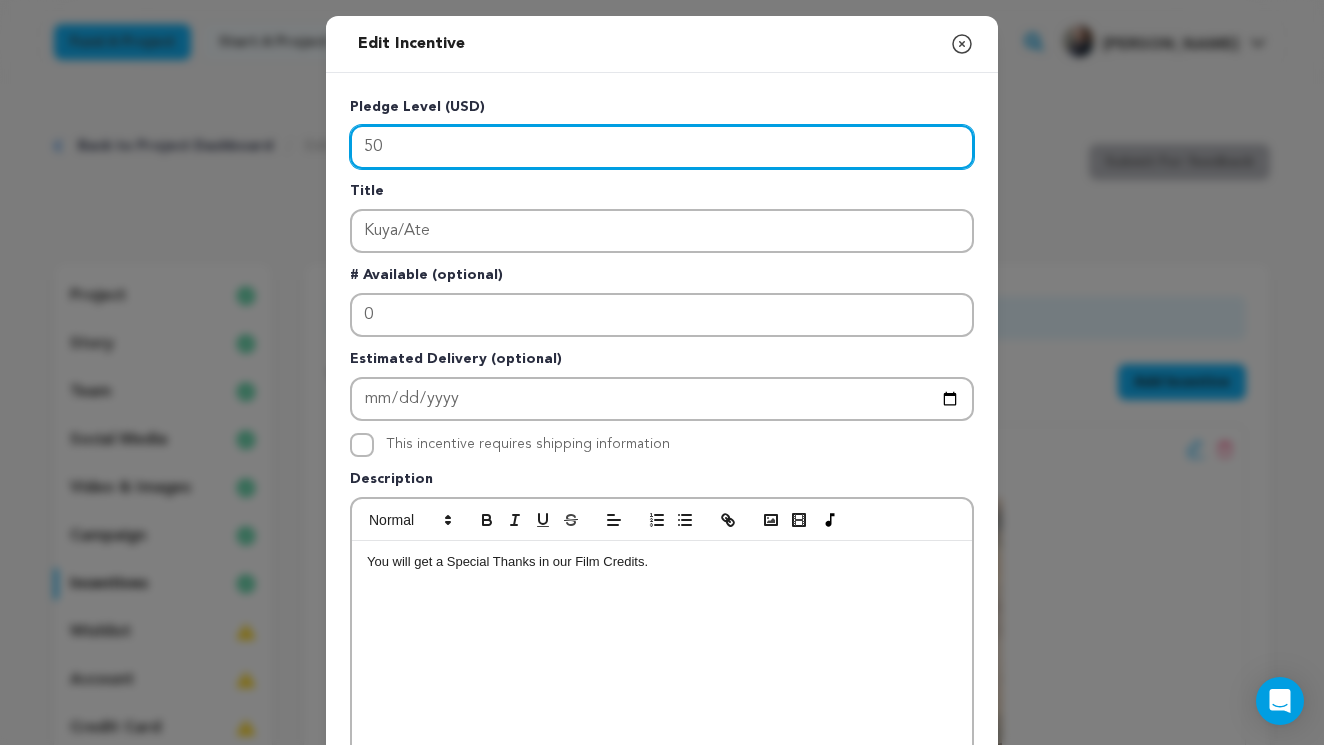click on "50" at bounding box center (662, 147) 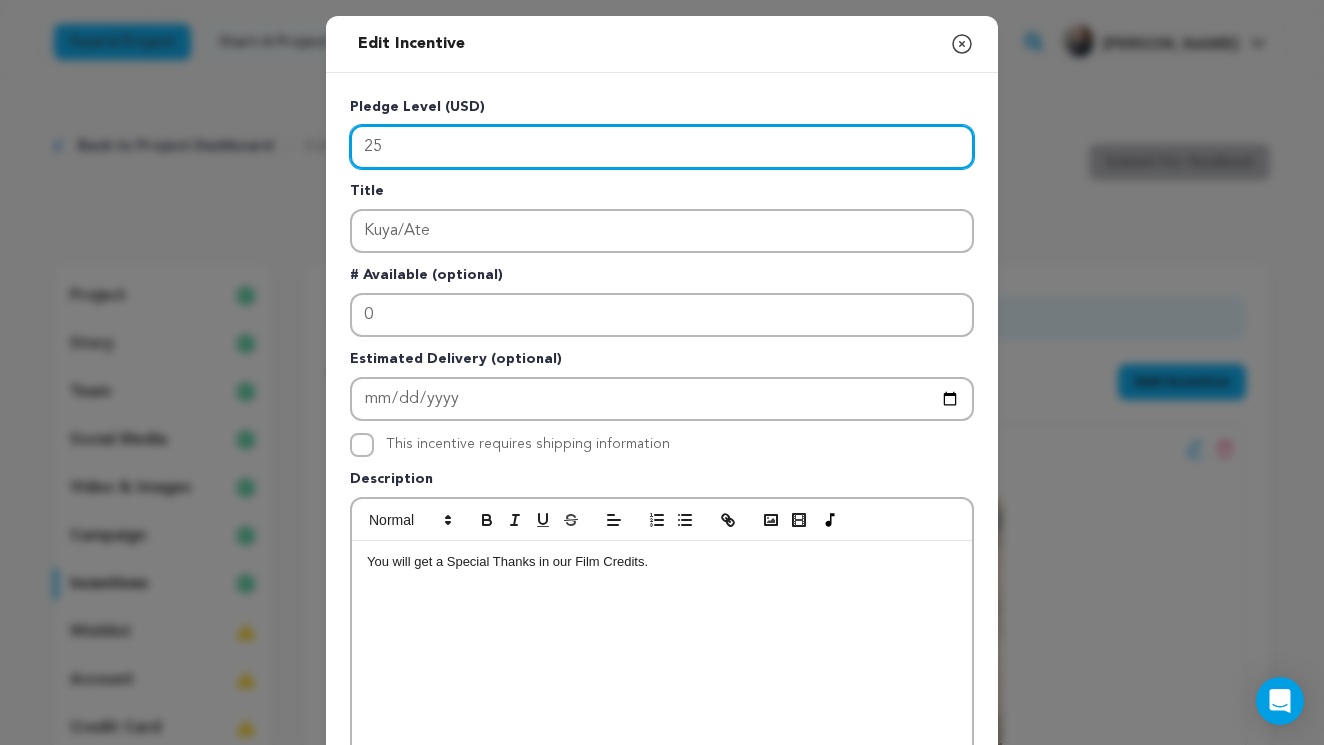 scroll, scrollTop: 520, scrollLeft: 0, axis: vertical 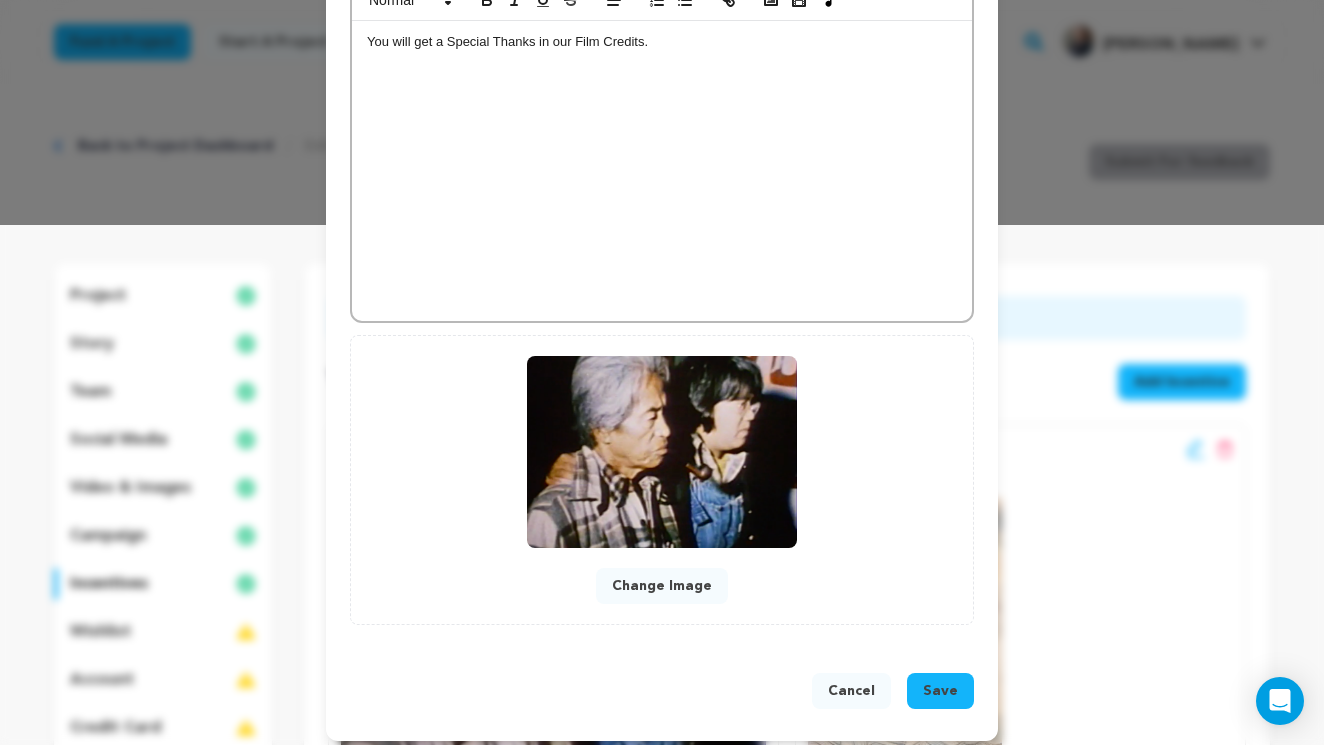 type on "25" 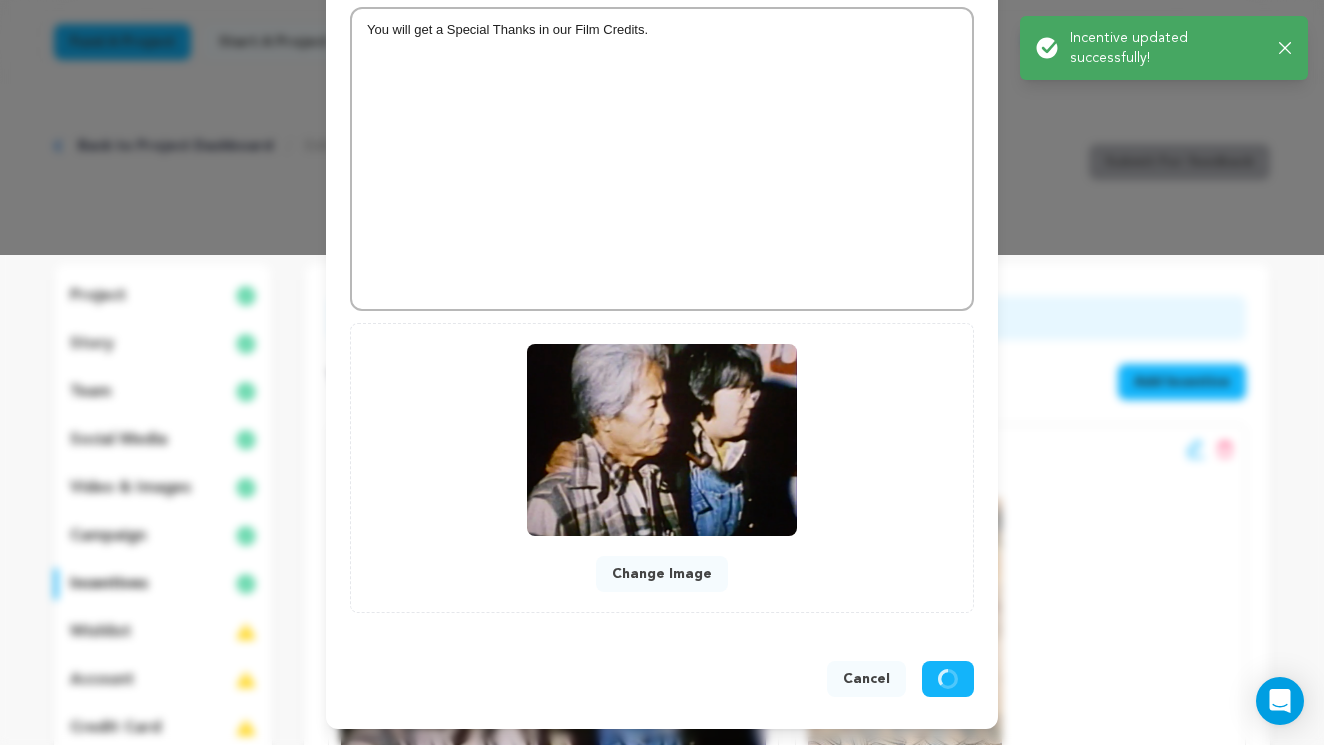 scroll, scrollTop: 490, scrollLeft: 0, axis: vertical 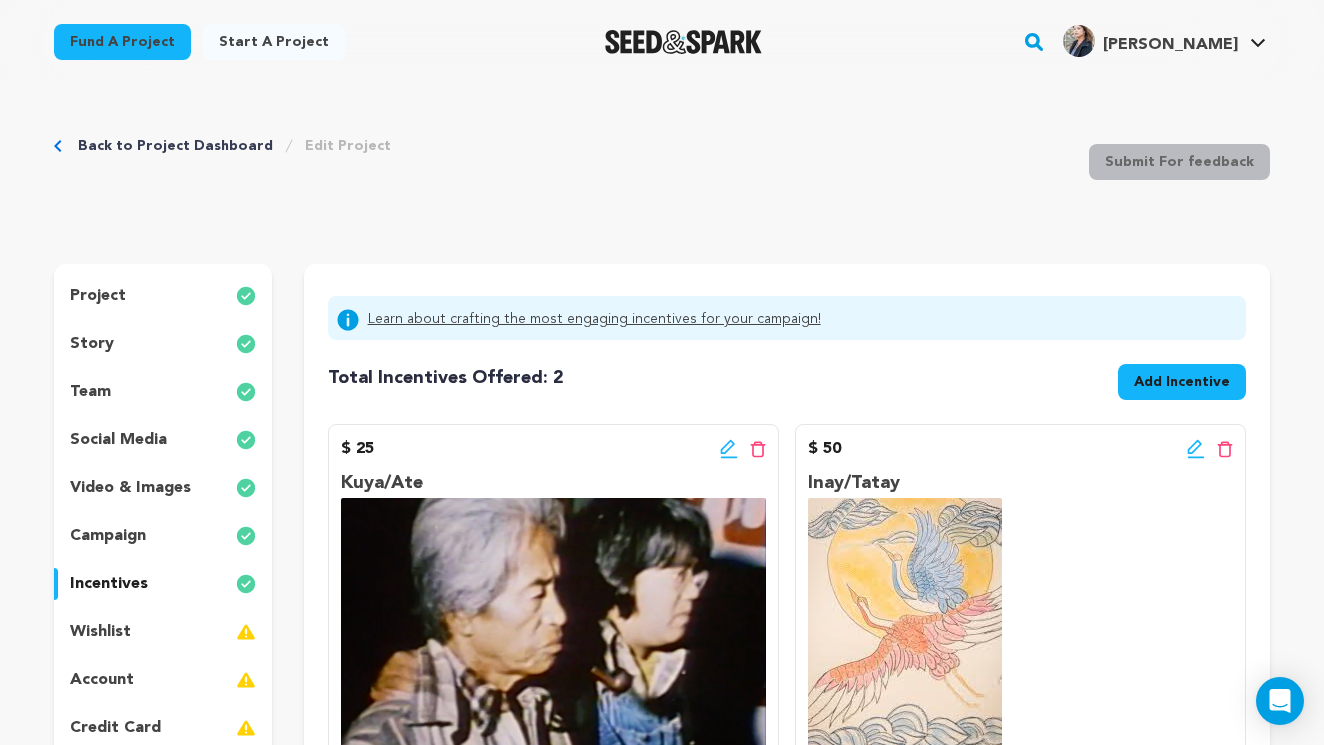 click on "Add Incentive" at bounding box center (1182, 382) 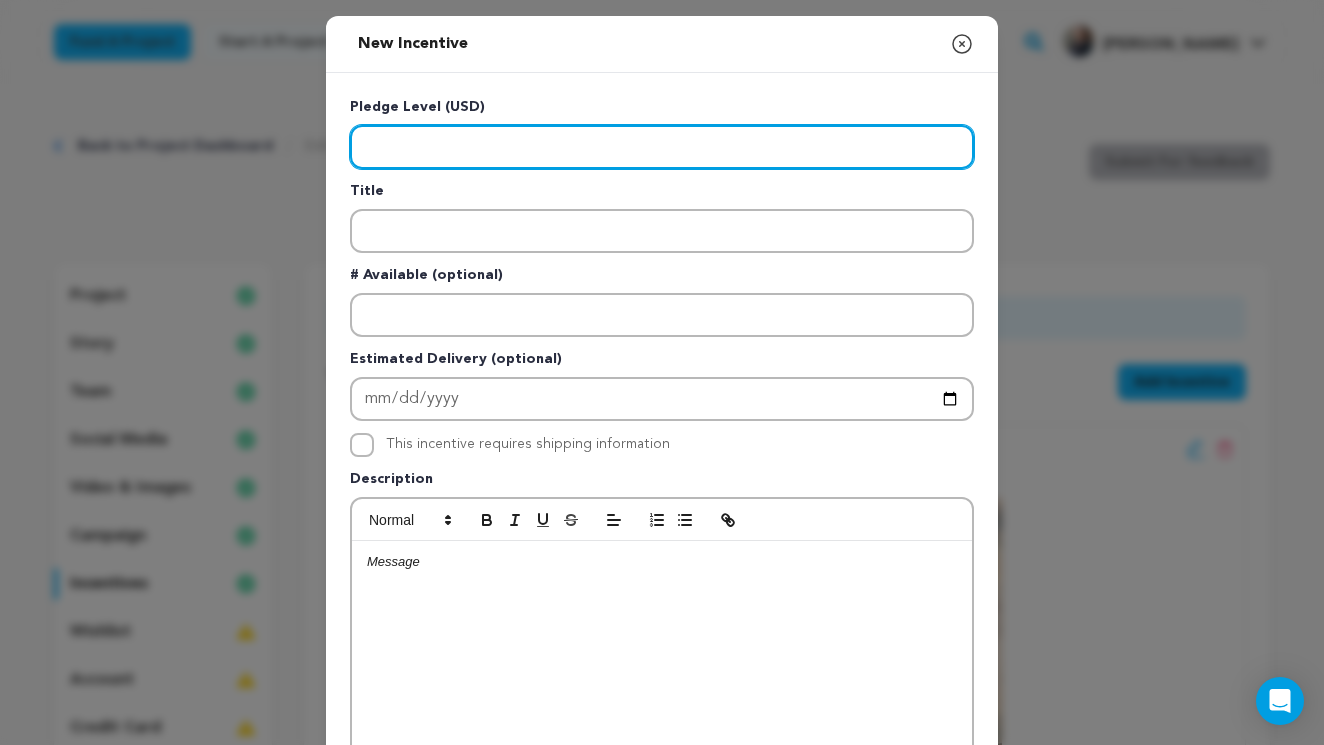 click at bounding box center (662, 147) 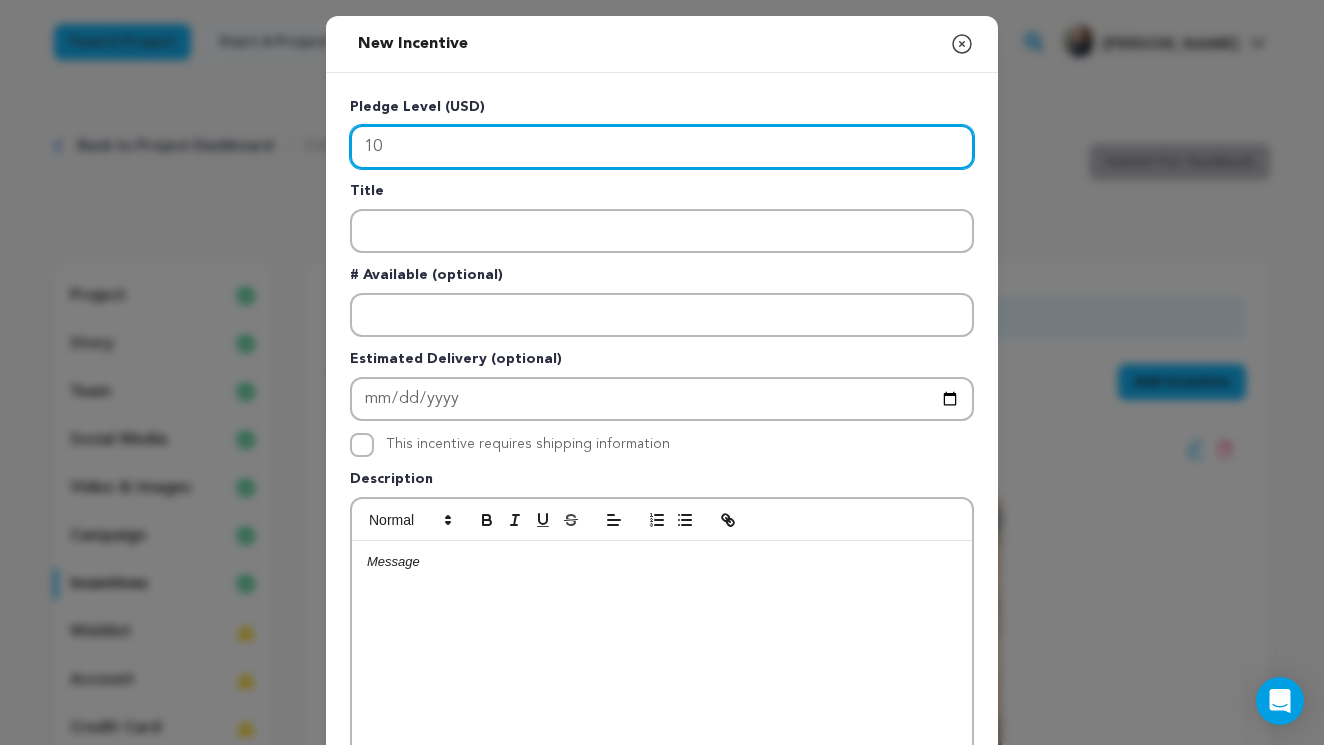 type on "100" 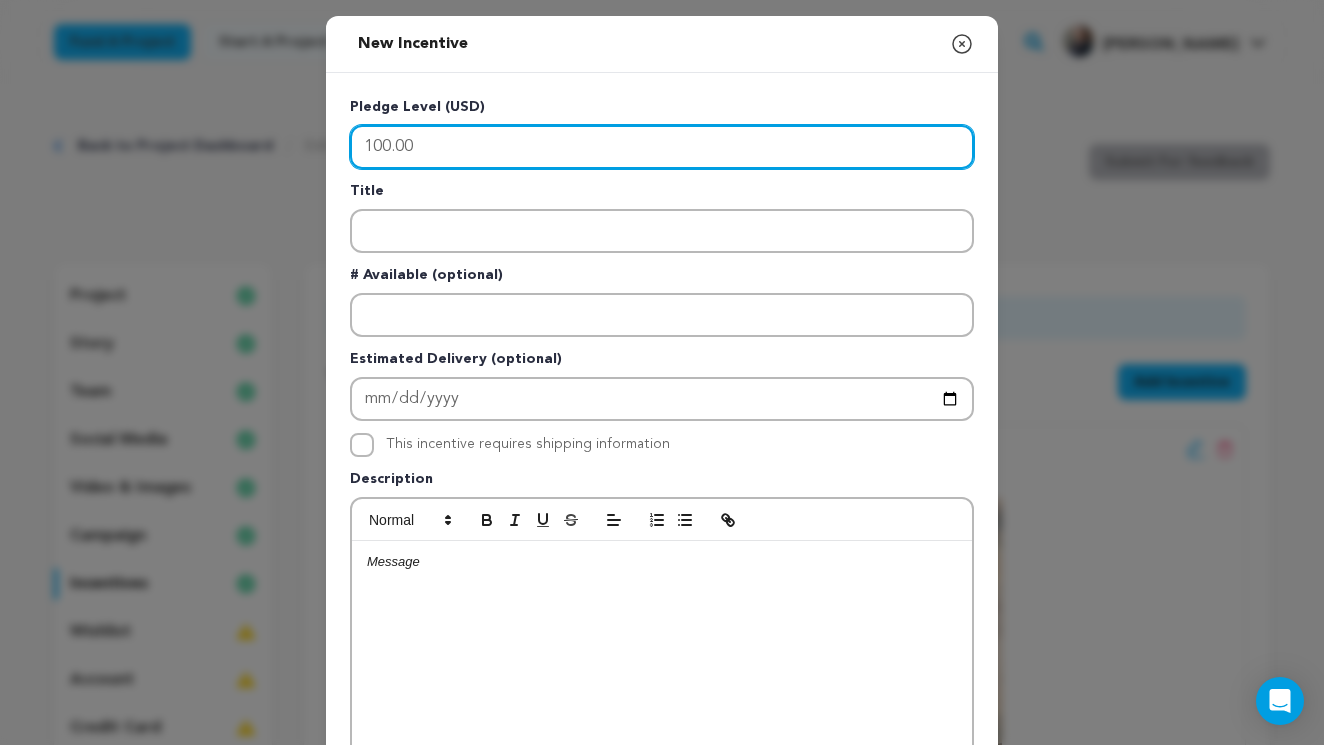 type on "100.00" 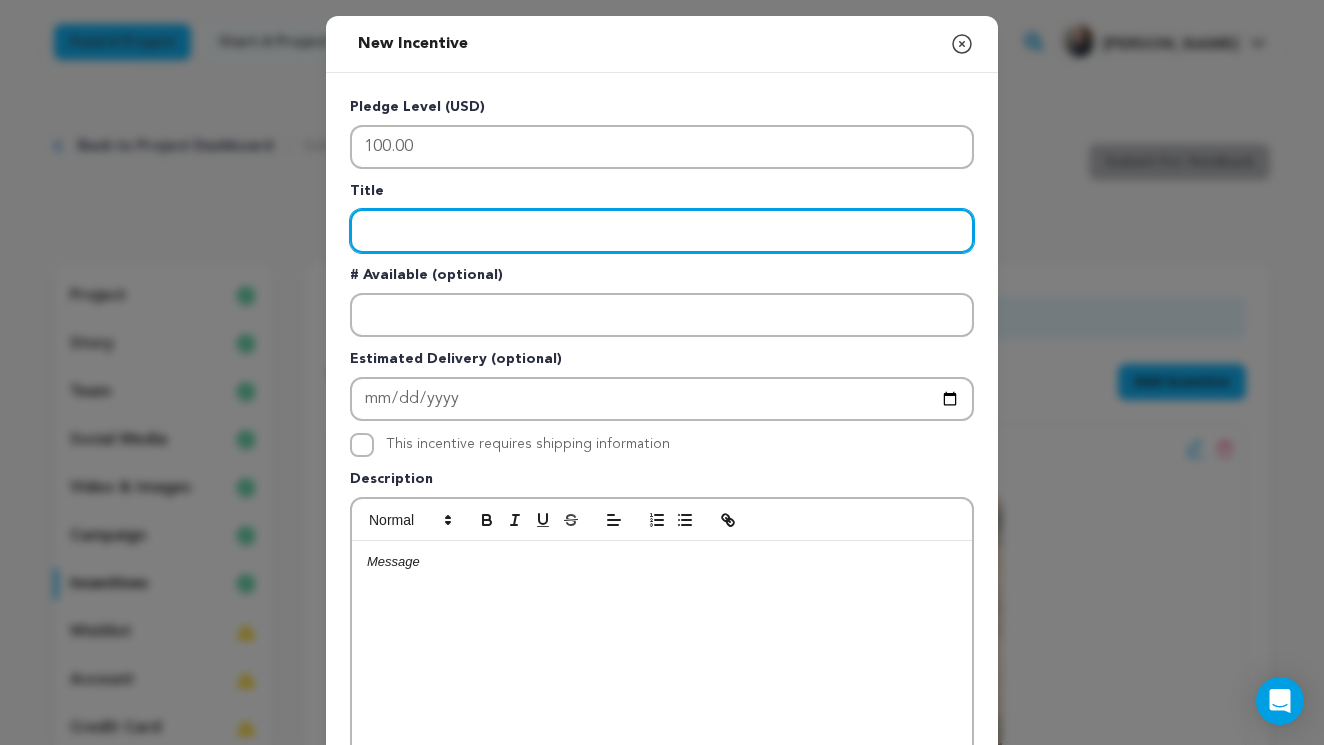 click at bounding box center [662, 231] 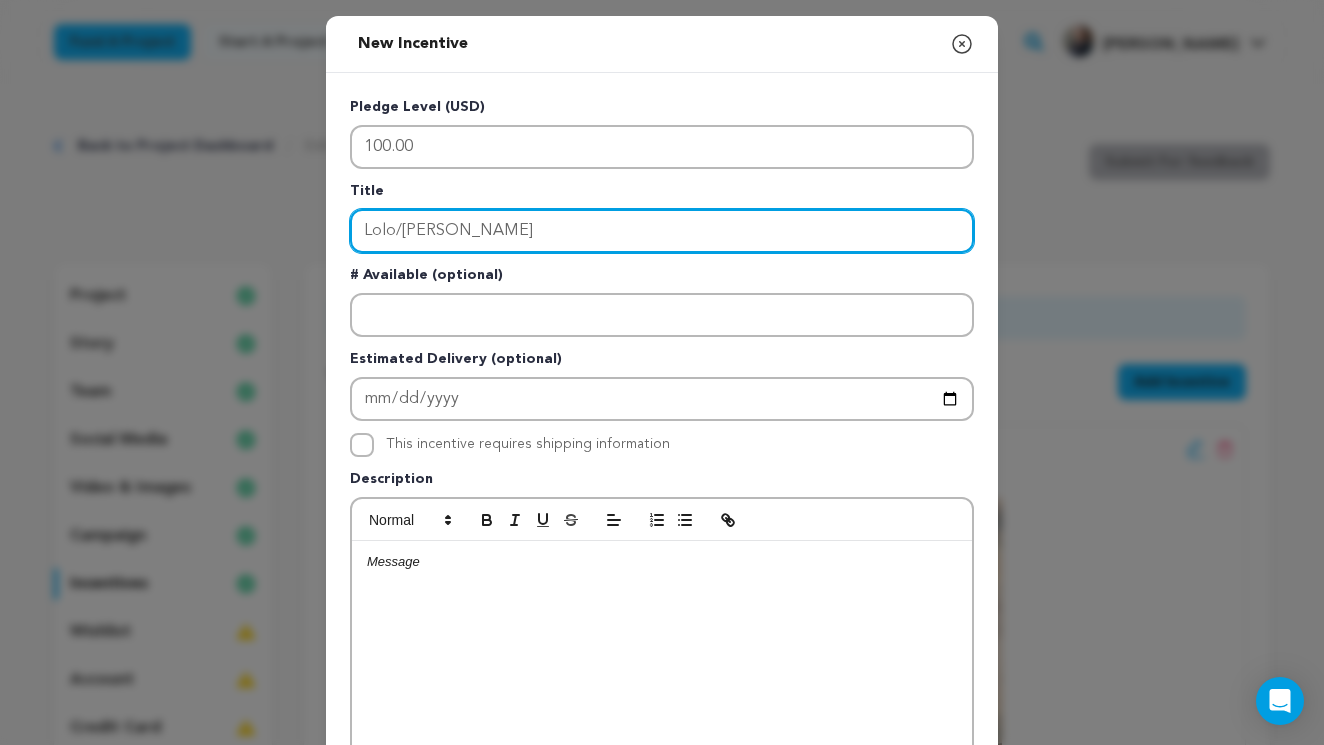 type on "Lolo/Lola" 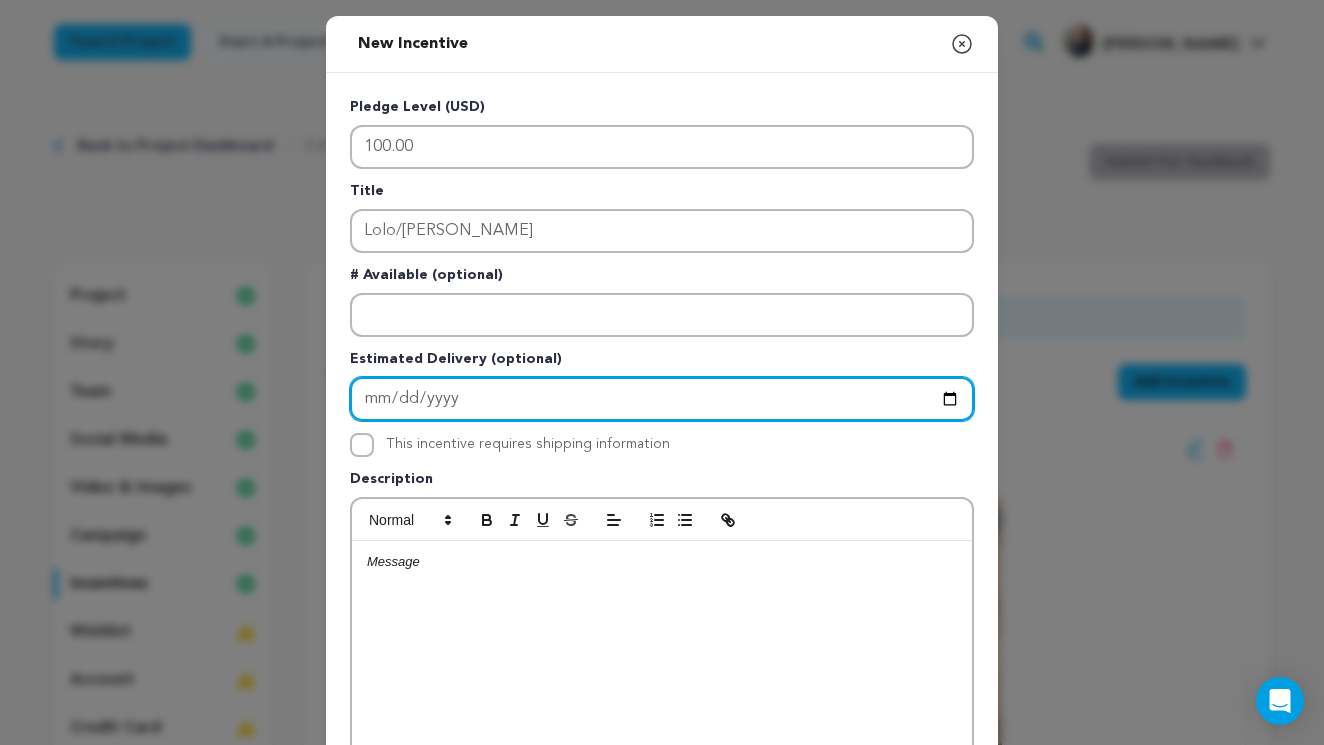 click at bounding box center [662, 399] 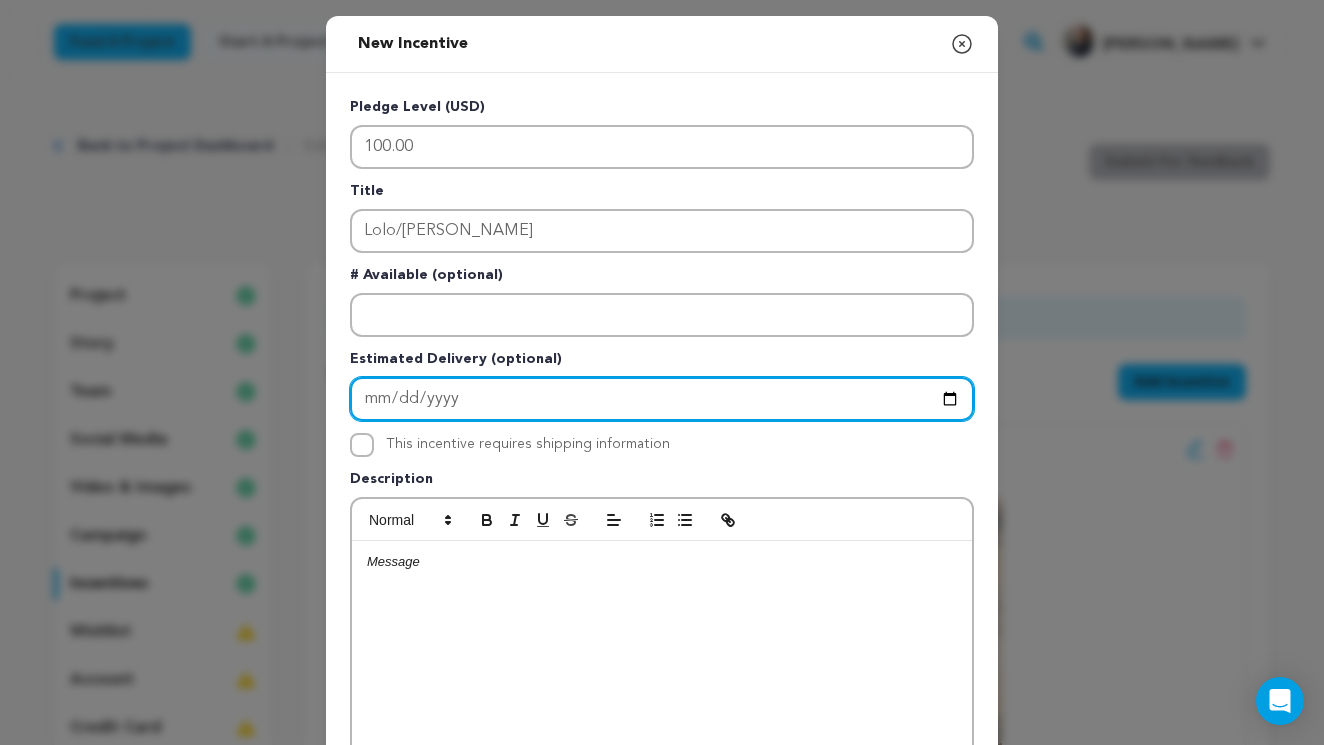 type on "2026-01-01" 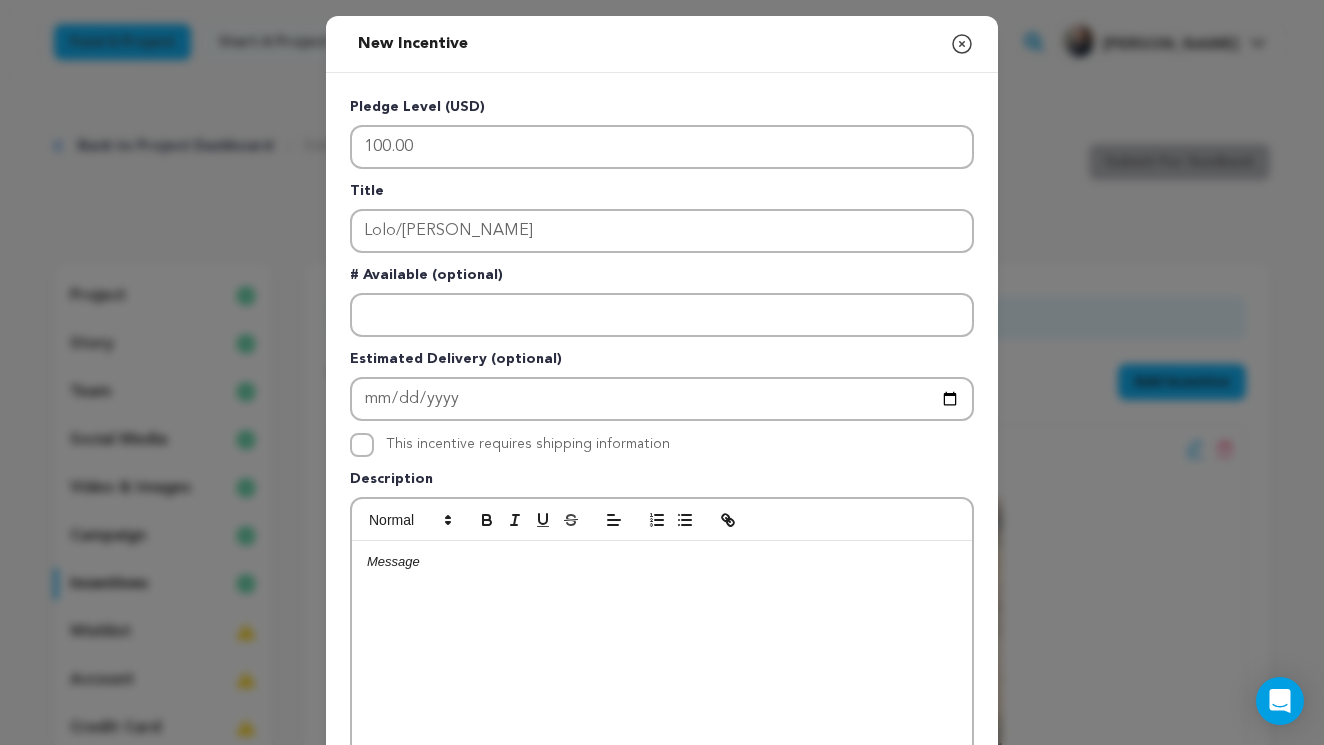 click at bounding box center (662, 691) 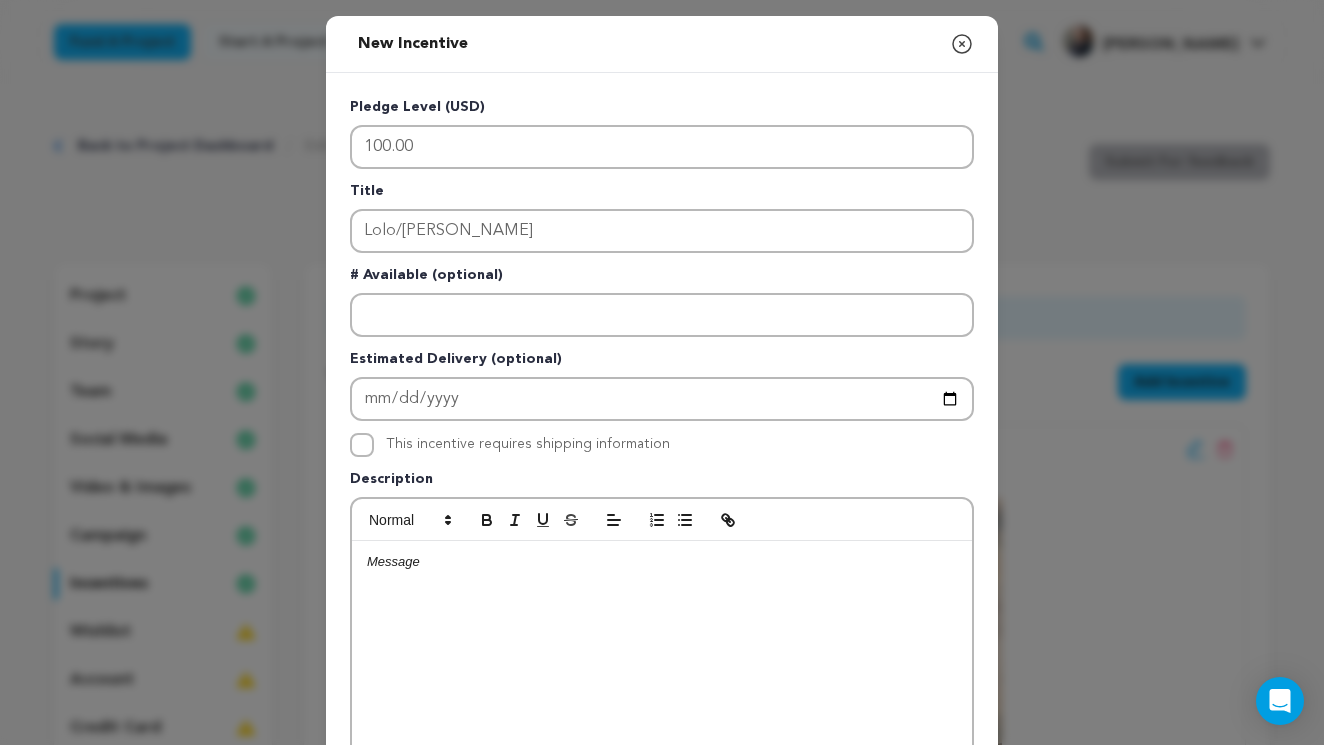 click at bounding box center [662, 562] 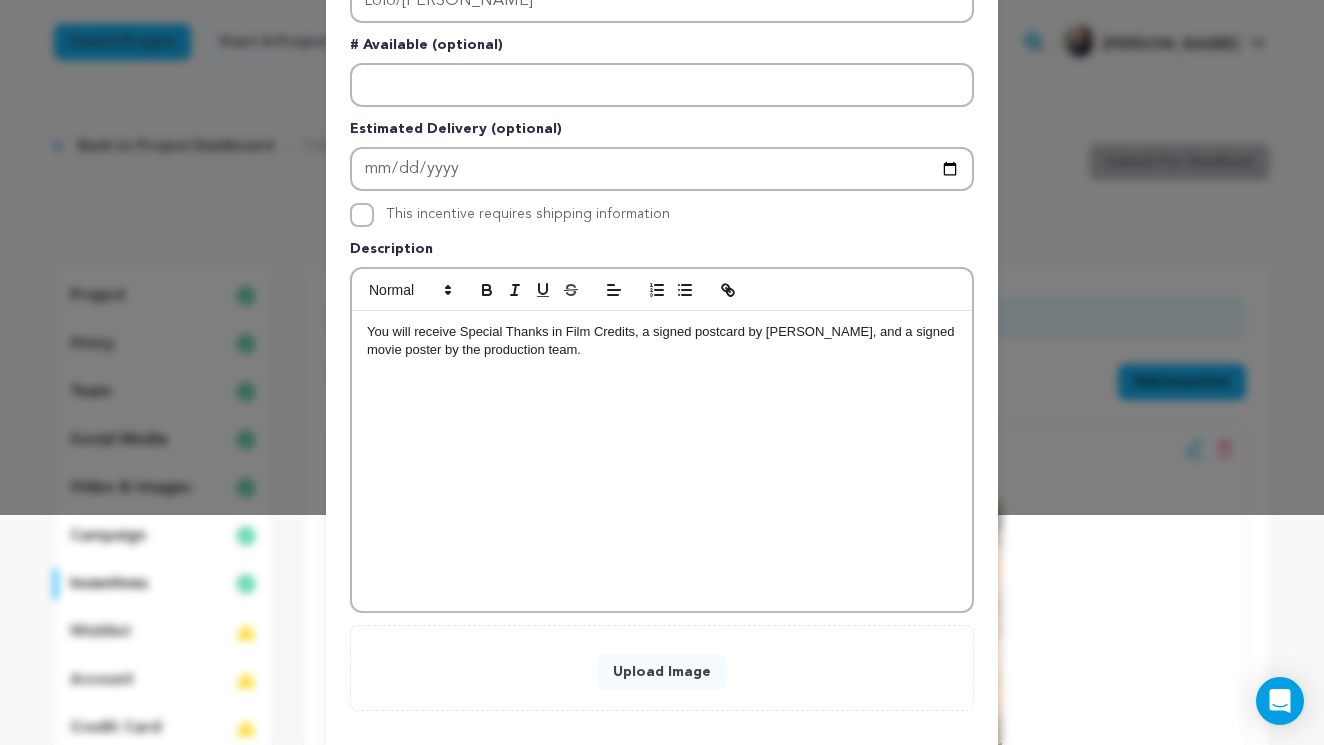scroll, scrollTop: 329, scrollLeft: 0, axis: vertical 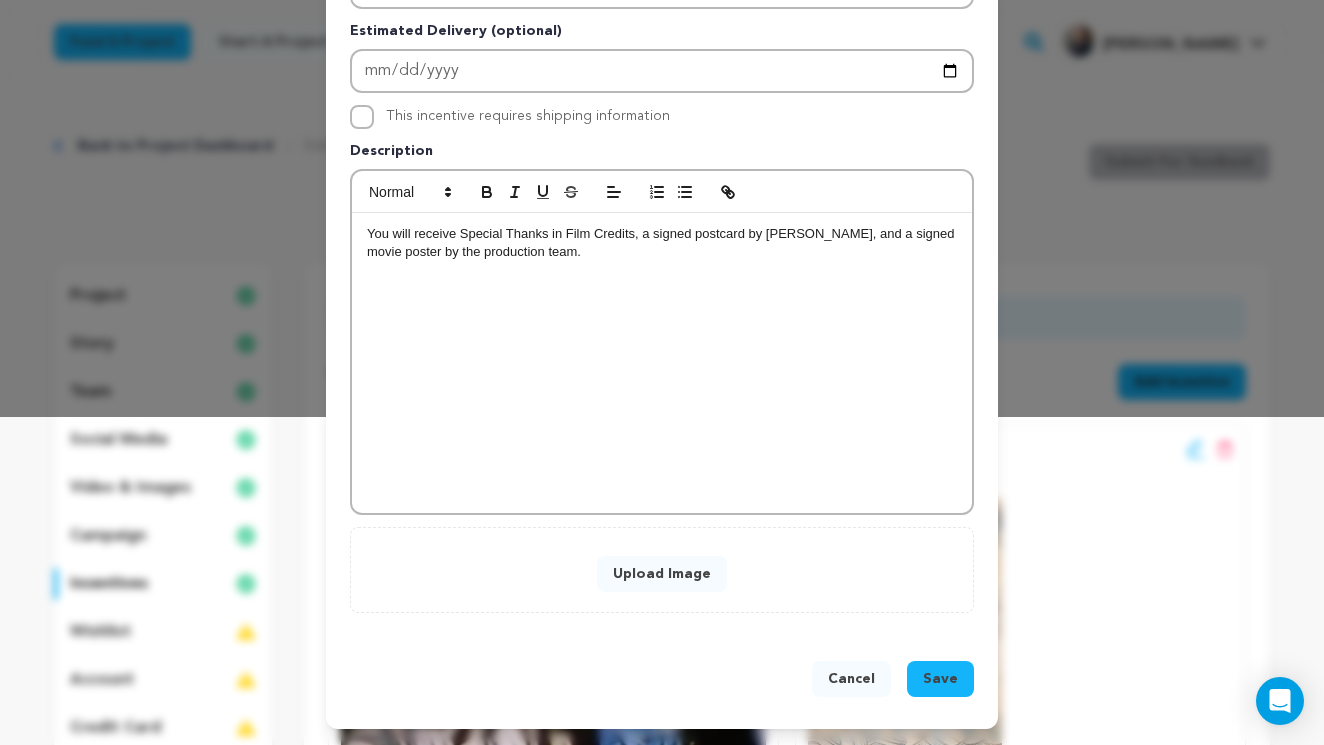 click on "Upload Image" at bounding box center (662, 574) 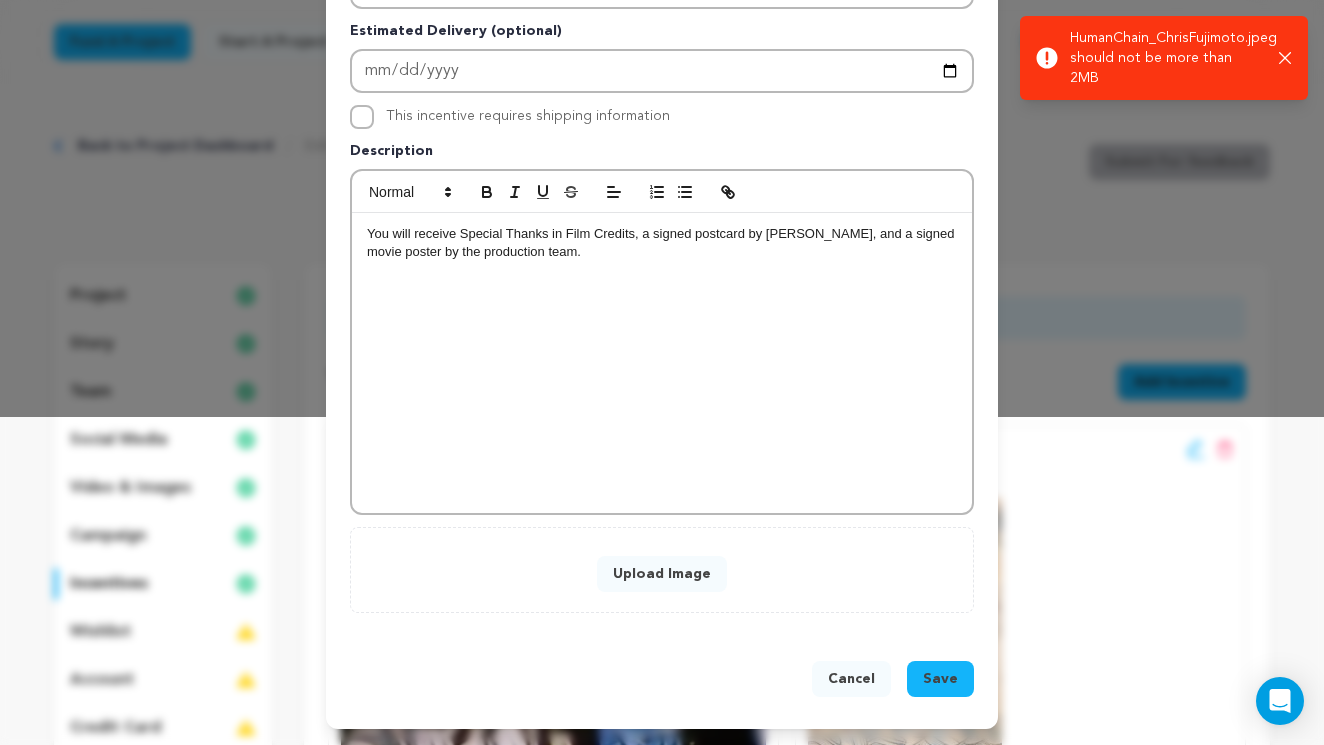 click 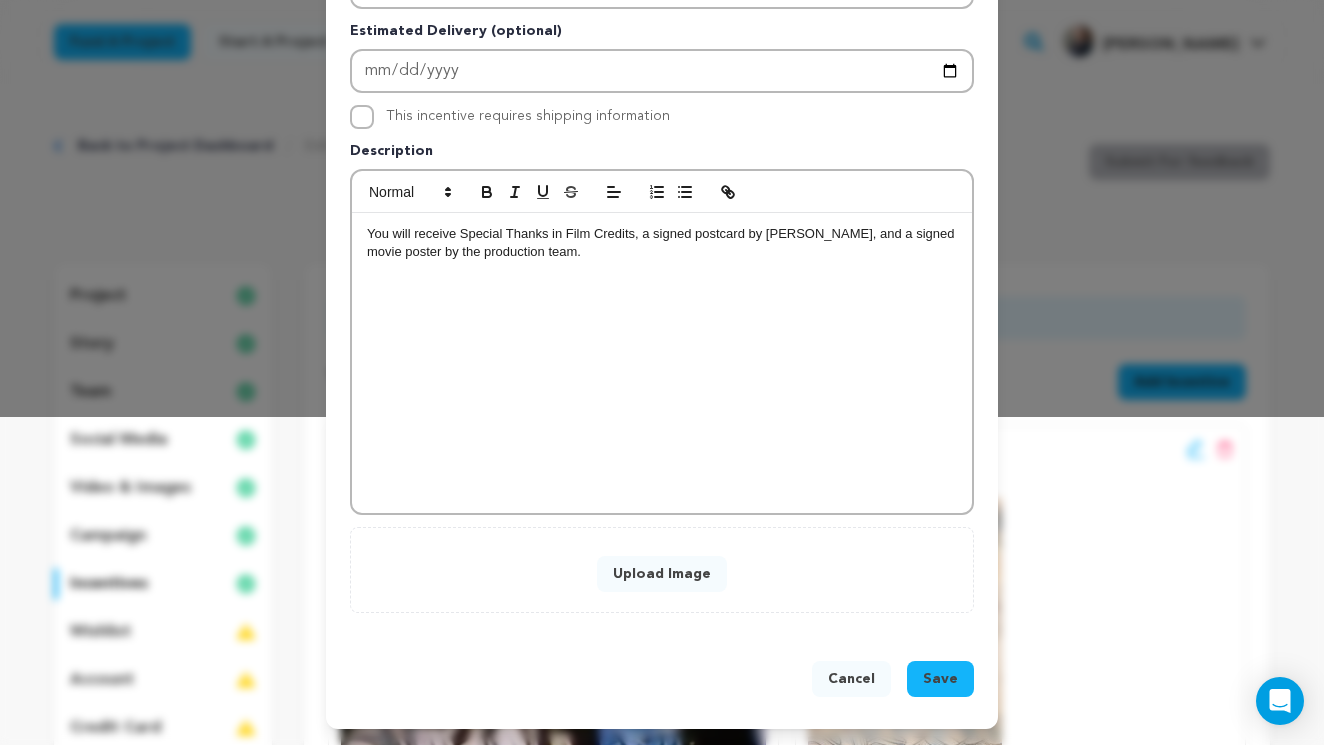 click on "Upload Image" at bounding box center [662, 570] 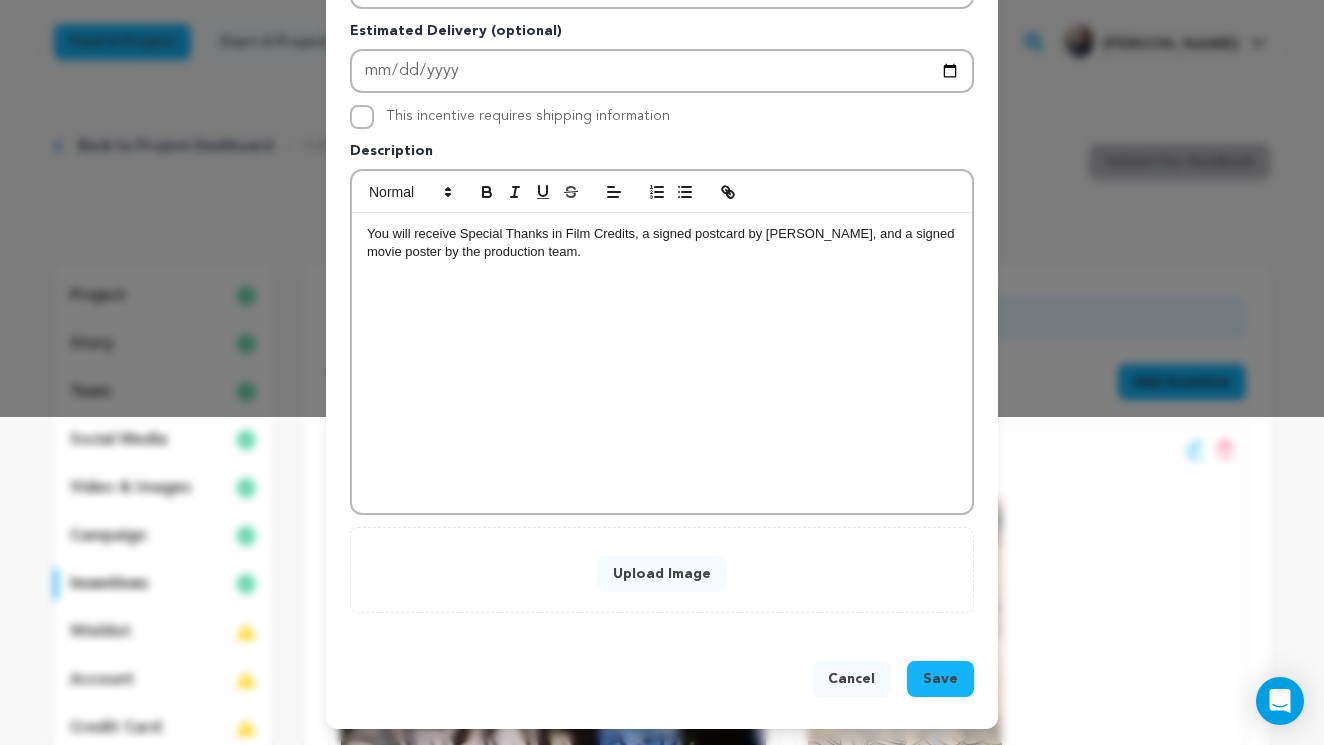click on "Upload Image" at bounding box center [662, 574] 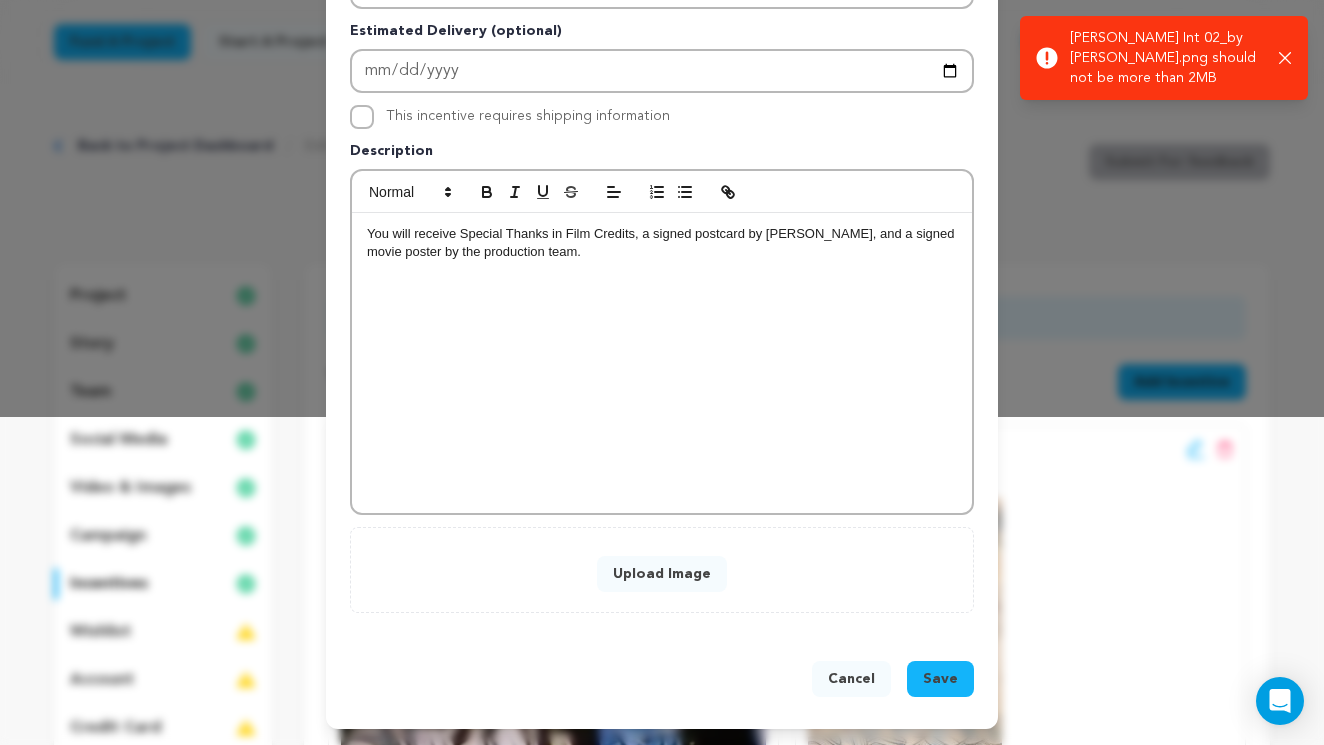 click 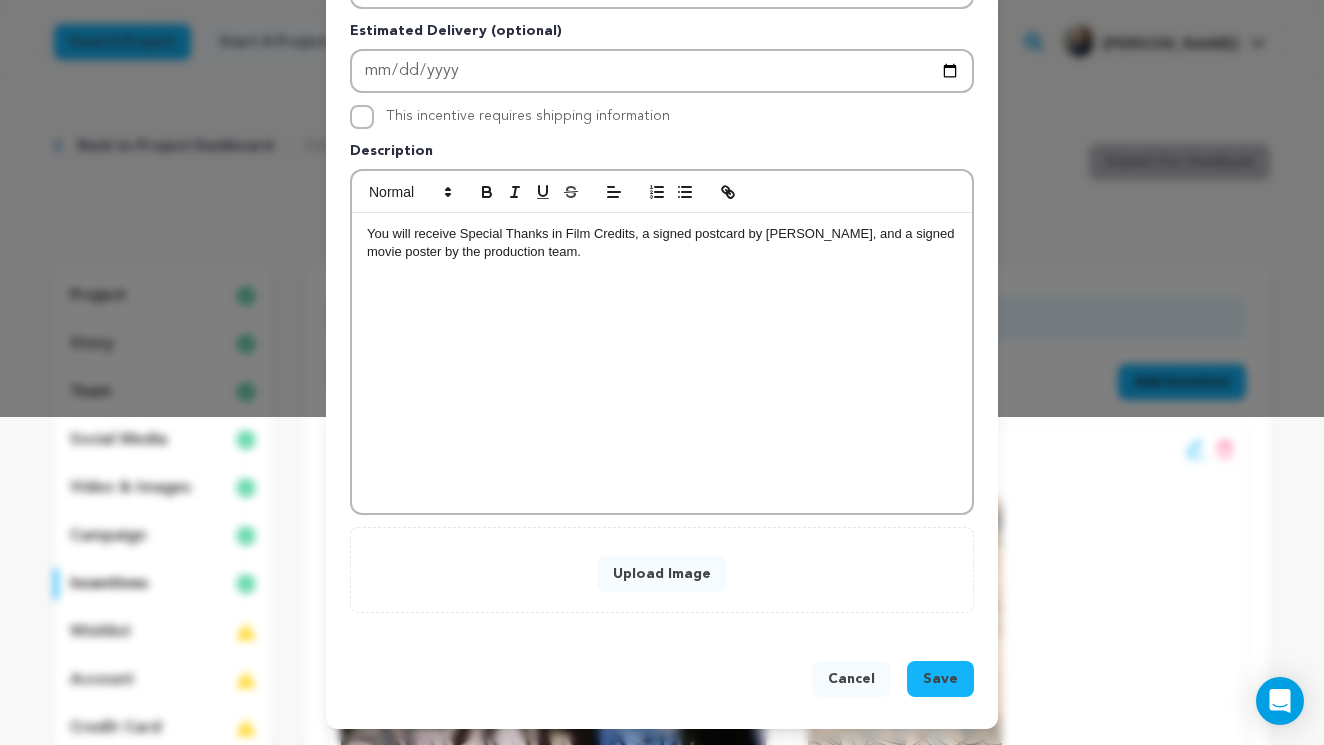 click on "New Incentive
Close modal
Pledge Level (USD)
100.00
Title
Lolo/Lola
# Available (optional)" at bounding box center [662, 208] 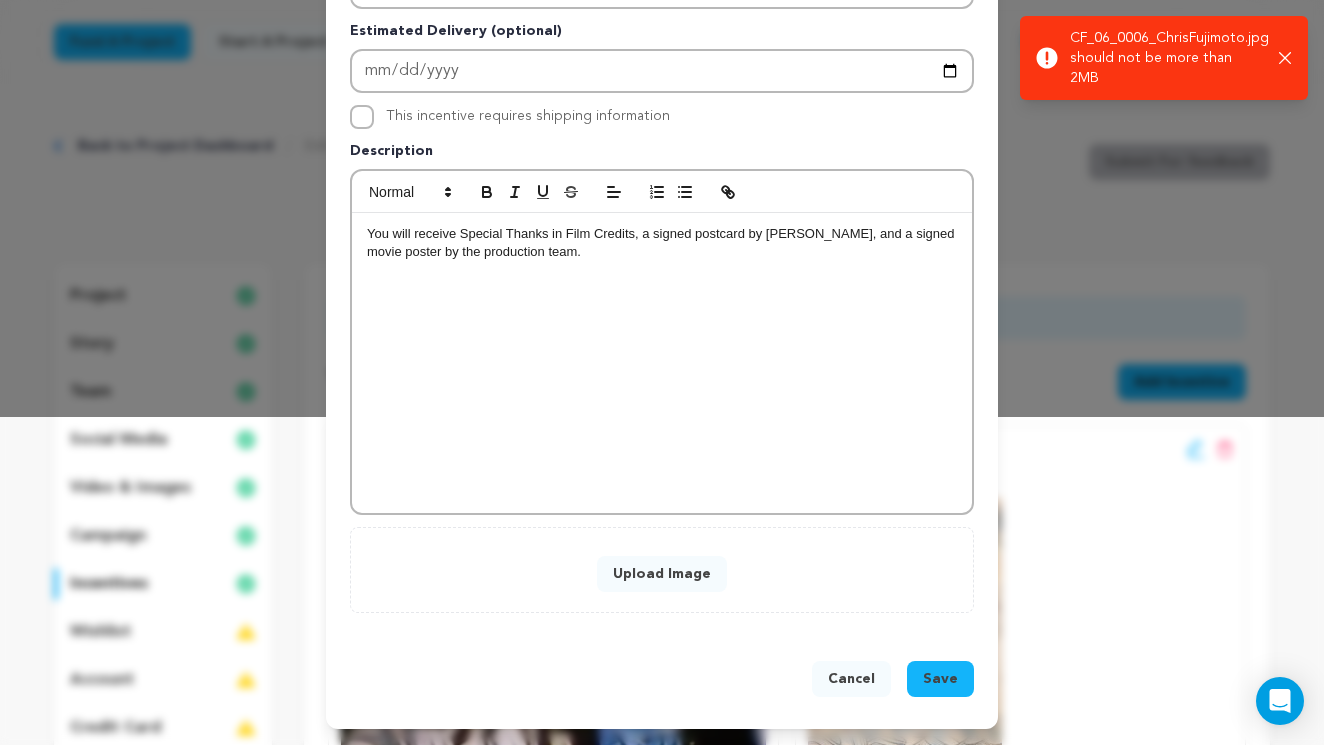 click 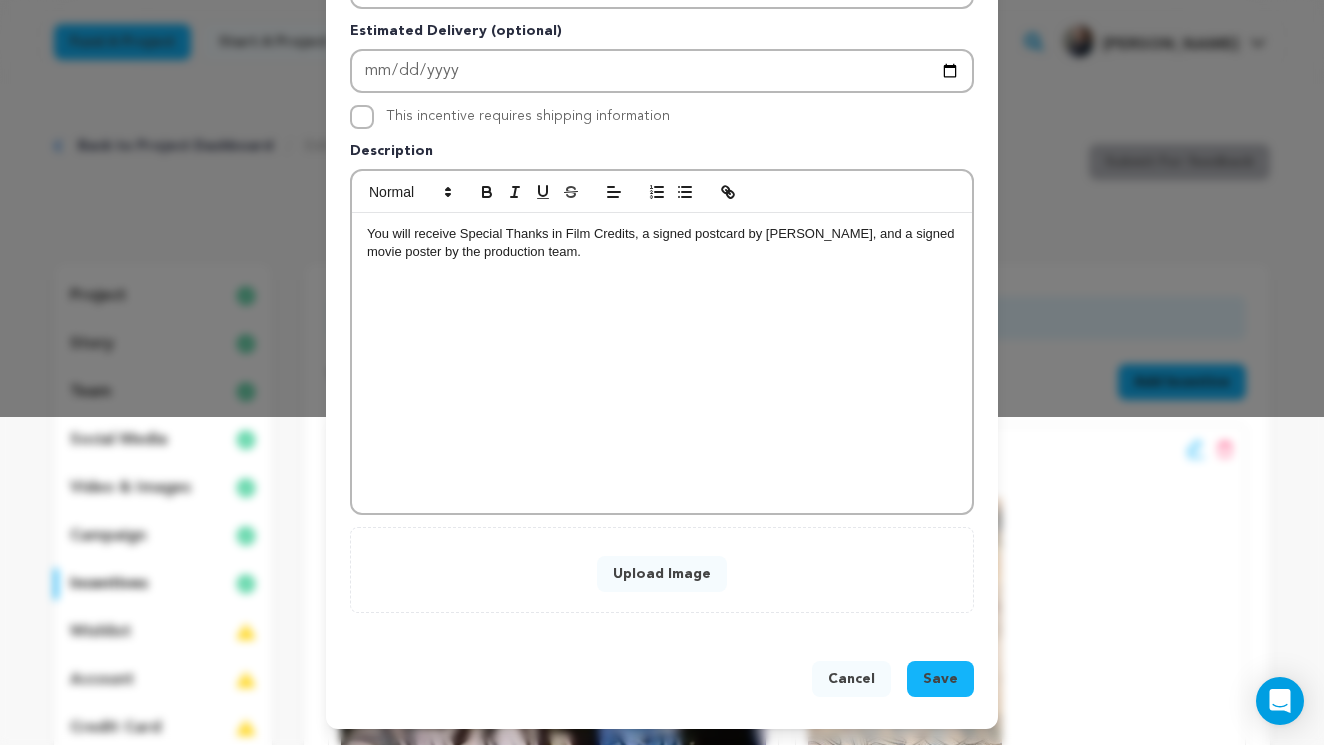 click on "Upload Image" at bounding box center [662, 574] 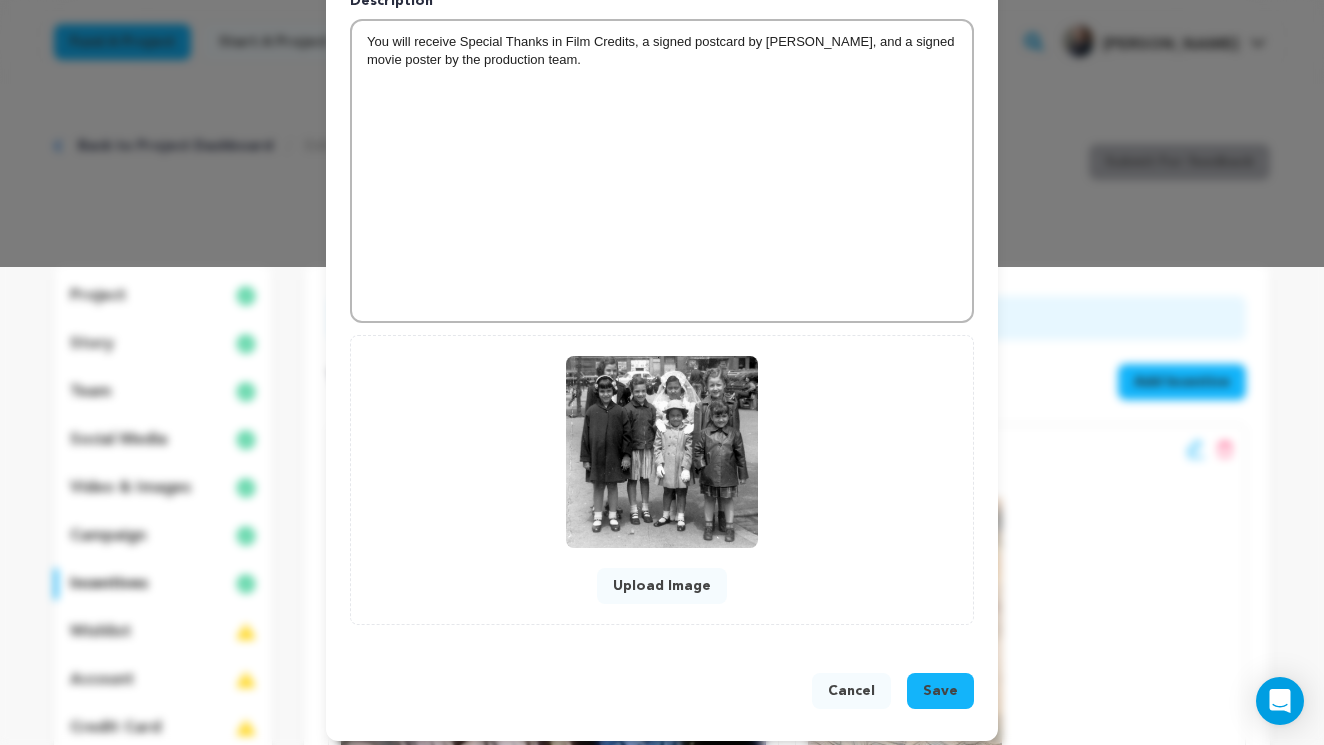 scroll, scrollTop: 490, scrollLeft: 0, axis: vertical 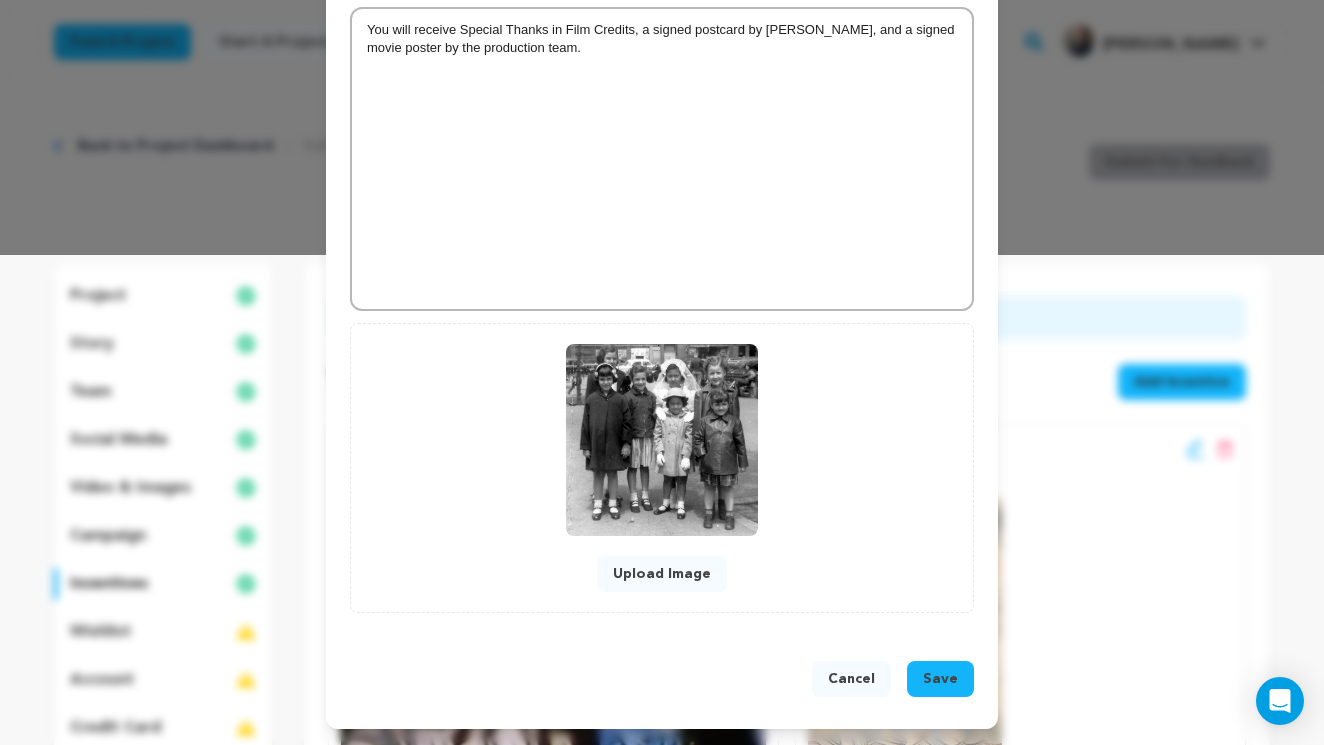 click at bounding box center (662, 440) 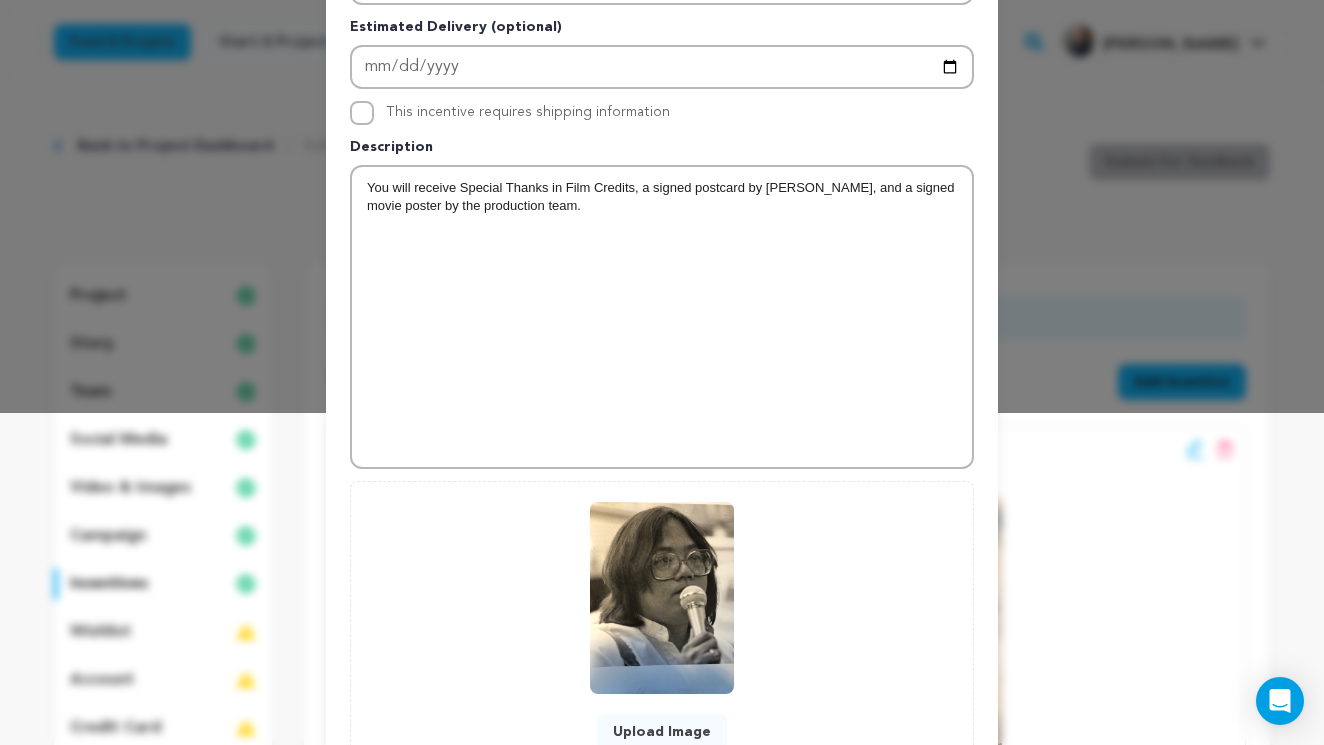 scroll, scrollTop: 490, scrollLeft: 0, axis: vertical 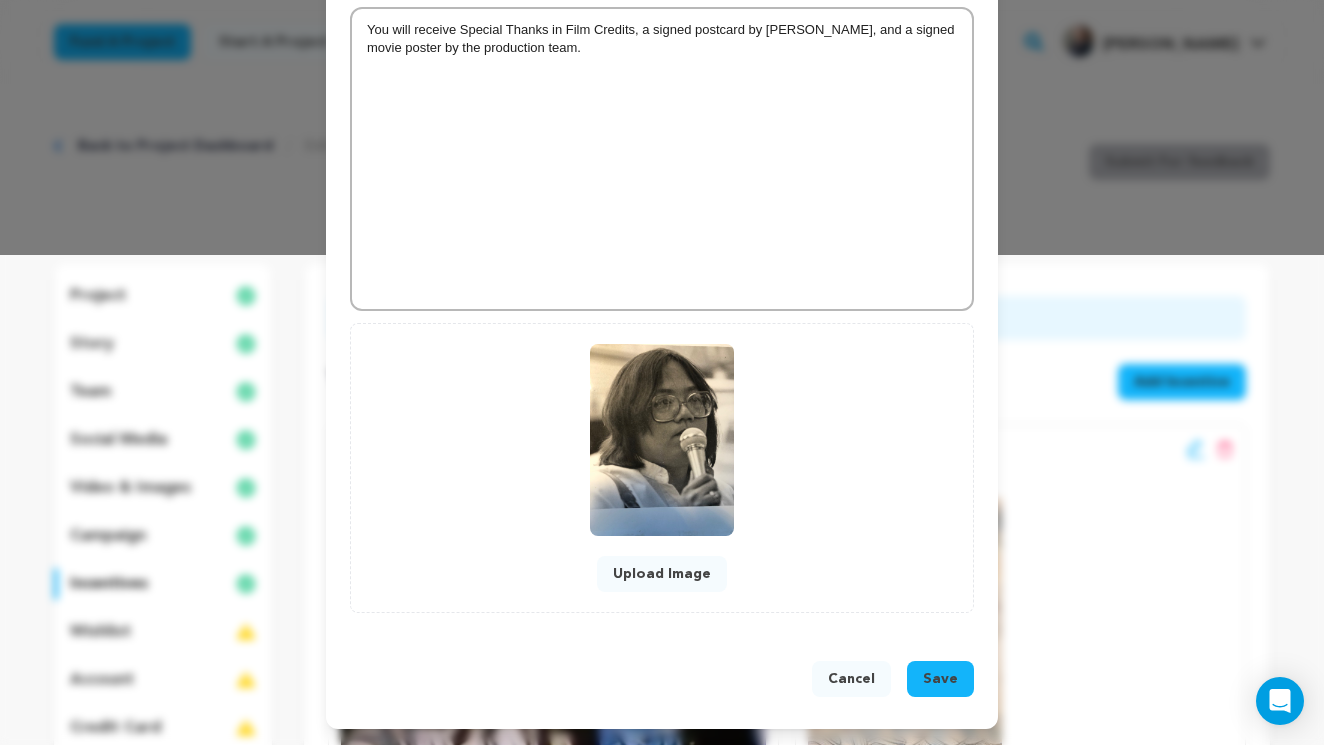 click at bounding box center [662, 440] 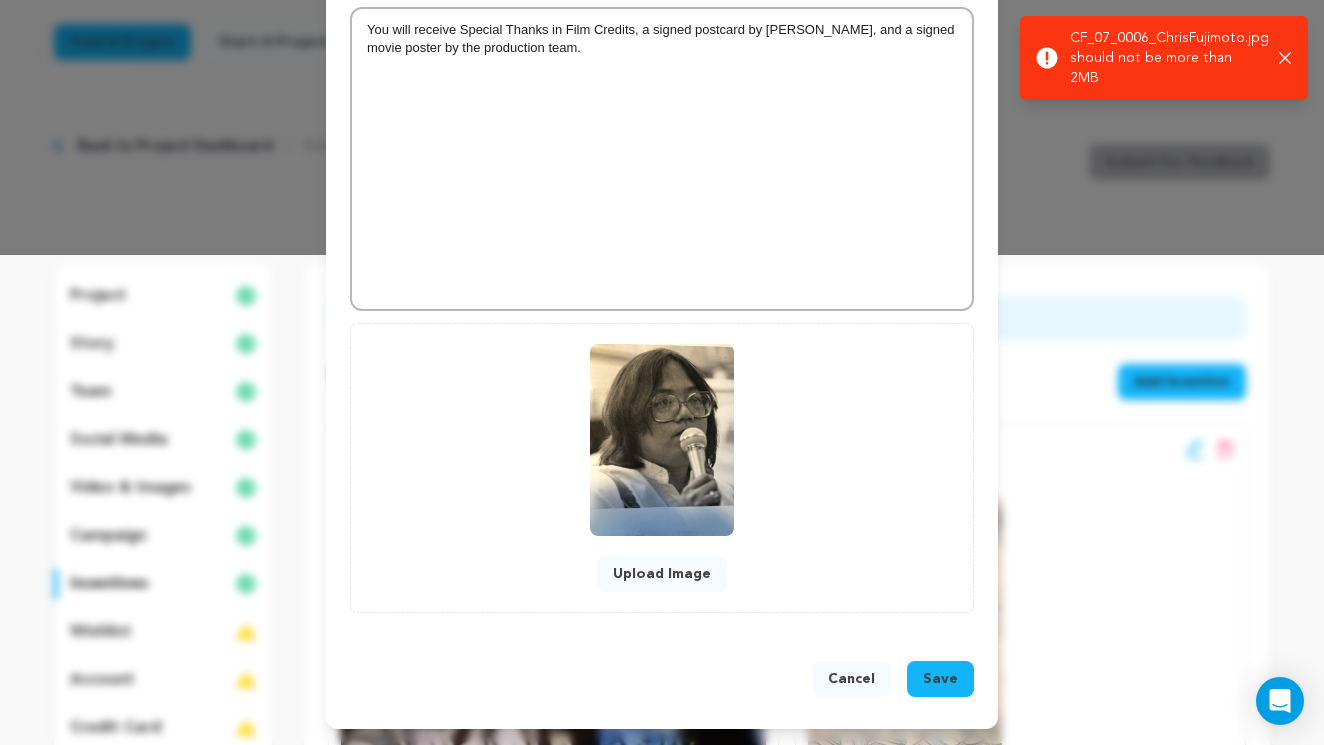 click 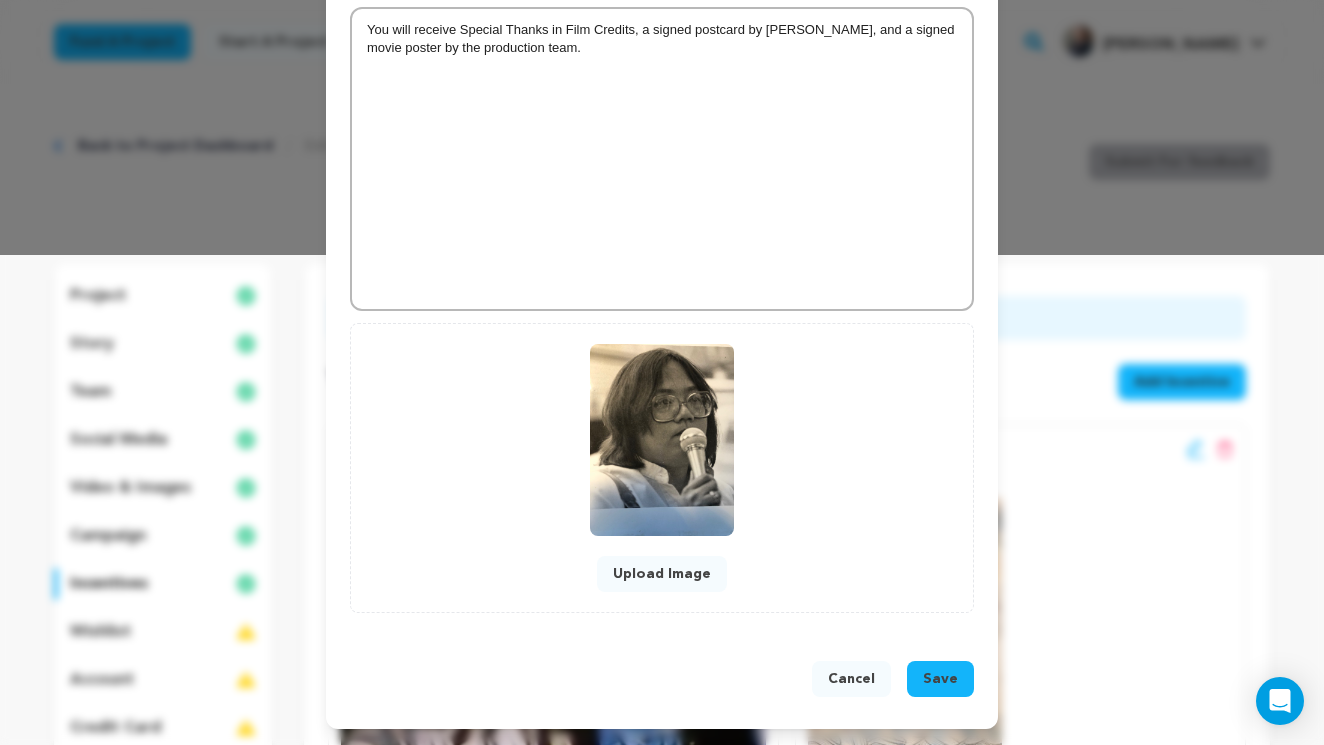 click on "Upload Image" at bounding box center [662, 574] 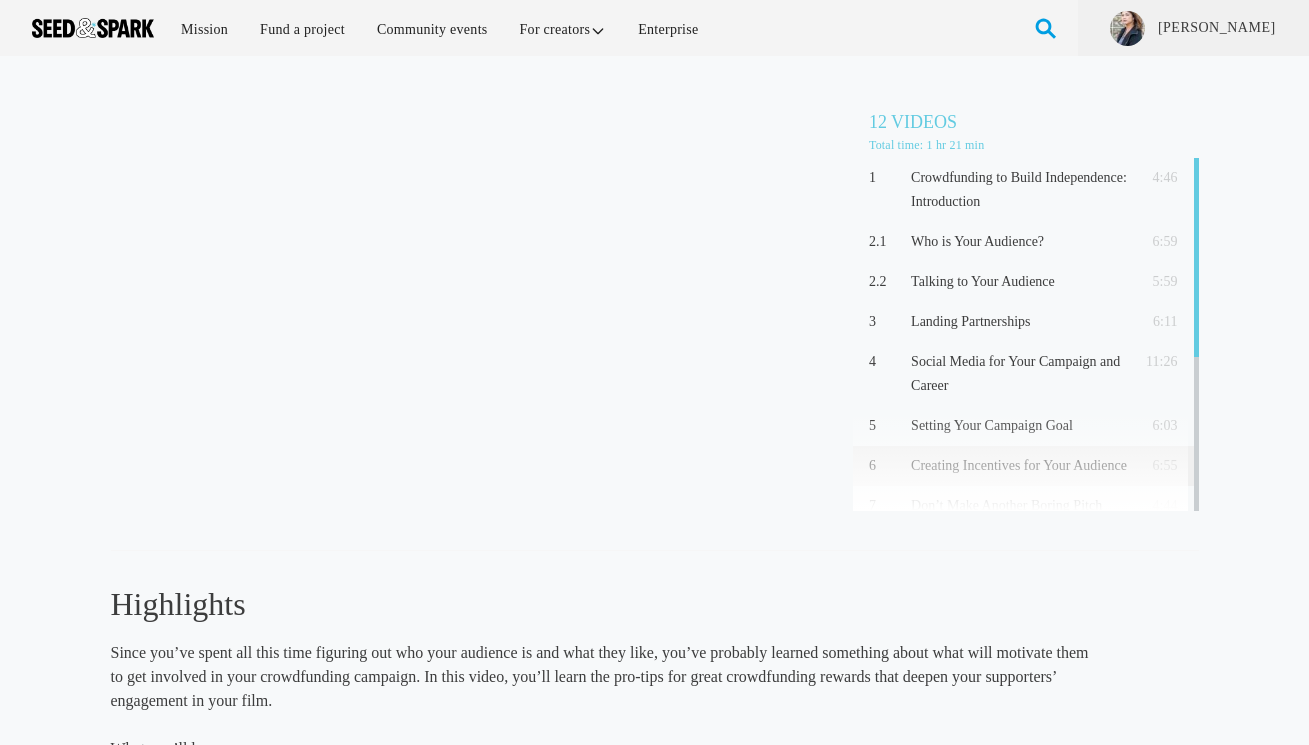 scroll, scrollTop: 0, scrollLeft: 0, axis: both 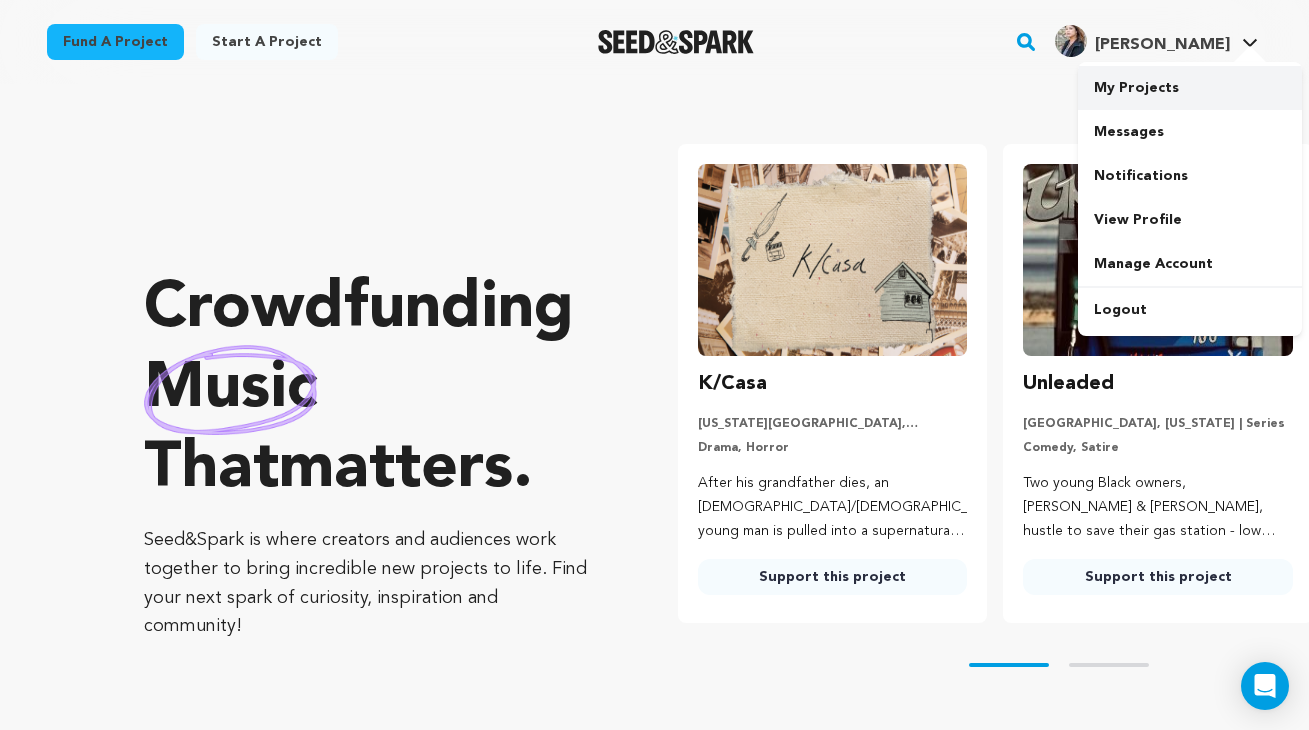 click on "My Projects" at bounding box center [1190, 88] 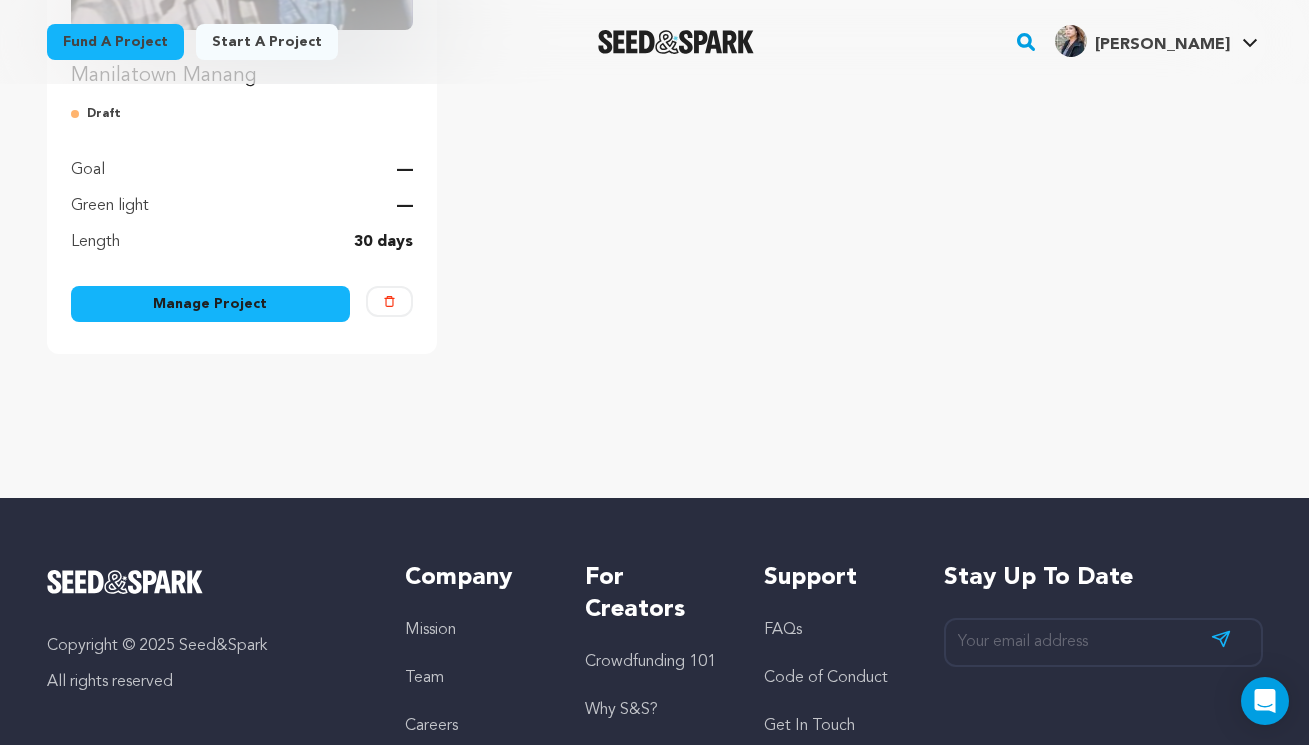 scroll, scrollTop: 310, scrollLeft: 0, axis: vertical 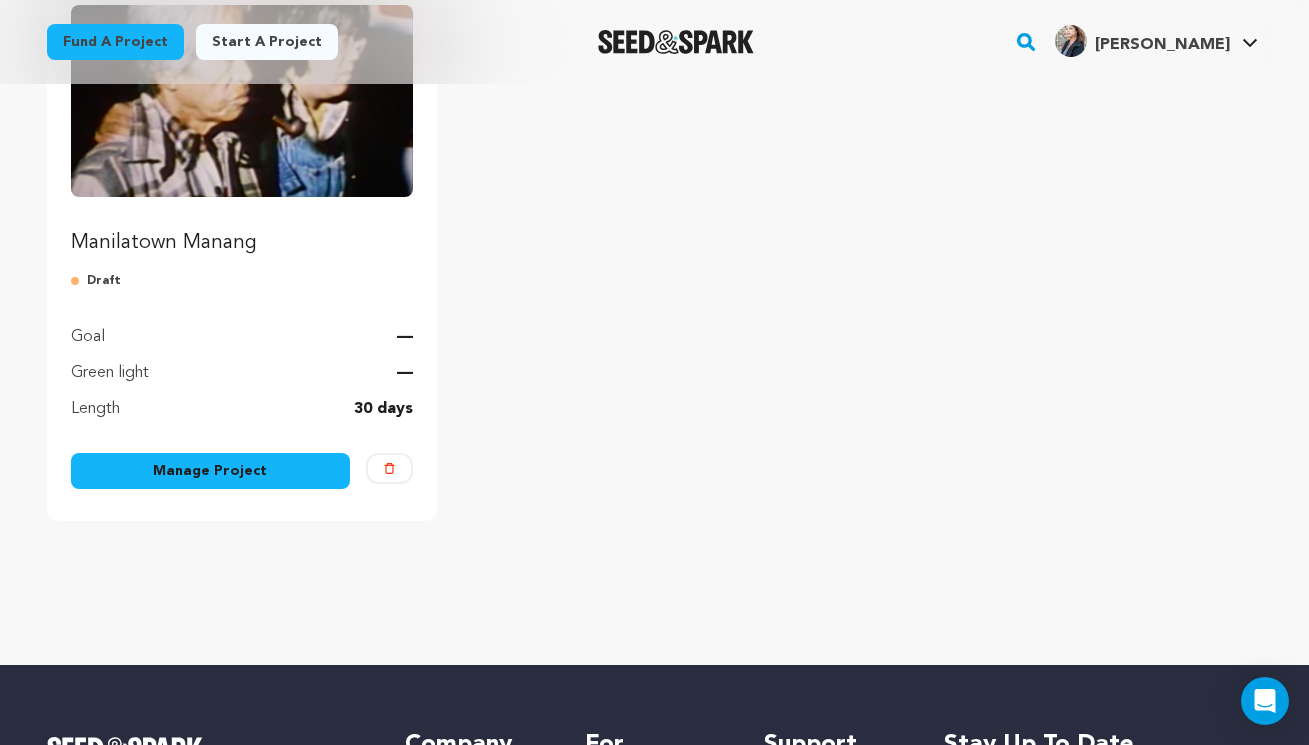 click on "Manage Project" at bounding box center (211, 471) 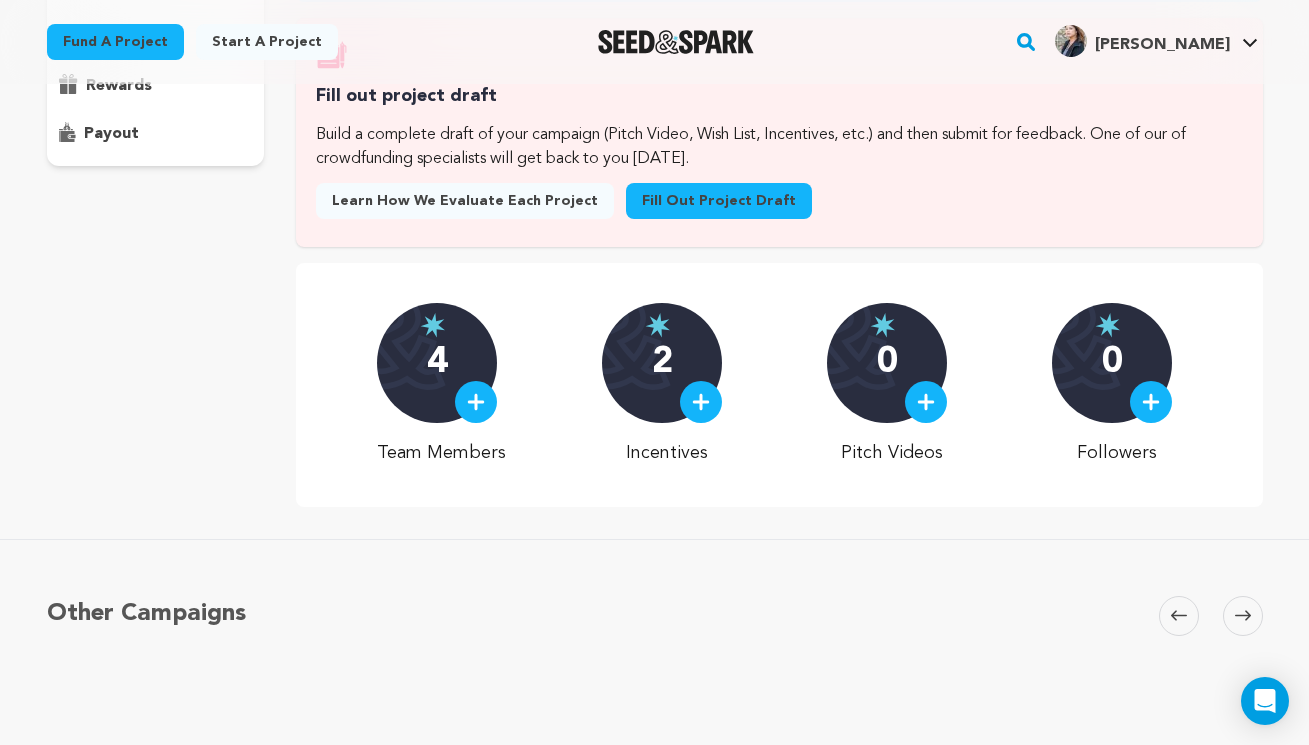 scroll, scrollTop: 0, scrollLeft: 0, axis: both 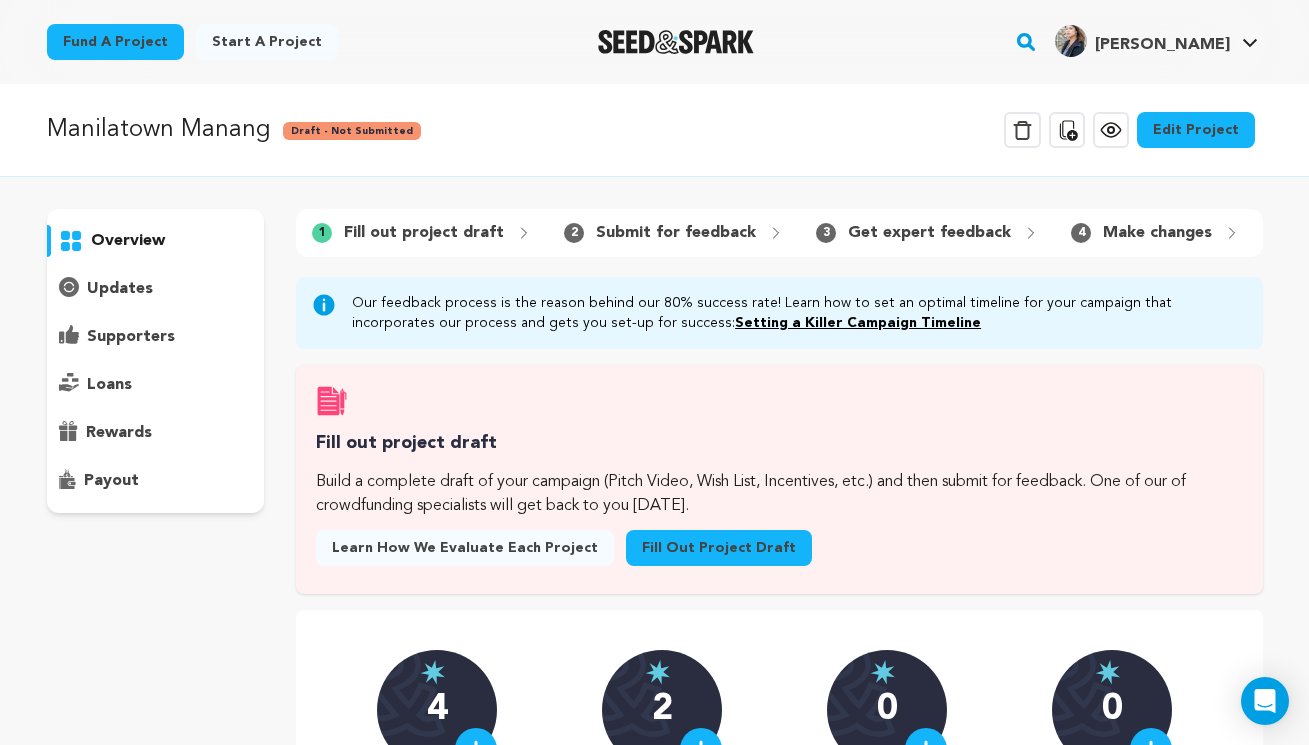 click on "Edit Project" at bounding box center (1196, 130) 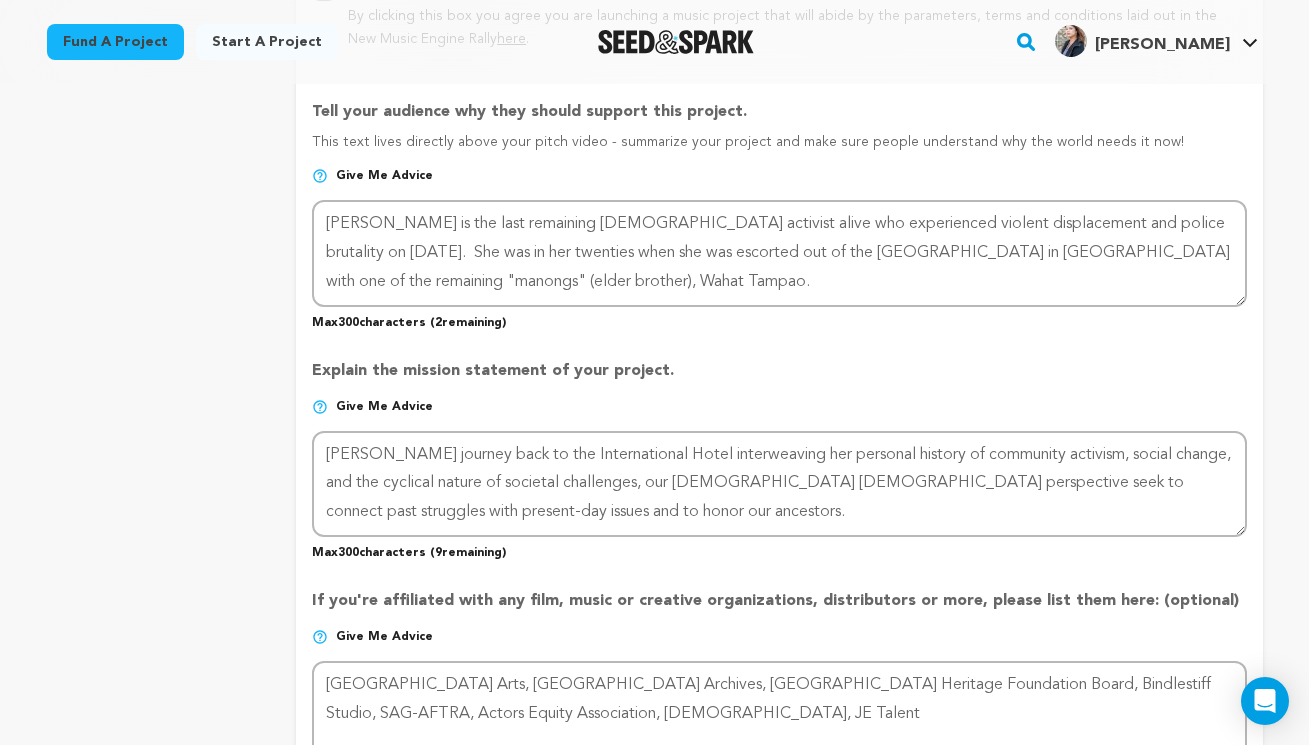 scroll, scrollTop: 1451, scrollLeft: 0, axis: vertical 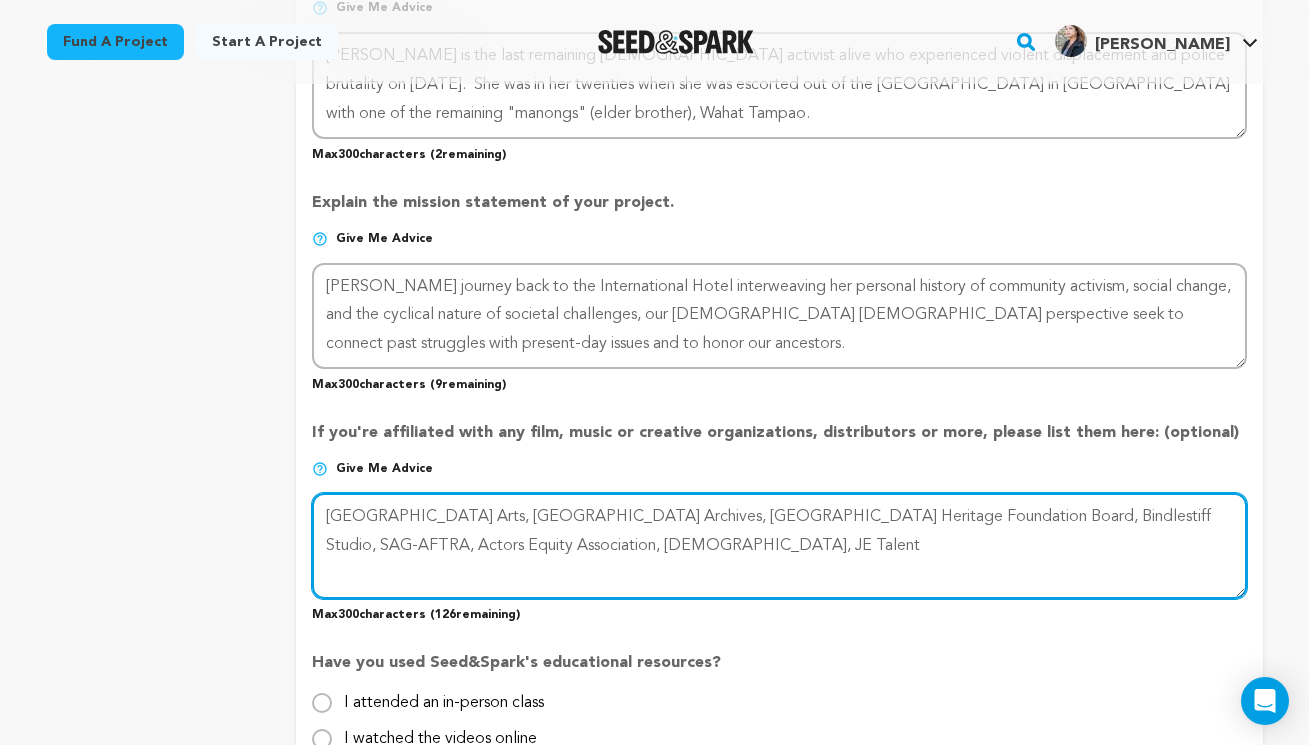 click at bounding box center [779, 546] 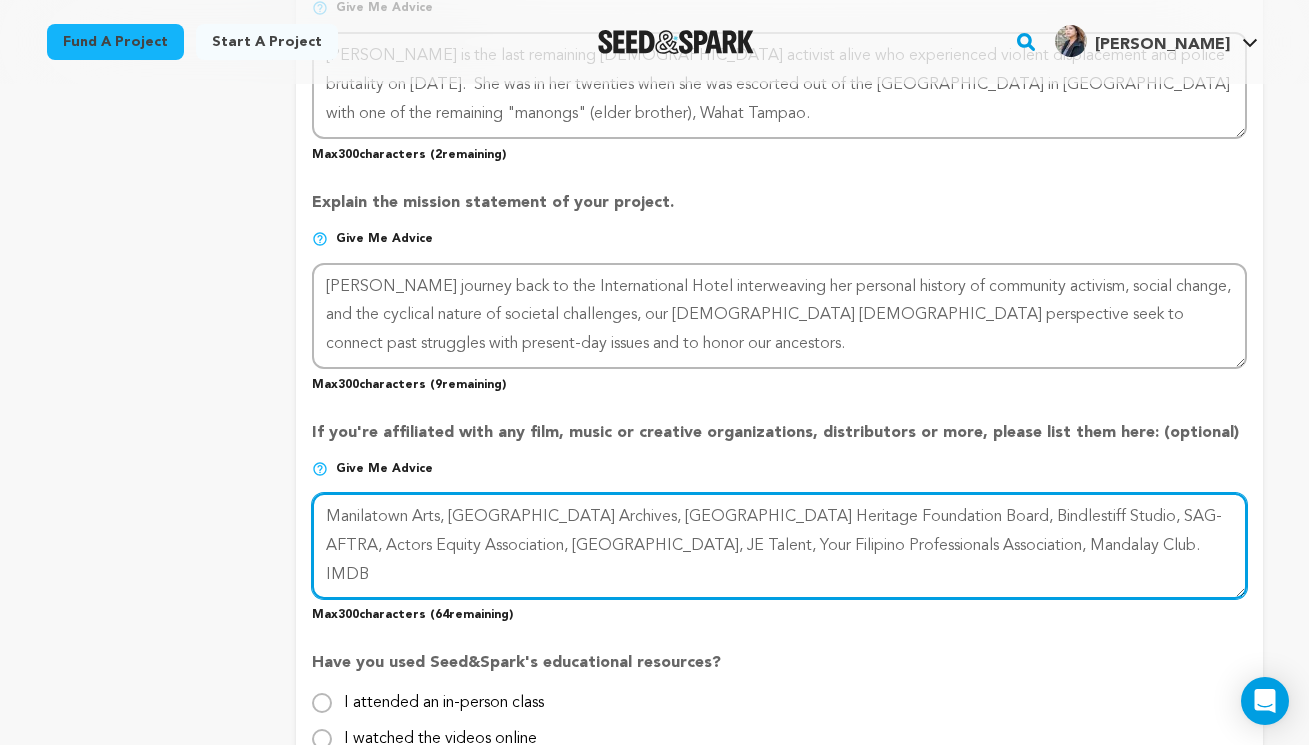 click at bounding box center (779, 546) 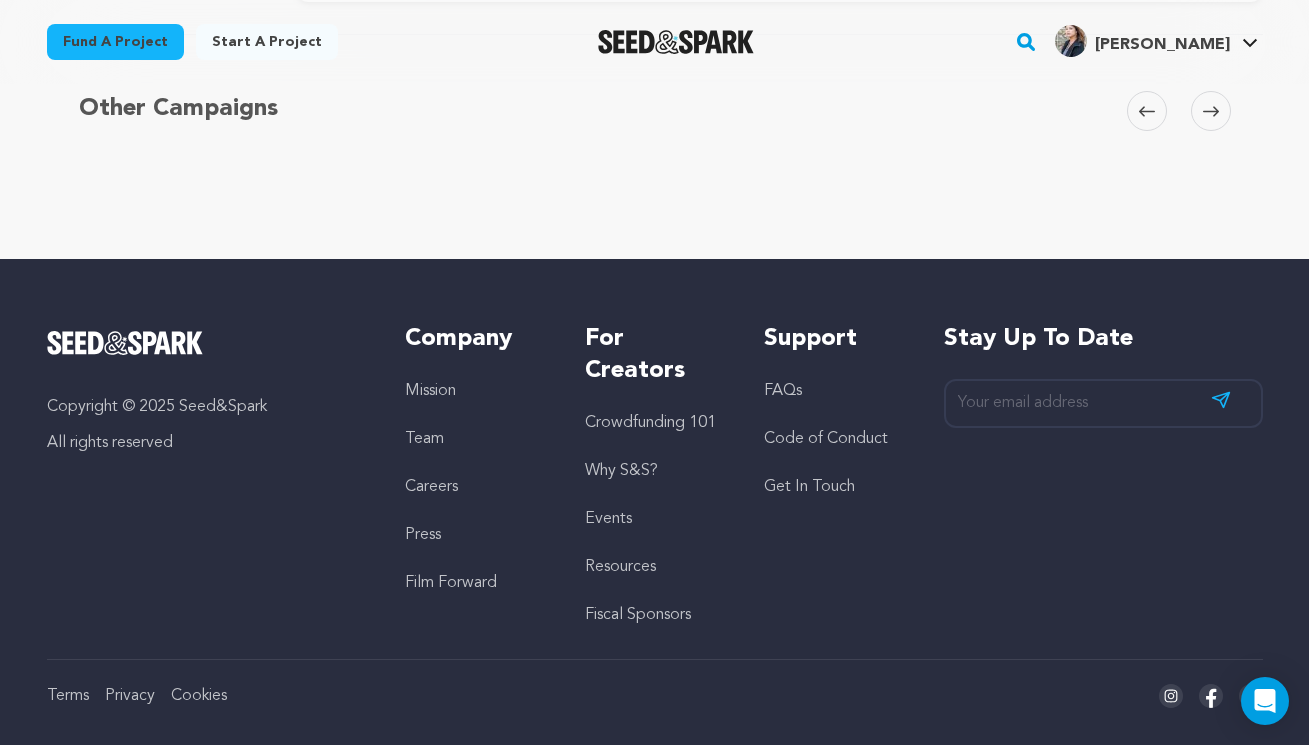scroll, scrollTop: 2398, scrollLeft: 0, axis: vertical 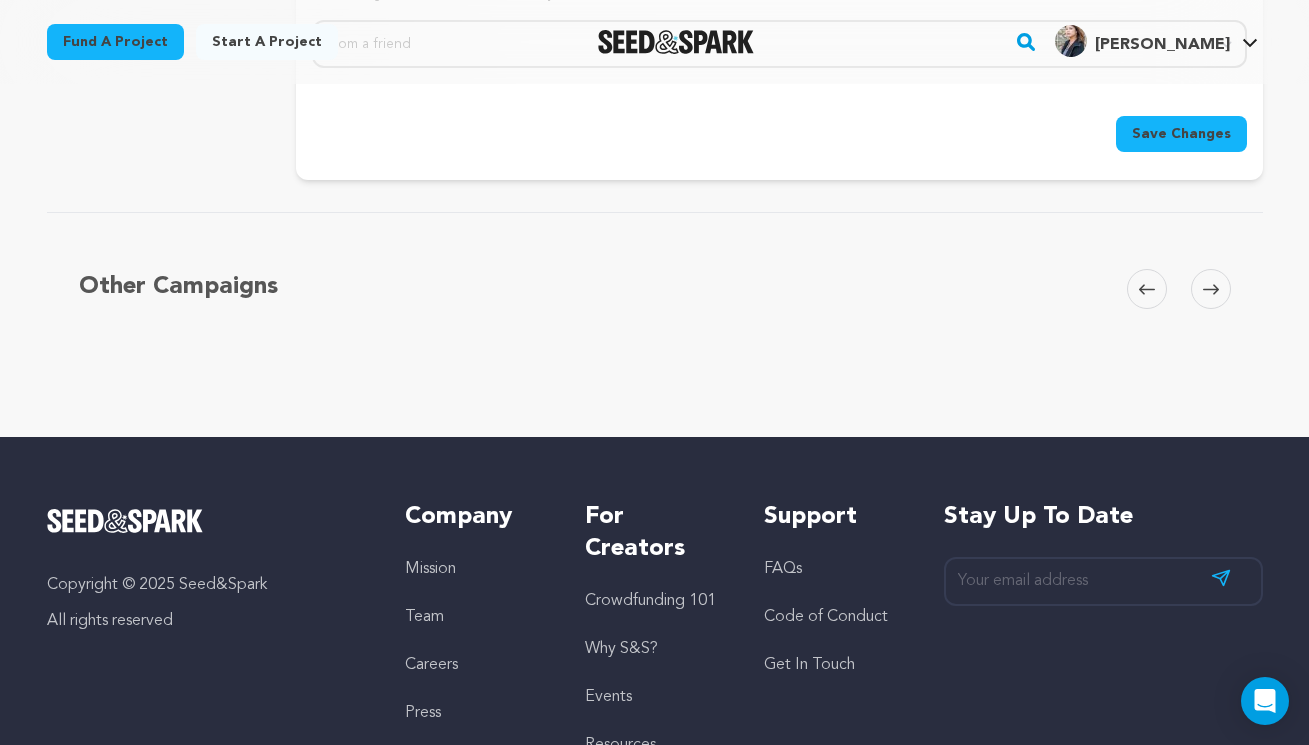 type on "Manilatown Arts, [GEOGRAPHIC_DATA] Archives, Manilatown Heritage Foundation Board, Bindlestiff Studio, SAG-AFTRA, Actors Equity Association, [GEOGRAPHIC_DATA], JE Talent, Your Filipino Professionals Association, Mandalay Club, IMDB" 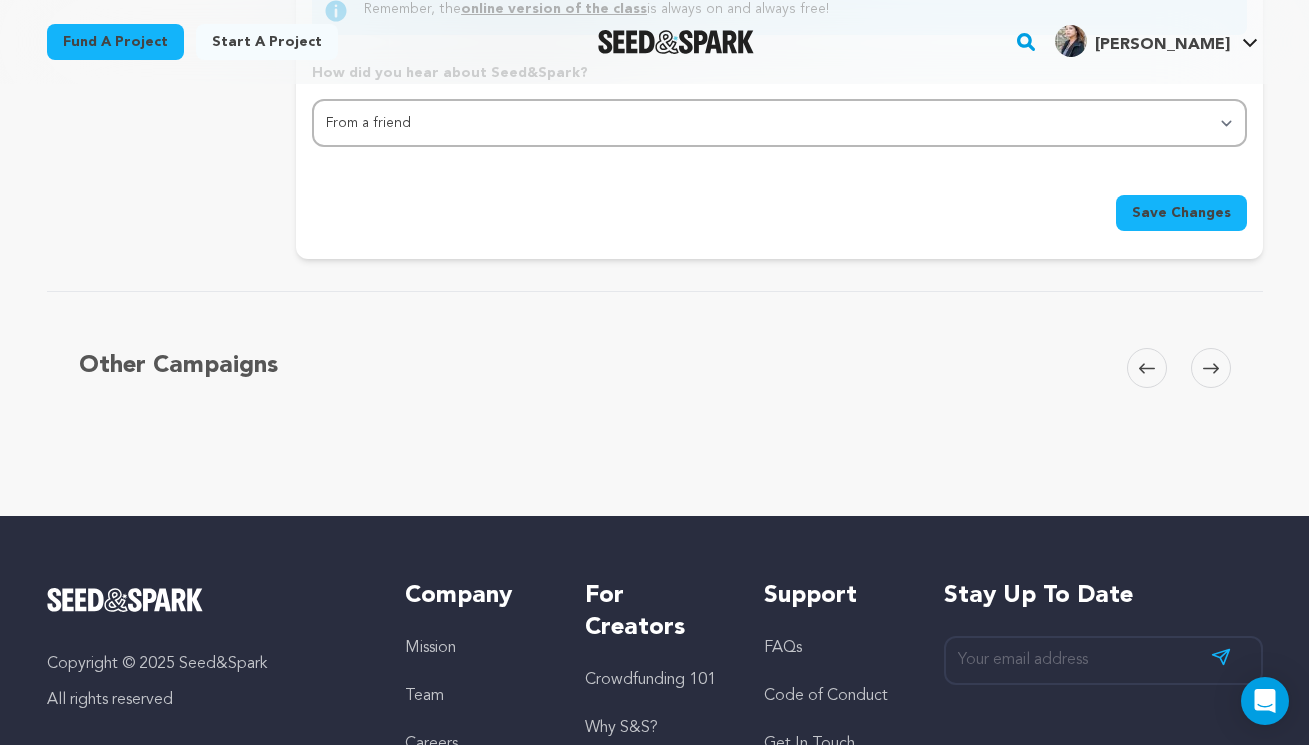 scroll, scrollTop: 0, scrollLeft: 0, axis: both 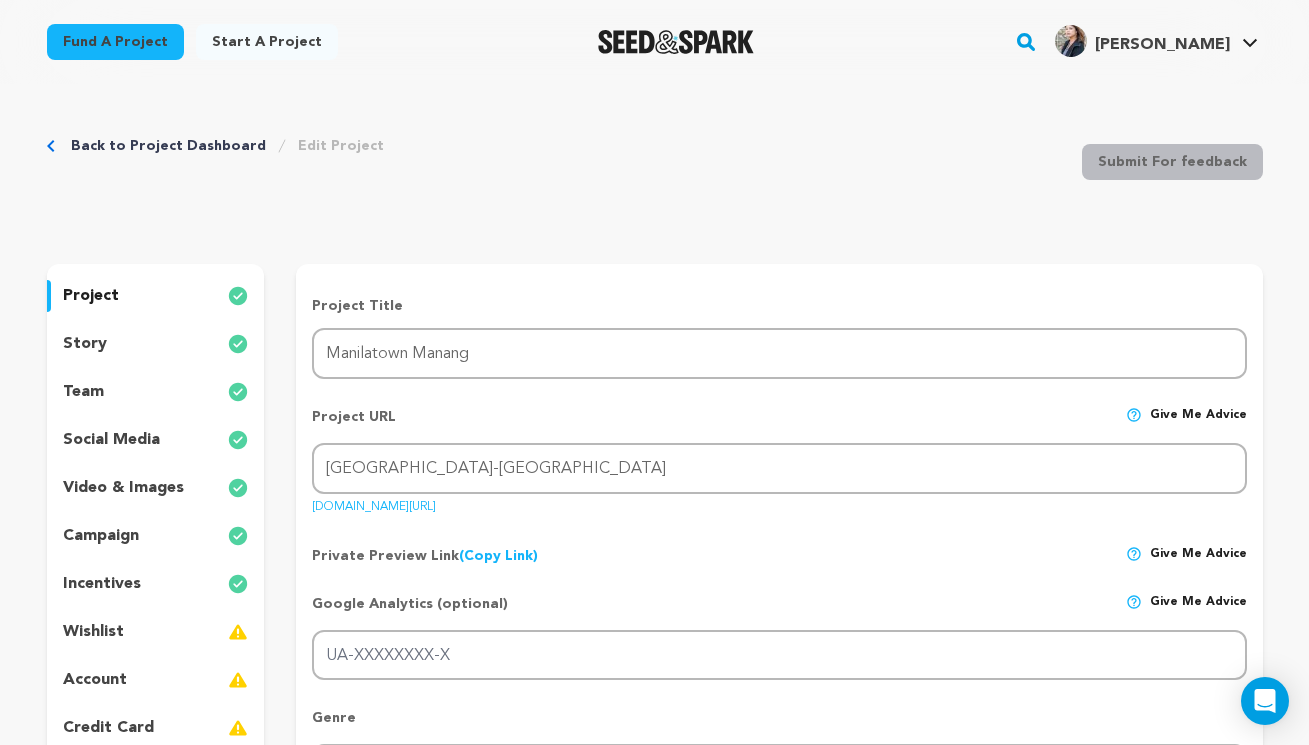 click on "incentives" at bounding box center (102, 584) 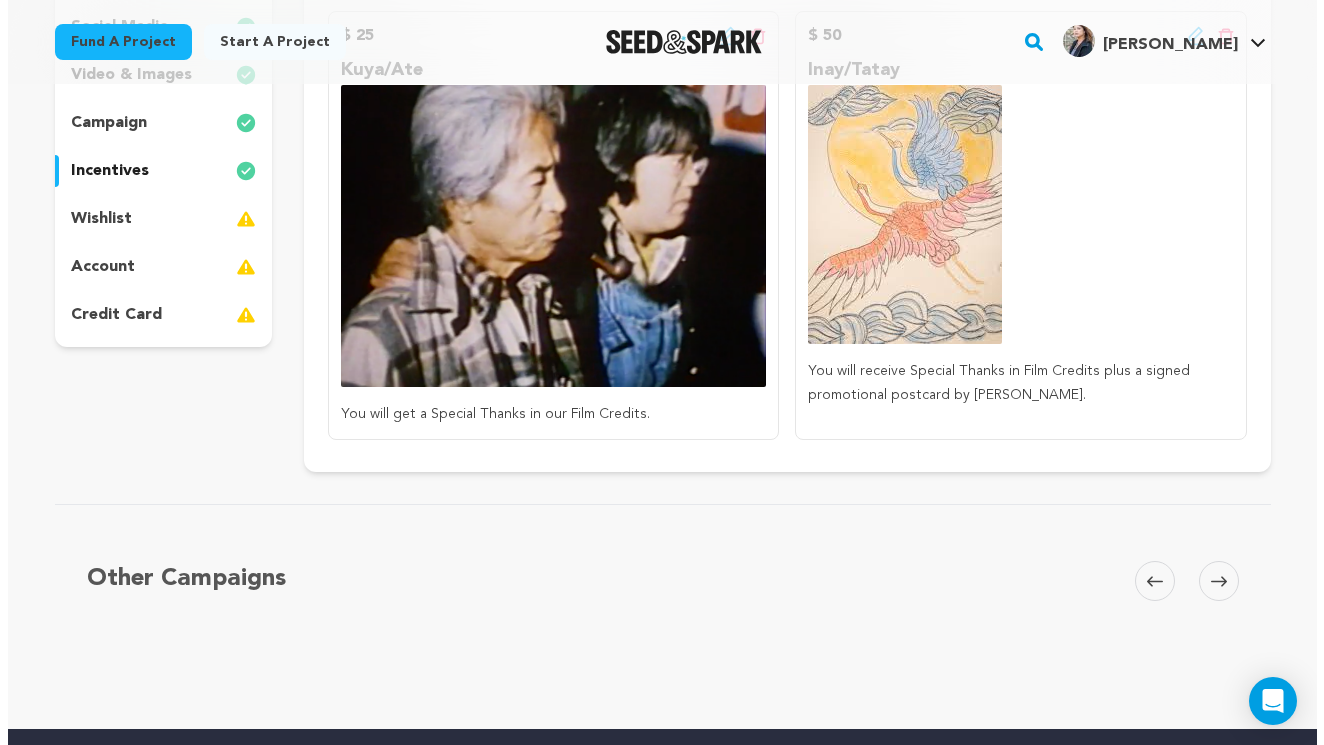 scroll, scrollTop: 185, scrollLeft: 0, axis: vertical 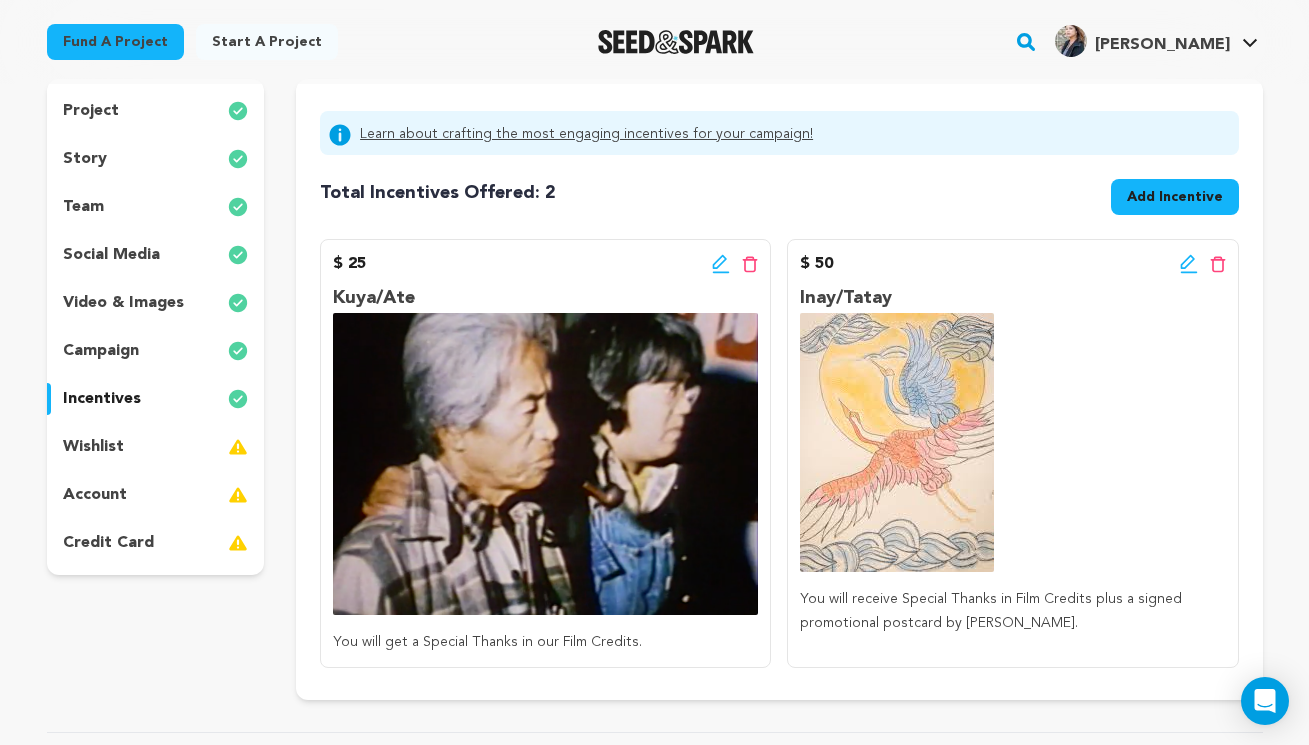 click on "Add Incentive" at bounding box center [1175, 197] 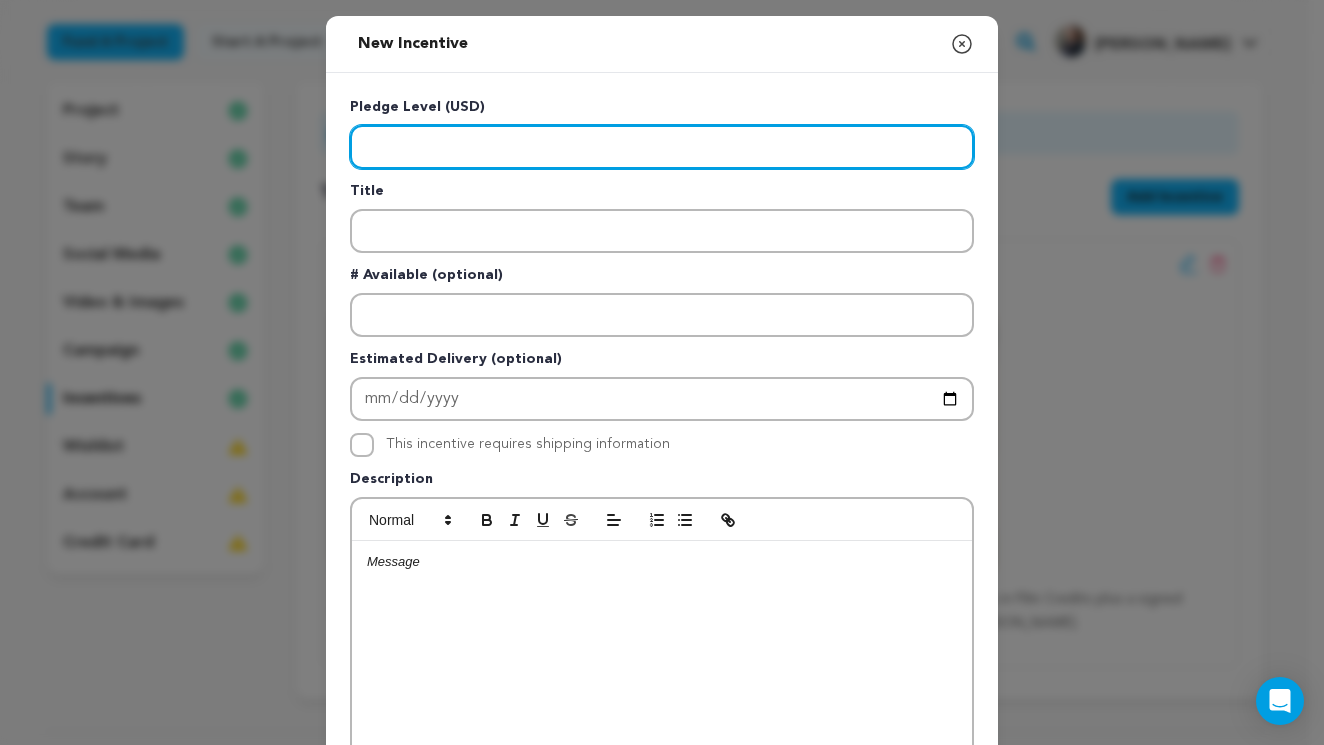 click at bounding box center [662, 147] 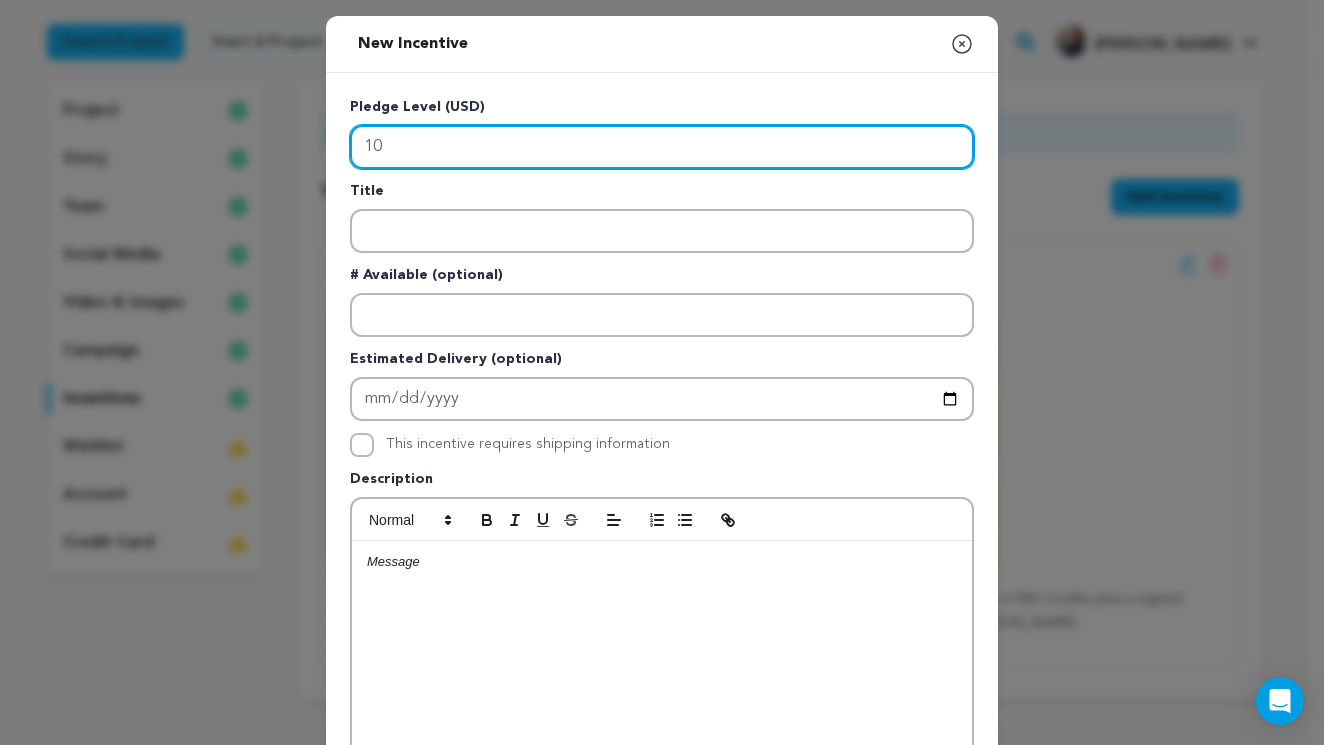 type on "100" 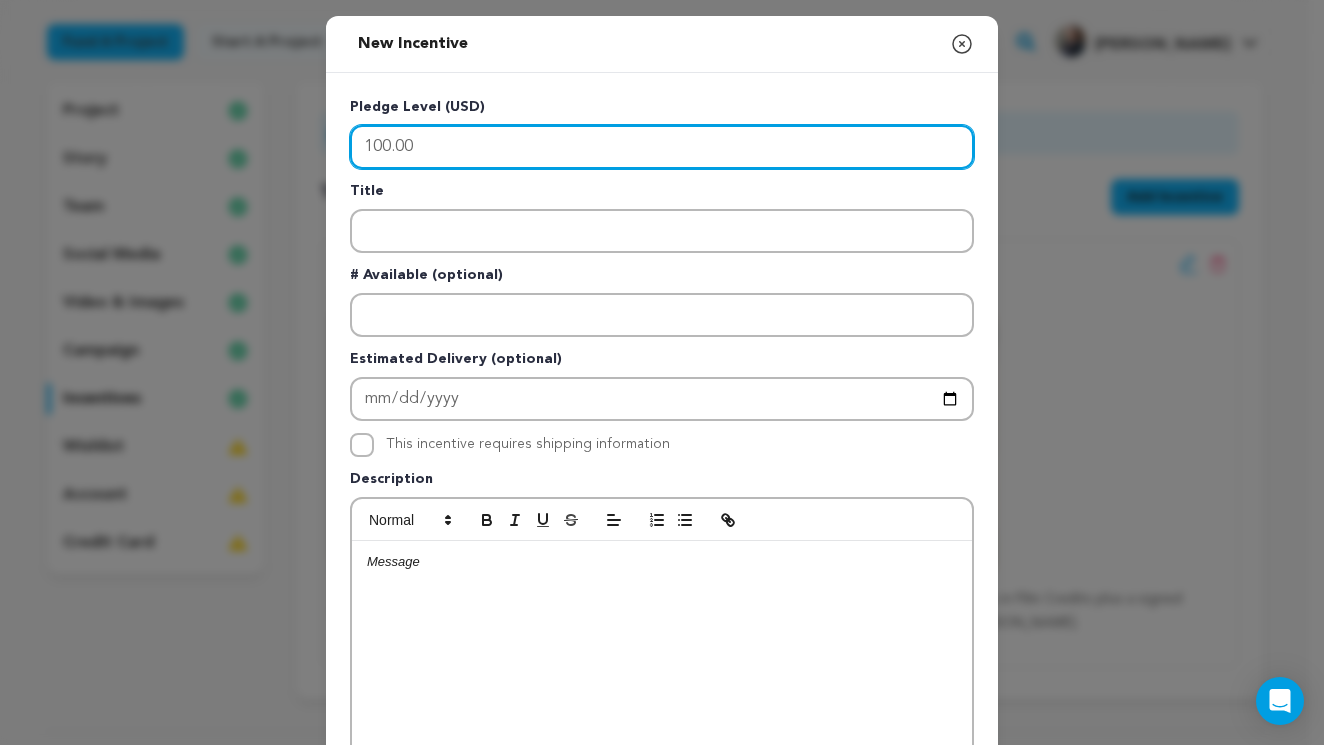 type on "100.00" 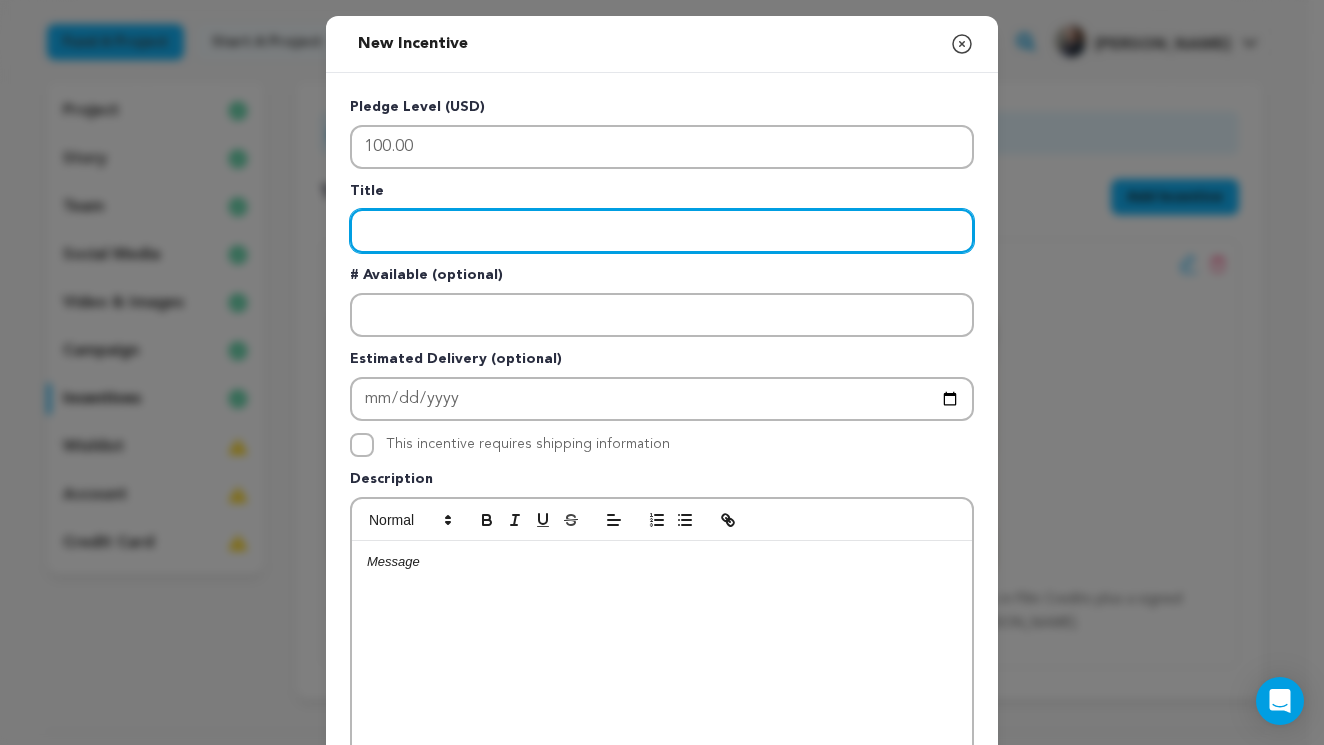 click at bounding box center (662, 231) 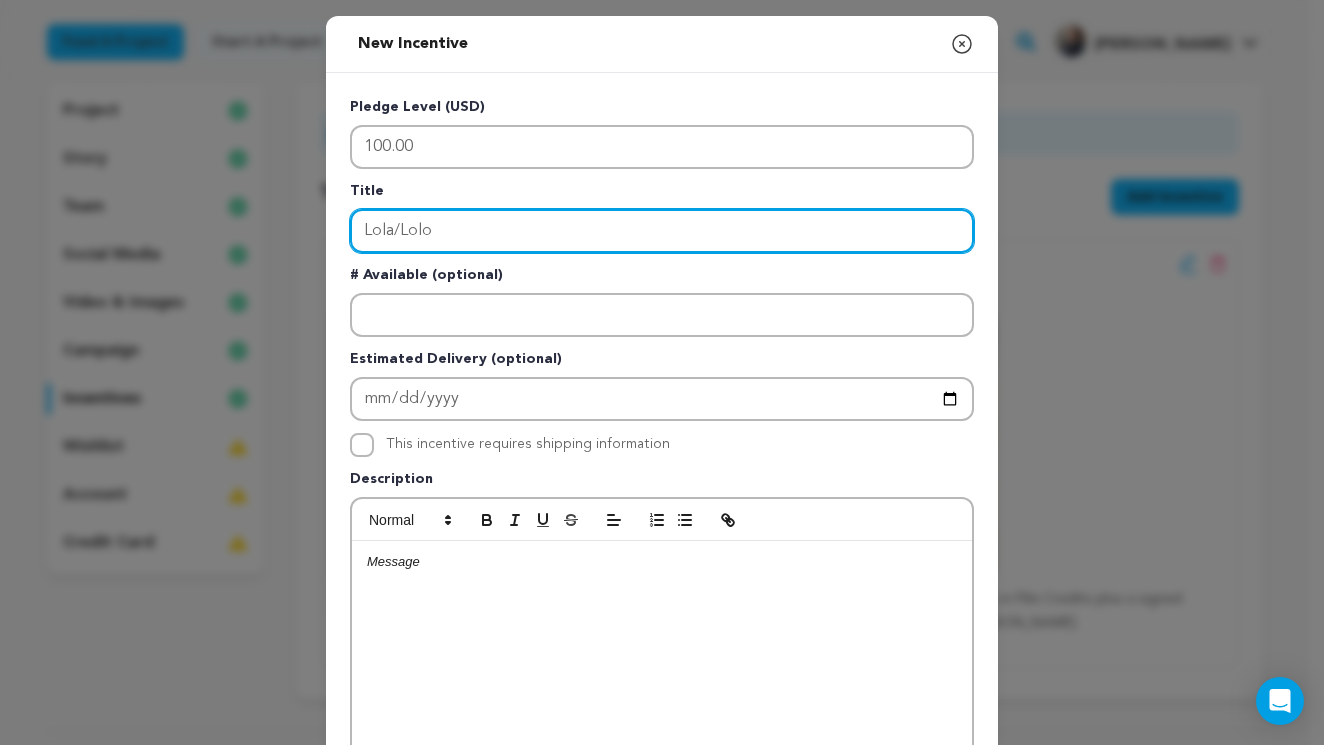type on "Lola/Lolo" 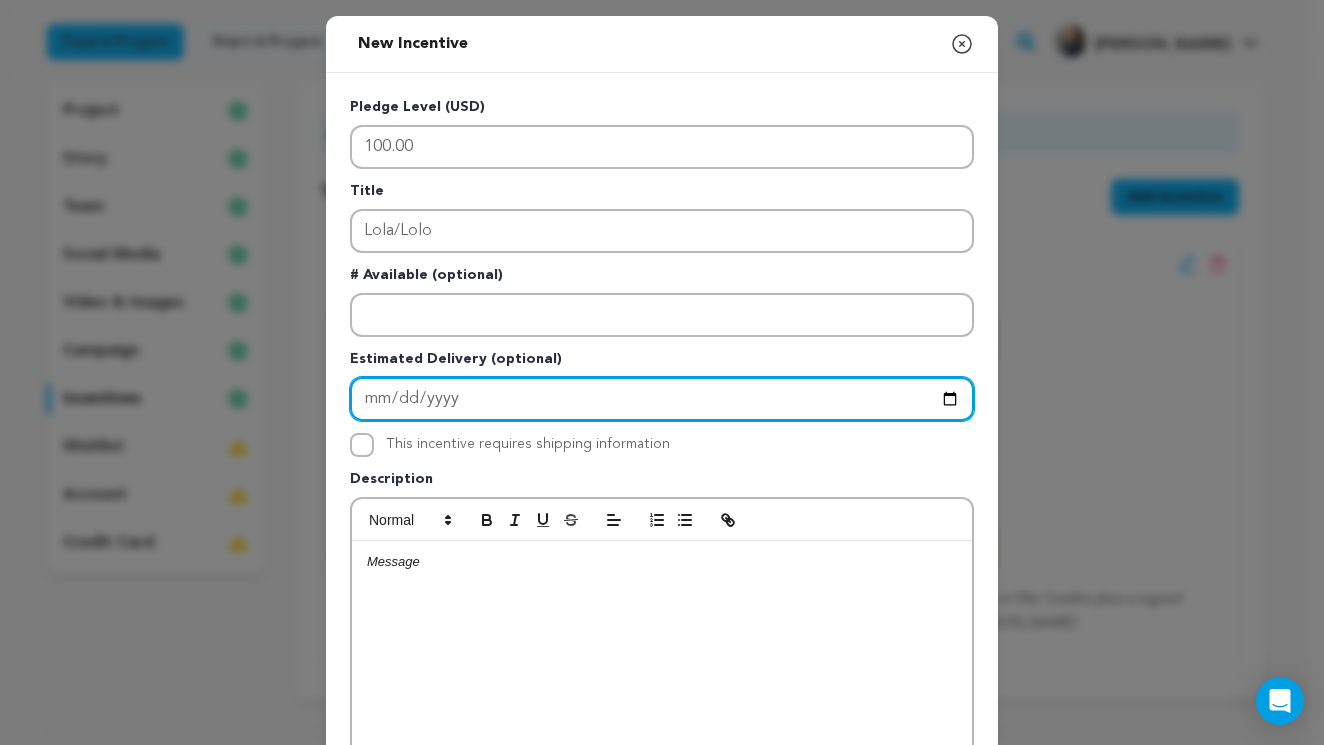 click at bounding box center [662, 399] 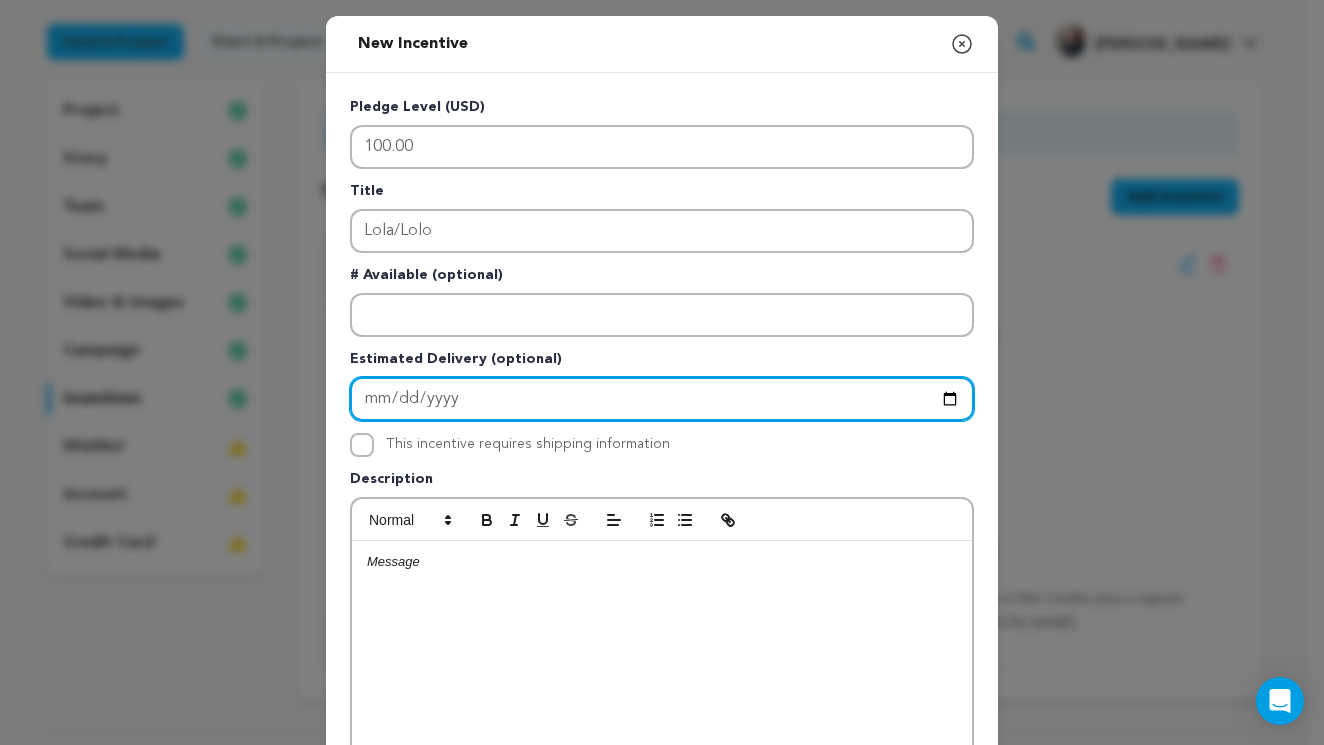type on "2025-12-31" 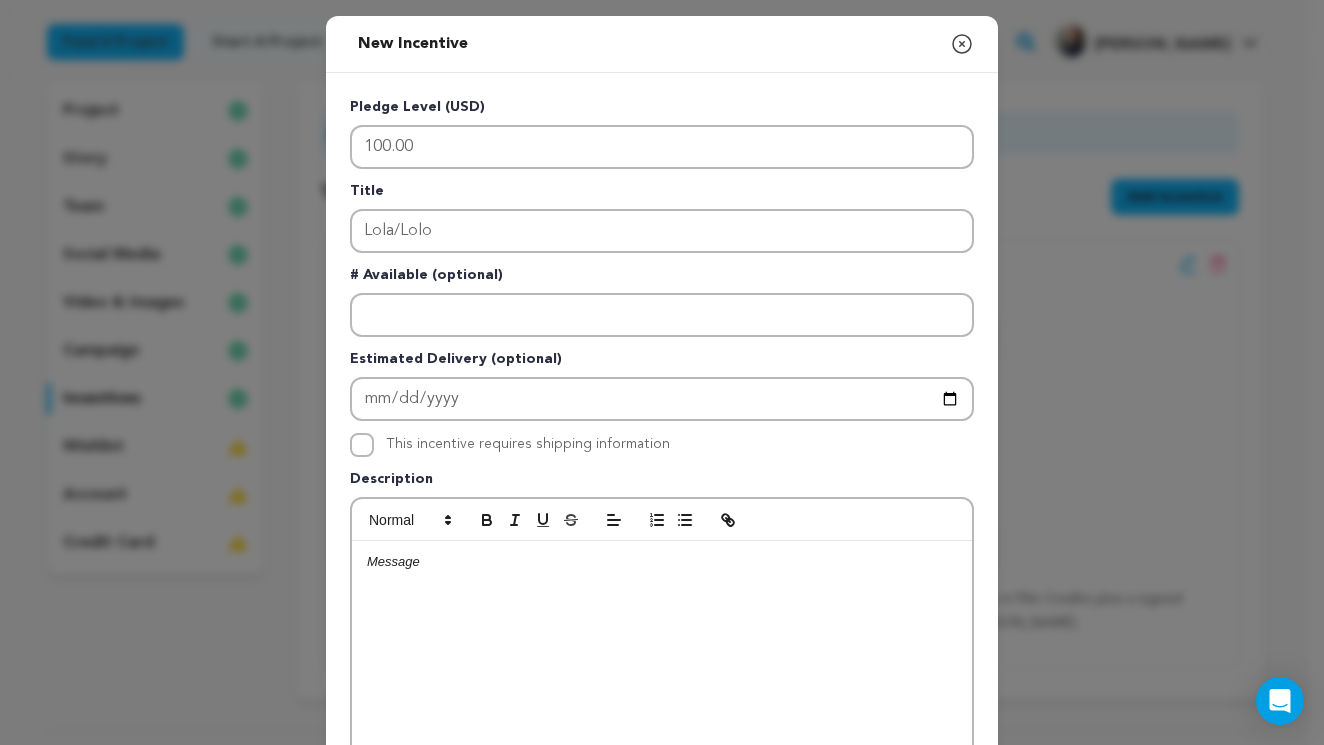 click on "Description" at bounding box center (662, 483) 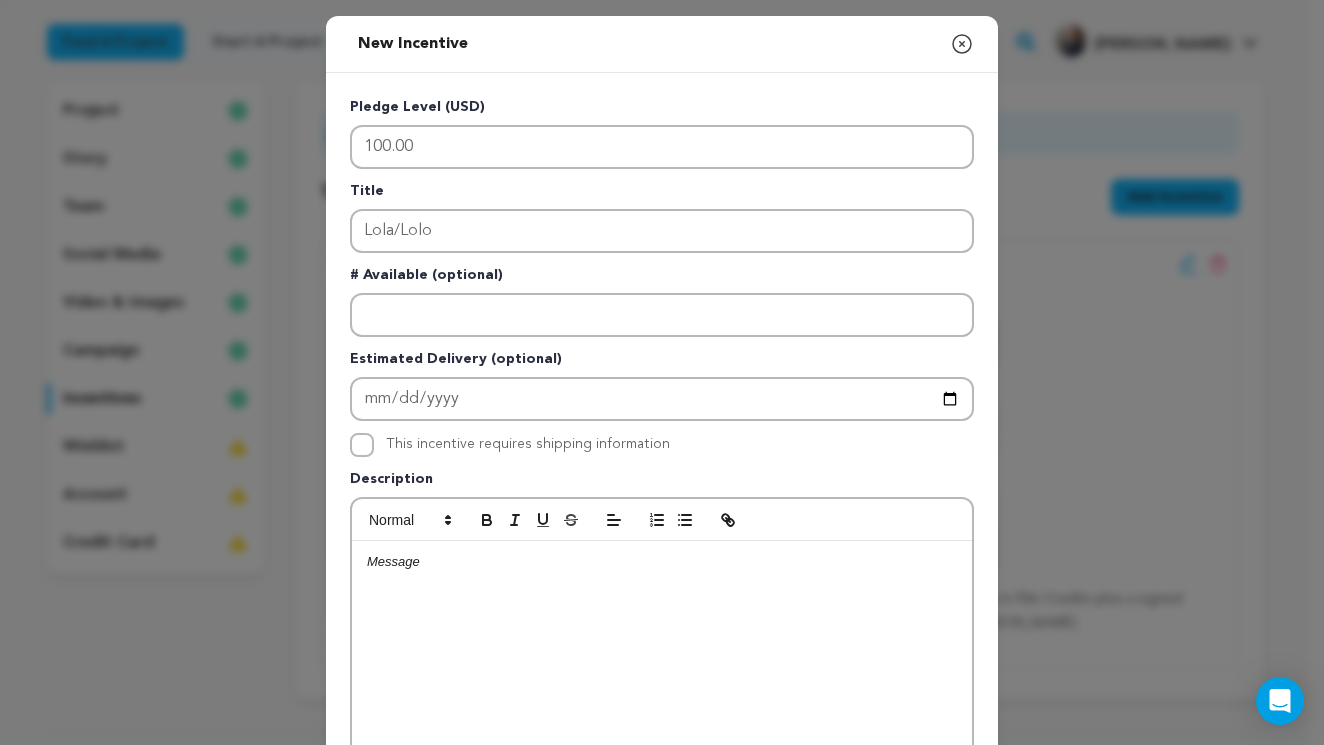 click at bounding box center (662, 562) 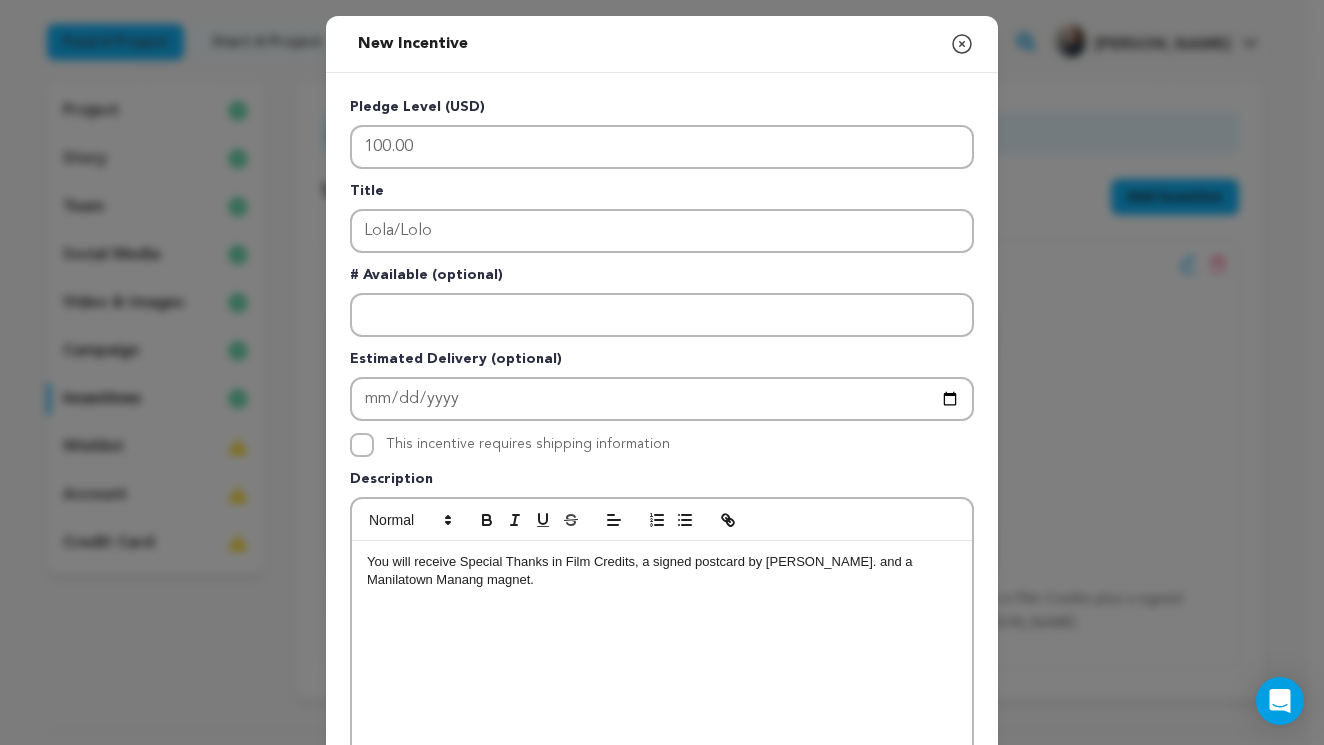 click on "You will receive Special Thanks in Film Credits, a signed postcard by Jeanette Lazam. and a Manilatown Manang magnet." at bounding box center [662, 571] 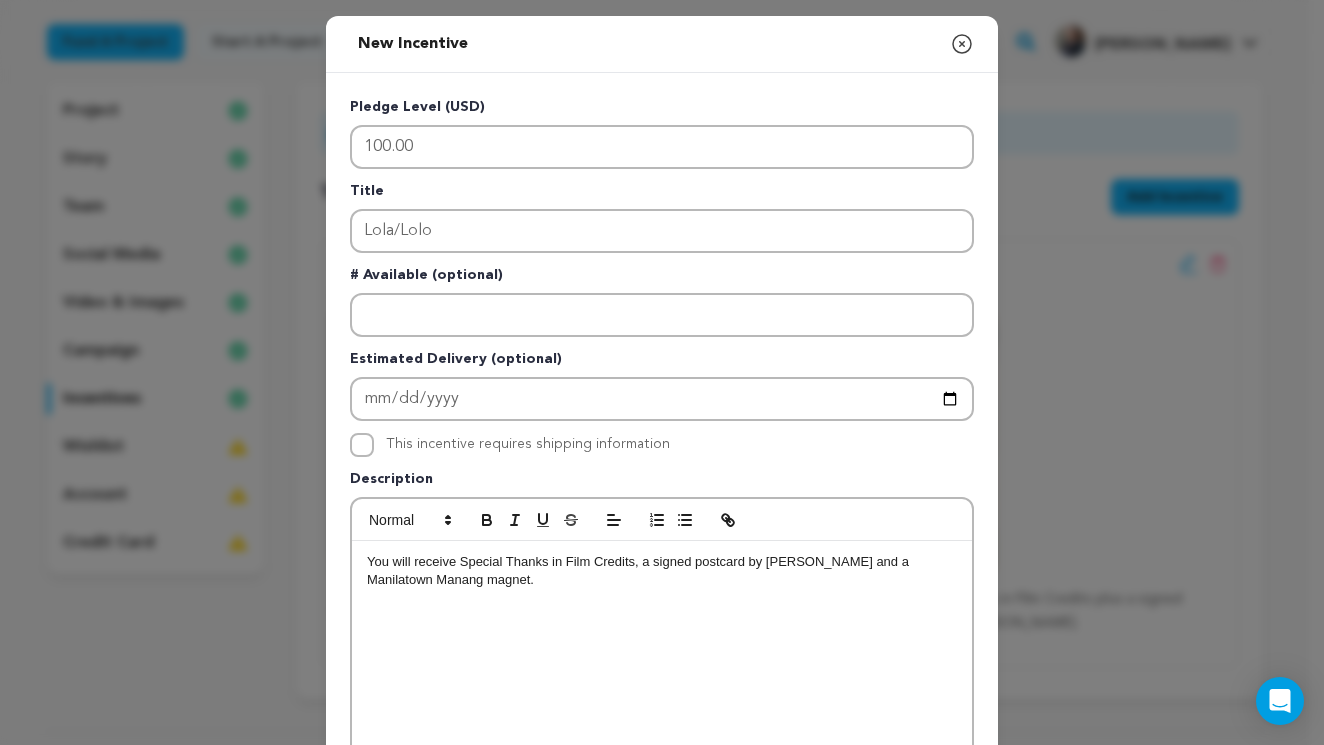scroll, scrollTop: 329, scrollLeft: 0, axis: vertical 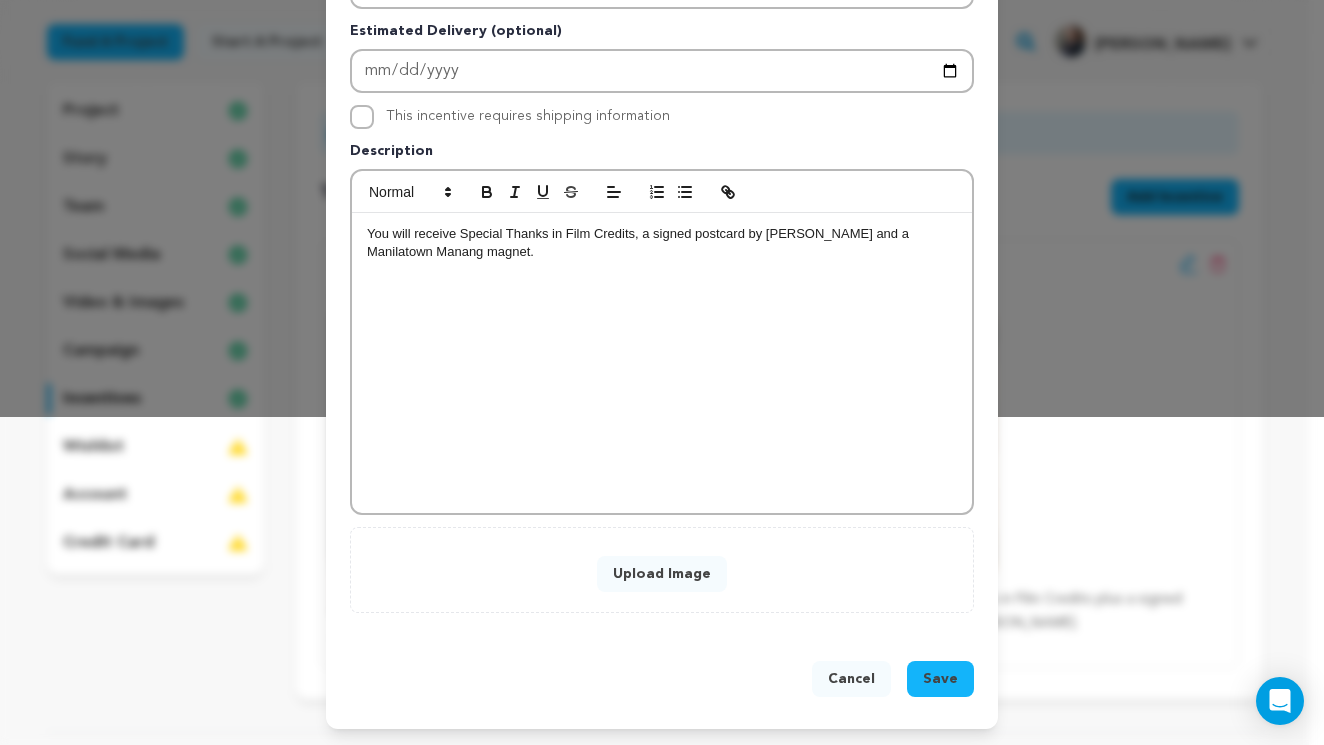 click on "Upload Image" at bounding box center [662, 574] 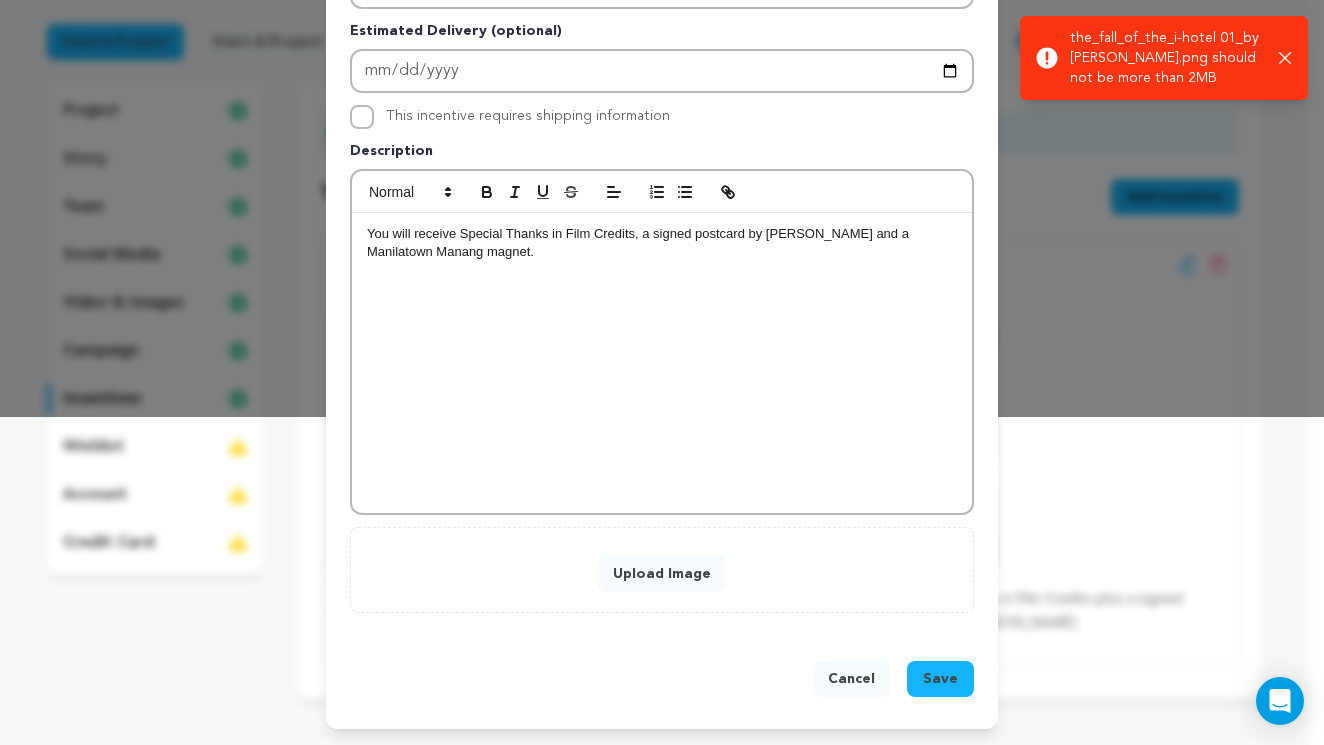 click 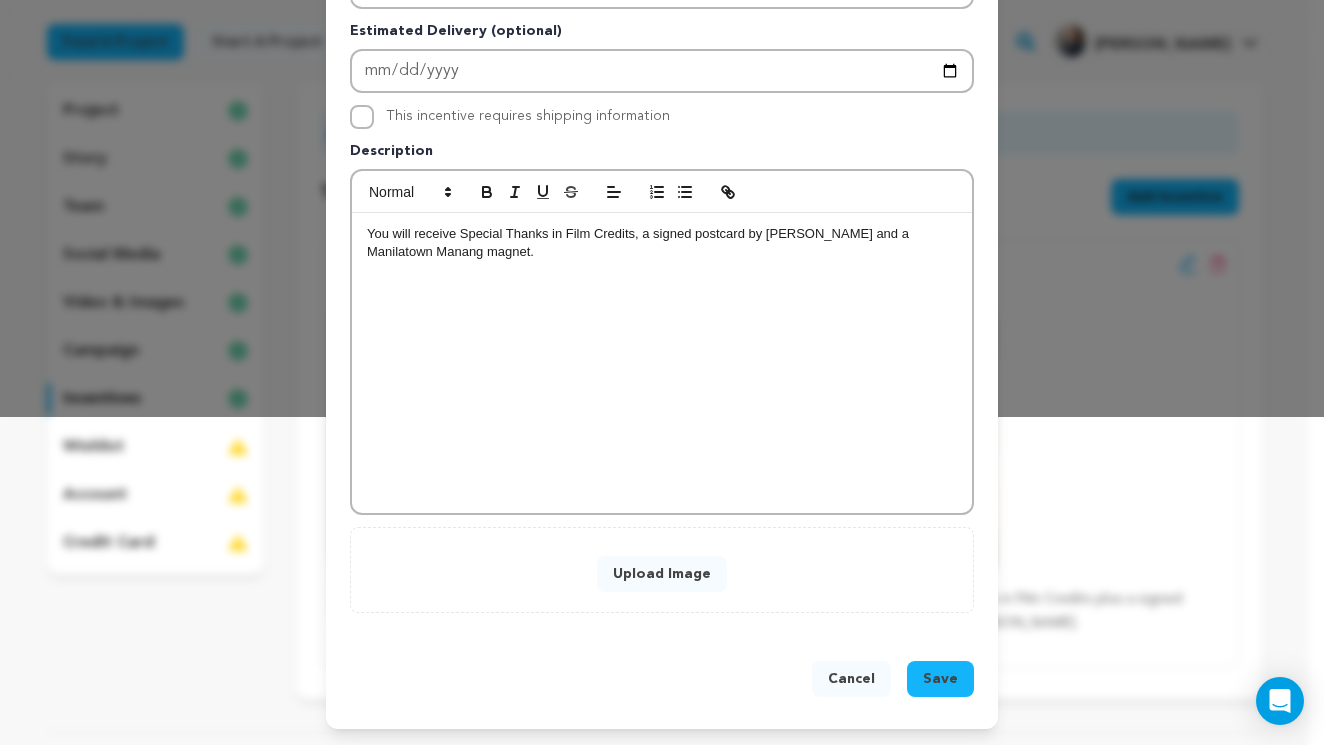 click on "Upload Image" at bounding box center [662, 574] 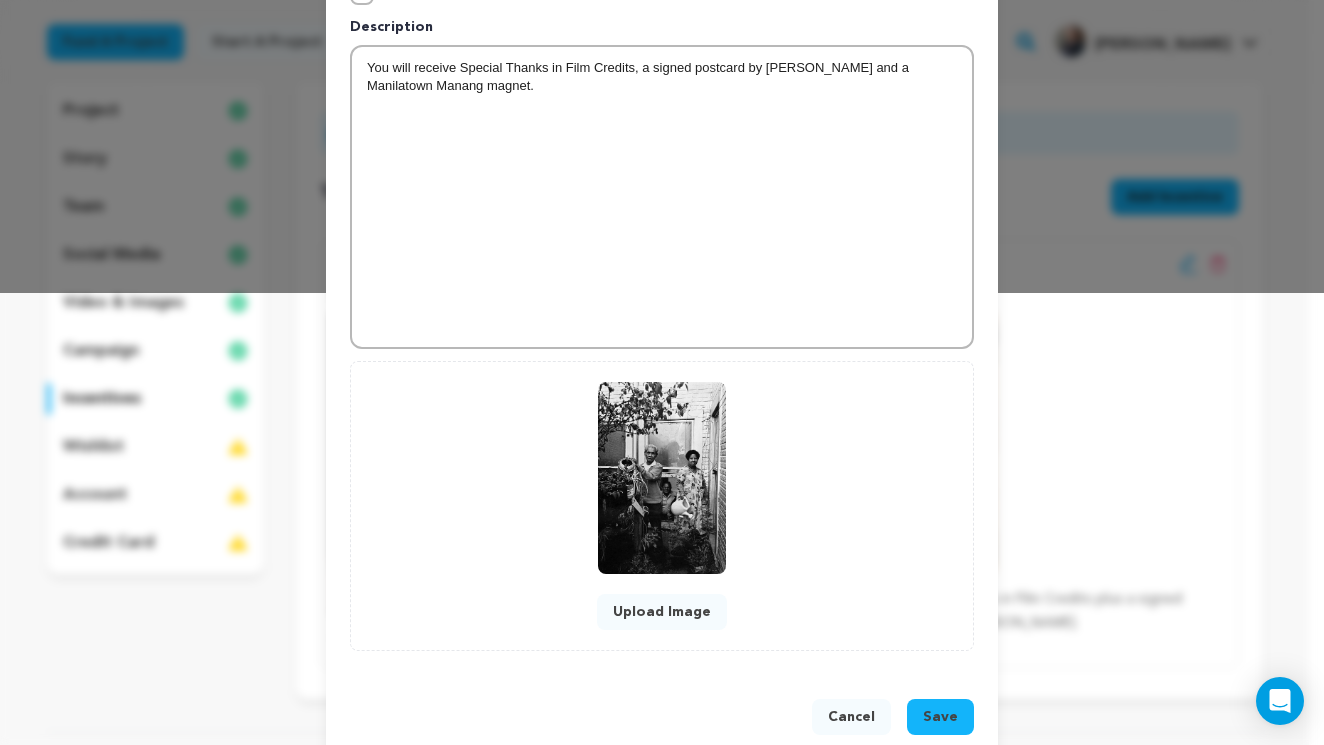 scroll, scrollTop: 490, scrollLeft: 0, axis: vertical 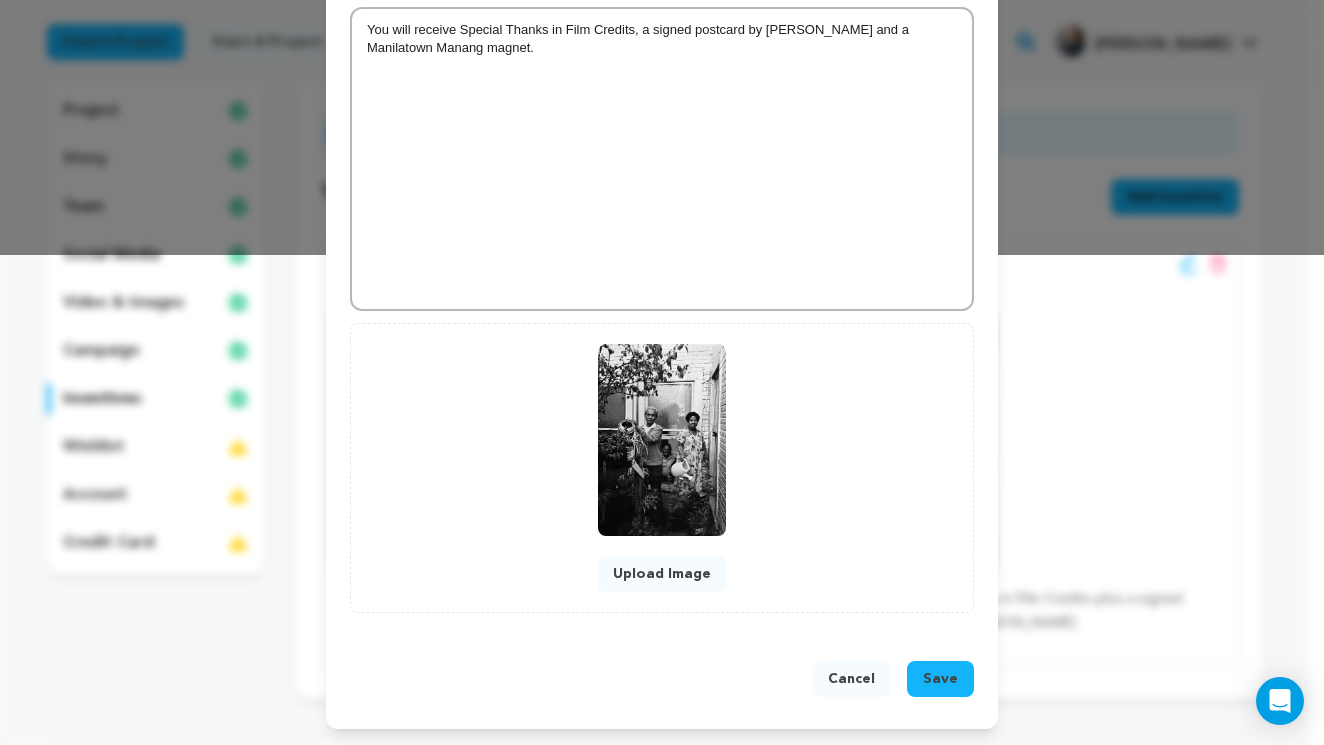 click on "Save" at bounding box center [940, 679] 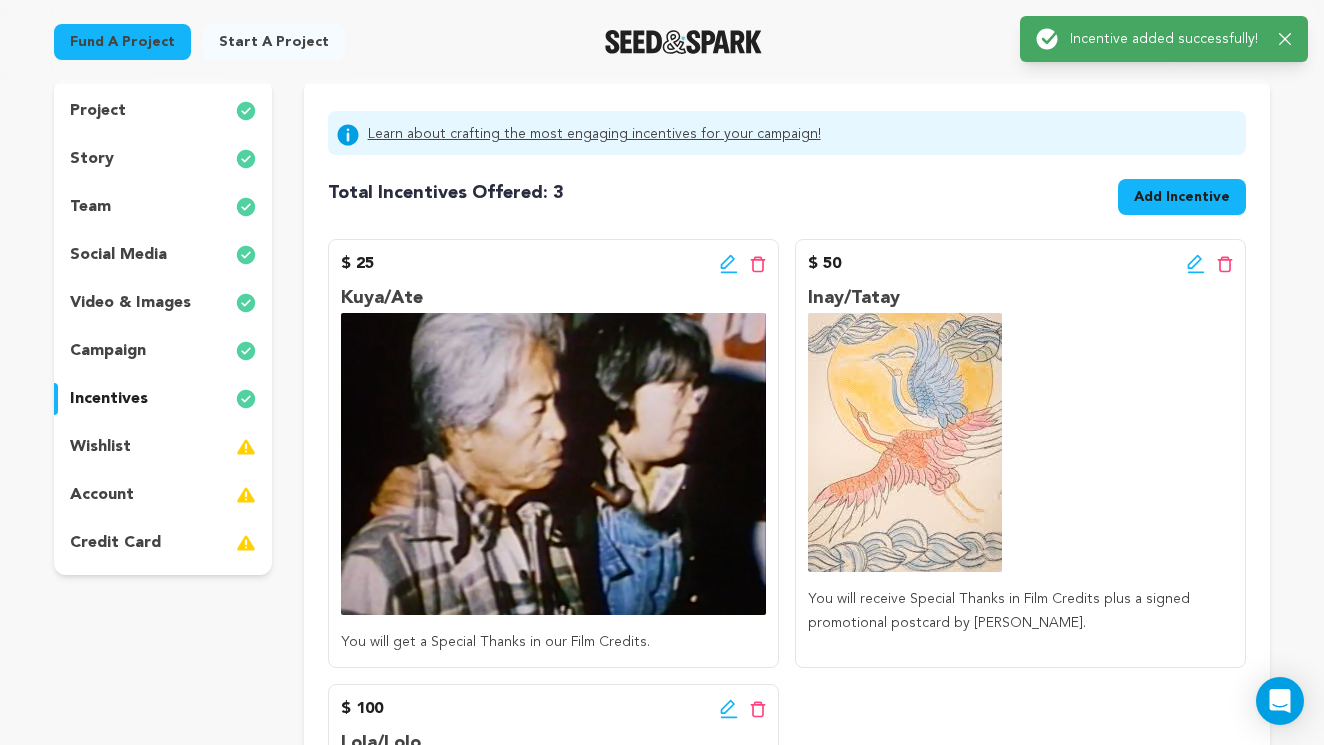 scroll, scrollTop: 0, scrollLeft: 0, axis: both 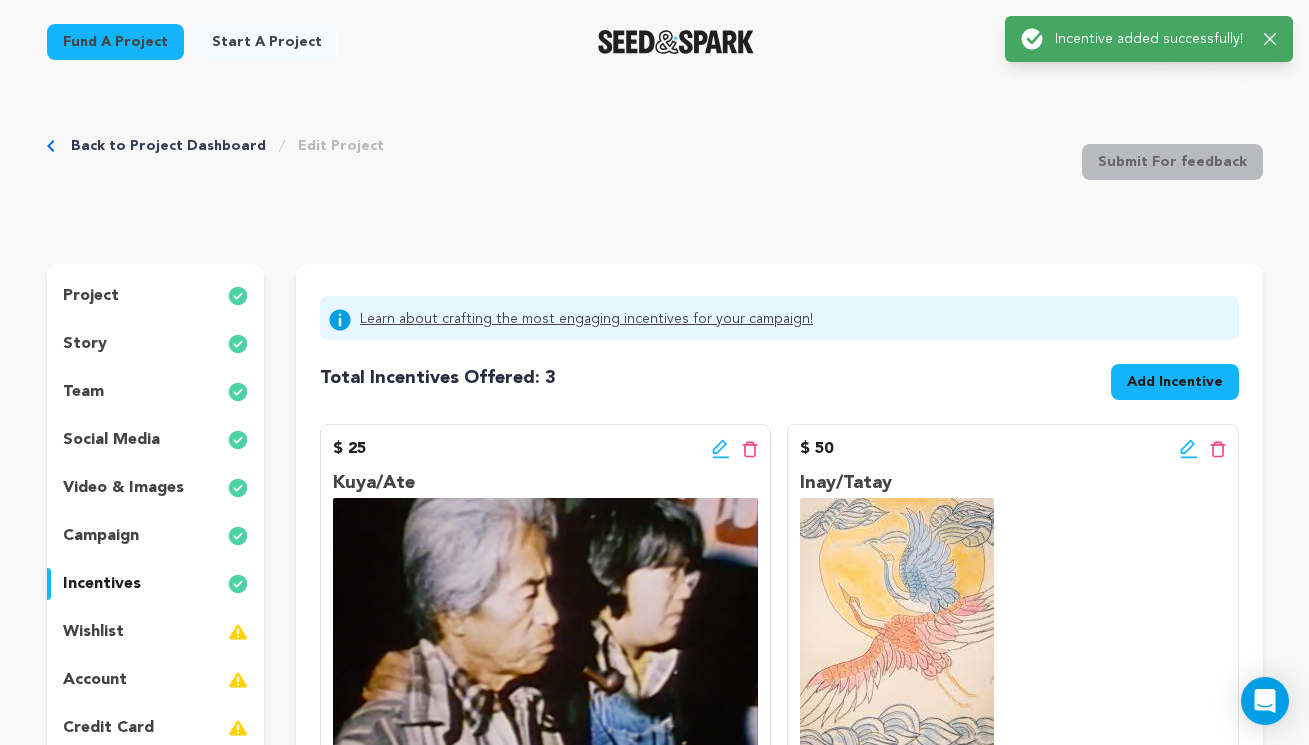 click on "Add Incentive" at bounding box center [1175, 382] 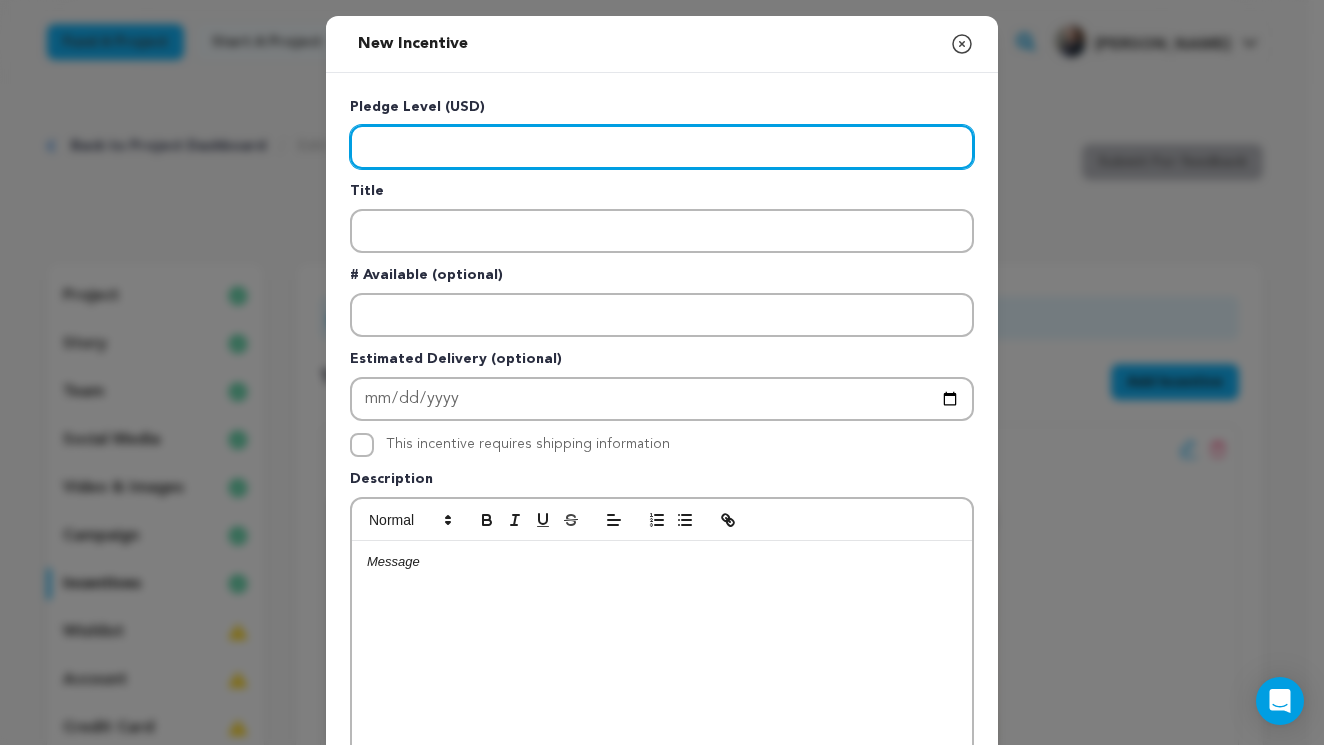 click at bounding box center (662, 147) 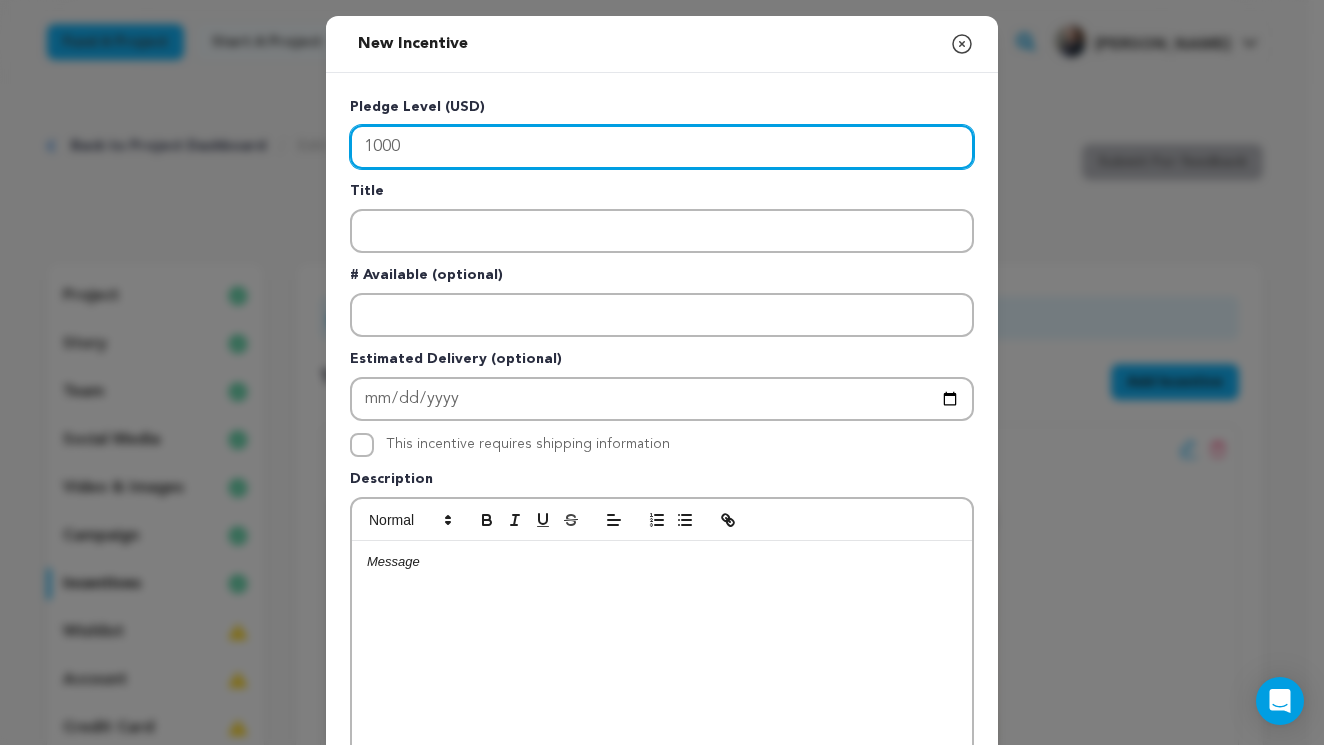 scroll, scrollTop: 4, scrollLeft: 0, axis: vertical 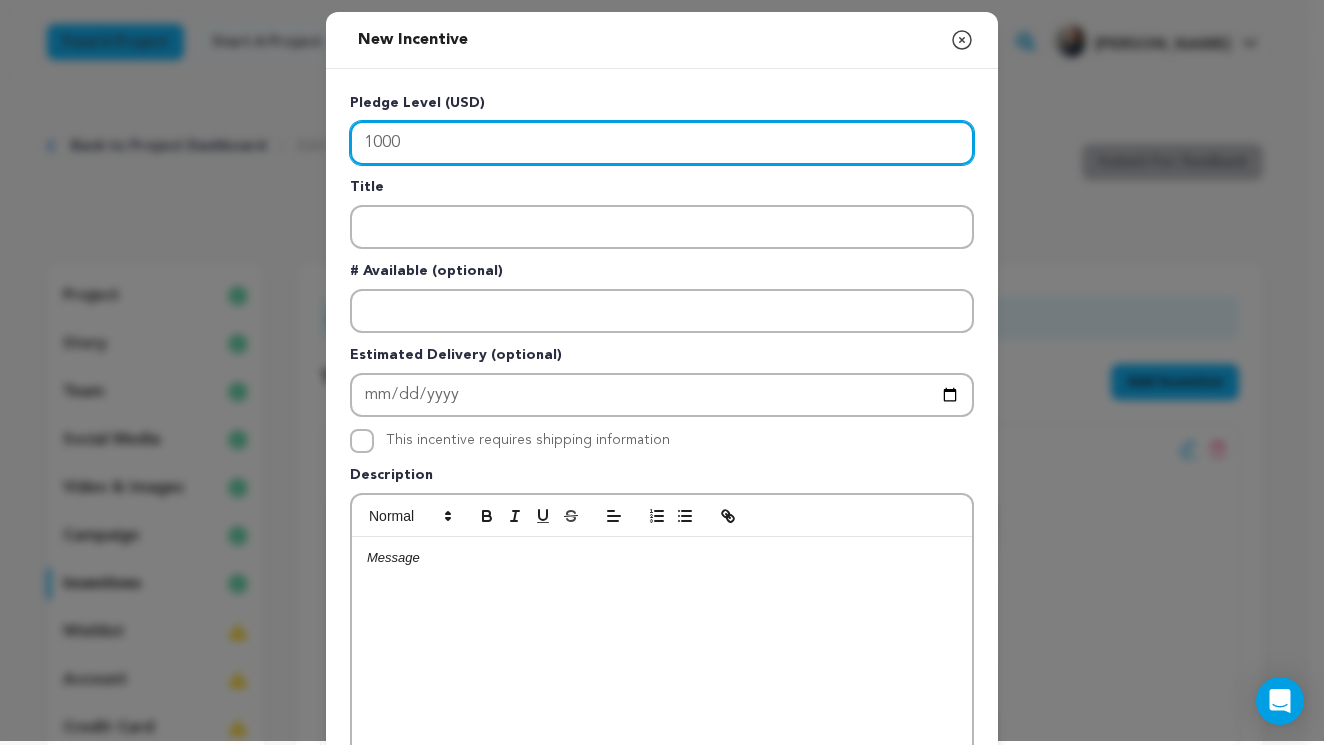 type on "1000" 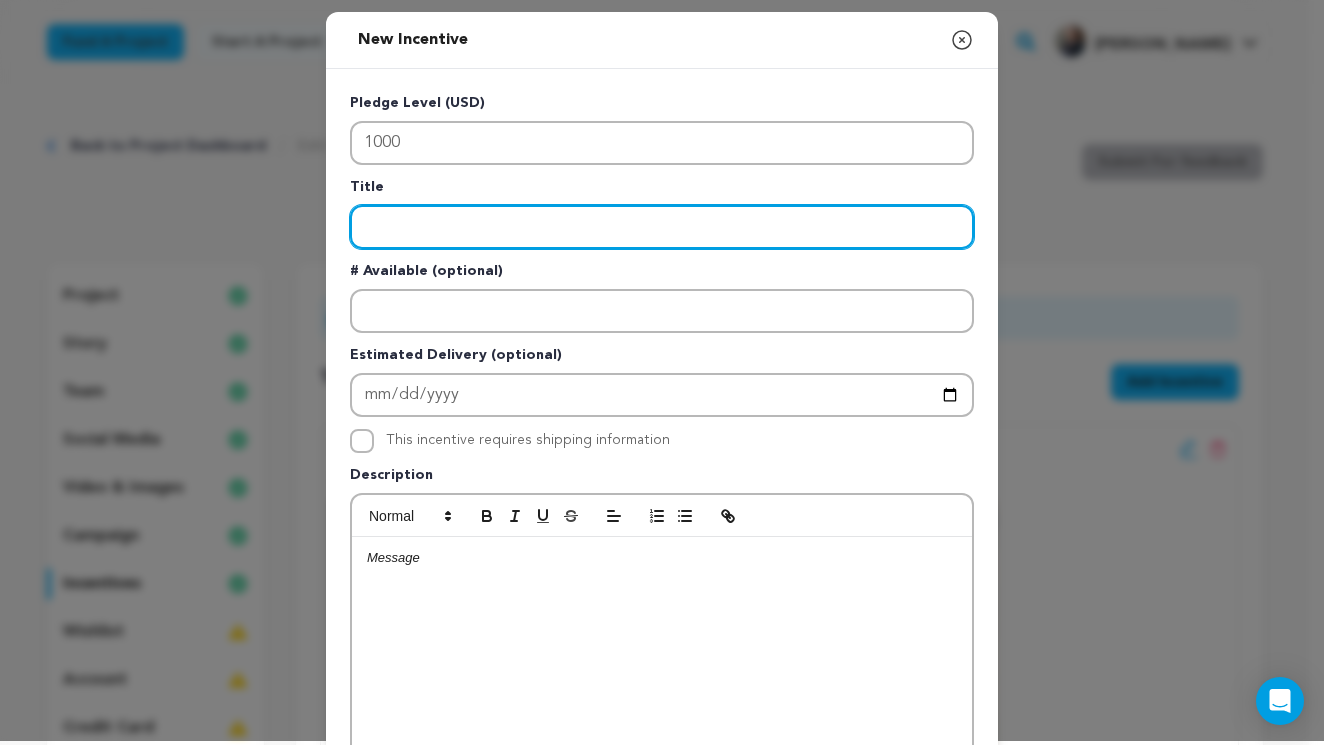click at bounding box center (662, 227) 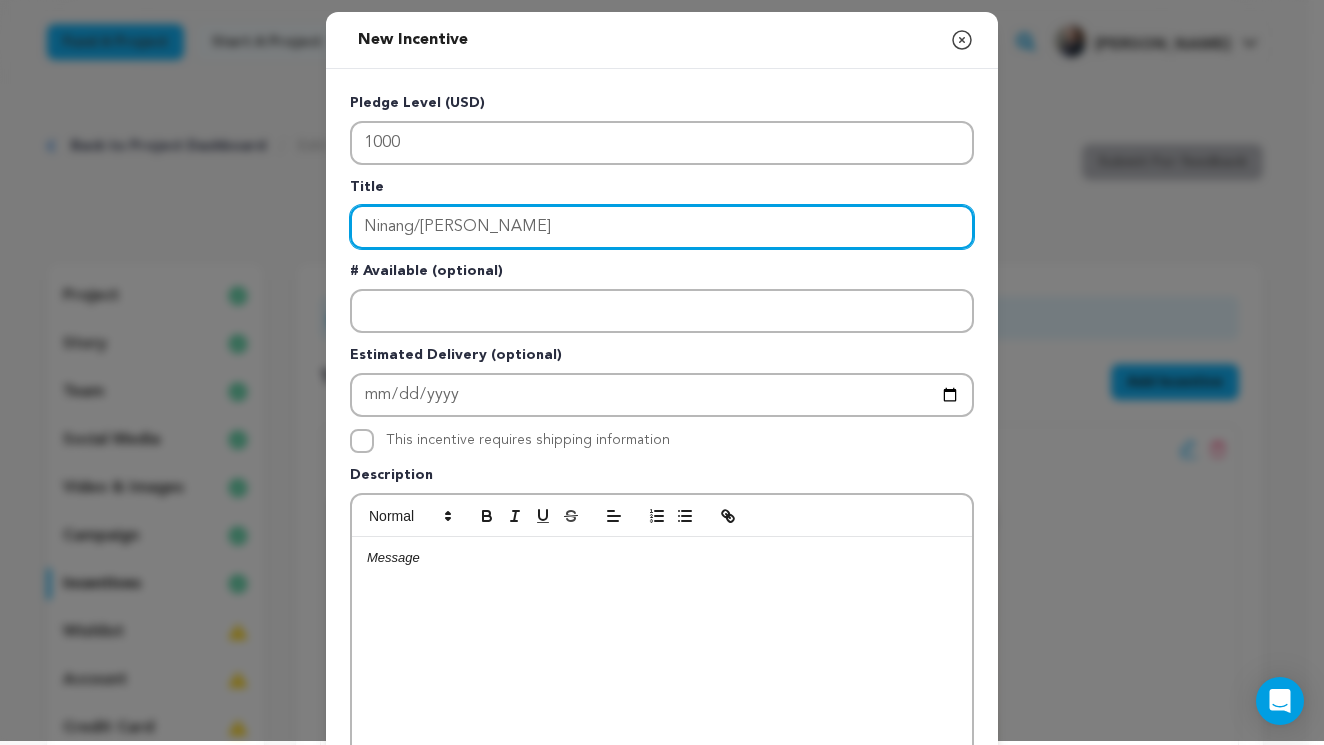 type on "Ninang/Ninong" 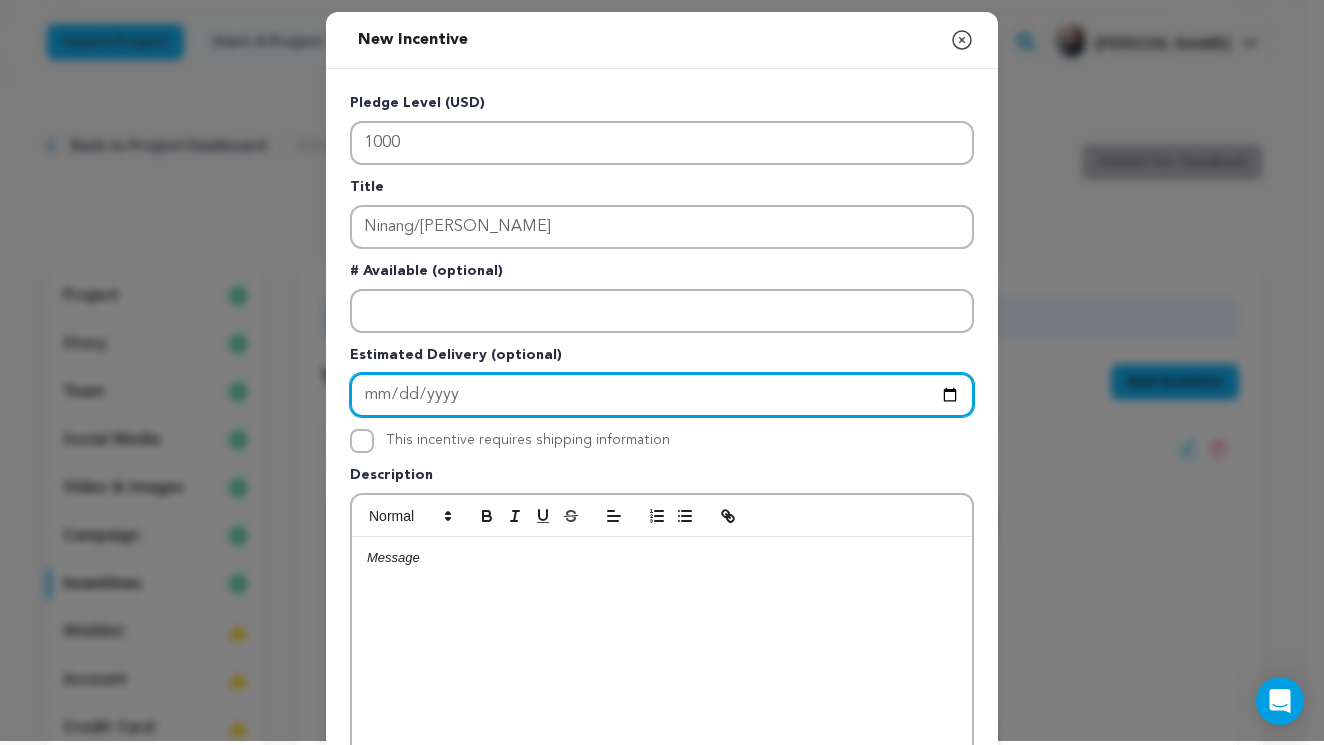 click at bounding box center (662, 395) 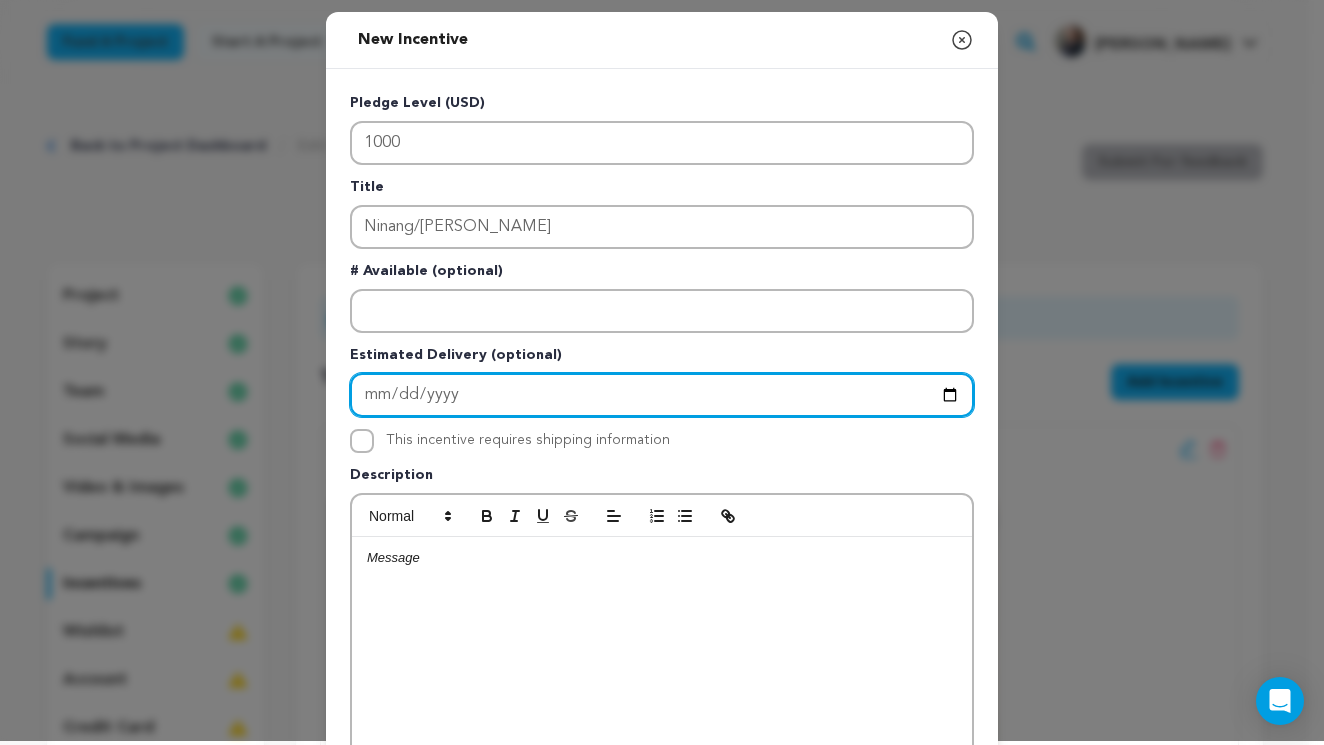 type on "2026-01-01" 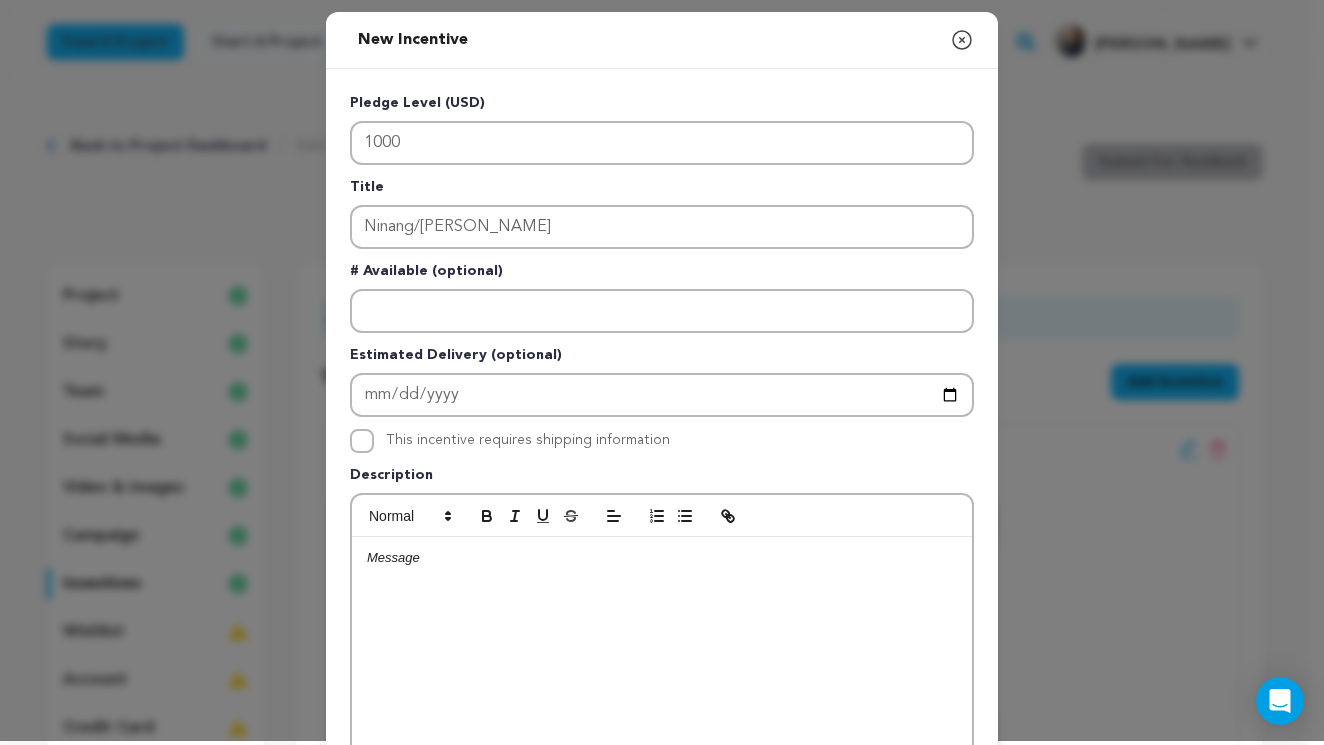 click at bounding box center (662, 687) 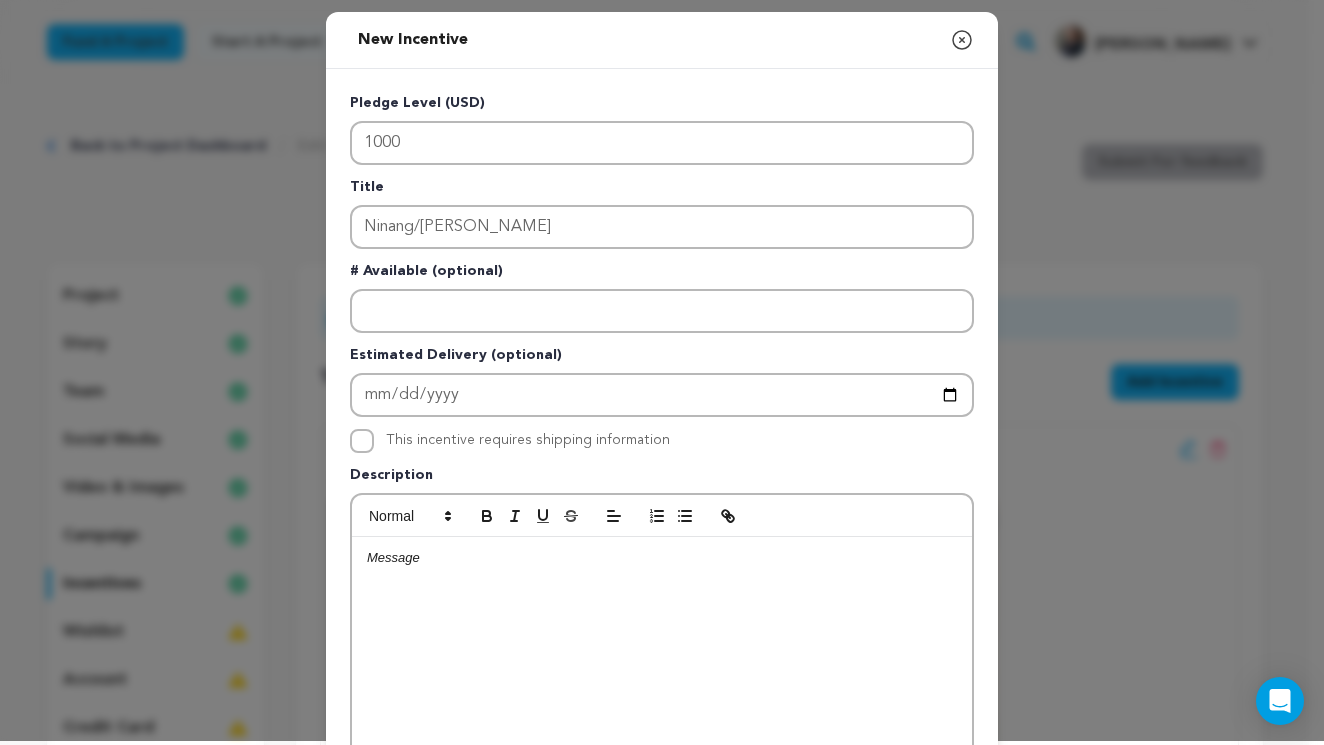 click at bounding box center [662, 558] 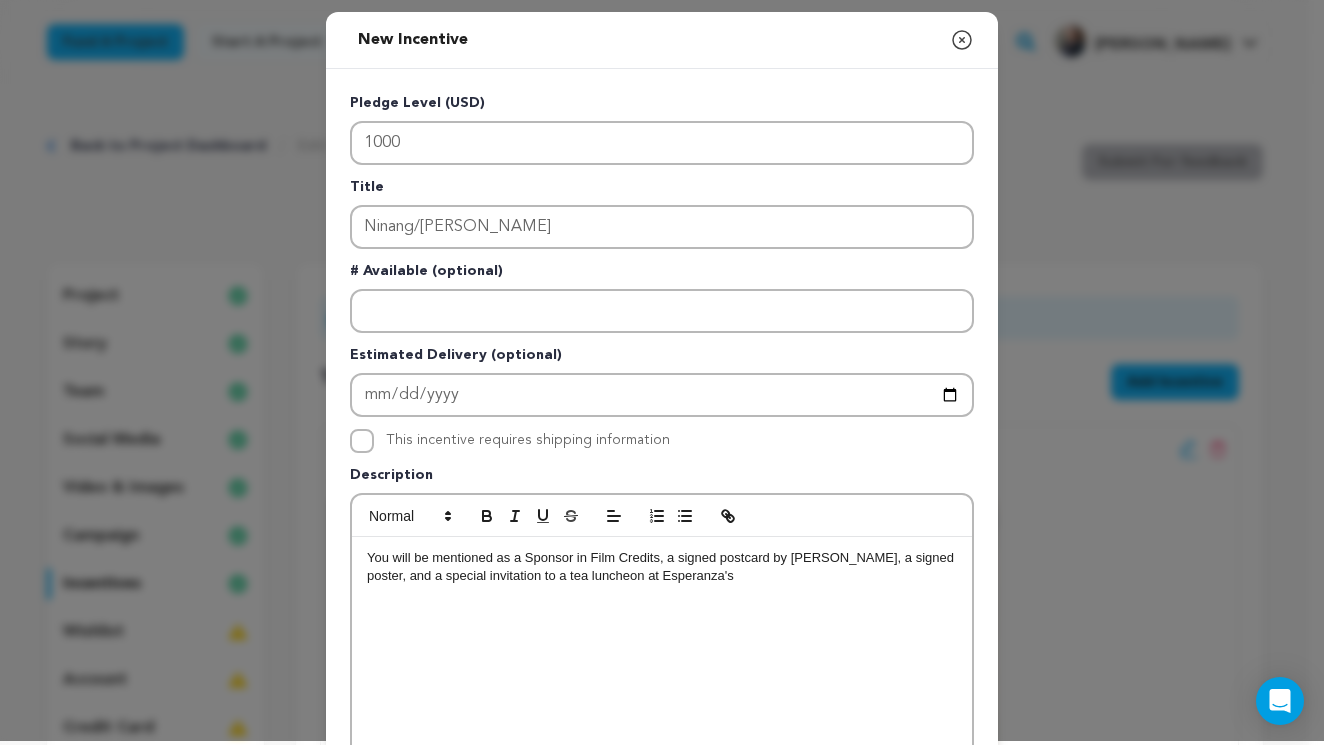 click on "You will be mentioned as a Sponsor in Film Credits, a signed postcard by Jeanette Lazam, a signed poster, and a special invitation to a tea luncheon at Esperanza's" at bounding box center [662, 567] 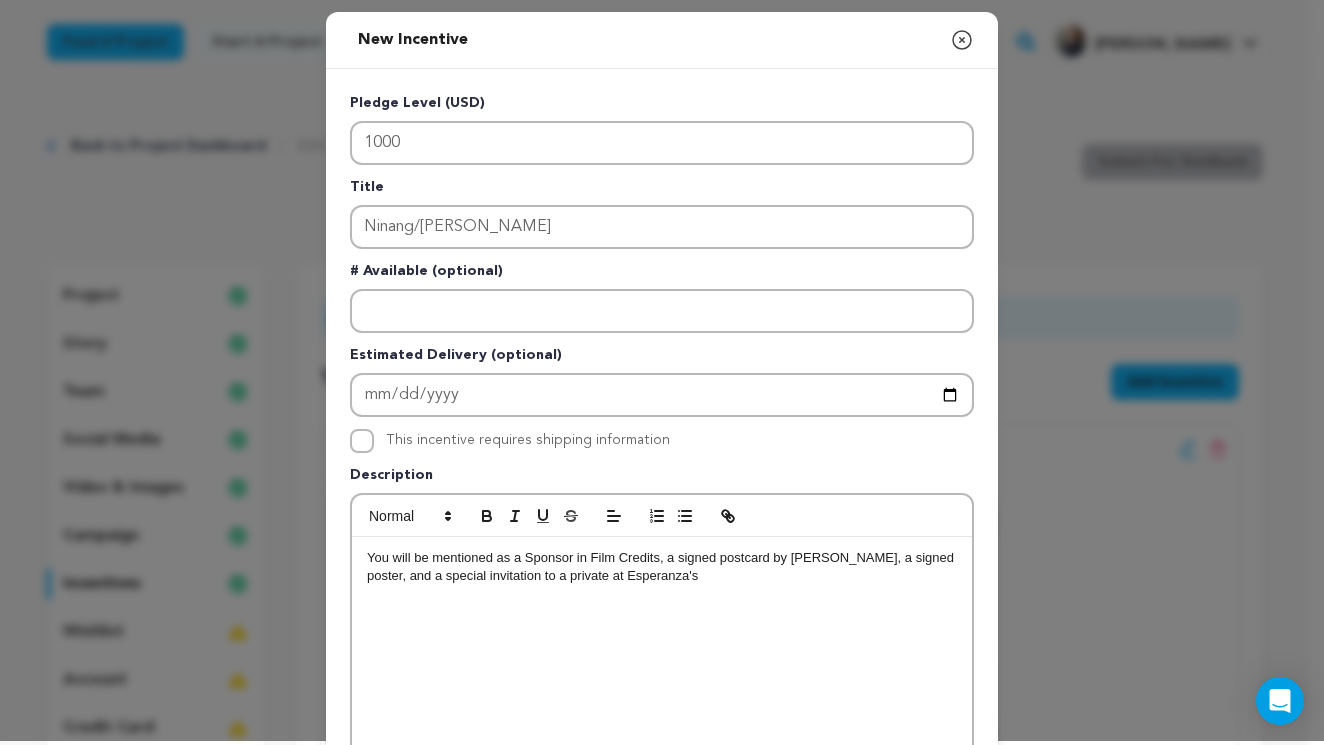 click on "You will be mentioned as a Sponsor in Film Credits, a signed postcard by Jeanette Lazam, a signed poster, and a special invitation to a private at Esperanza's" at bounding box center [662, 567] 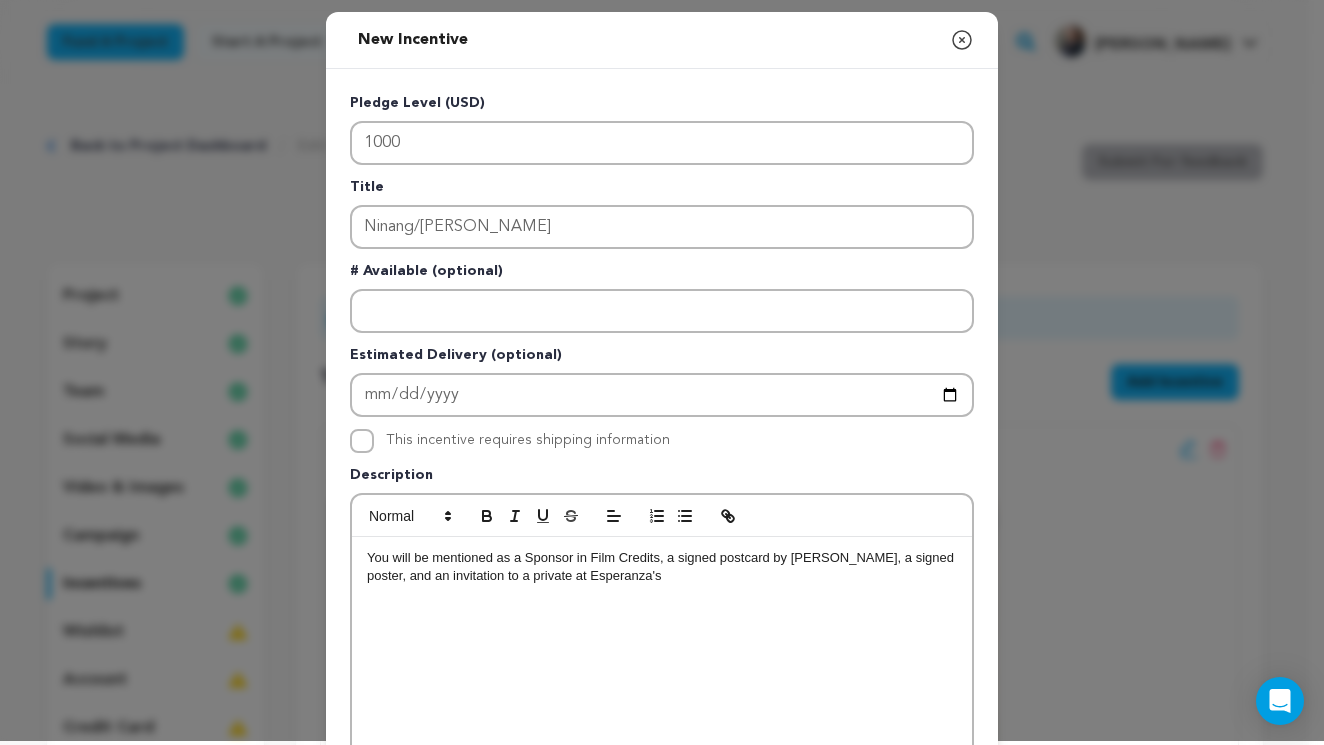 click on "You will be mentioned as a Sponsor in Film Credits, a signed postcard by Jeanette Lazam, a signed poster, and an invitation to a private at Esperanza's" at bounding box center [662, 567] 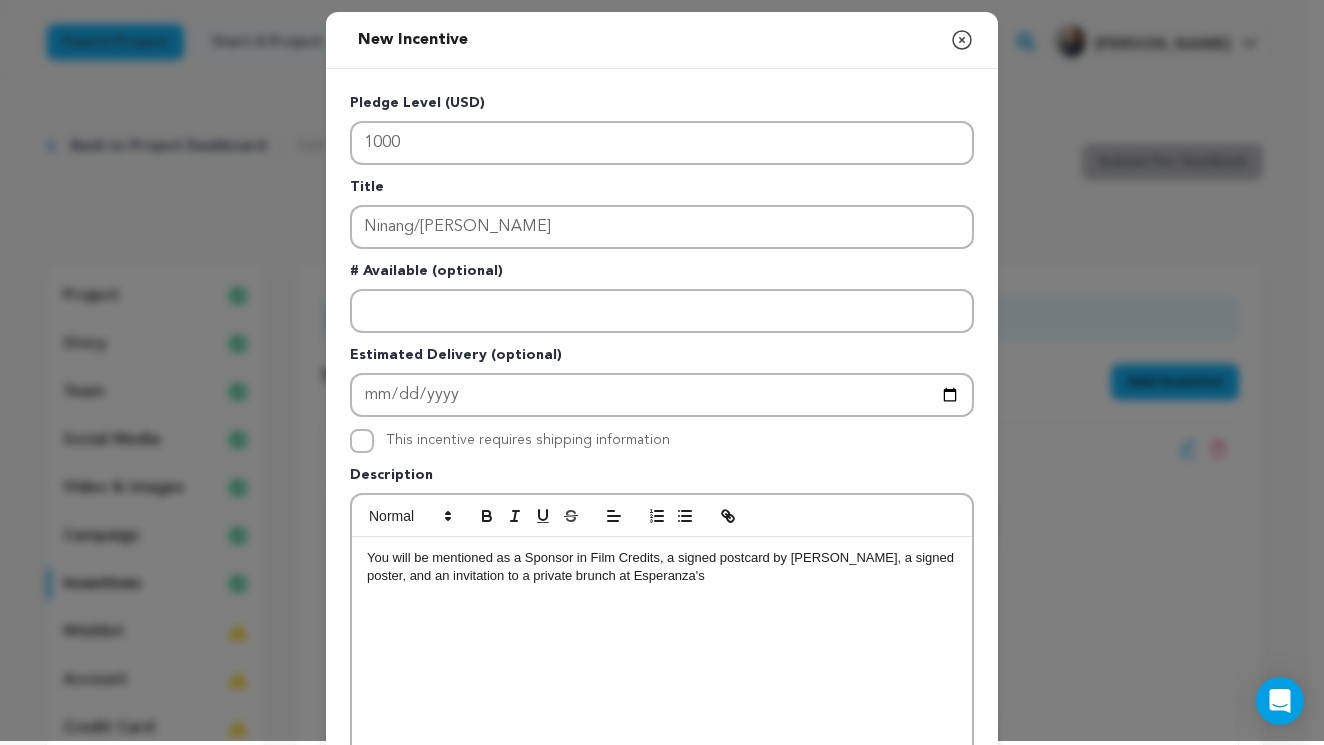 click on "You will be mentioned as a Sponsor in Film Credits, a signed postcard by Jeanette Lazam, a signed poster, and an invitation to a private brunch at Esperanza's" at bounding box center [662, 567] 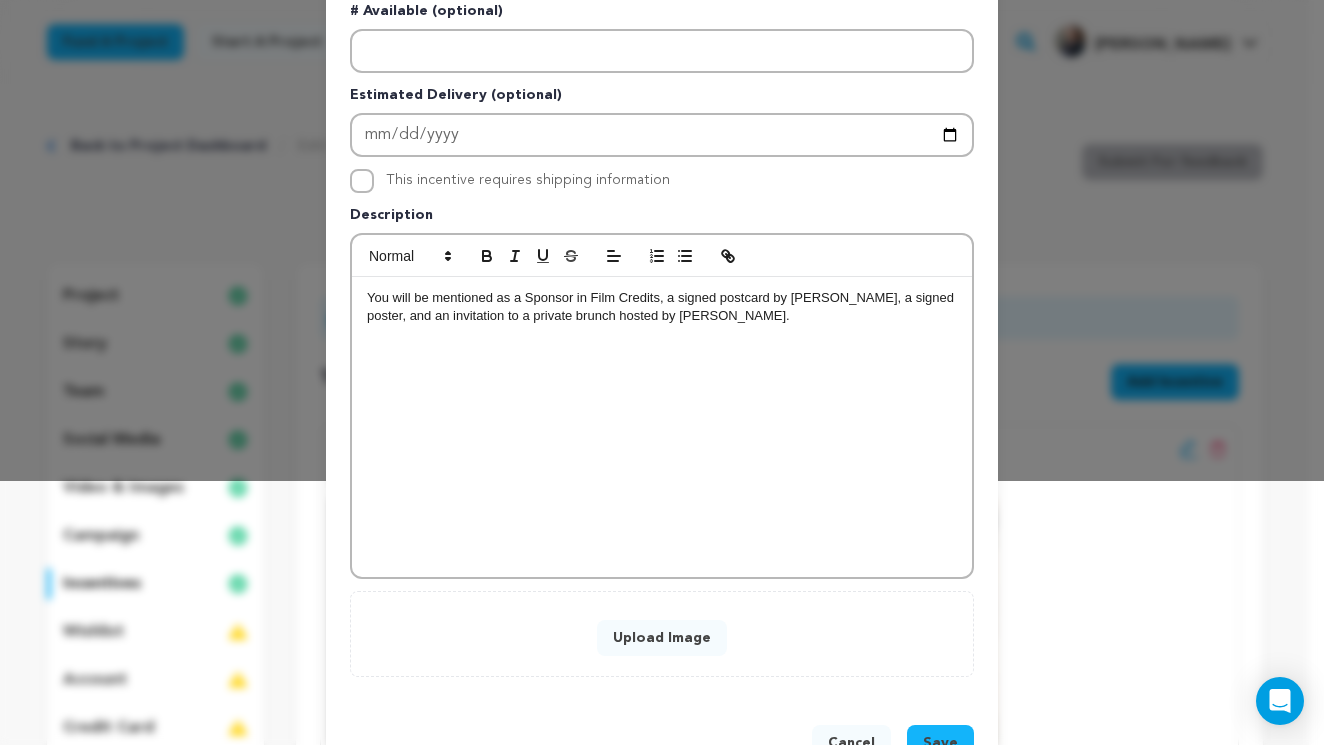 scroll, scrollTop: 278, scrollLeft: 0, axis: vertical 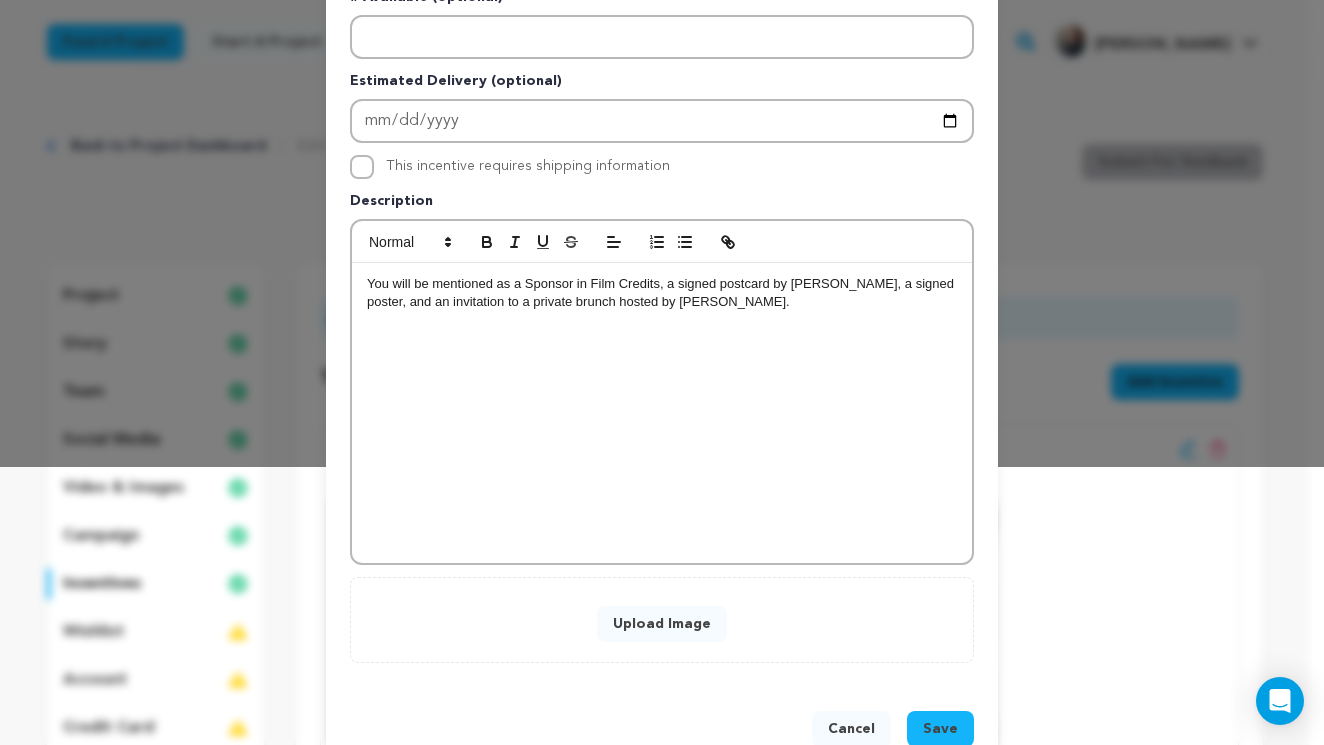 click on "Upload Image" at bounding box center (662, 624) 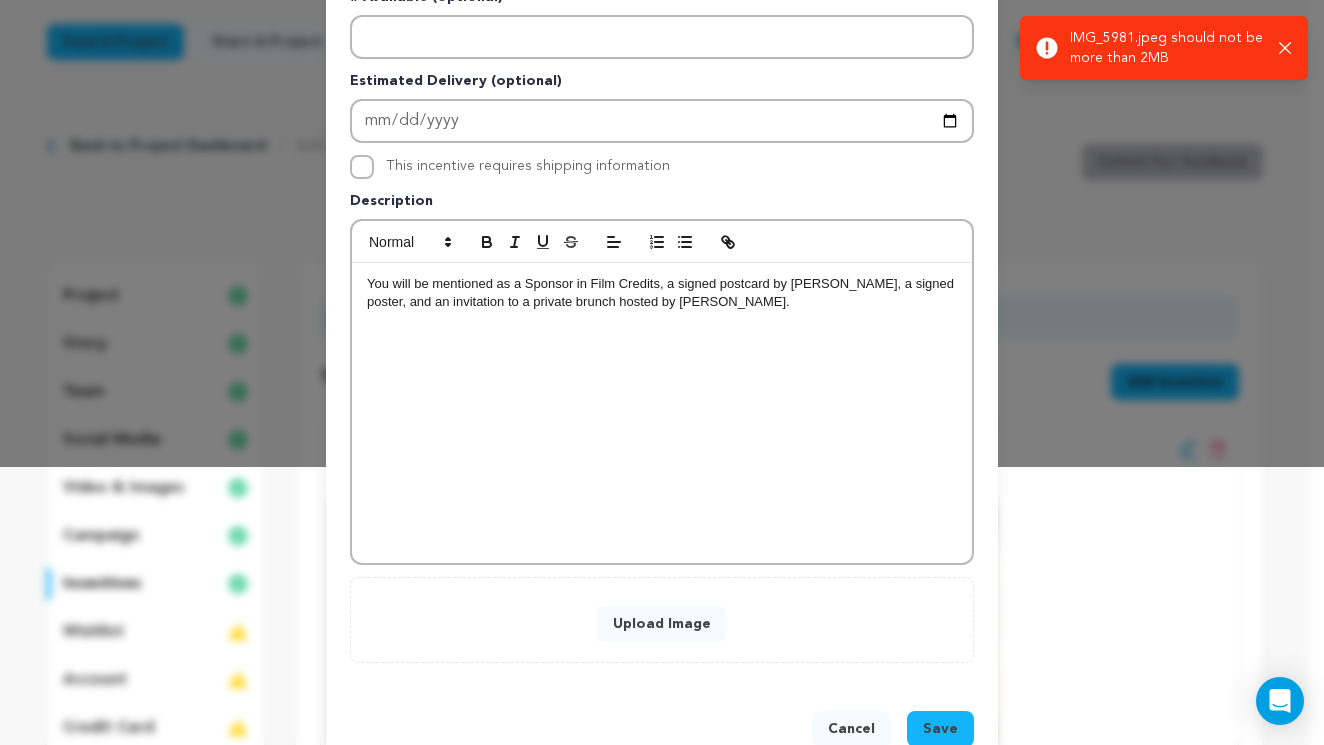 click 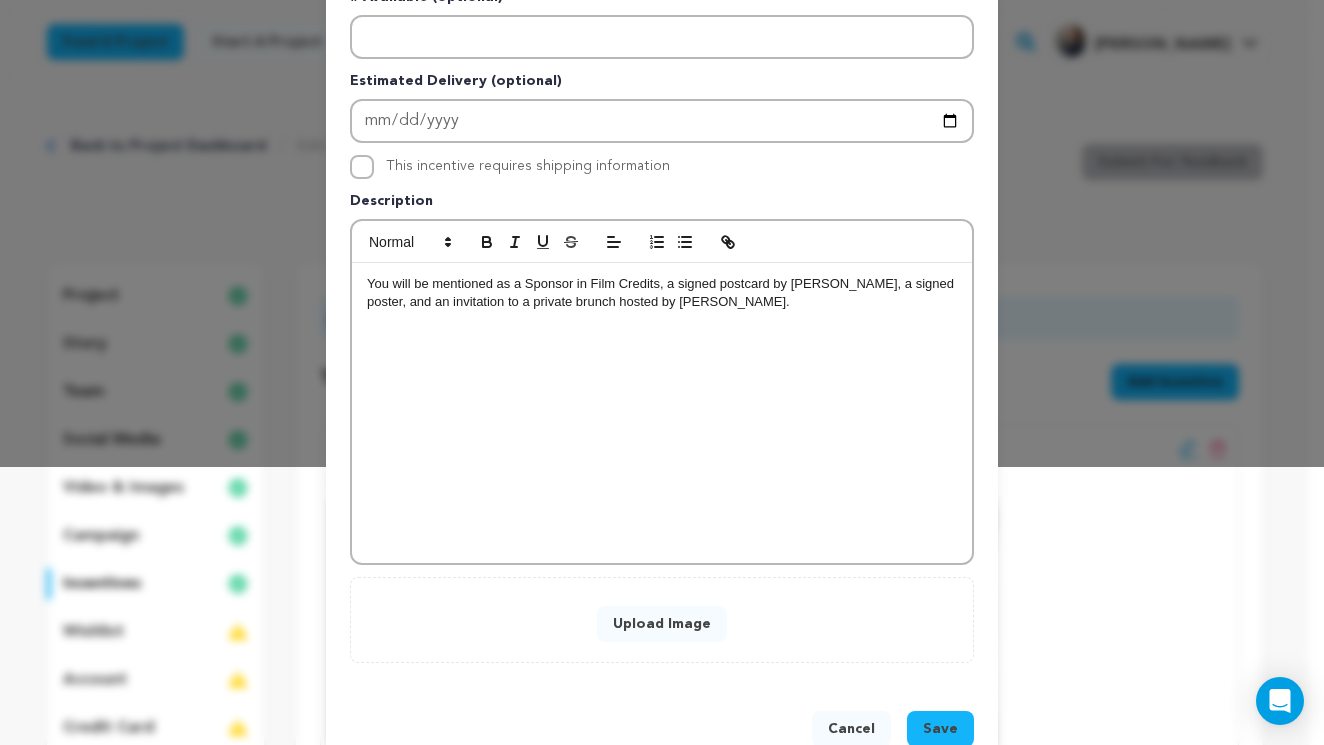click on "Upload Image" at bounding box center [662, 624] 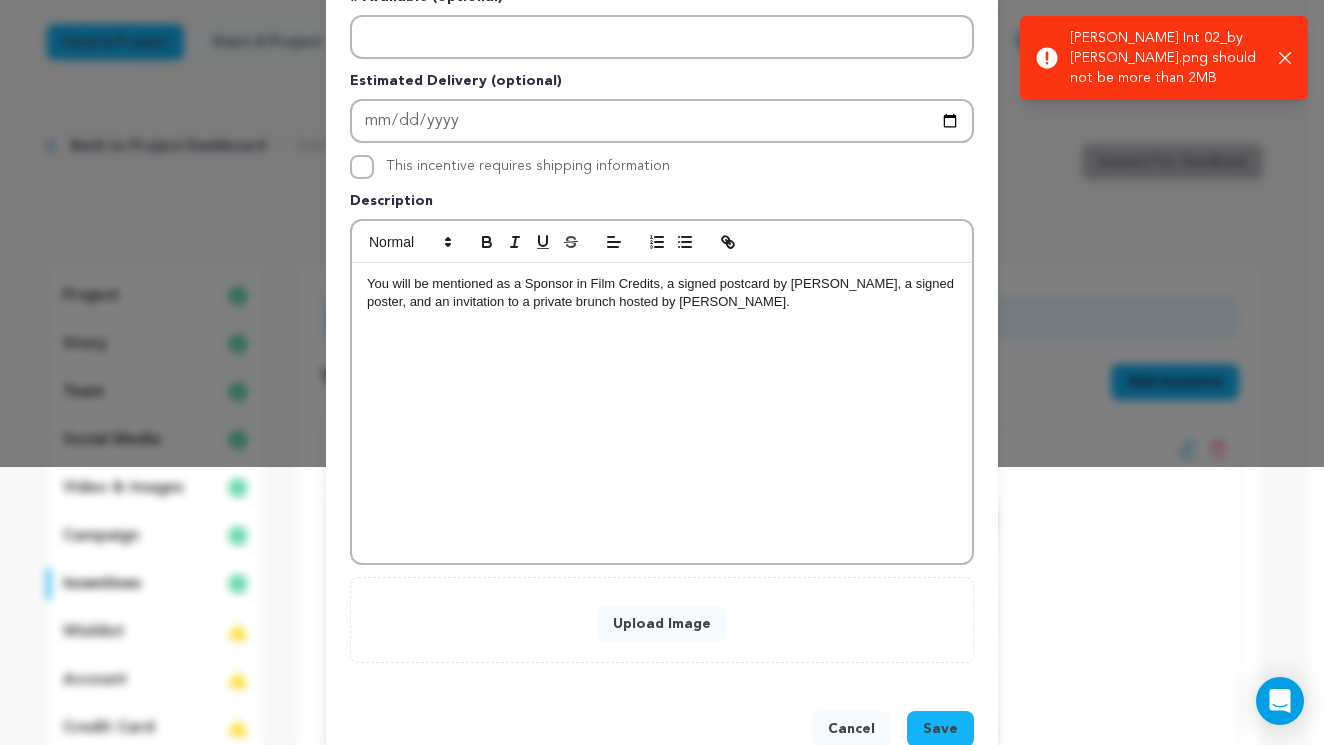 click 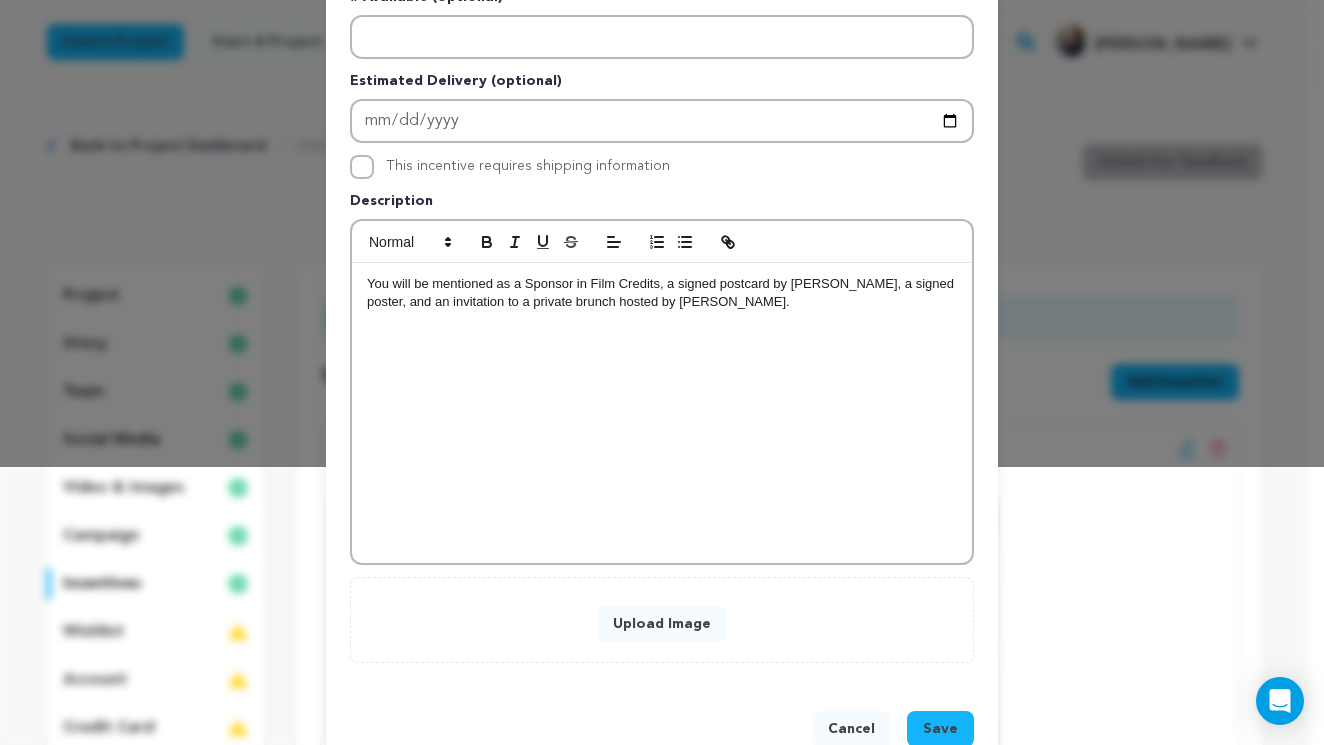 click on "Upload Image" at bounding box center [662, 624] 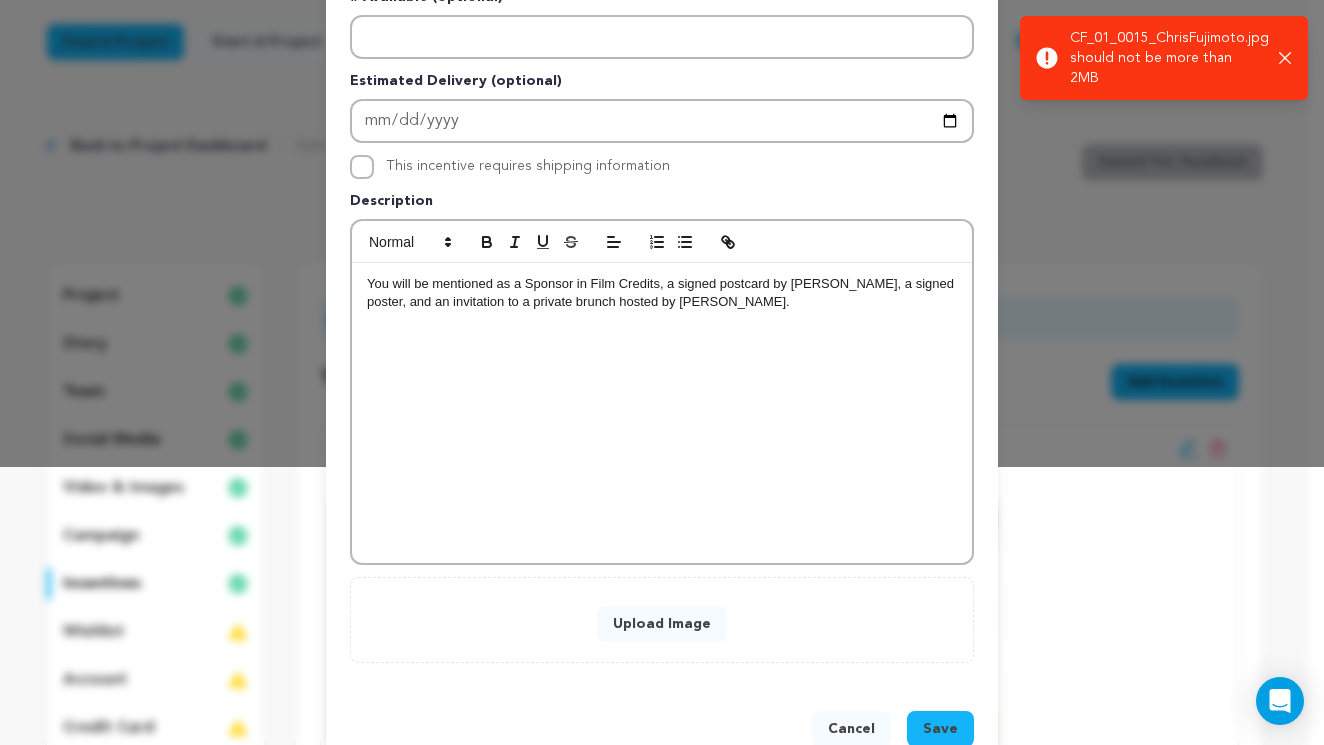 click on "Success:
Info:
Warning:
Error:
CF_01_0015_ChrisFujimoto.jpg should not be more than 2MB
Close notification" at bounding box center [1164, 58] 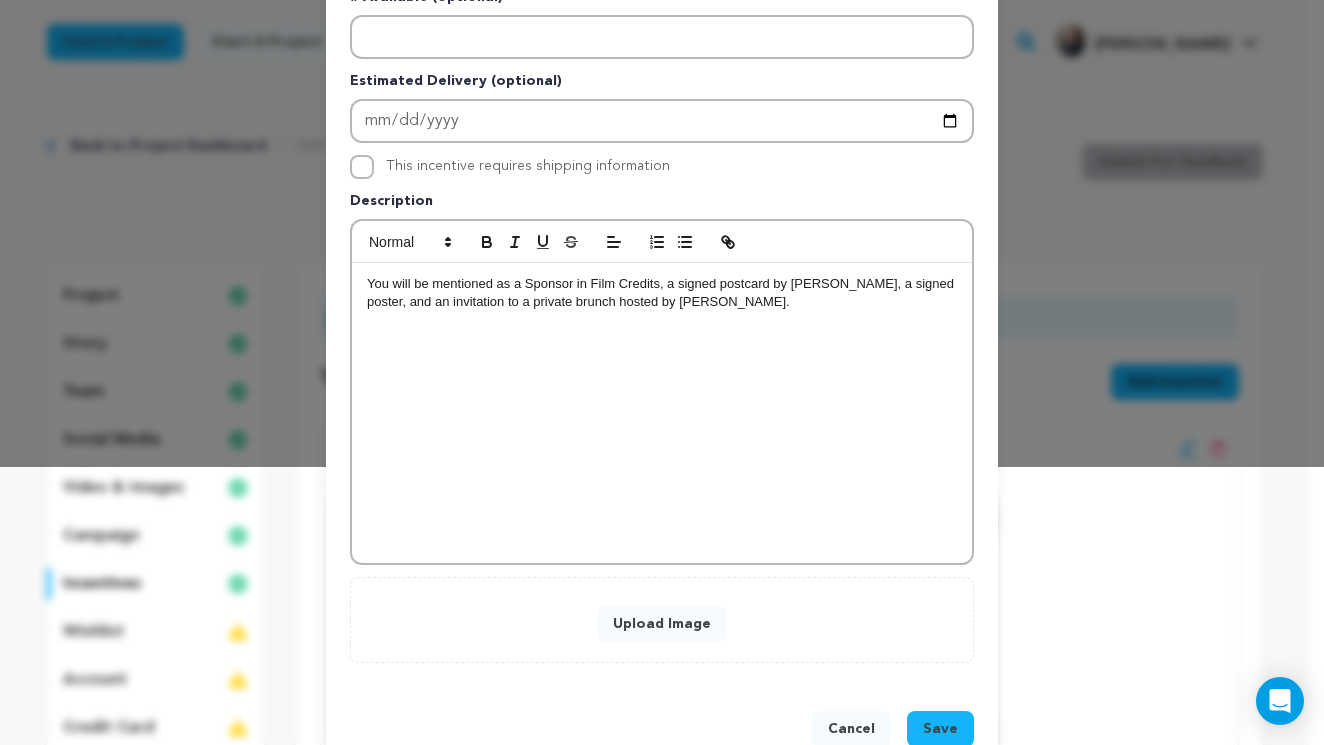 click on "Upload Image" at bounding box center [662, 624] 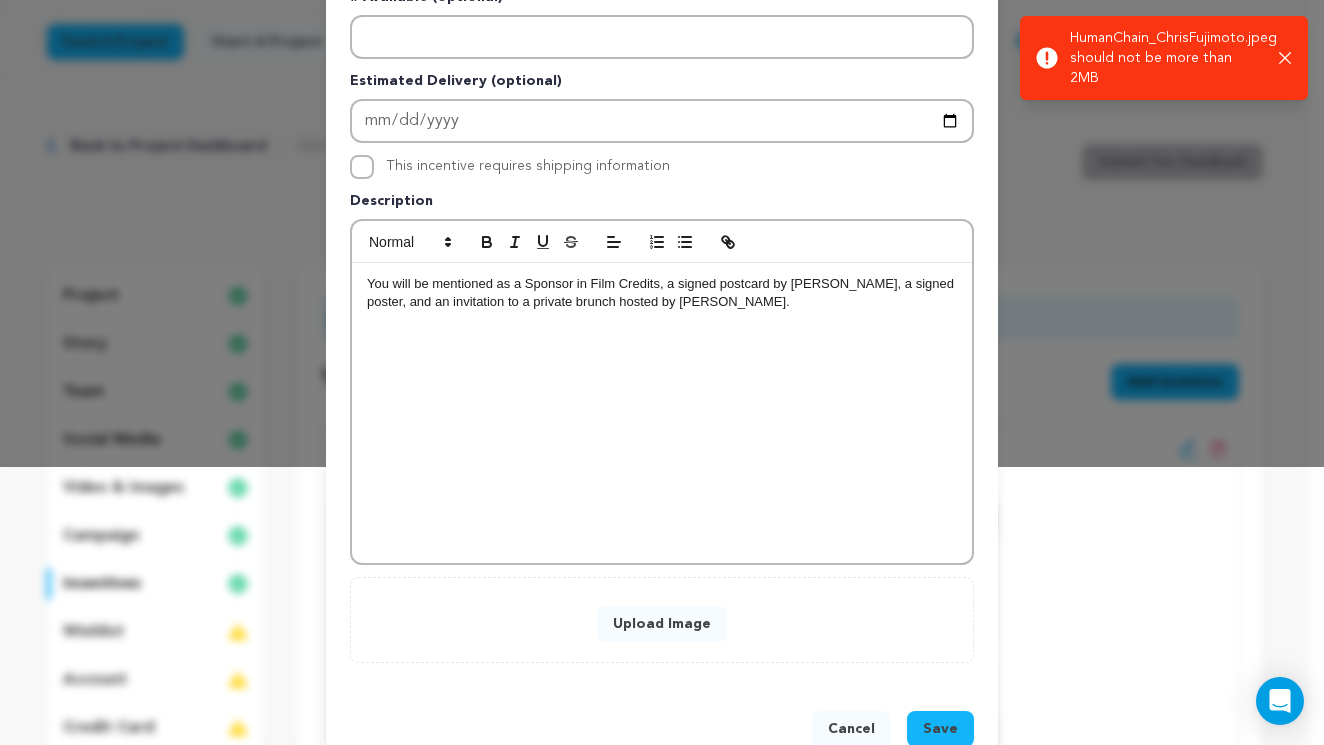 click on "HumanChain_ChrisFujimoto.jpeg should not be more than 2MB" at bounding box center (1166, 58) 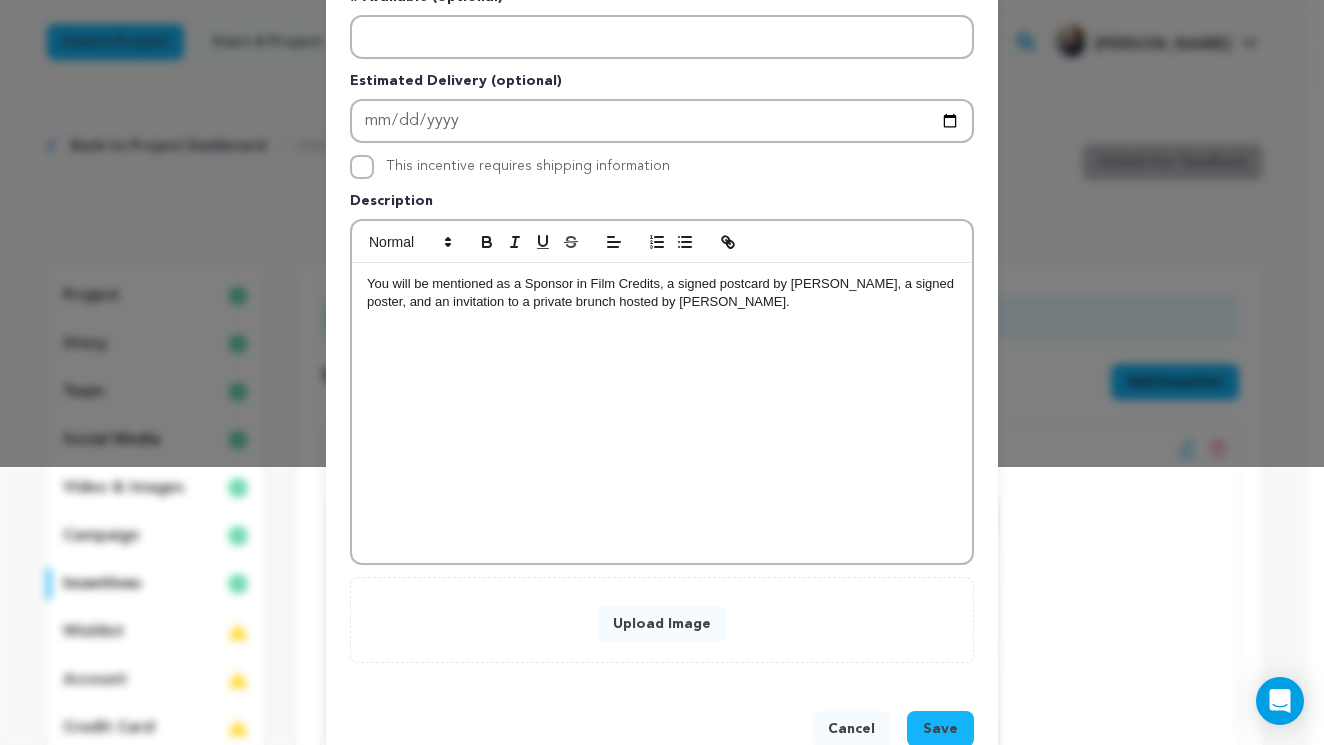 click on "Upload Image" at bounding box center (662, 624) 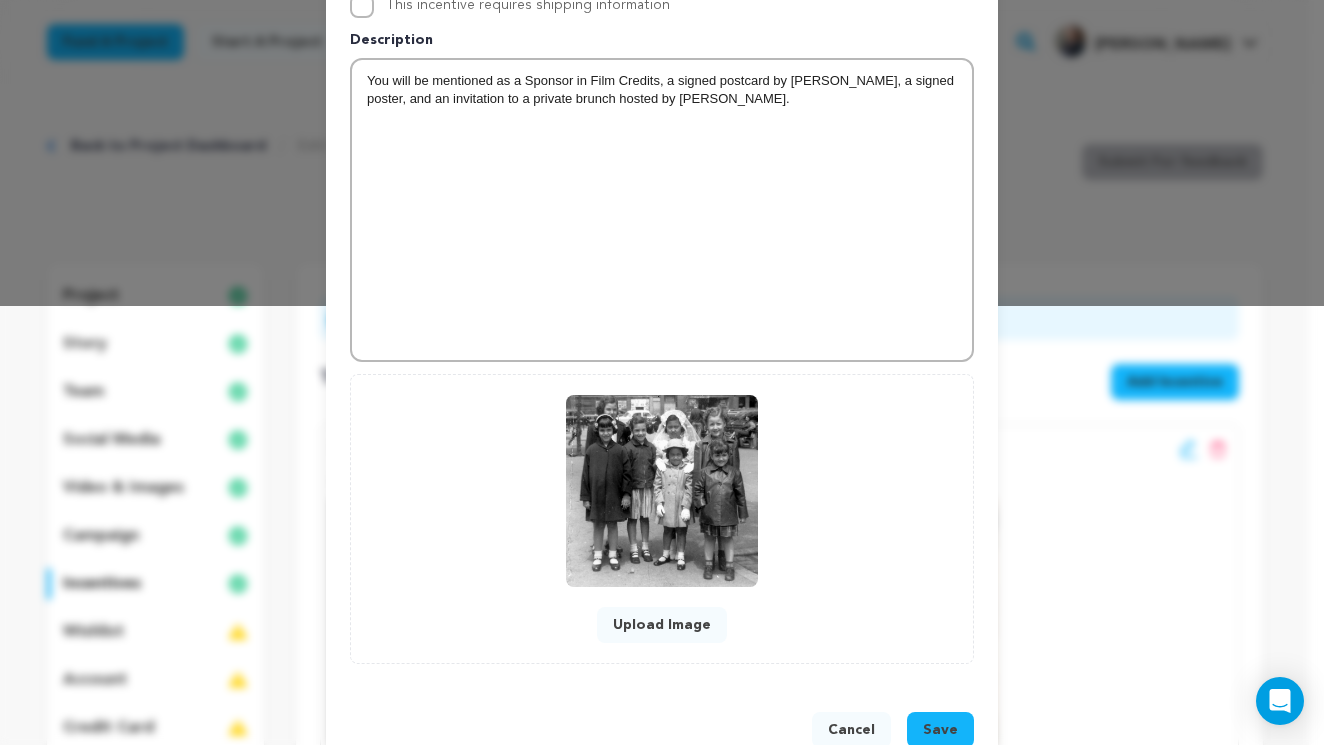 scroll, scrollTop: 437, scrollLeft: 0, axis: vertical 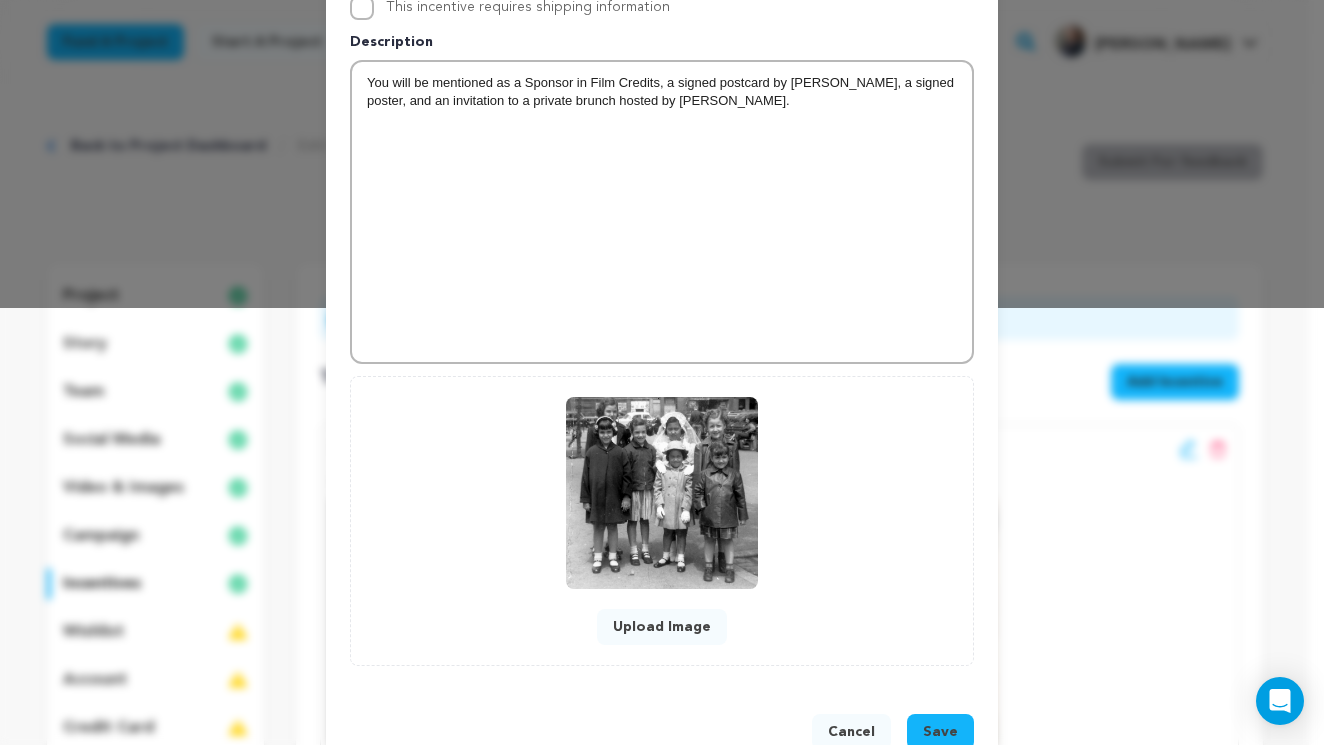 click on "You will be mentioned as a Sponsor in Film Credits, a signed postcard by Jeanette Lazam, a signed poster, and an invitation to a private brunch hosted by Esperanza." at bounding box center [662, 92] 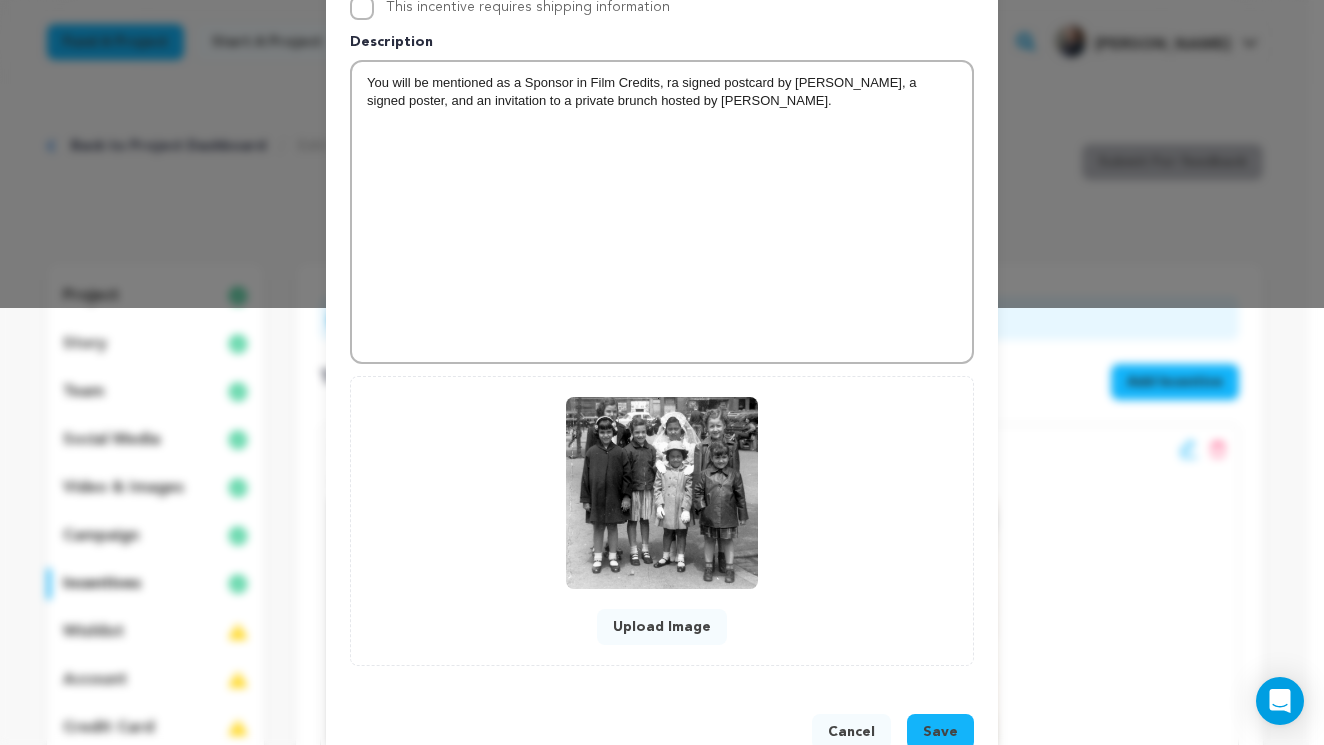 type 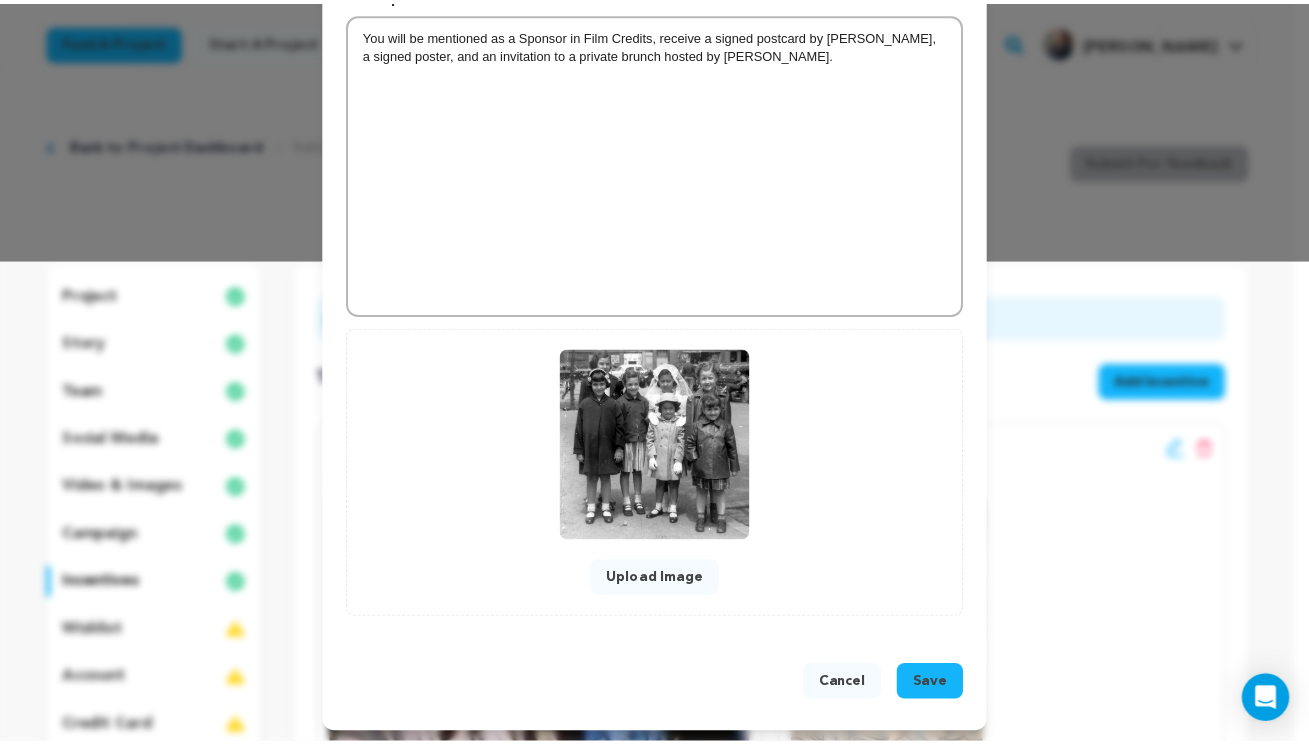 scroll, scrollTop: 488, scrollLeft: 0, axis: vertical 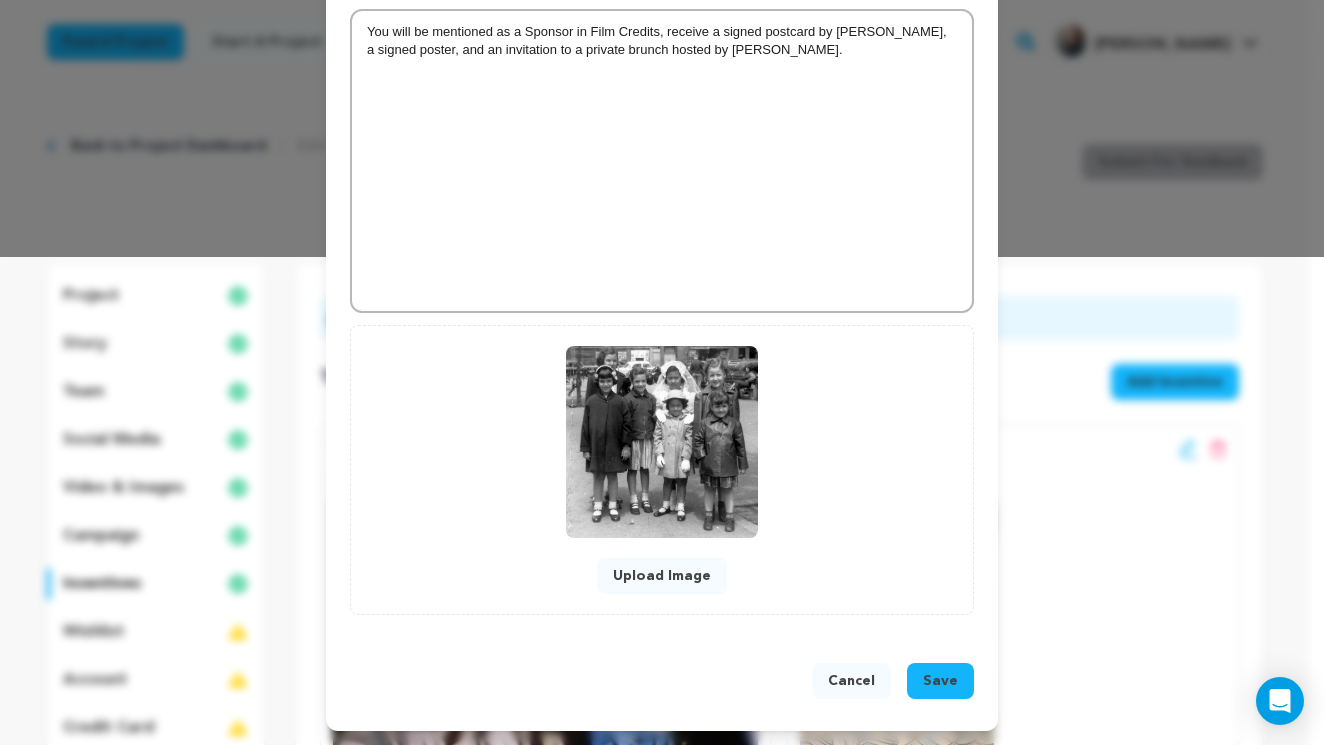 click on "Save" at bounding box center (940, 681) 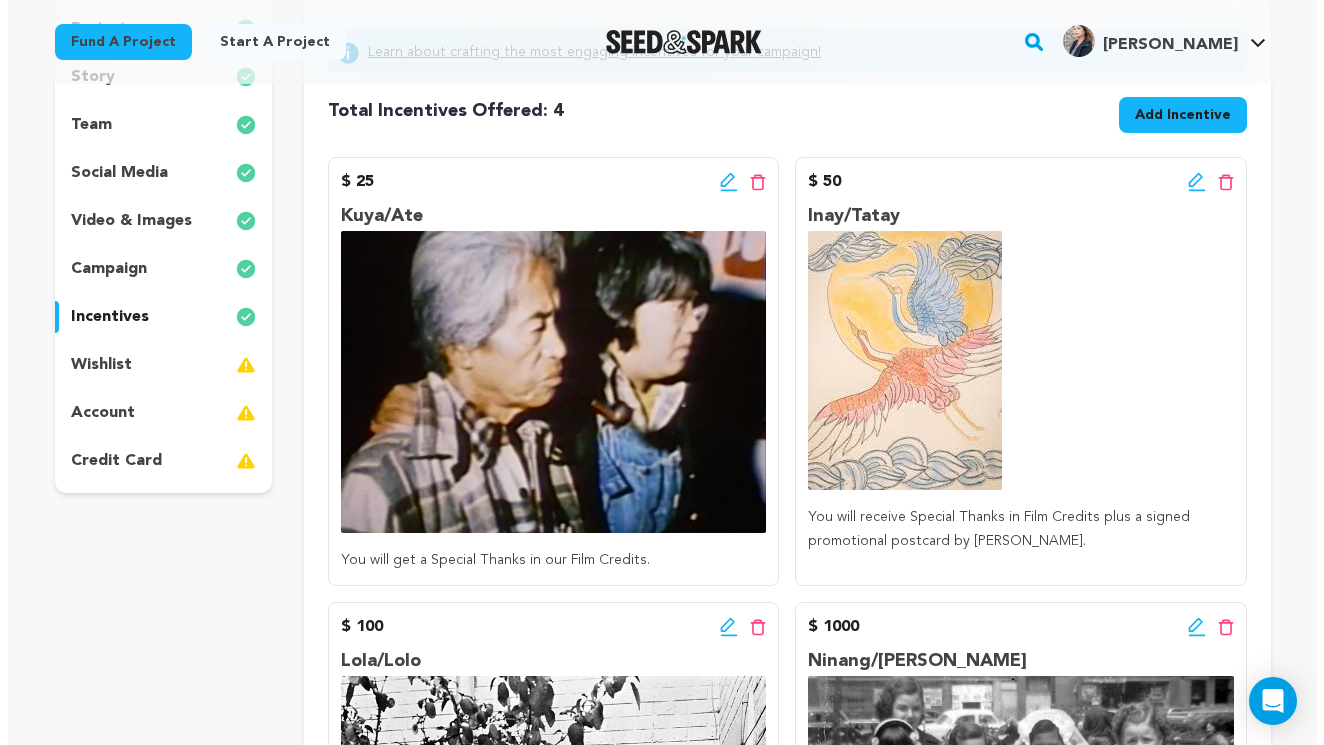 scroll, scrollTop: 266, scrollLeft: 0, axis: vertical 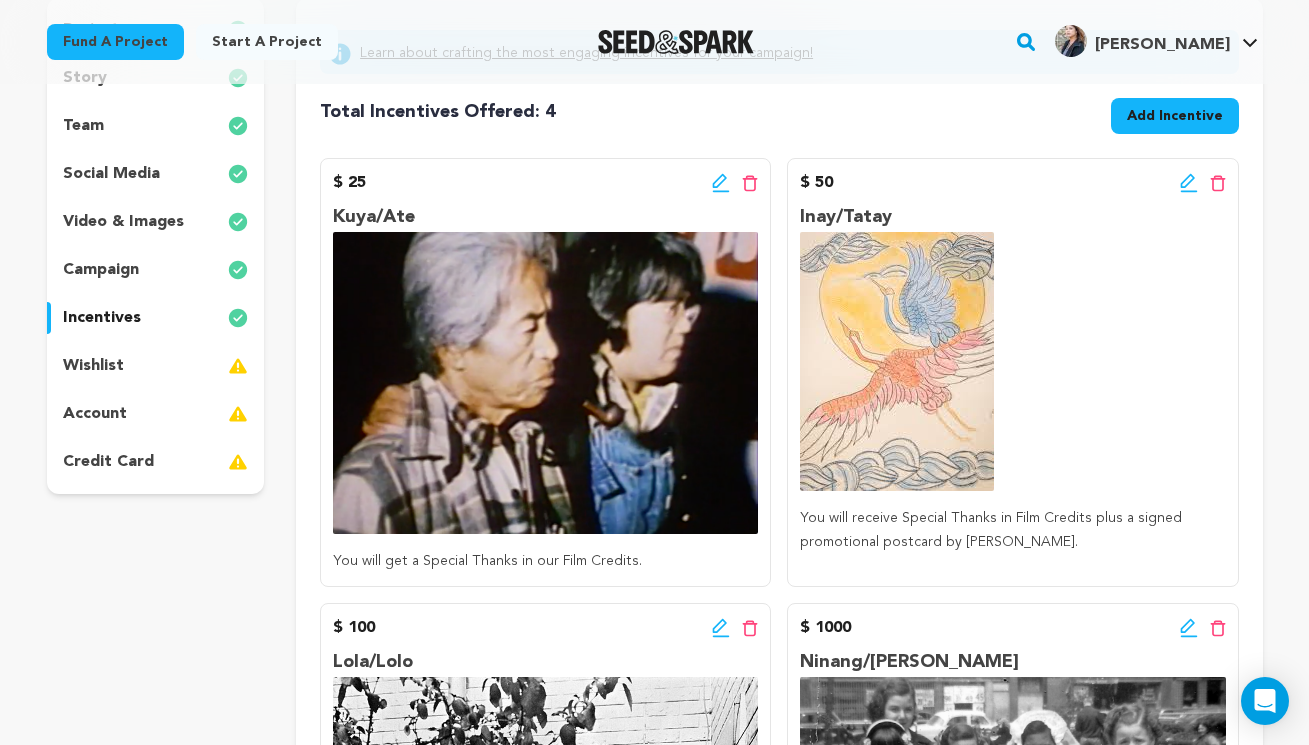 click 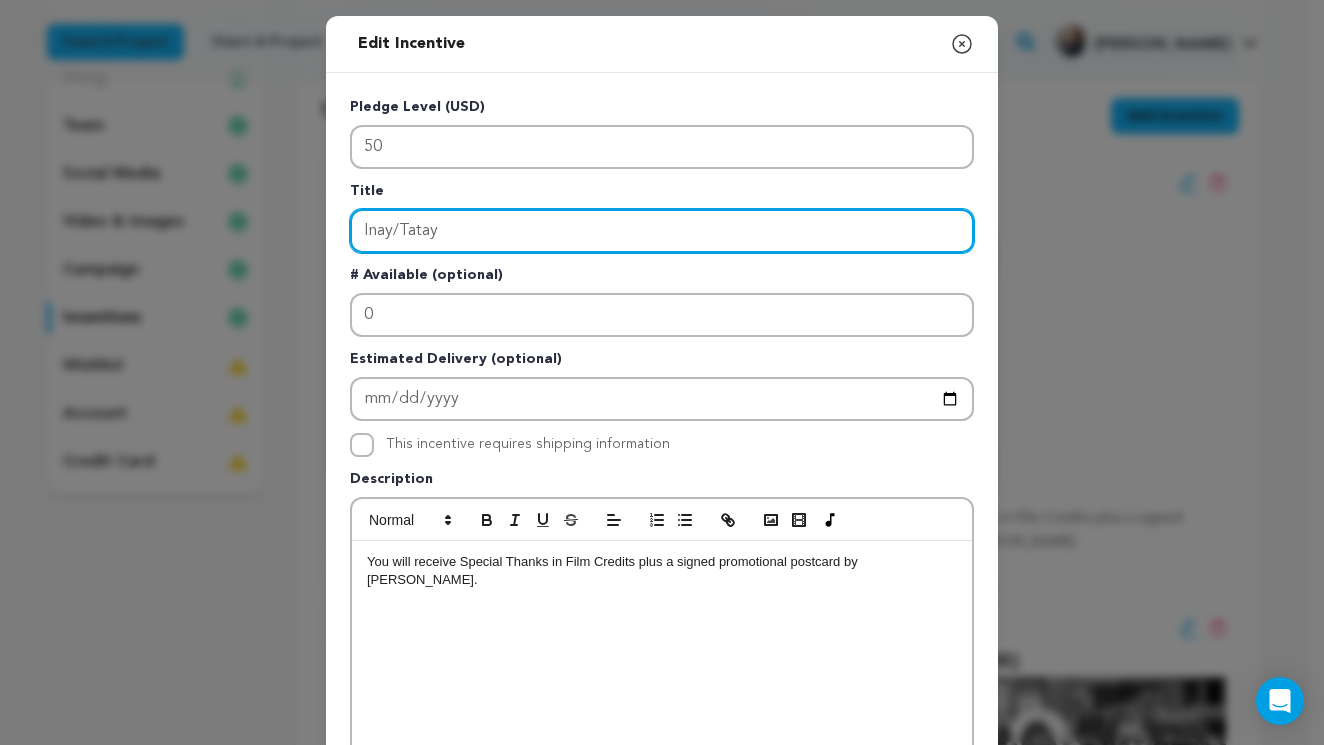 click on "Inay/Tatay" at bounding box center [662, 231] 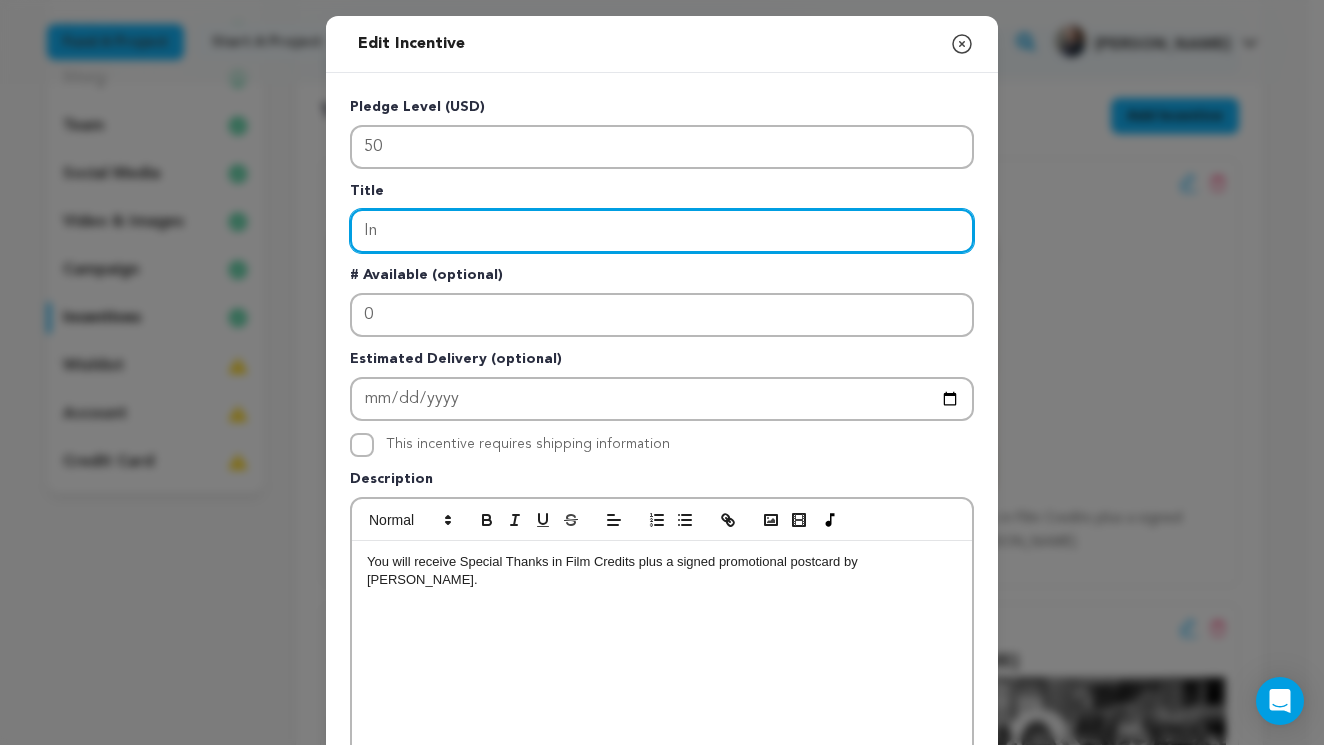 type on "I" 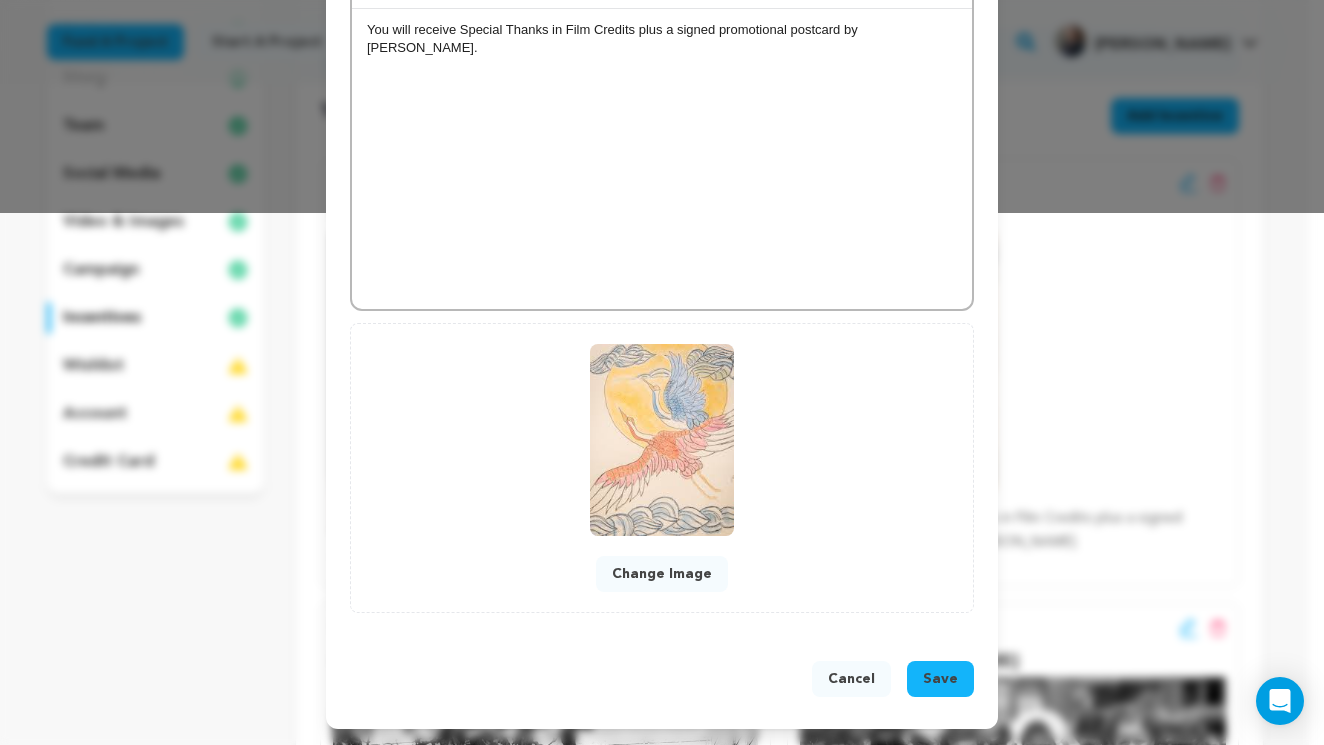 type on "Nanay/Tatay" 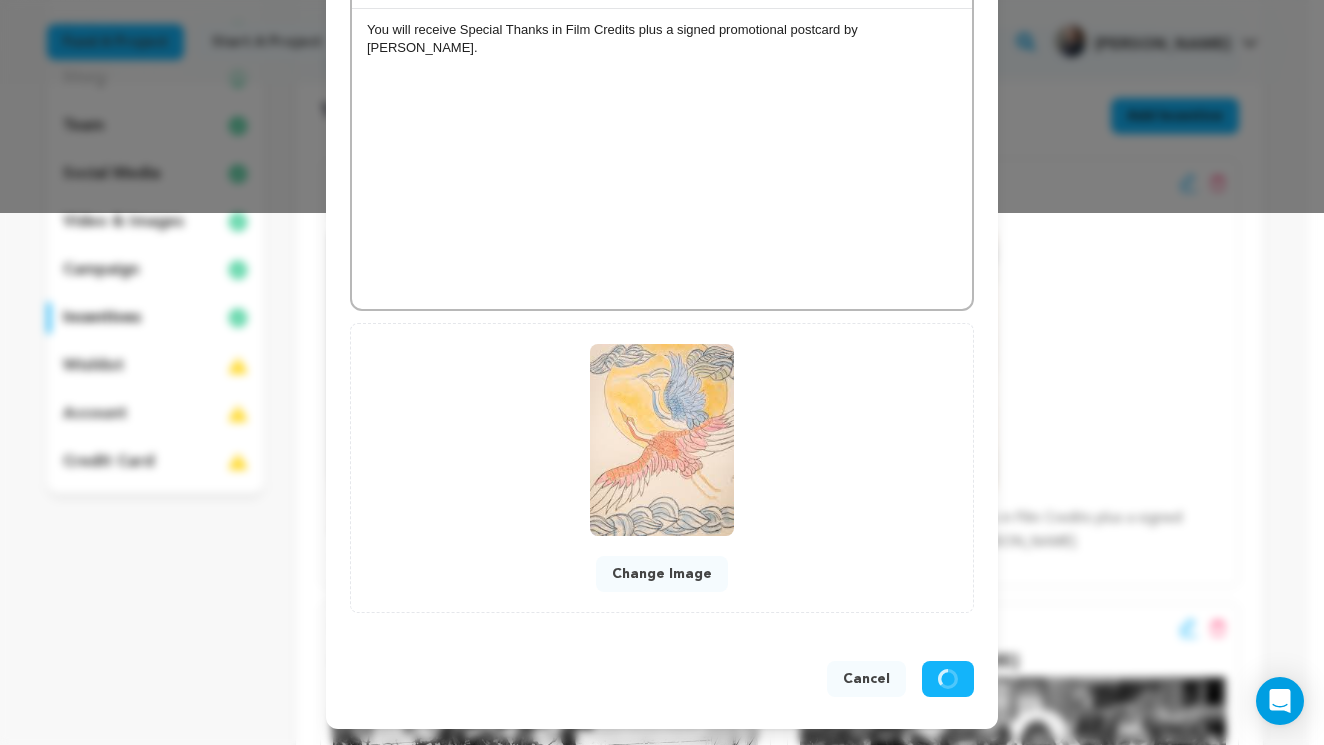 scroll, scrollTop: 490, scrollLeft: 0, axis: vertical 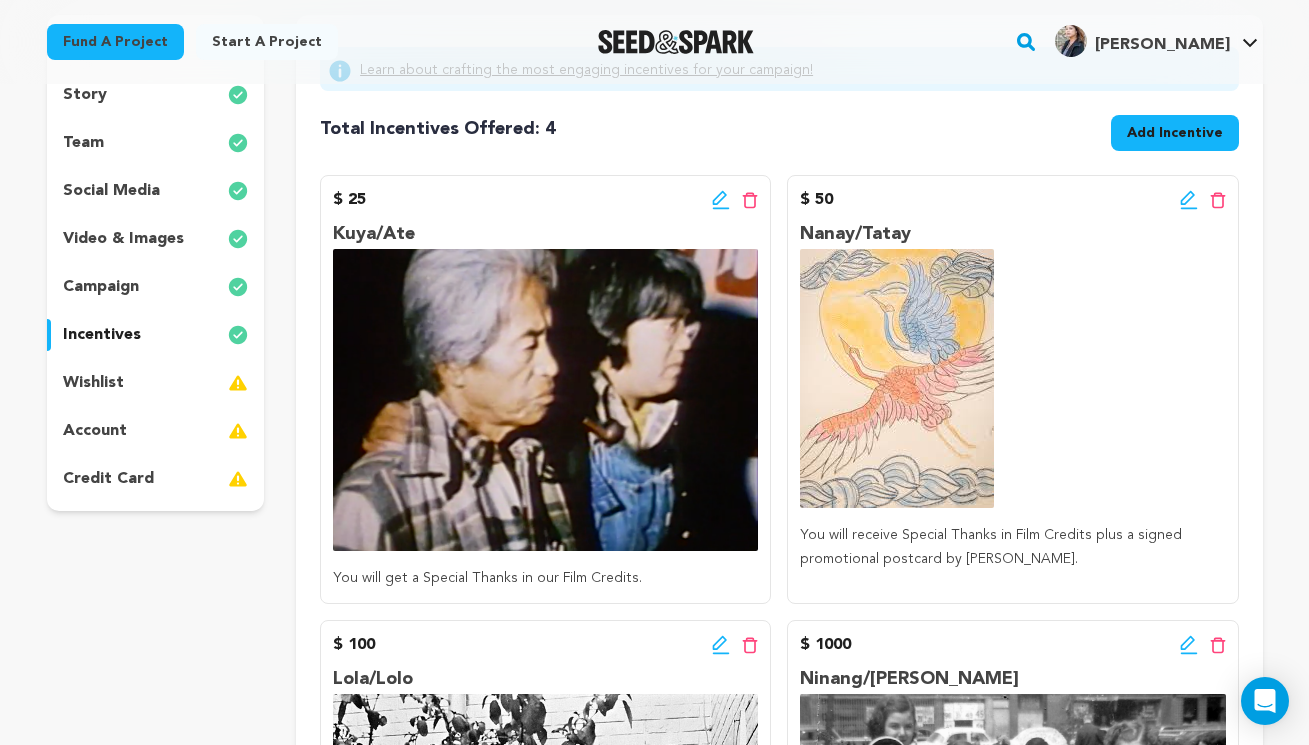 click 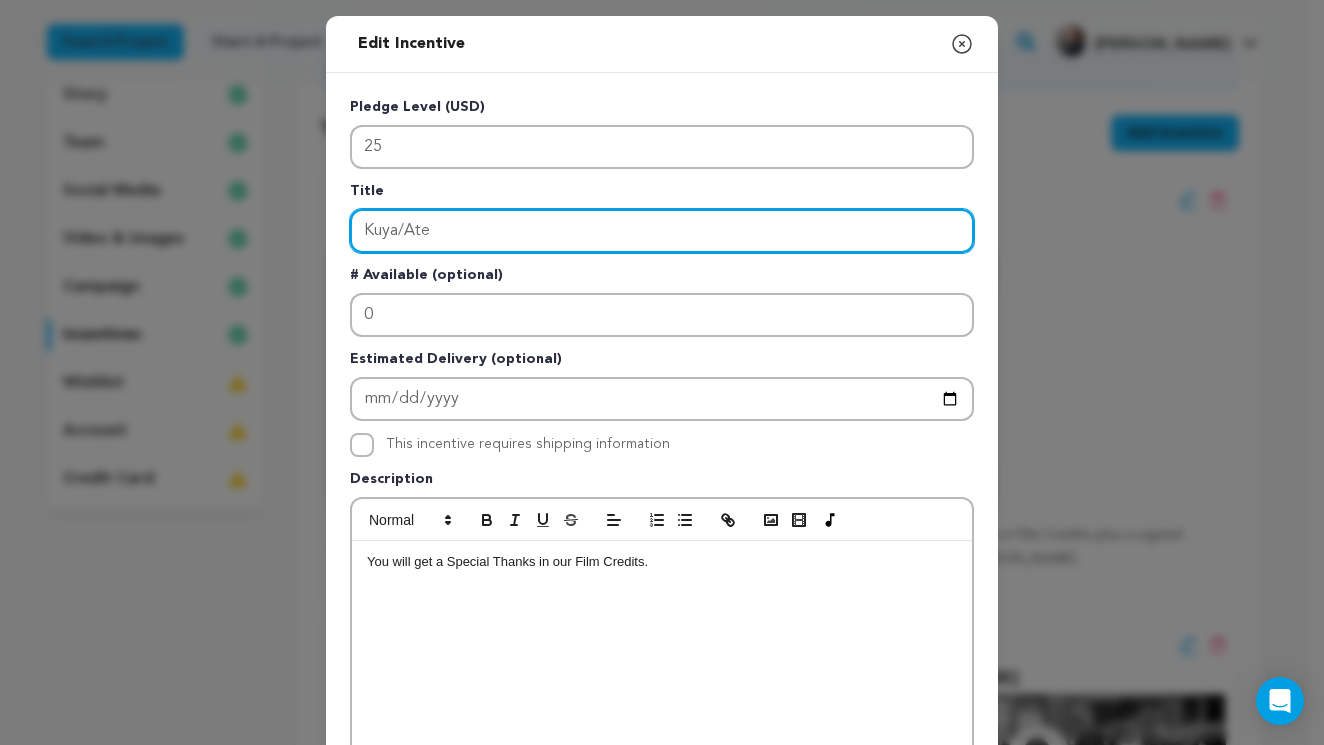 click on "Kuya/Ate" at bounding box center [662, 231] 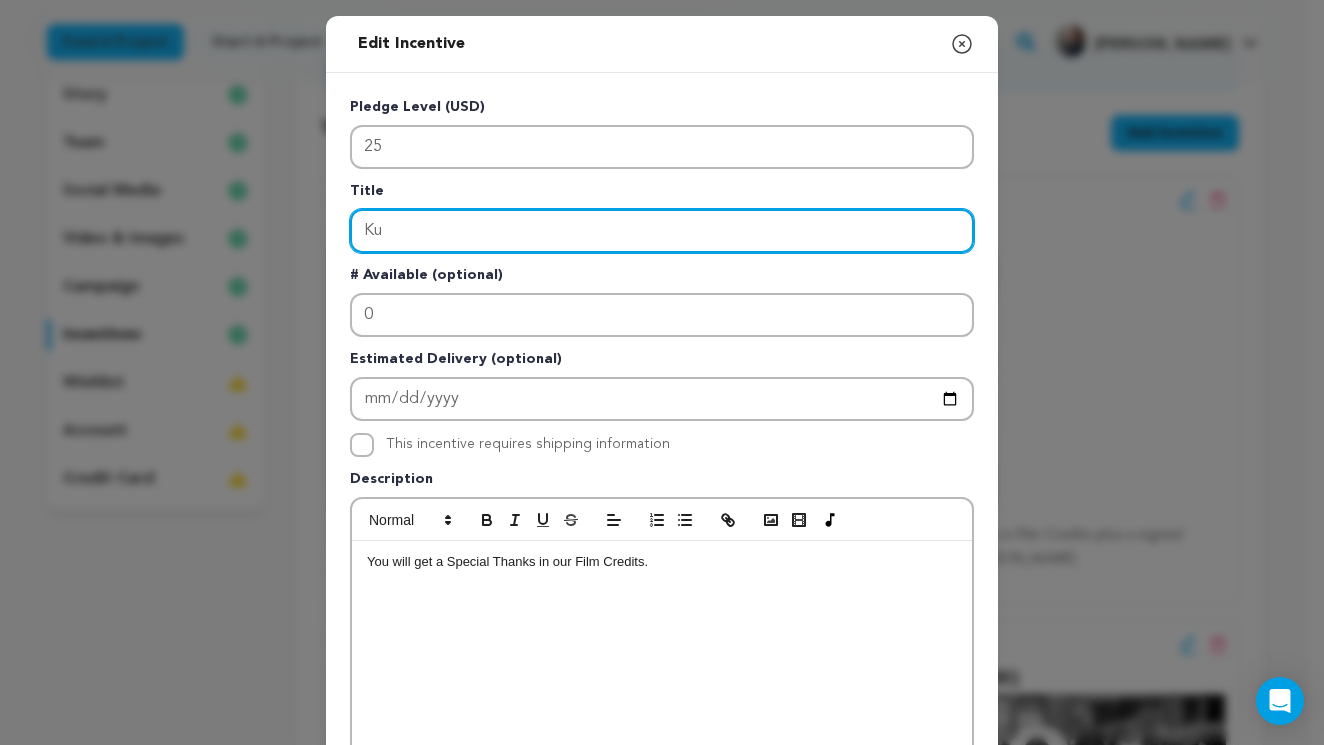 type on "K" 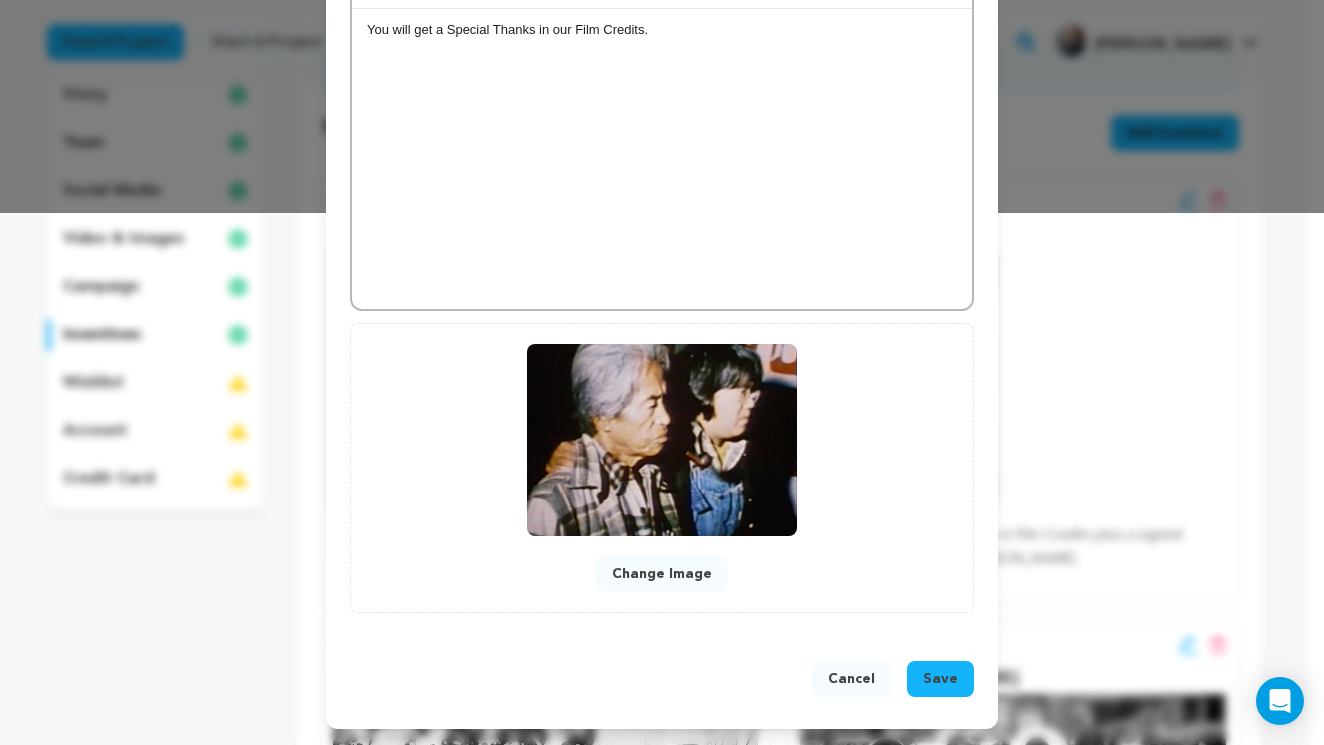 scroll, scrollTop: 533, scrollLeft: 0, axis: vertical 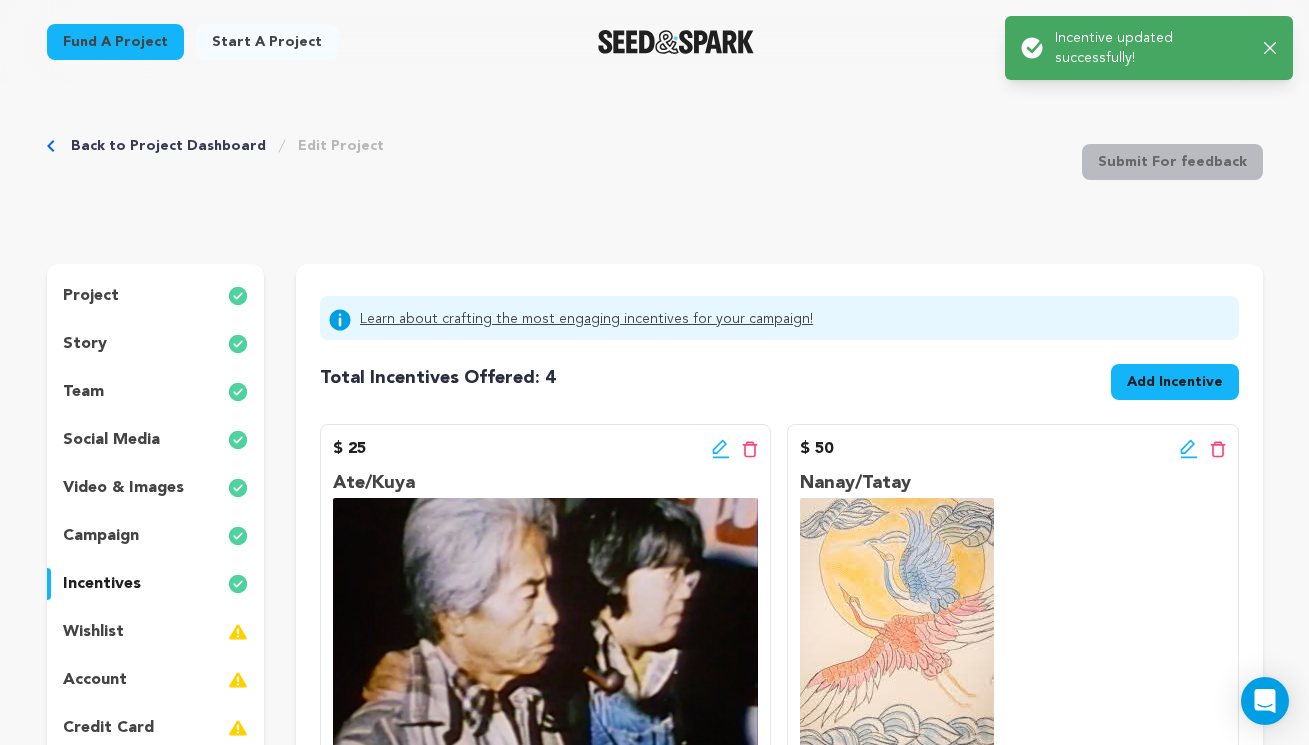click on "wishlist" at bounding box center [93, 632] 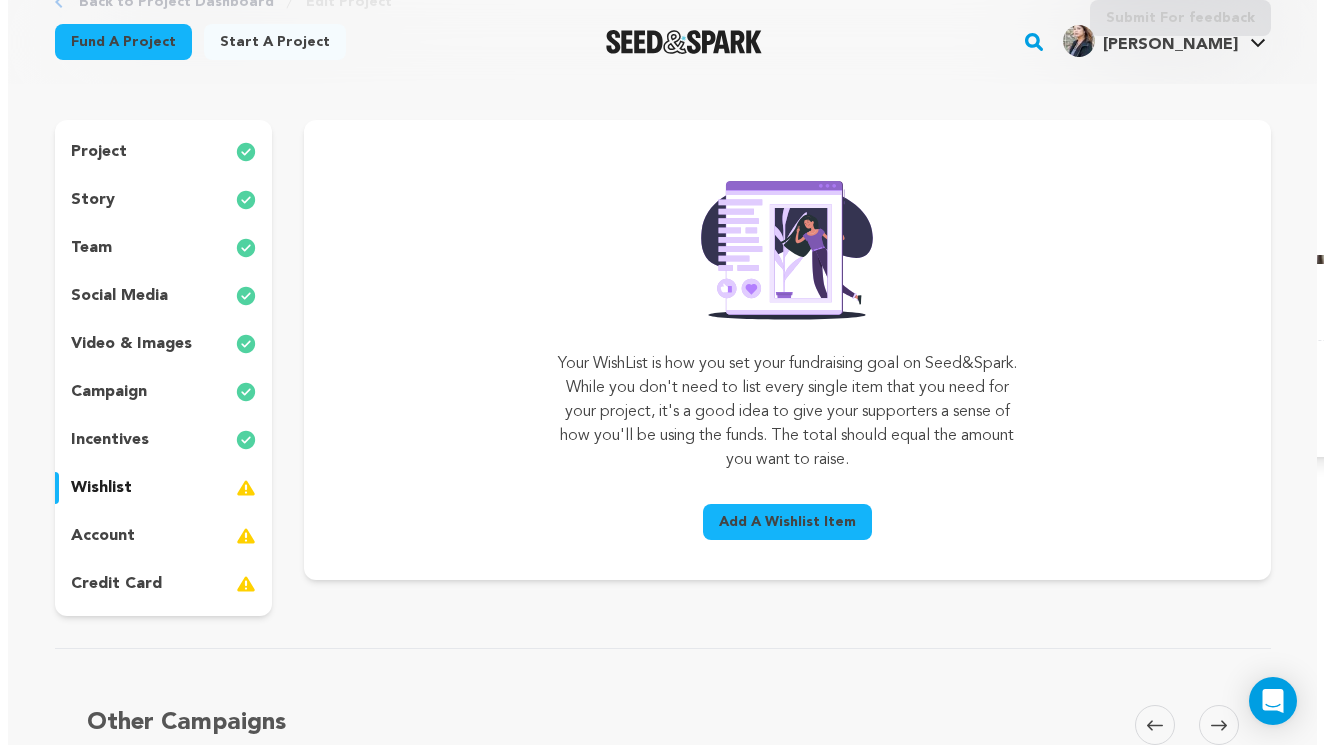 scroll, scrollTop: 144, scrollLeft: 0, axis: vertical 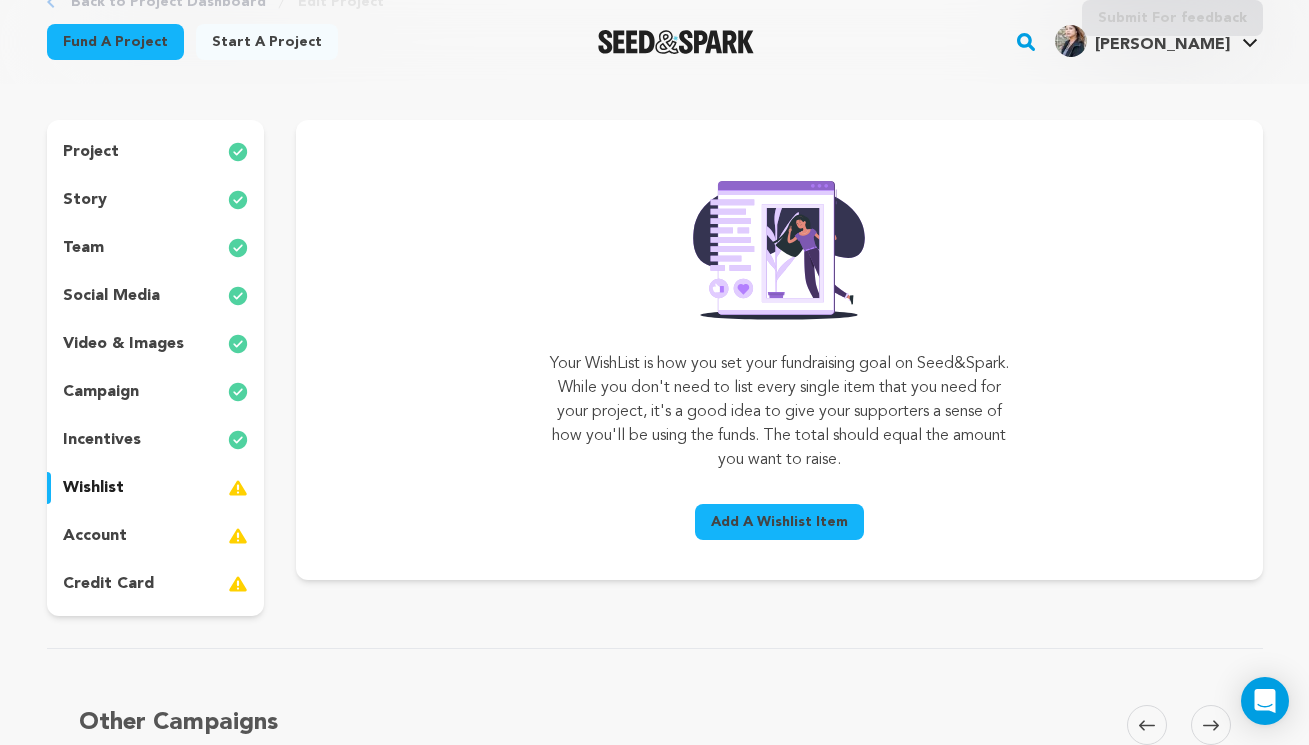 click on "Add A Wishlist Item" at bounding box center (779, 522) 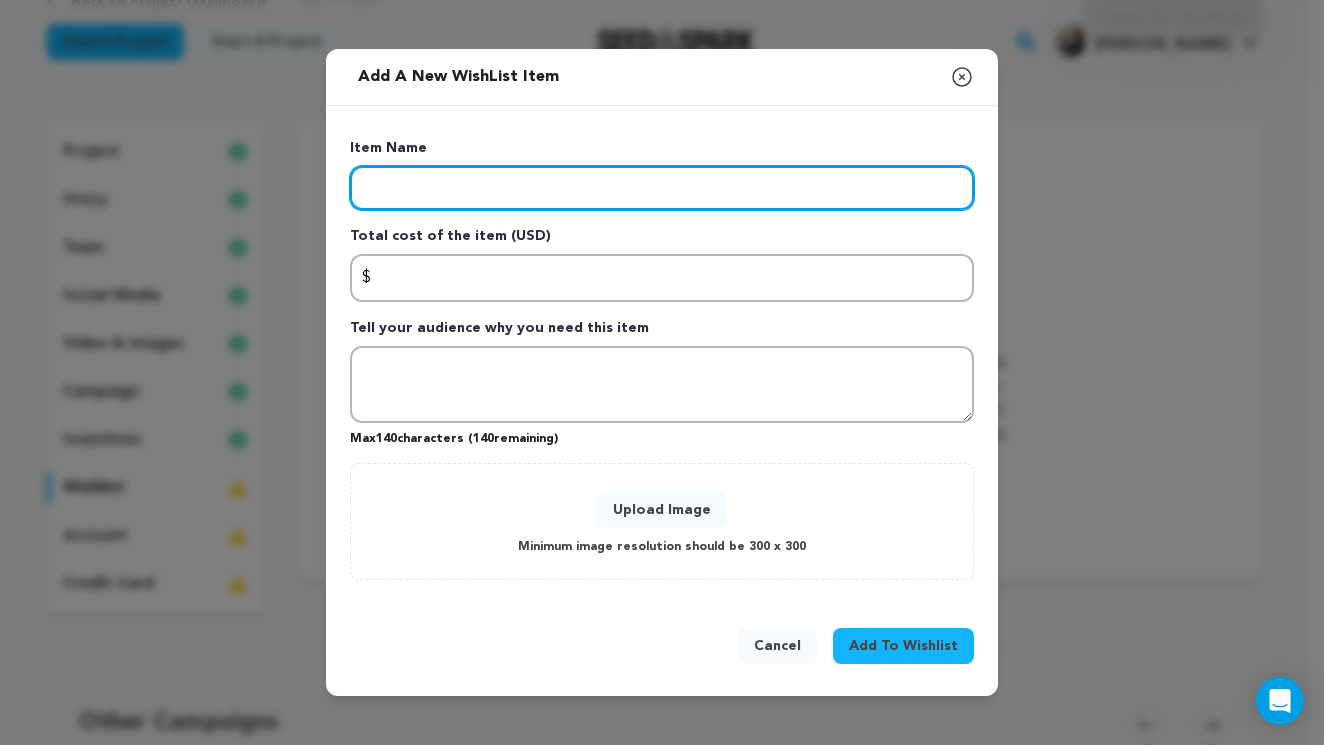 click at bounding box center [662, 188] 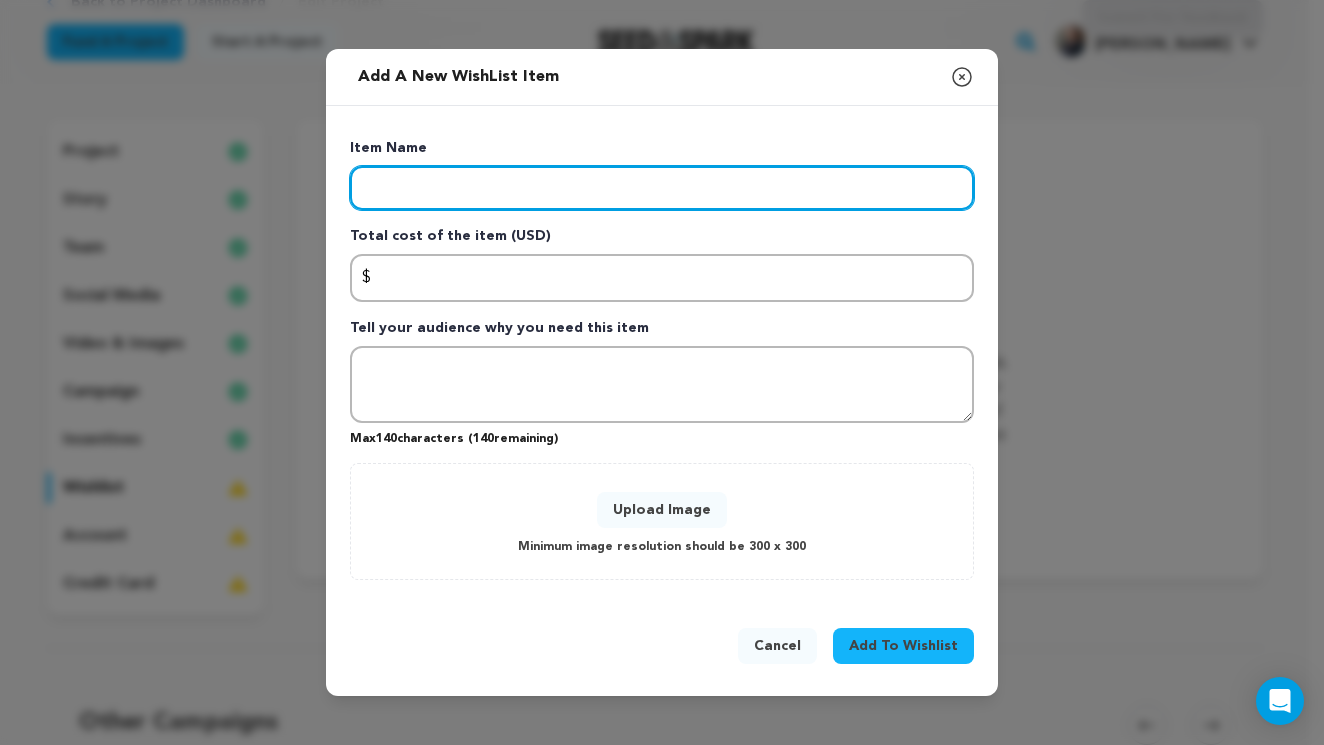 type on "S" 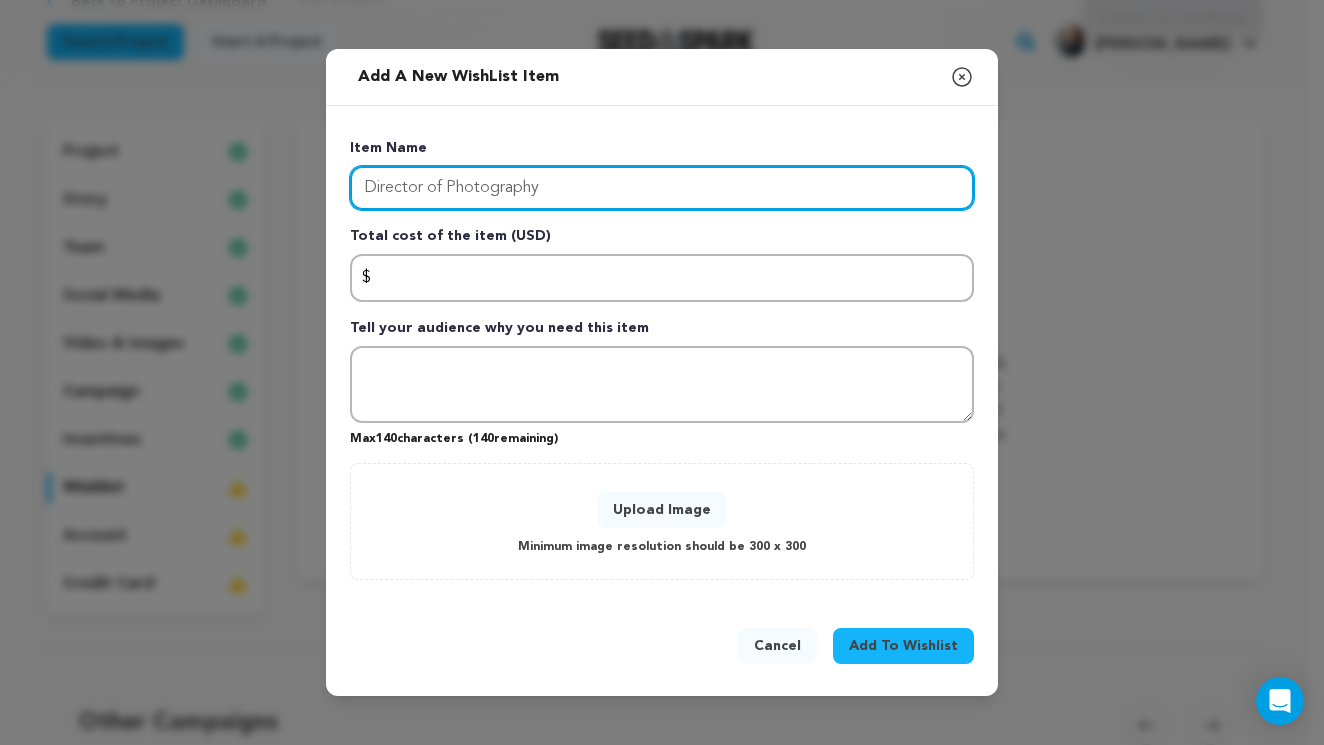 type on "Director of Photography" 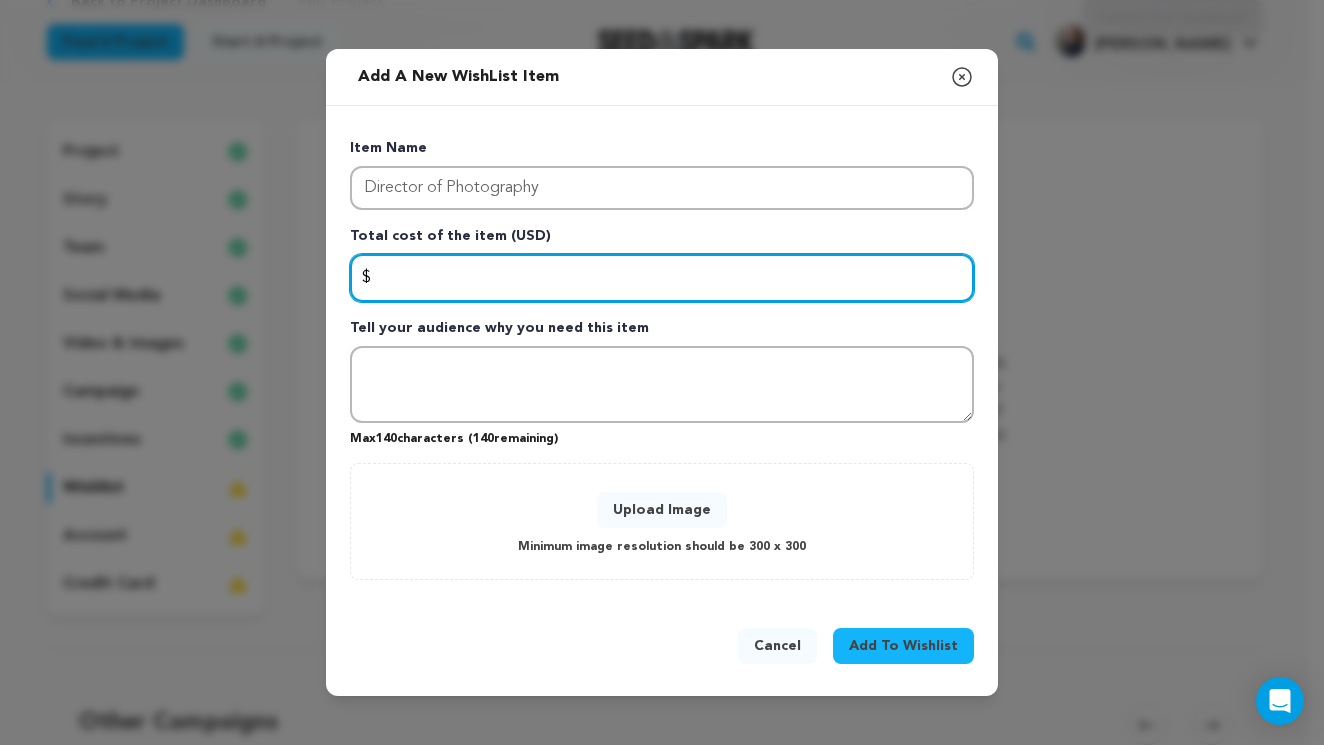 click at bounding box center (662, 278) 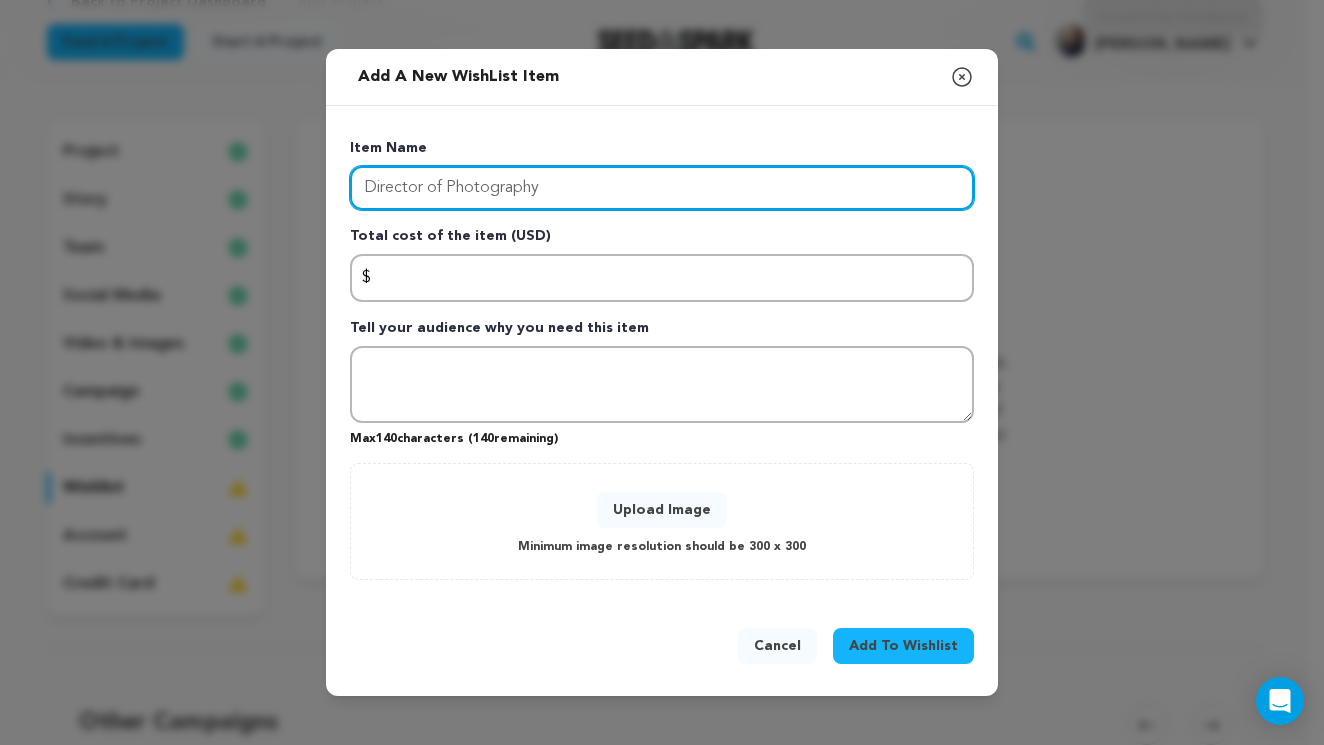 click on "Director of Photography" at bounding box center [662, 188] 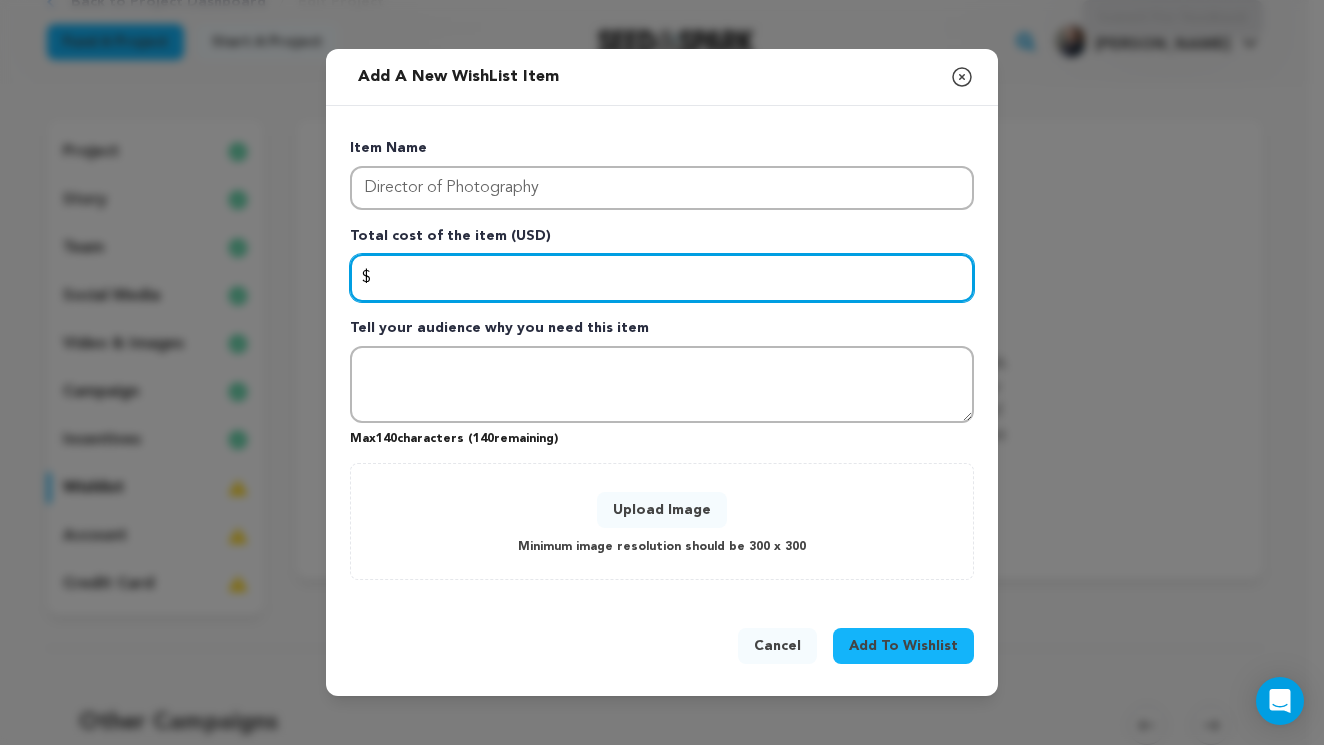 click at bounding box center [662, 278] 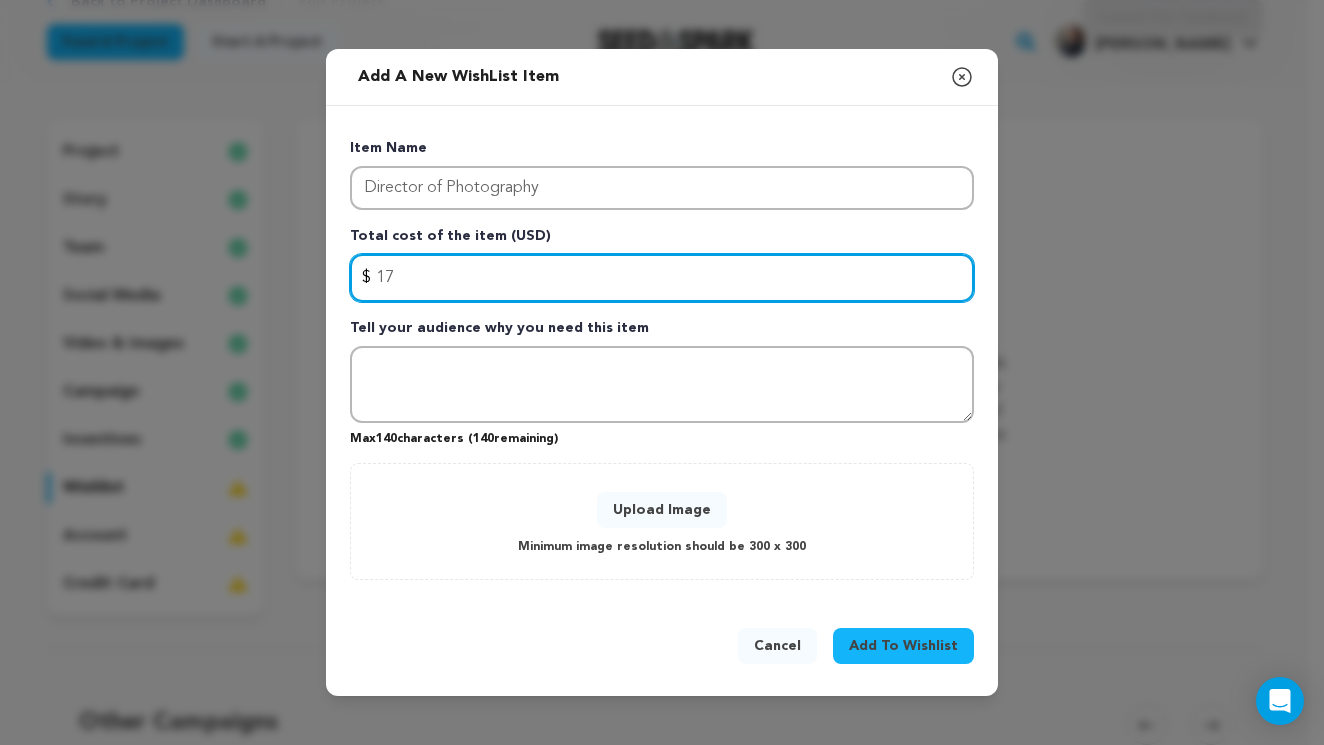 type on "1" 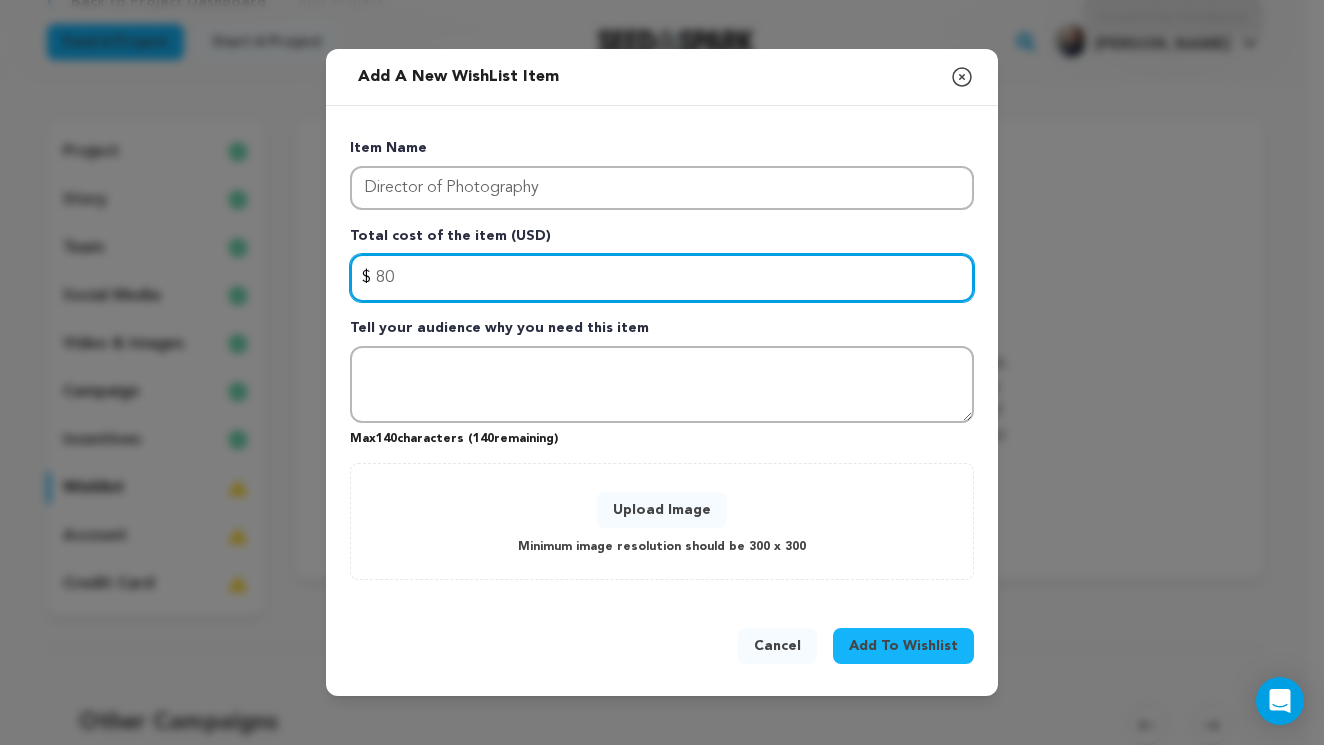 type on "8" 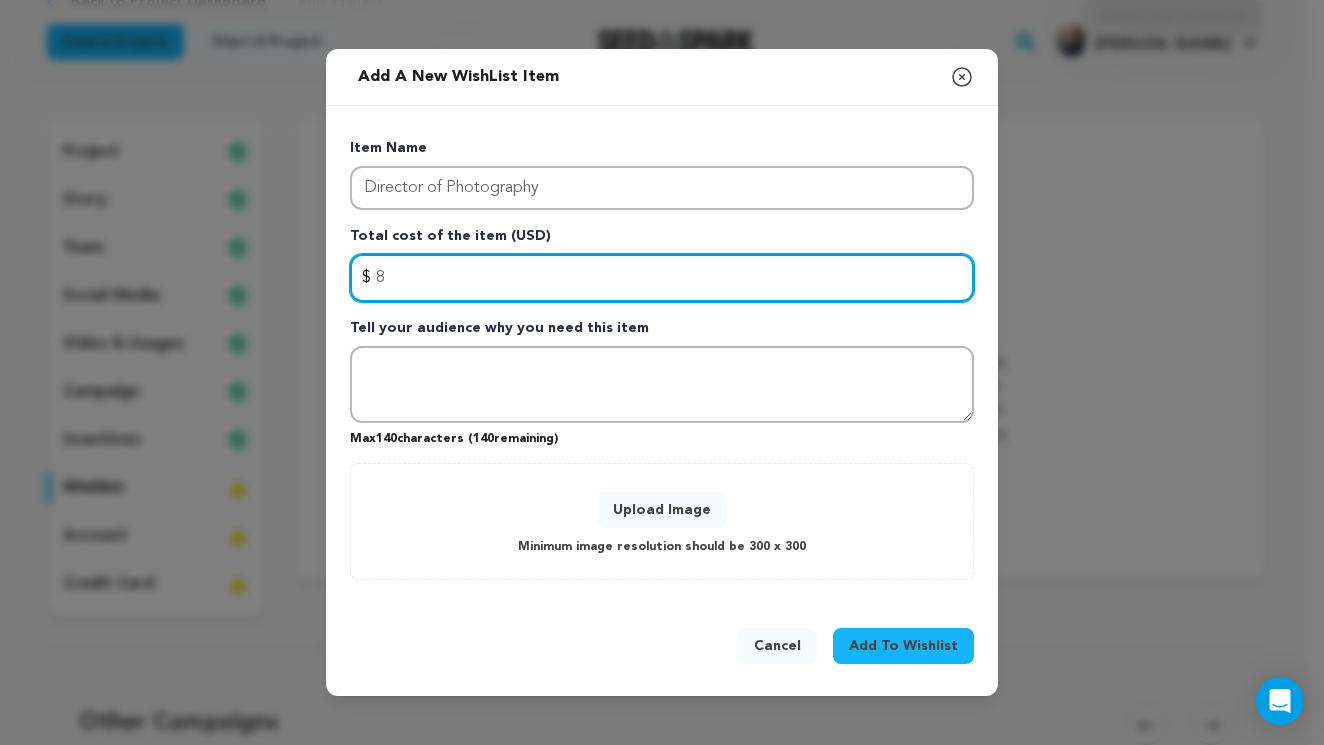 type 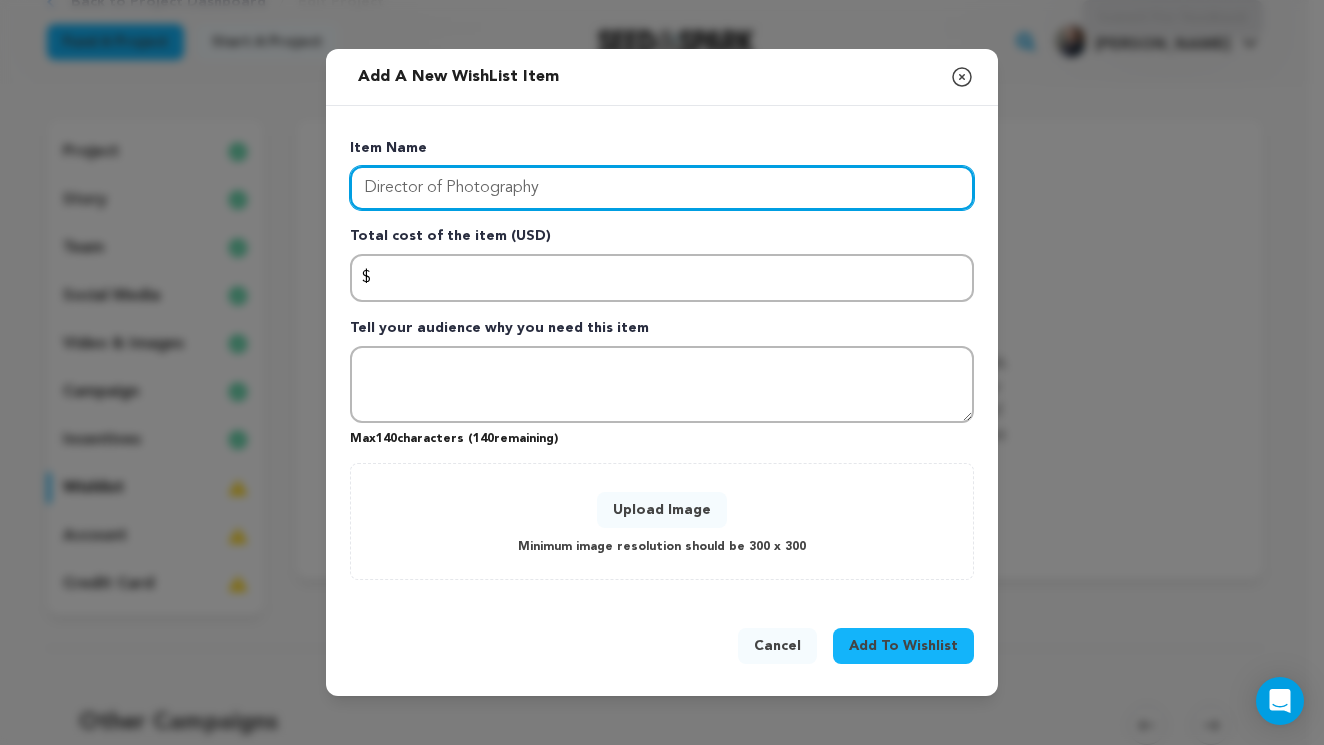 drag, startPoint x: 578, startPoint y: 184, endPoint x: 344, endPoint y: 193, distance: 234.17302 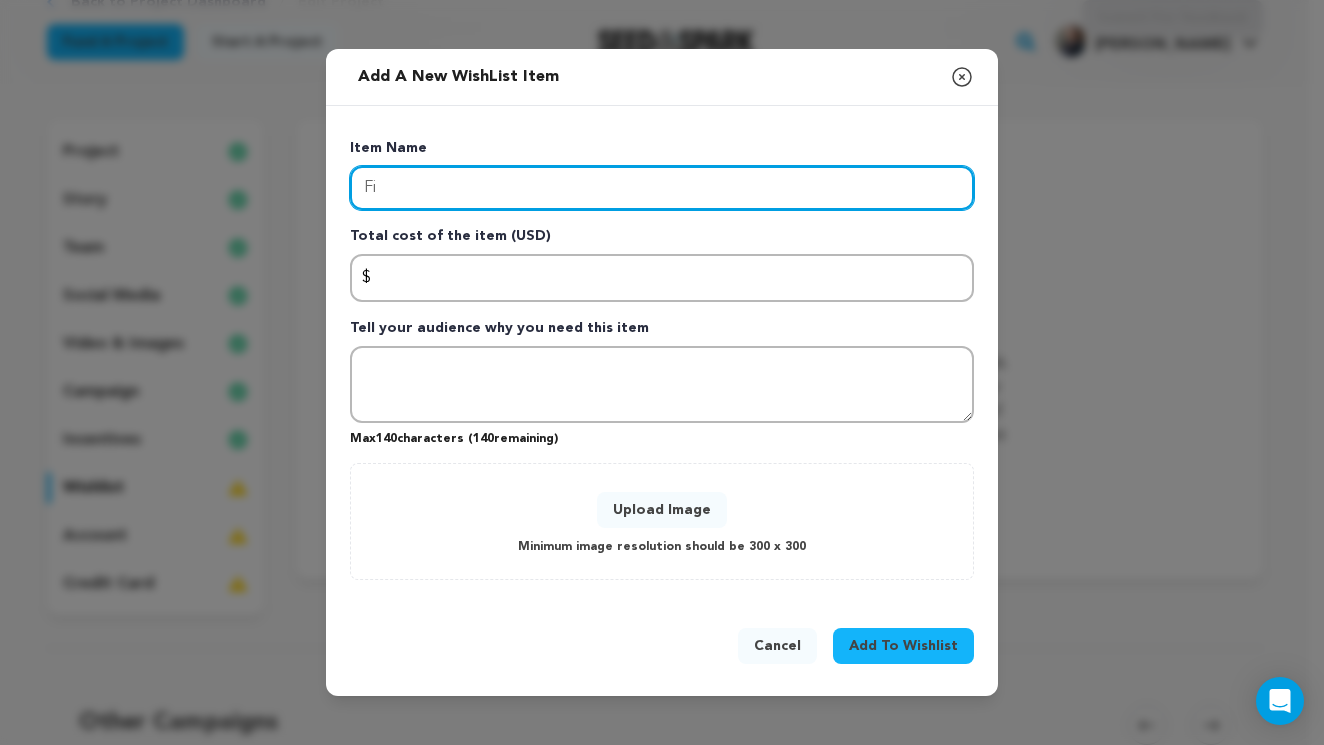 type on "F" 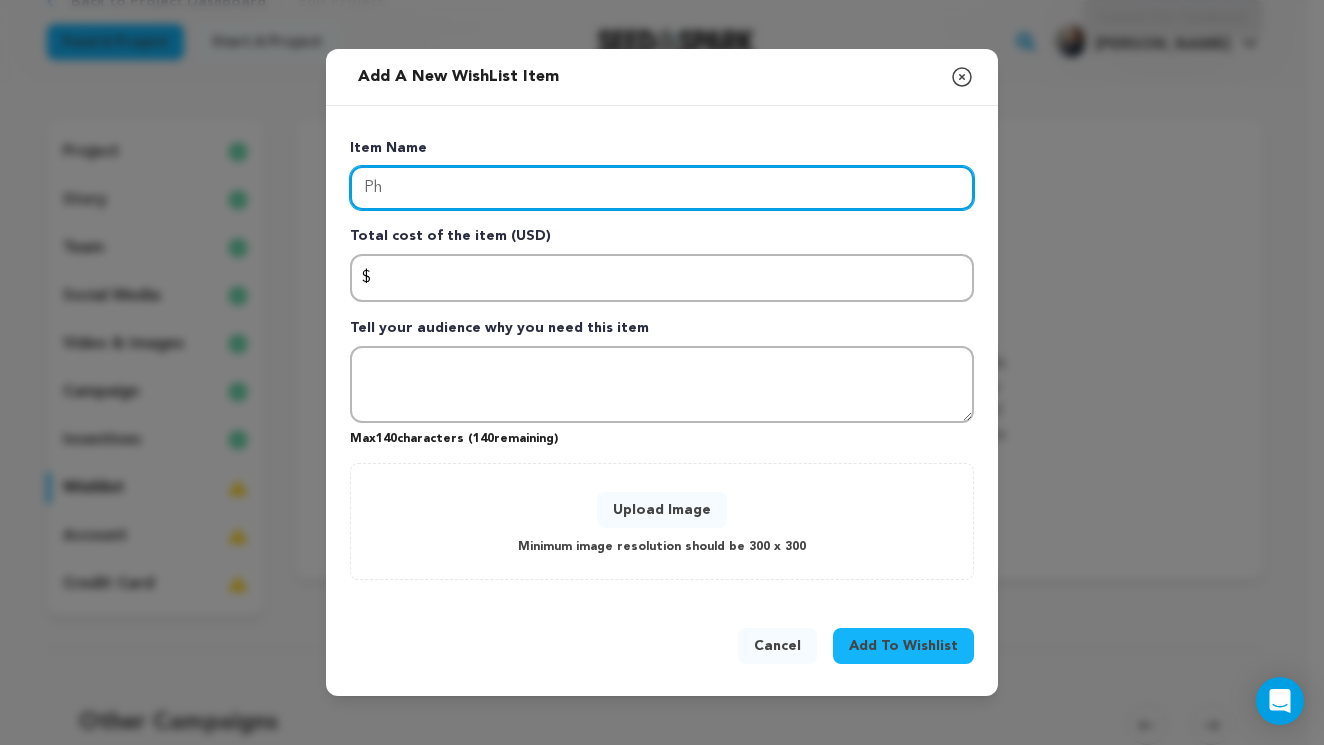type on "P" 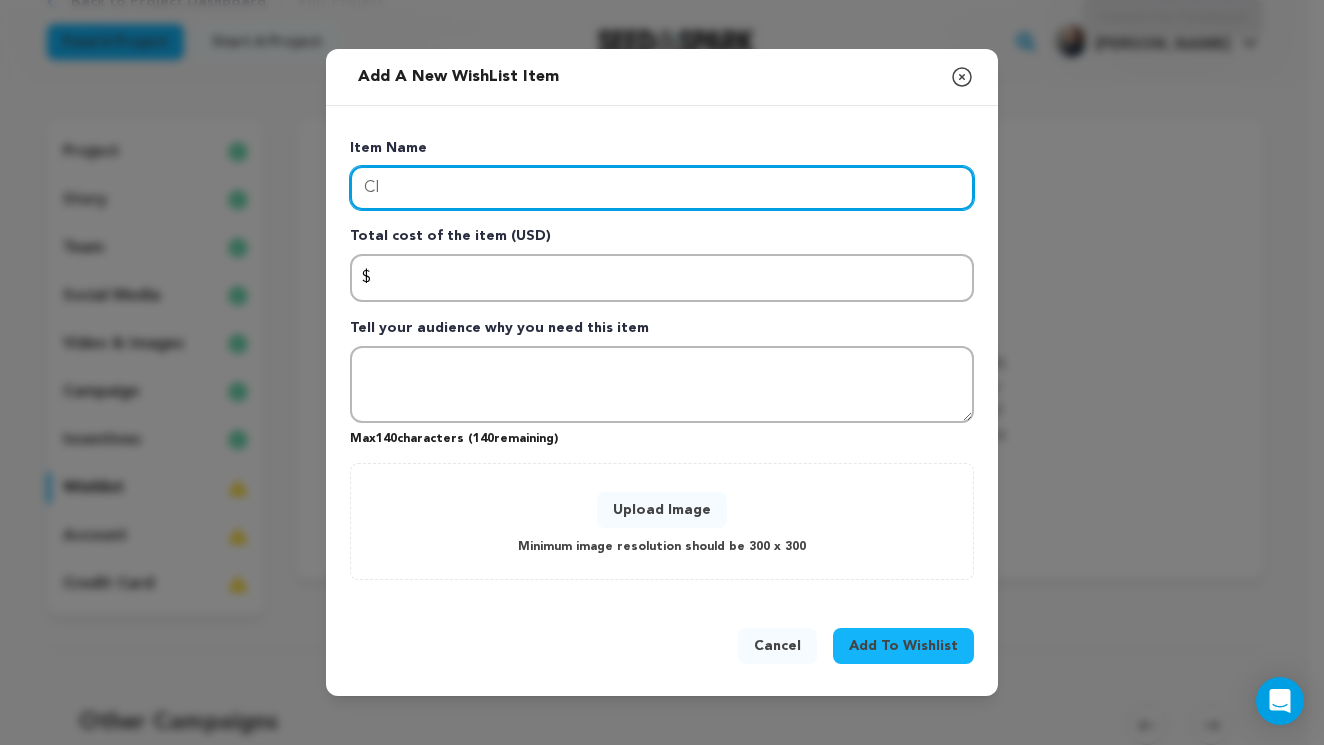 type on "C" 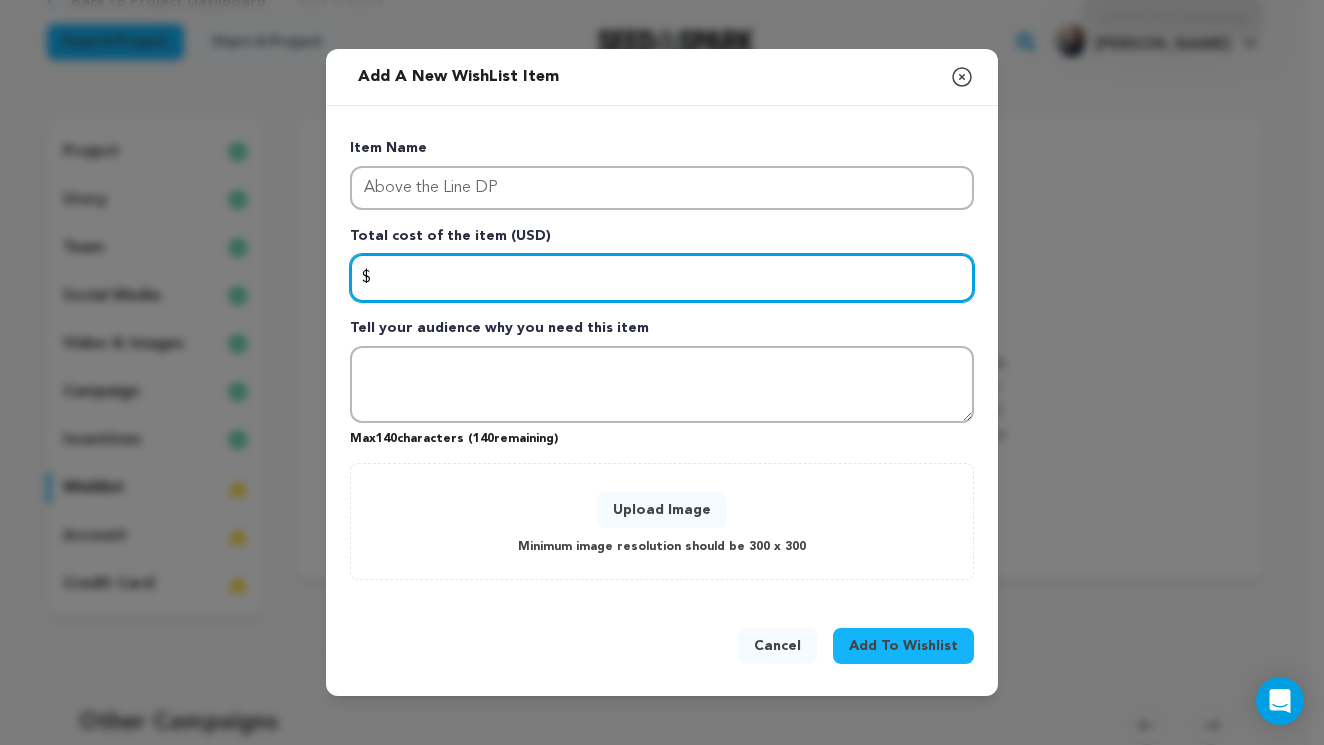 click at bounding box center (662, 278) 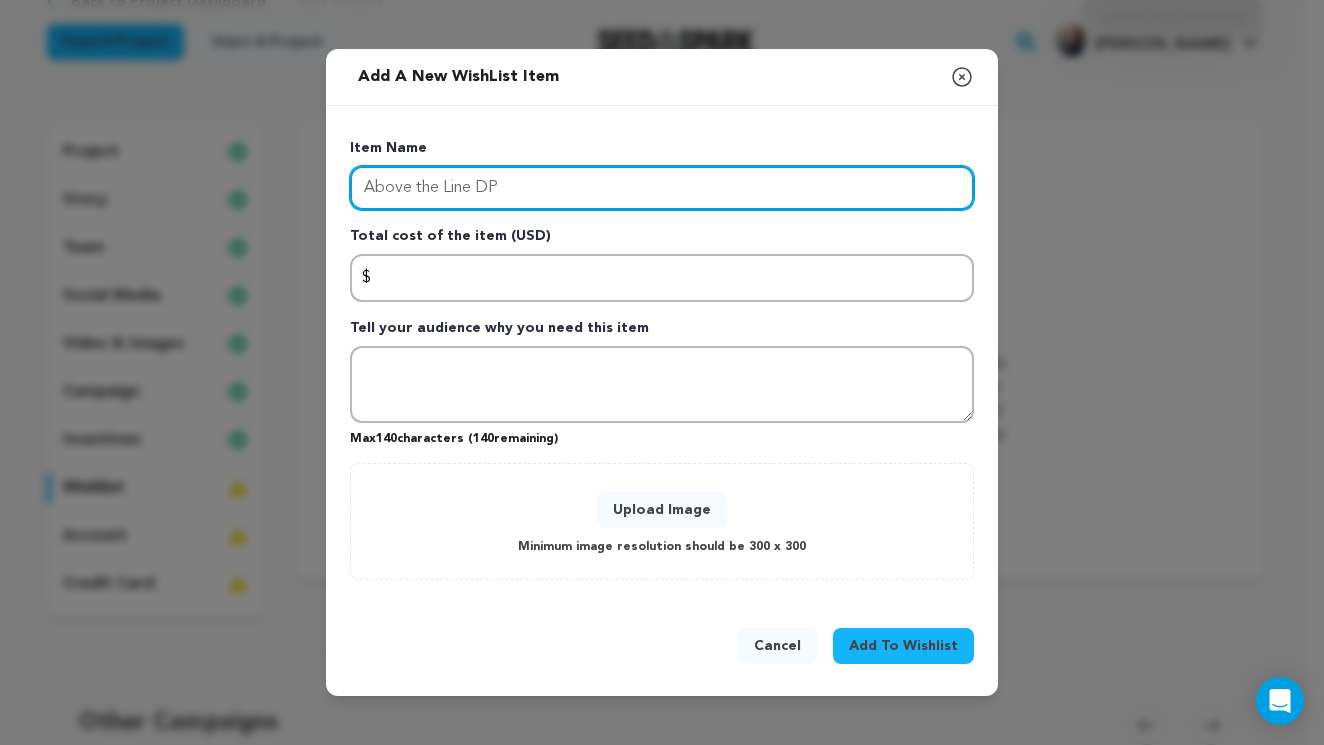 click on "Above the Line DP" at bounding box center [662, 188] 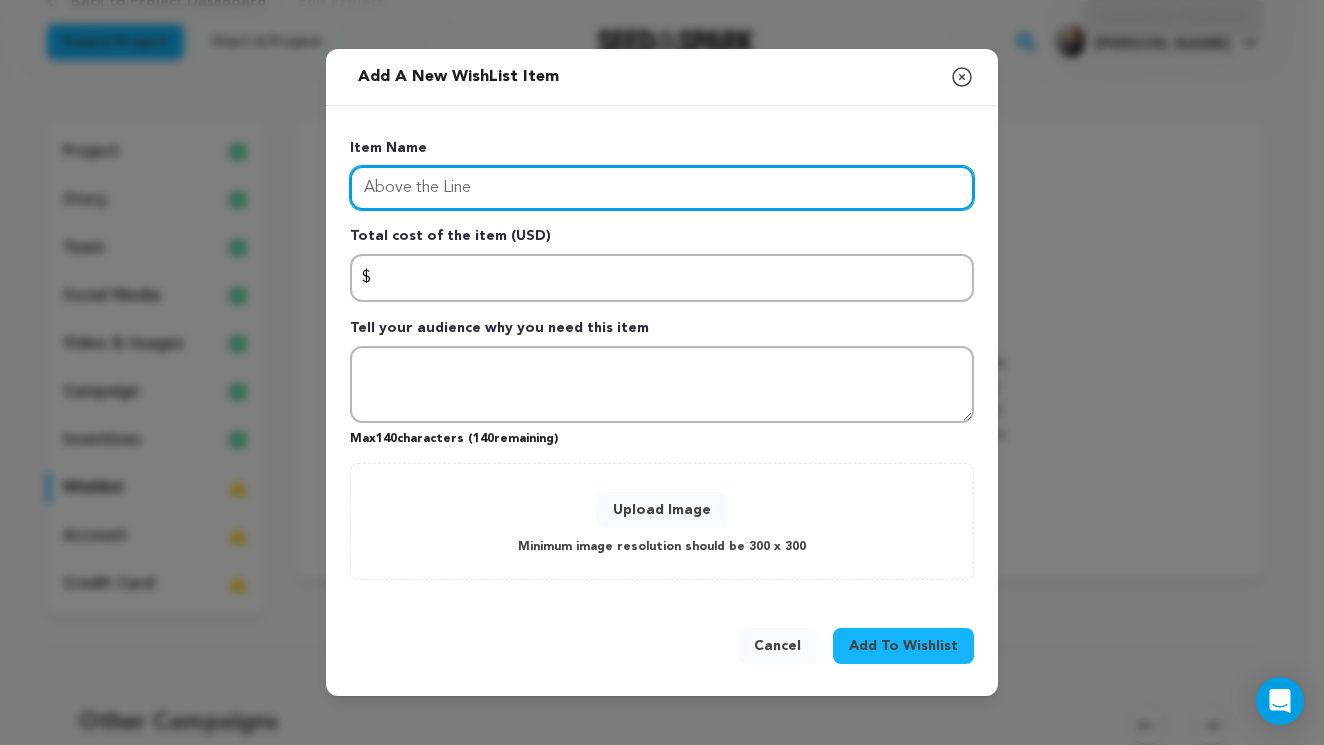 type on "Above the Line" 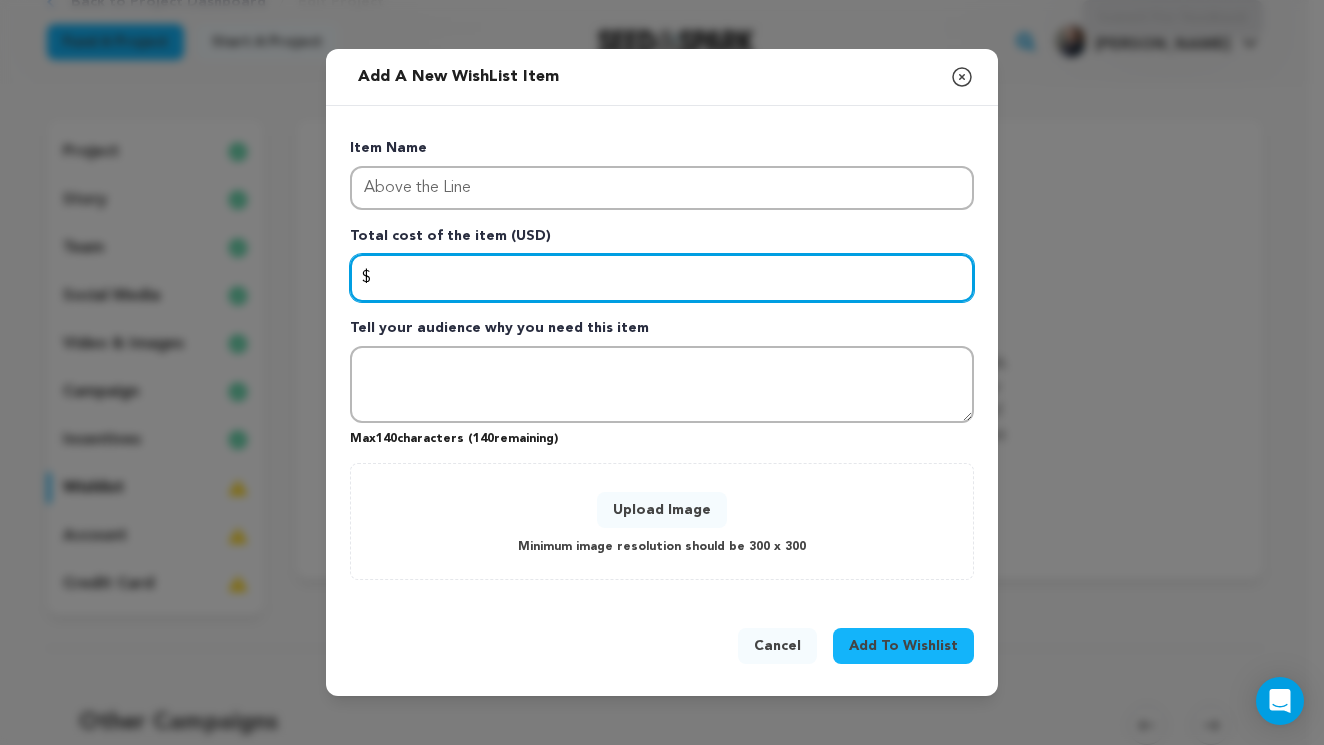 click at bounding box center [662, 278] 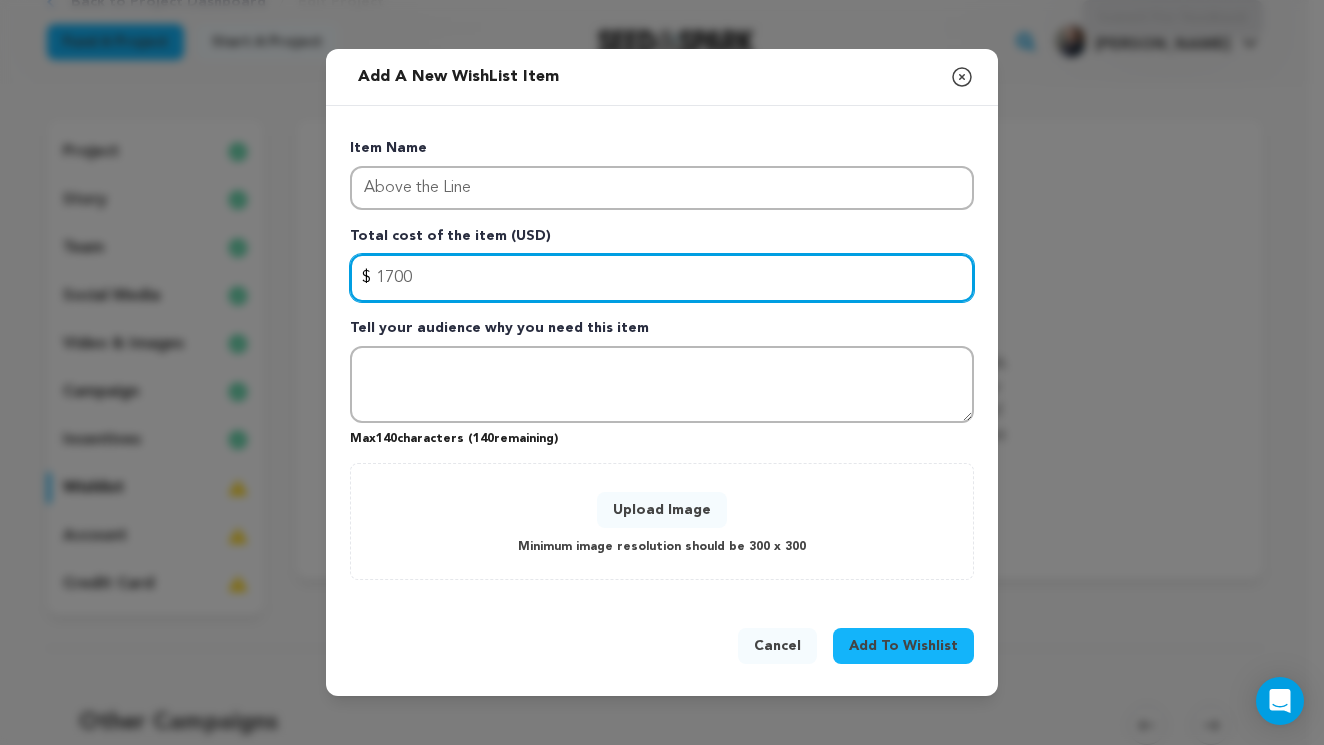 type on "1700" 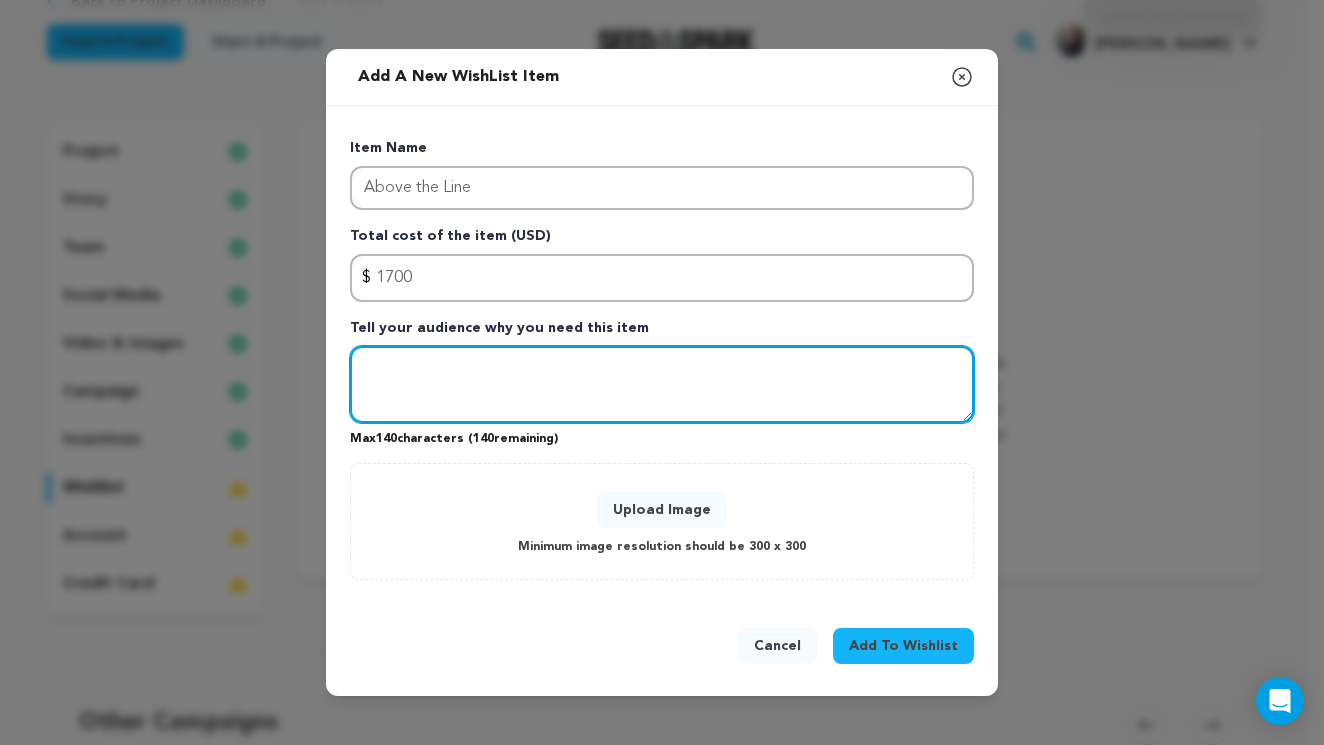 click at bounding box center [662, 385] 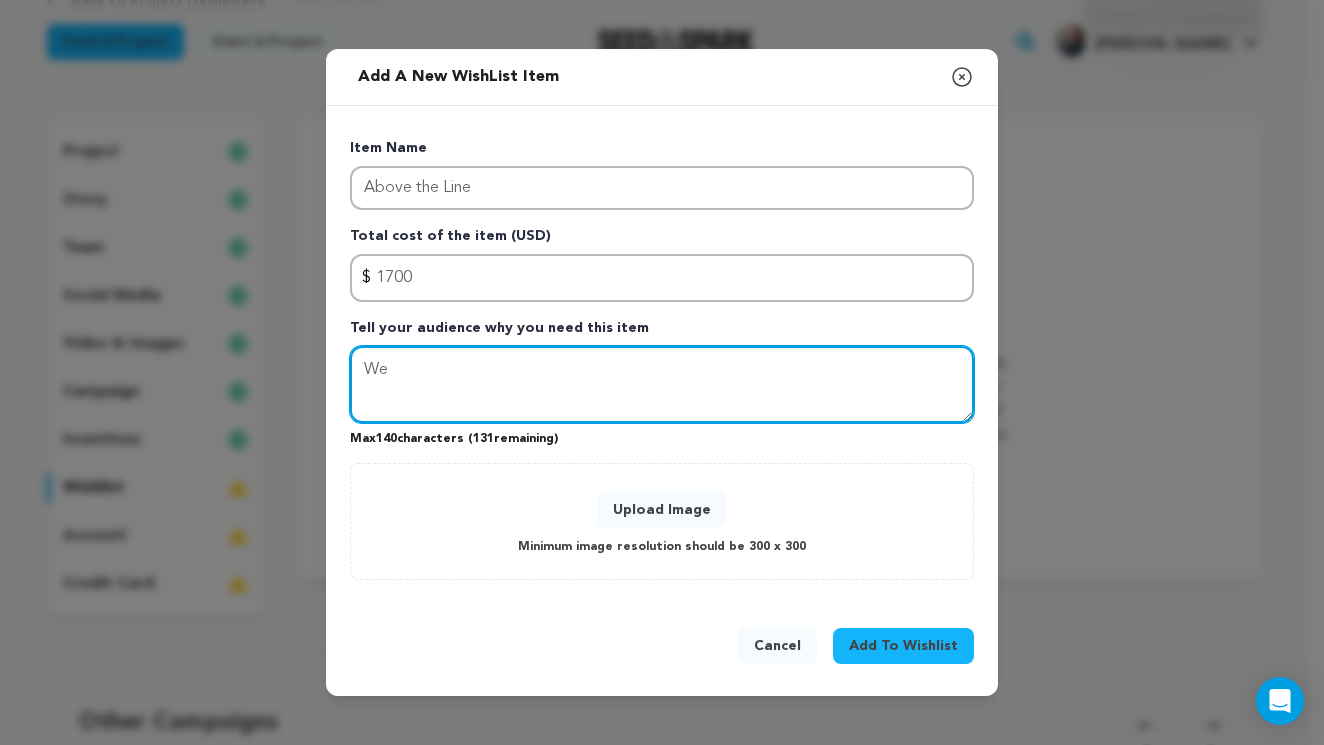 type on "W" 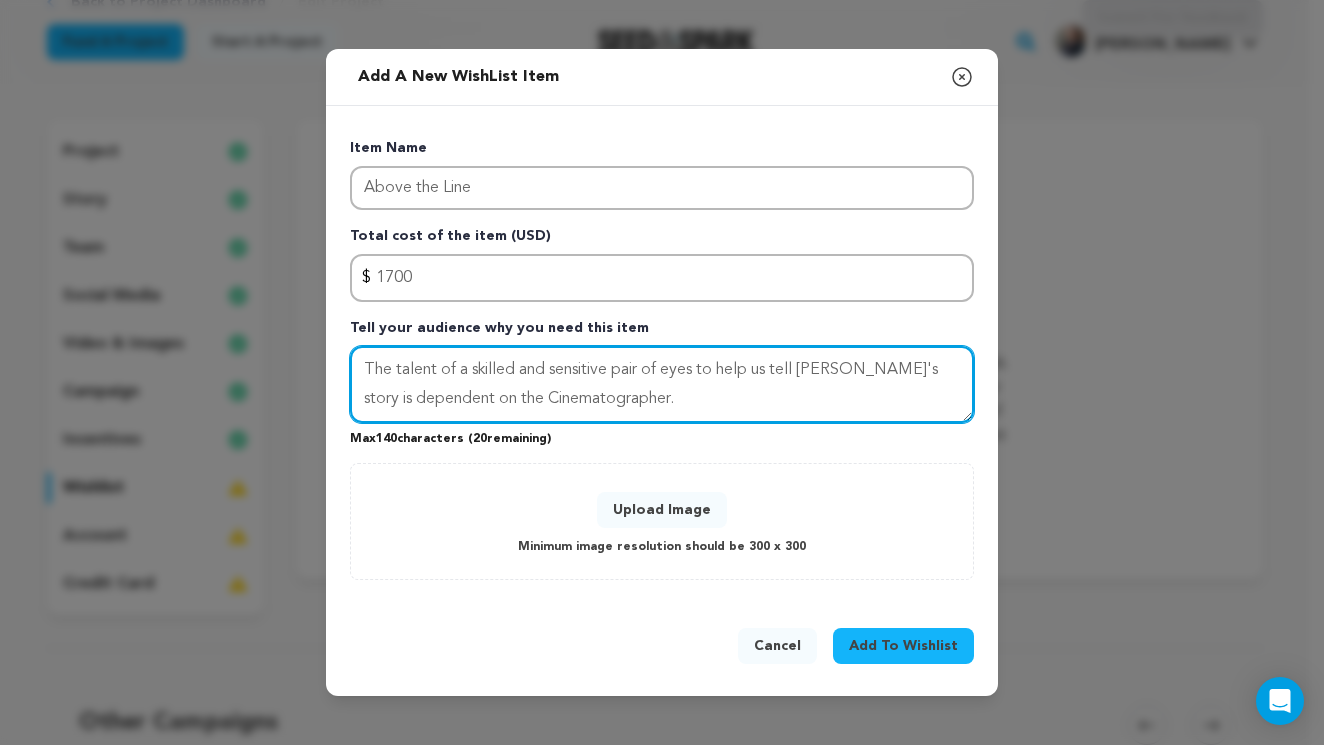 click on "The talent of a skilled and sensitive pair of eyes to help us tell Jeanette's story is dependent on the Cinematographer." at bounding box center (662, 385) 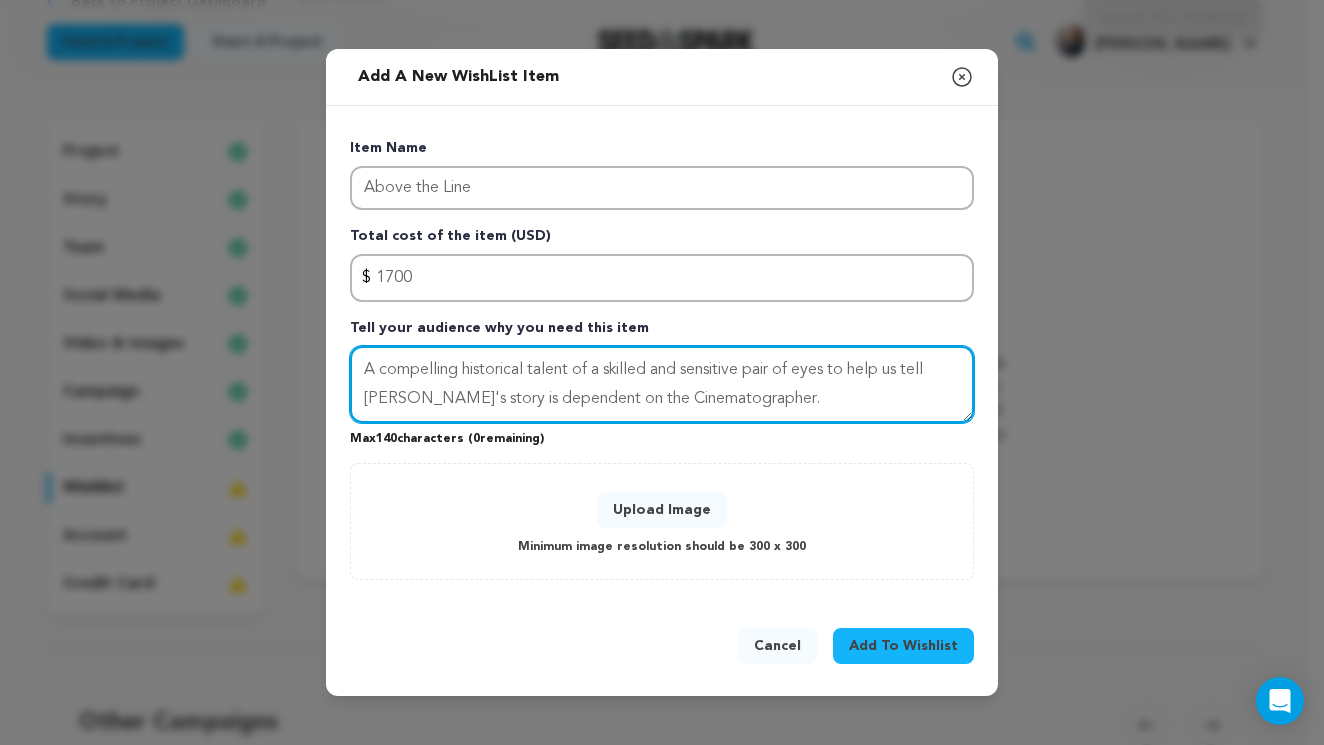 click on "A compelling historical talent of a skilled and sensitive pair of eyes to help us tell Jeanette's story is dependent on the Cinematographer." at bounding box center [662, 385] 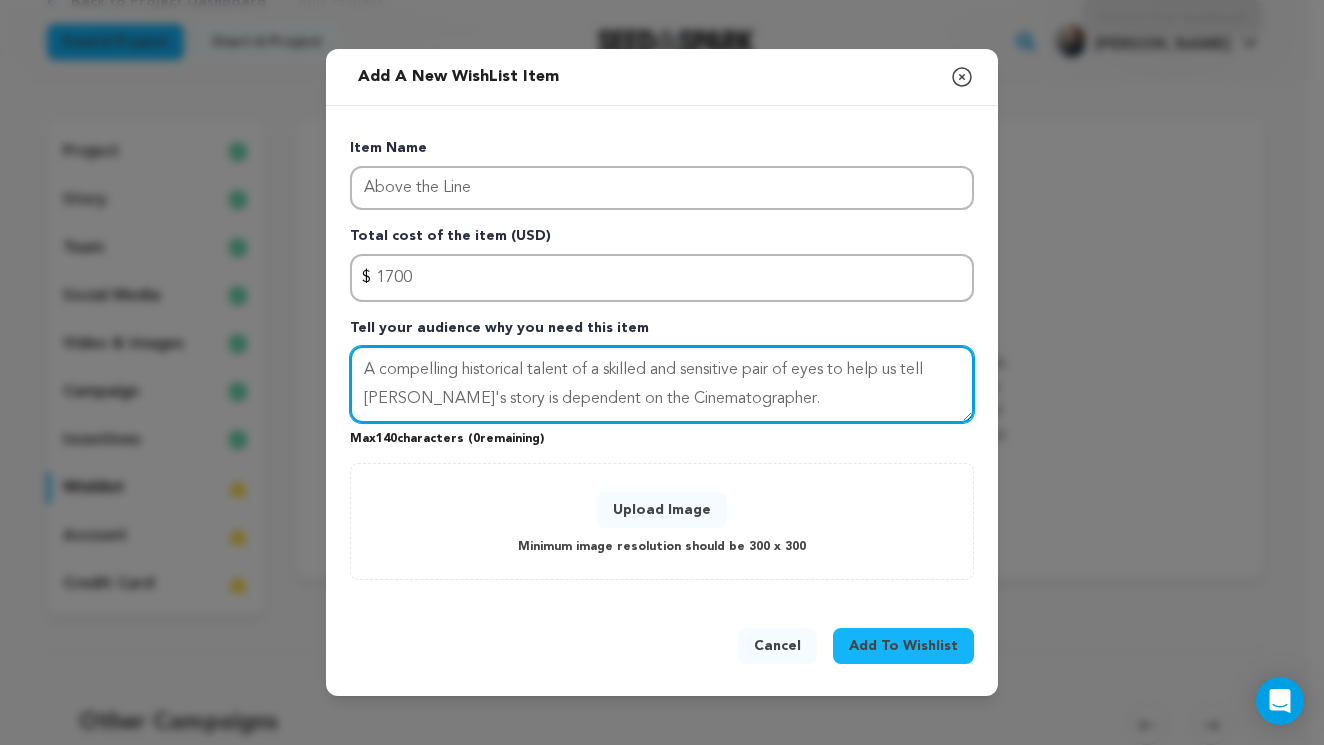 drag, startPoint x: 944, startPoint y: 367, endPoint x: 658, endPoint y: 358, distance: 286.14157 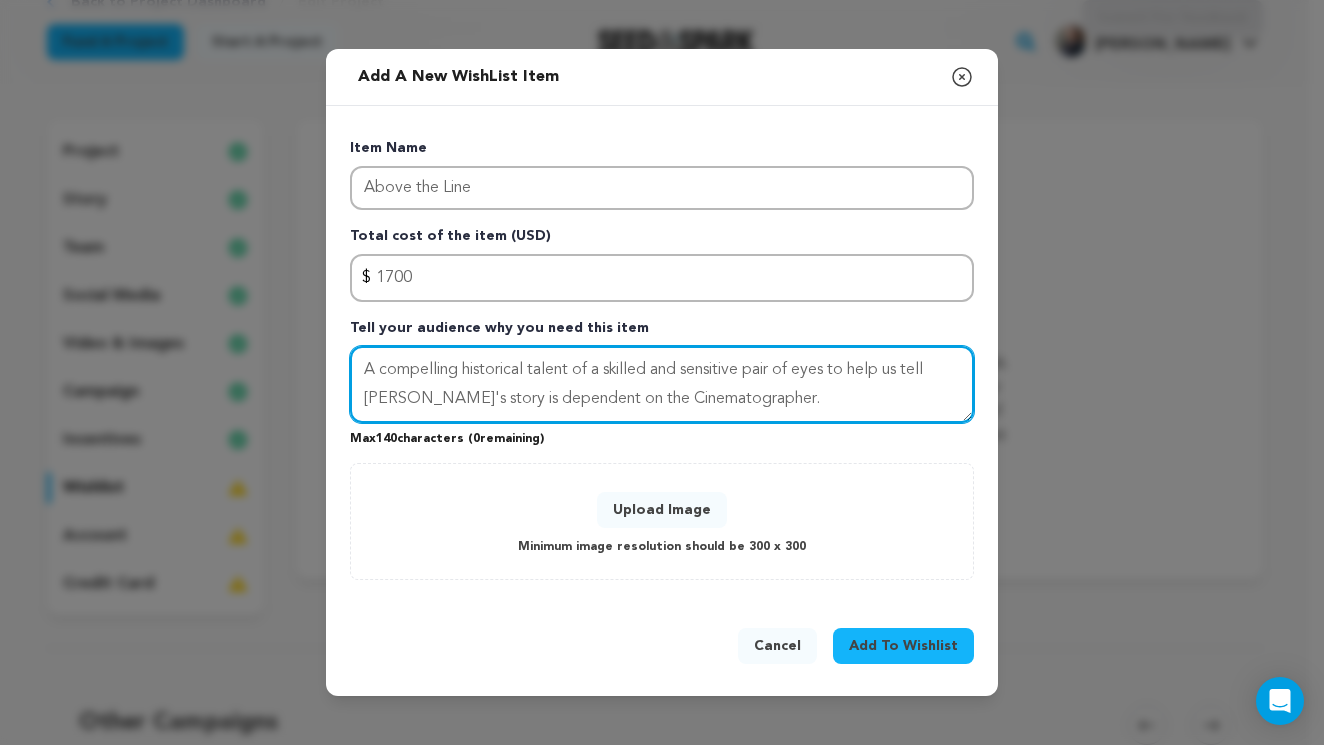 click on "A compelling historical talent of a skilled and sensitive pair of eyes to help us tell Jeanette's story is dependent on the Cinematographer." at bounding box center (662, 385) 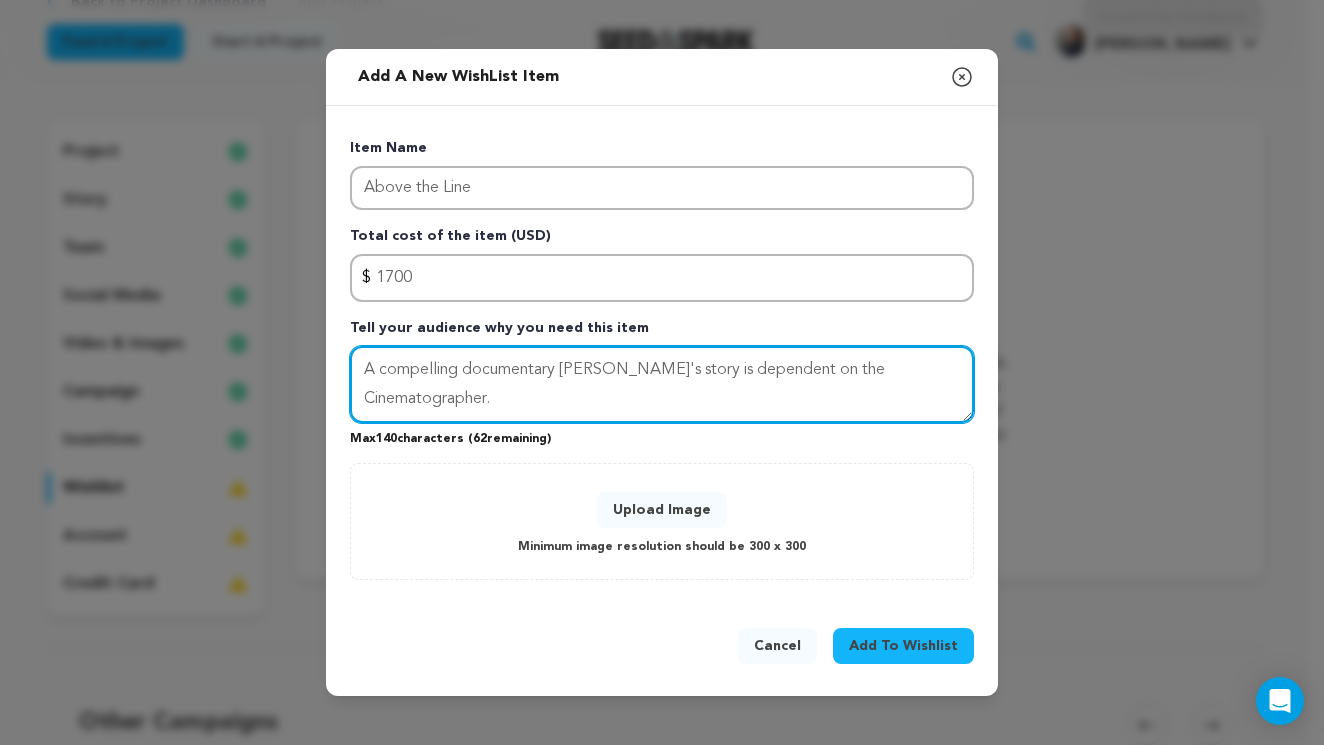 drag, startPoint x: 672, startPoint y: 370, endPoint x: 562, endPoint y: 367, distance: 110.0409 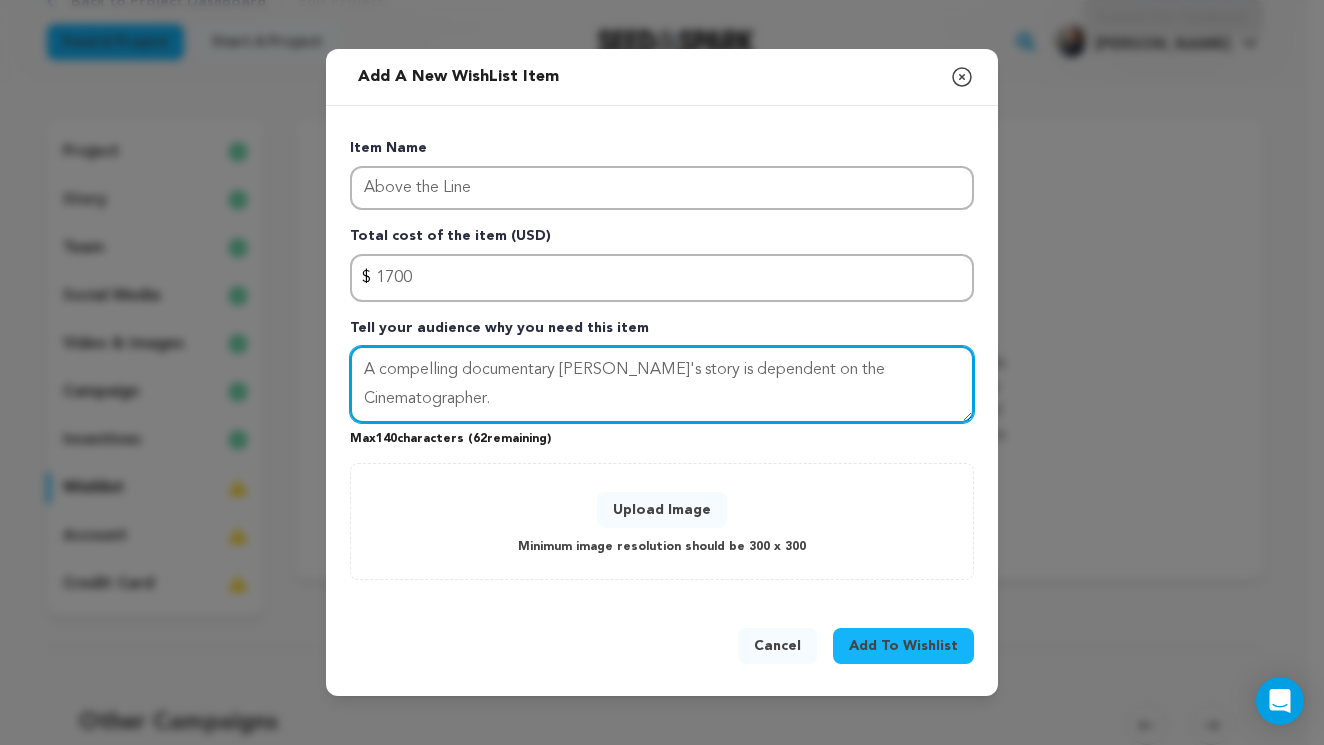 click on "A compelling documentary Jeanette's story is dependent on the Cinematographer." at bounding box center (662, 385) 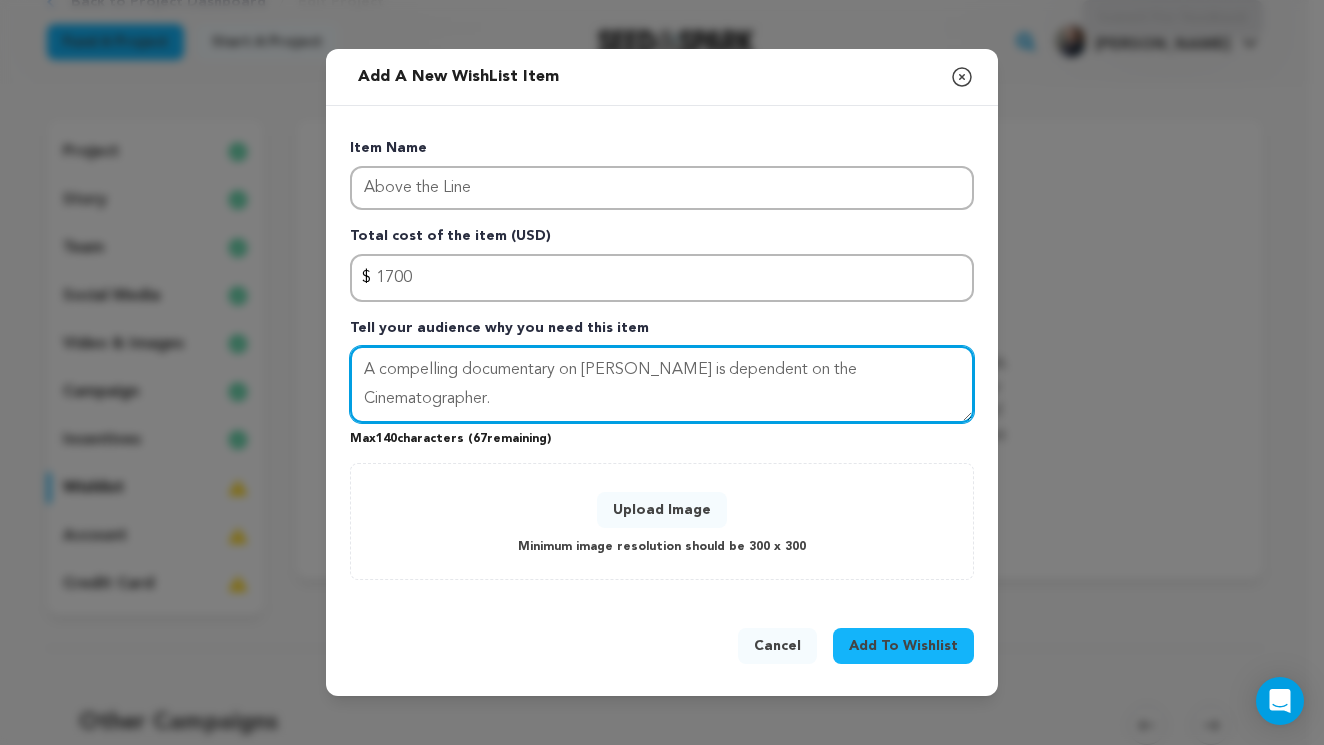 click on "A compelling documentary on Jeanette is dependent on the Cinematographer." at bounding box center (662, 385) 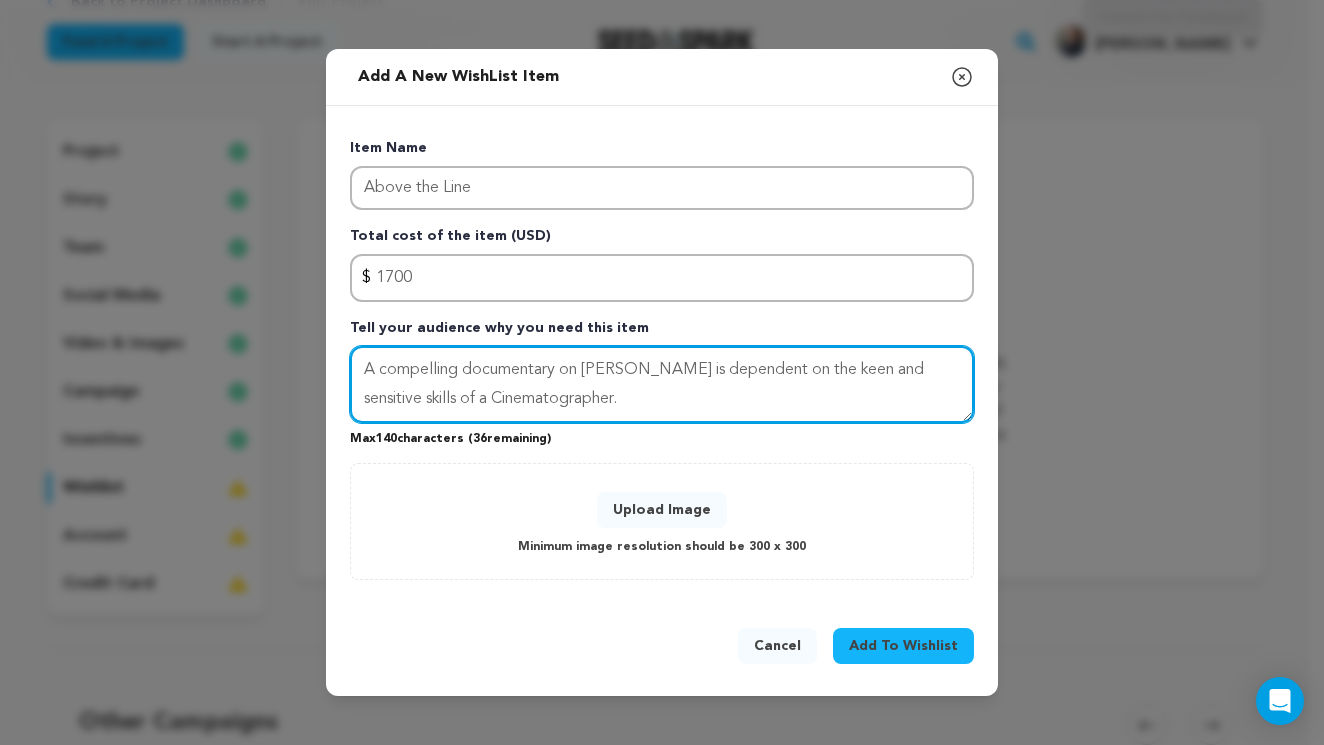 click on "A compelling documentary on Jeanette is dependent on the keen and sensitive skills of a Cinematographer." at bounding box center (662, 385) 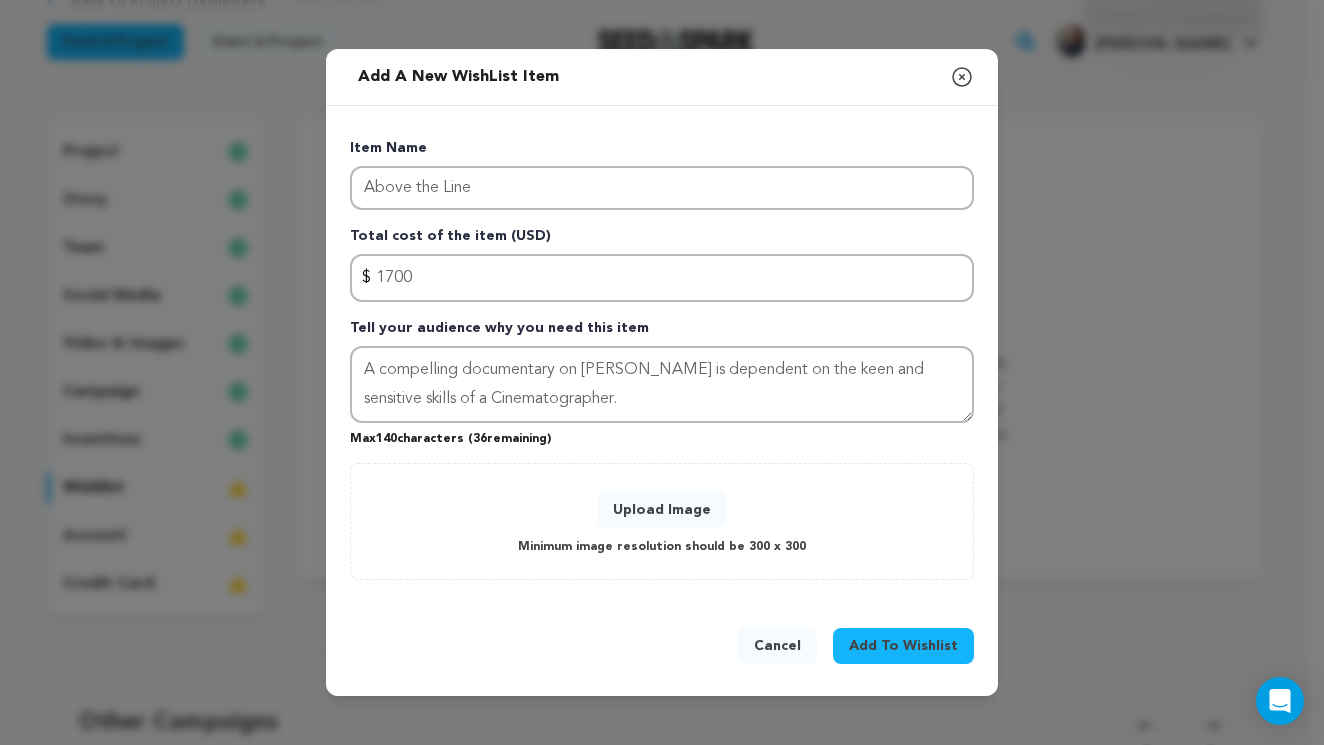 click on "Add To Wishlist" at bounding box center (903, 646) 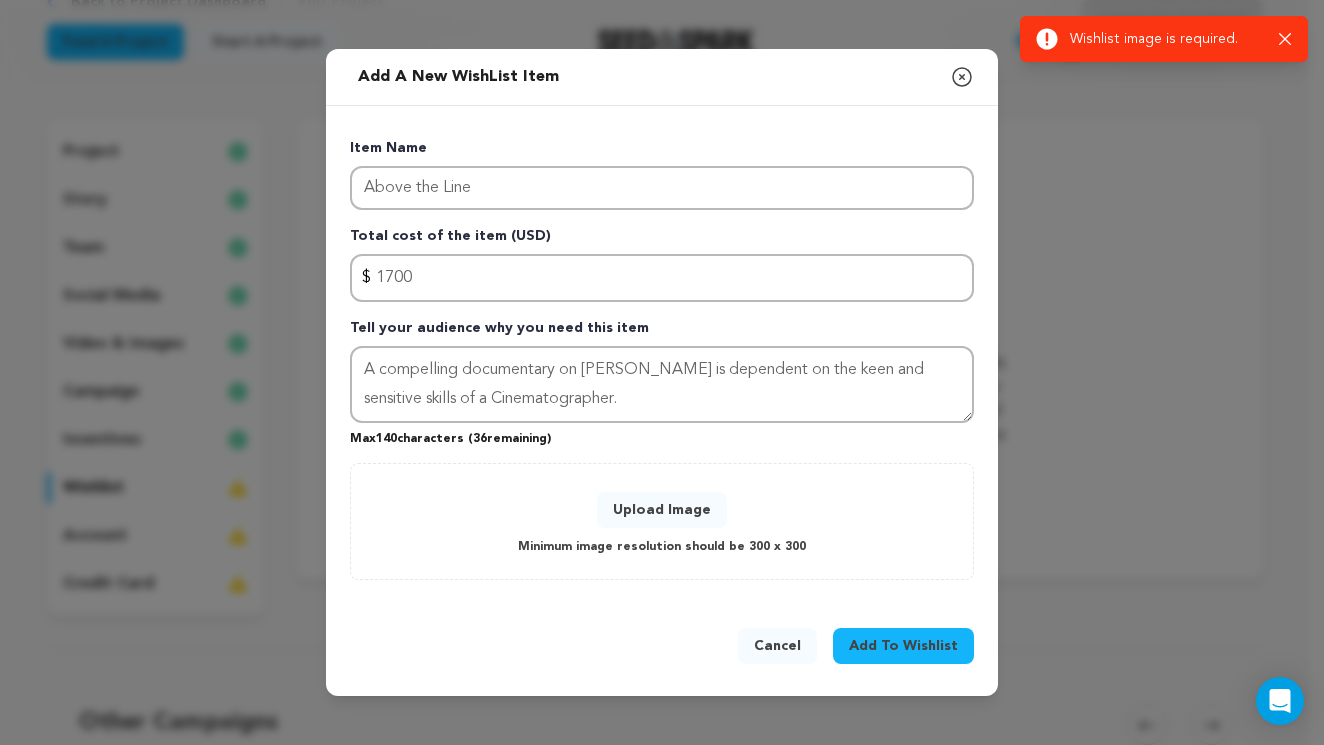 click on "Upload Image" at bounding box center [662, 510] 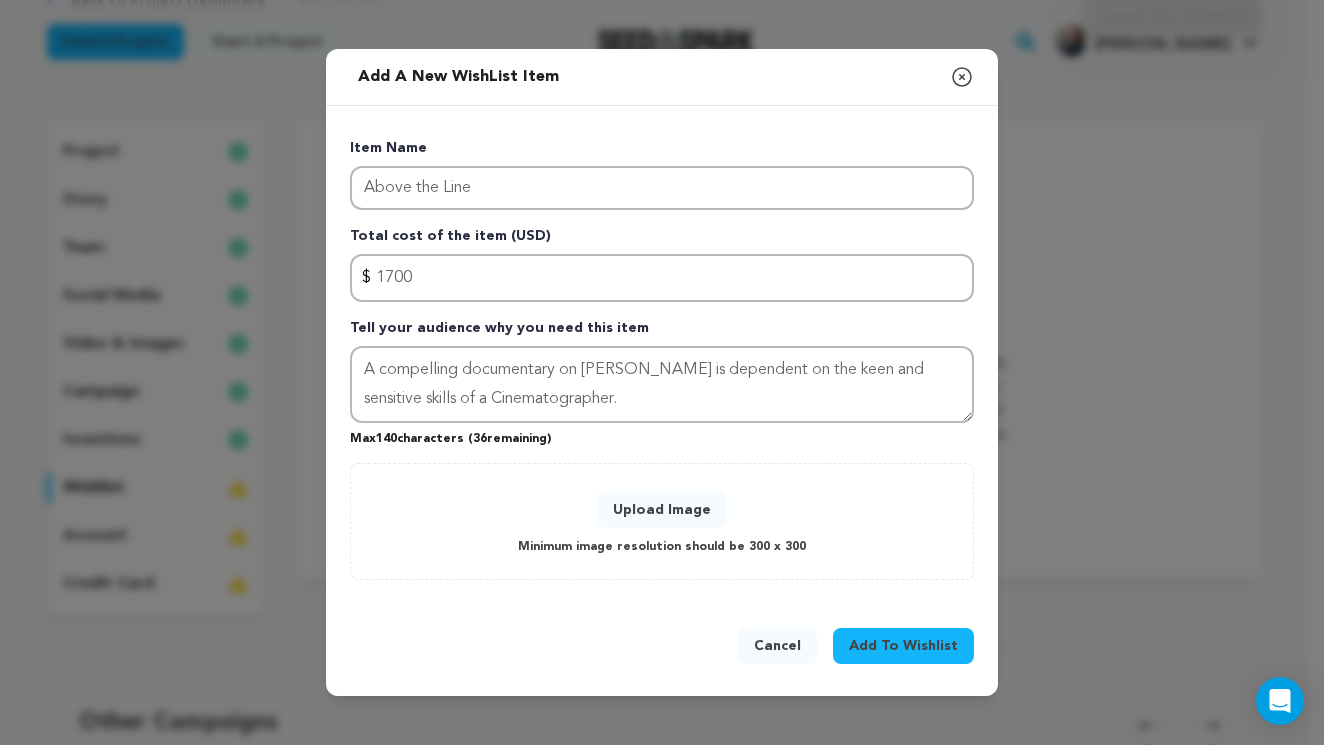 click on "Upload Image" at bounding box center (662, 510) 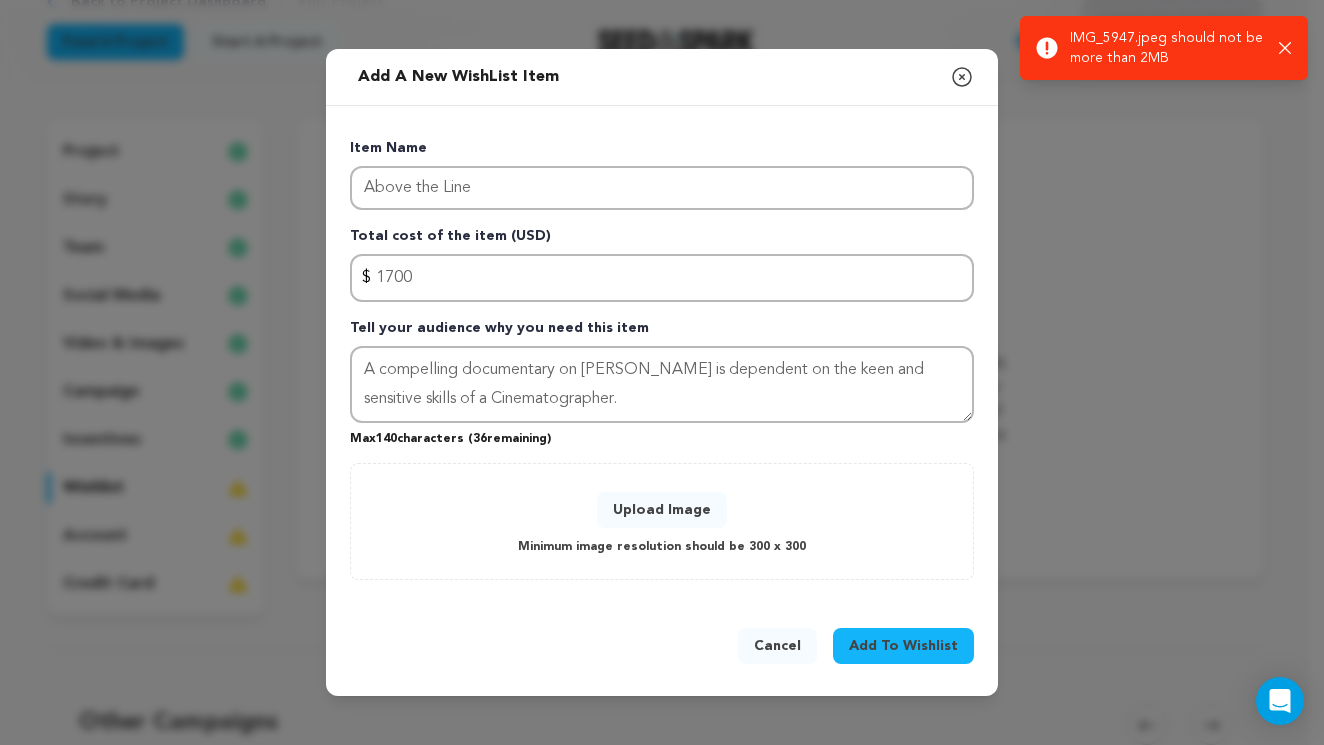 click 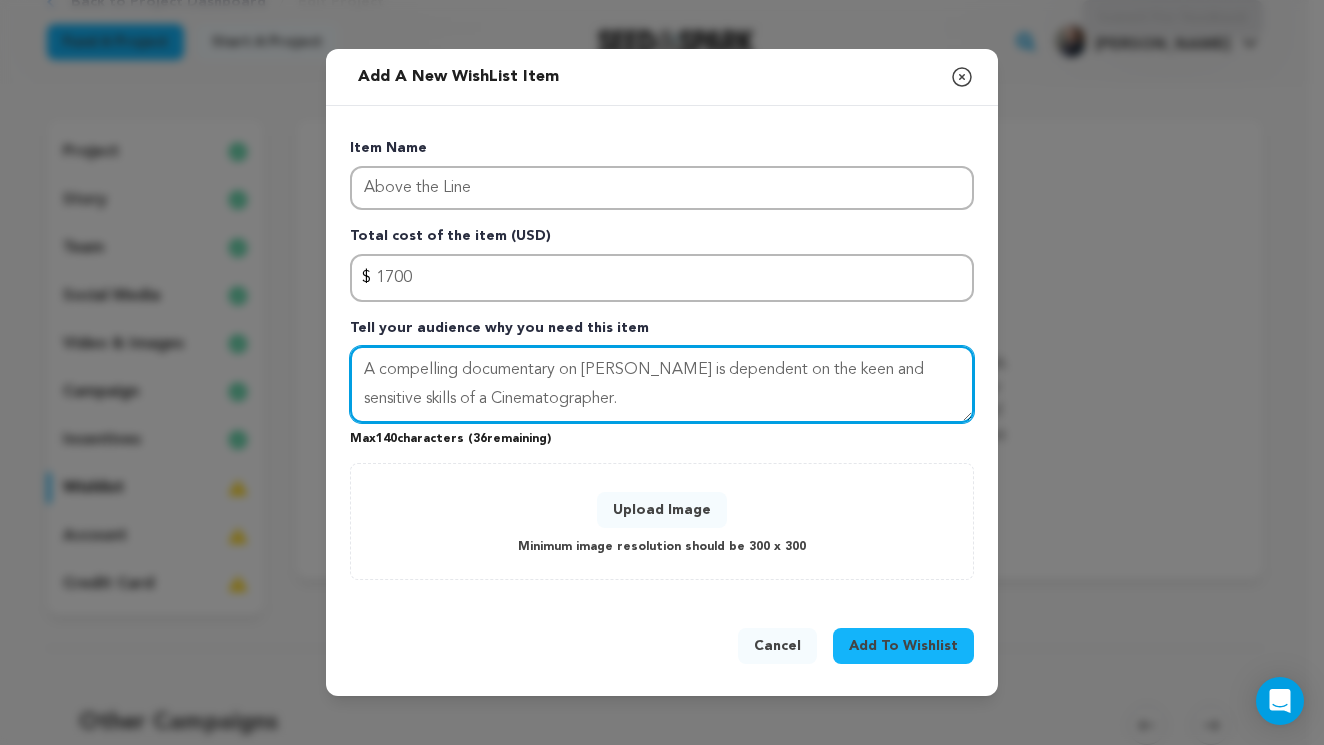 click on "A compelling documentary on Jeanette is dependent on the keen and sensitive skills of a Cinematographer." at bounding box center (662, 385) 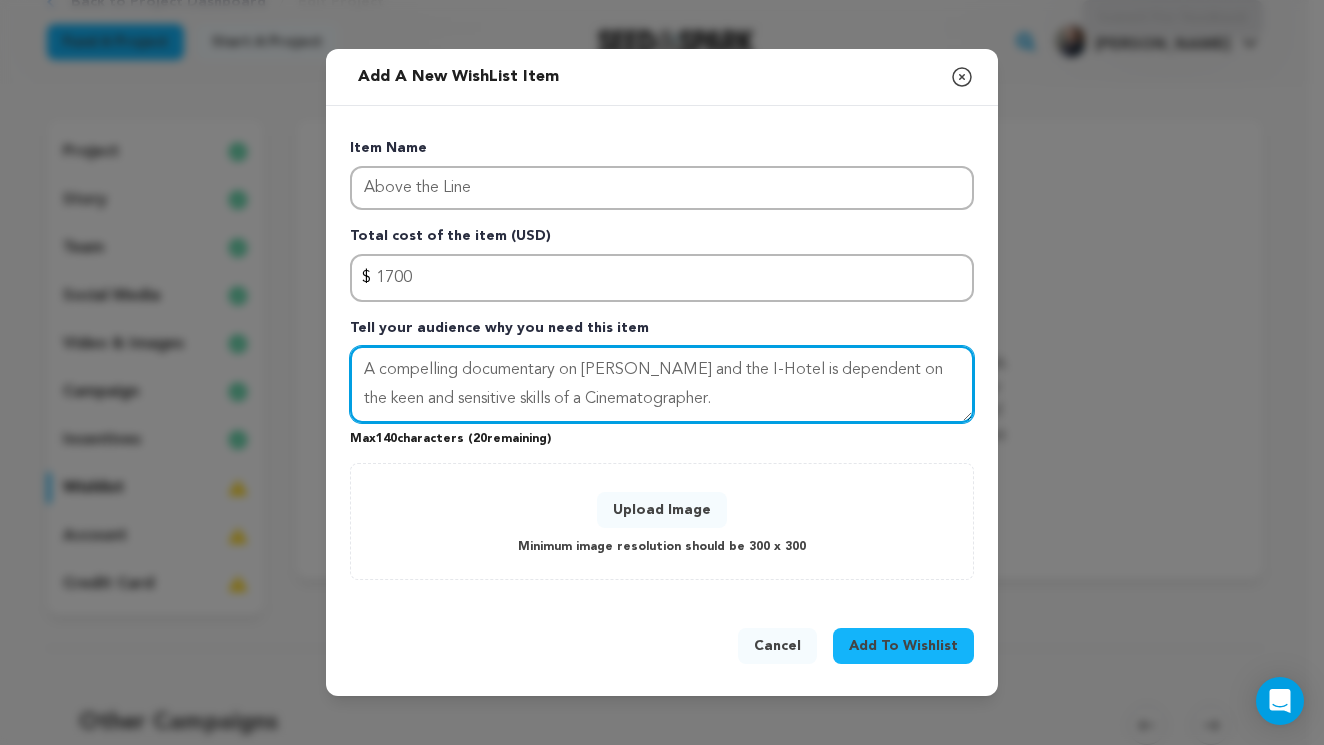 click on "A compelling documentary on Jeanette and the I-Hotel is dependent on the keen and sensitive skills of a Cinematographer." at bounding box center [662, 385] 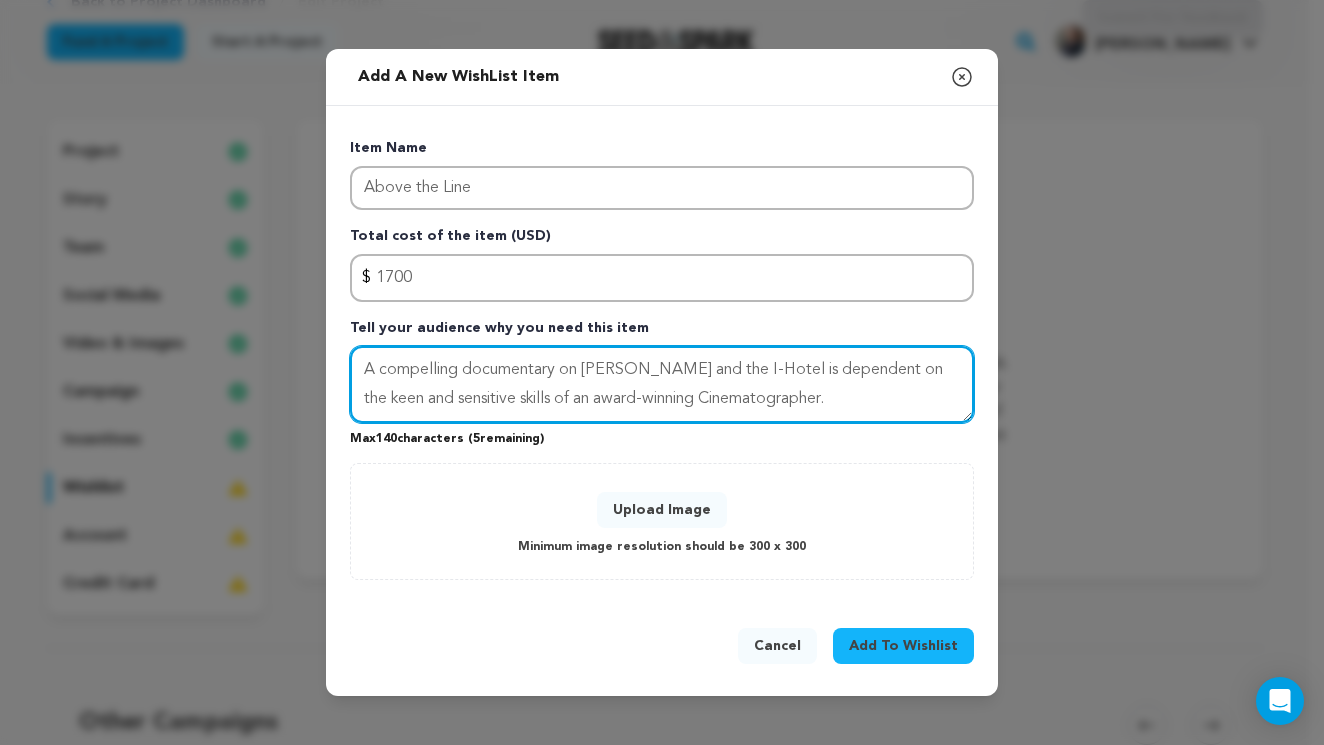 click on "A compelling documentary on Jeanette and the I-Hotel is dependent on the keen and sensitive skills of an award-winning Cinematographer." at bounding box center (662, 385) 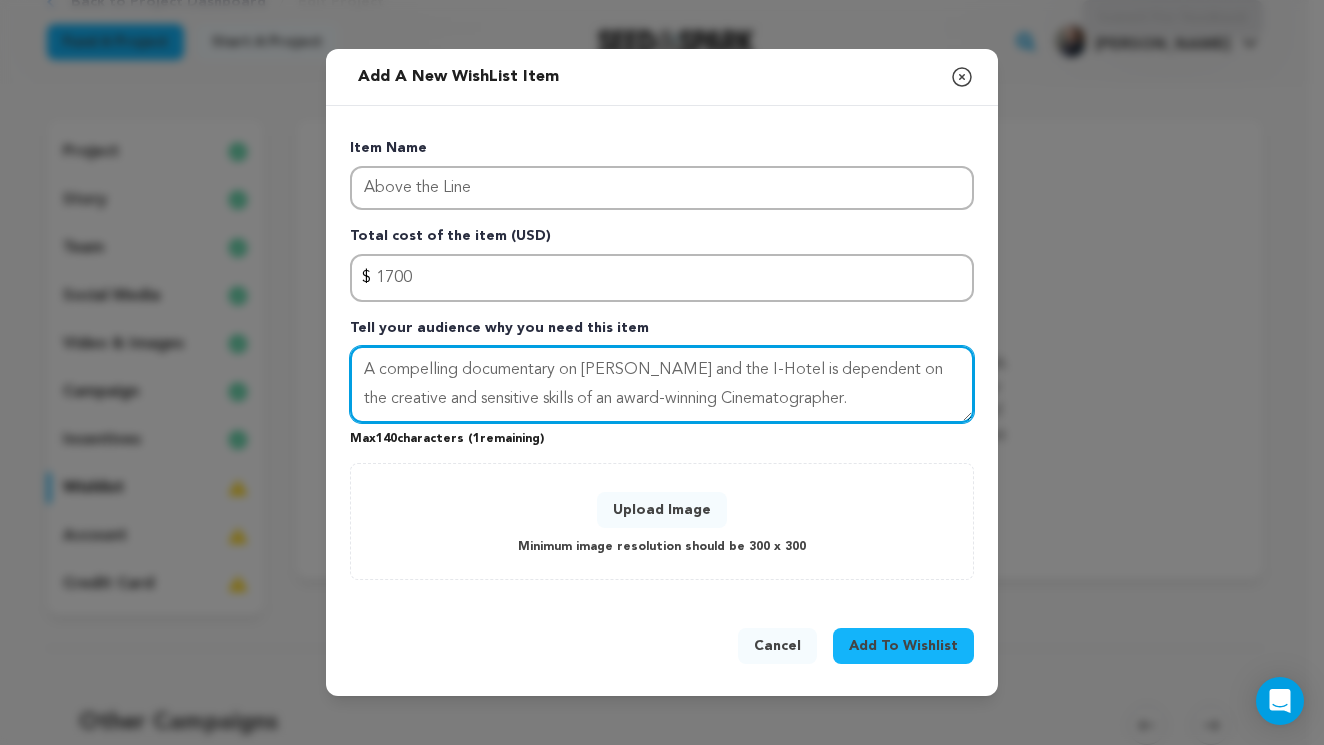 type on "A compelling documentary on Jeanette and the I-Hotel is dependent on the creative and sensitive skills of an award-winning Cinematographer." 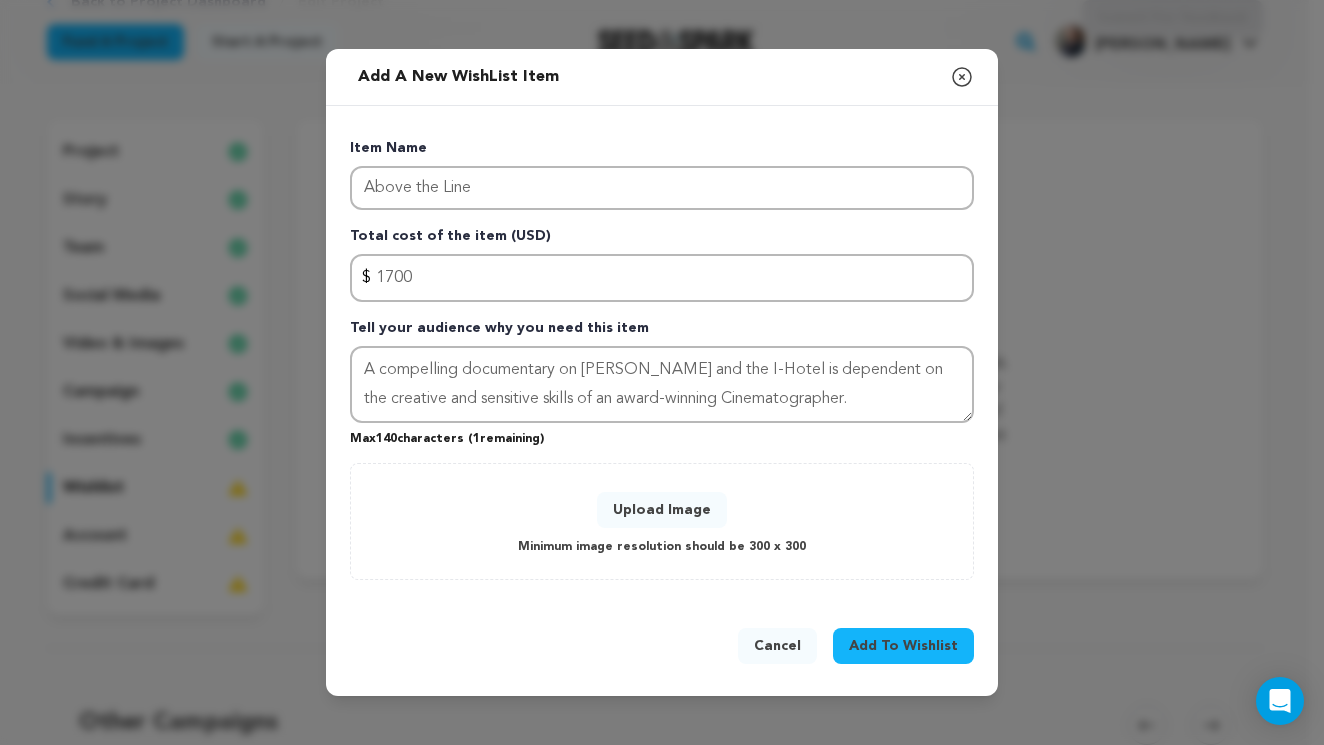 click on "Upload Image" at bounding box center [662, 510] 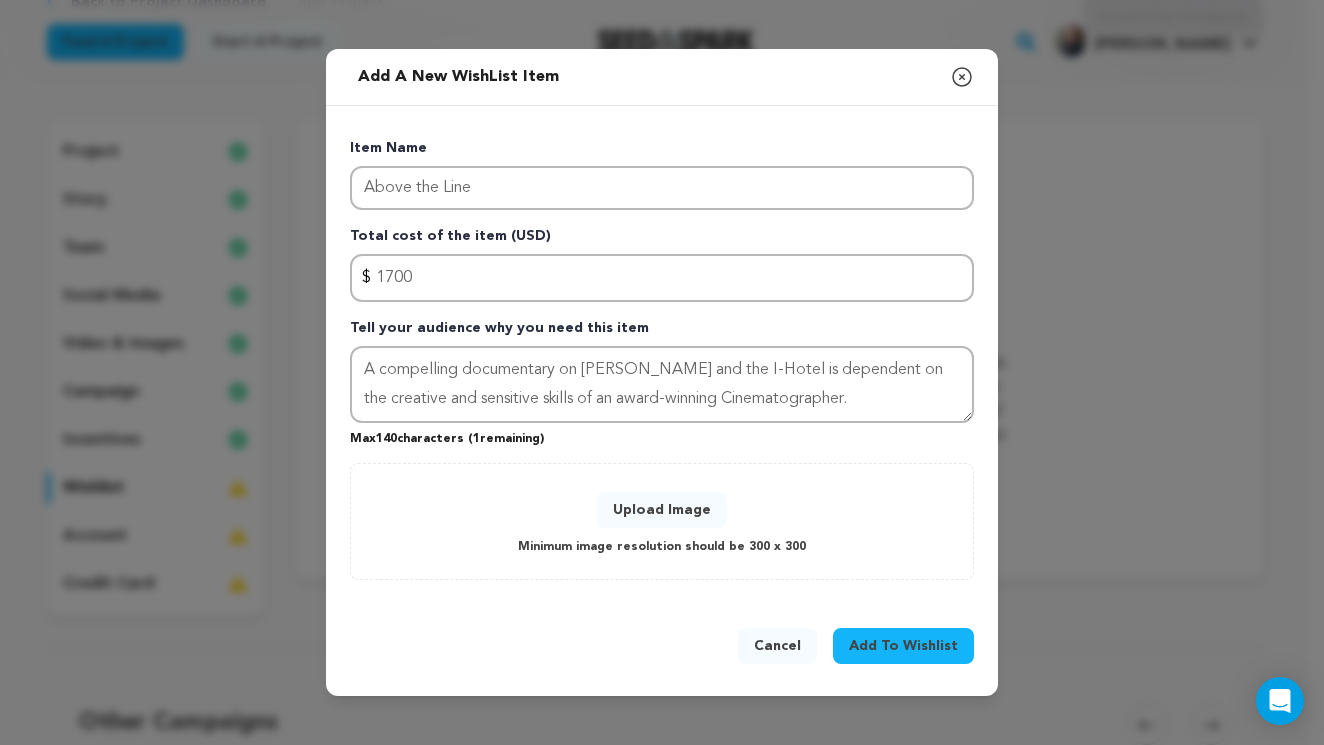click on "Upload Image" at bounding box center (662, 510) 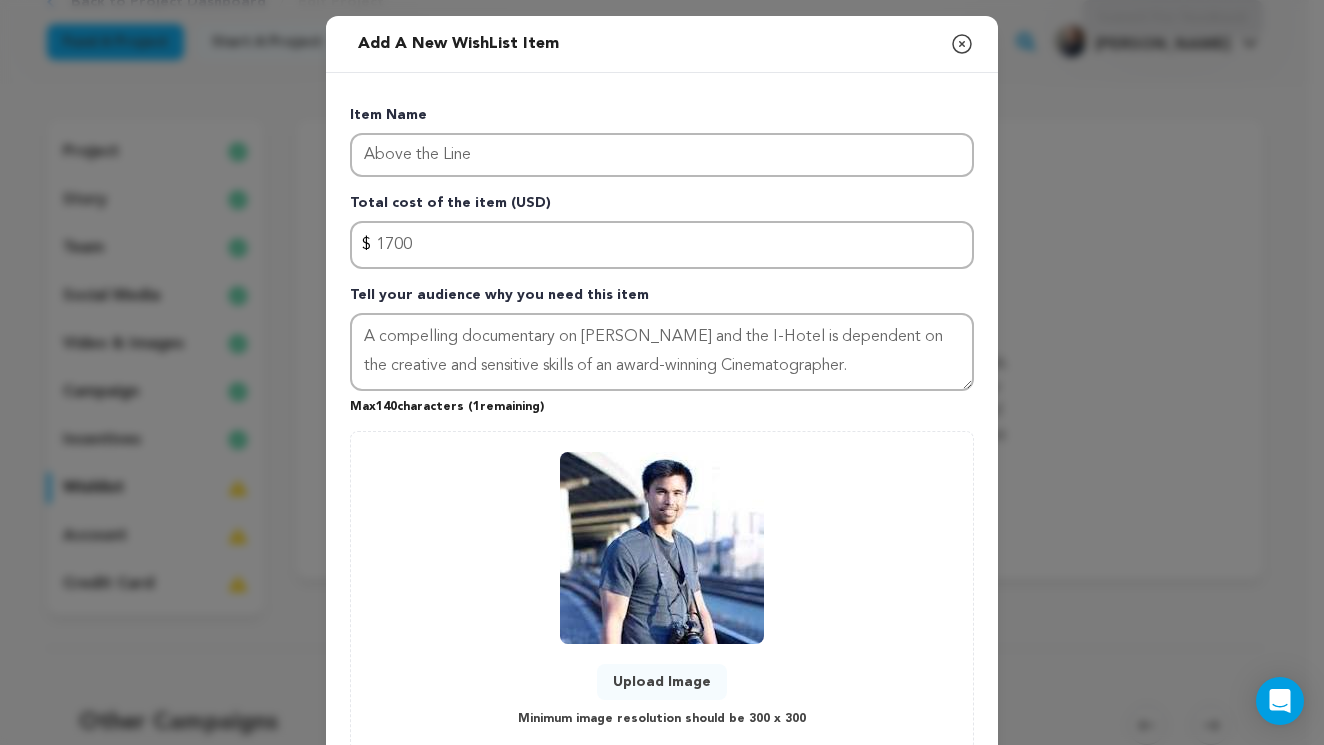 scroll, scrollTop: 136, scrollLeft: 0, axis: vertical 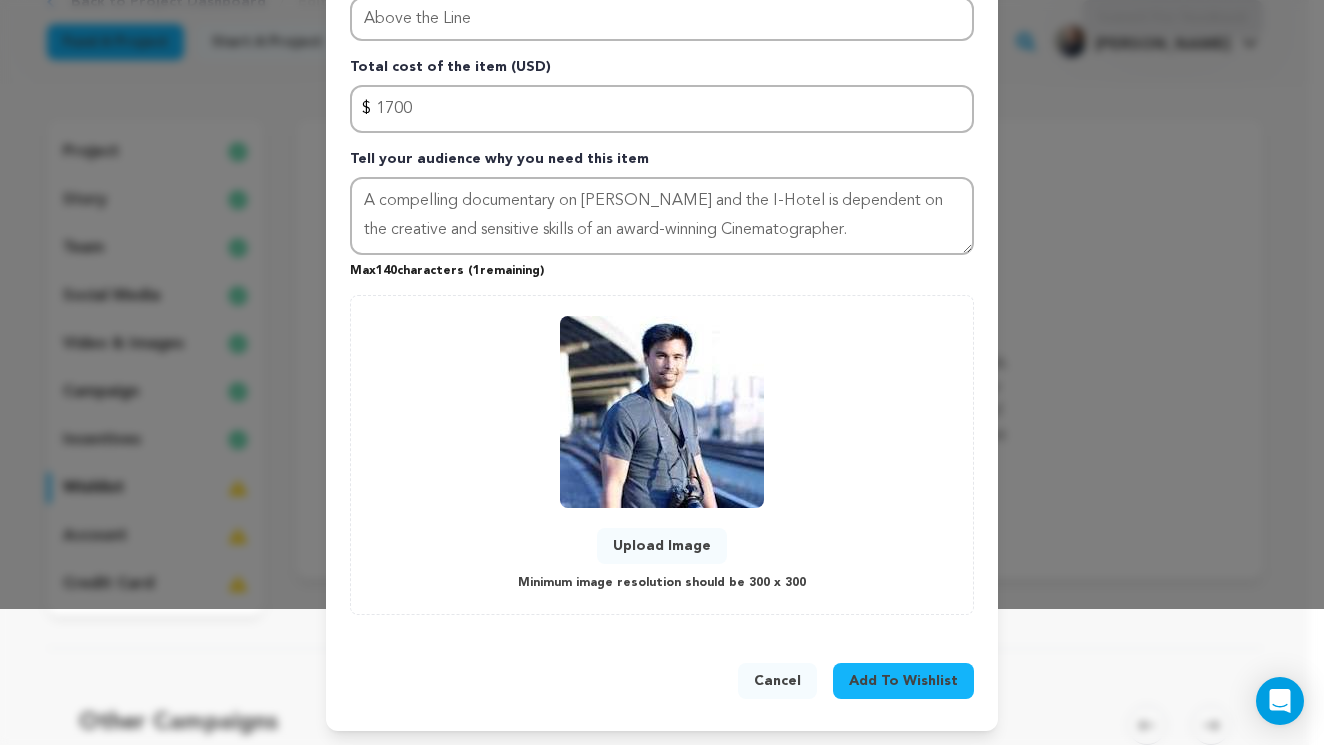 click on "Add To Wishlist" at bounding box center [903, 681] 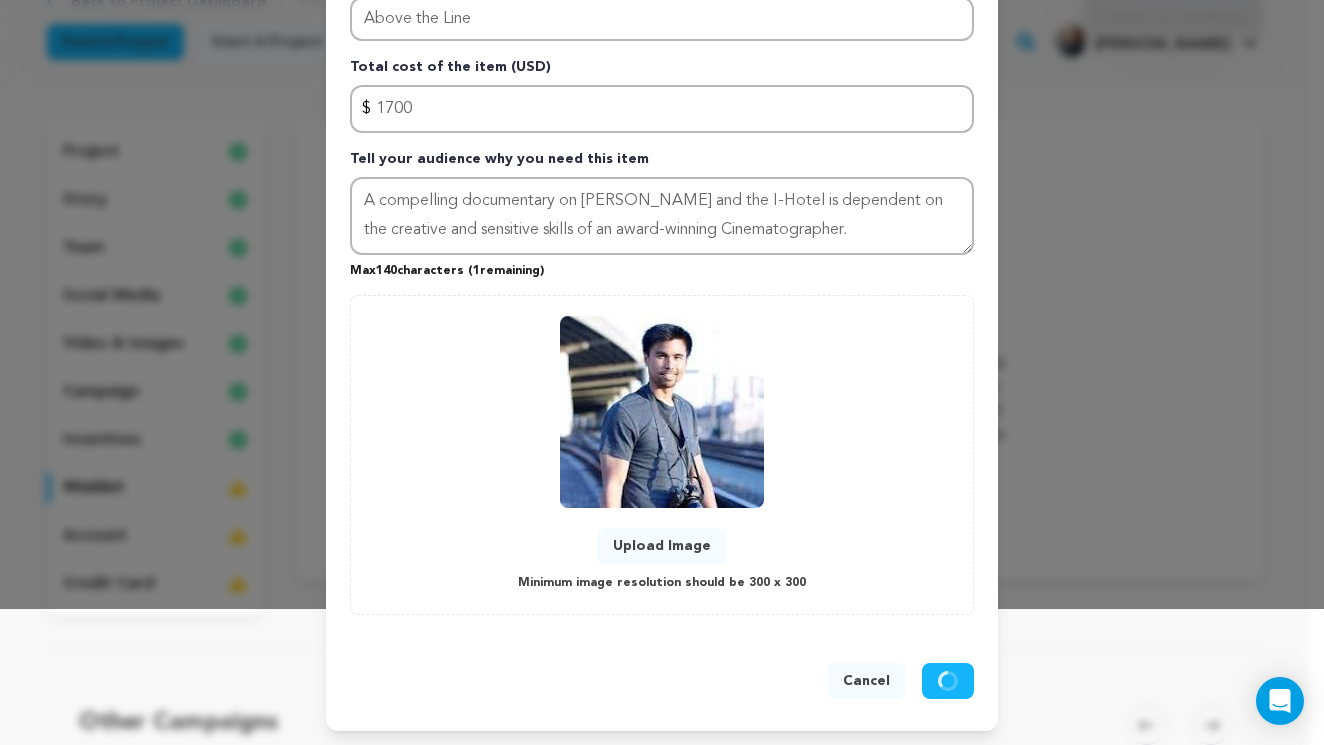 type 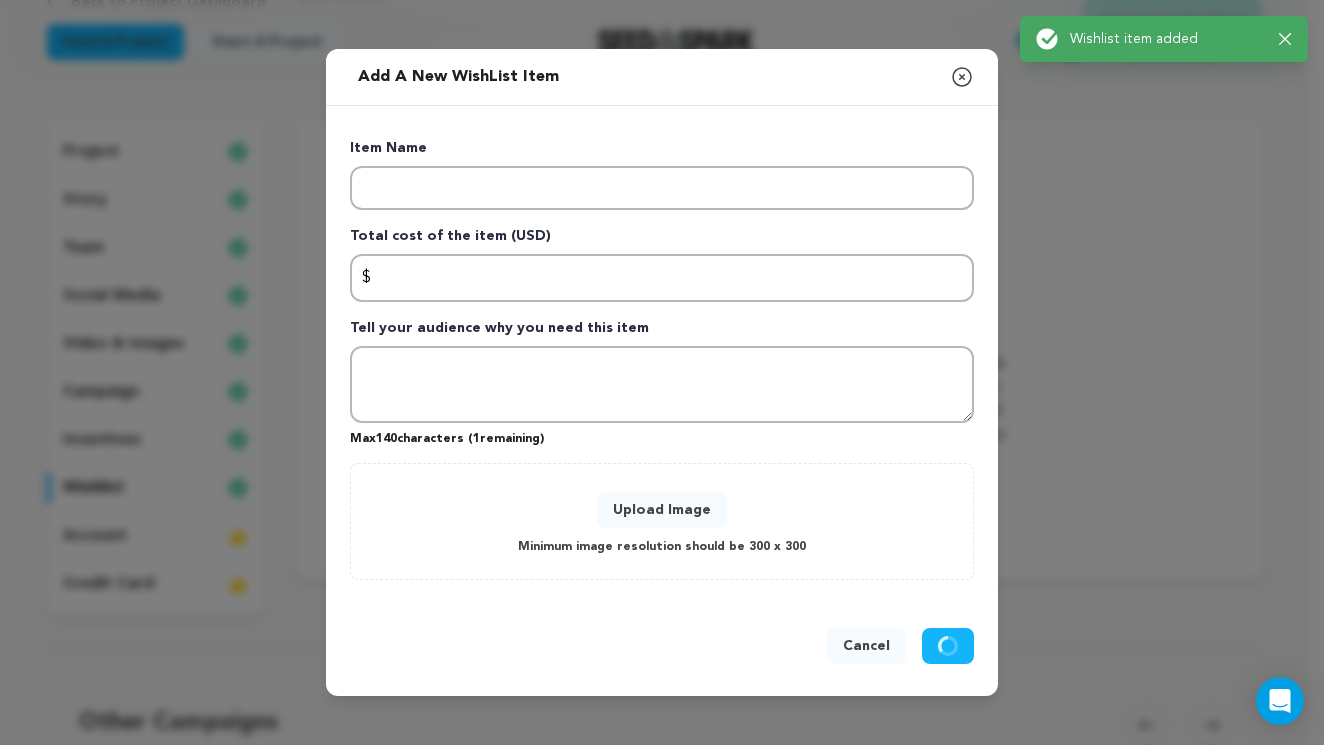 scroll, scrollTop: 0, scrollLeft: 0, axis: both 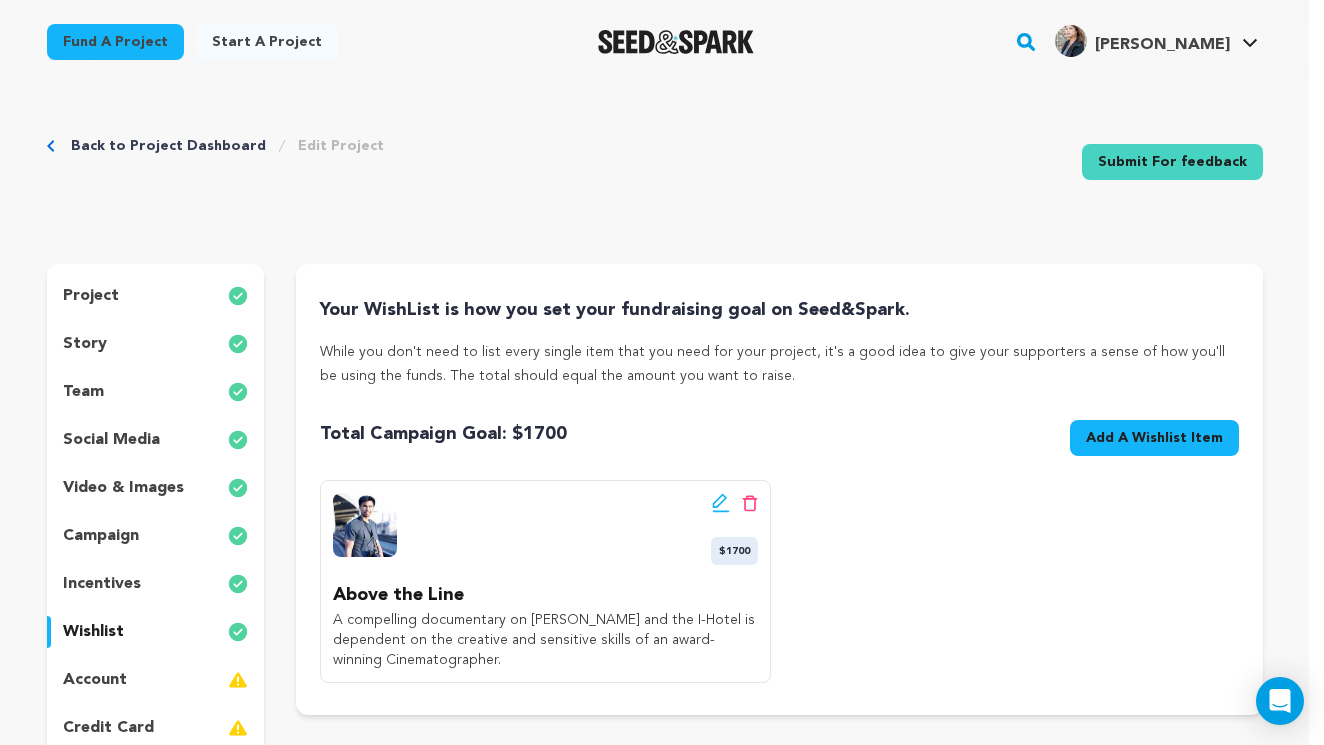 click 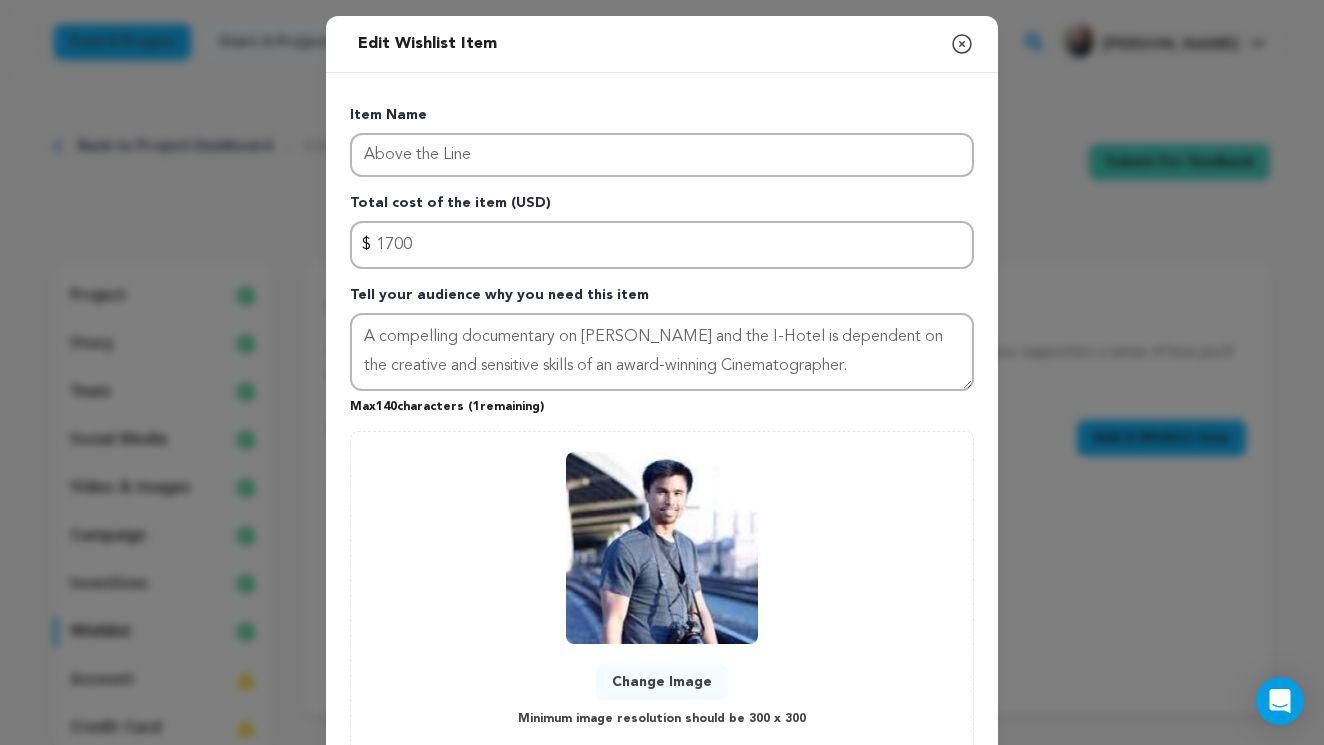 click on "Change Image" at bounding box center [662, 682] 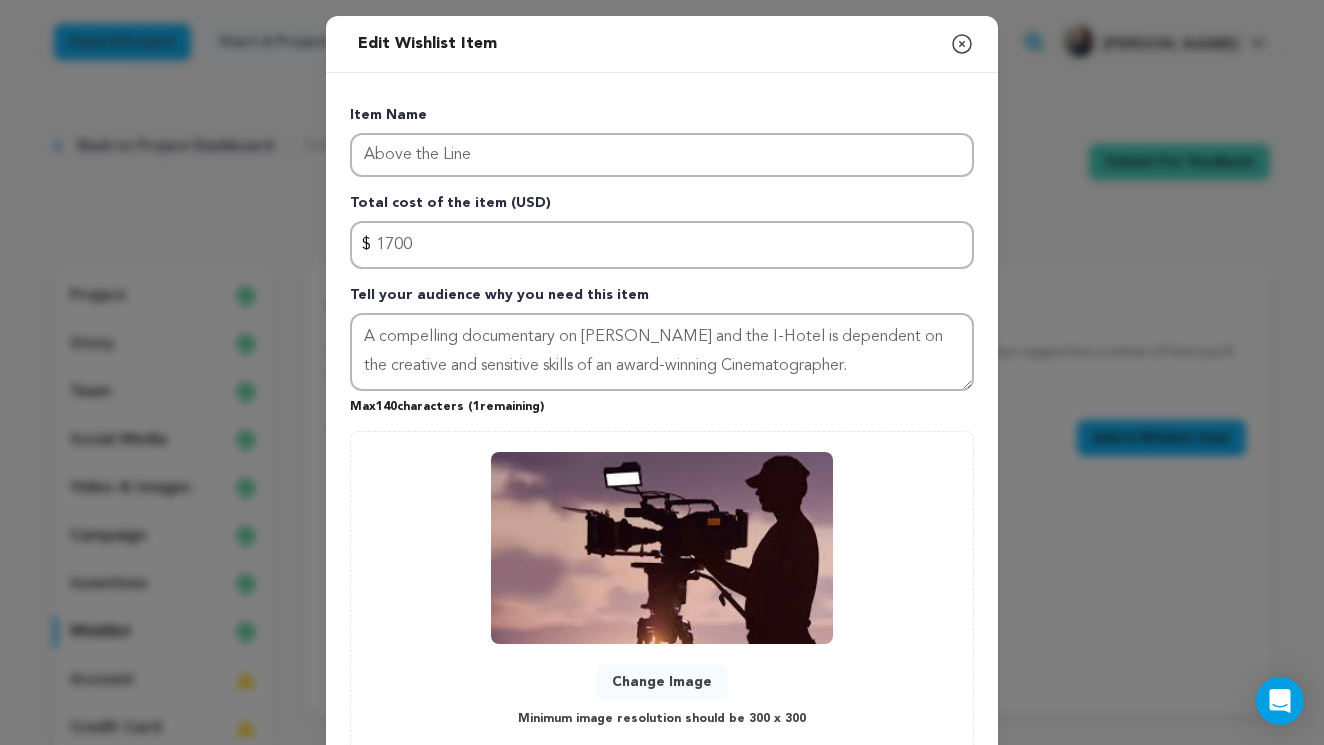 scroll, scrollTop: 136, scrollLeft: 0, axis: vertical 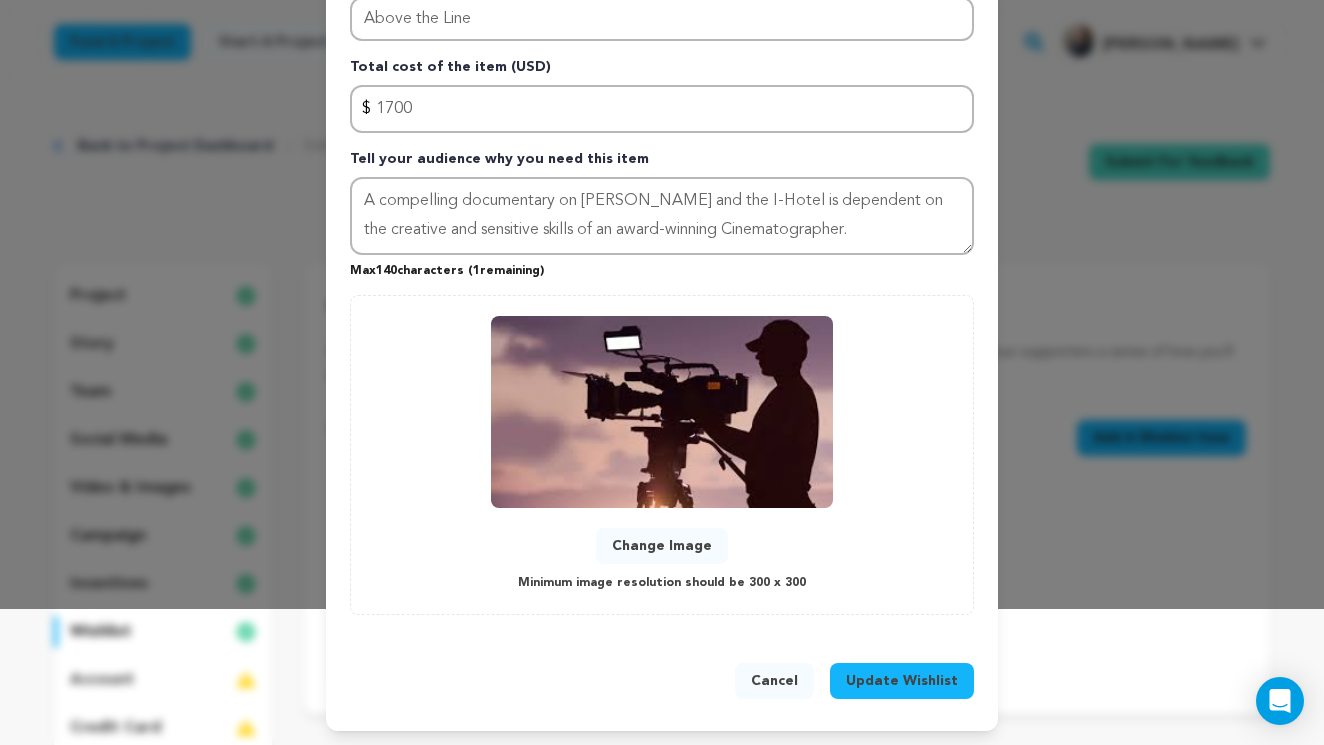 click on "Update Wishlist" at bounding box center (902, 681) 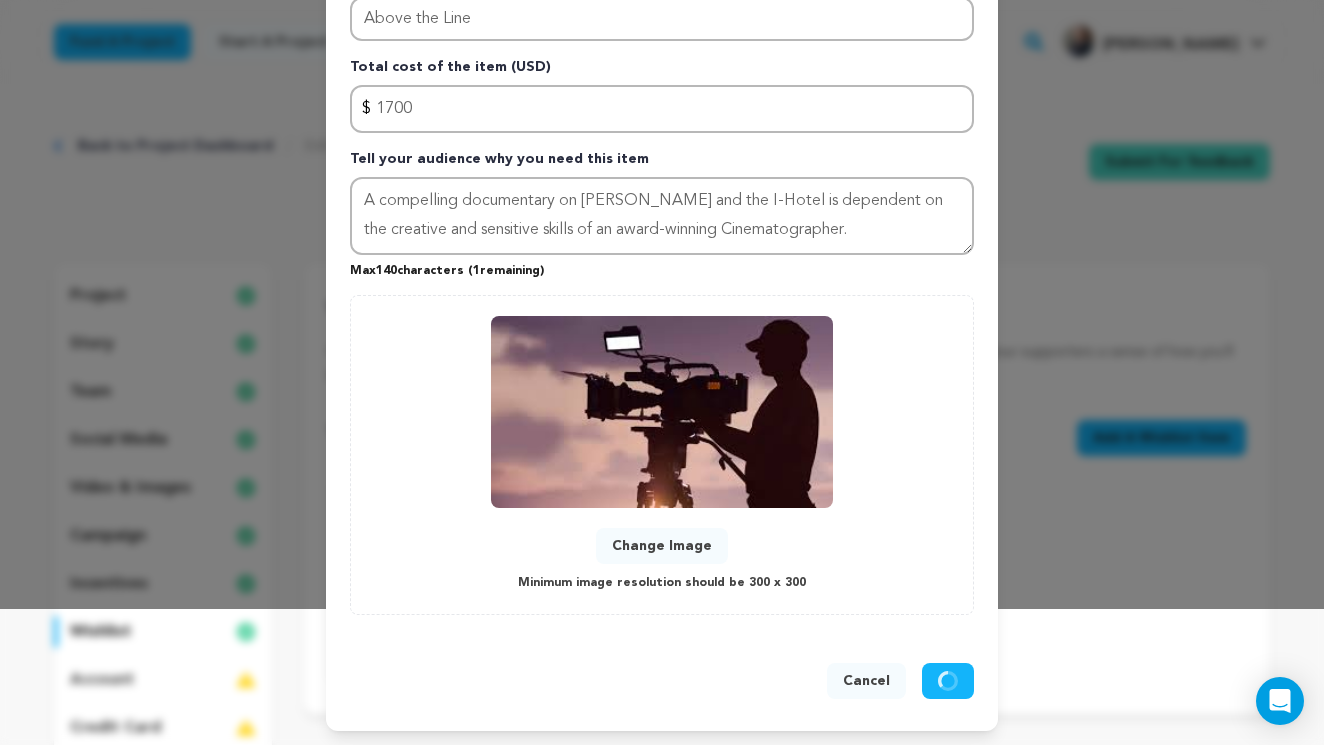 type 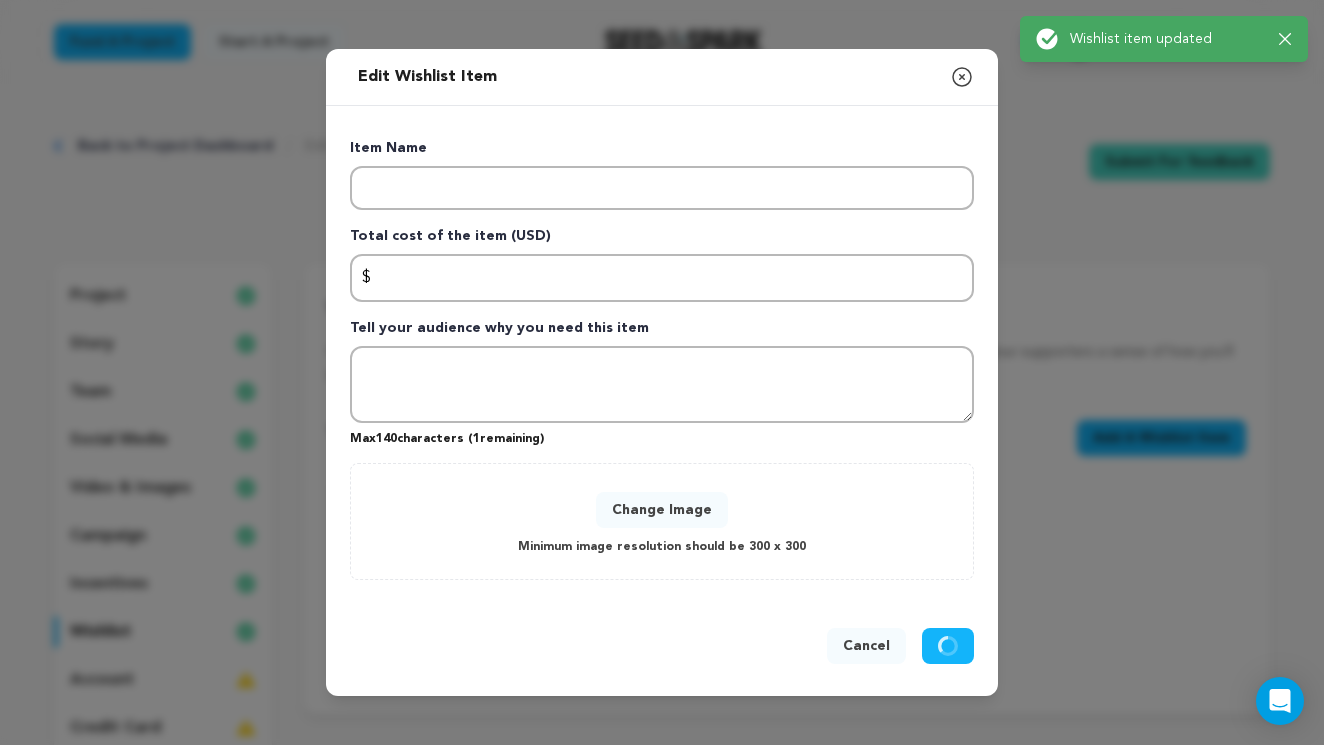 scroll, scrollTop: 0, scrollLeft: 0, axis: both 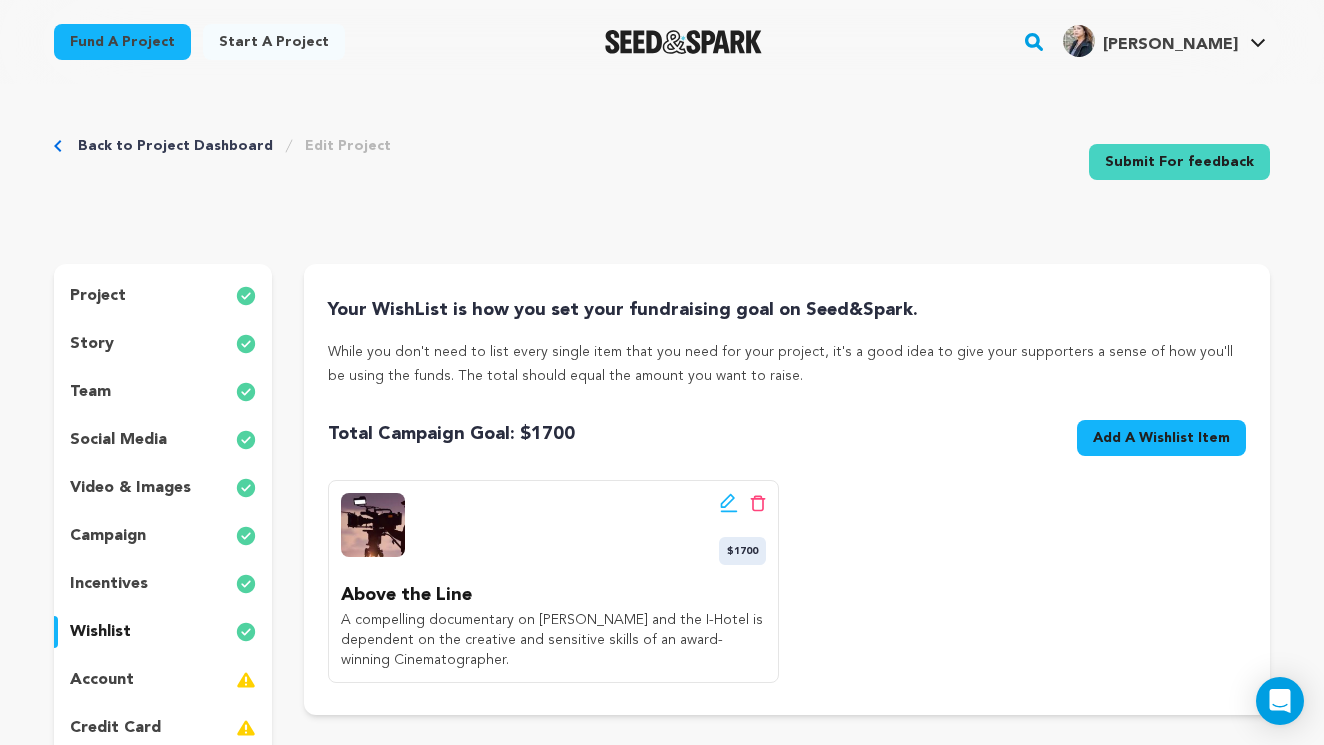 click on "Add A Wishlist Item" at bounding box center [1161, 438] 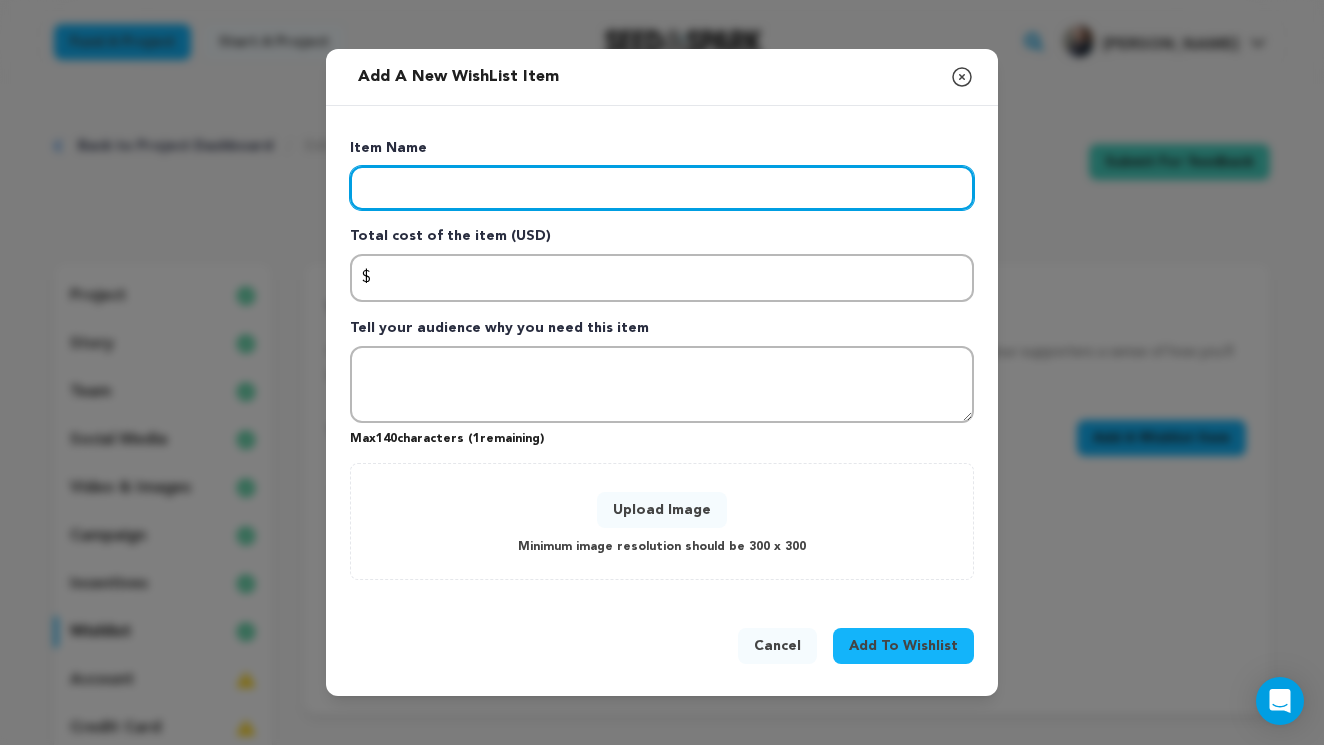 click at bounding box center (662, 188) 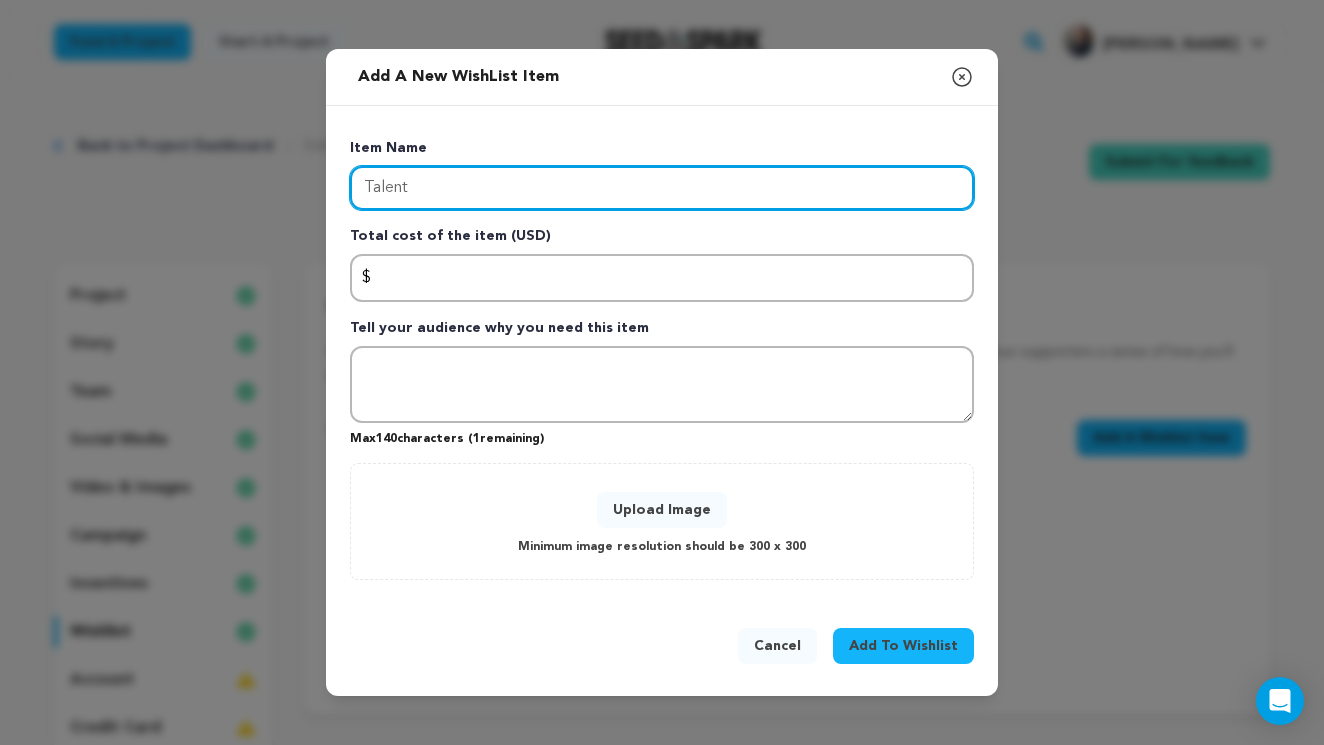 type on "Talent" 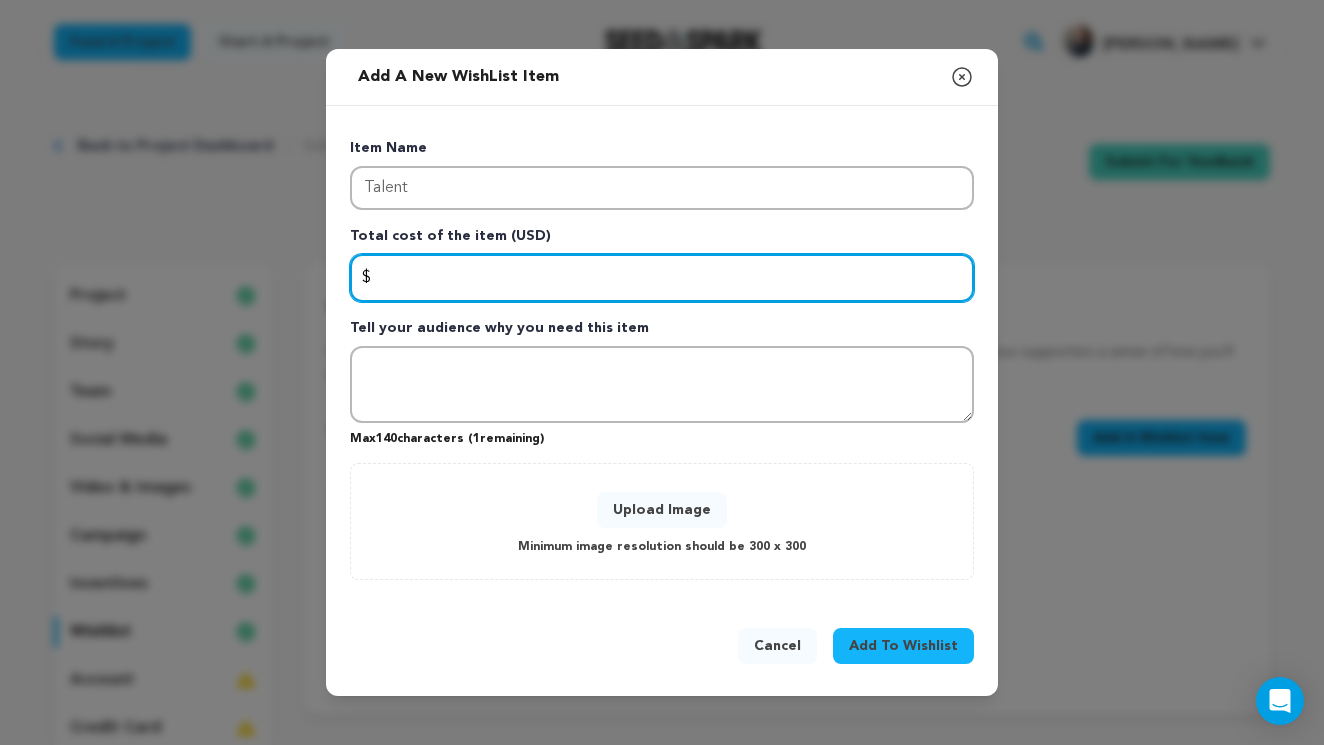 click at bounding box center [662, 278] 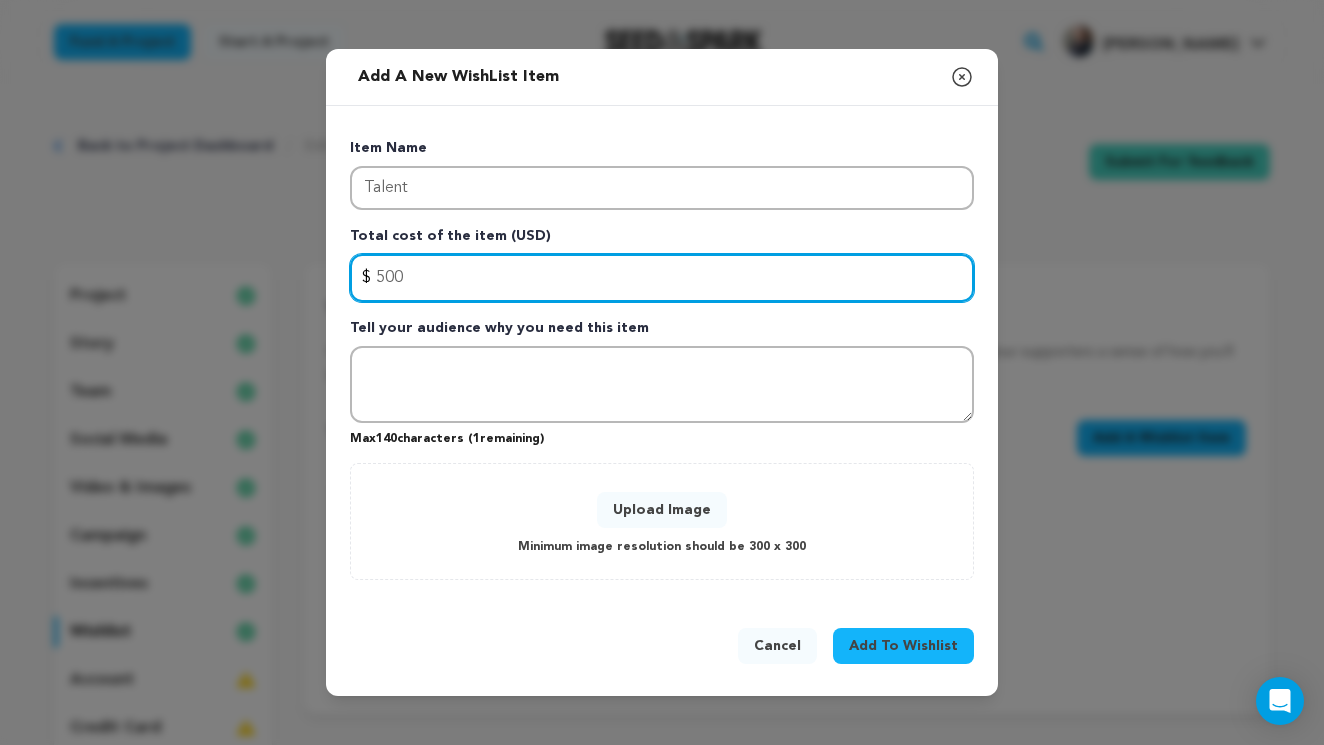 type on "500" 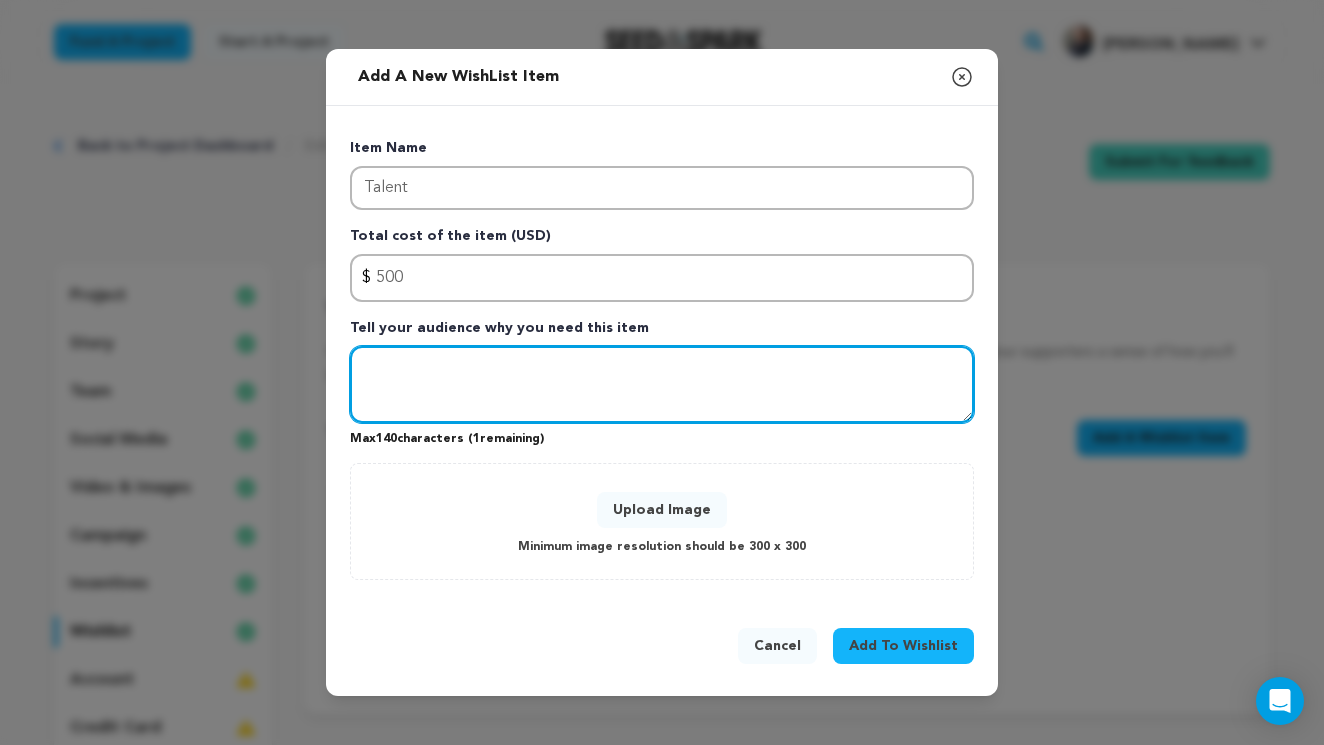 click at bounding box center [662, 385] 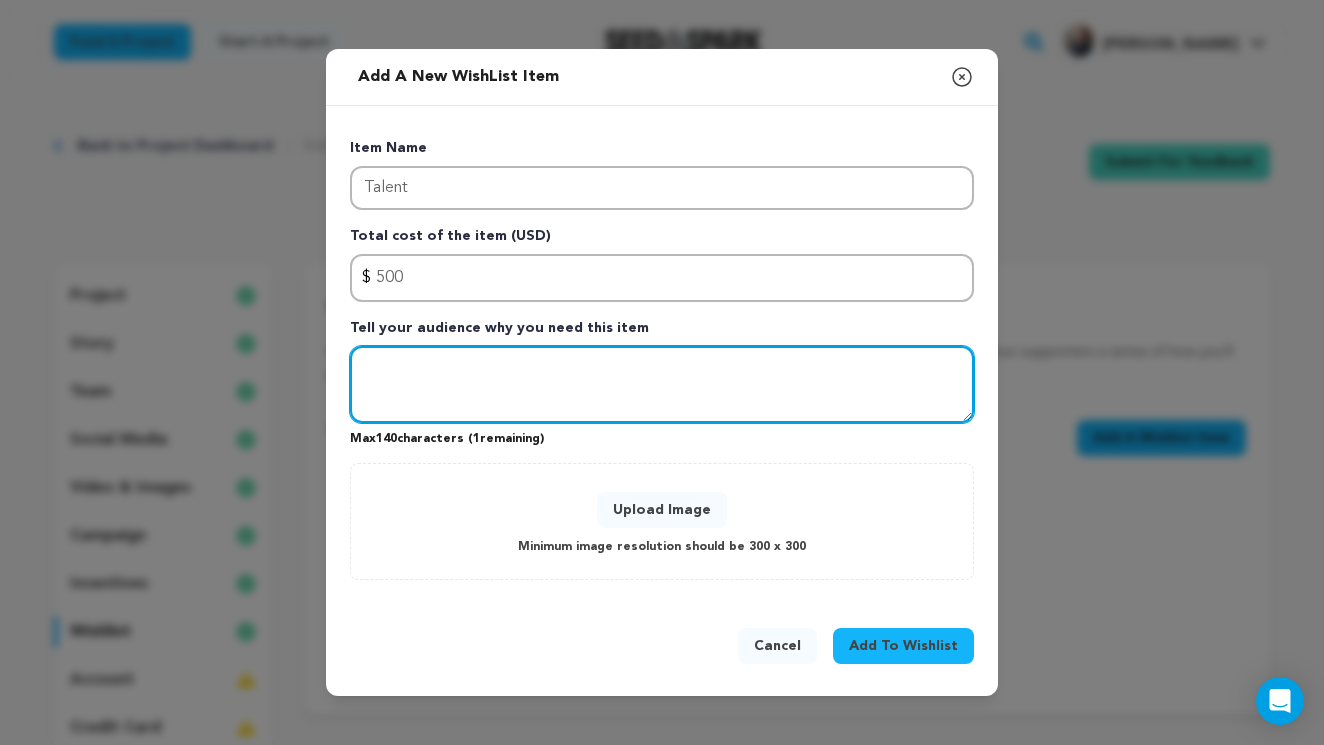 type on "W" 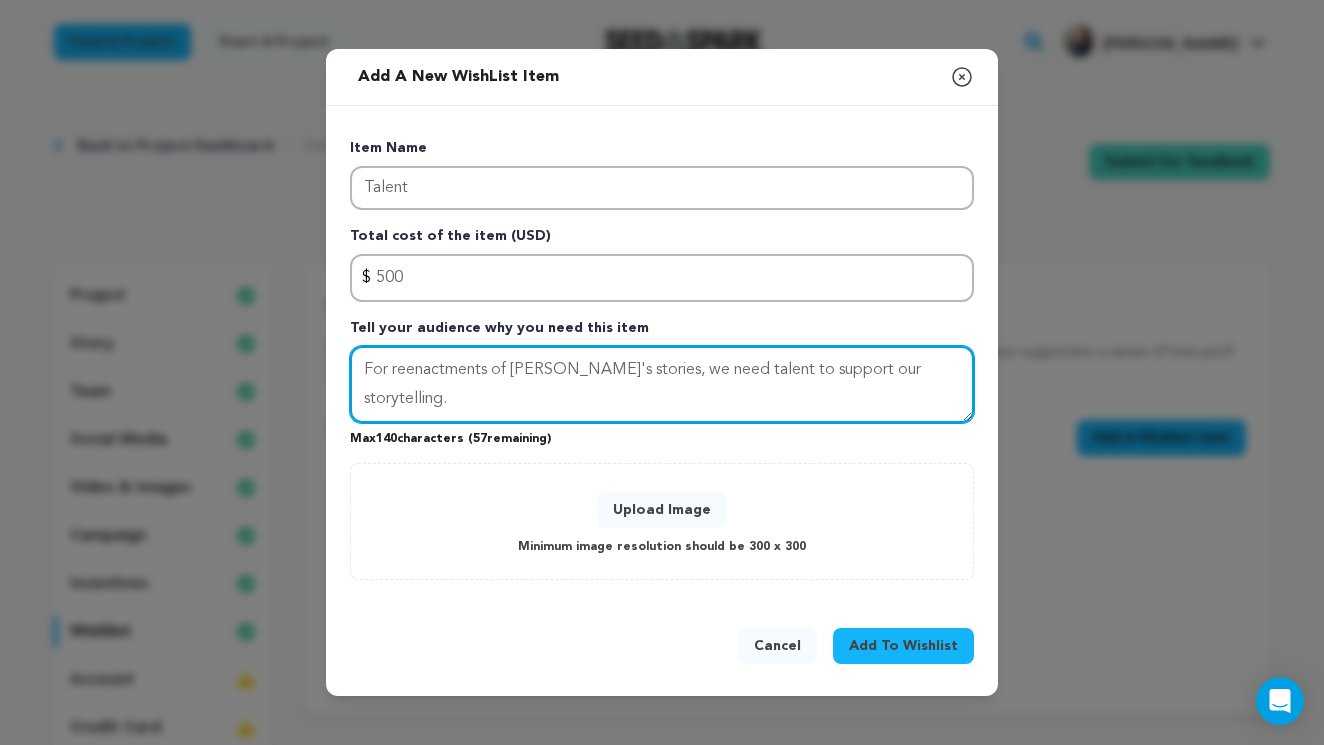 type on "For reenactments of Jeanette's stories, we need talent to support our storytelling." 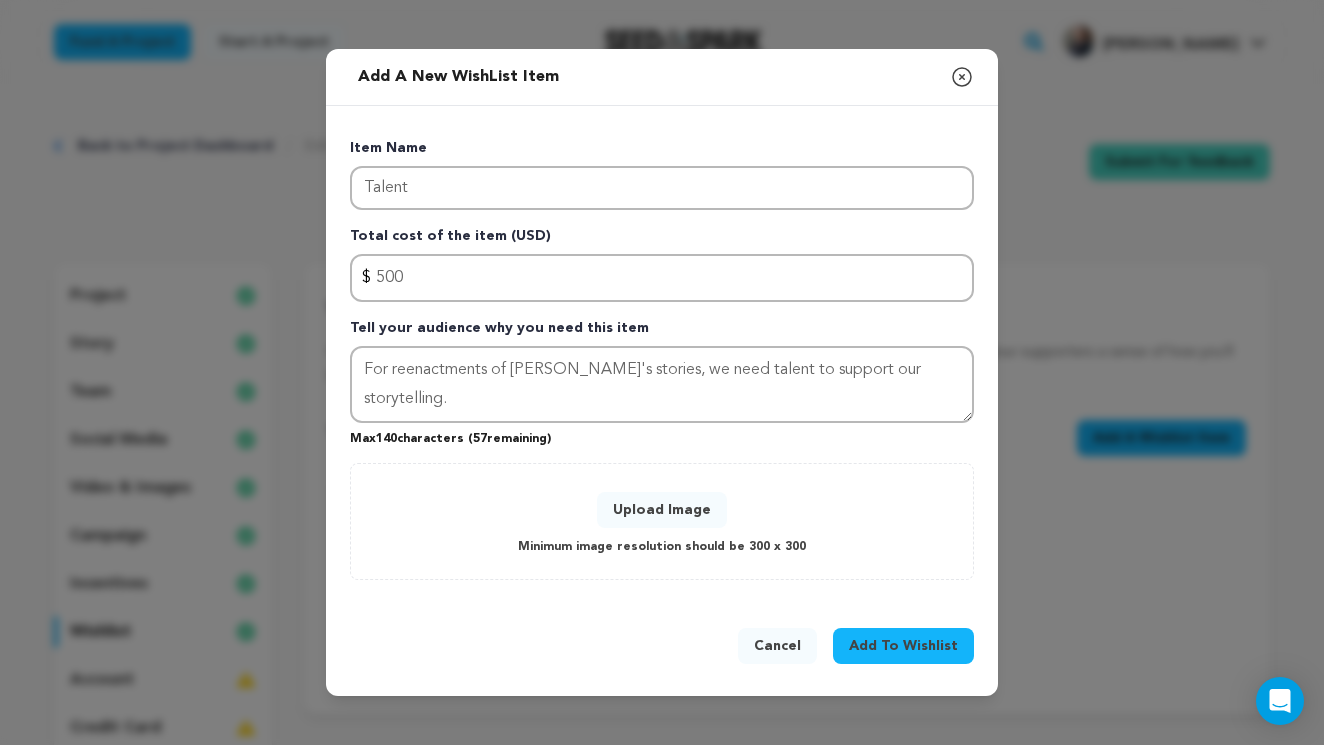 click on "Upload Image" at bounding box center (662, 510) 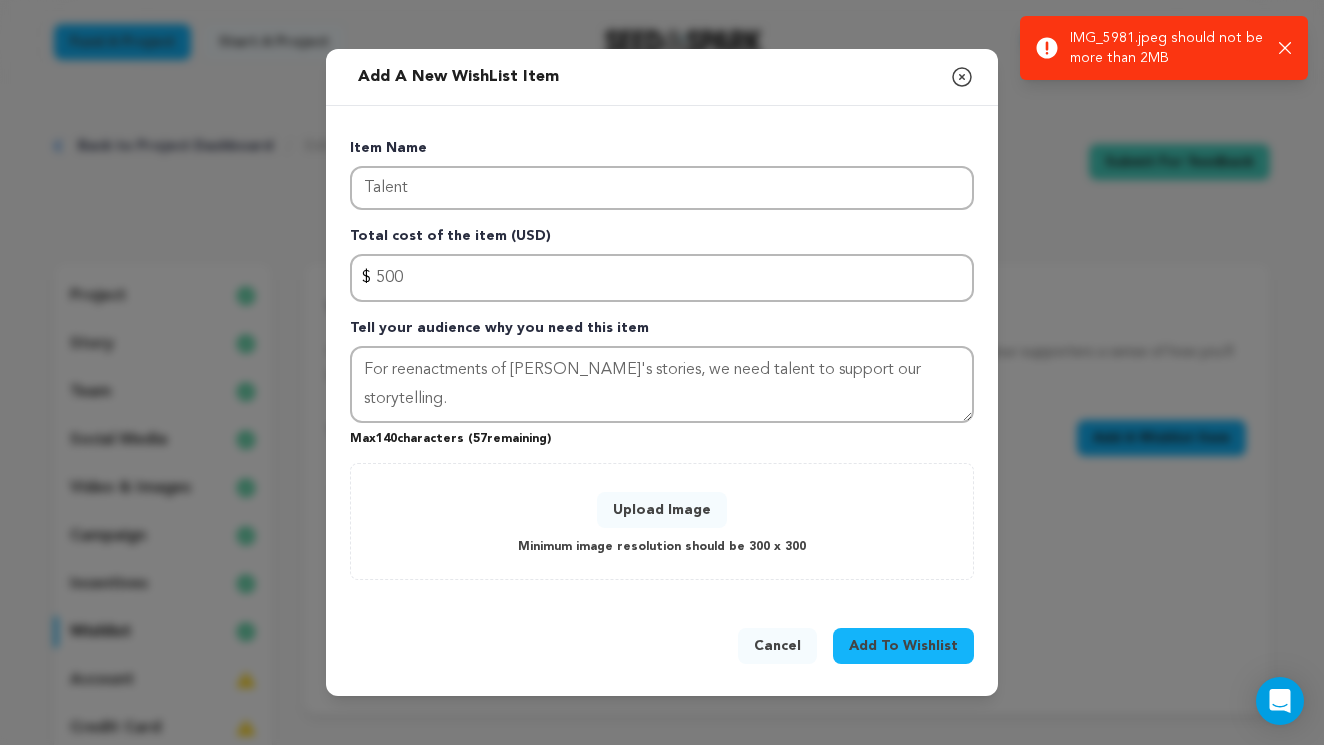 click 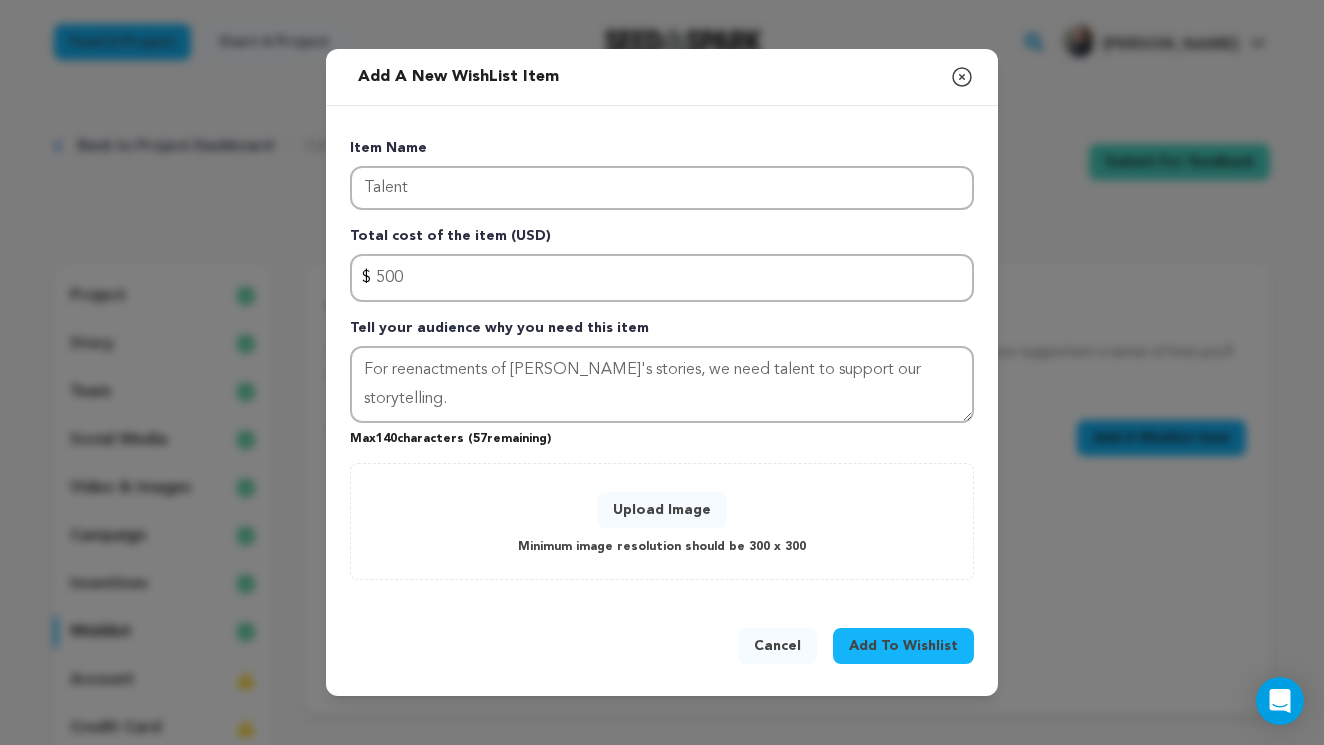 click on "Upload Image" at bounding box center [662, 510] 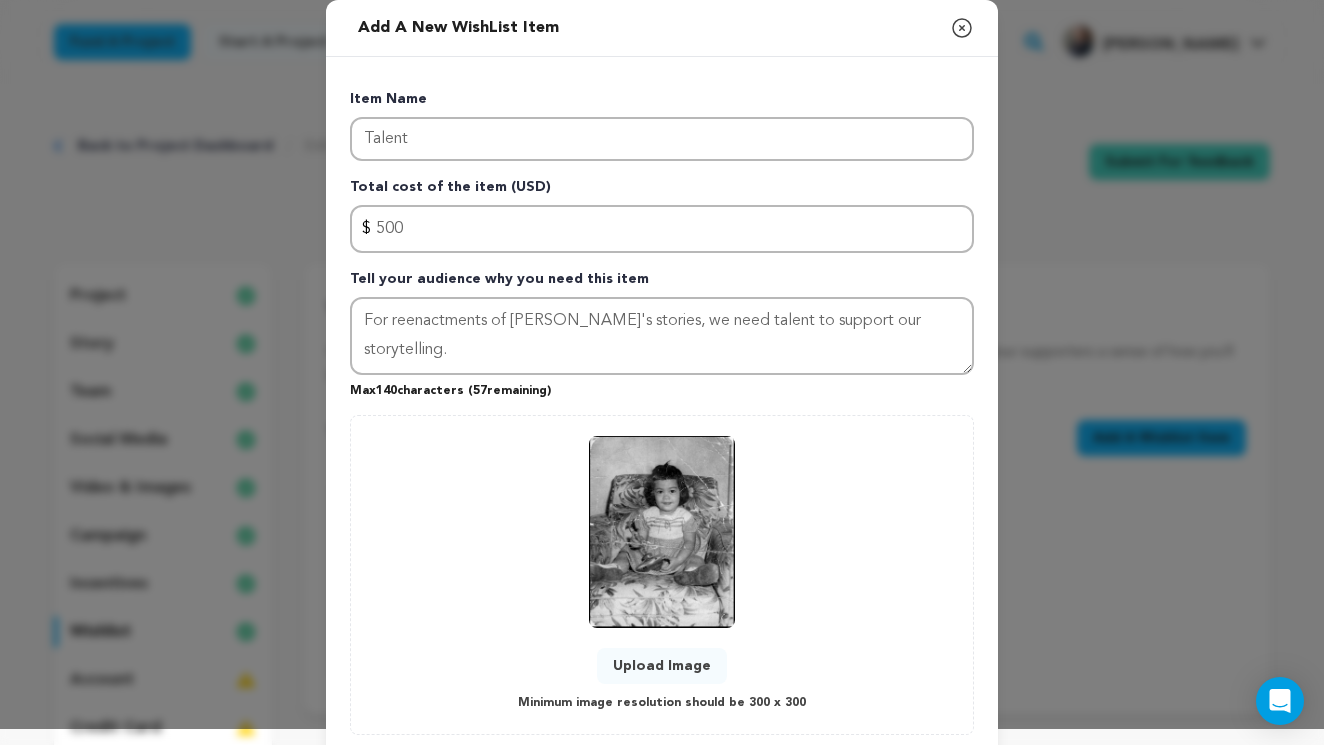 scroll, scrollTop: 136, scrollLeft: 0, axis: vertical 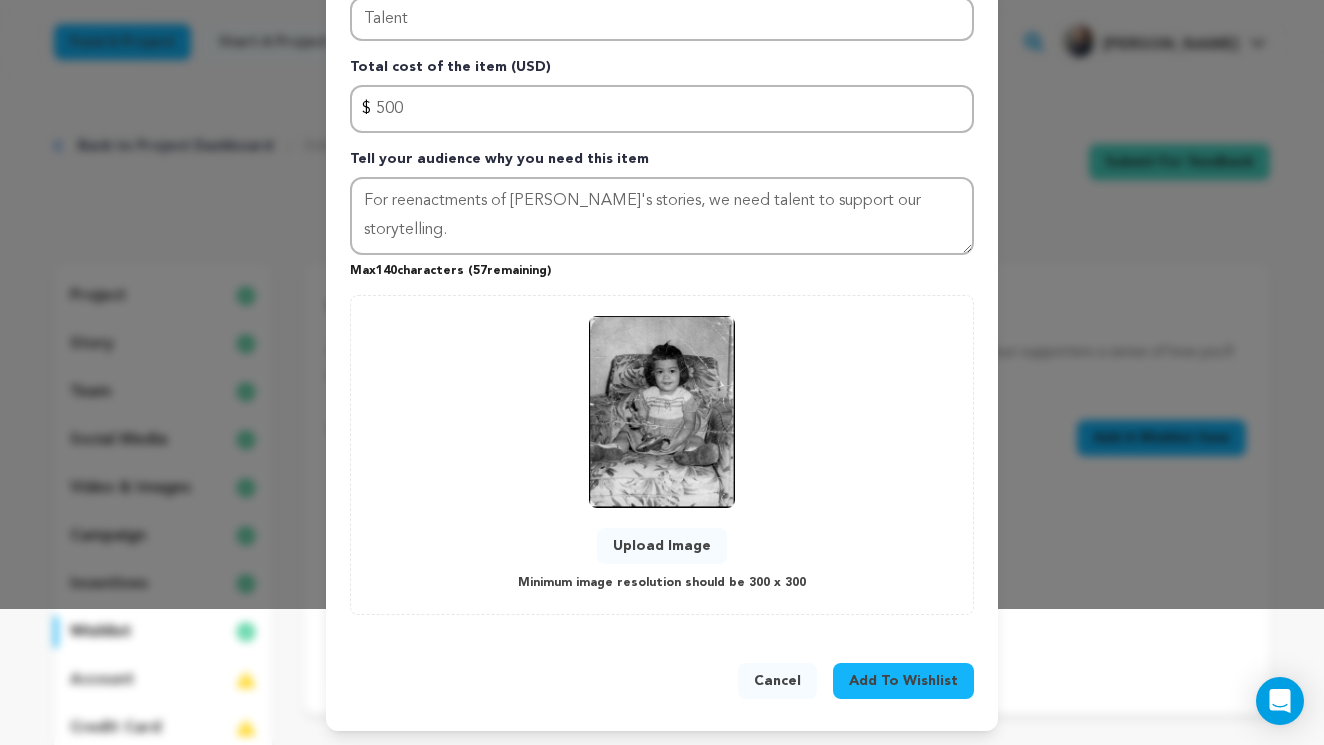 click on "Add To Wishlist" at bounding box center [903, 681] 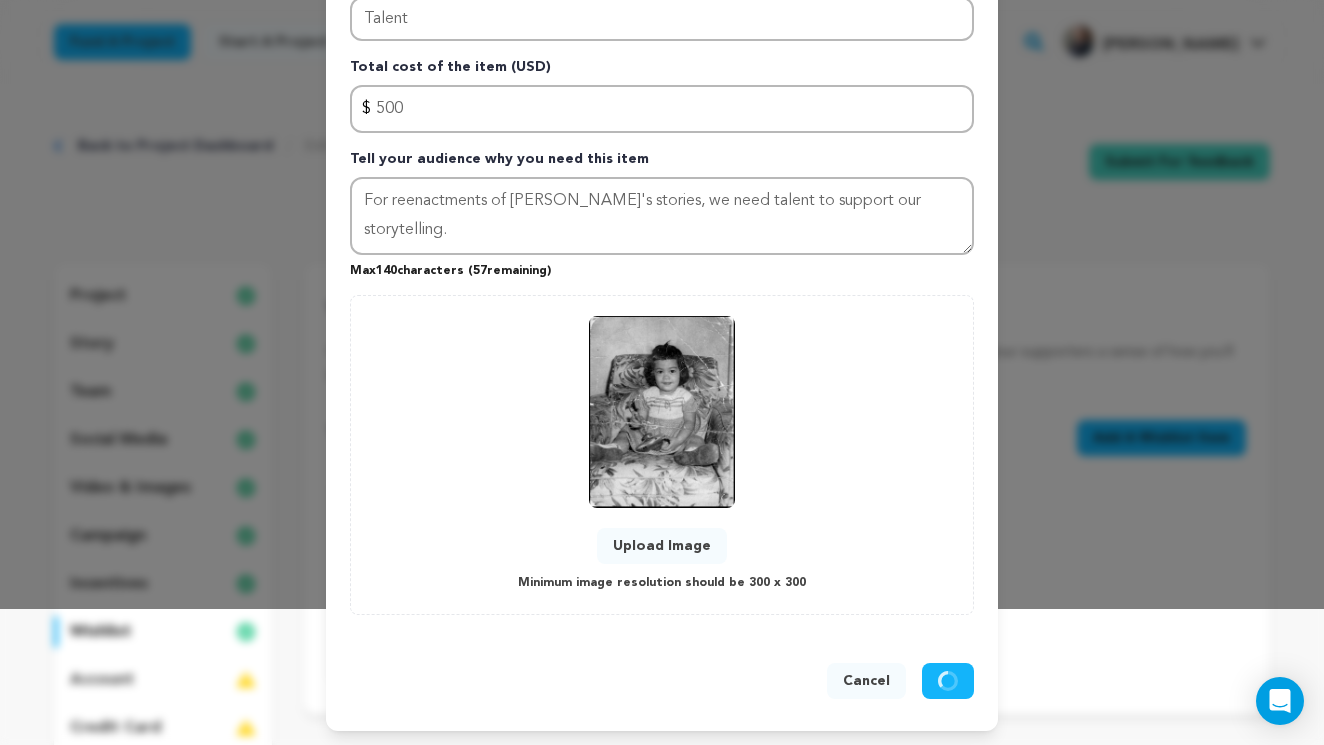type 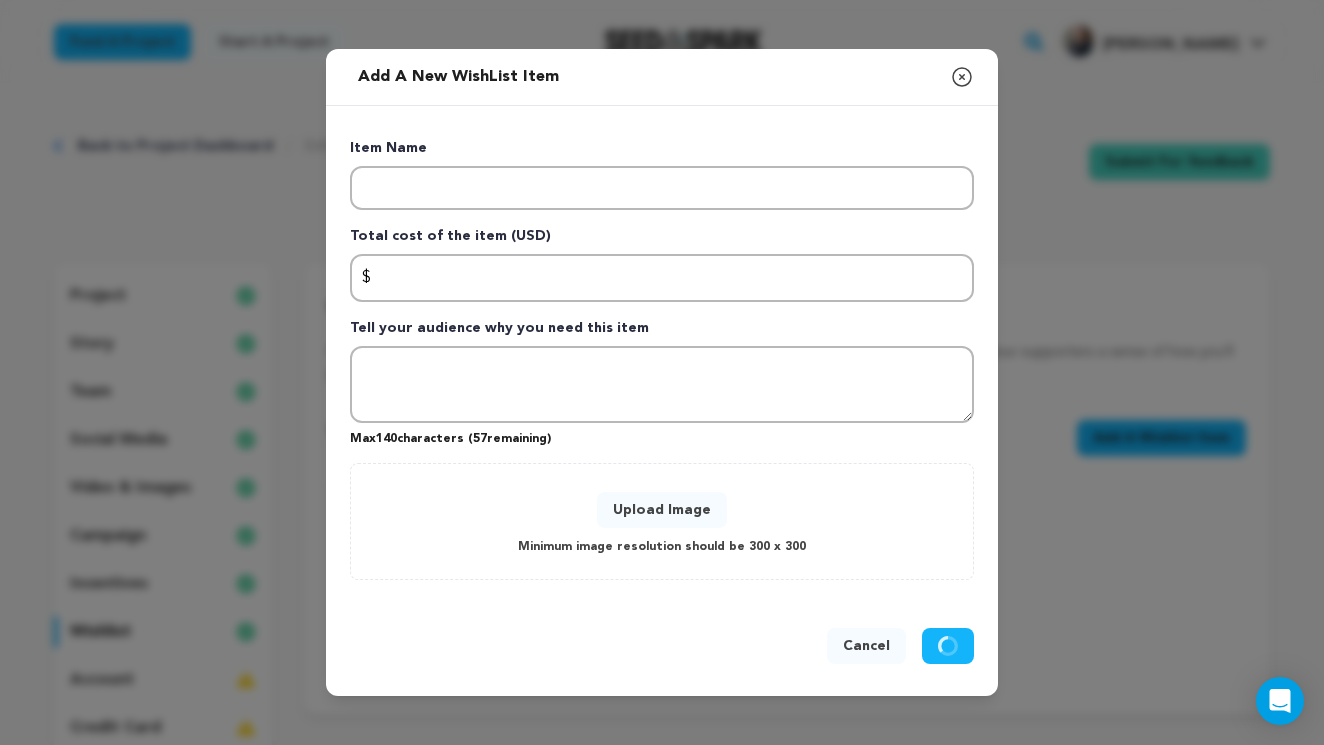 scroll, scrollTop: 0, scrollLeft: 0, axis: both 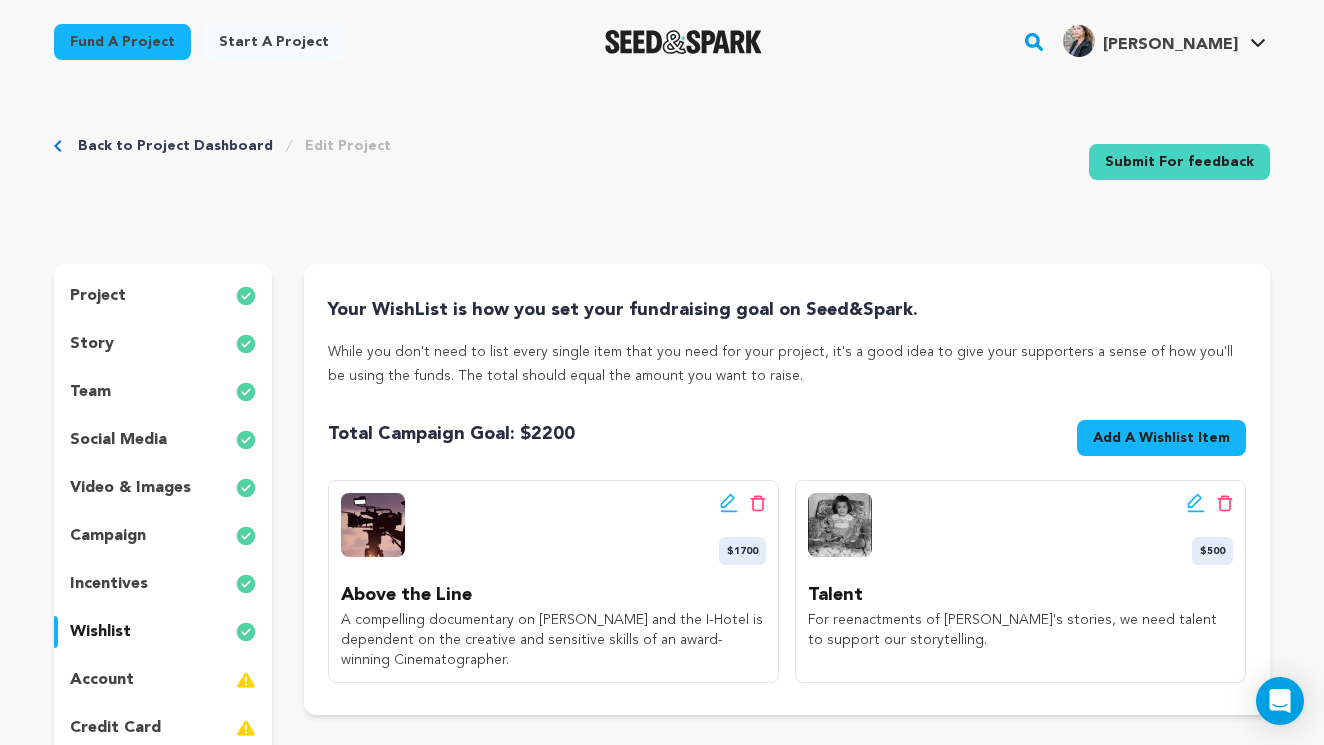 click on "Your WishList is how you set your fundraising goal on Seed&Spark.
While you don't need to list every single item that you need for your project, it's a good idea to give
your supporters a sense of how you'll be using the funds. The total should equal the amount you want to
raise.
Total Campaign Goal: $ 2200
Goal: $
Add A Wishlist Item
New Wishlist Item" at bounding box center [787, 489] 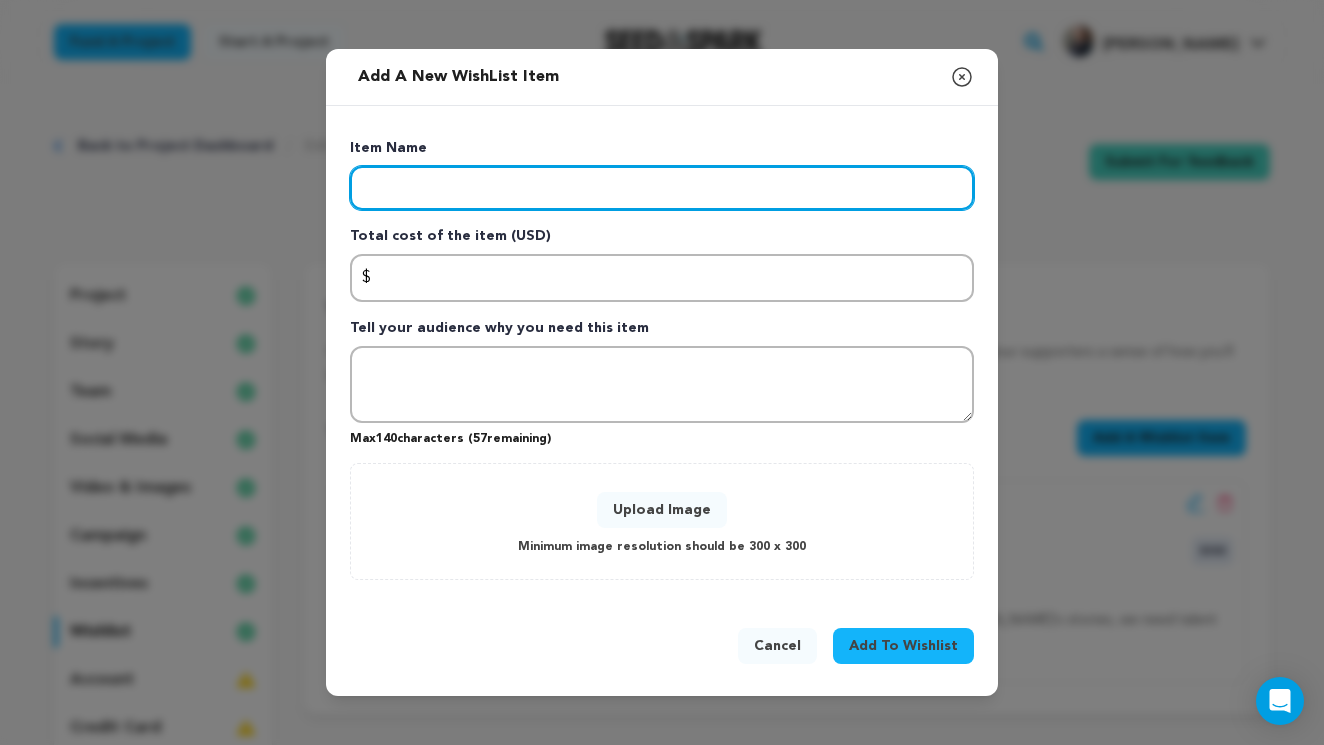 click at bounding box center [662, 188] 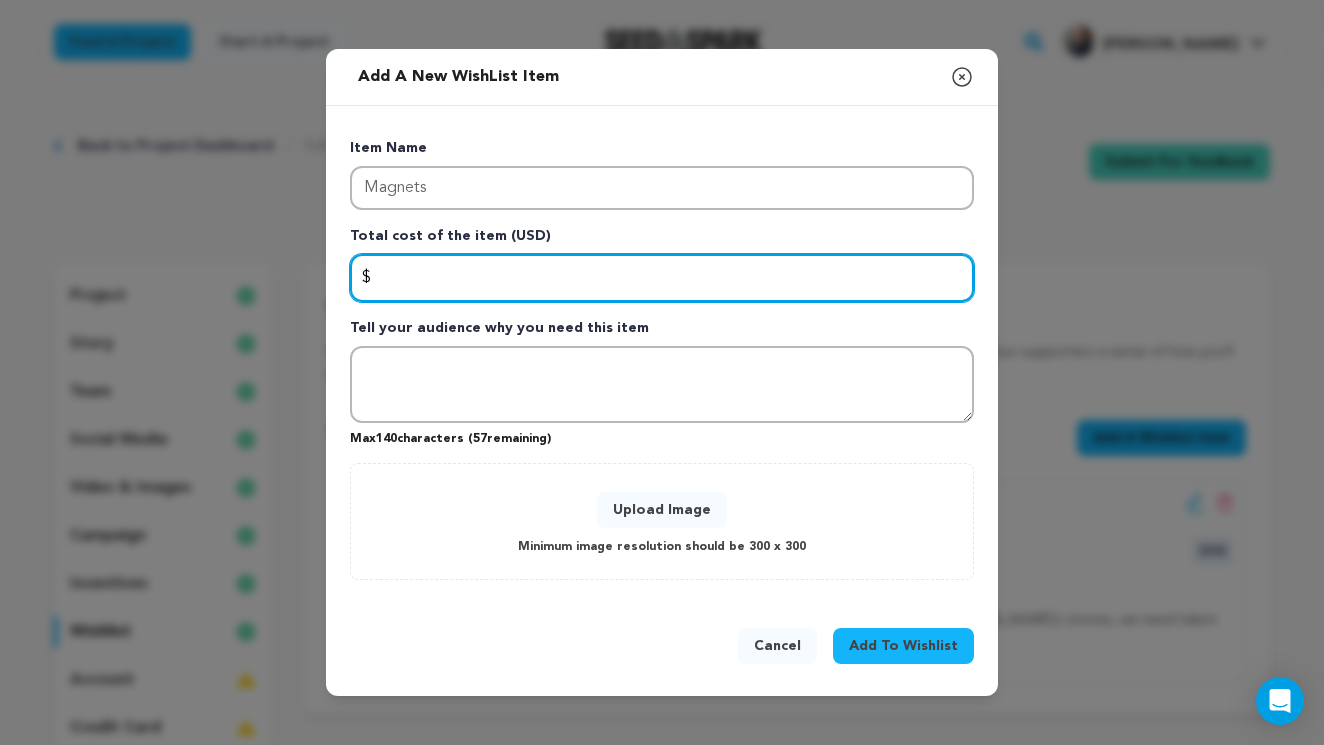 click at bounding box center (662, 278) 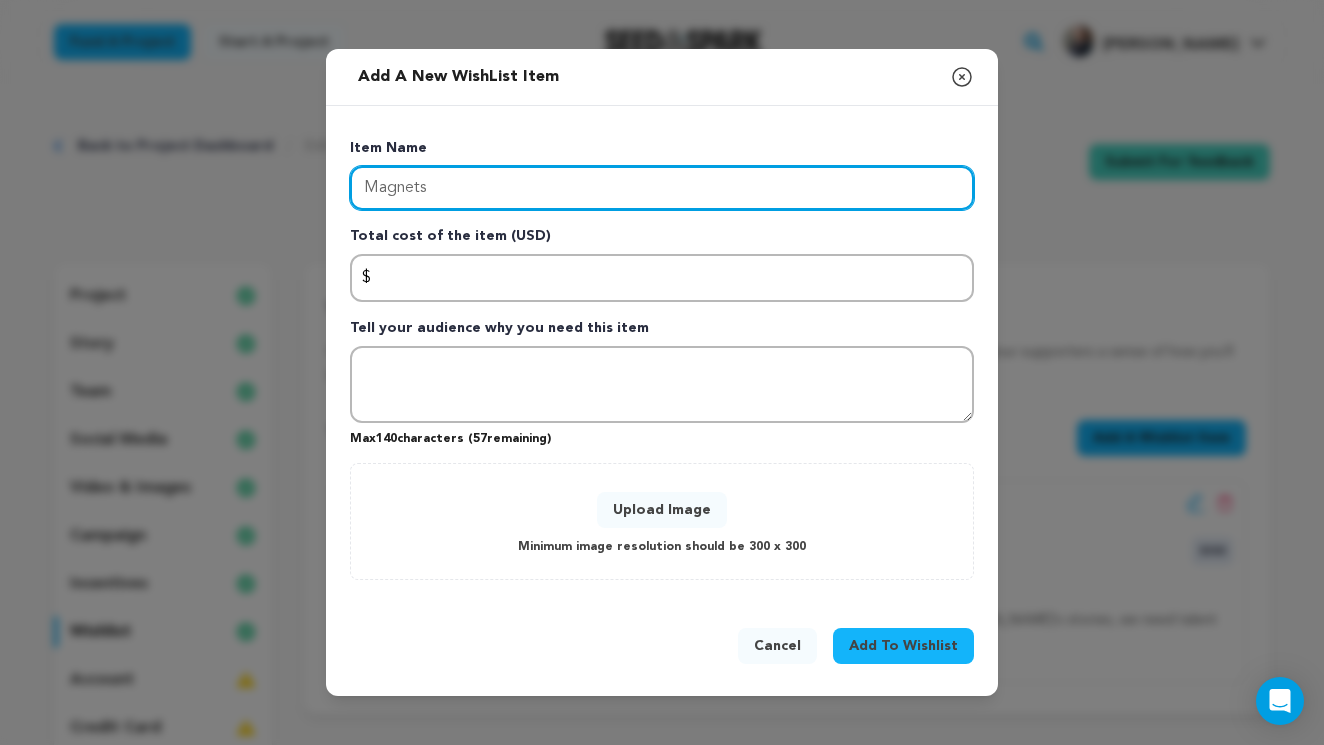 click on "Magnets" at bounding box center [662, 188] 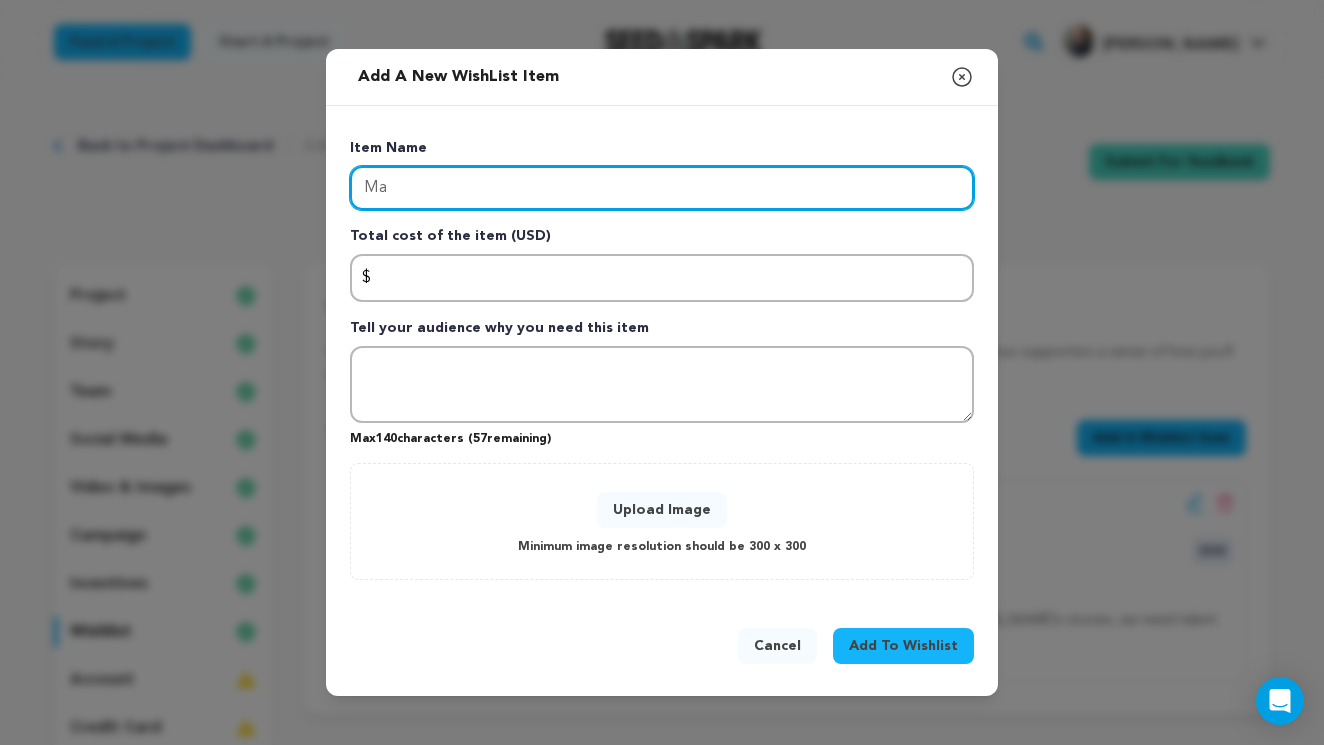 type on "M" 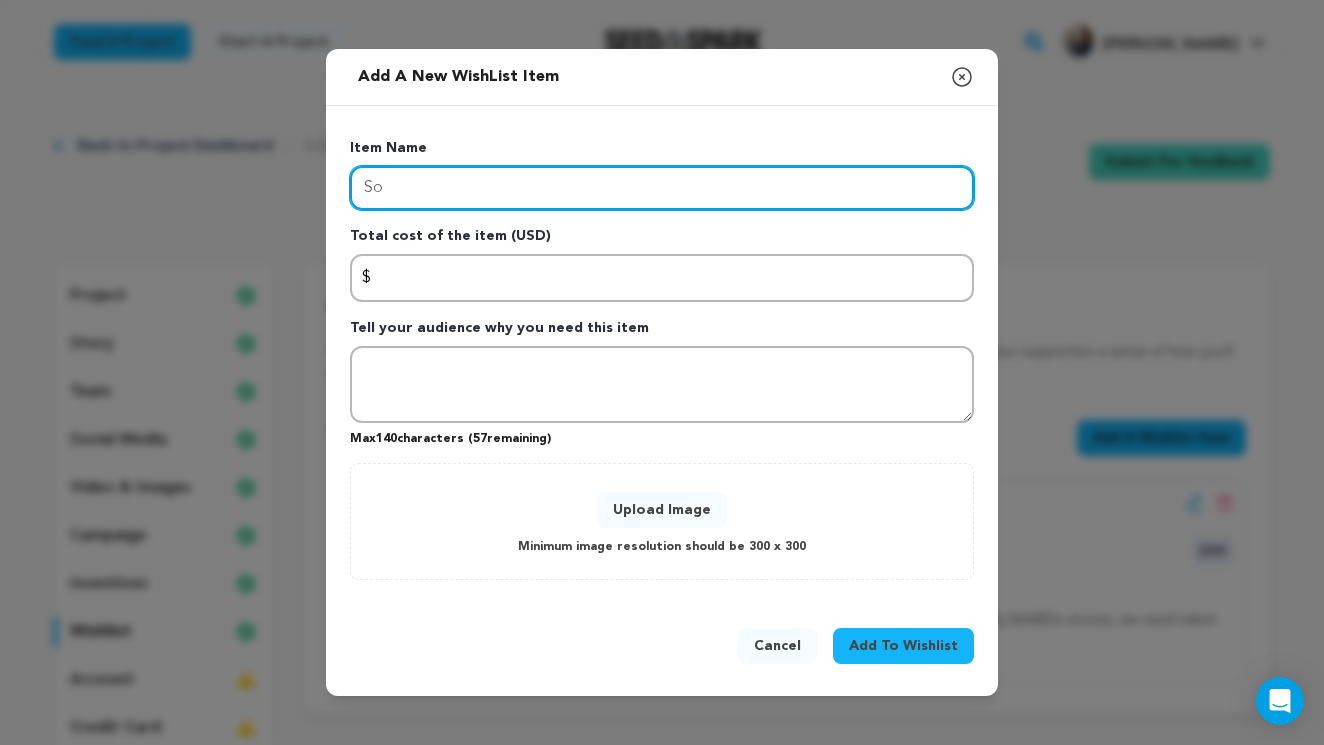 type on "S" 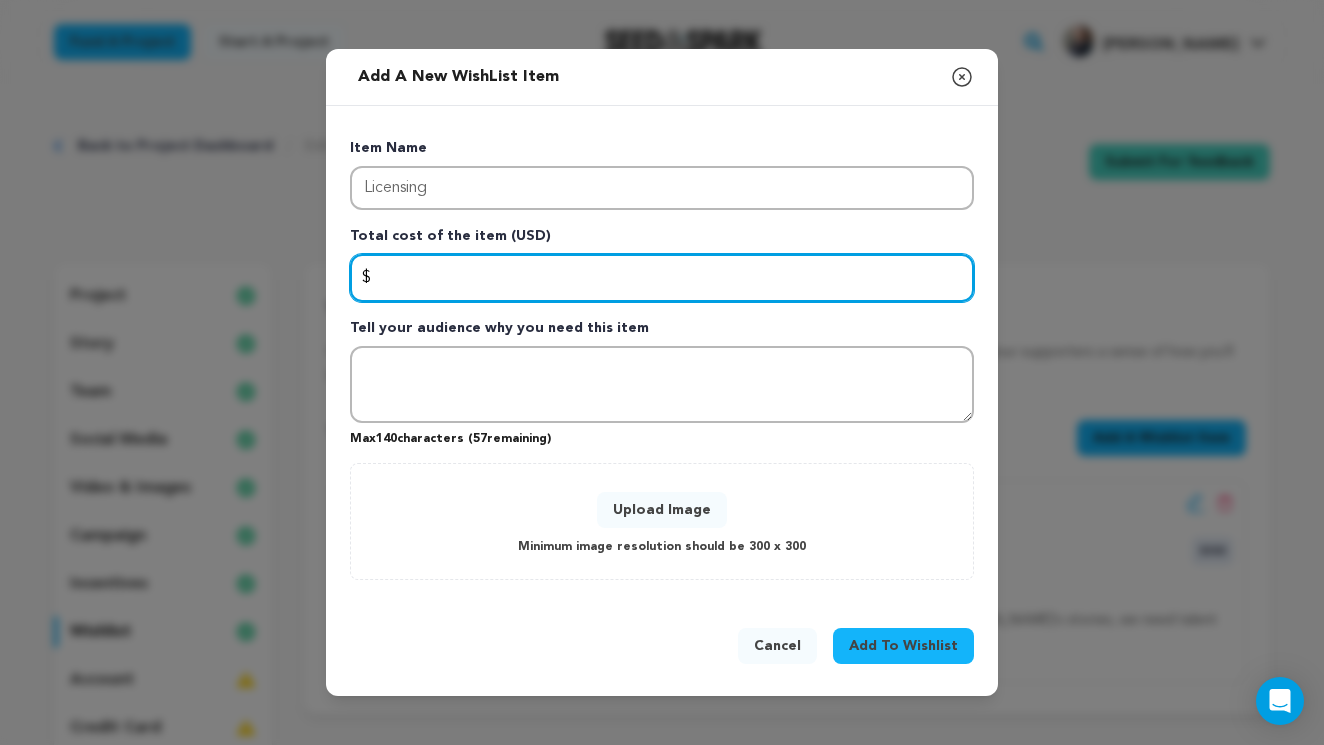 click at bounding box center [662, 278] 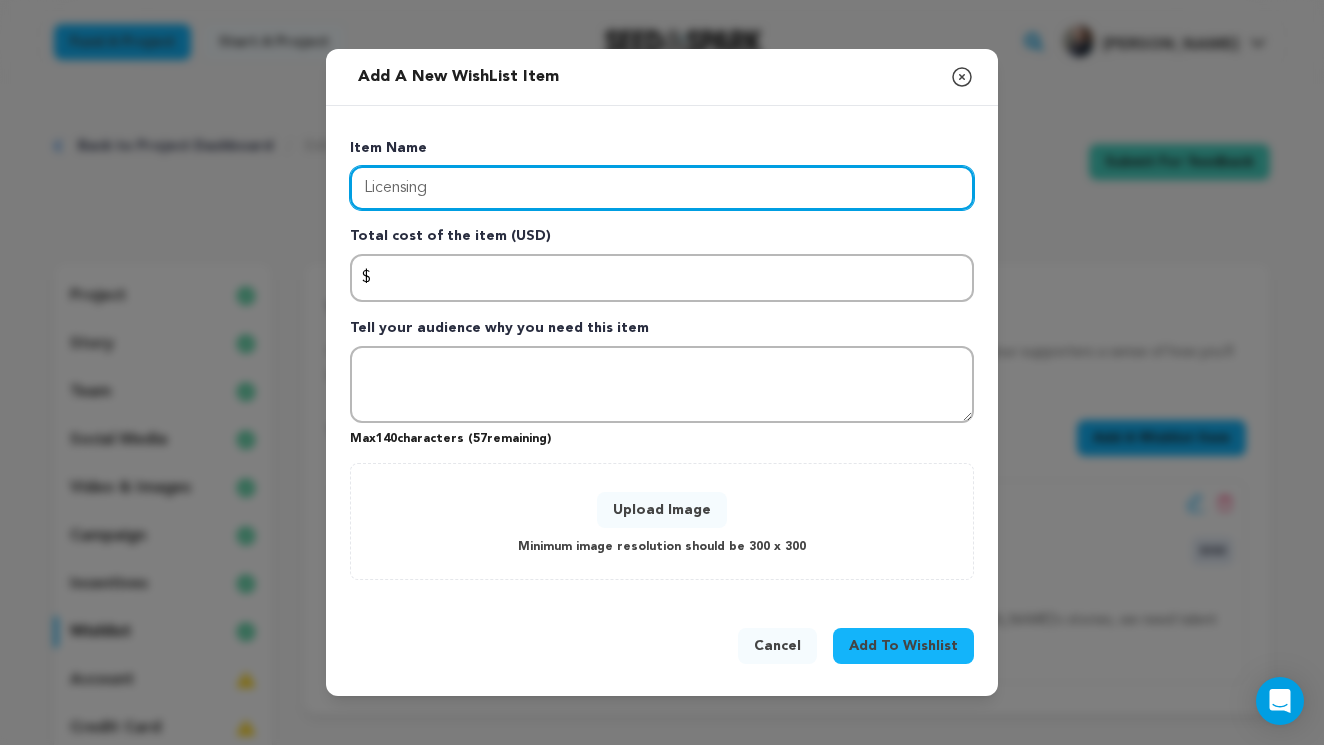 click on "Licensing" at bounding box center [662, 188] 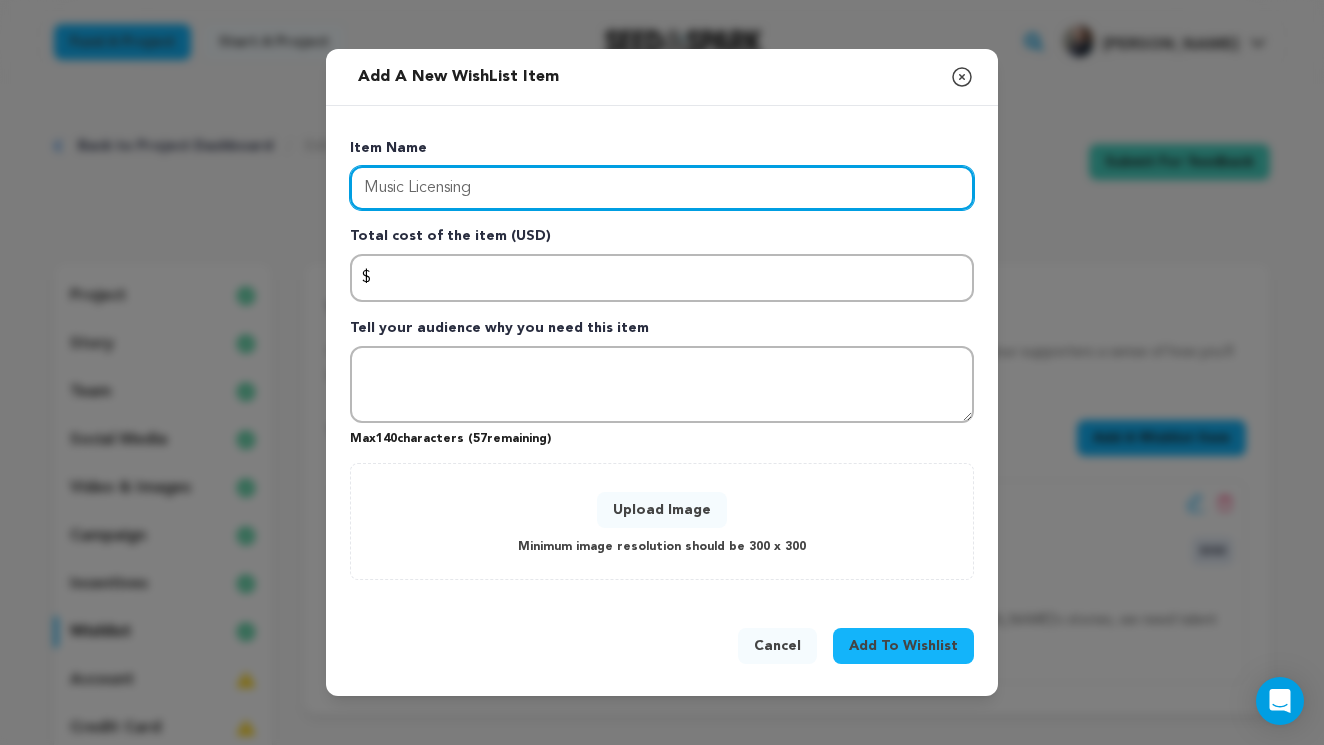 type on "Music Licensing" 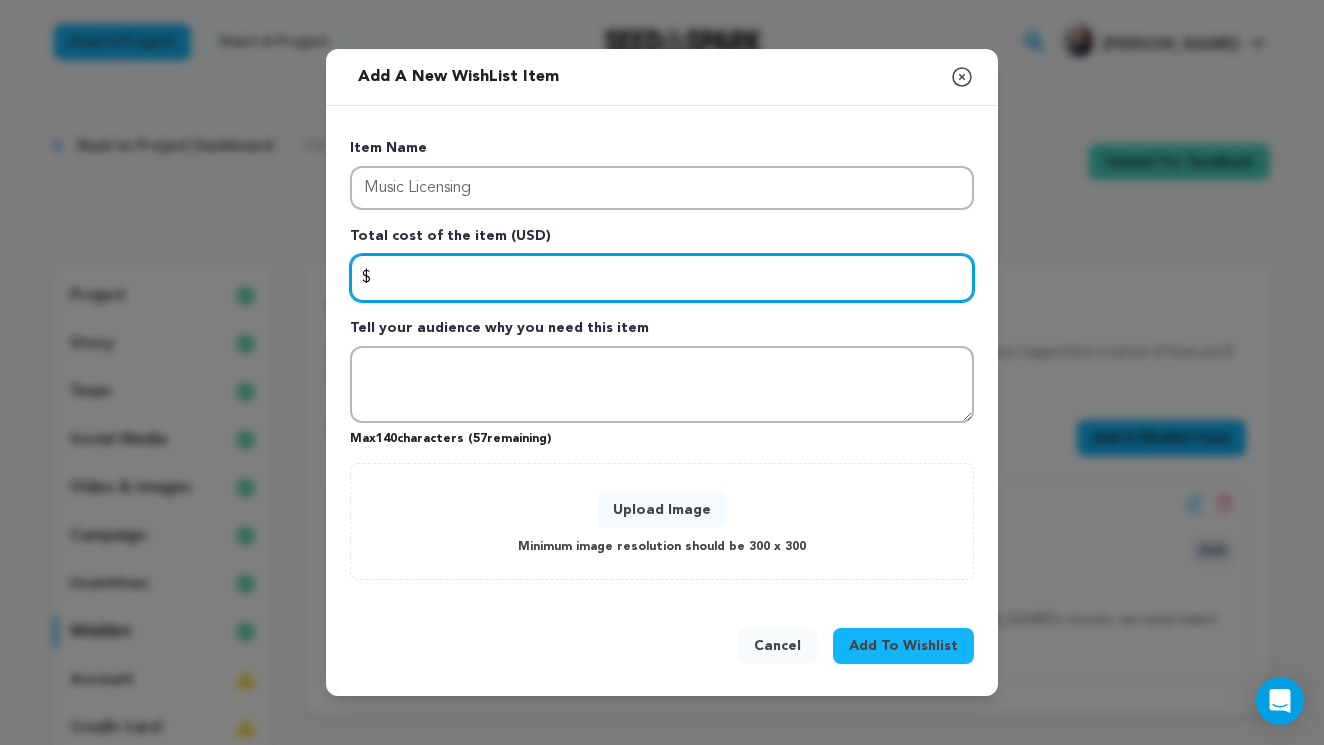 click at bounding box center [662, 278] 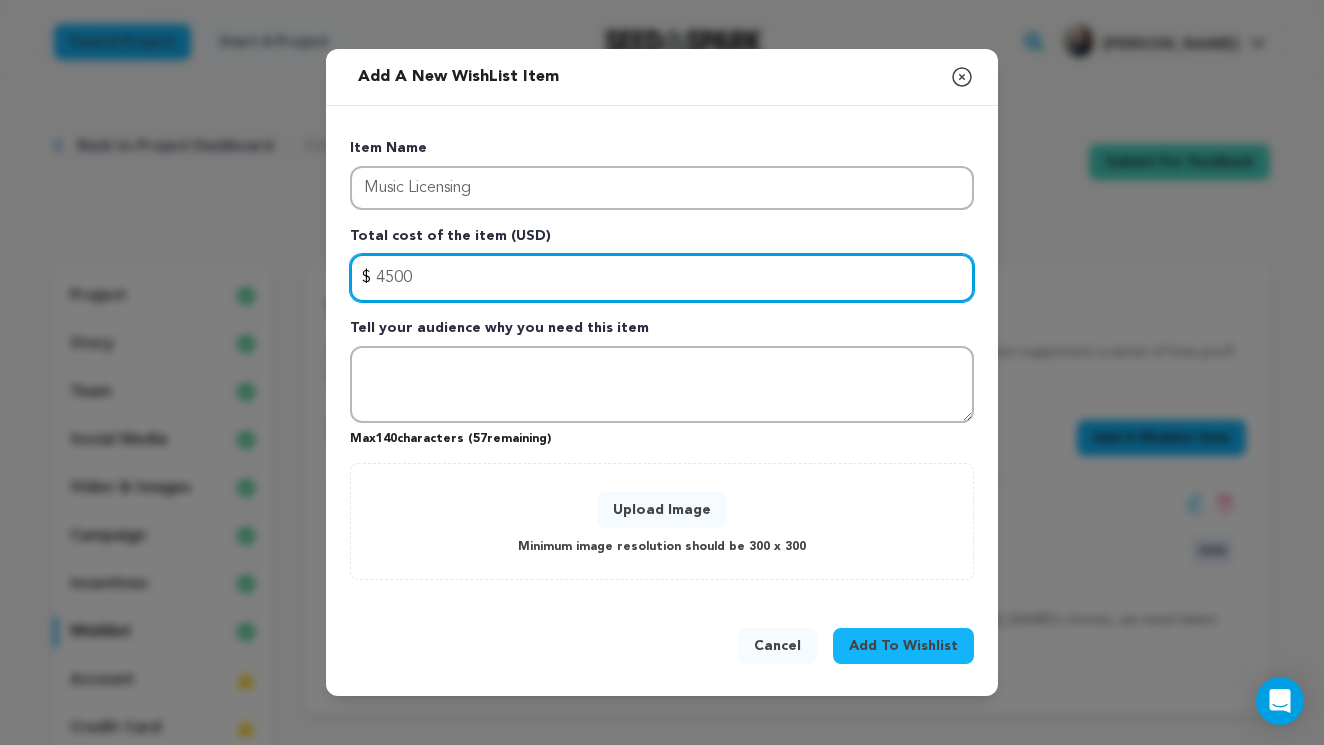 type on "4500" 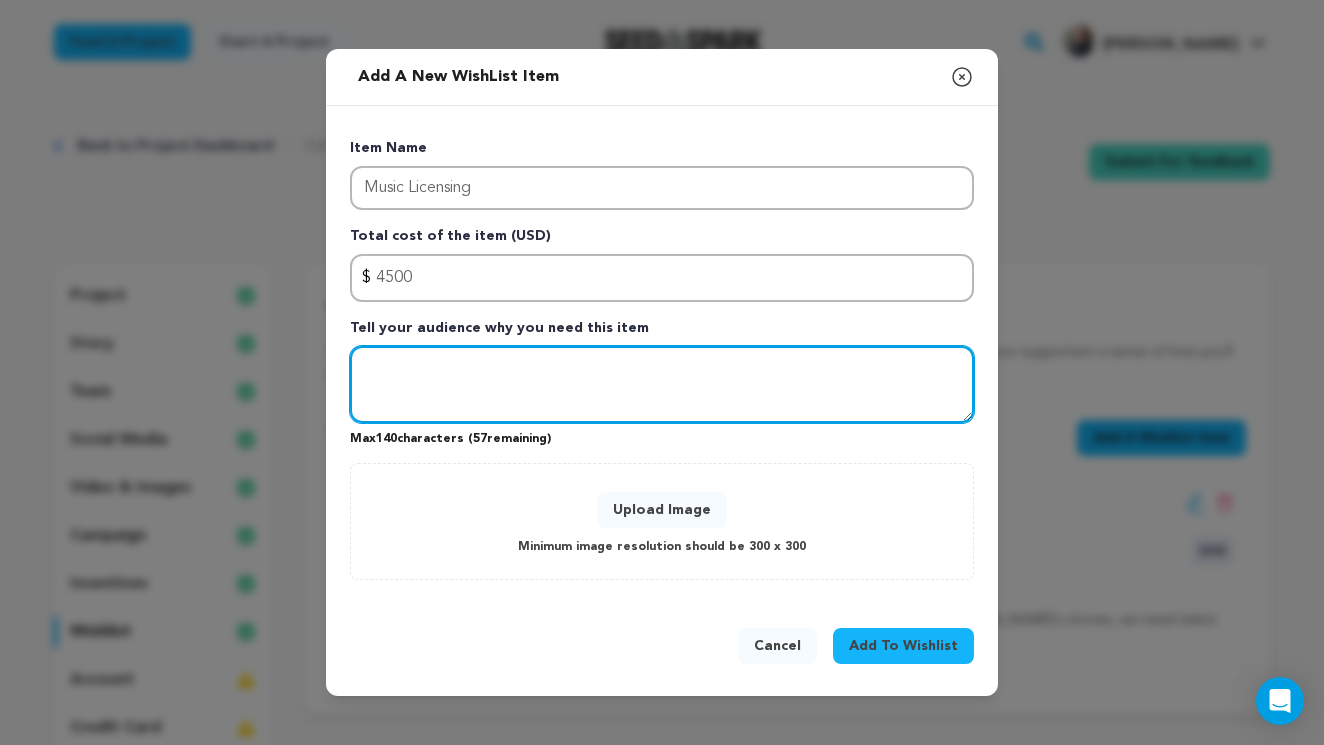 click at bounding box center (662, 385) 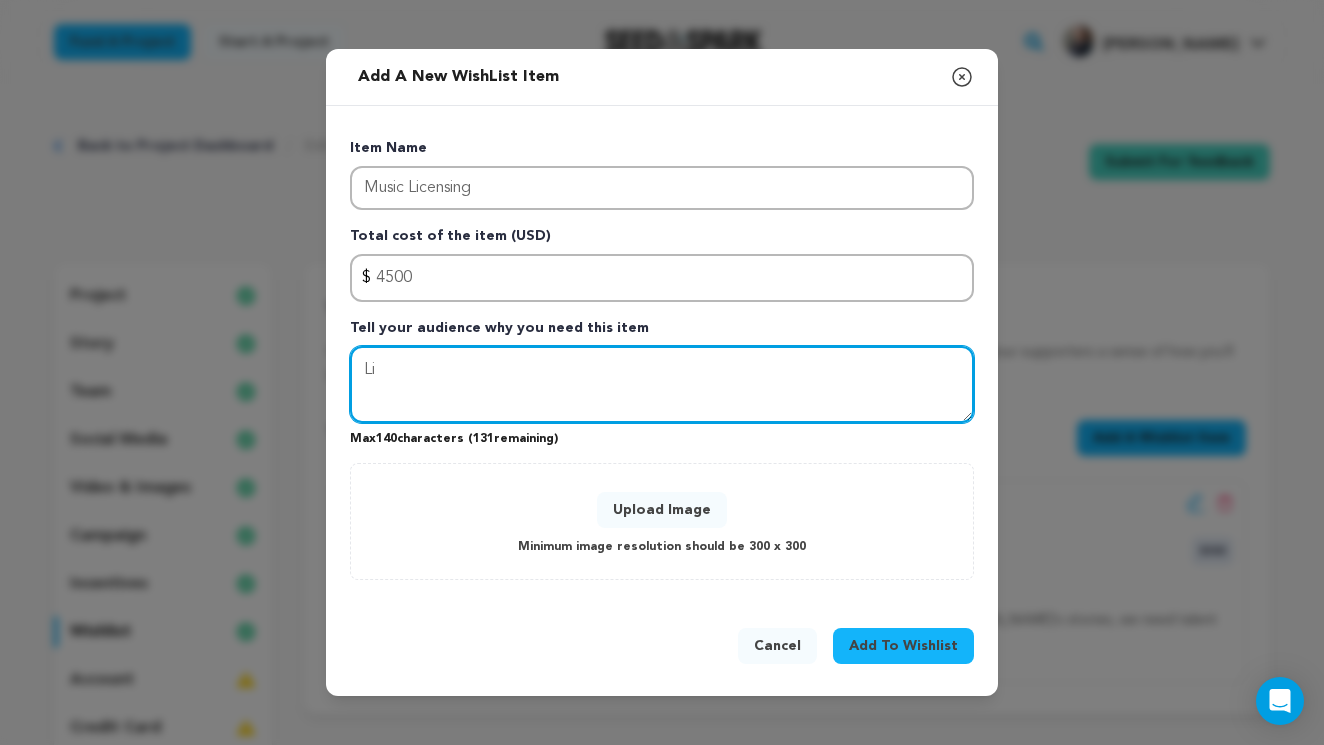 type on "L" 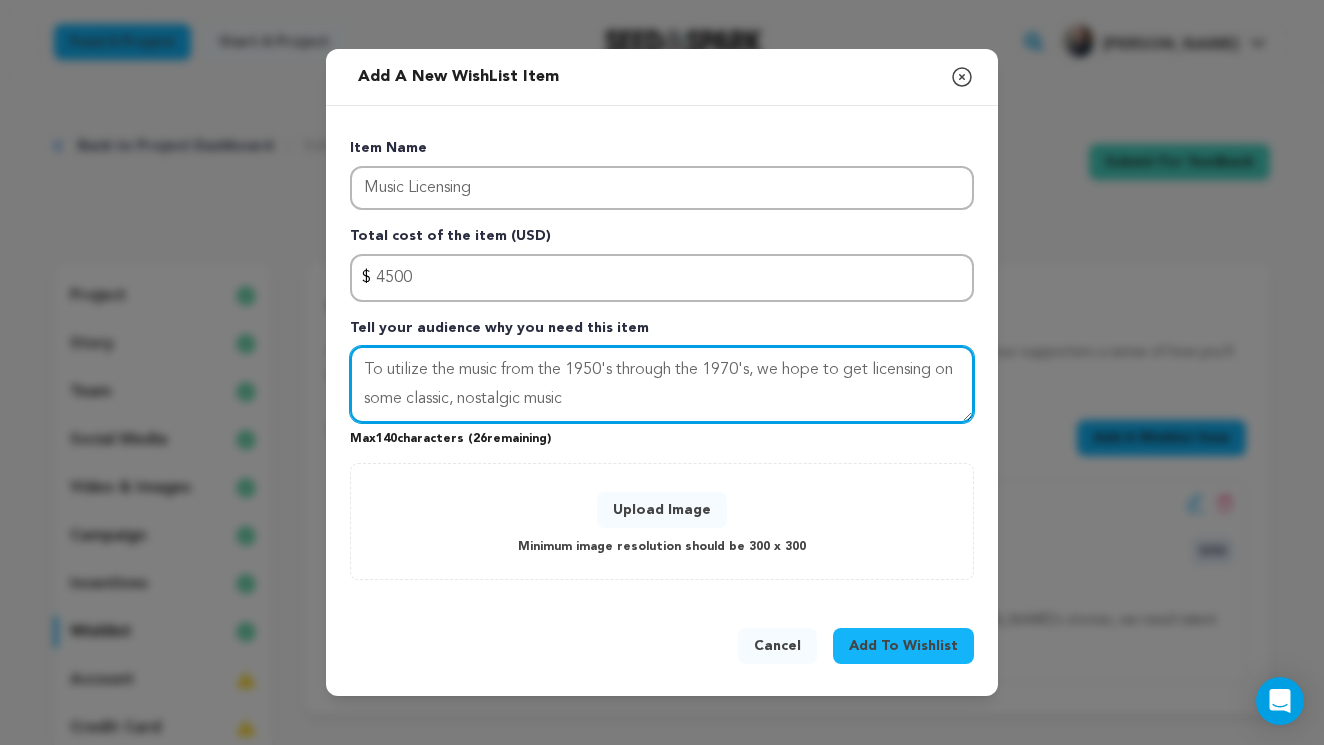 drag, startPoint x: 430, startPoint y: 398, endPoint x: 390, endPoint y: 398, distance: 40 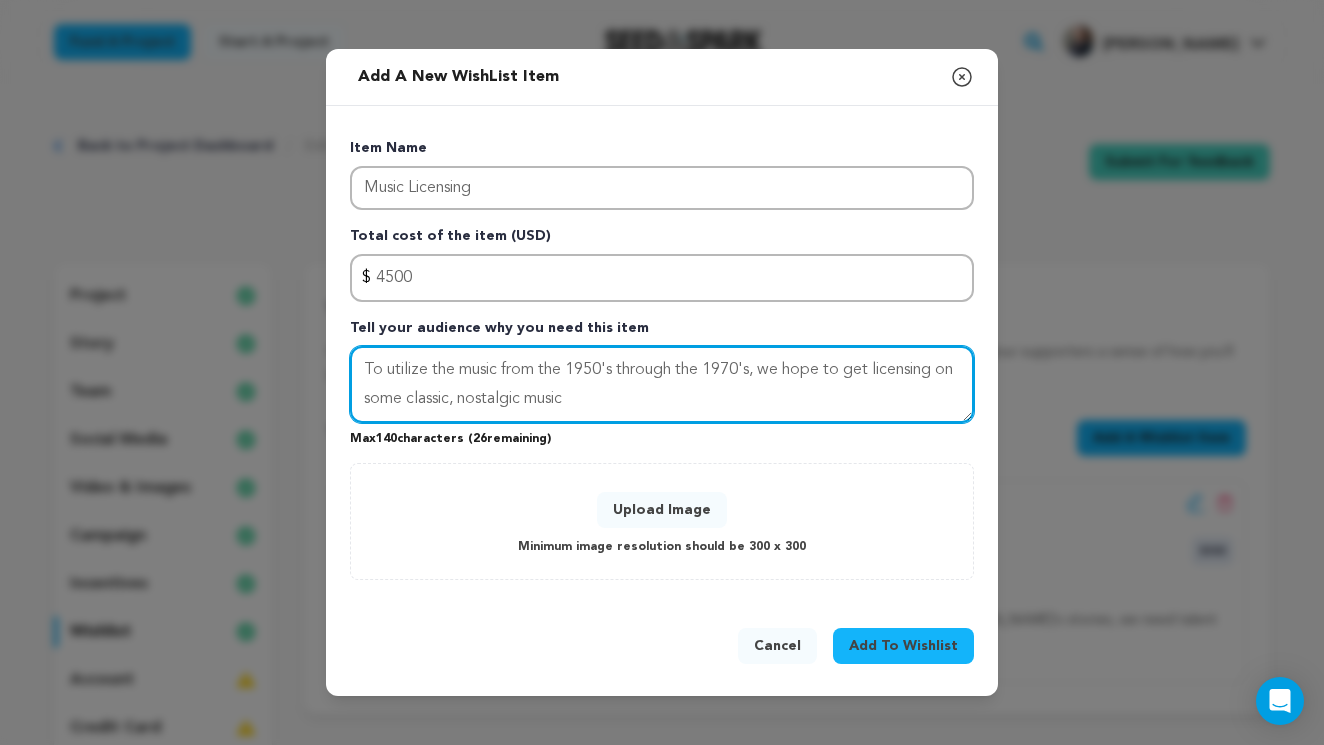 click on "To utilize the music from the 1950's through the 1970's, we hope to get licensing on some classic, nostalgic music" at bounding box center [662, 385] 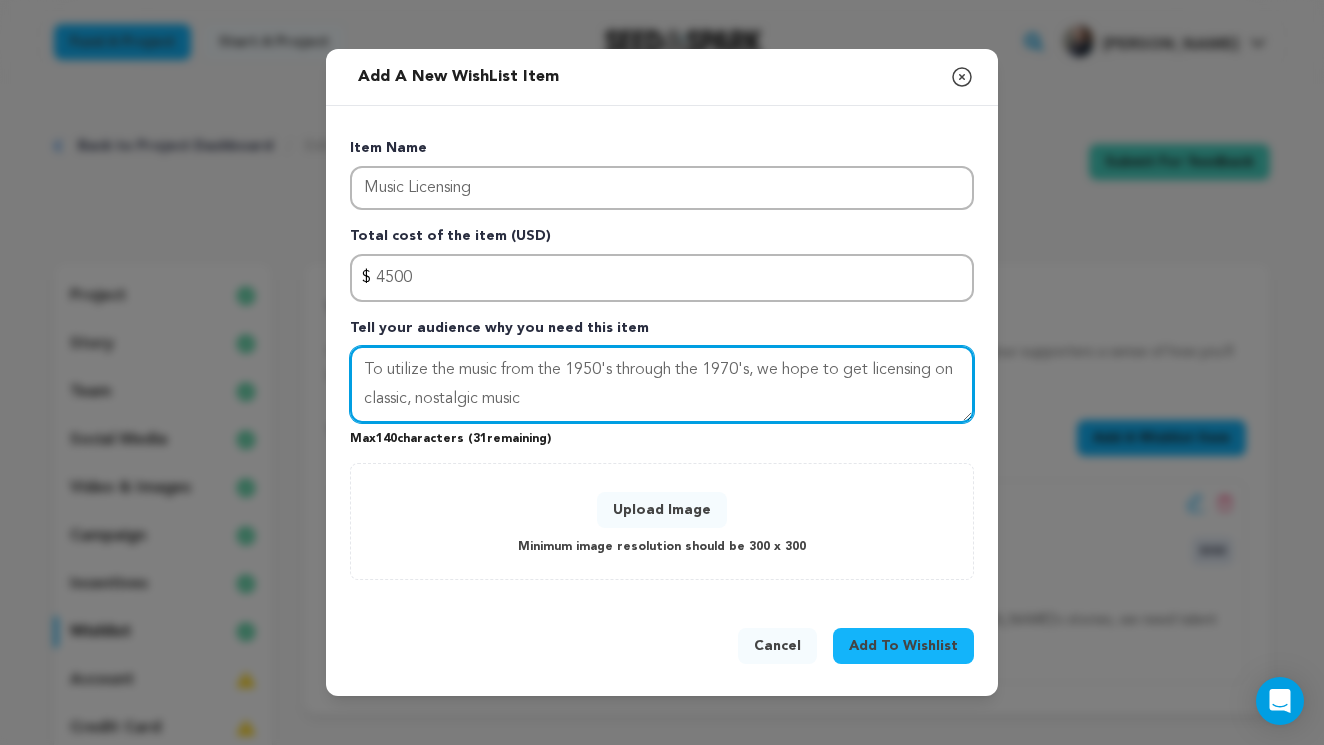 click on "To utilize the music from the 1950's through the 1970's, we hope to get licensing on classic, nostalgic music" at bounding box center [662, 385] 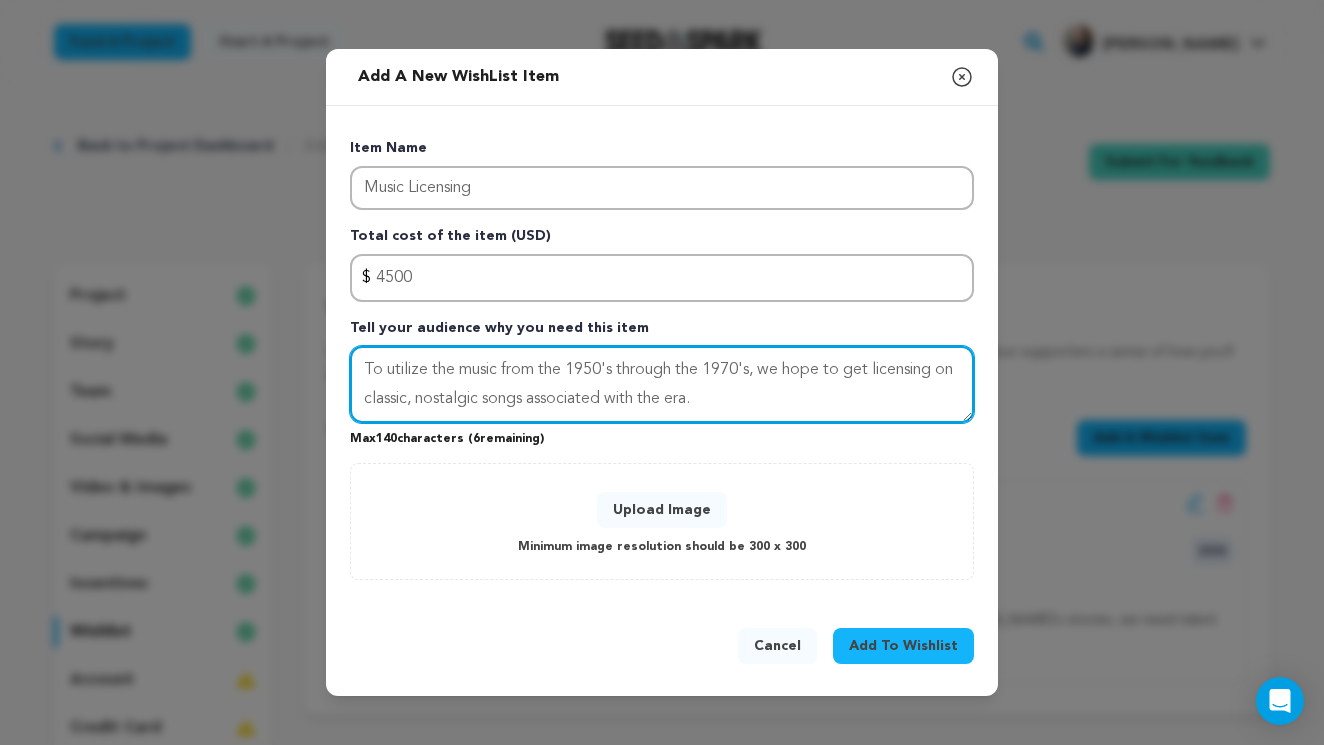type on "To utilize the music from the 1950's through the 1970's, we hope to get licensing on classic, nostalgic songs associated with the era." 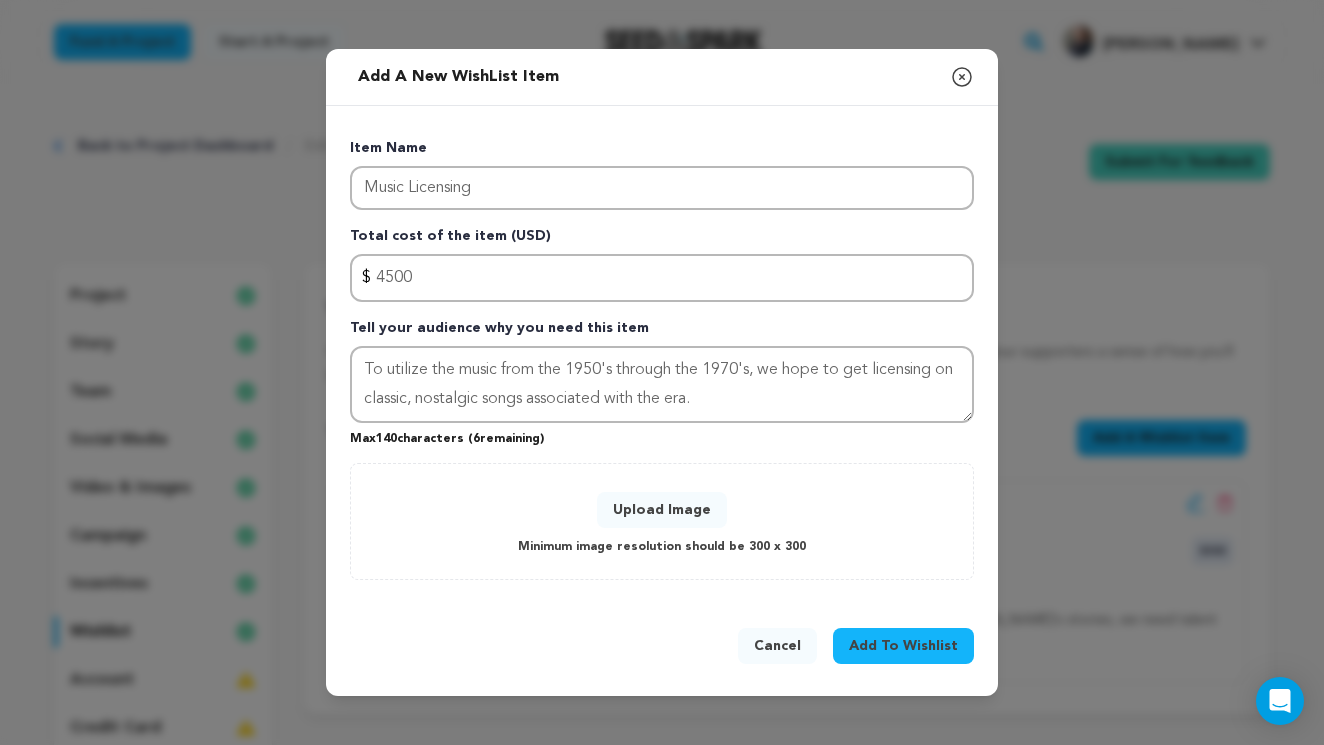 click on "Upload Image" at bounding box center (662, 510) 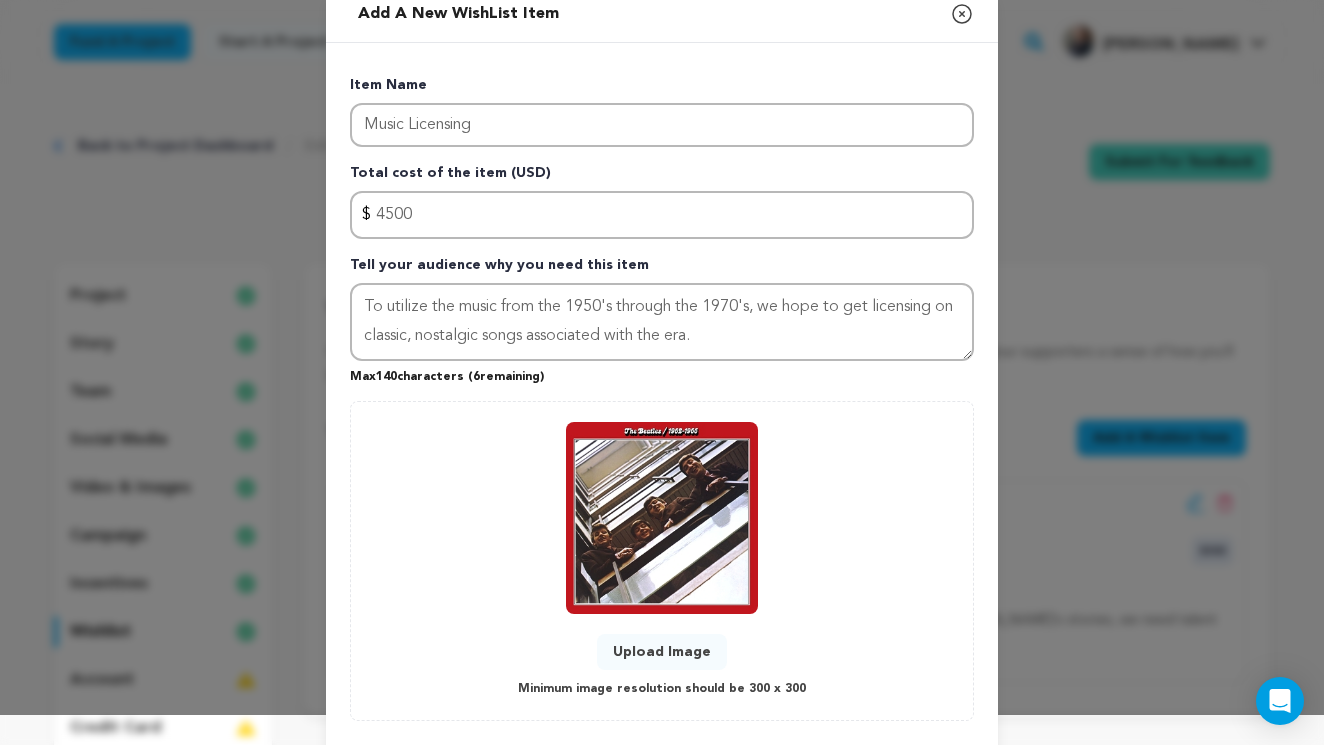 scroll, scrollTop: 129, scrollLeft: 0, axis: vertical 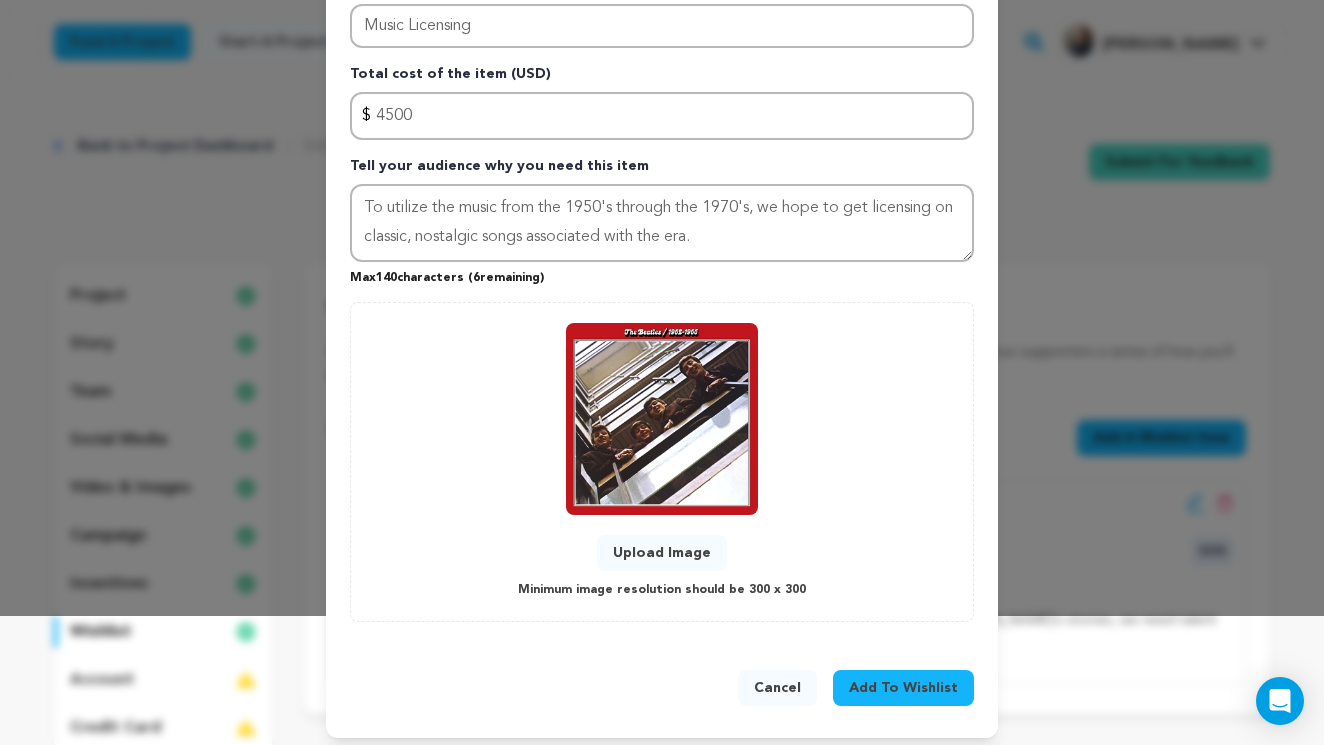 click on "Add To Wishlist" at bounding box center [903, 688] 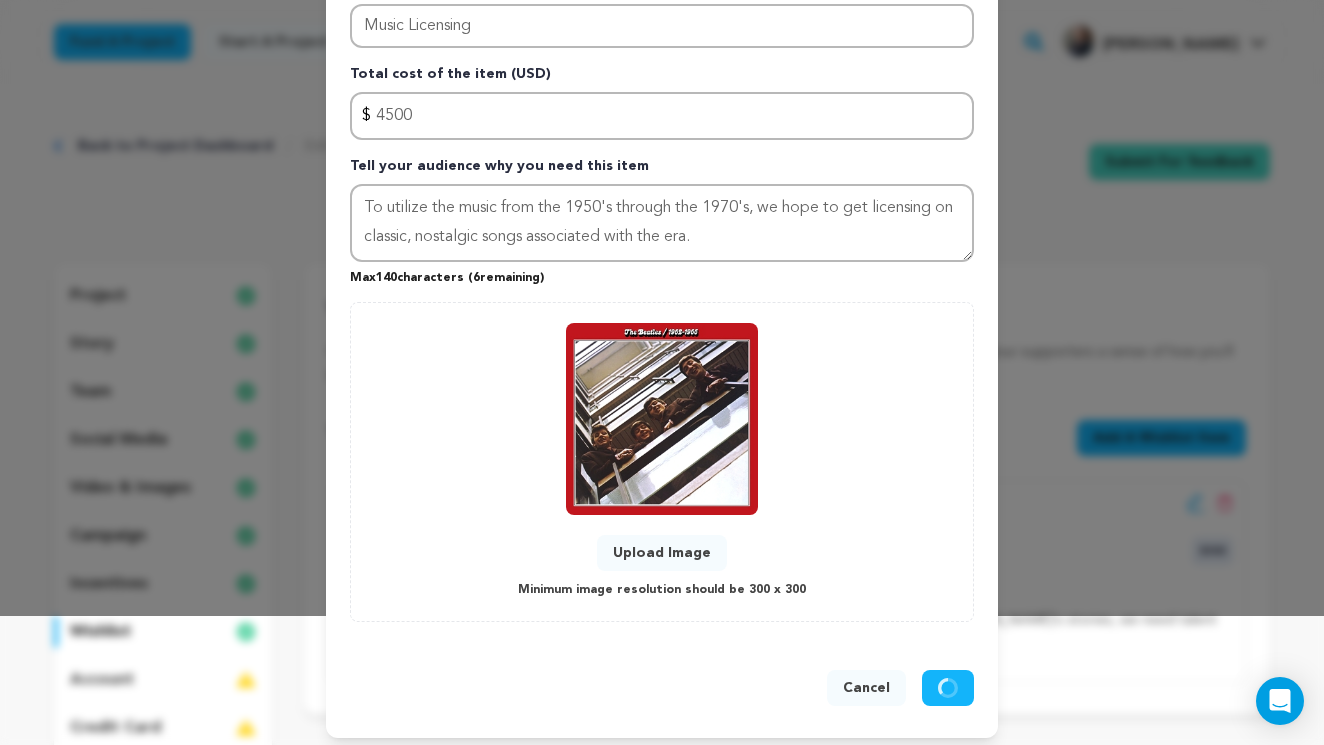 type 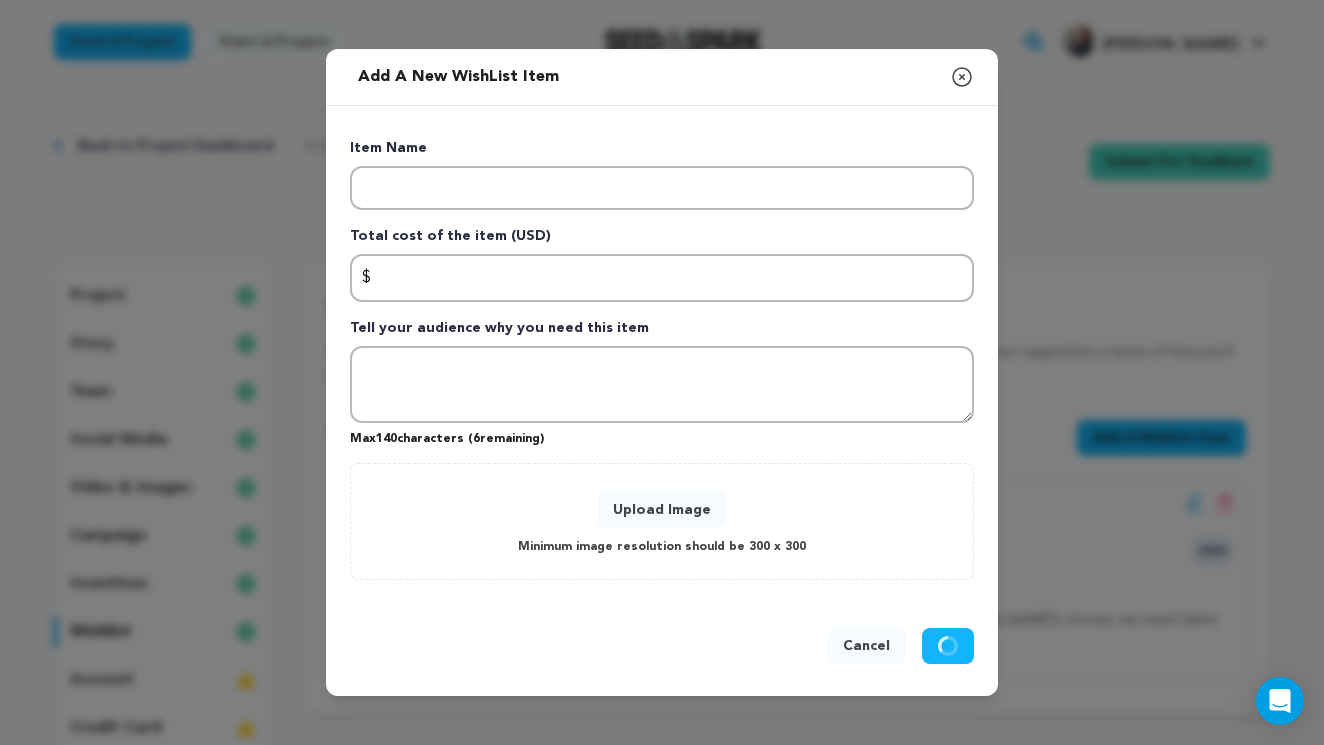 scroll, scrollTop: 0, scrollLeft: 0, axis: both 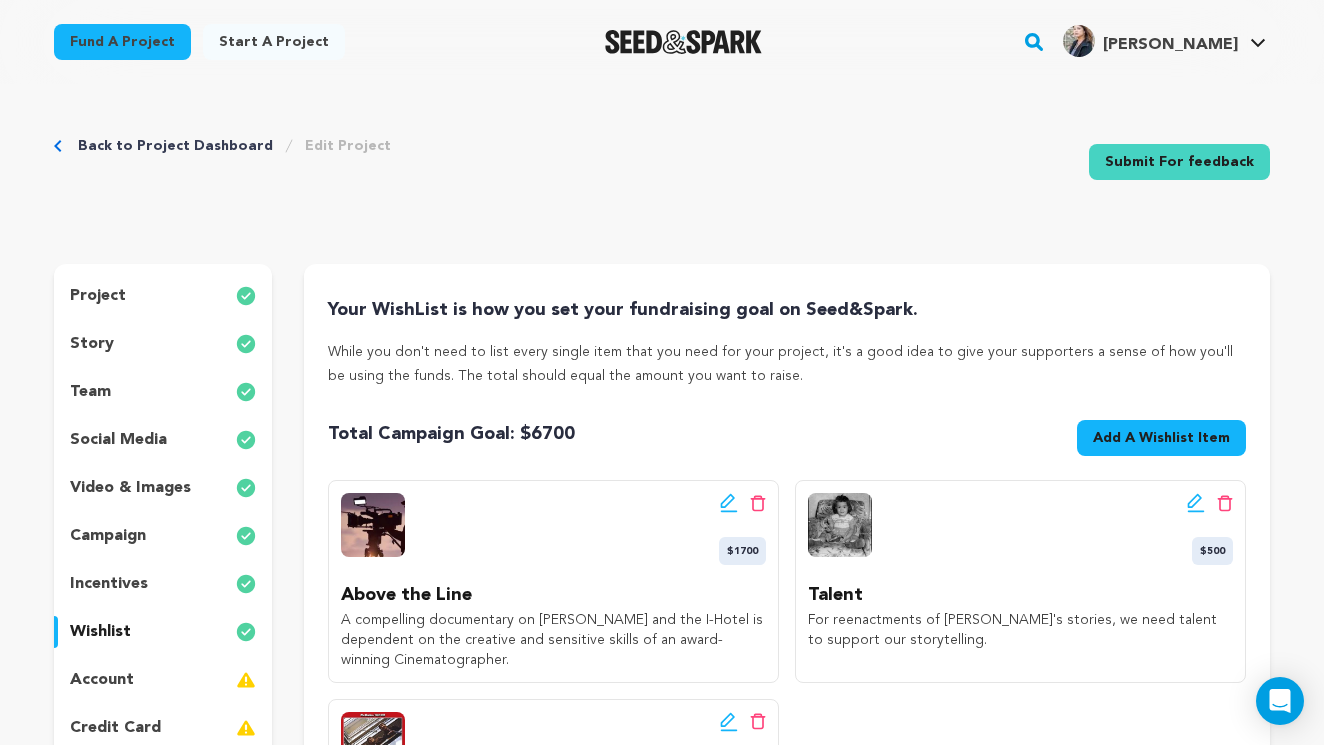 click 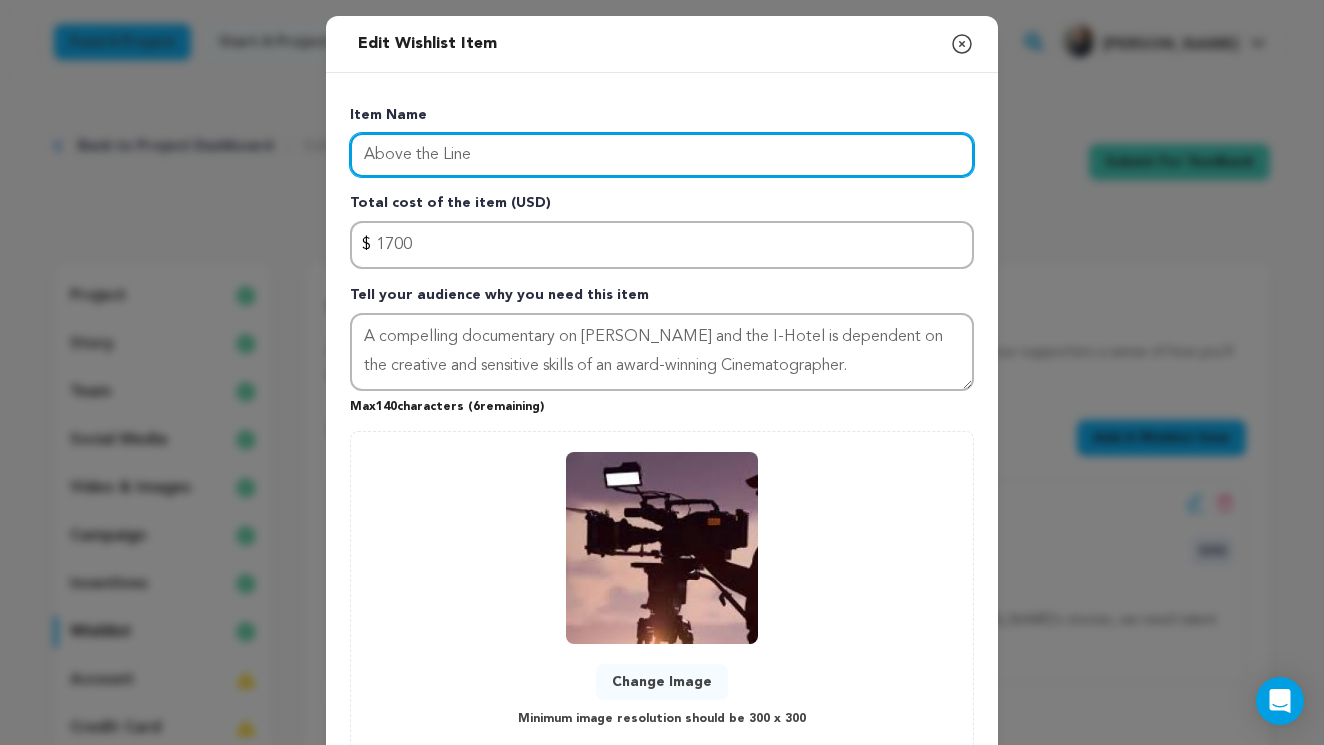 drag, startPoint x: 499, startPoint y: 154, endPoint x: 286, endPoint y: 125, distance: 214.96512 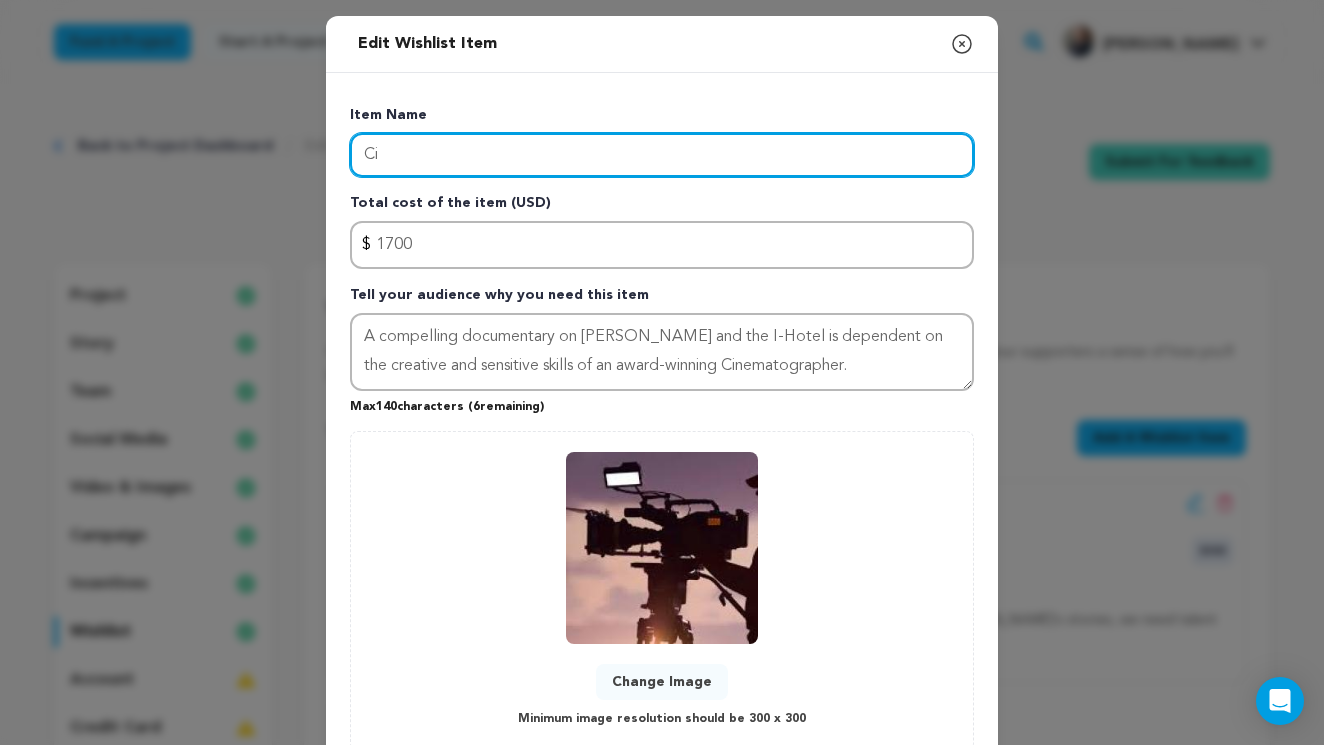 type on "C" 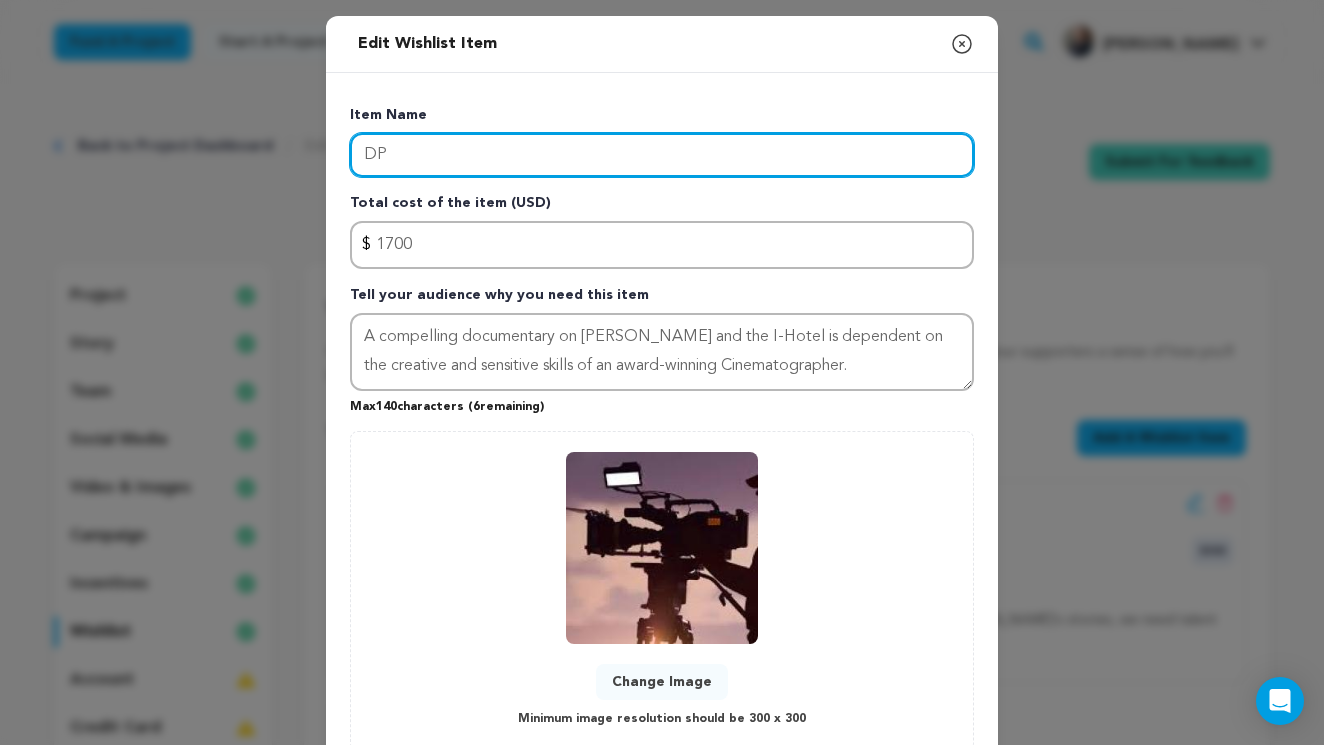 type on "D" 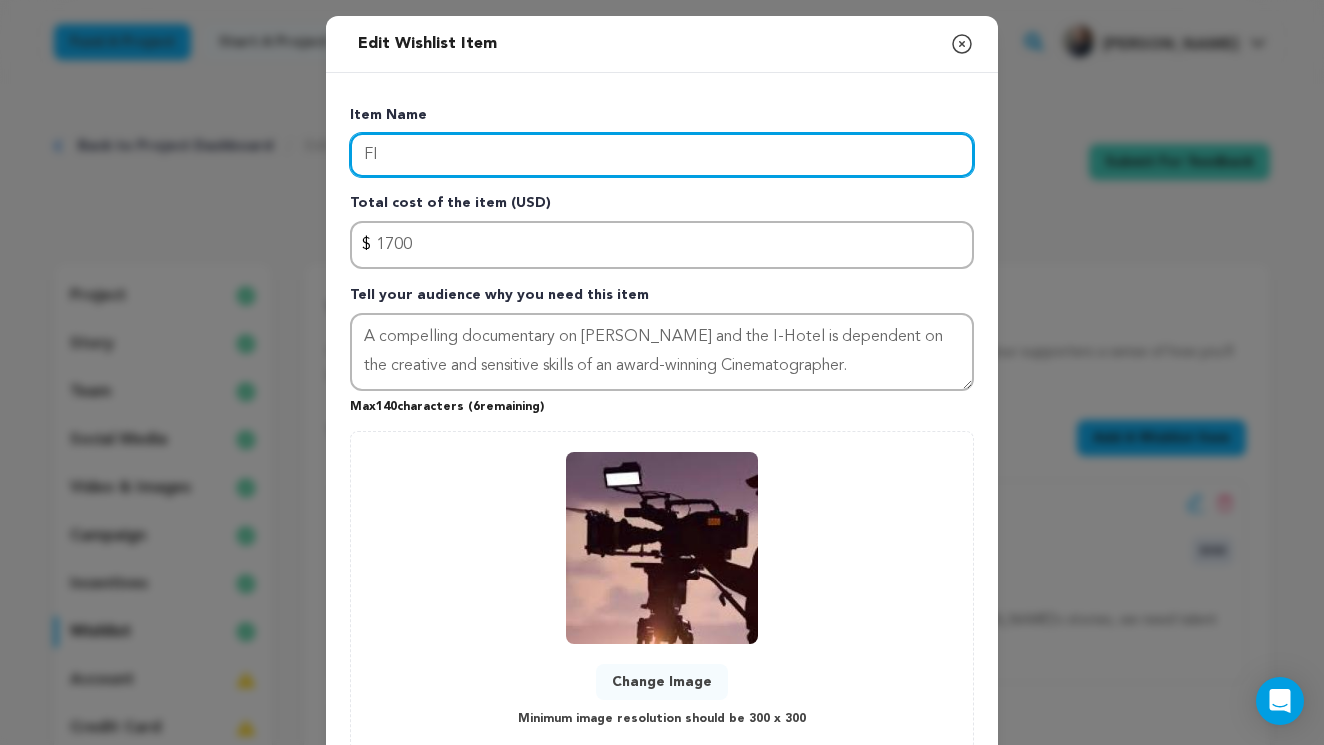 type on "F" 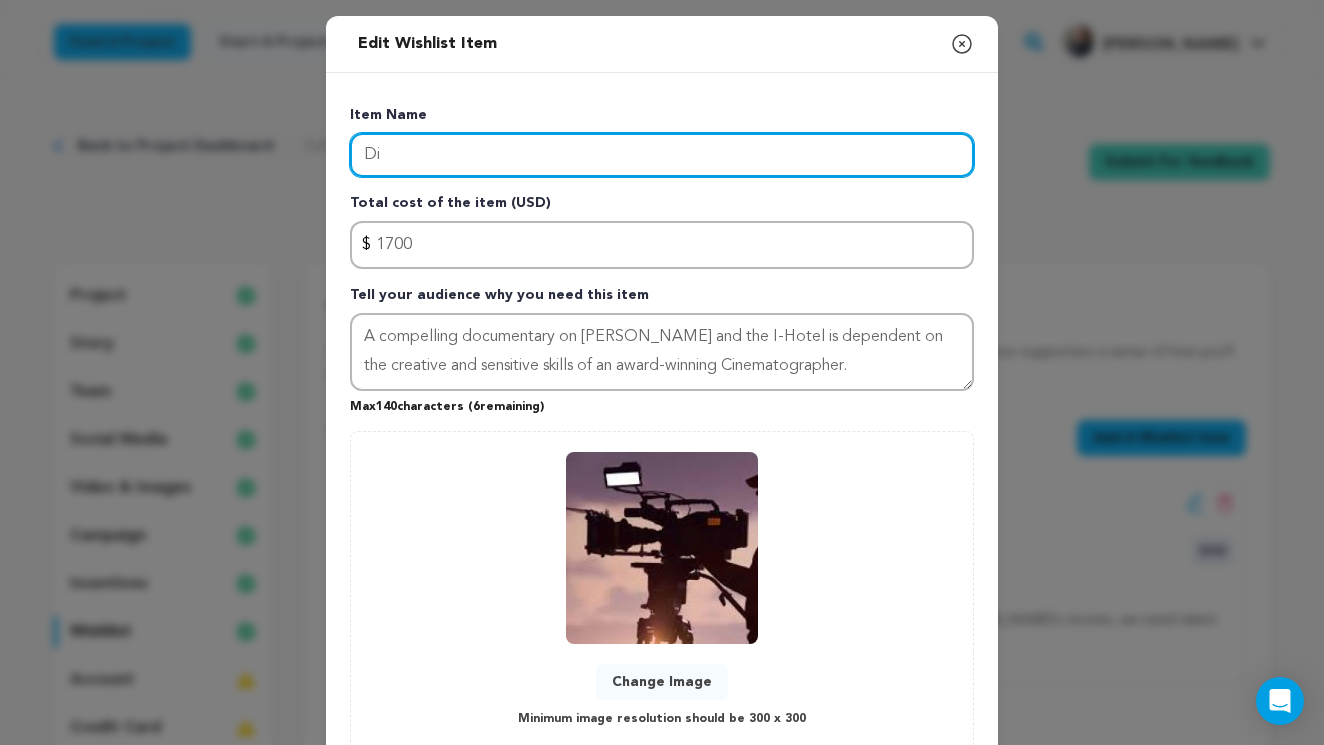 type on "D" 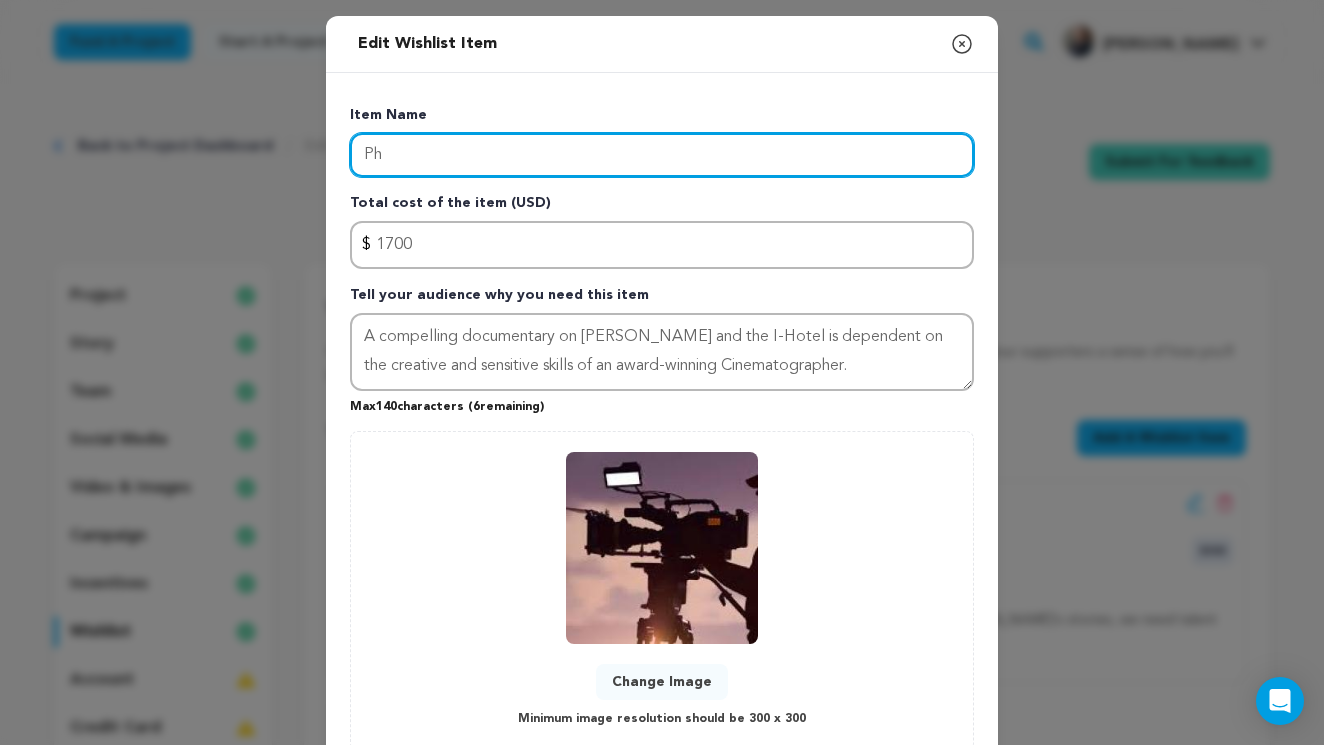 type on "P" 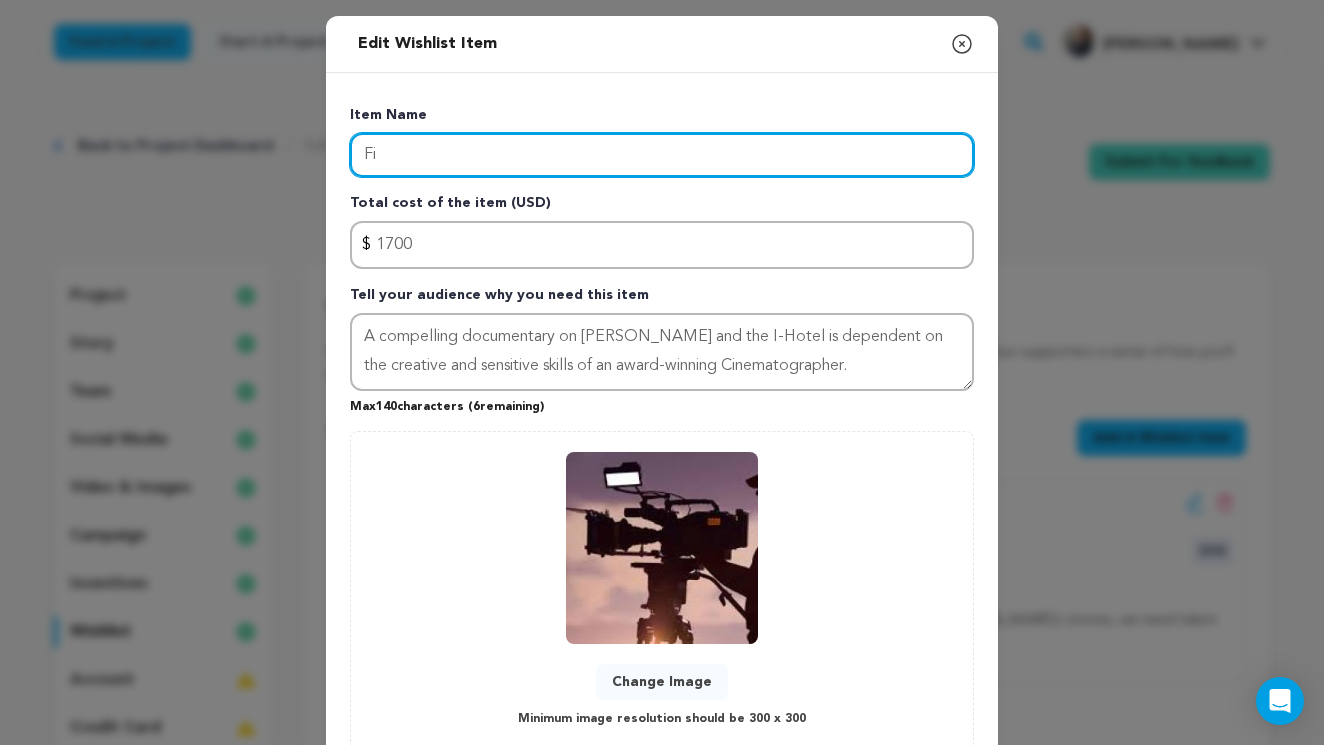type on "F" 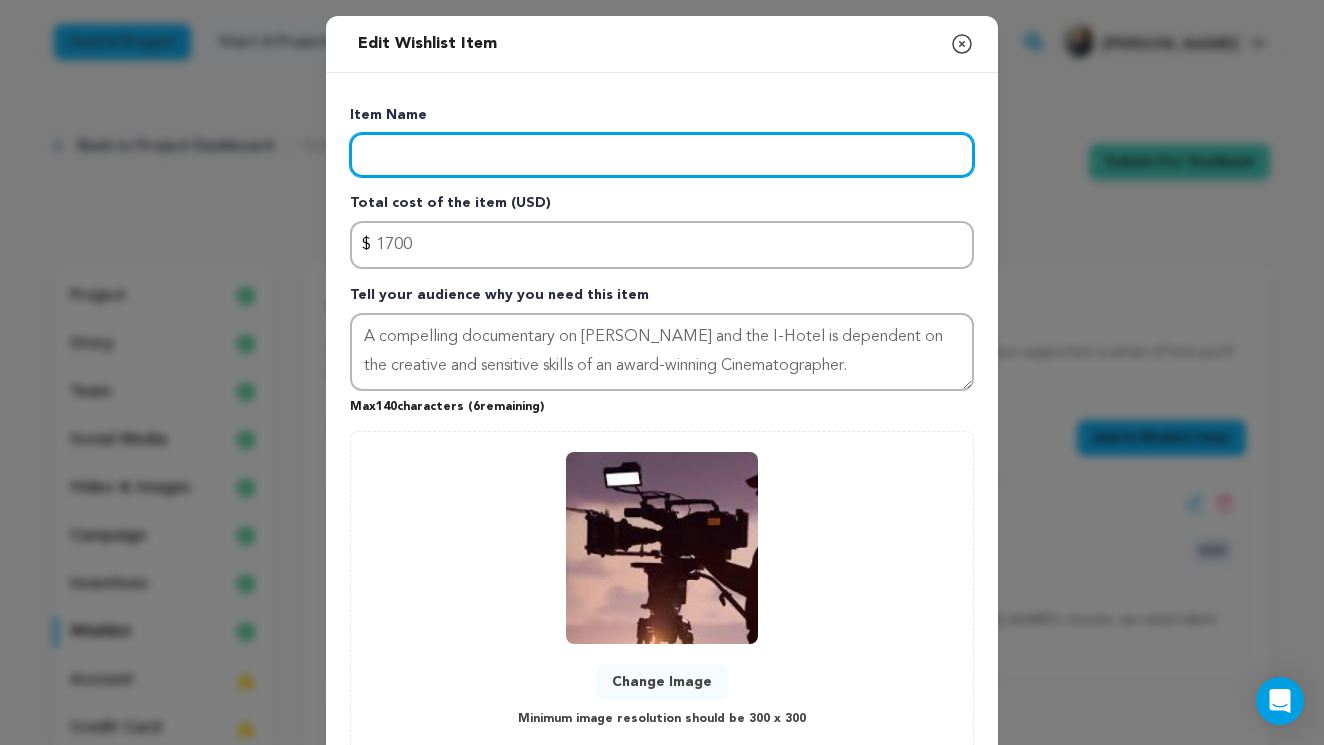 click at bounding box center (662, 155) 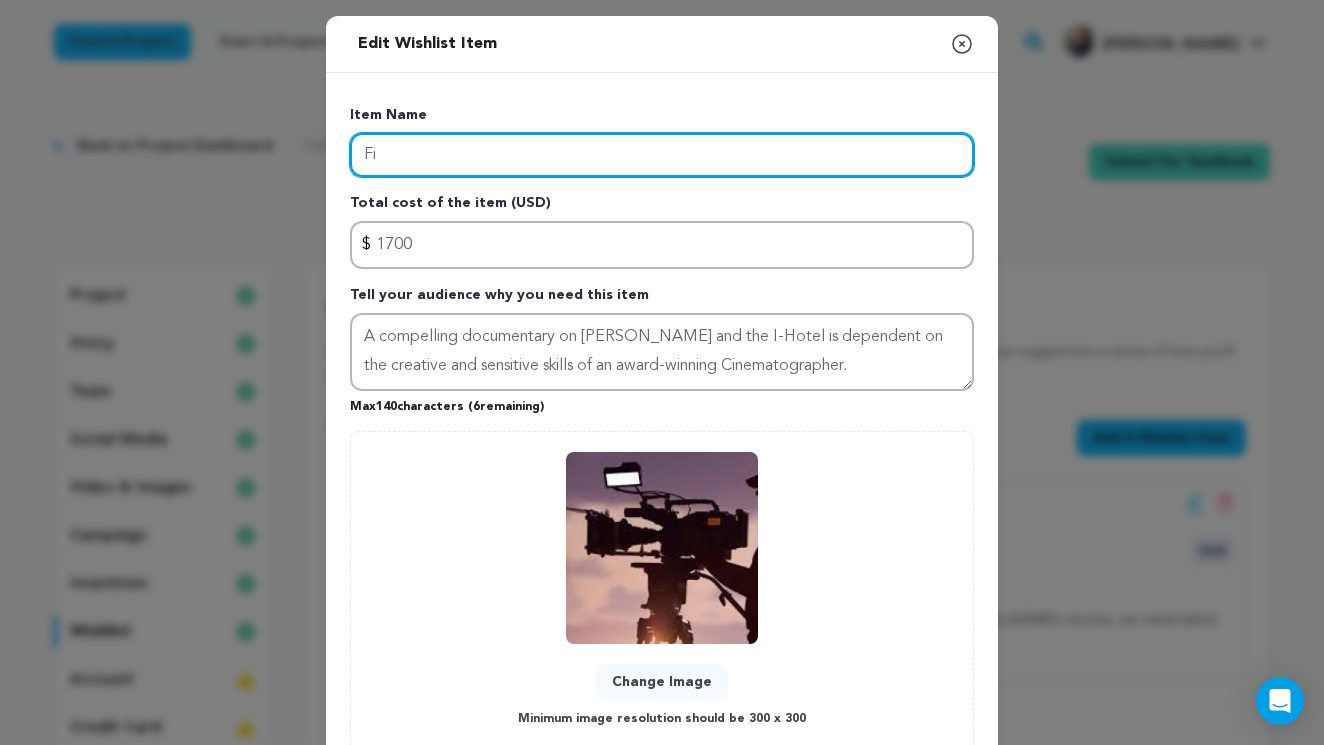type on "F" 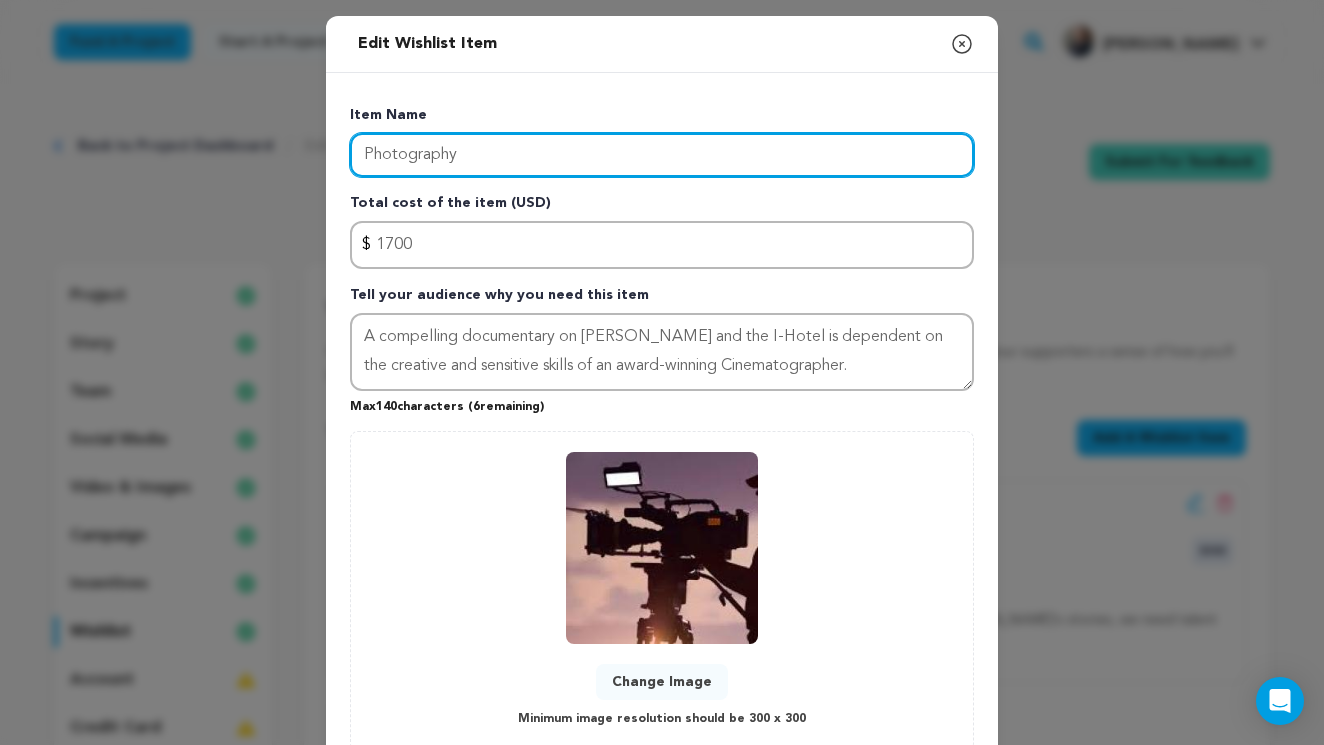 click on "Photography" at bounding box center [662, 155] 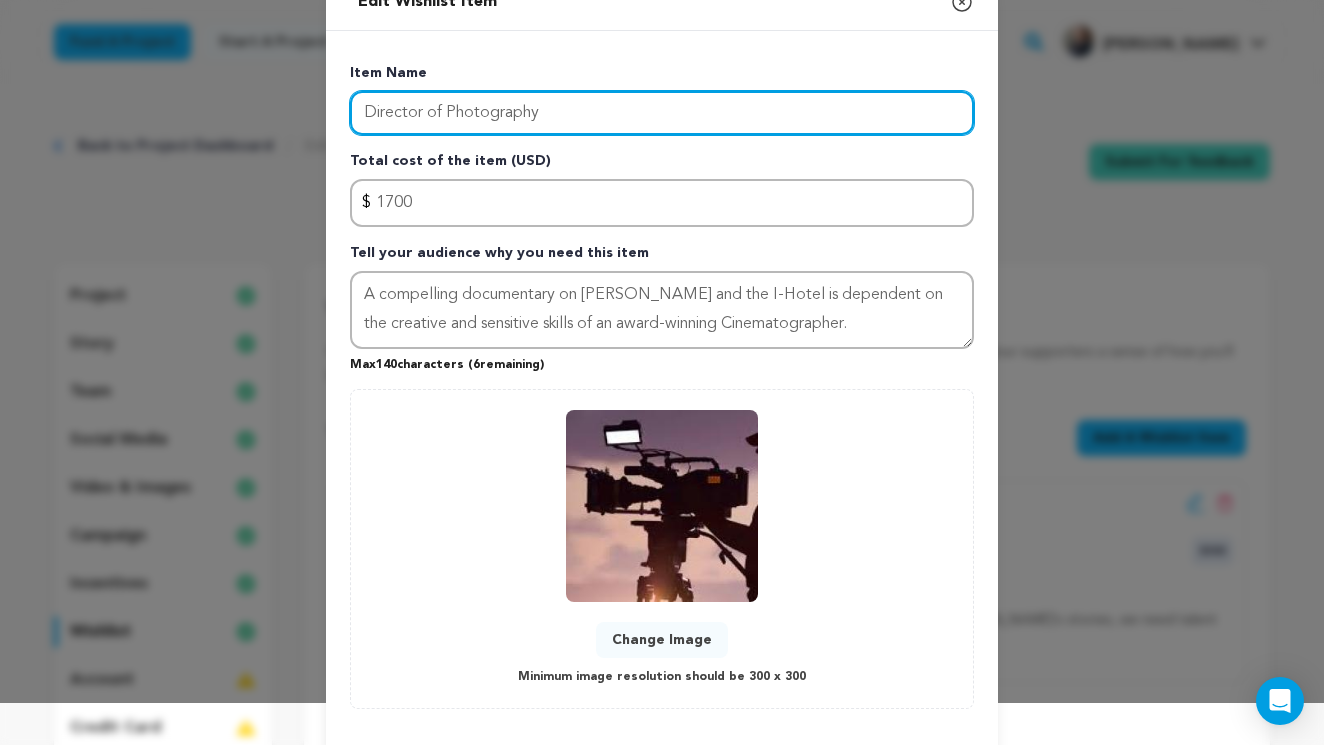 scroll, scrollTop: 136, scrollLeft: 0, axis: vertical 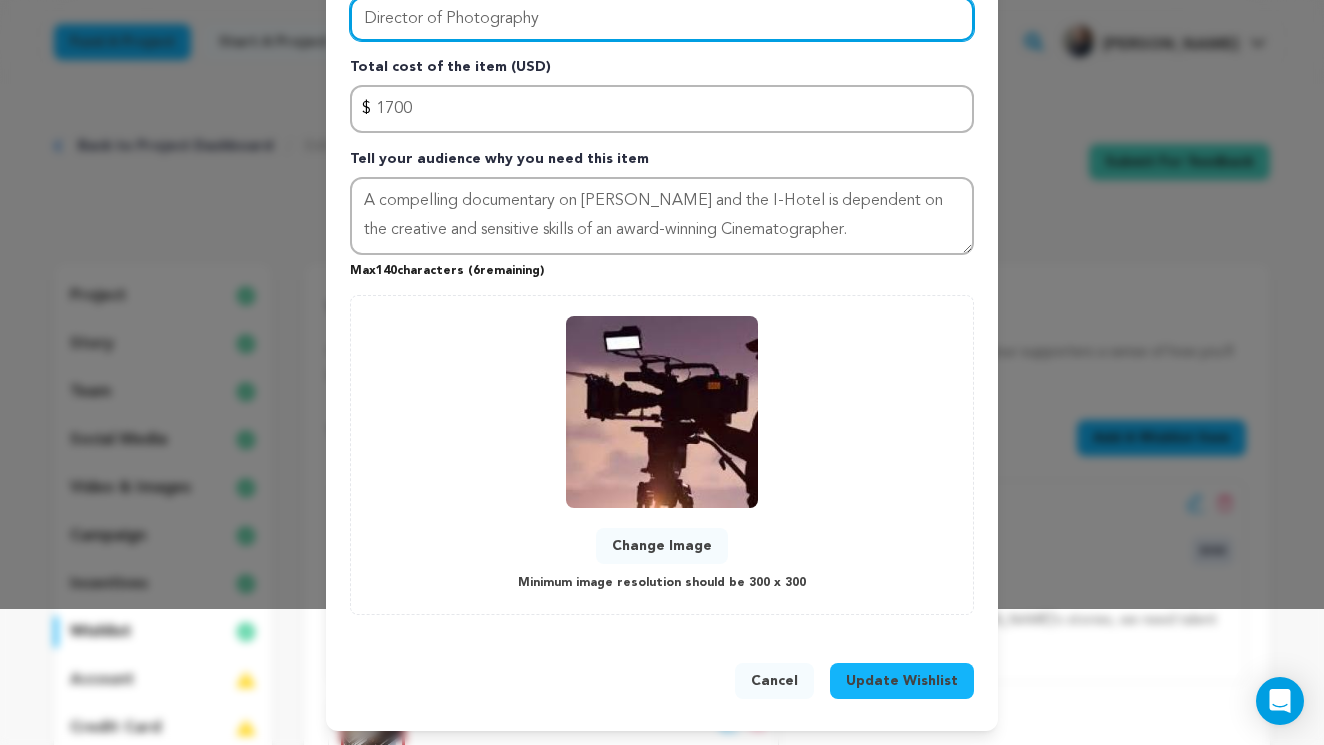type on "Director of Photography" 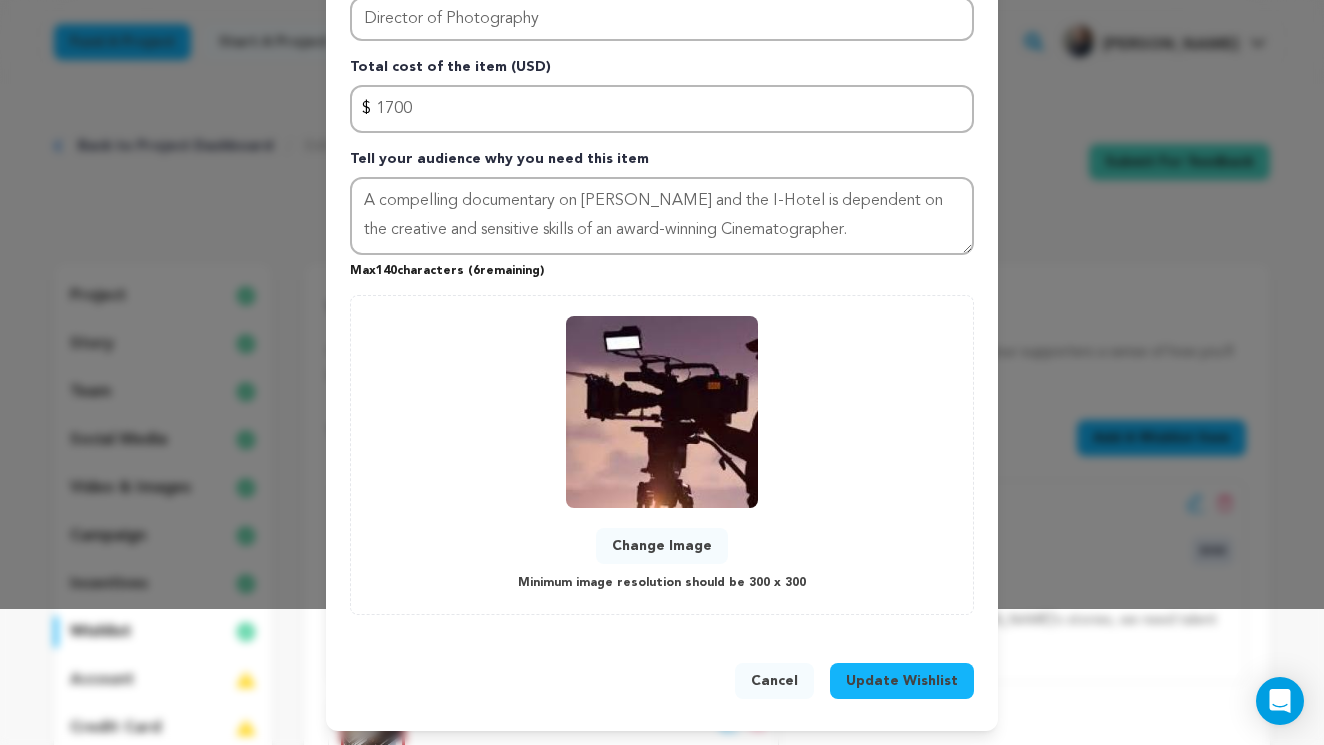 click on "Update Wishlist" at bounding box center [902, 681] 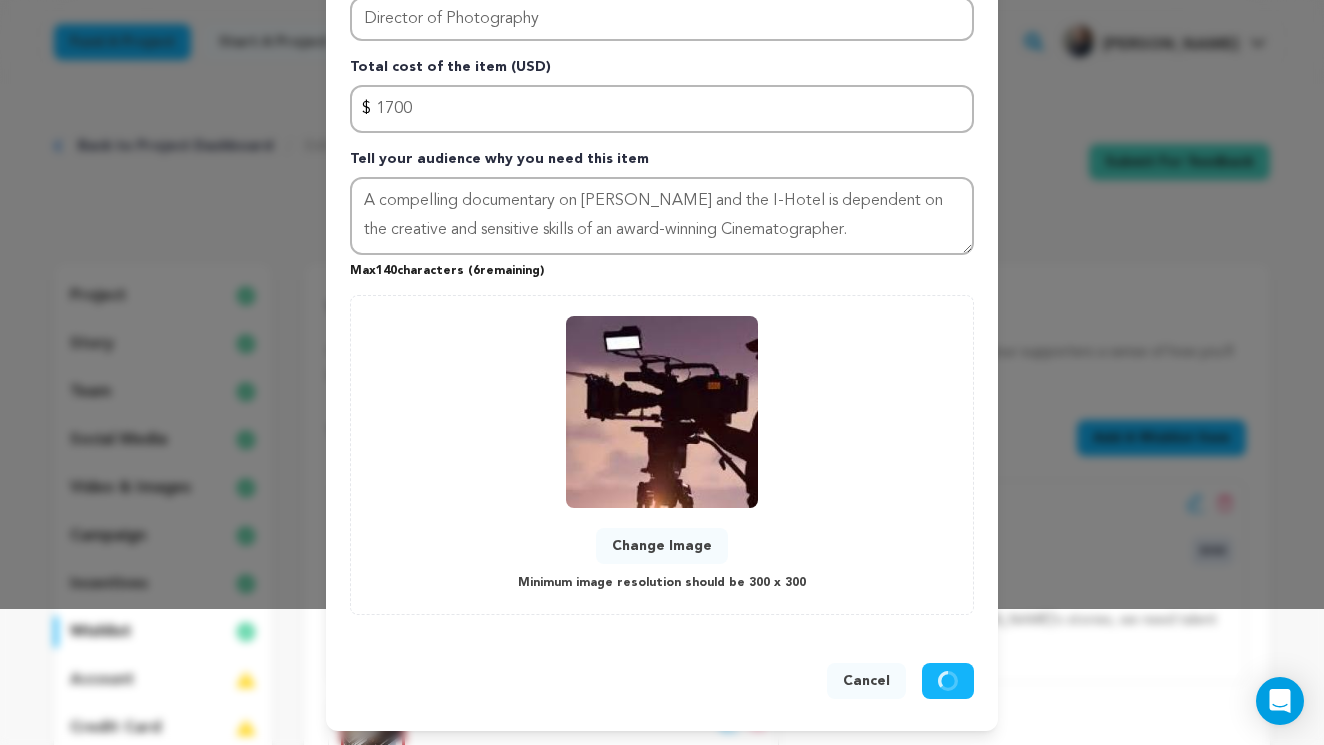 type 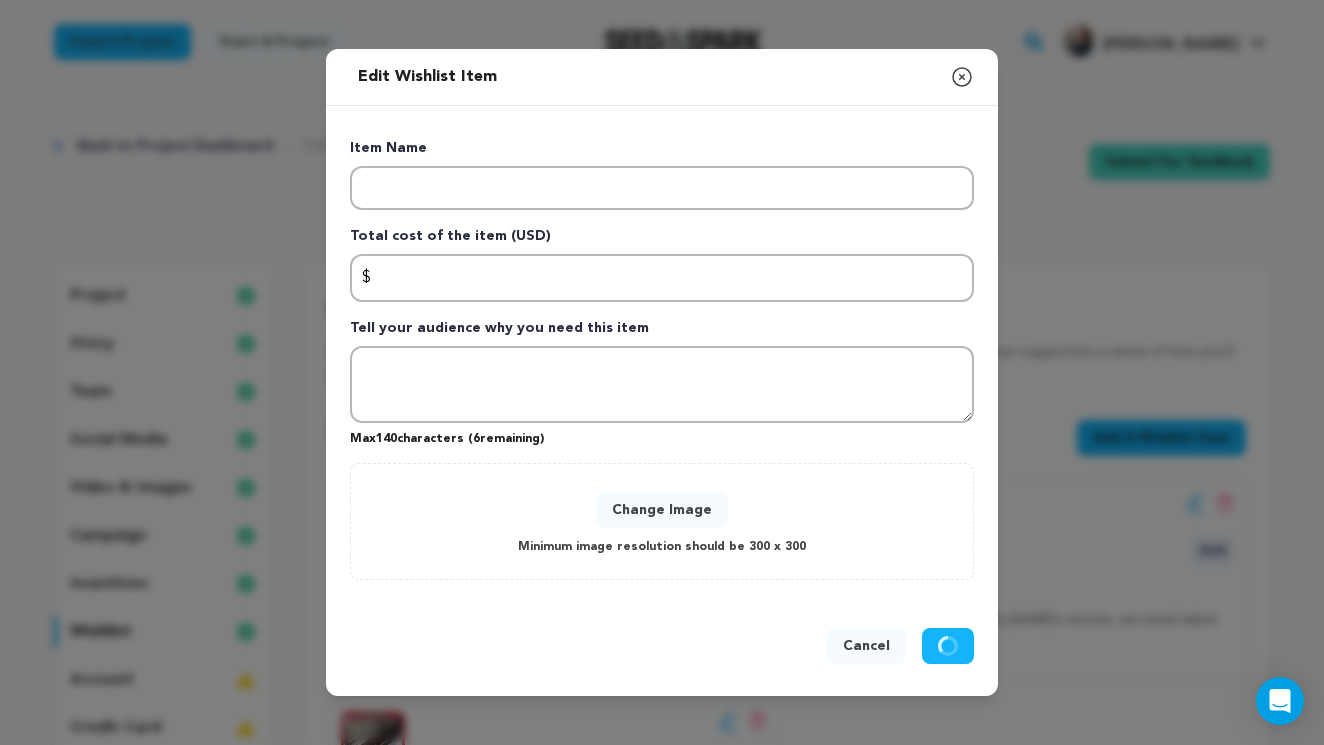 scroll, scrollTop: 0, scrollLeft: 0, axis: both 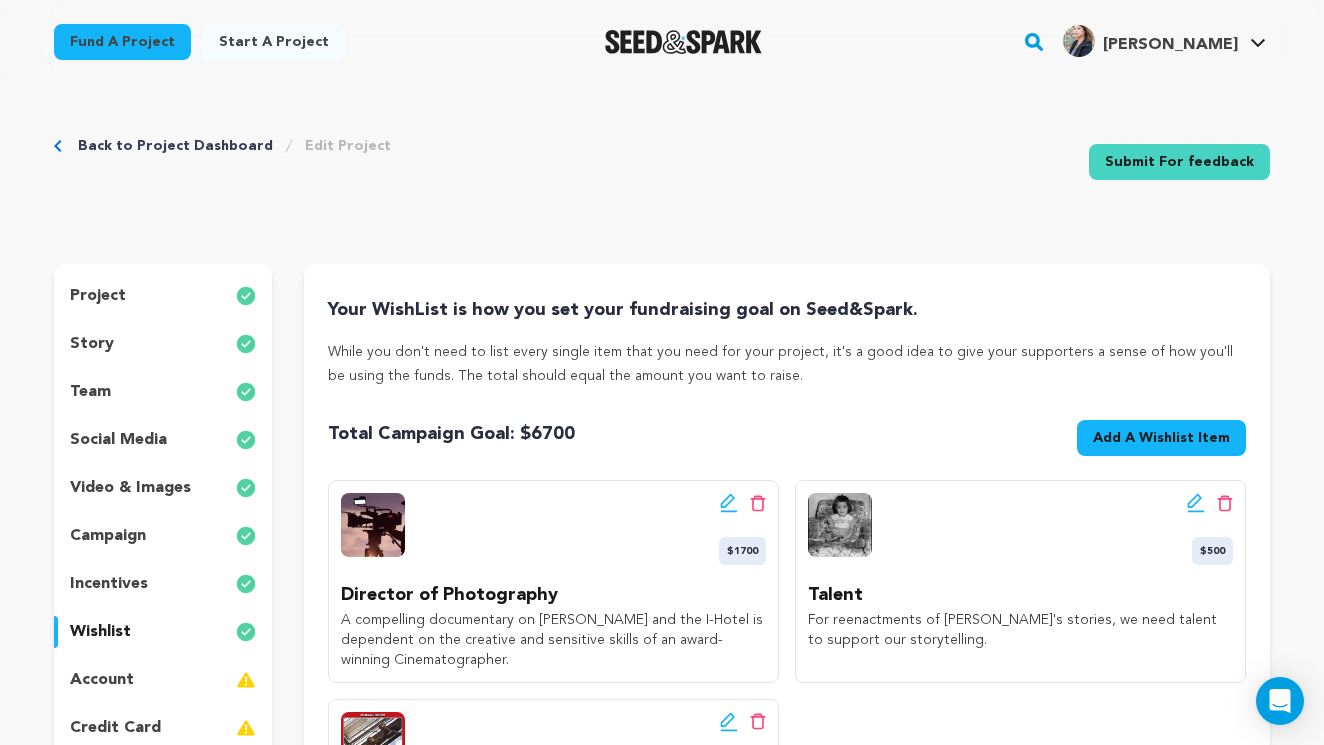 click on "account" at bounding box center [102, 680] 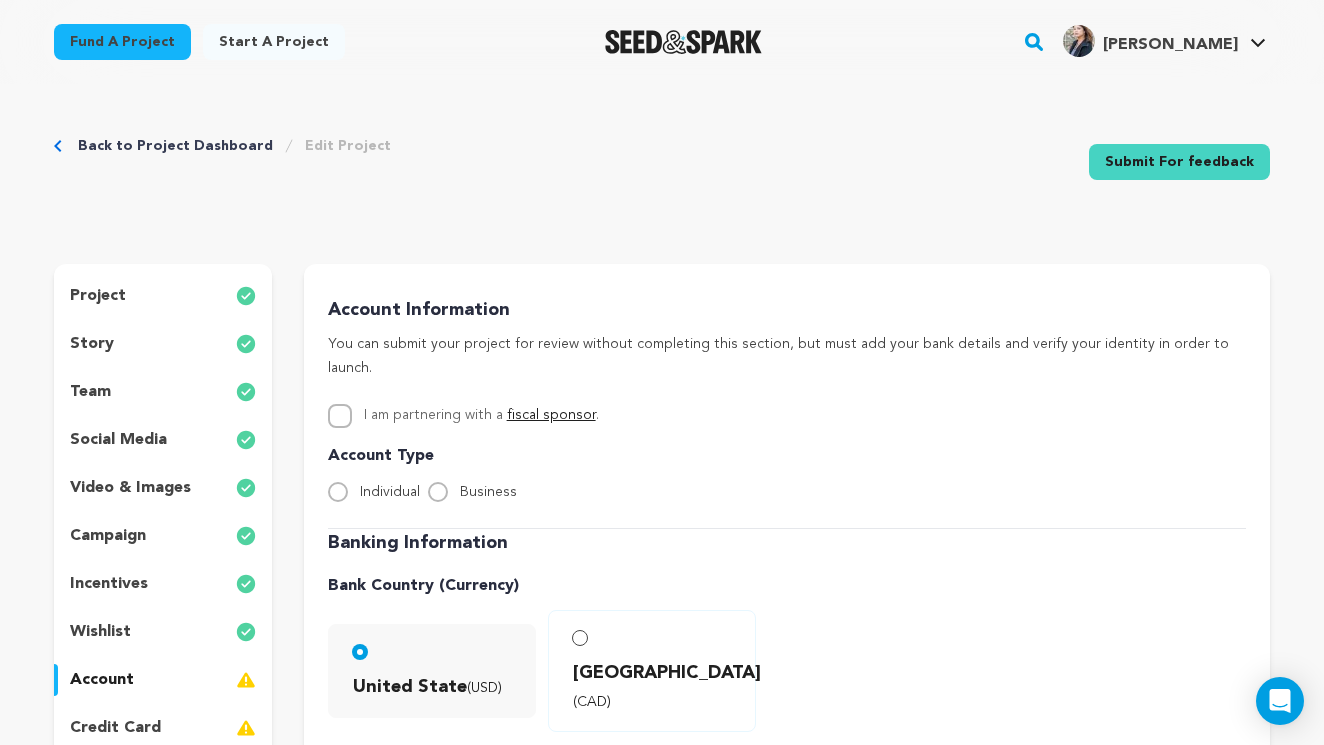 click on "I am partnering with a
fiscal sponsor
." at bounding box center [340, 416] 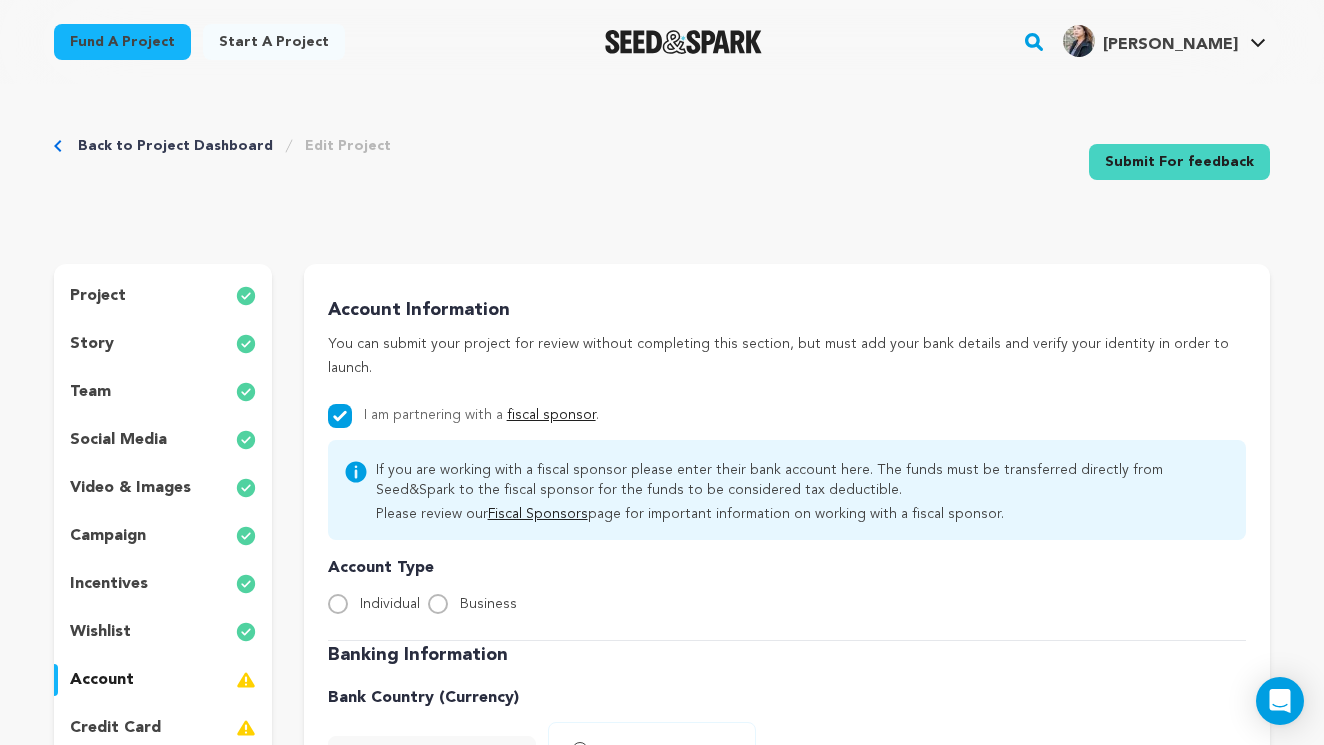 click on "Fiscal Sponsors" at bounding box center (538, 514) 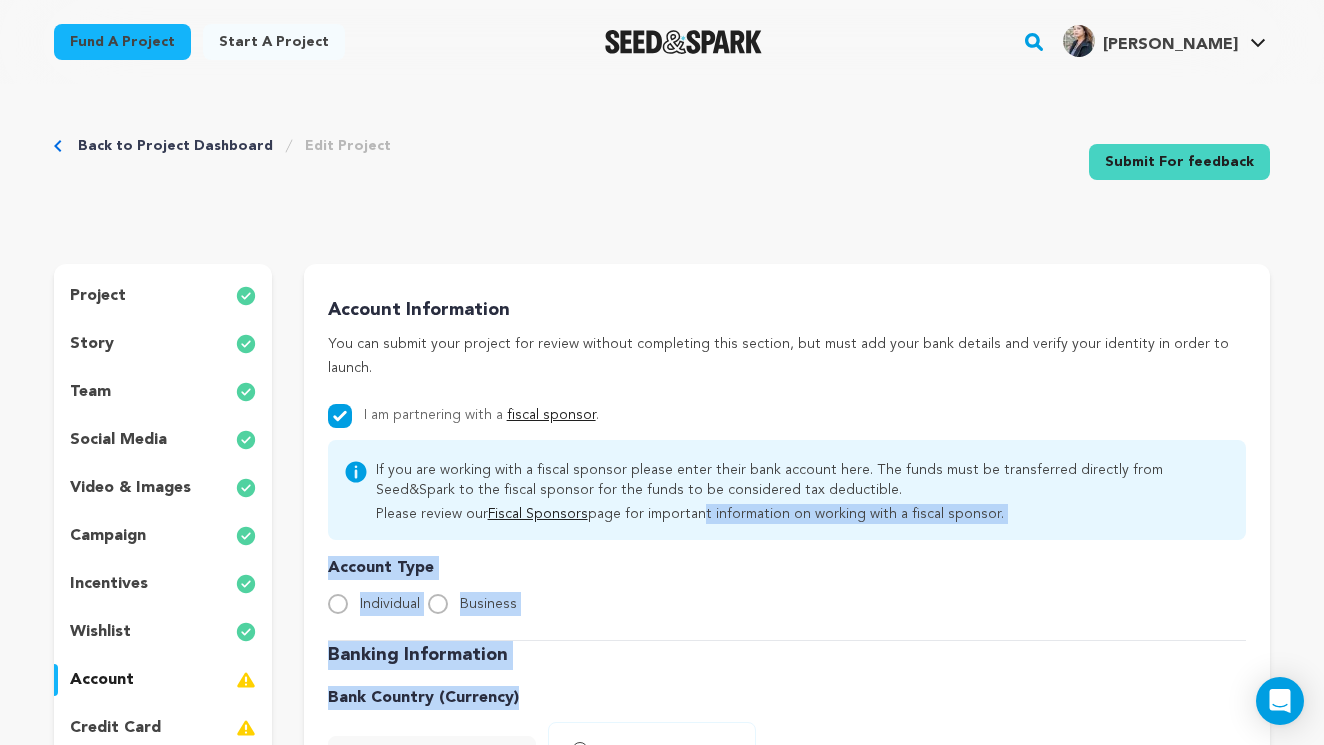 drag, startPoint x: 660, startPoint y: 663, endPoint x: 695, endPoint y: 489, distance: 177.48521 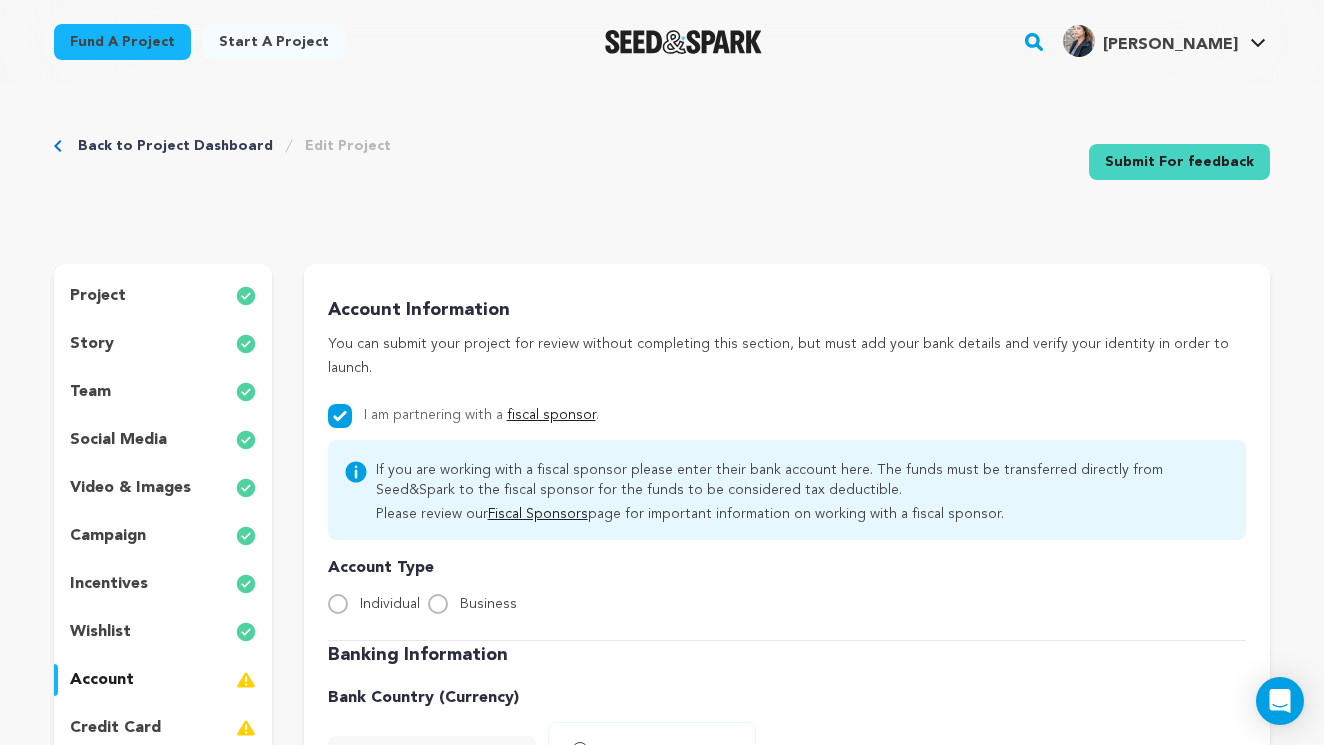 click on "Individual
Business" at bounding box center (787, 604) 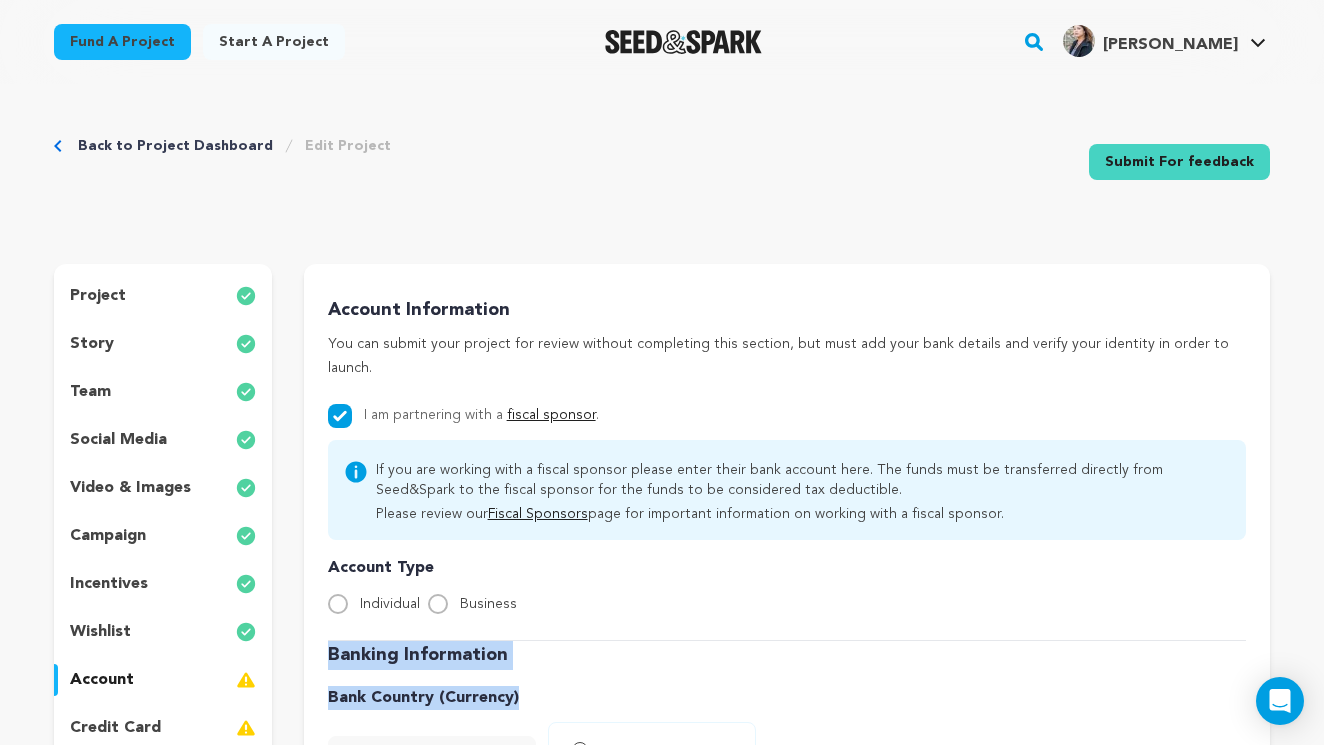 drag, startPoint x: 773, startPoint y: 672, endPoint x: 801, endPoint y: 585, distance: 91.394745 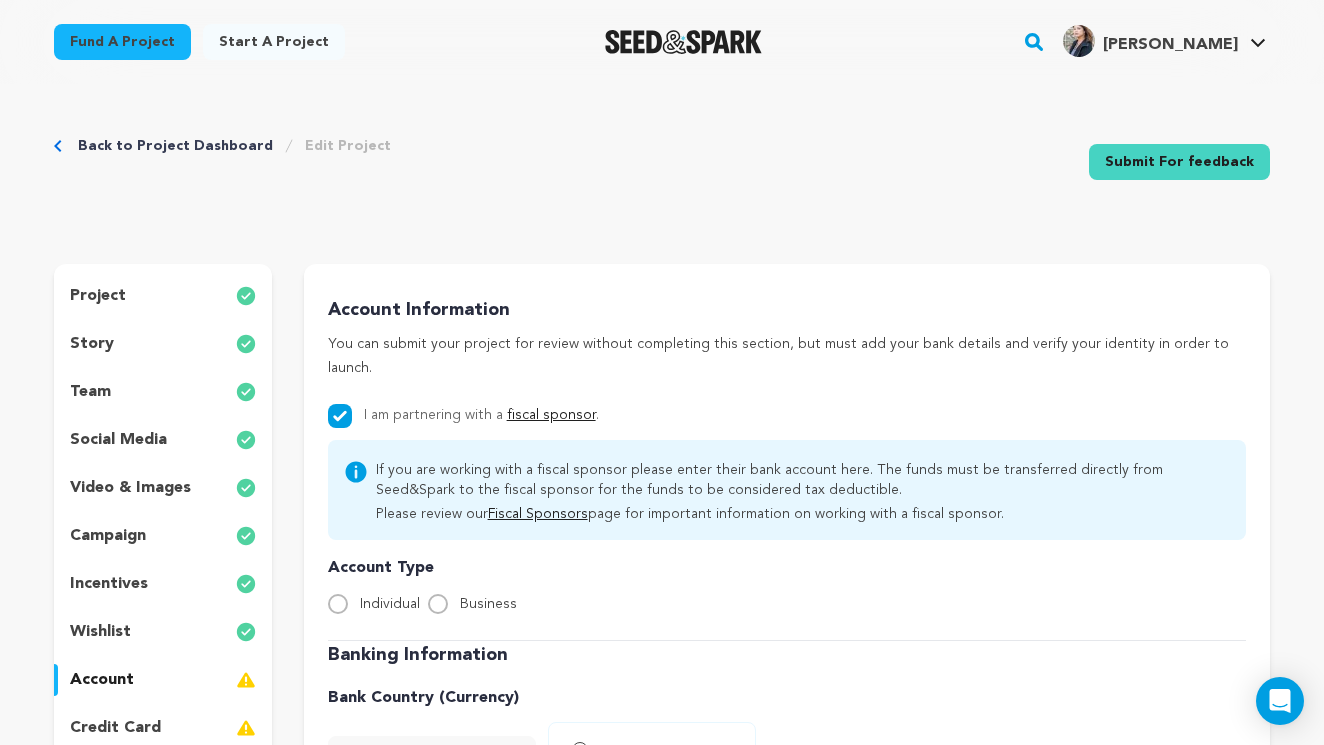 drag, startPoint x: 1229, startPoint y: 507, endPoint x: 1260, endPoint y: 479, distance: 41.773197 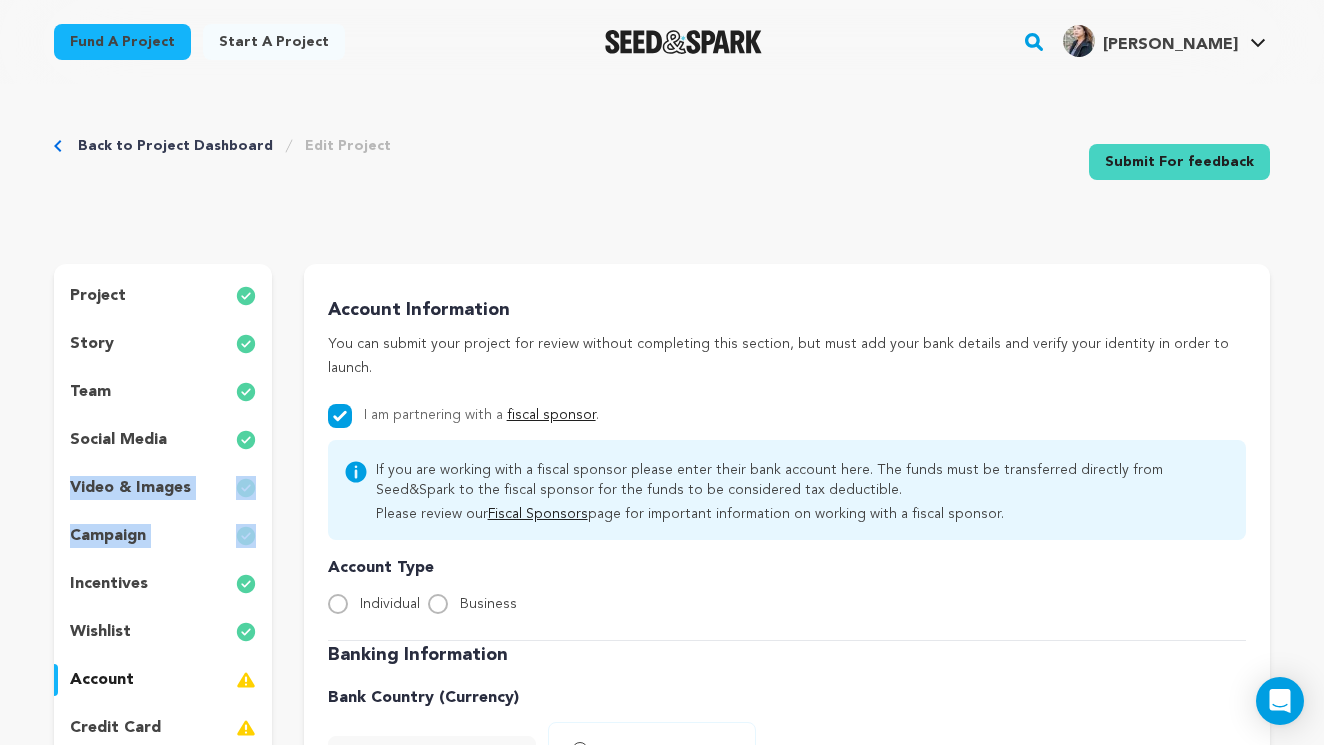 drag, startPoint x: 191, startPoint y: 566, endPoint x: 211, endPoint y: 467, distance: 101 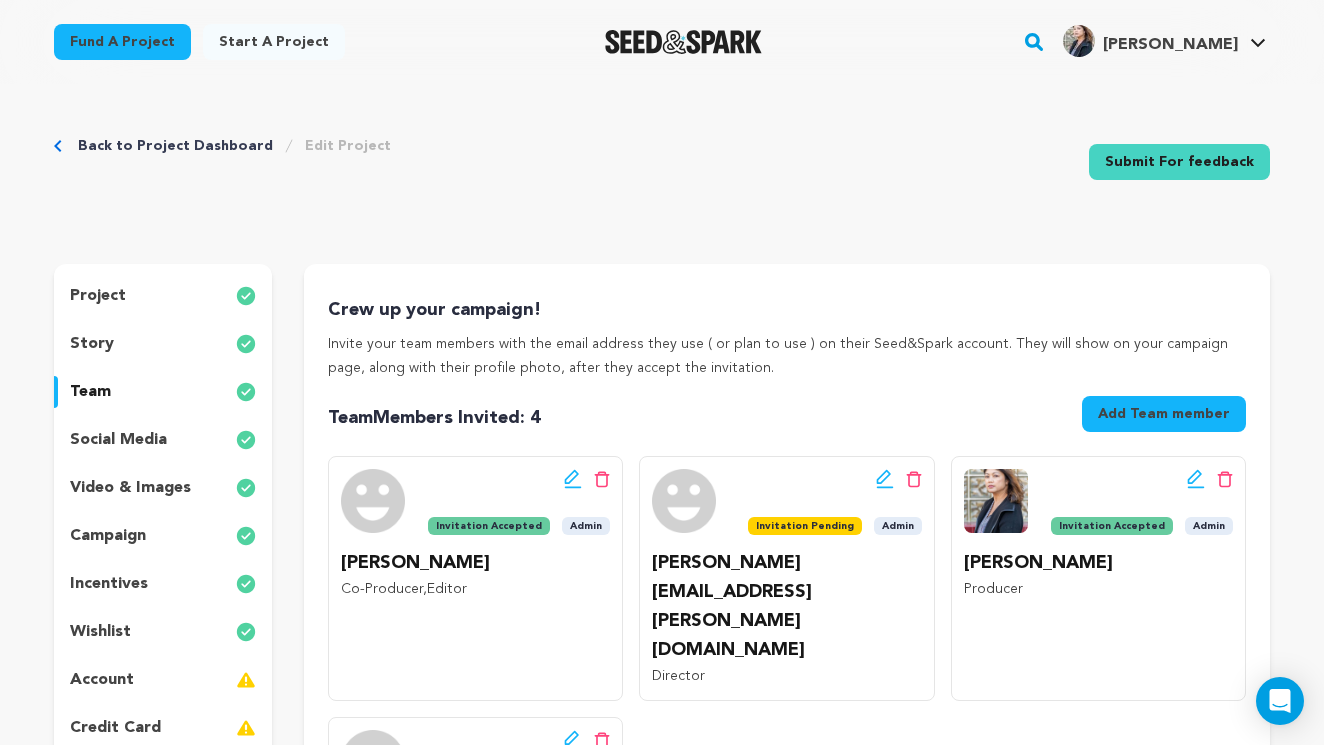 click on "Edit team button
Delete team button
Invitation Accepted
Admin
Jessica Sison
Co-Producer
,
Editor" at bounding box center (787, 680) 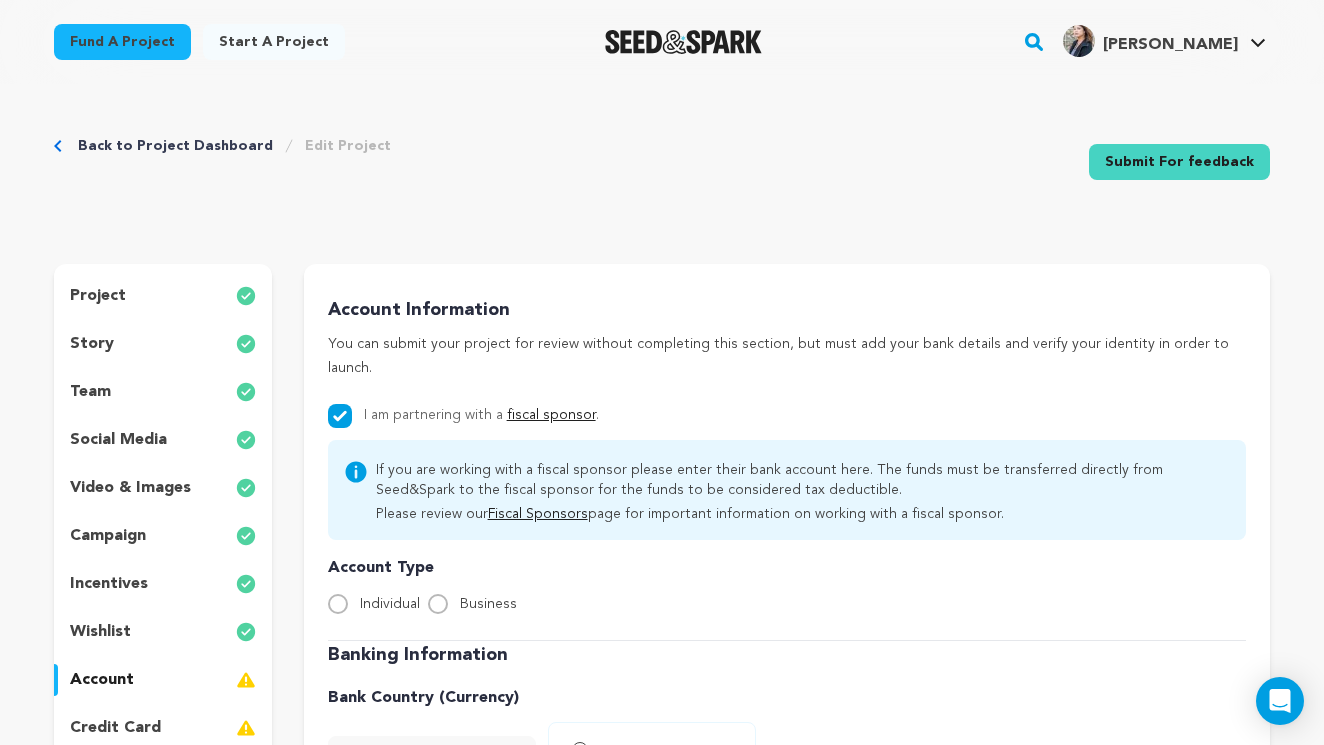 click on "credit card" at bounding box center [115, 728] 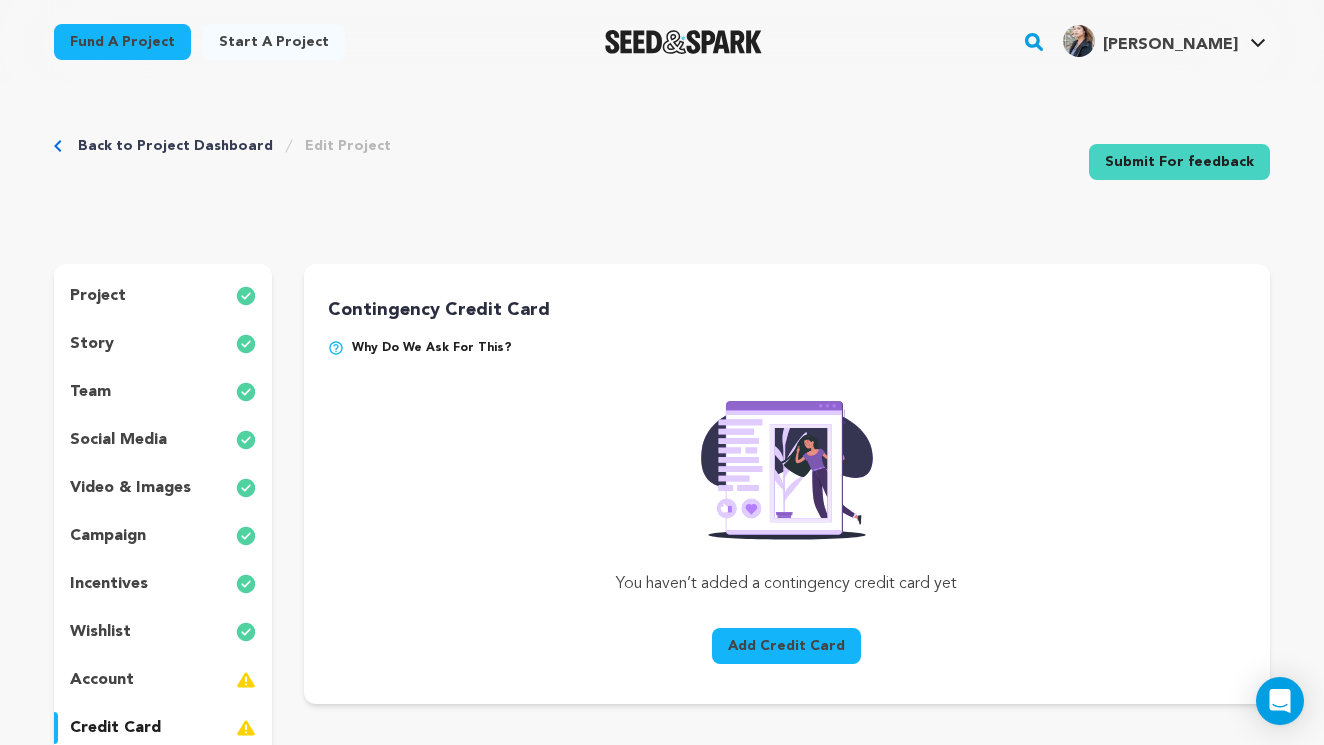 click on "Why do we ask for this?" at bounding box center [432, 348] 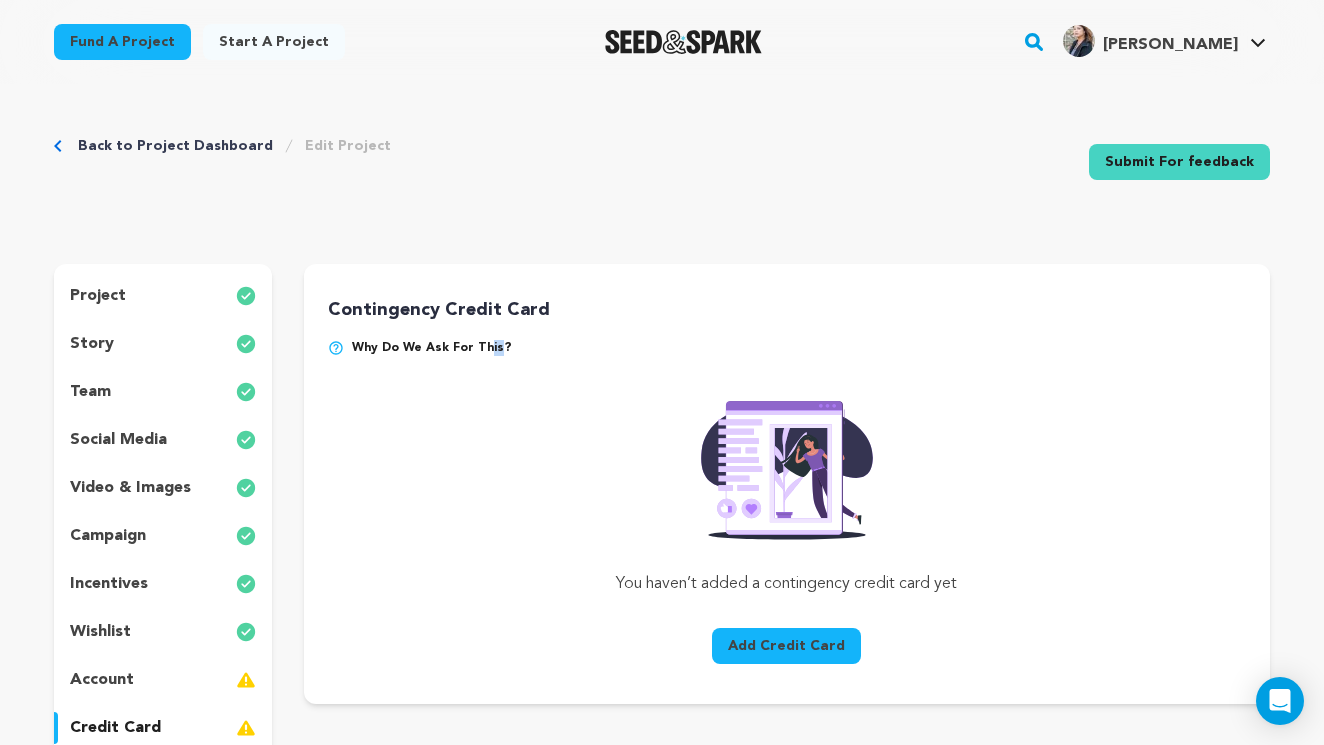 copy on "we" 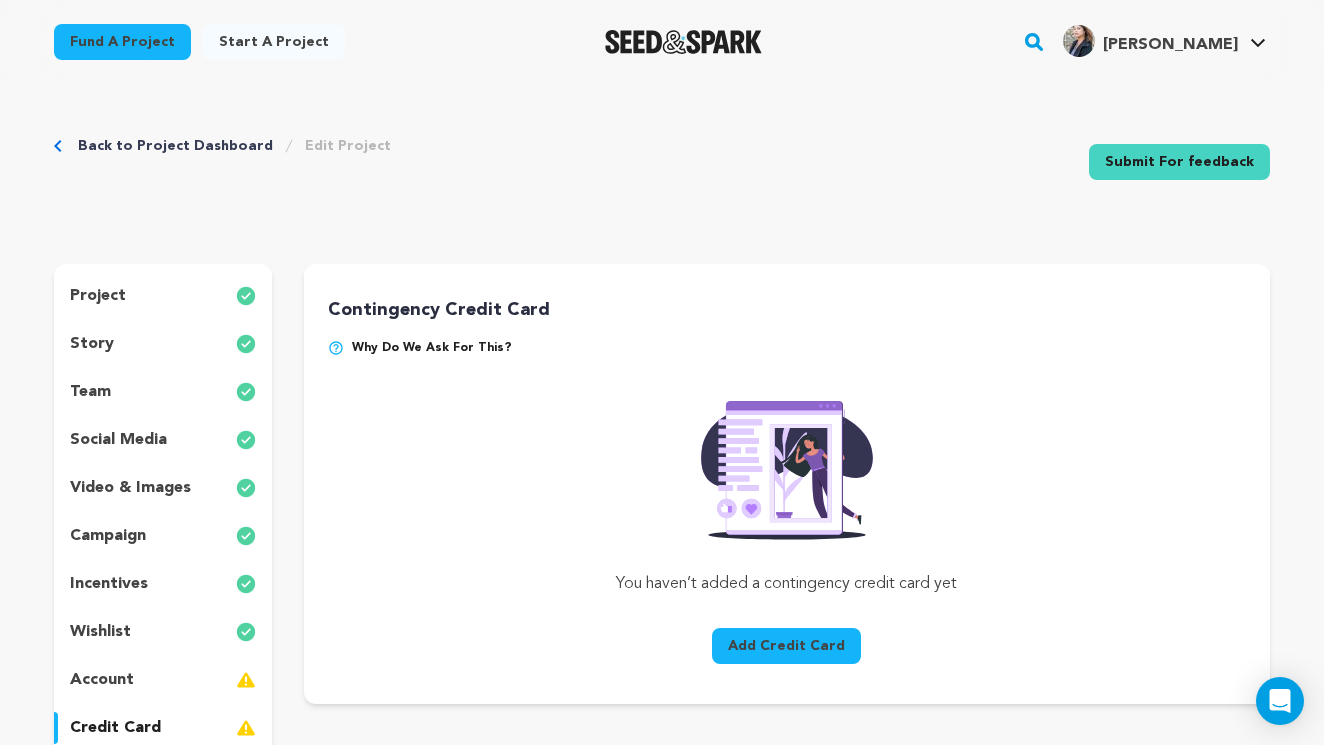 drag, startPoint x: 407, startPoint y: 351, endPoint x: 792, endPoint y: 3, distance: 518.9692 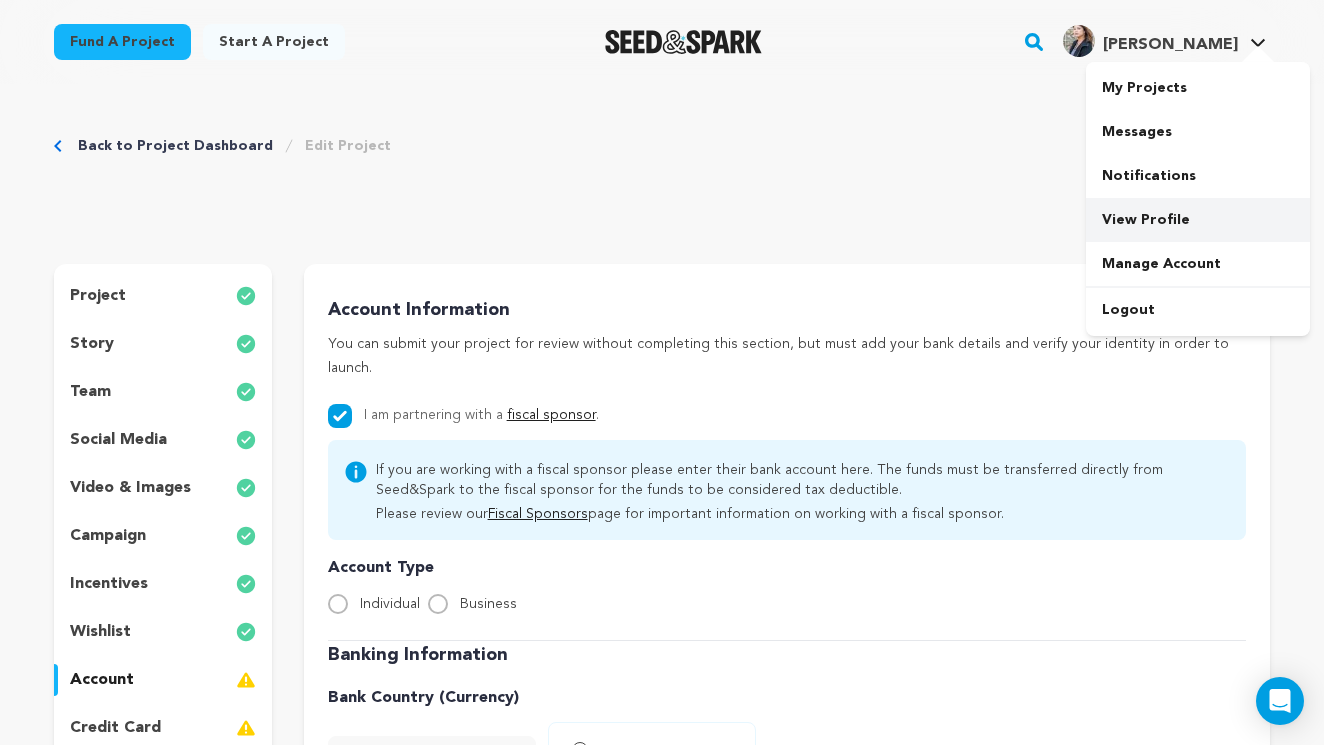 click on "View Profile" at bounding box center (1198, 220) 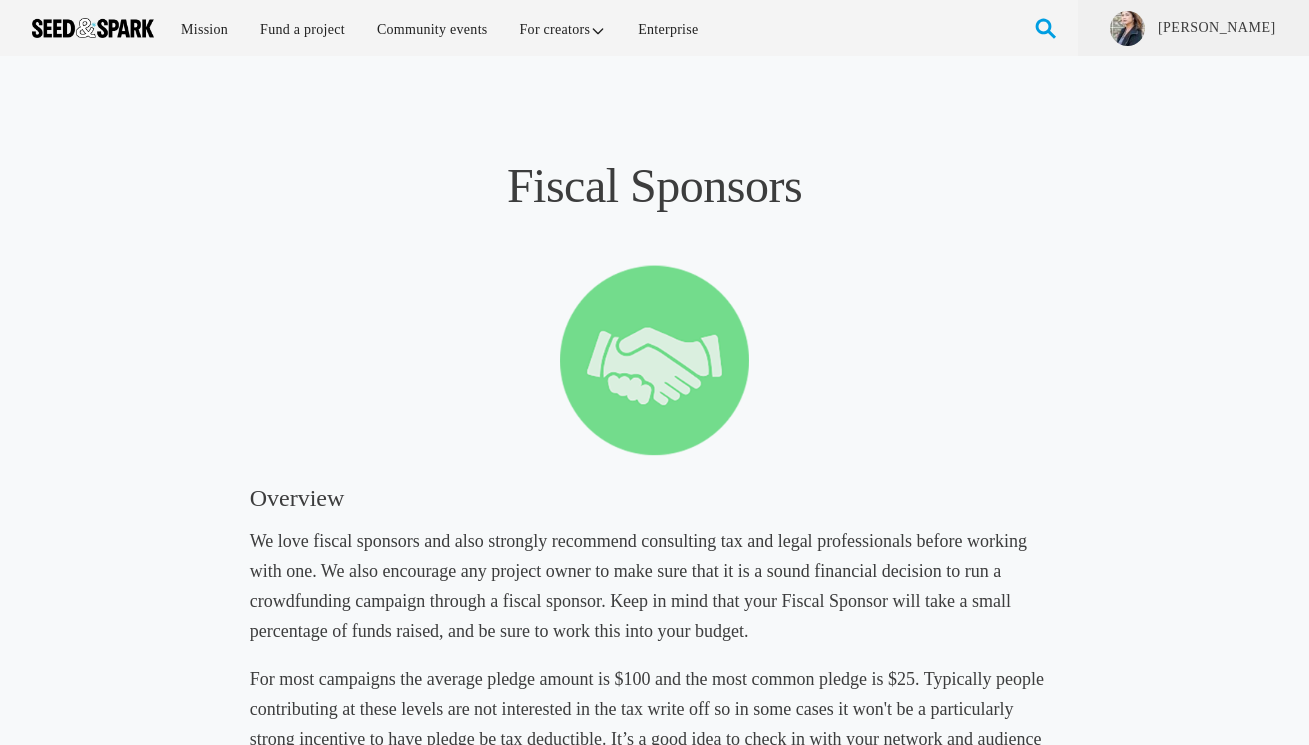 scroll, scrollTop: 0, scrollLeft: 0, axis: both 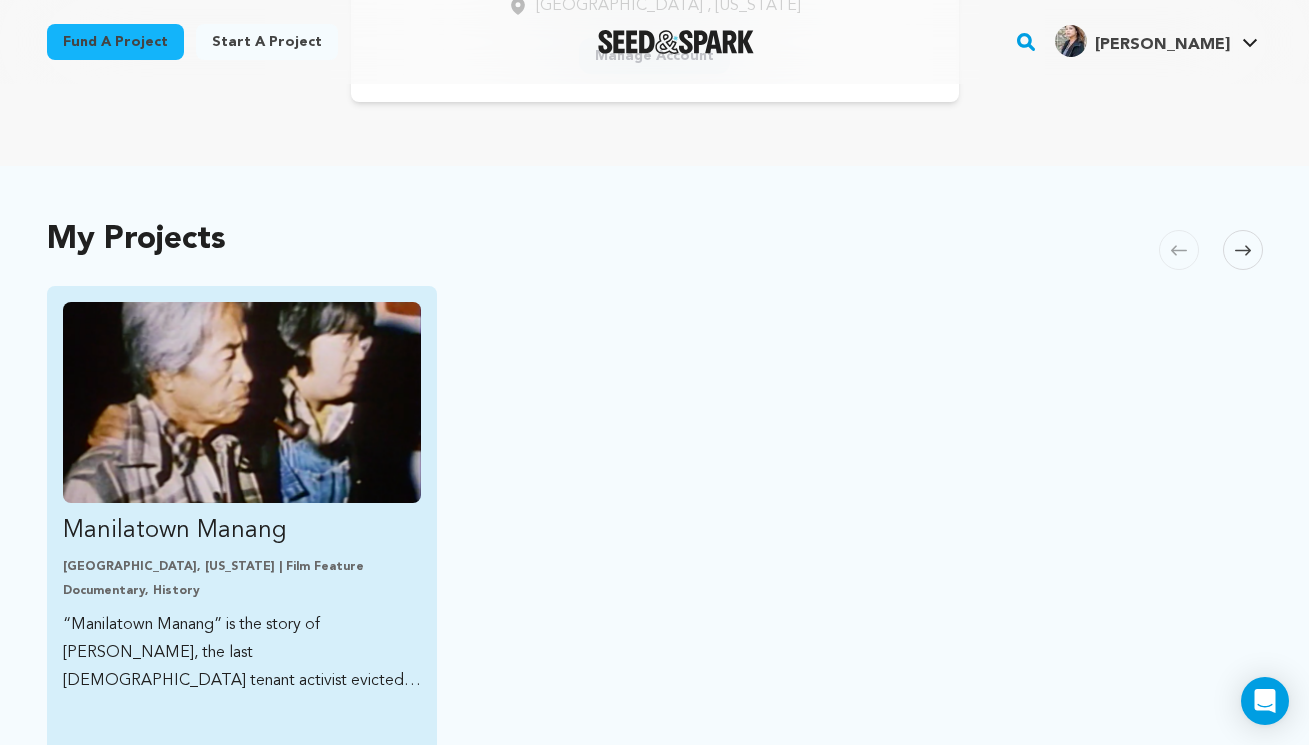 click at bounding box center [242, 402] 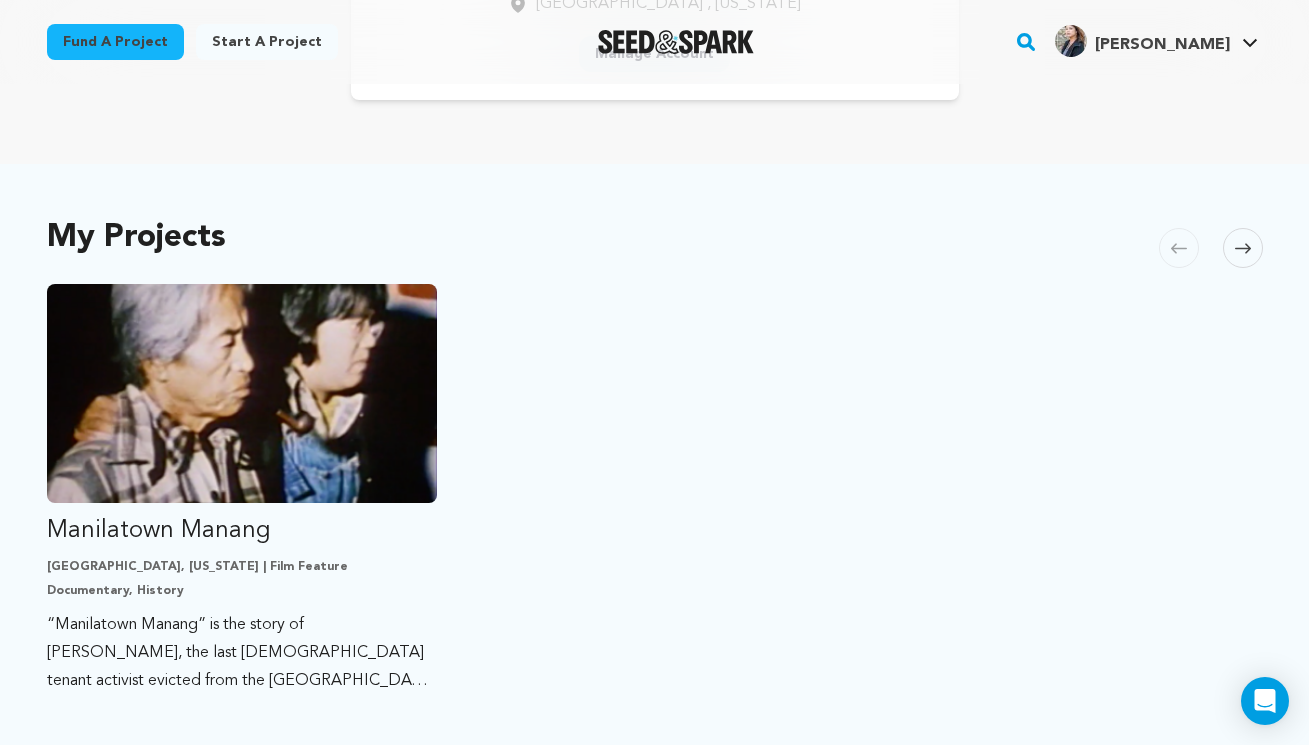scroll, scrollTop: 308, scrollLeft: 0, axis: vertical 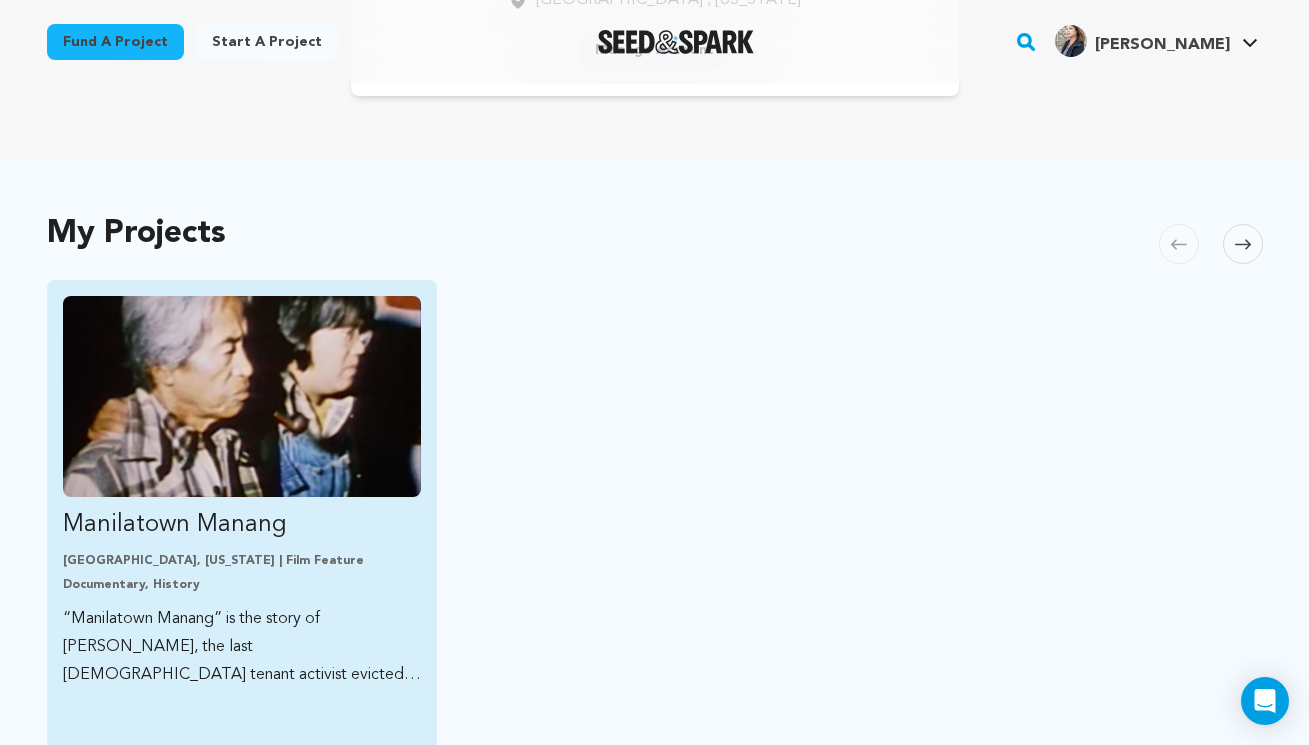 click at bounding box center (242, 396) 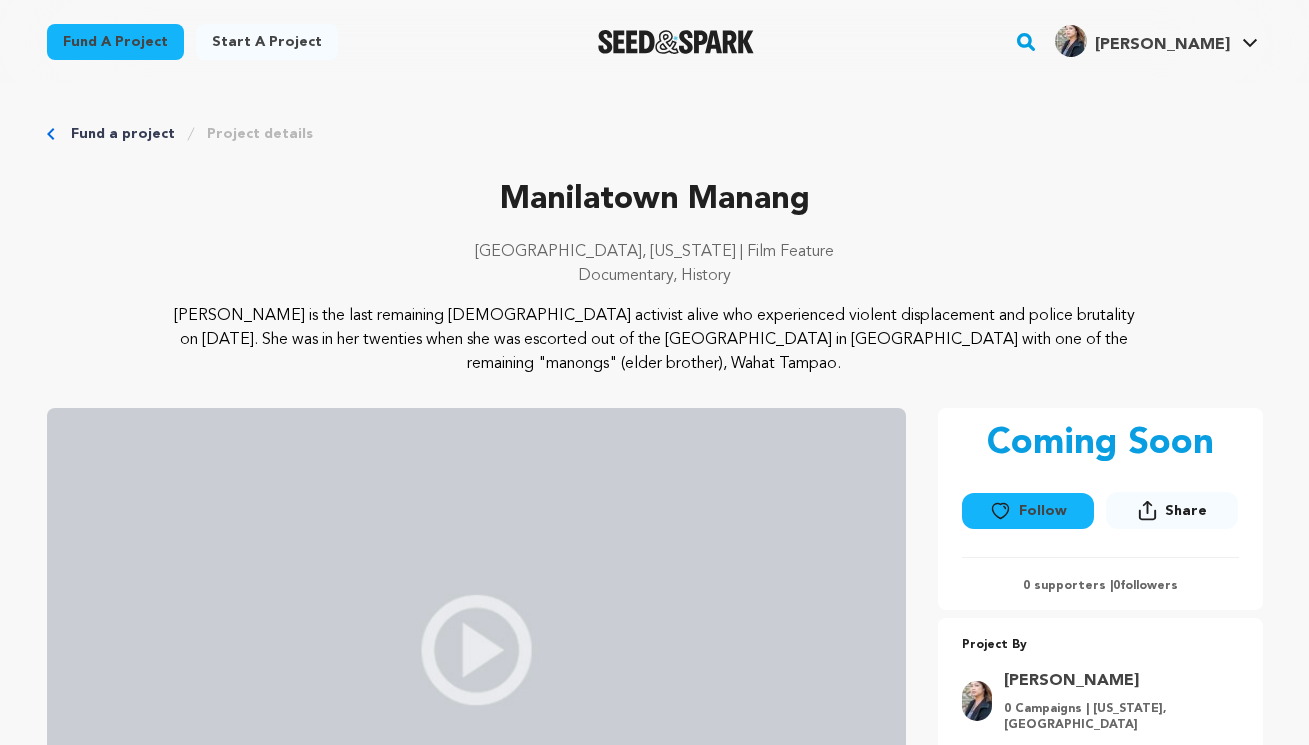 scroll, scrollTop: 0, scrollLeft: 0, axis: both 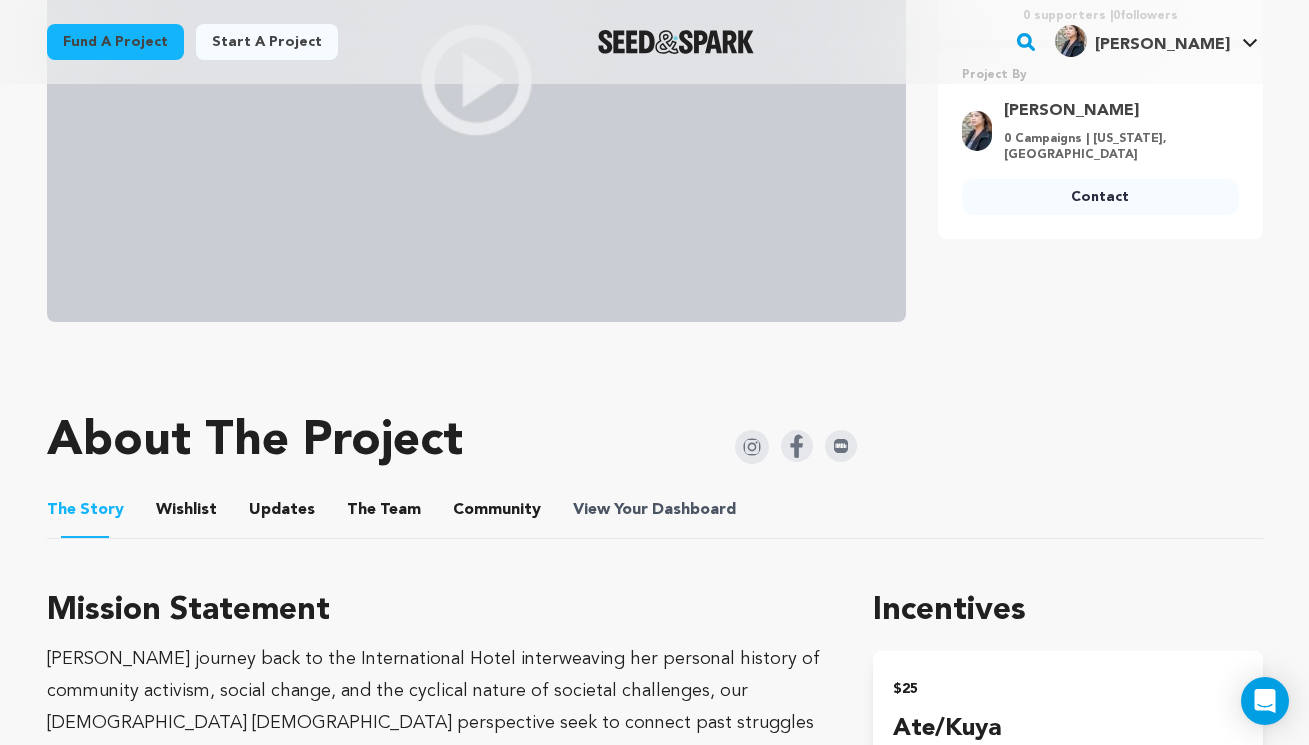 click on "View   Your   Dashboard" at bounding box center (656, 510) 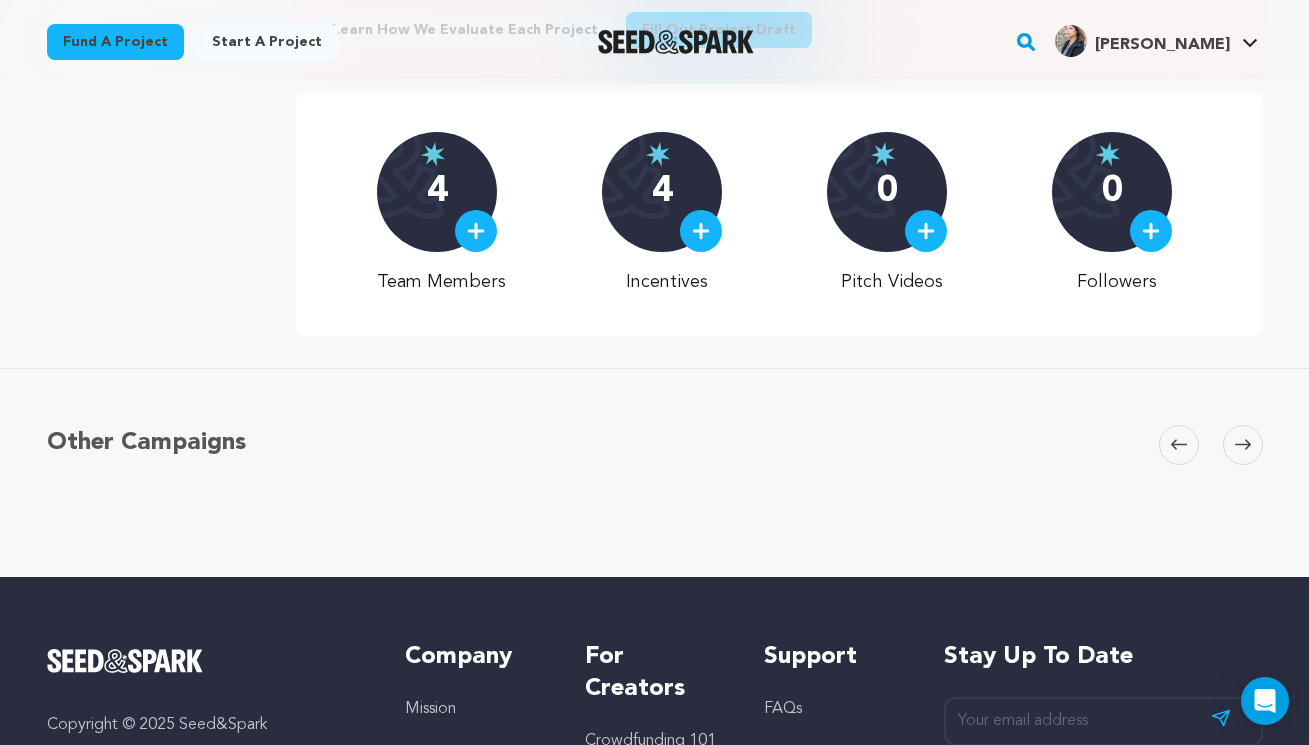 scroll, scrollTop: 0, scrollLeft: 0, axis: both 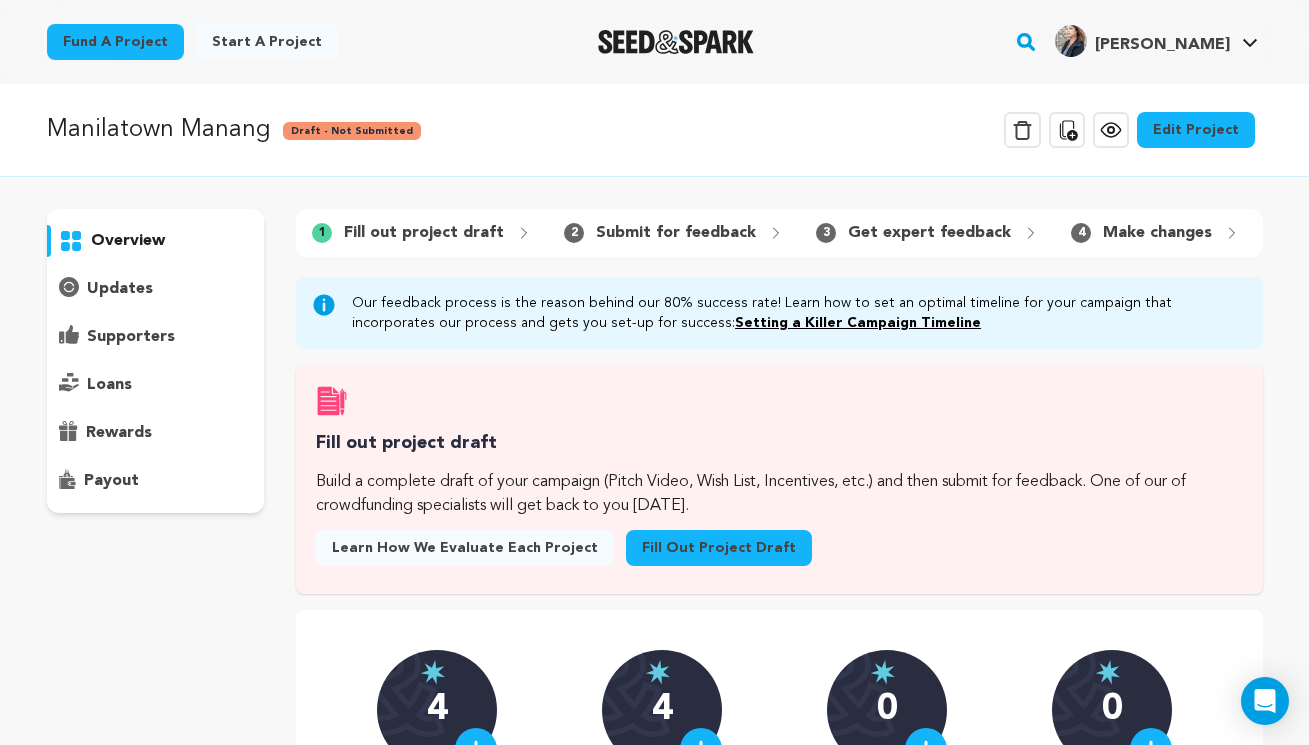 click on "Our feedback process is the reason behind our 80% success rate! Learn how to set an optimal
timeline for your campaign that incorporates our process and gets you set-up for success:
Setting a Killer Campaign Timeline" at bounding box center (779, 313) 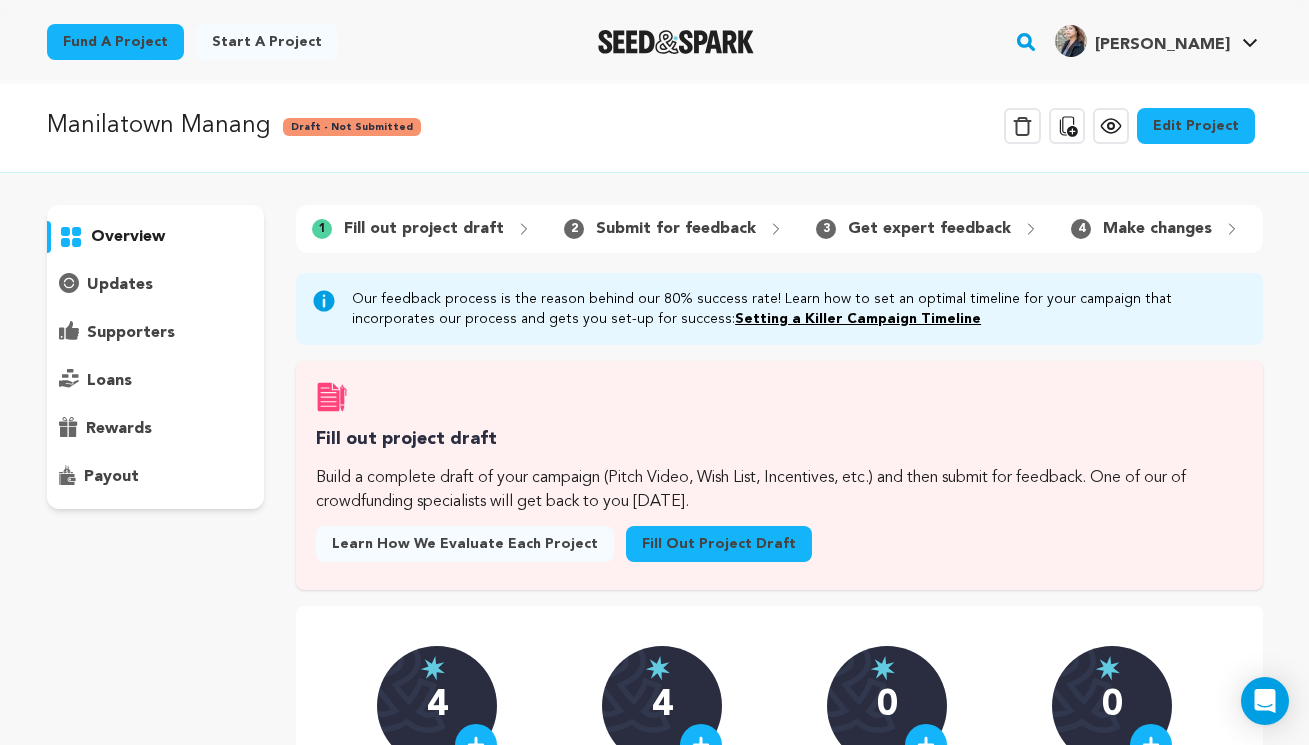 click on "Fill out project draft" at bounding box center [424, 229] 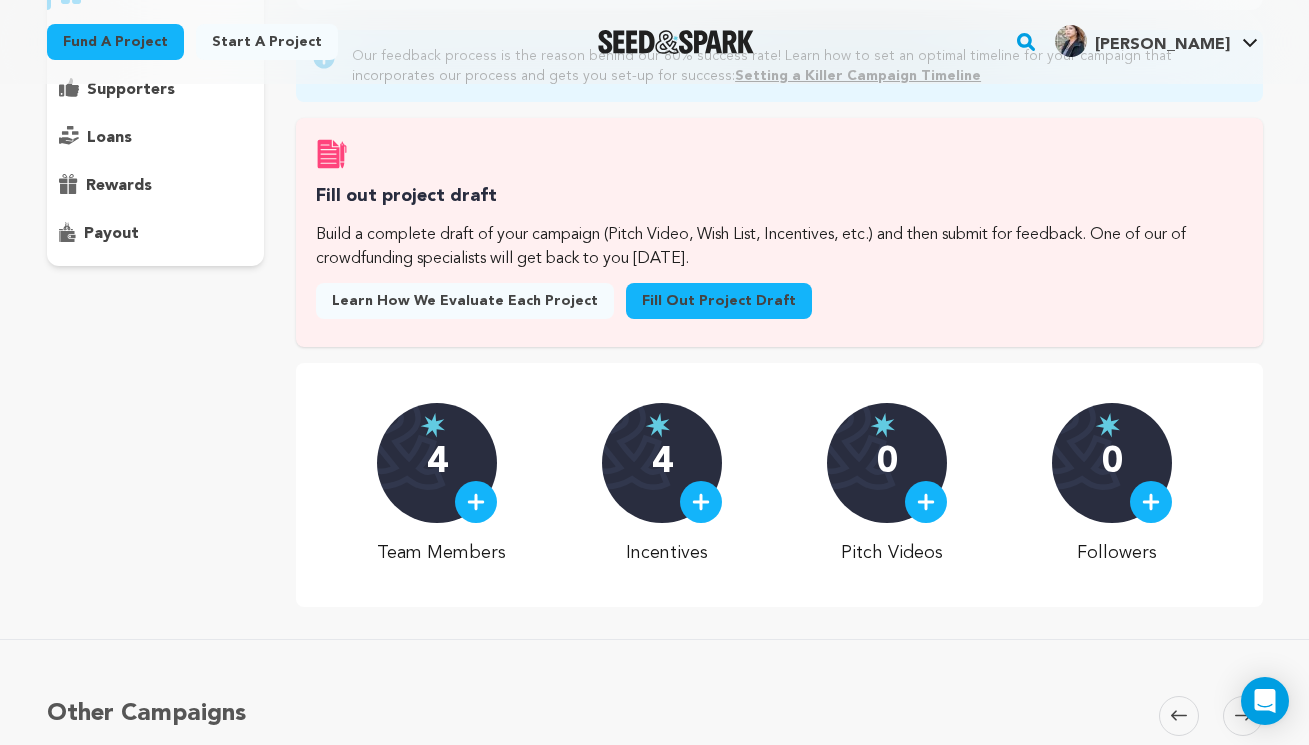 scroll, scrollTop: 30, scrollLeft: 0, axis: vertical 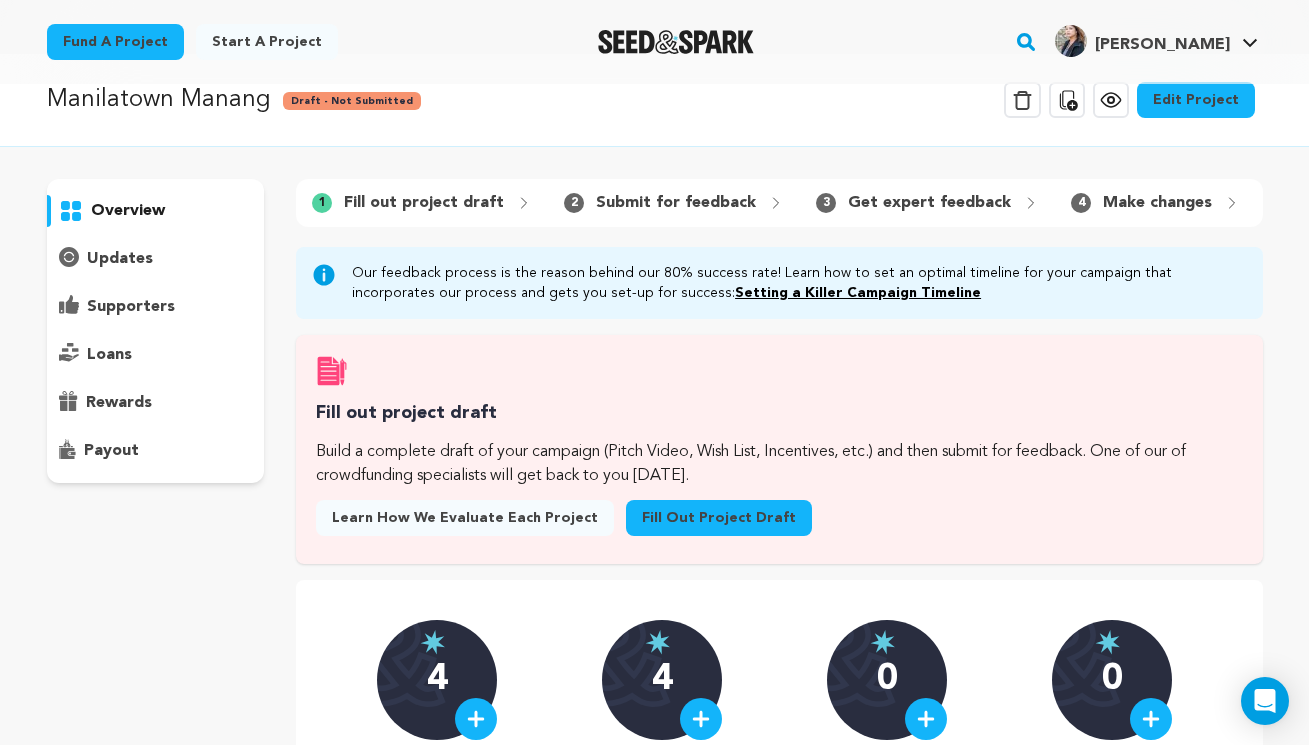 click on "Edit Project" at bounding box center (1196, 100) 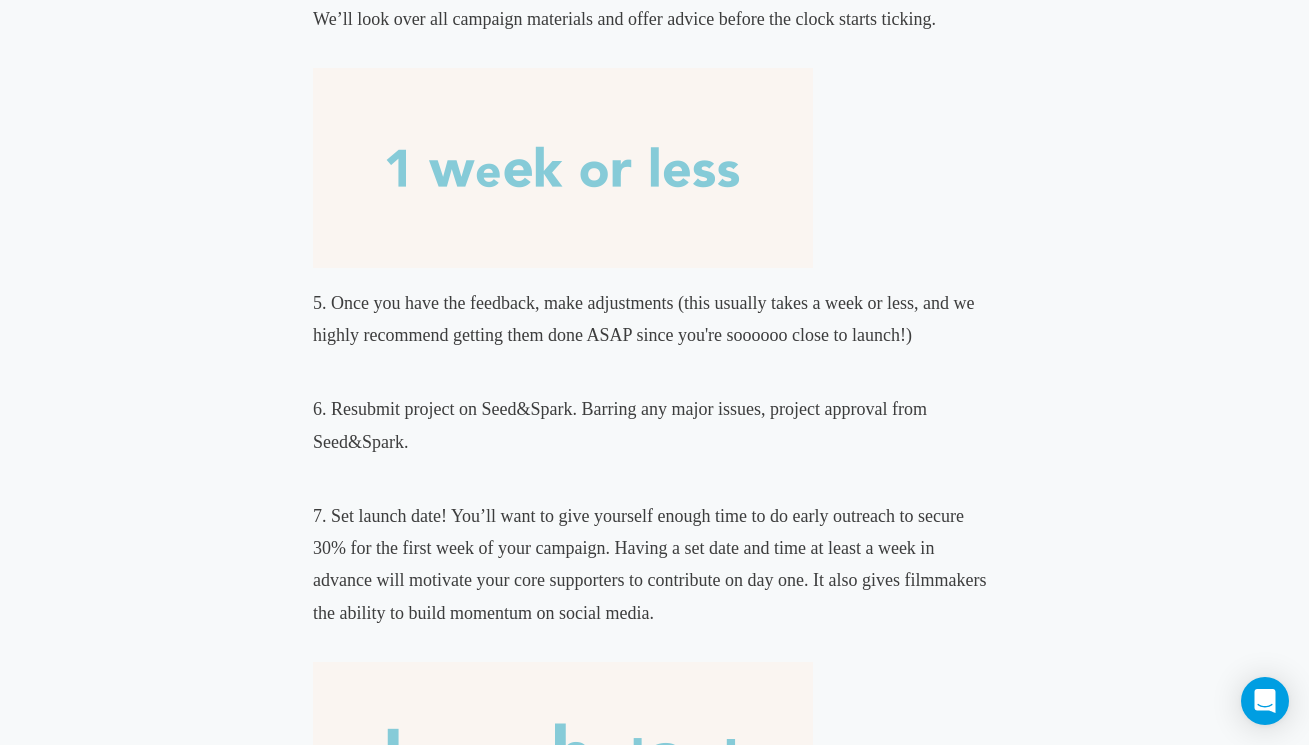 scroll, scrollTop: 0, scrollLeft: 0, axis: both 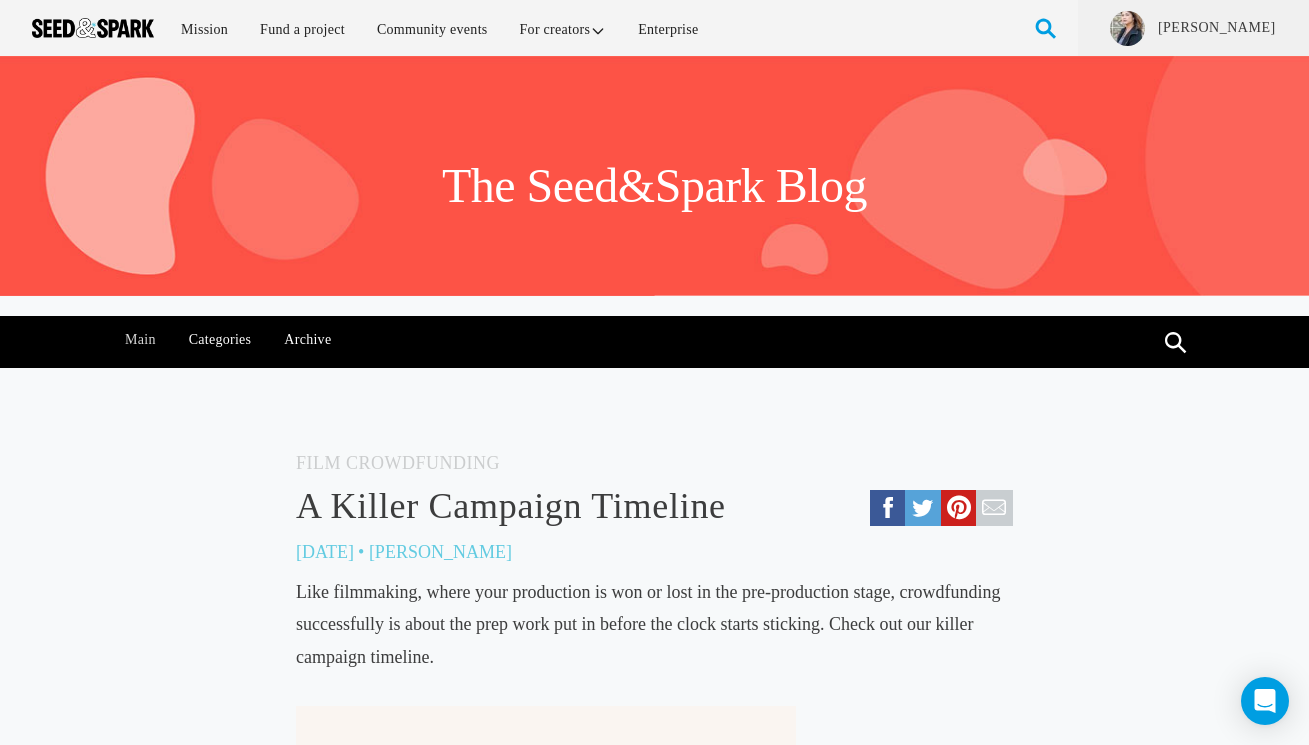 click on "Main" at bounding box center [141, 340] 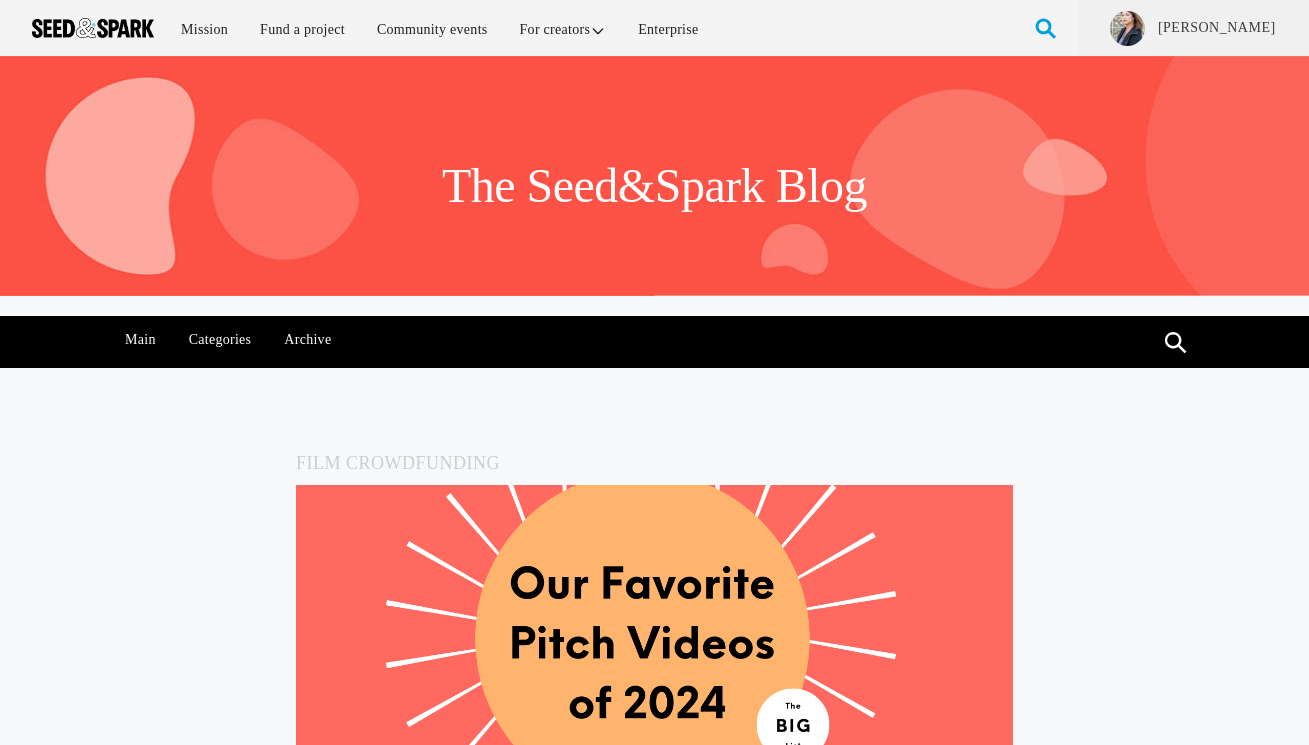 scroll, scrollTop: 0, scrollLeft: 0, axis: both 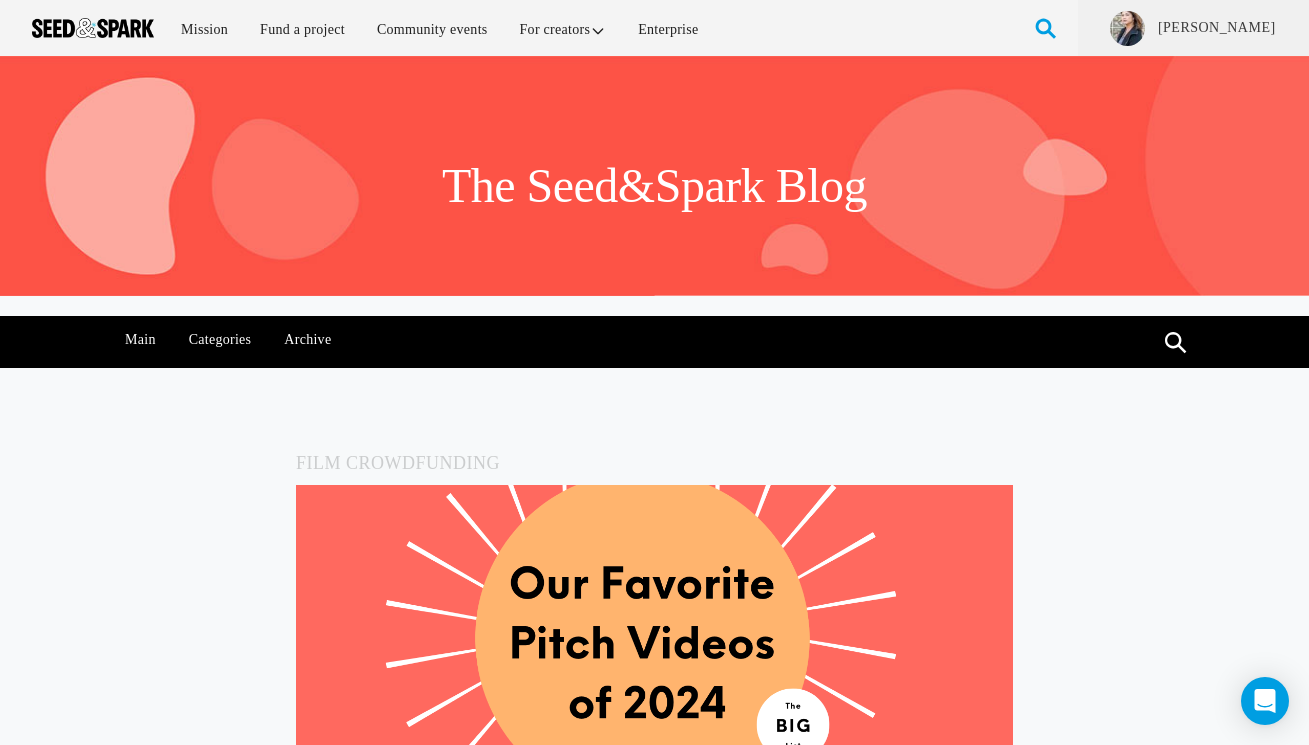 click on "The Seed&Spark Blog" at bounding box center [654, 176] 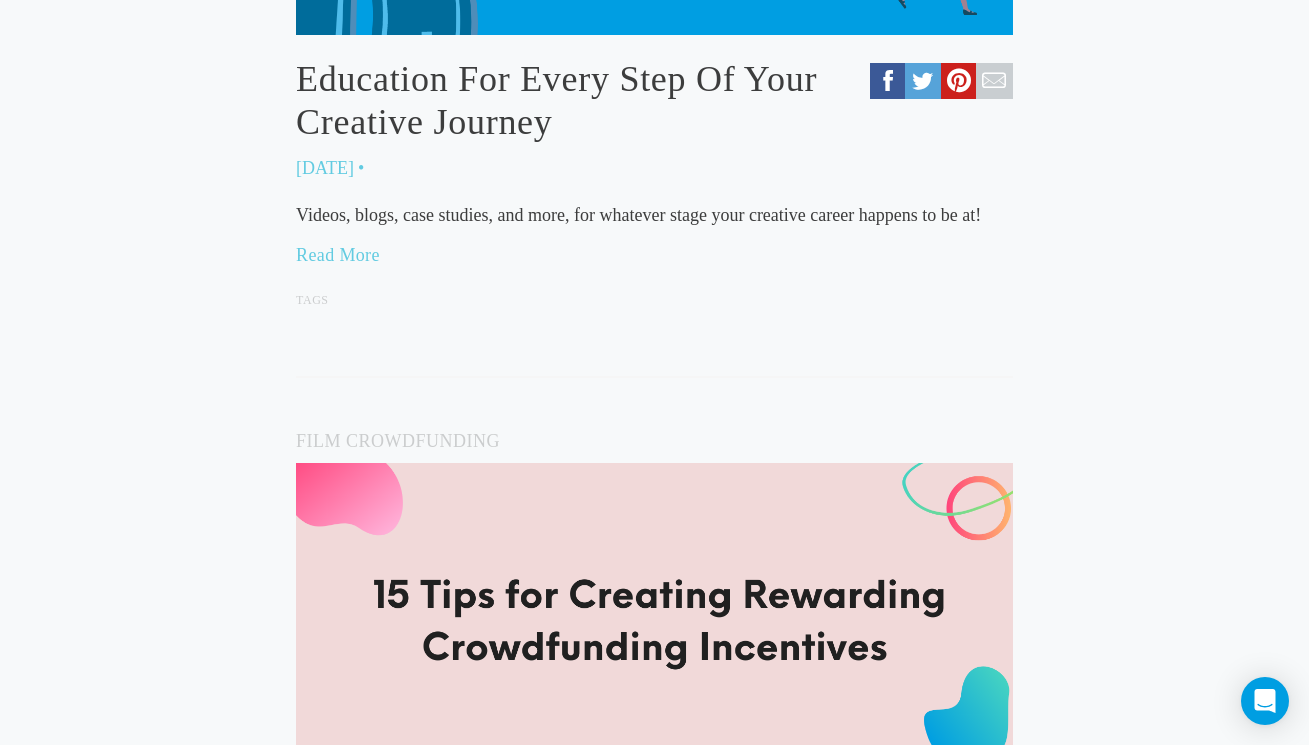 scroll, scrollTop: 1194, scrollLeft: 0, axis: vertical 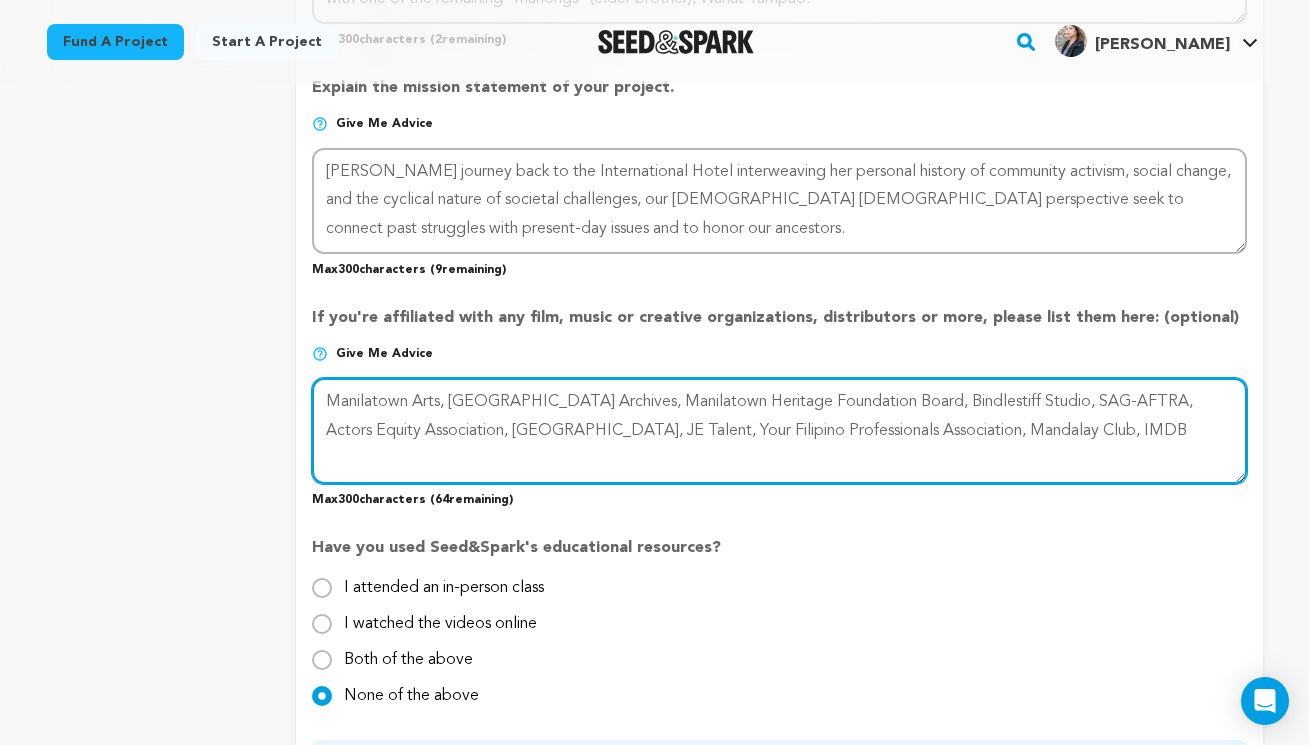 click at bounding box center (779, 431) 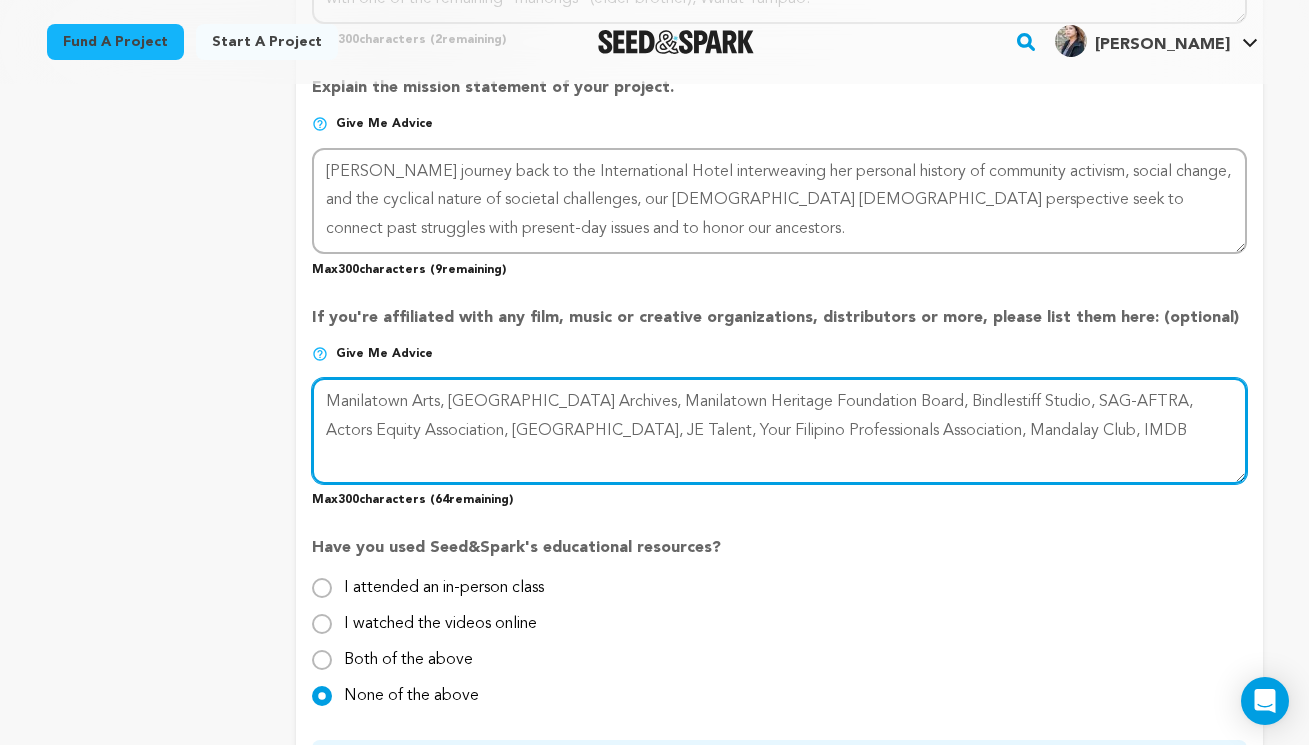 paste on "[URL][DOMAIN_NAME]" 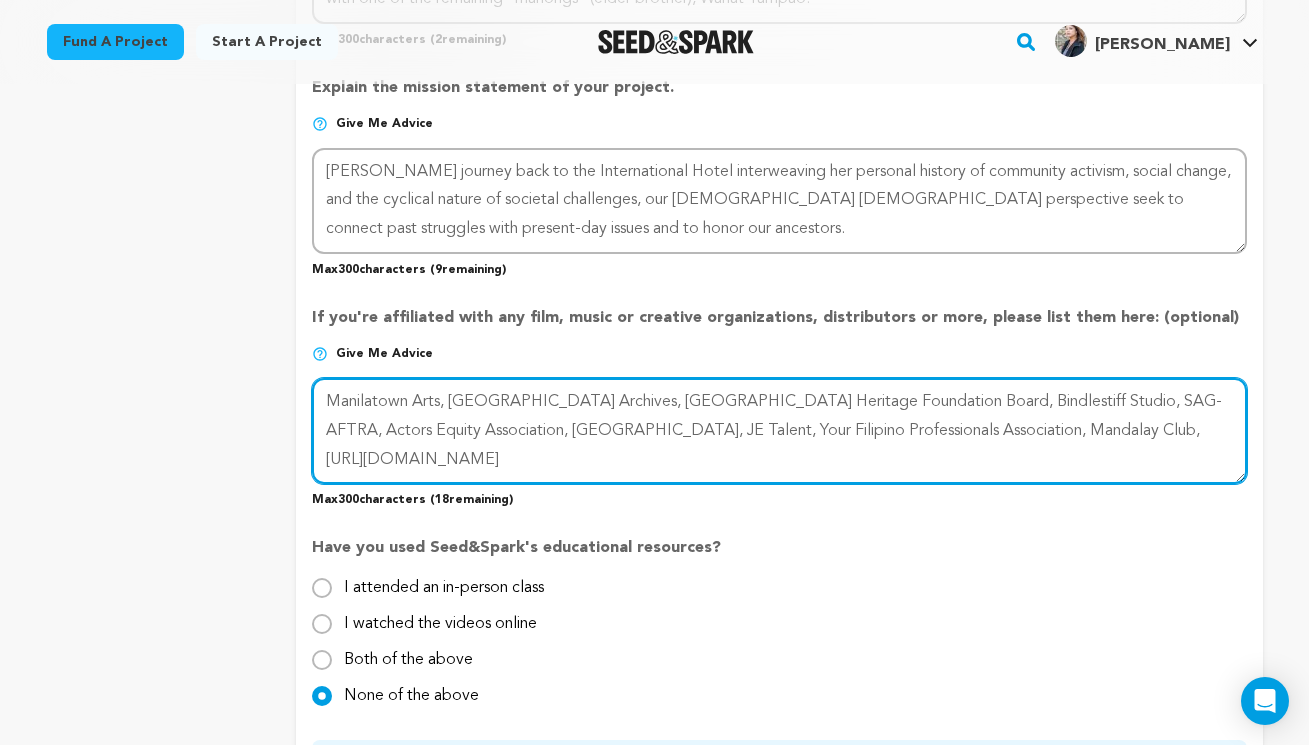 scroll, scrollTop: 2620, scrollLeft: 0, axis: vertical 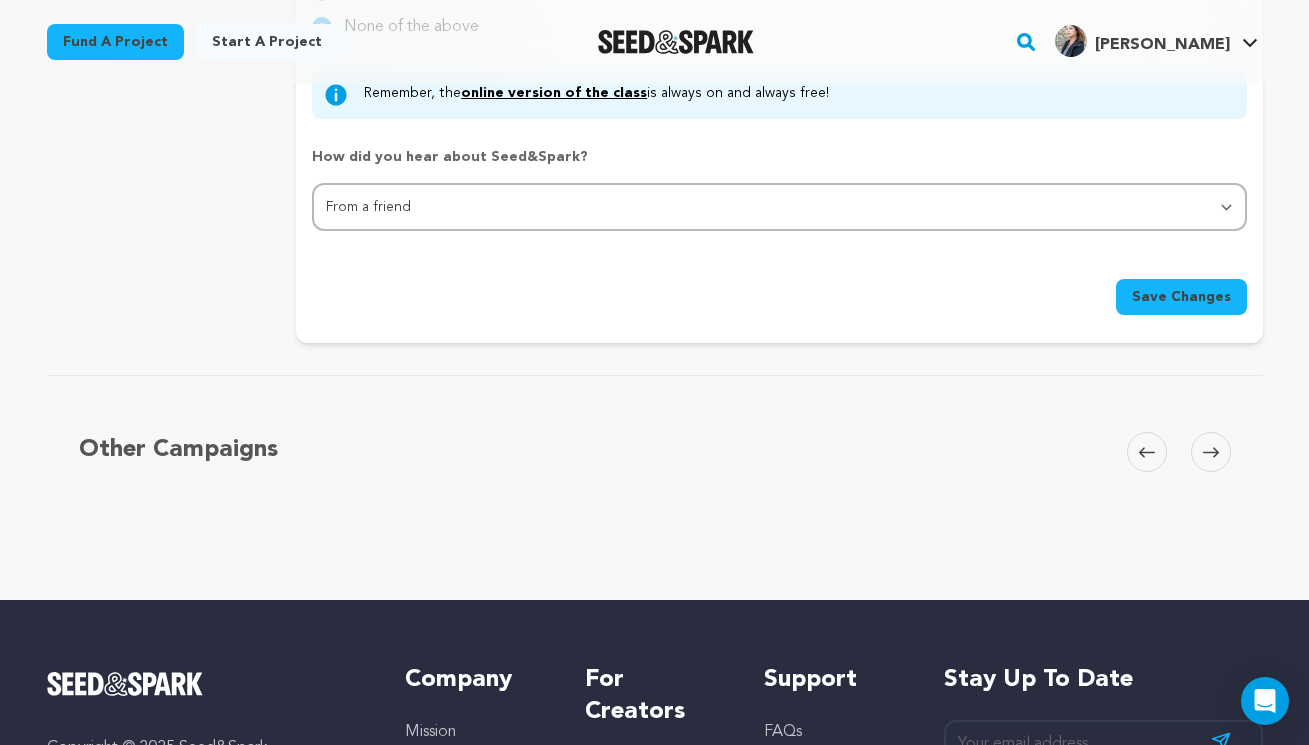 type on "Manilatown Arts, [GEOGRAPHIC_DATA] Archives, [GEOGRAPHIC_DATA] Heritage Foundation Board, Bindlestiff Studio, SAG-AFTRA, Actors Equity Association, [GEOGRAPHIC_DATA], JE Talent, Your Filipino Professionals Association, Mandalay Club, [URL][DOMAIN_NAME]" 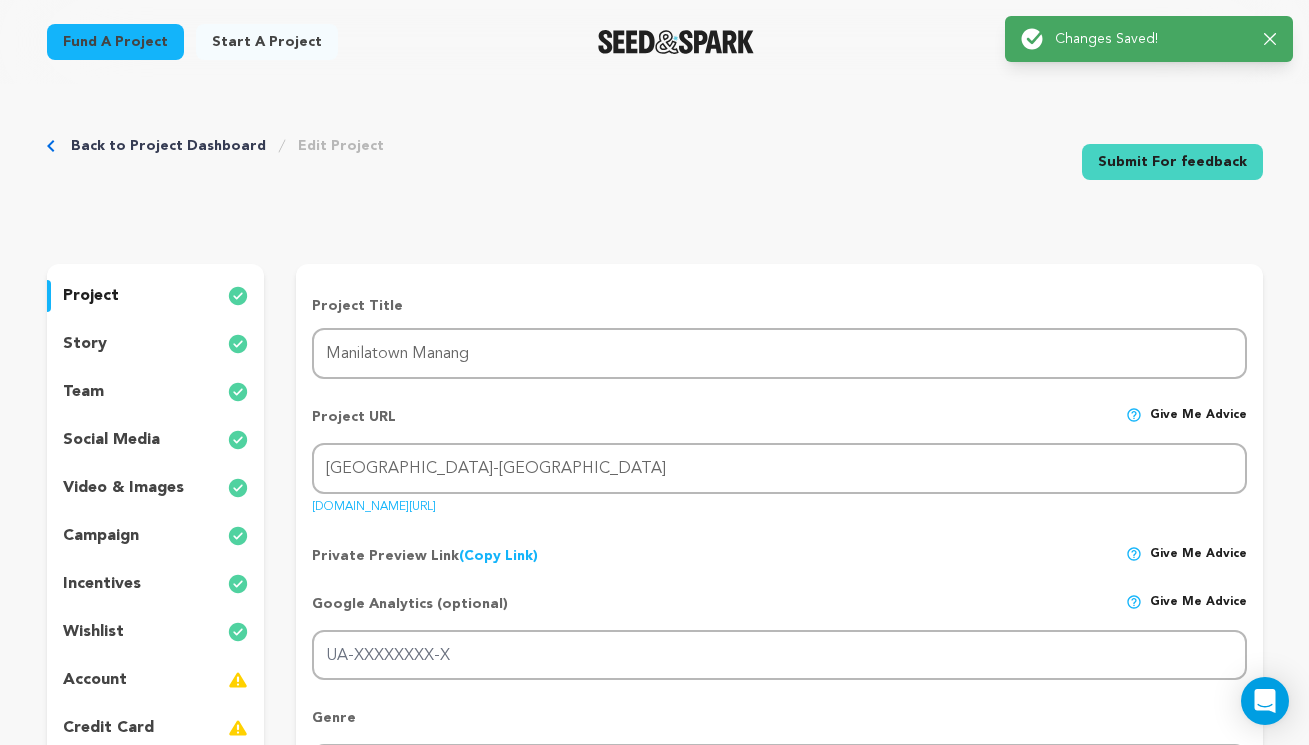 scroll, scrollTop: 331, scrollLeft: 0, axis: vertical 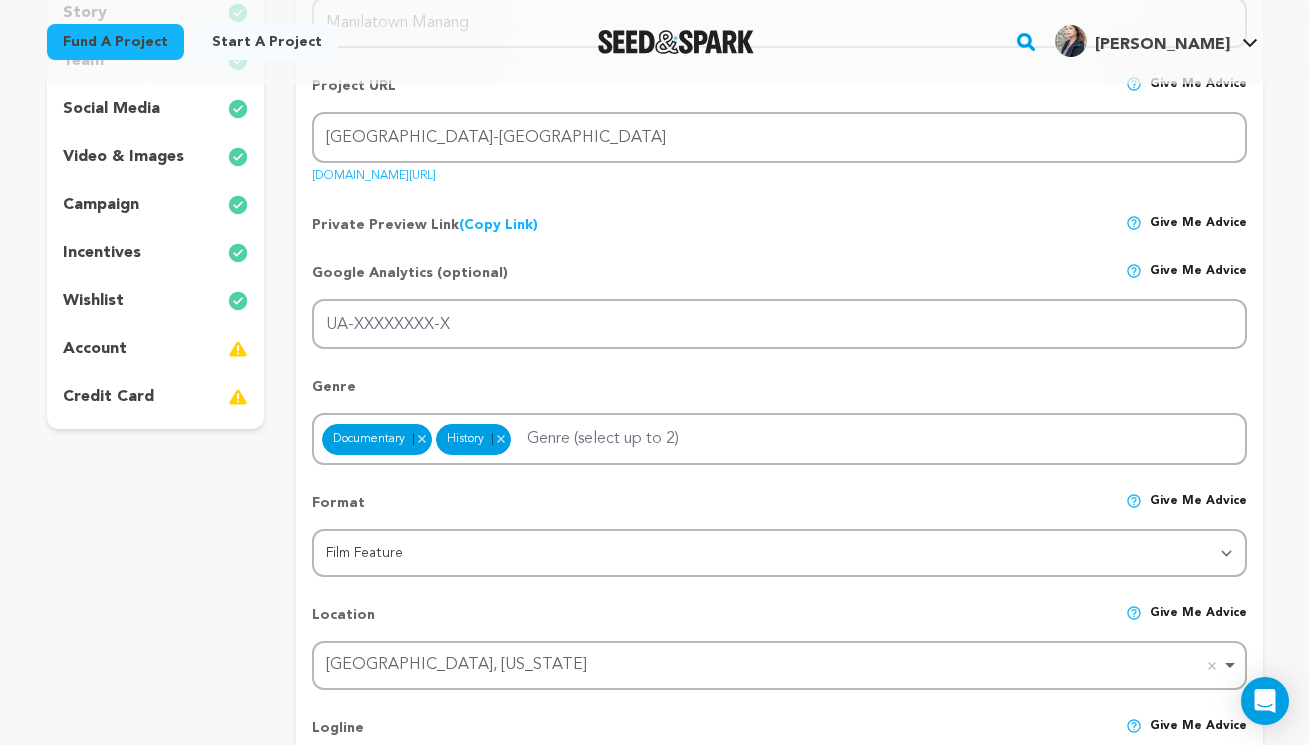 click at bounding box center [238, 397] 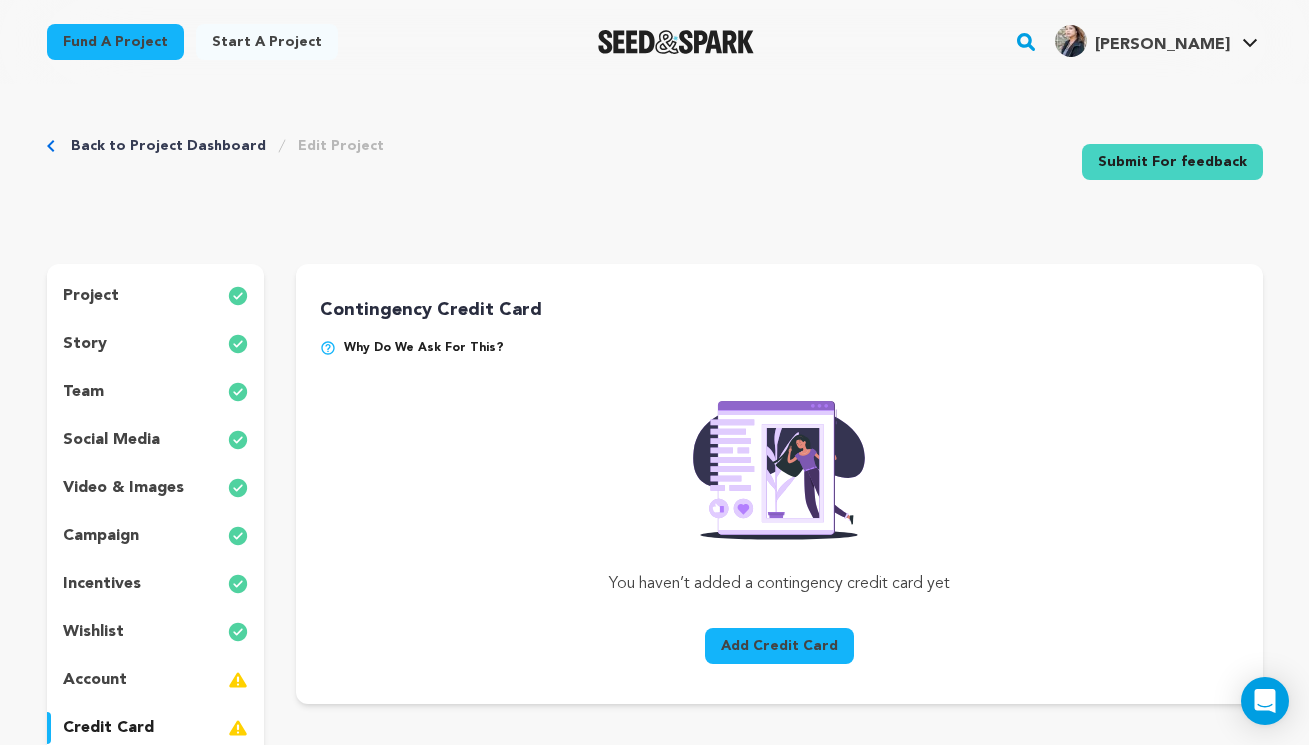 scroll, scrollTop: 0, scrollLeft: 0, axis: both 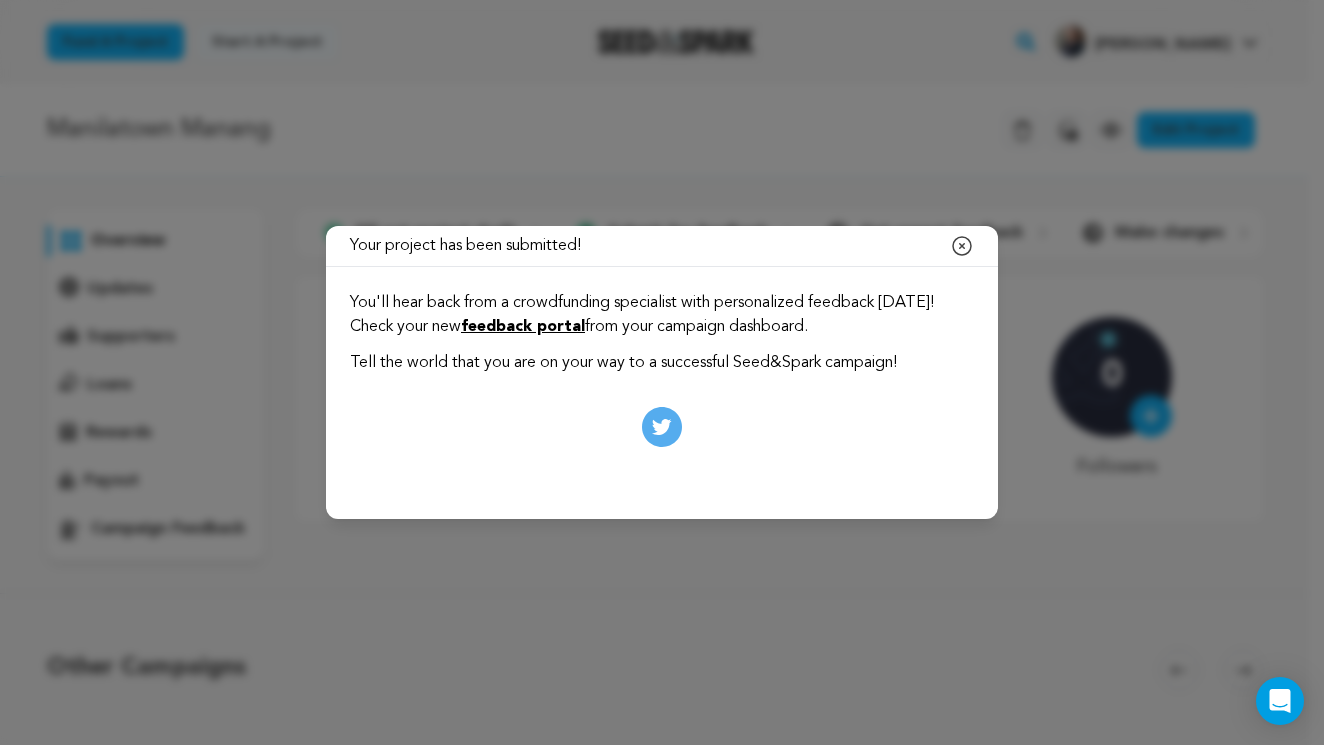 click 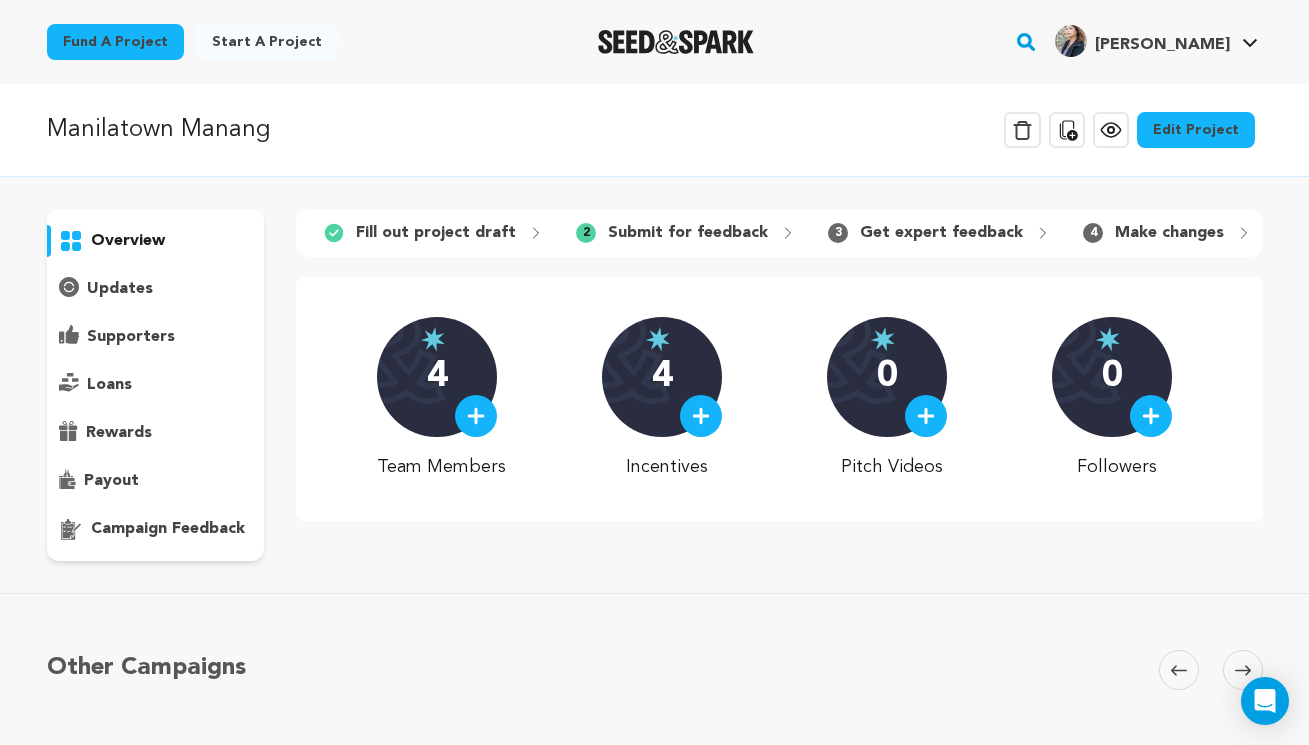 scroll, scrollTop: 0, scrollLeft: 0, axis: both 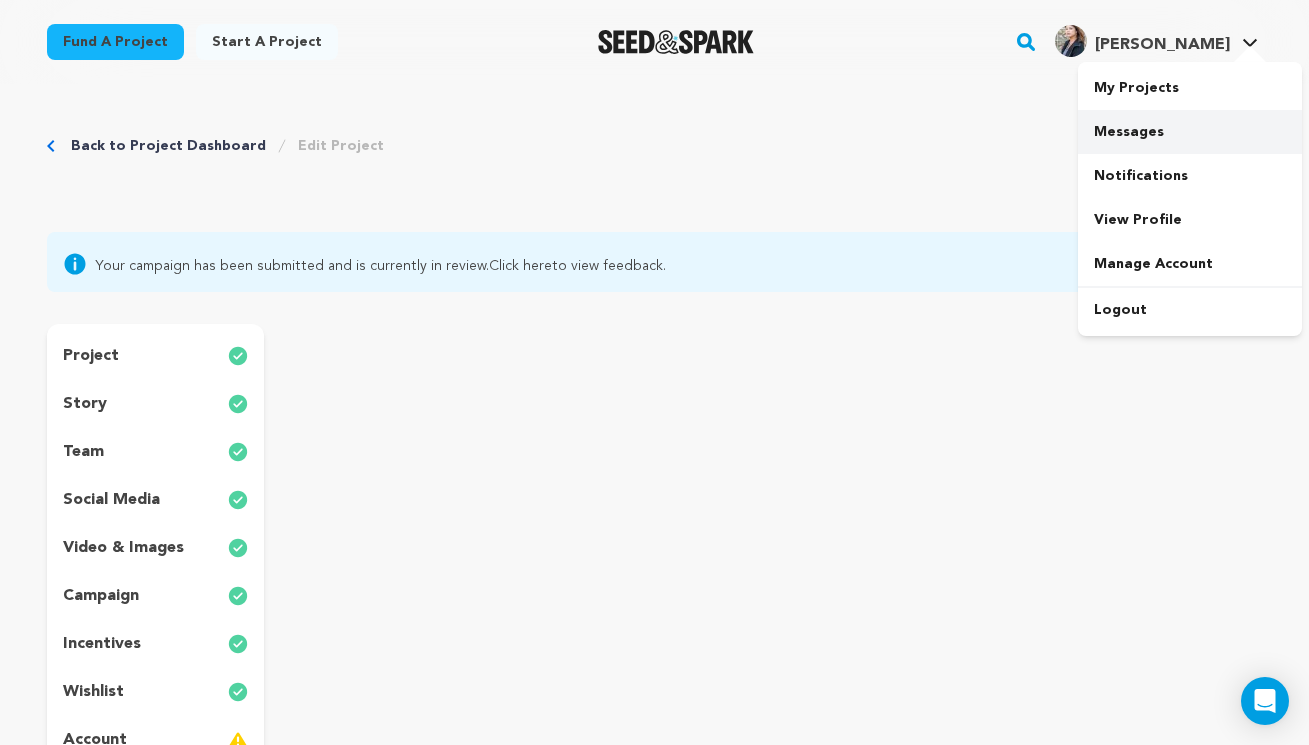 click on "Messages" at bounding box center [1190, 132] 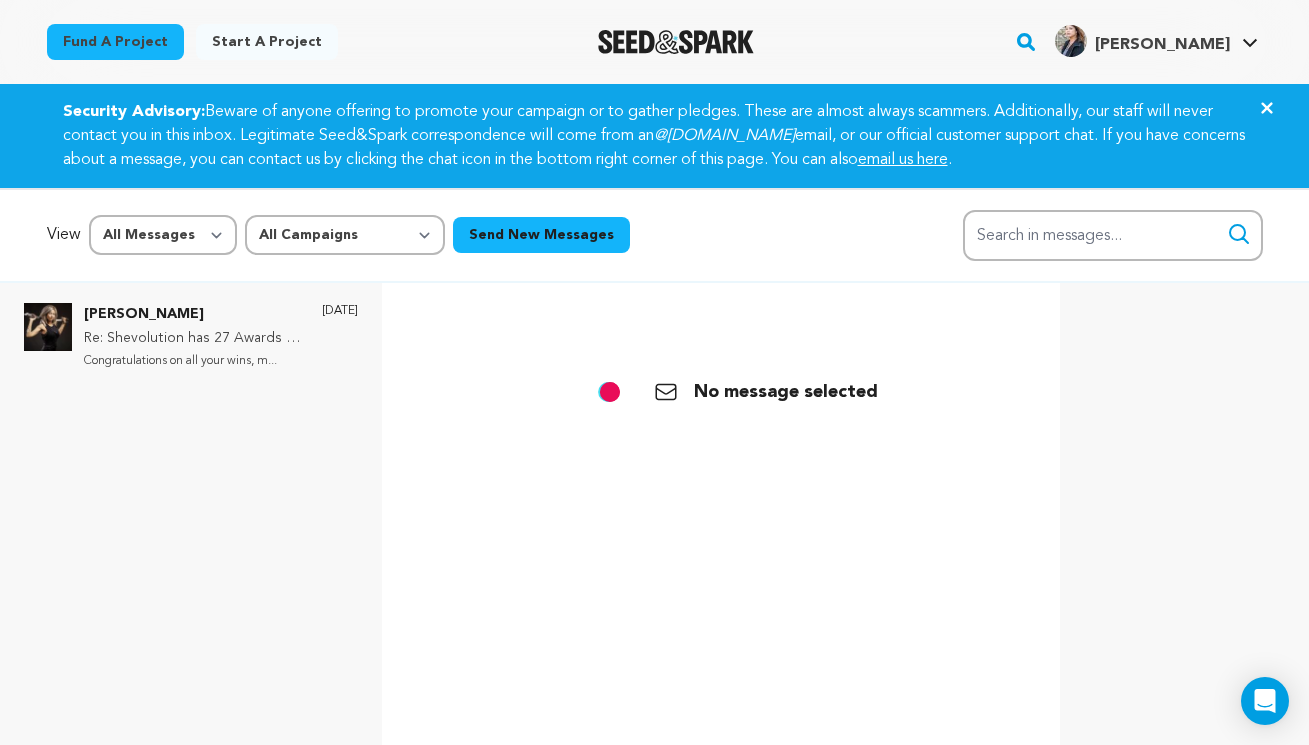 scroll, scrollTop: 0, scrollLeft: 0, axis: both 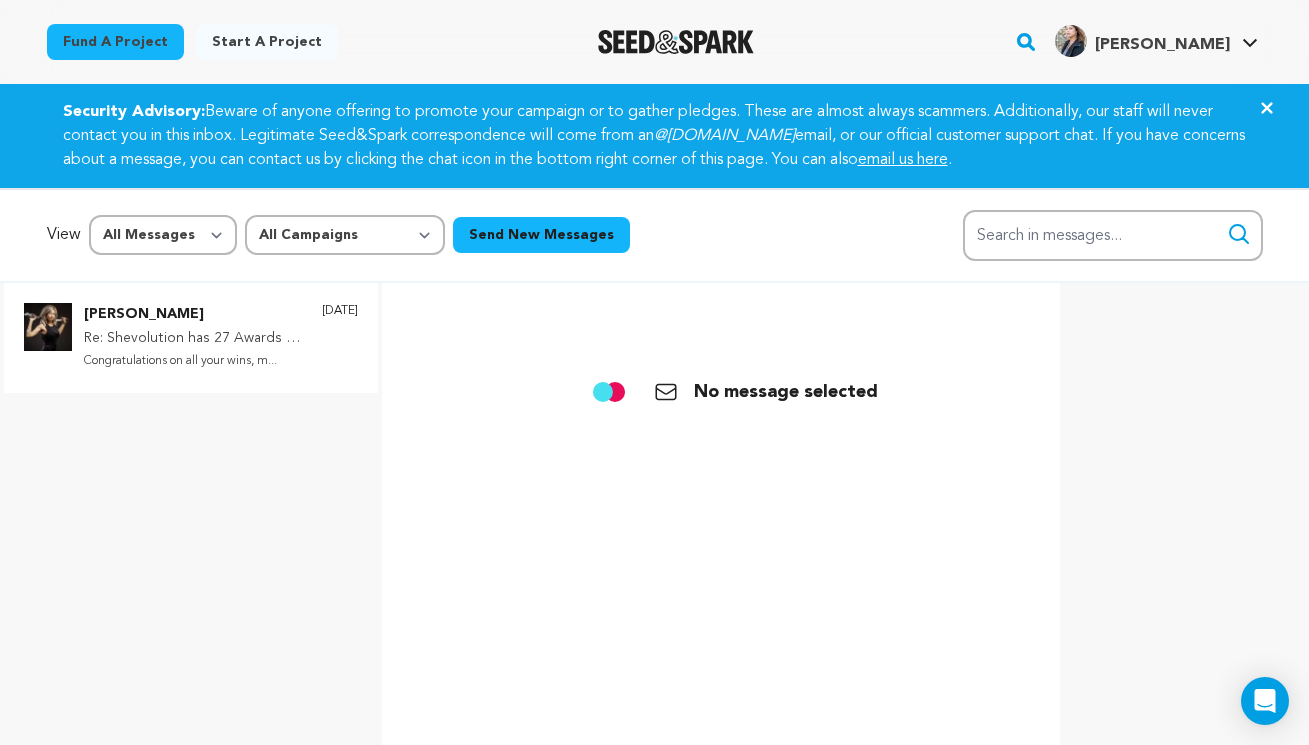 click on "Re: Shevolution has 27 Awards & 57 Official Selections so far:) + LIVE SCREENING!!" at bounding box center [193, 339] 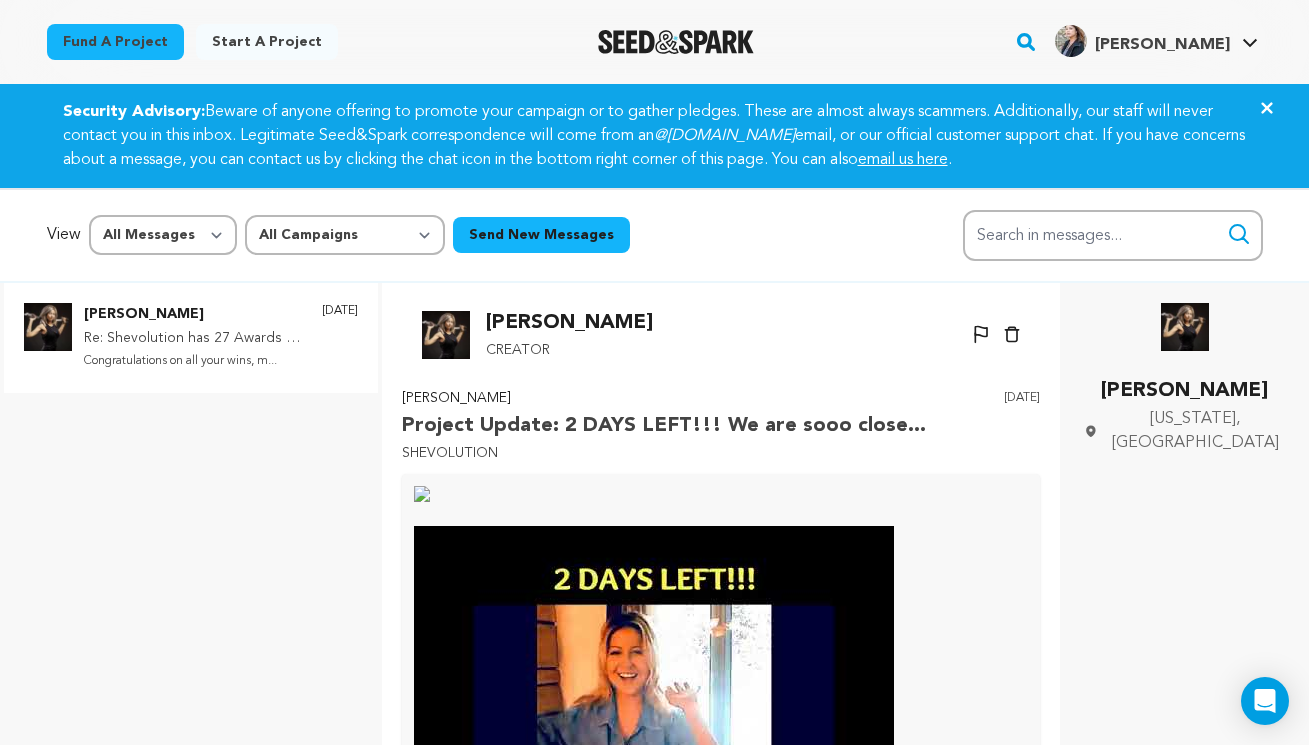 scroll, scrollTop: 298, scrollLeft: 0, axis: vertical 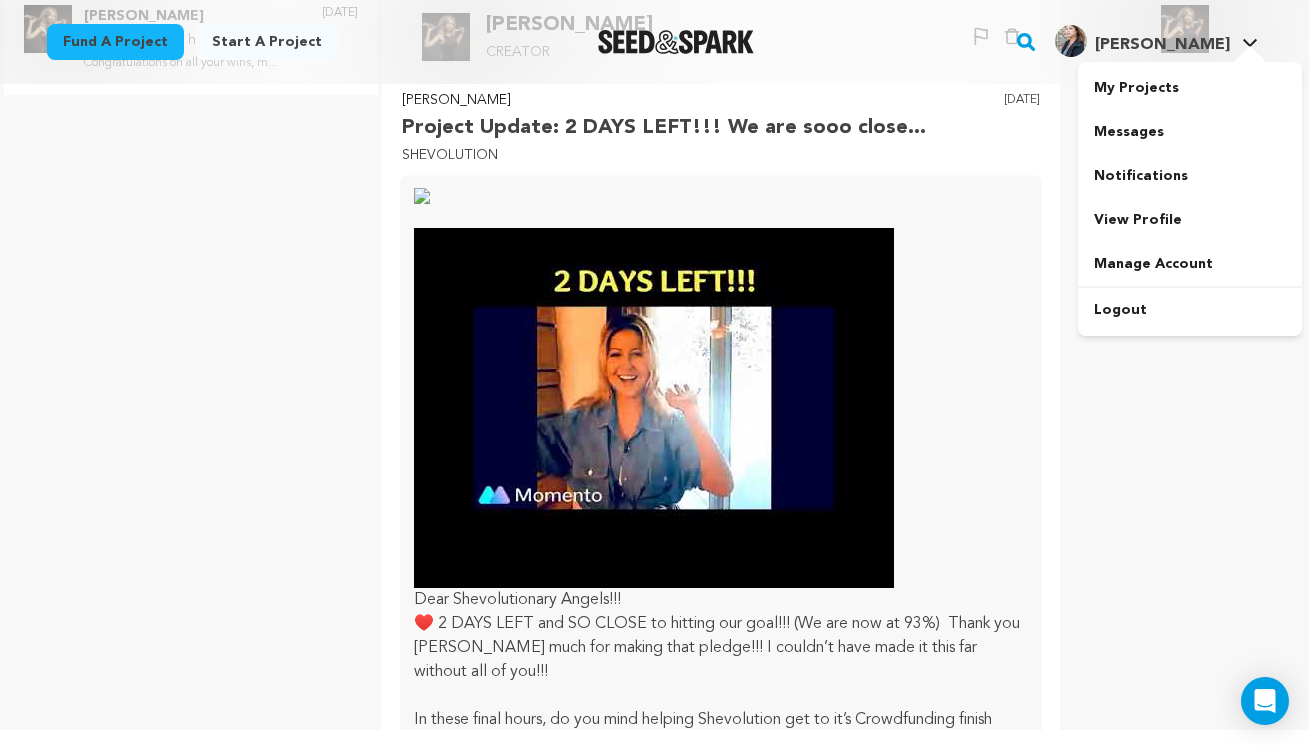 click at bounding box center (1250, 56) 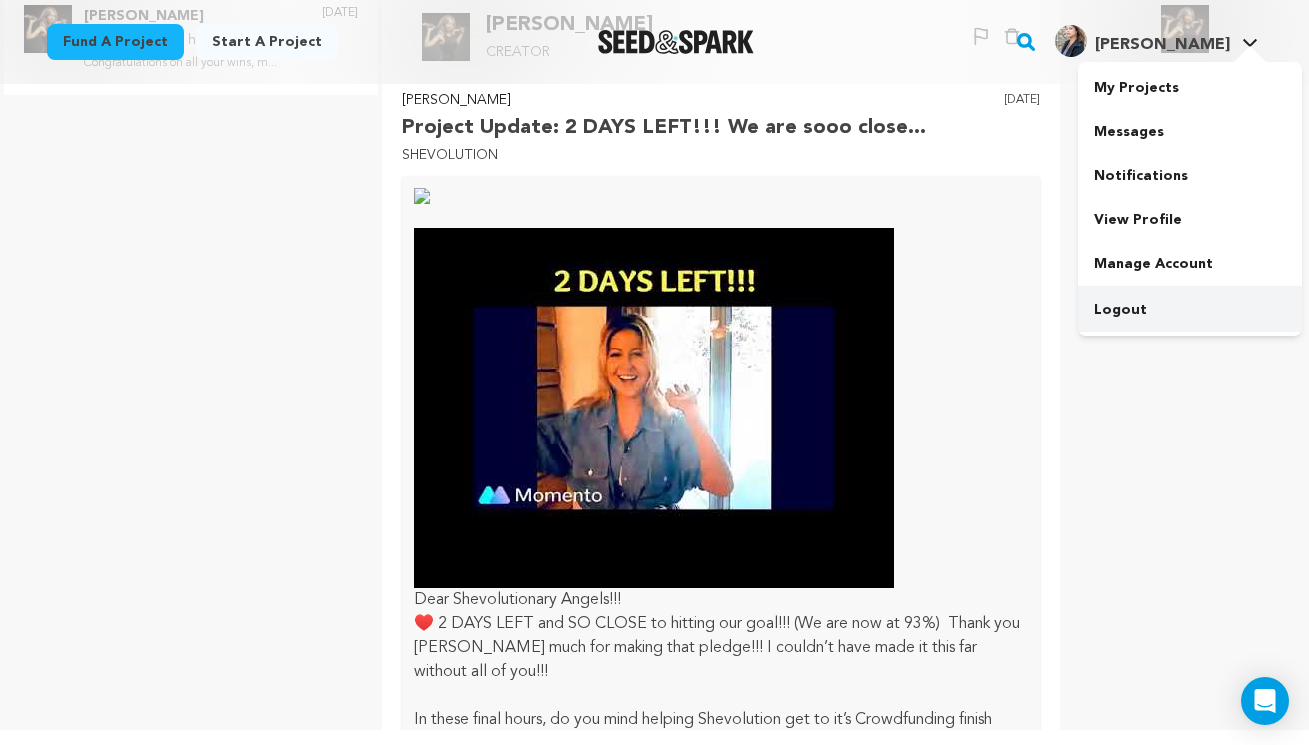 click on "Logout" at bounding box center [1190, 310] 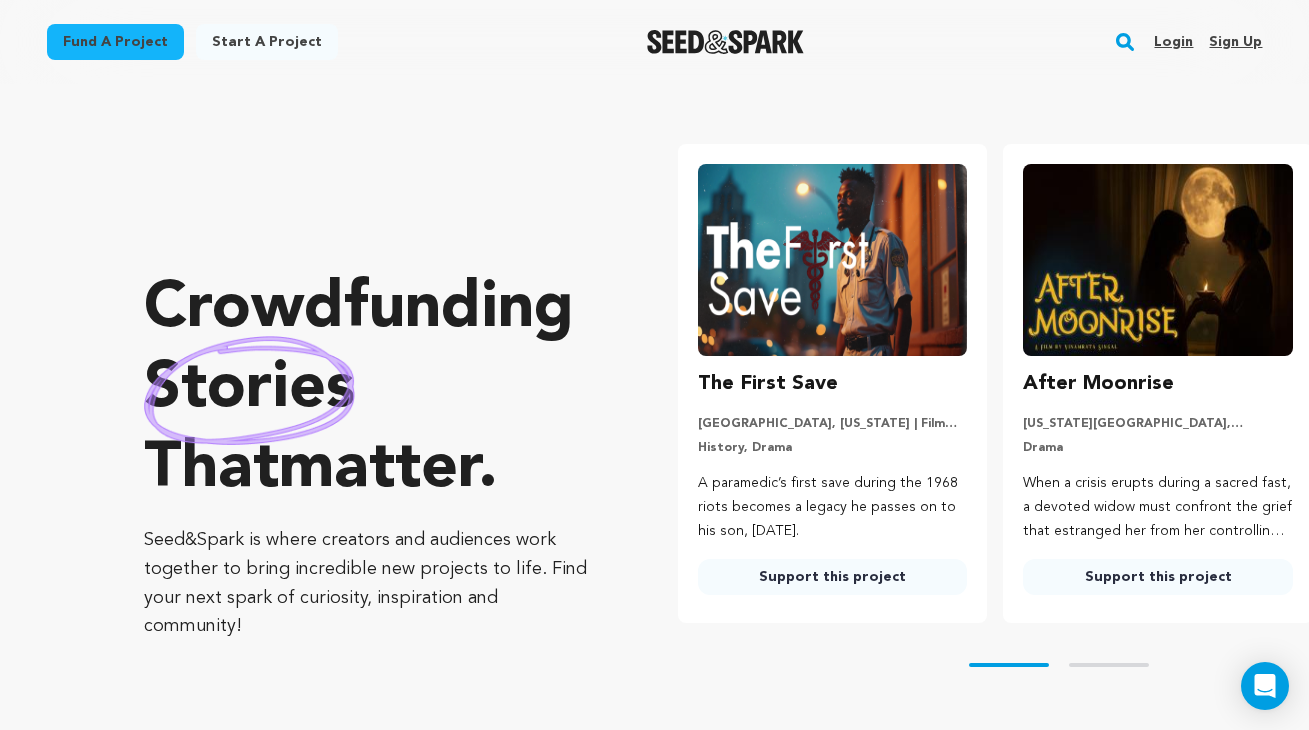 scroll, scrollTop: 0, scrollLeft: 0, axis: both 